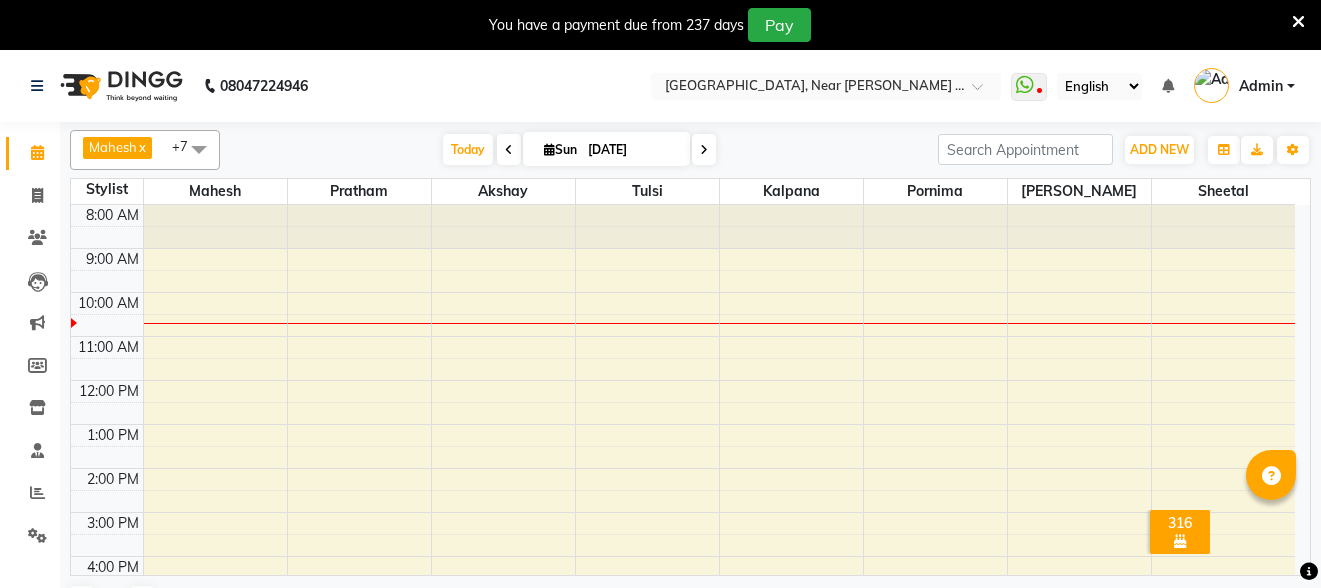 scroll, scrollTop: 0, scrollLeft: 0, axis: both 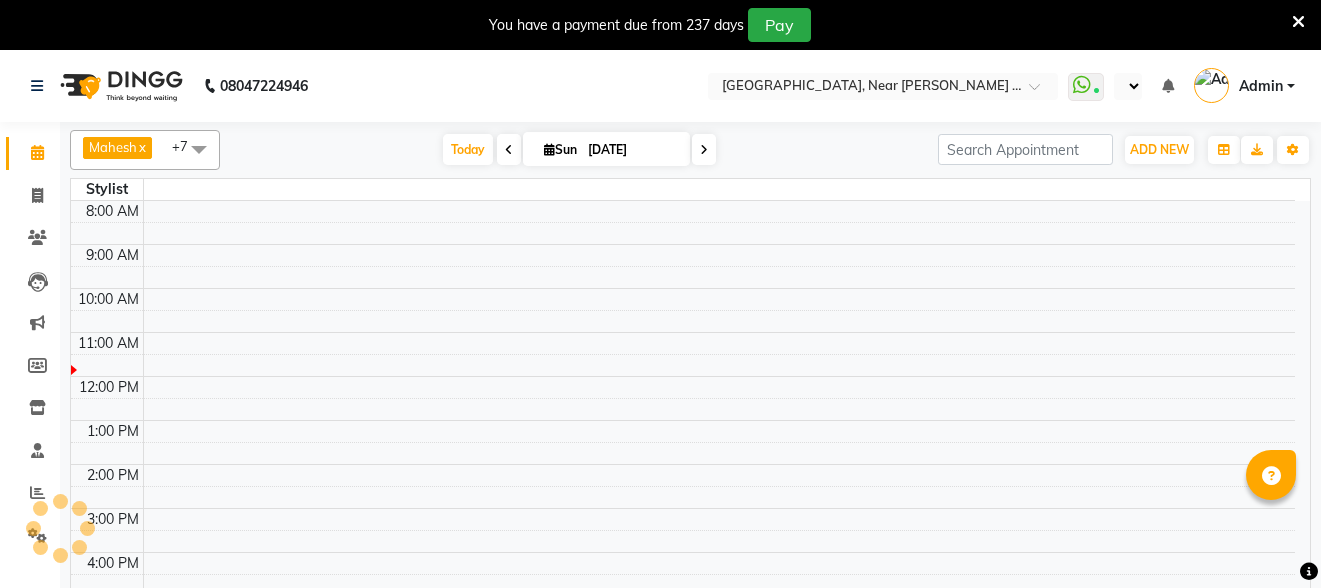 select on "en" 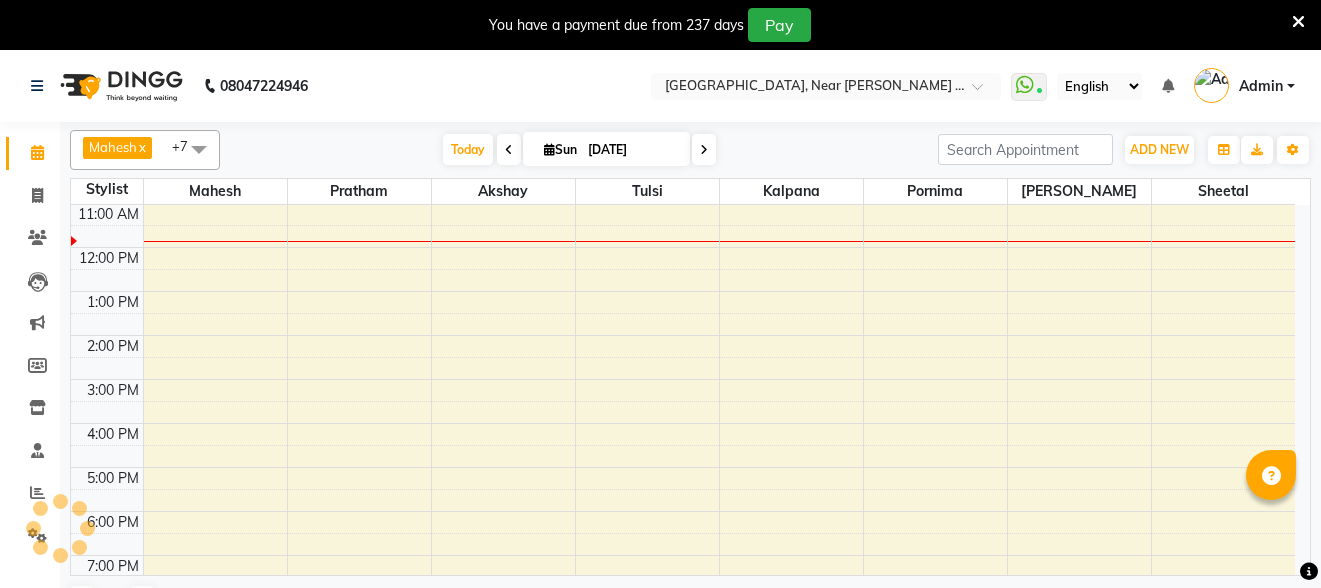 scroll, scrollTop: 0, scrollLeft: 0, axis: both 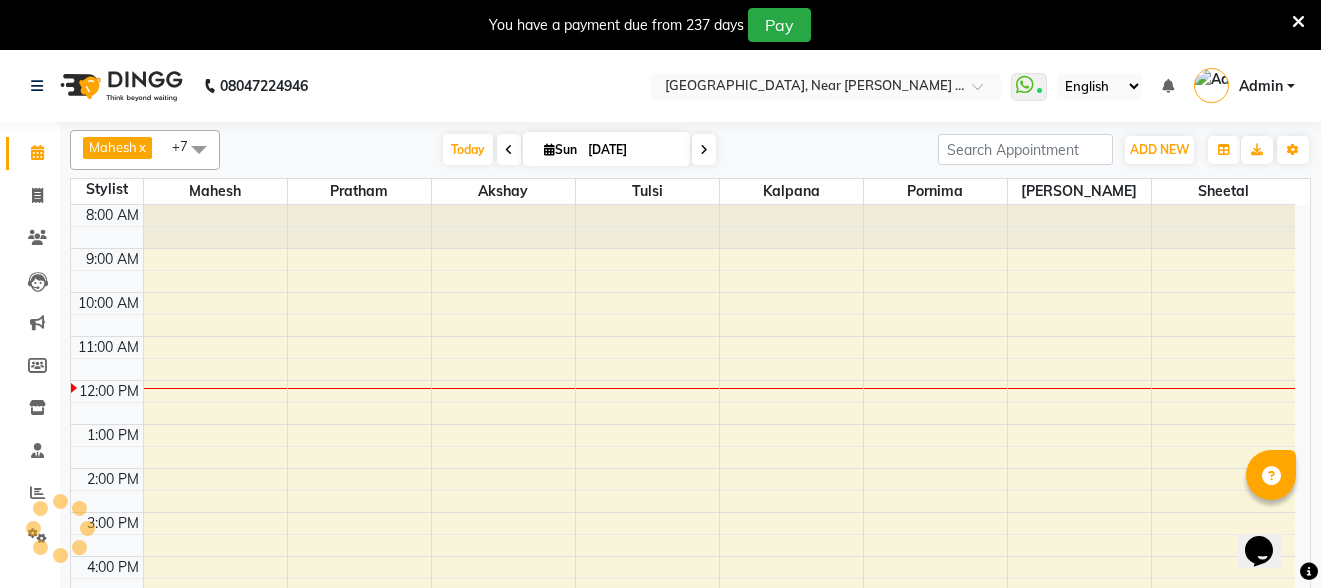 select on "en" 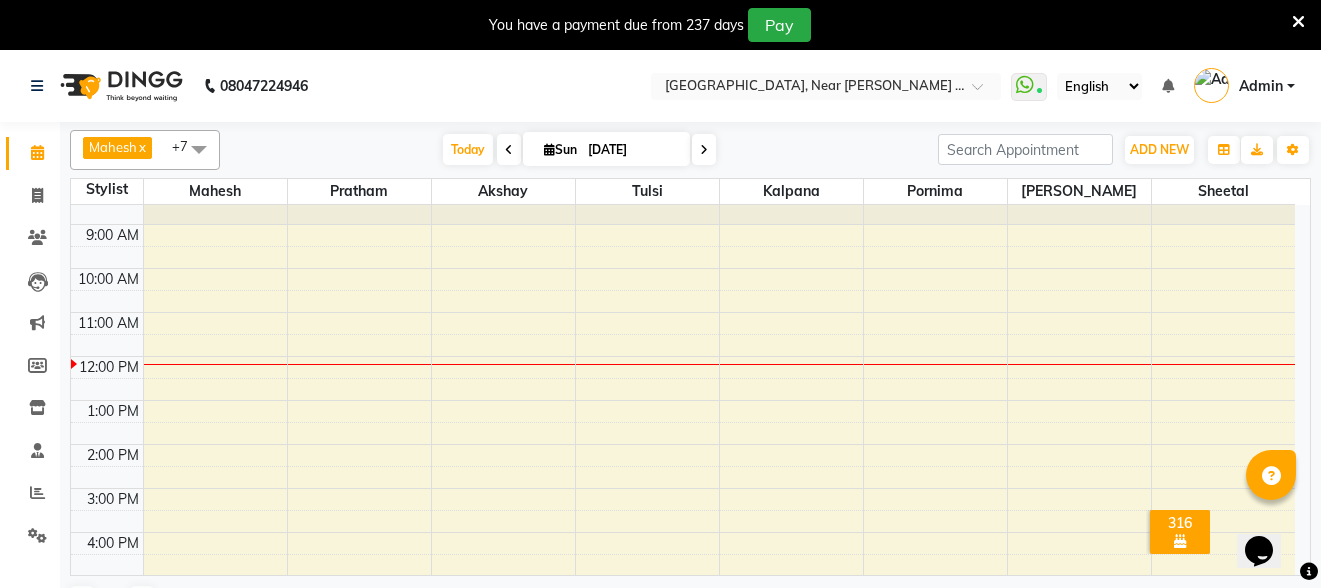scroll, scrollTop: 0, scrollLeft: 0, axis: both 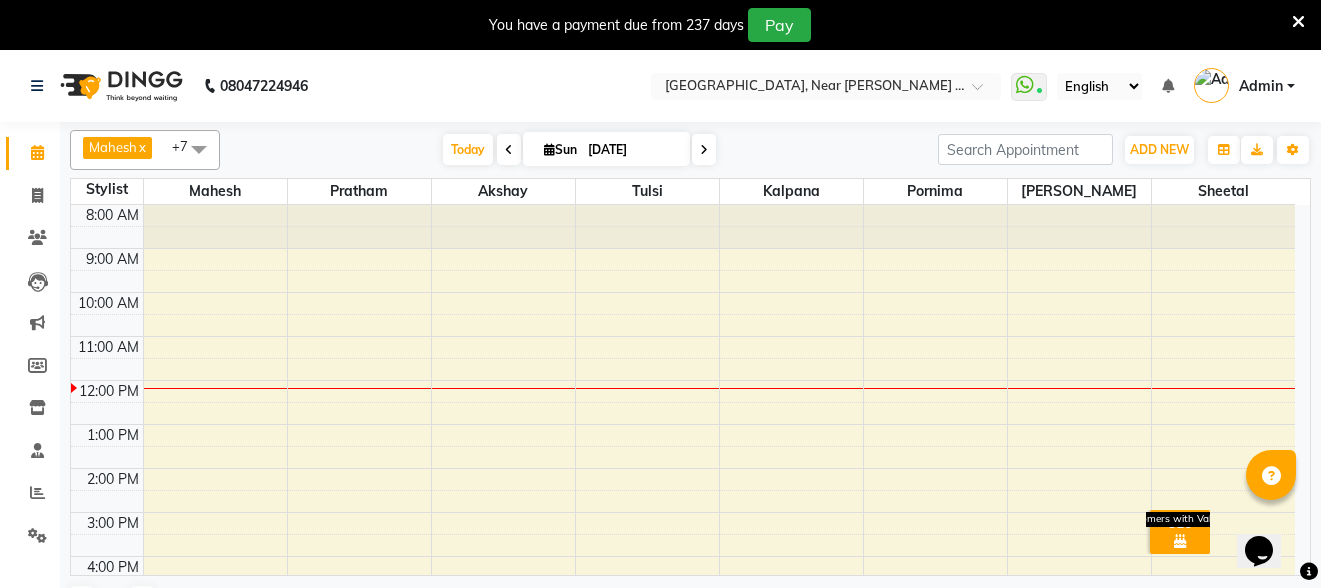 click at bounding box center (1180, 541) 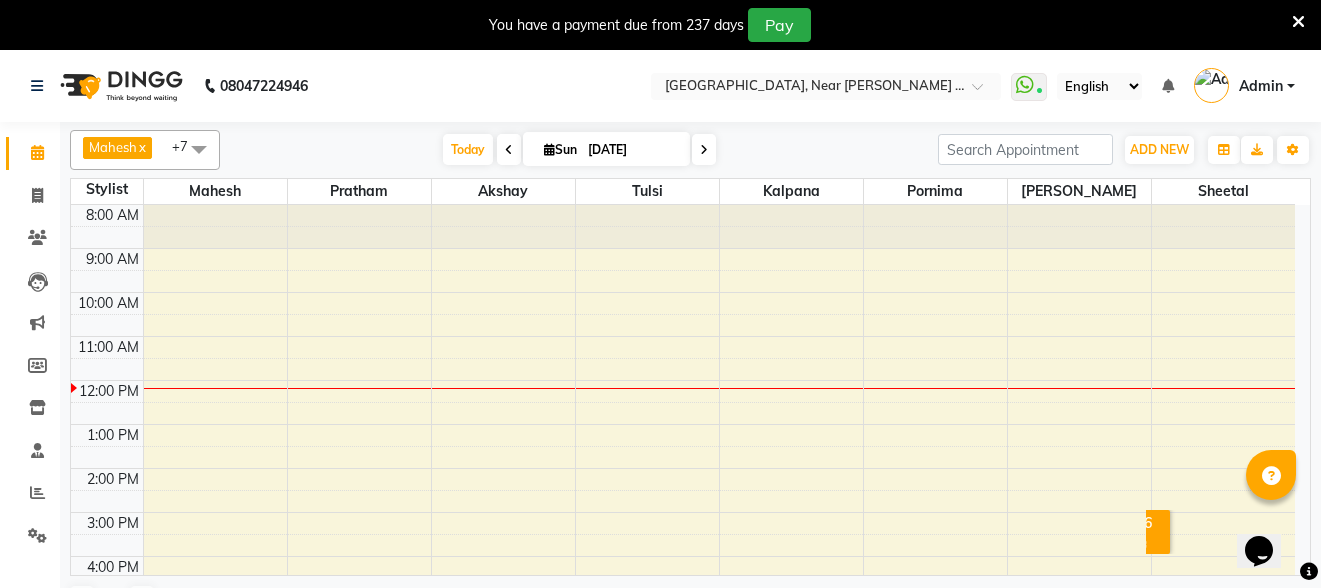 scroll, scrollTop: 0, scrollLeft: 45, axis: horizontal 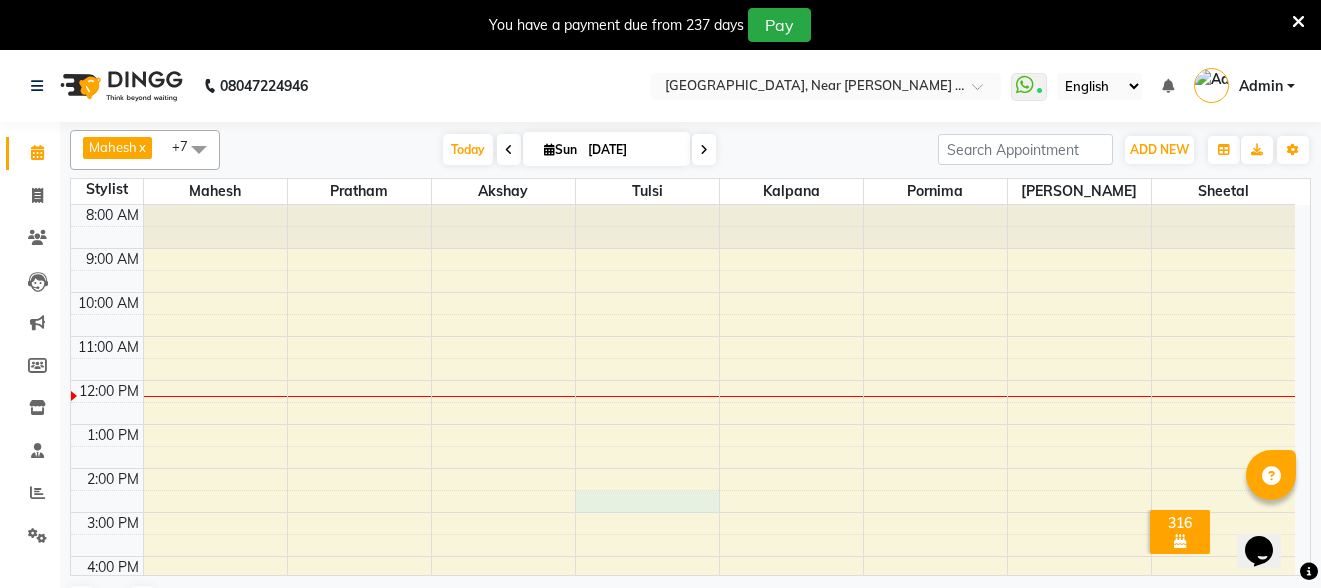 click on "8:00 AM 9:00 AM 10:00 AM 11:00 AM 12:00 PM 1:00 PM 2:00 PM 3:00 PM 4:00 PM 5:00 PM 6:00 PM 7:00 PM 8:00 PM" at bounding box center [683, 490] 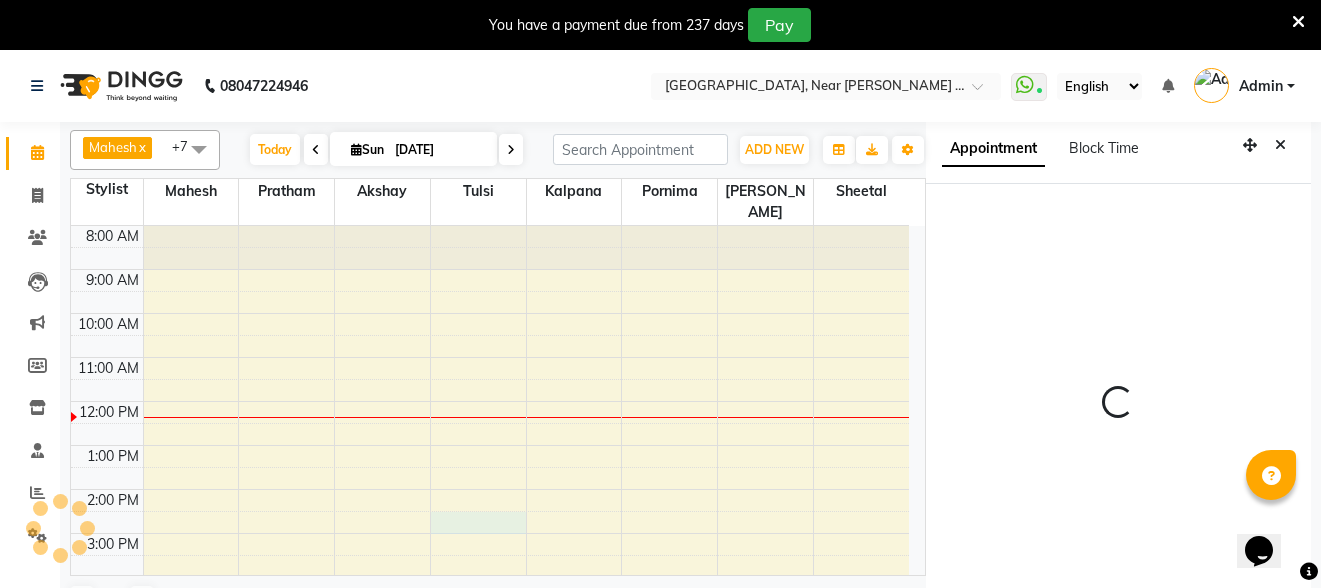 scroll, scrollTop: 55, scrollLeft: 0, axis: vertical 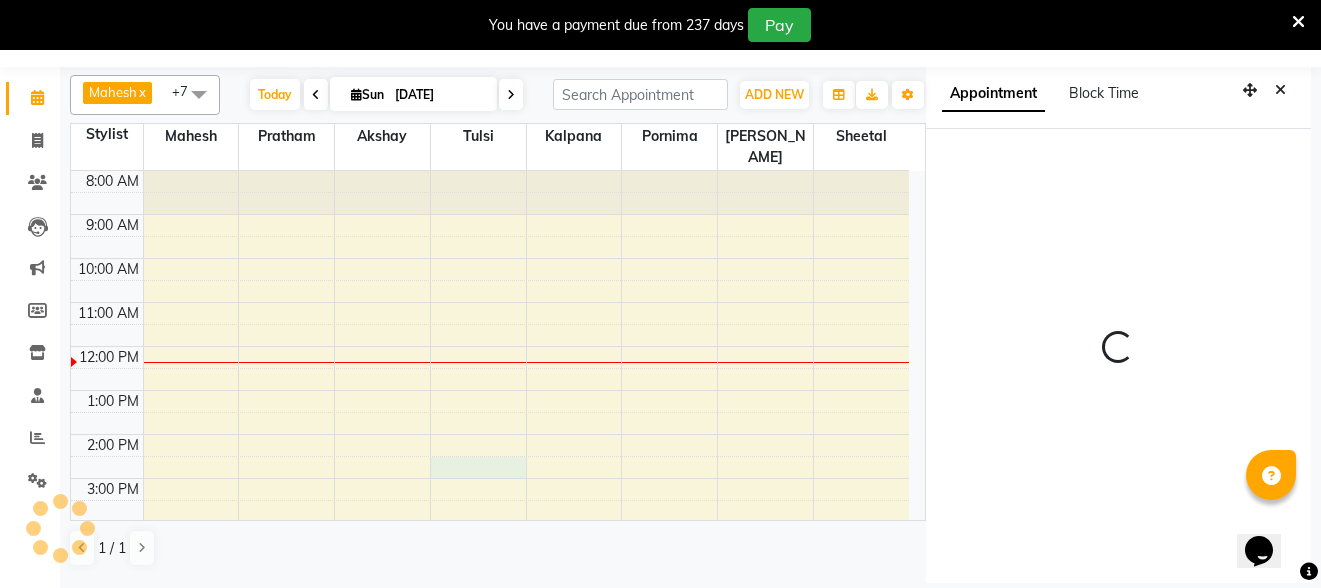select on "32244" 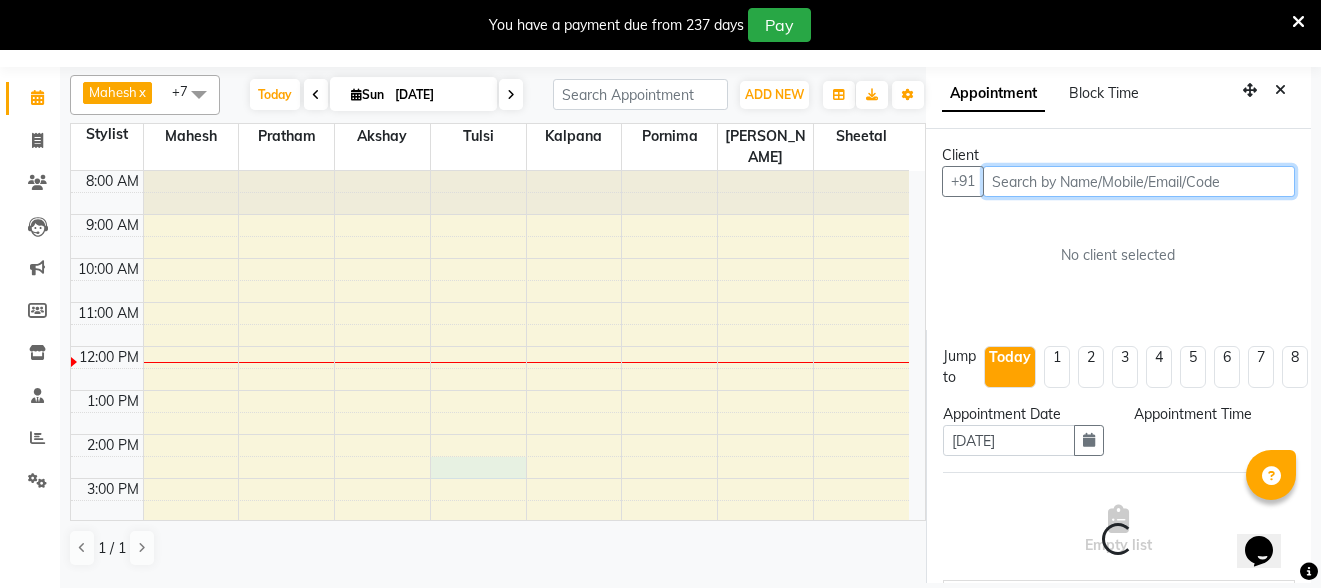 select on "870" 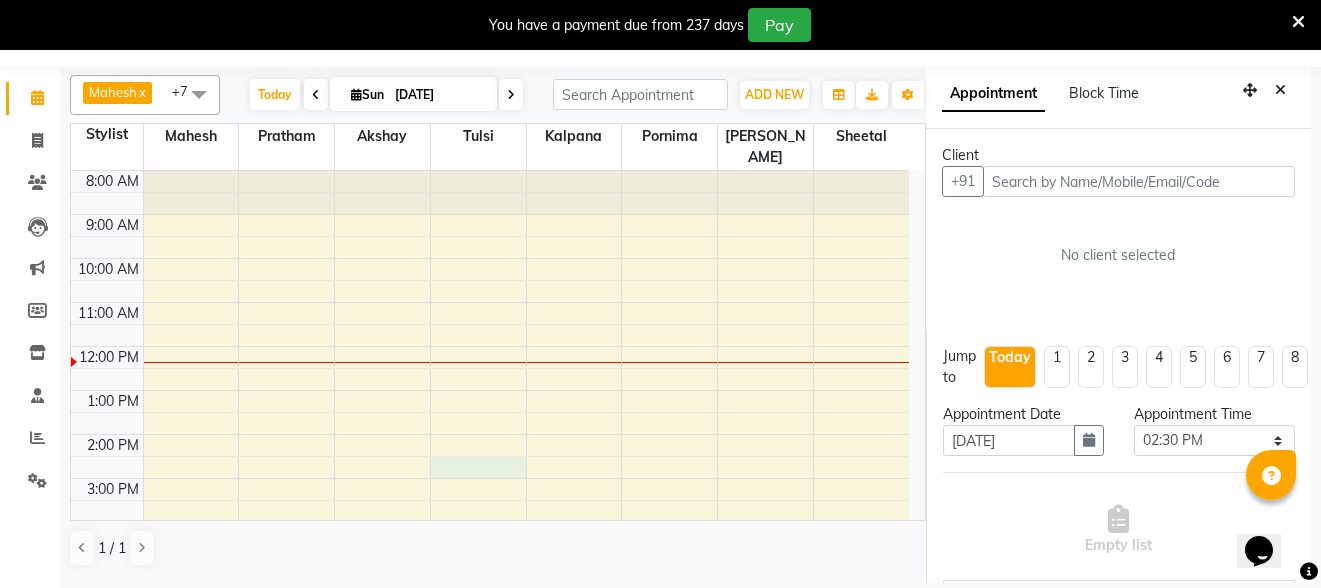 drag, startPoint x: 860, startPoint y: 28, endPoint x: 940, endPoint y: -22, distance: 94.33981 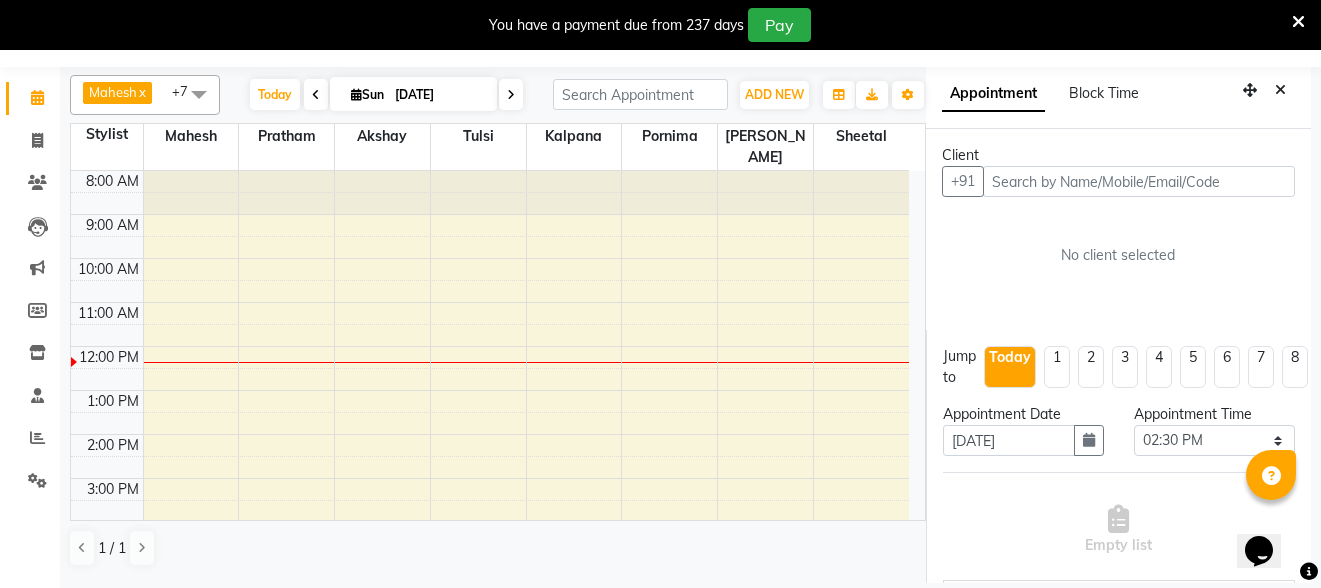 scroll, scrollTop: 27, scrollLeft: 0, axis: vertical 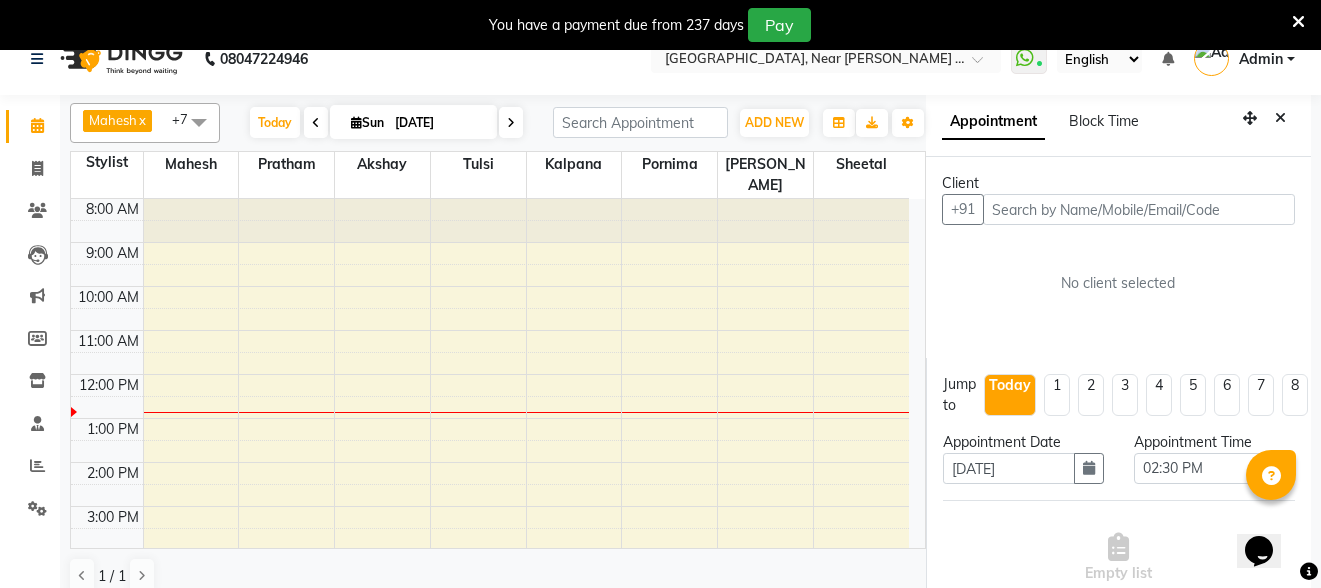 drag, startPoint x: 536, startPoint y: 214, endPoint x: 560, endPoint y: 213, distance: 24.020824 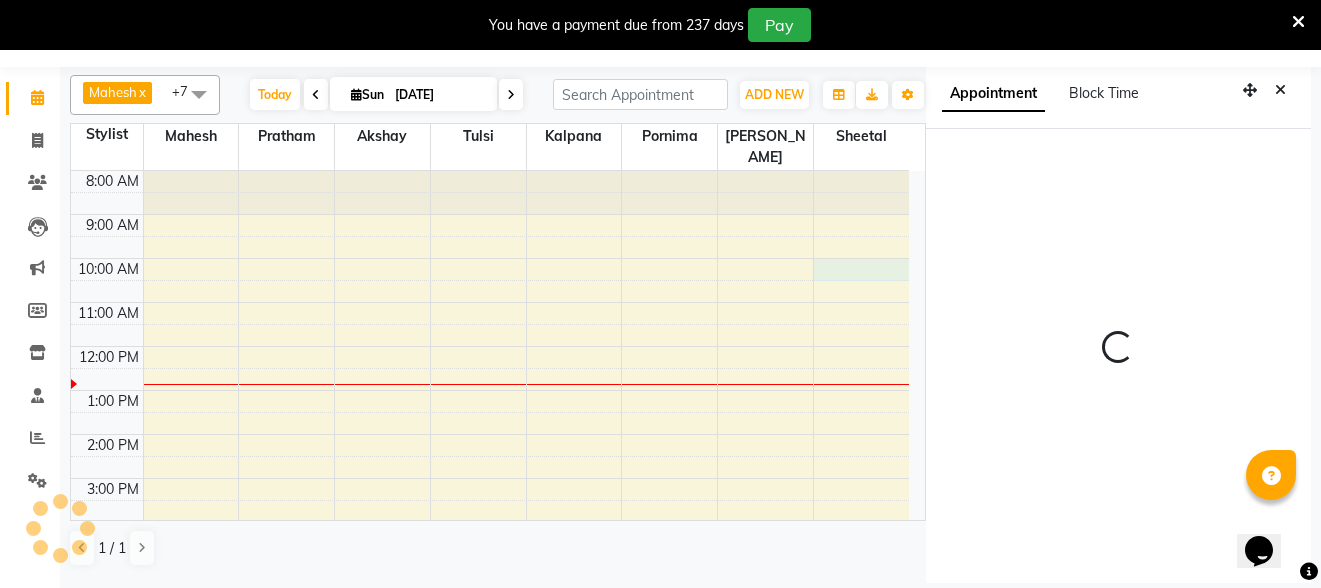 scroll, scrollTop: 0, scrollLeft: 0, axis: both 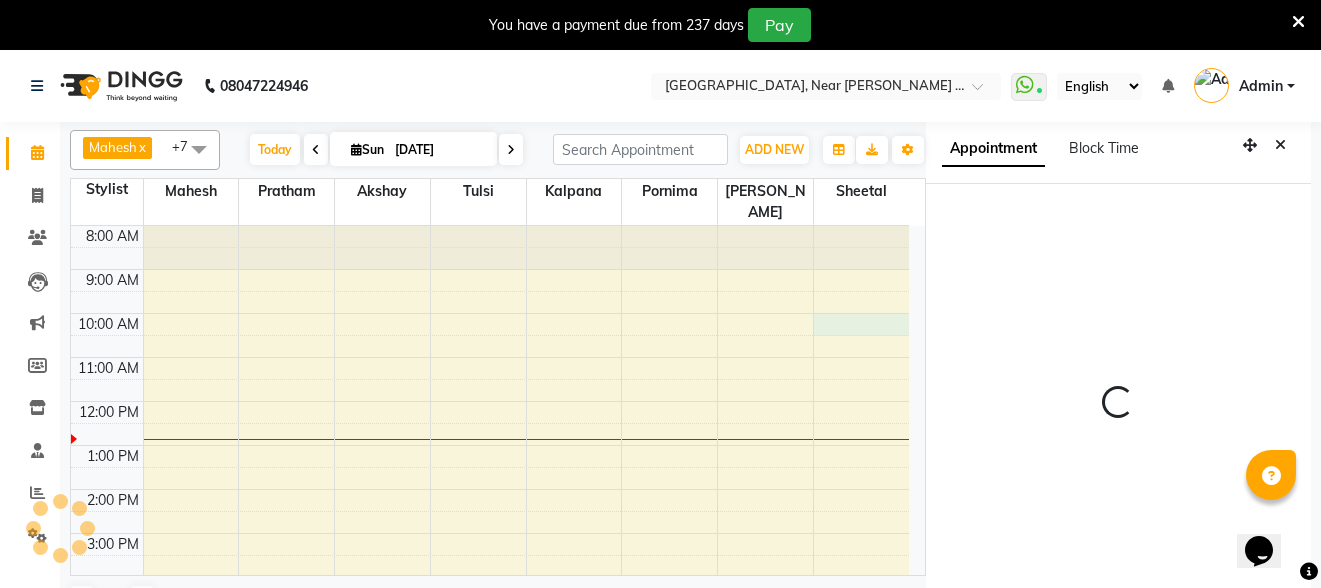 select on "32249" 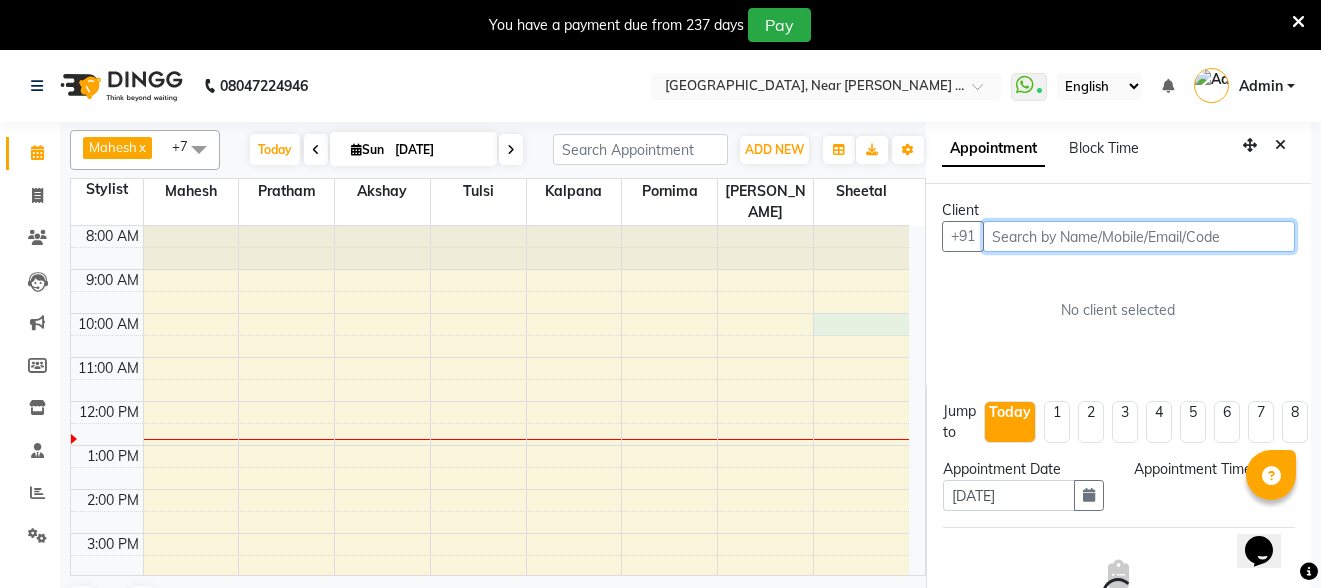 select on "600" 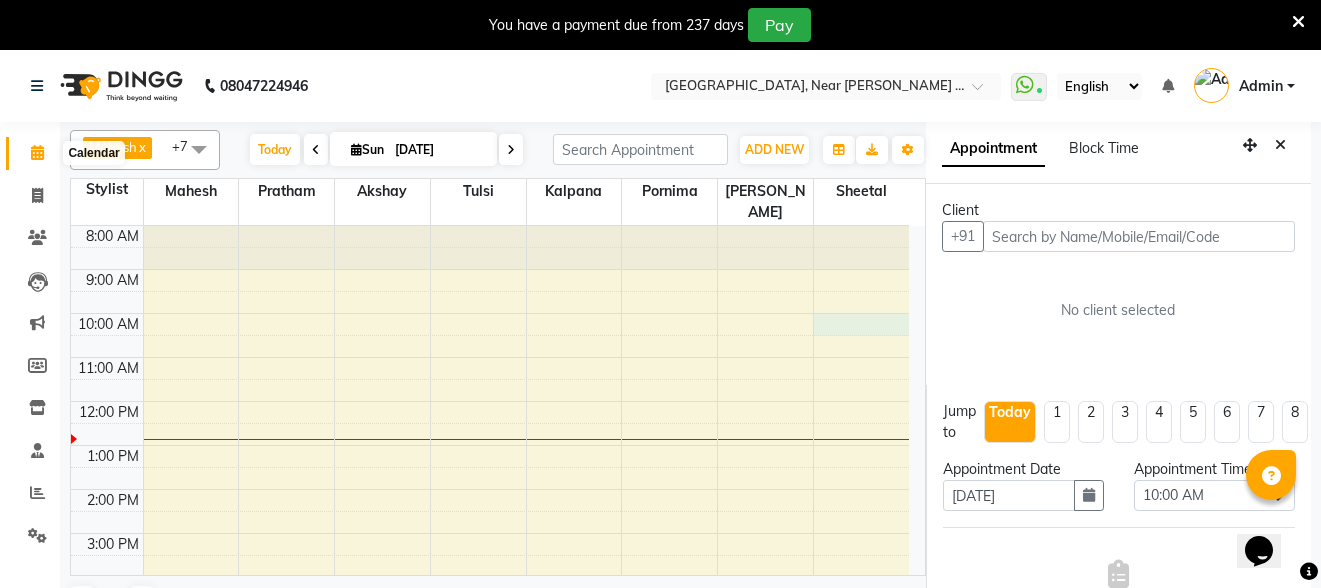 click 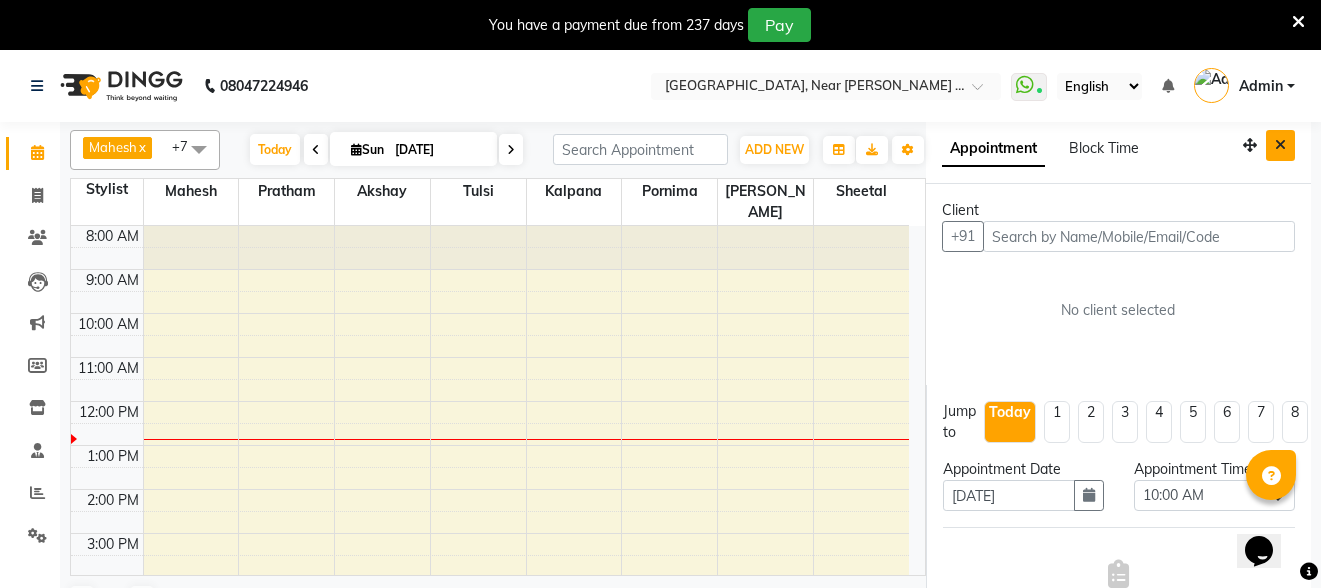 click at bounding box center [1280, 145] 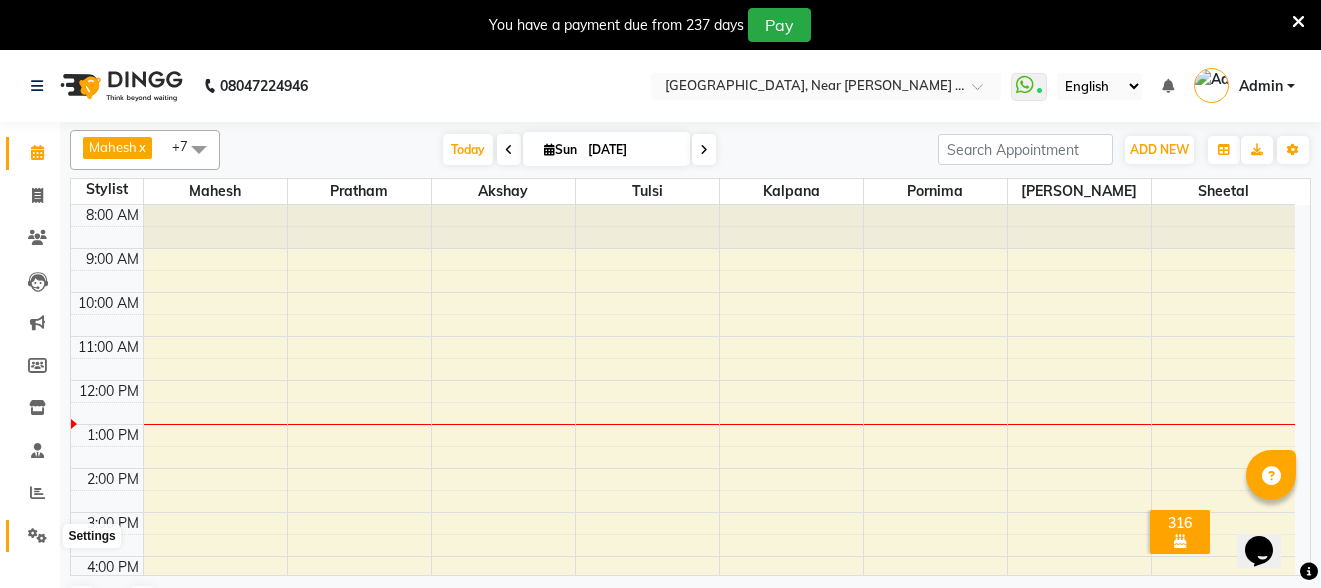 click 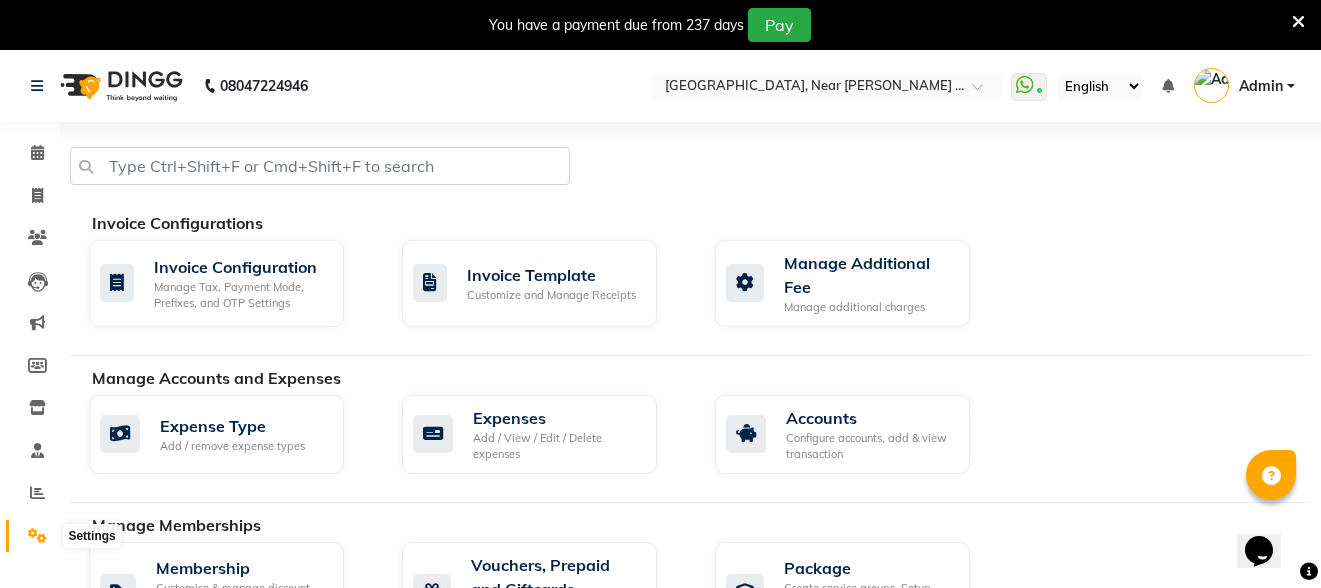 click 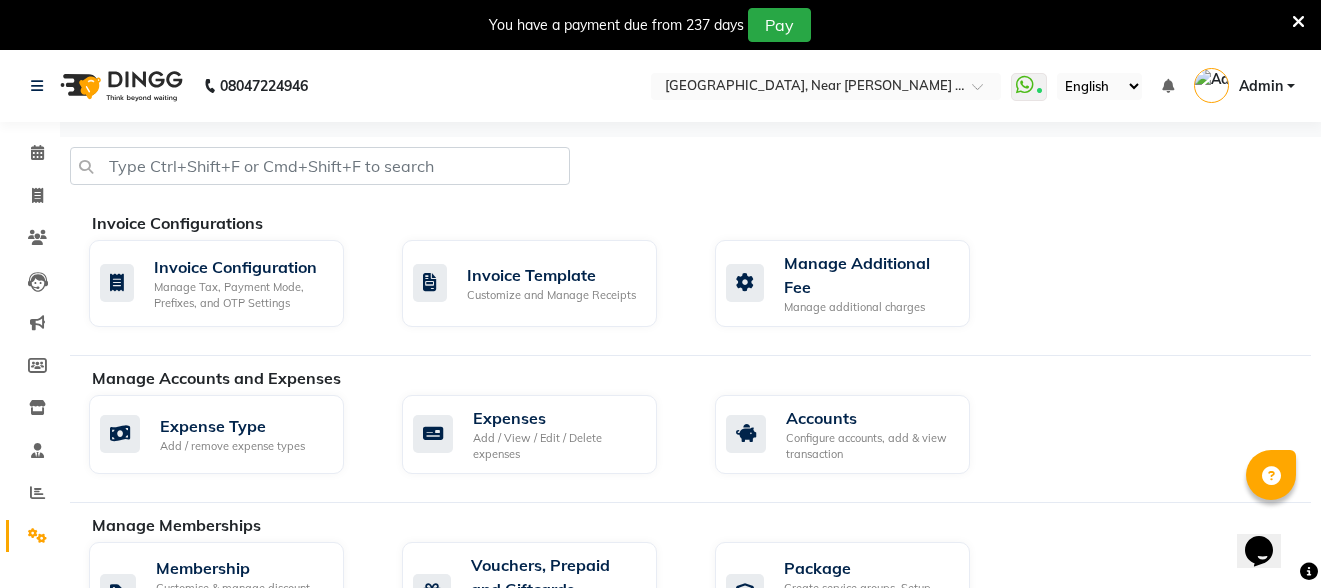 click 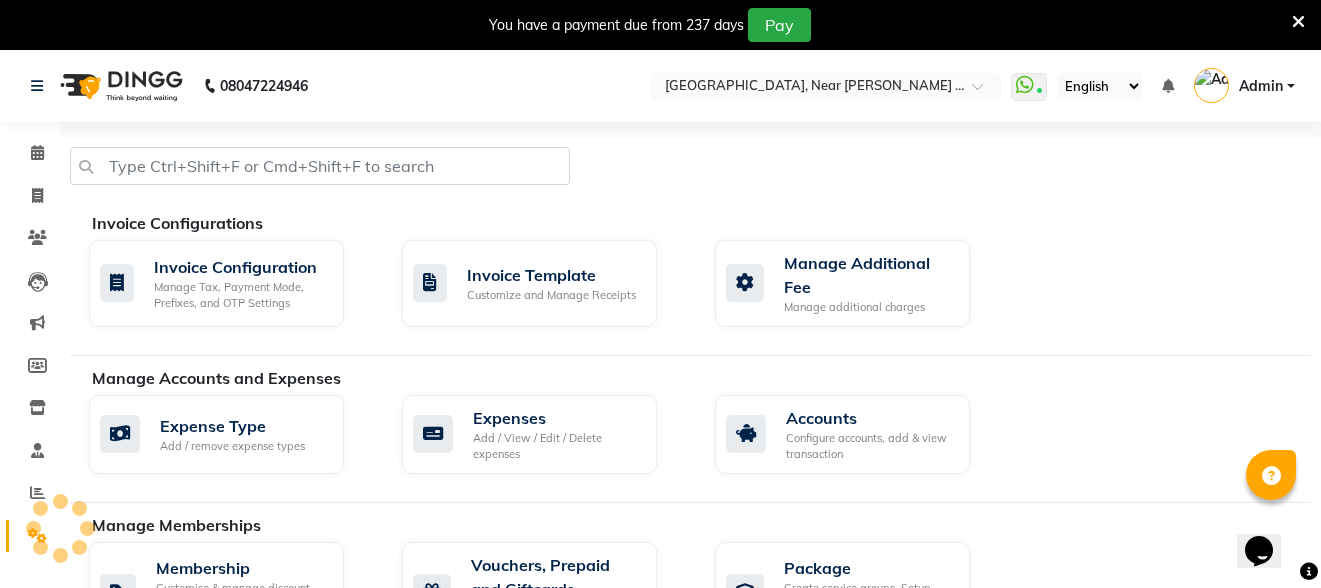 scroll, scrollTop: 1127, scrollLeft: 0, axis: vertical 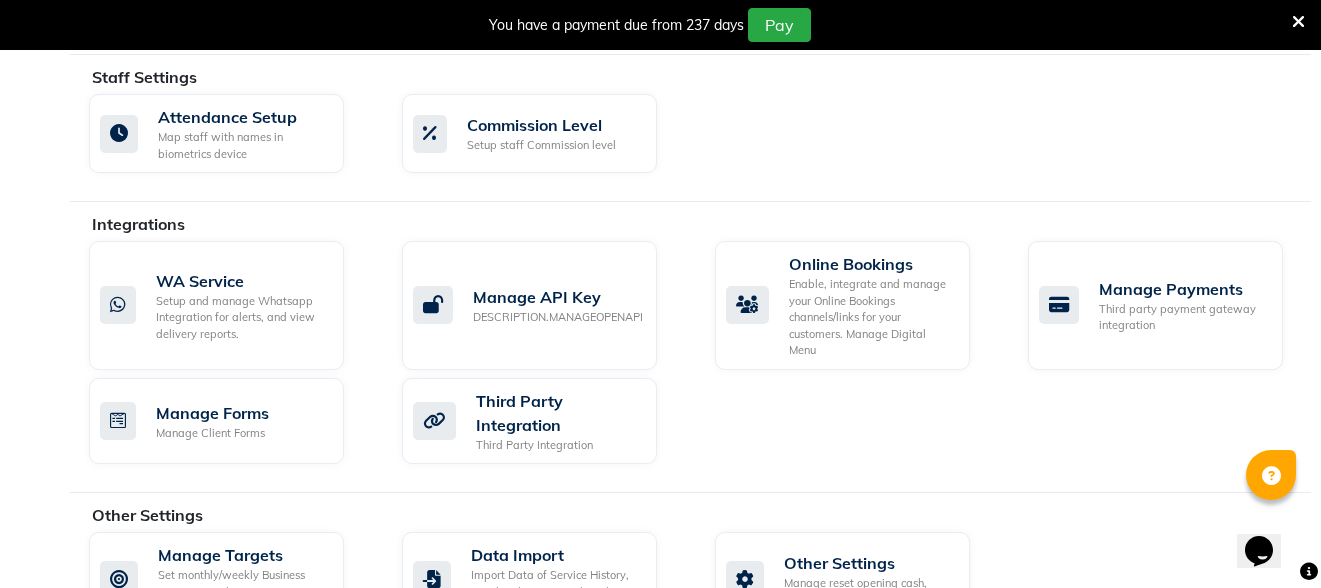 click on "You have a payment due from 237 days   Pay" at bounding box center (650, 25) 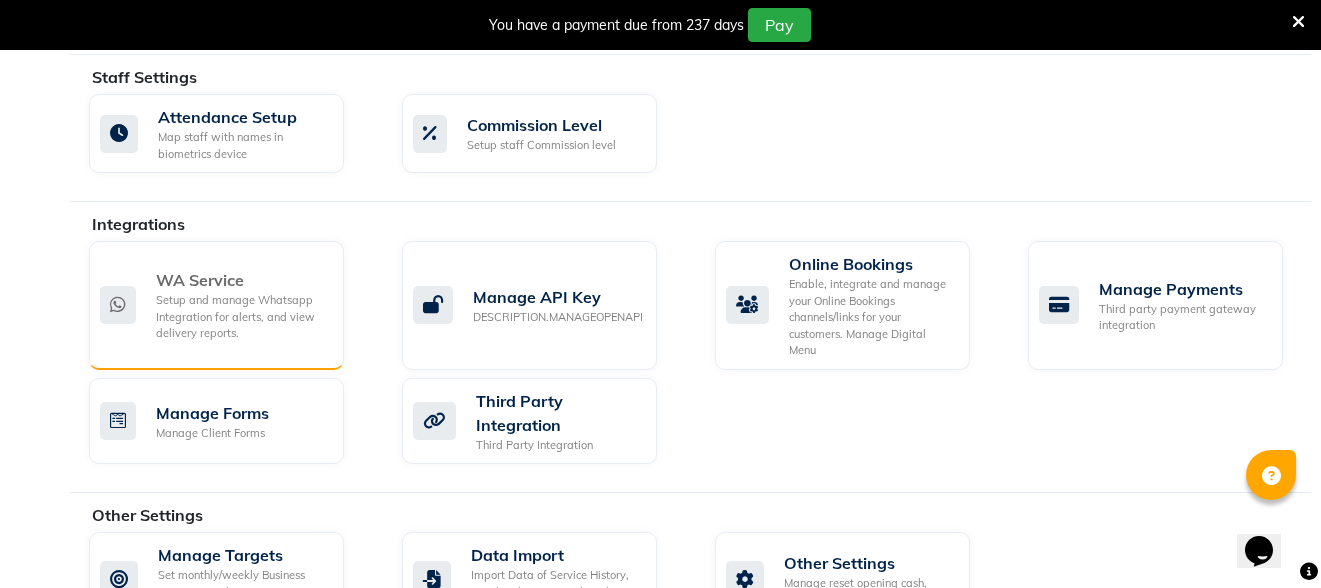 click on "Setup and manage Whatsapp Integration for alerts, and view delivery reports." 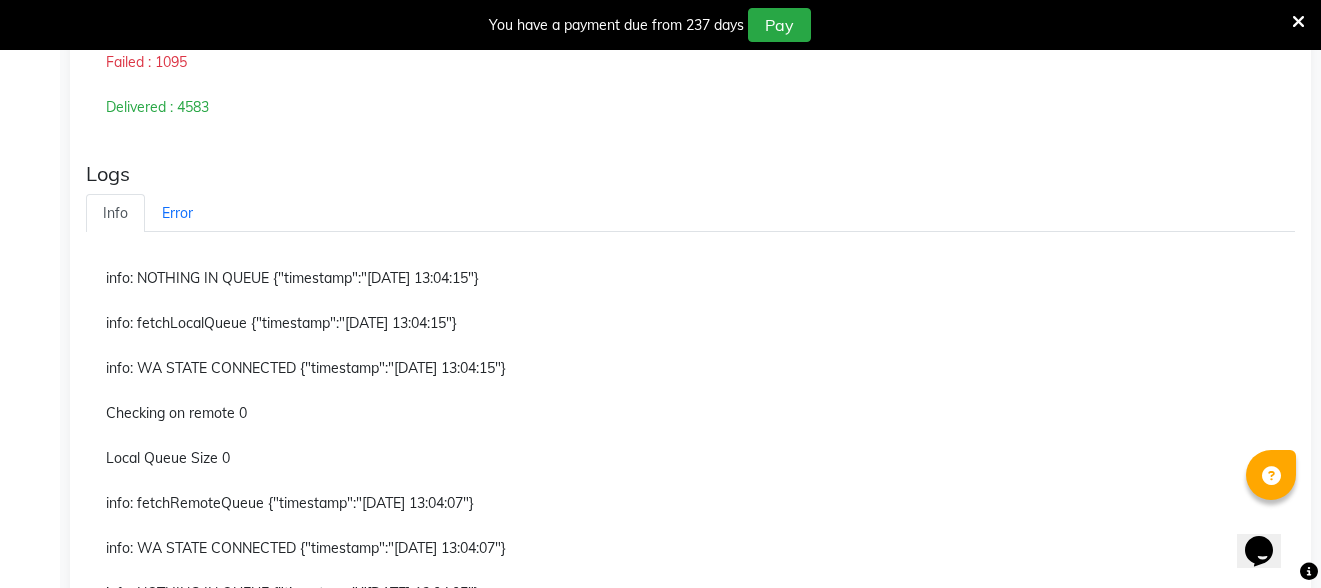 scroll, scrollTop: 680, scrollLeft: 0, axis: vertical 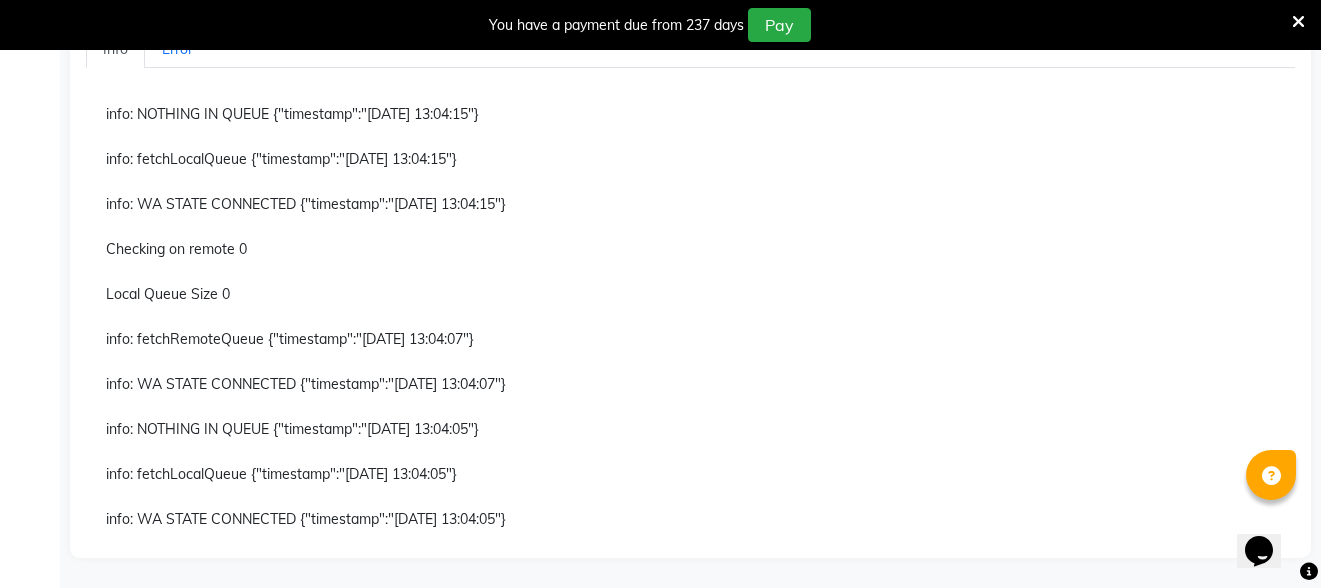 click on "Local Queue Size 0" at bounding box center [690, 295] 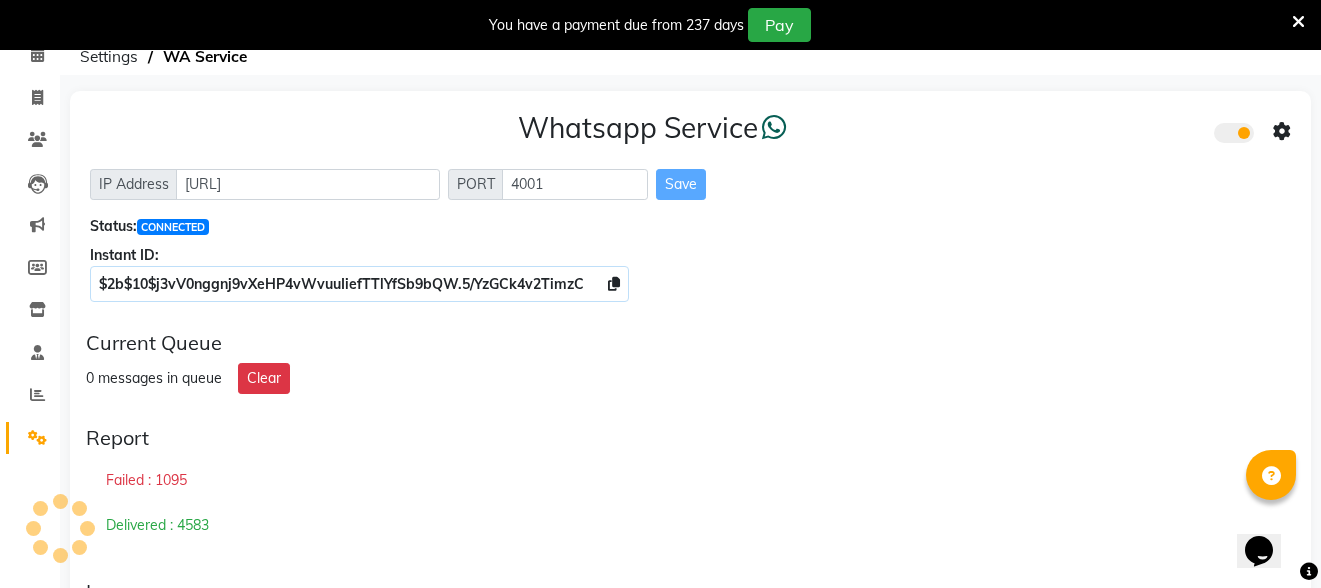 scroll, scrollTop: 0, scrollLeft: 0, axis: both 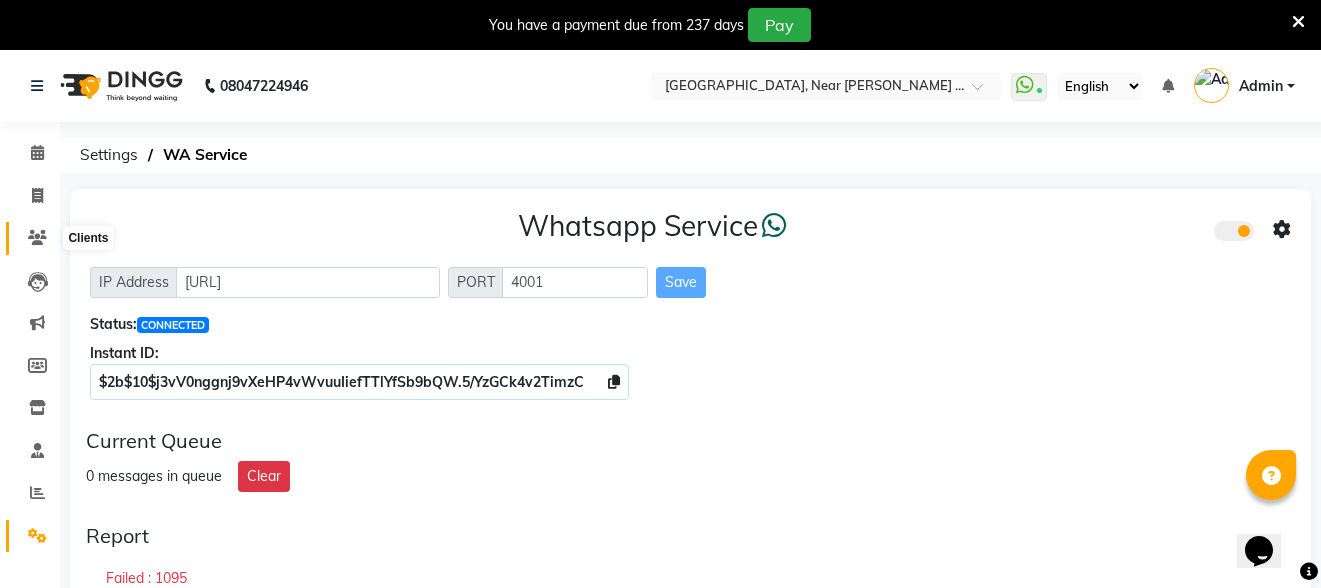 click 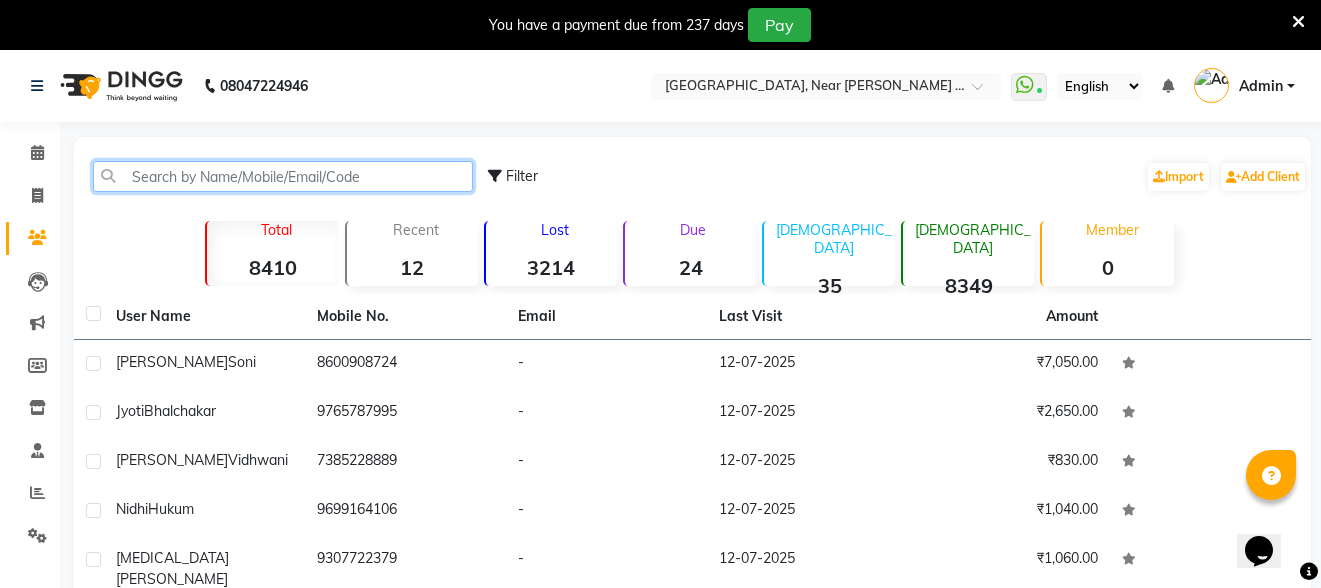 click 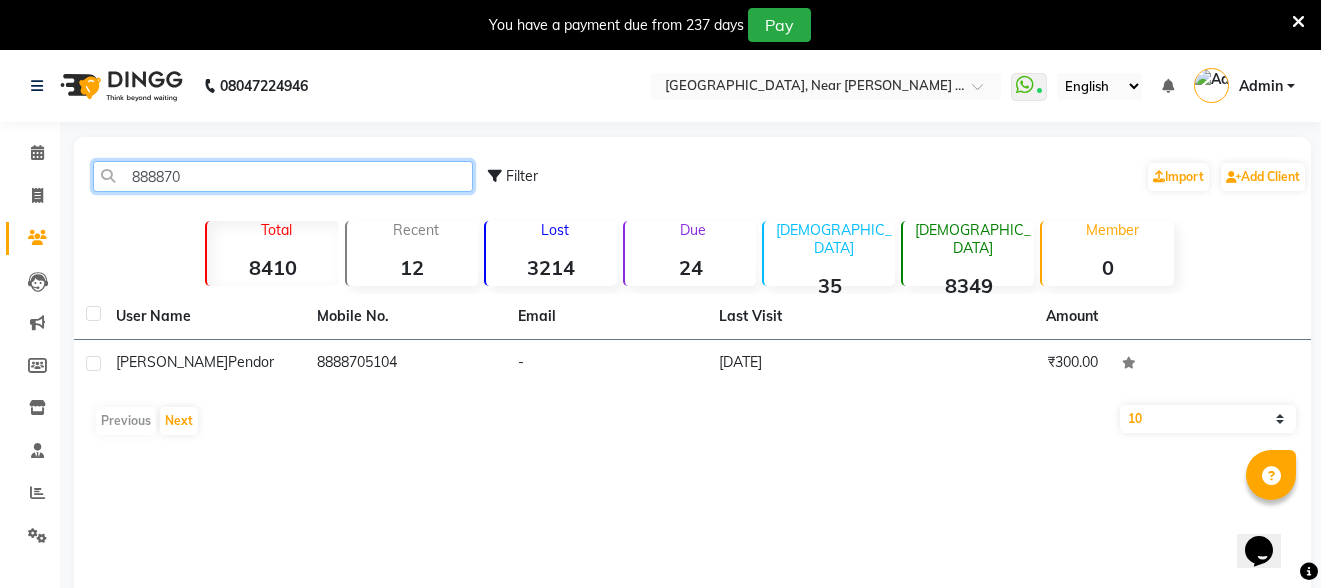 click on "888870" 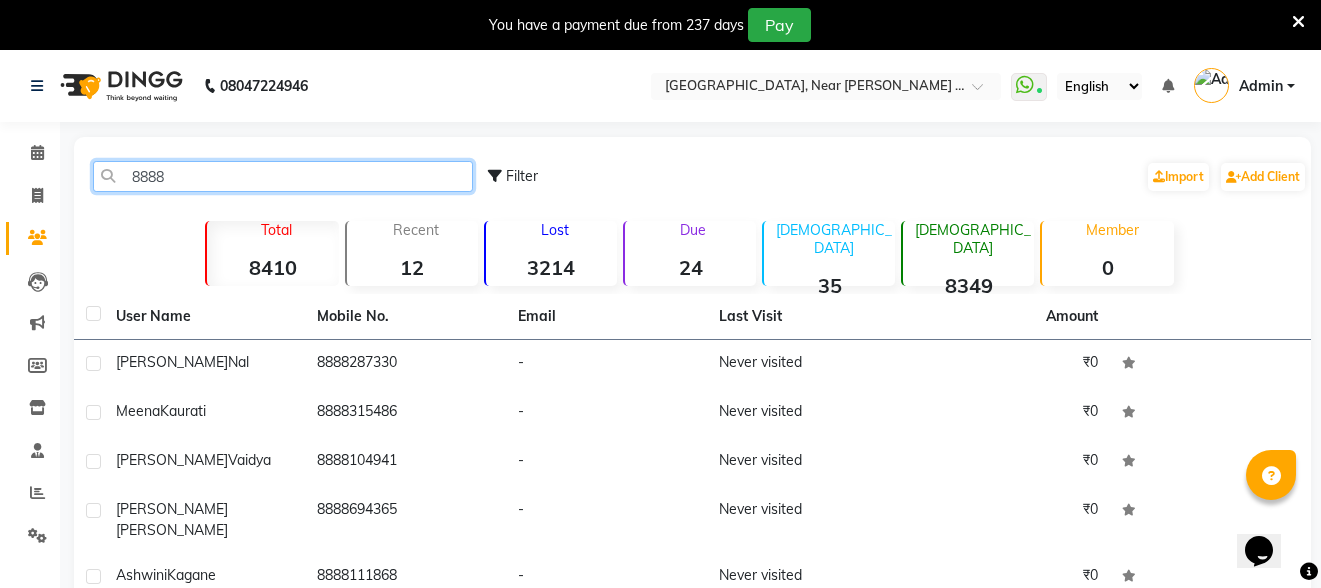 click on "8888" 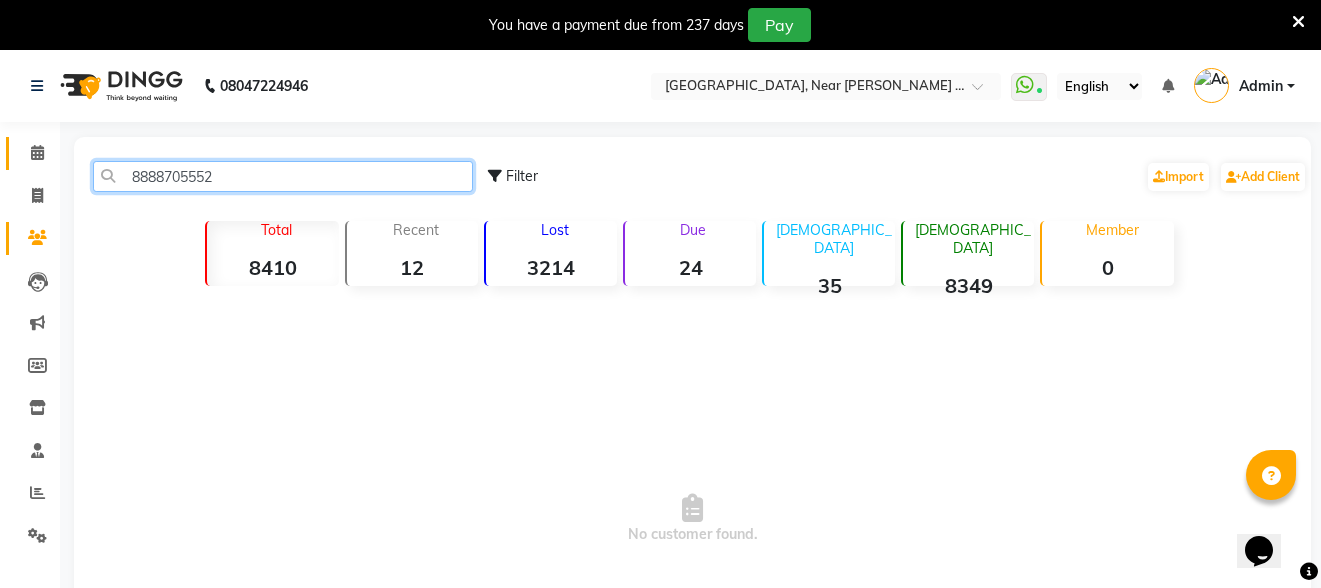 type on "8888705552" 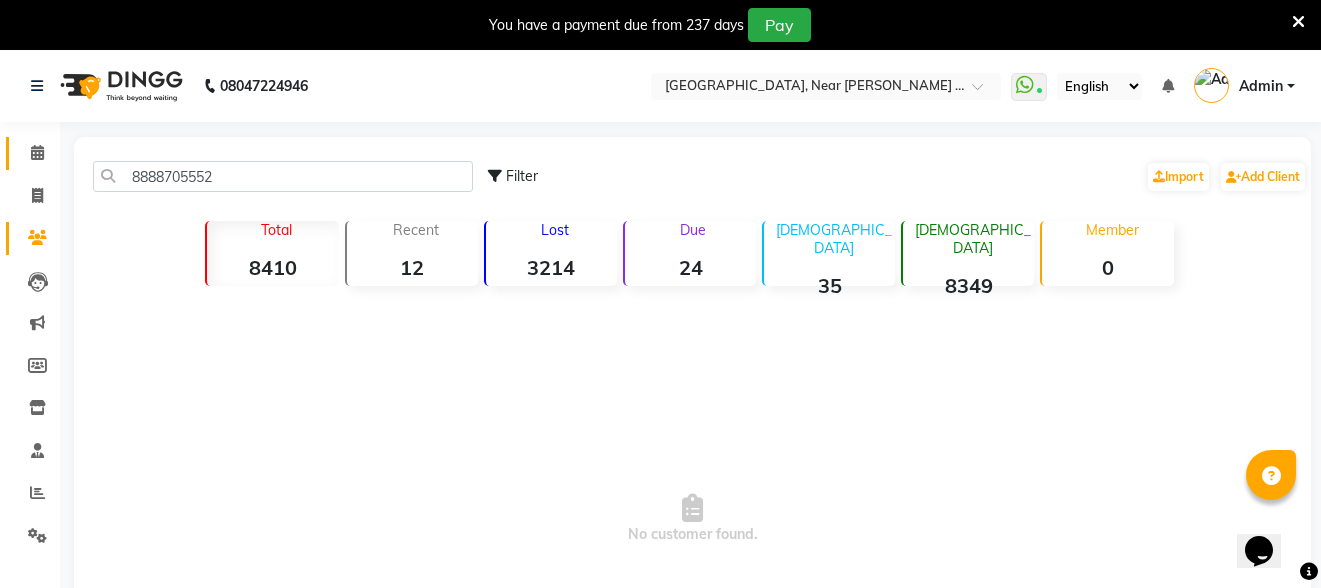 click on "Calendar" 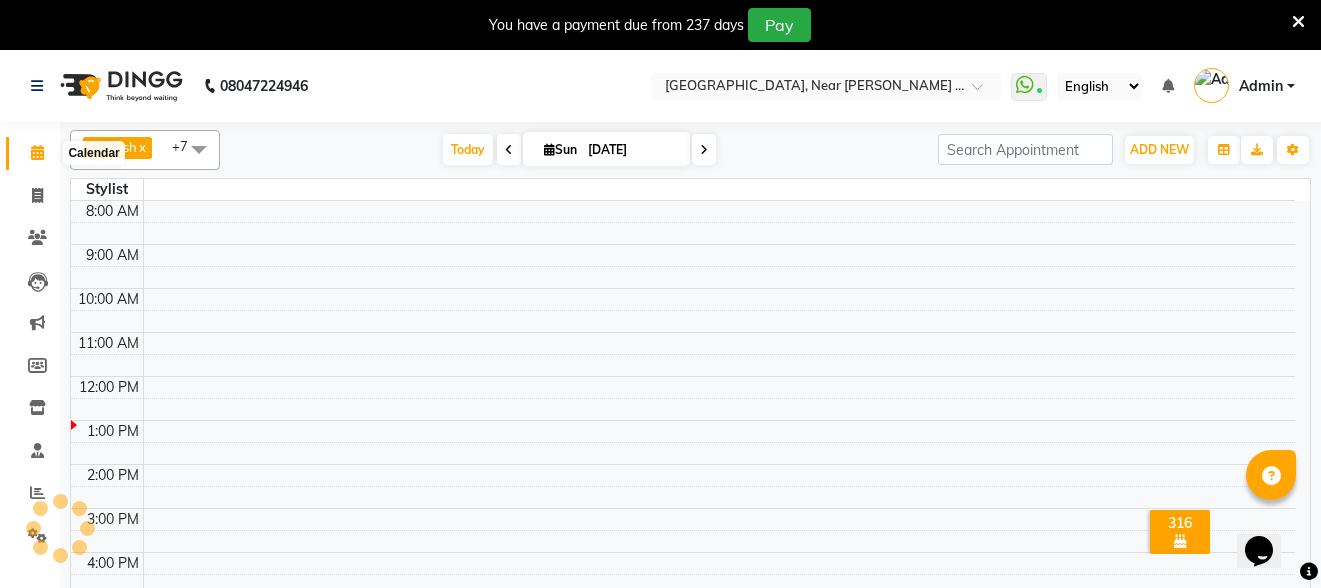 click 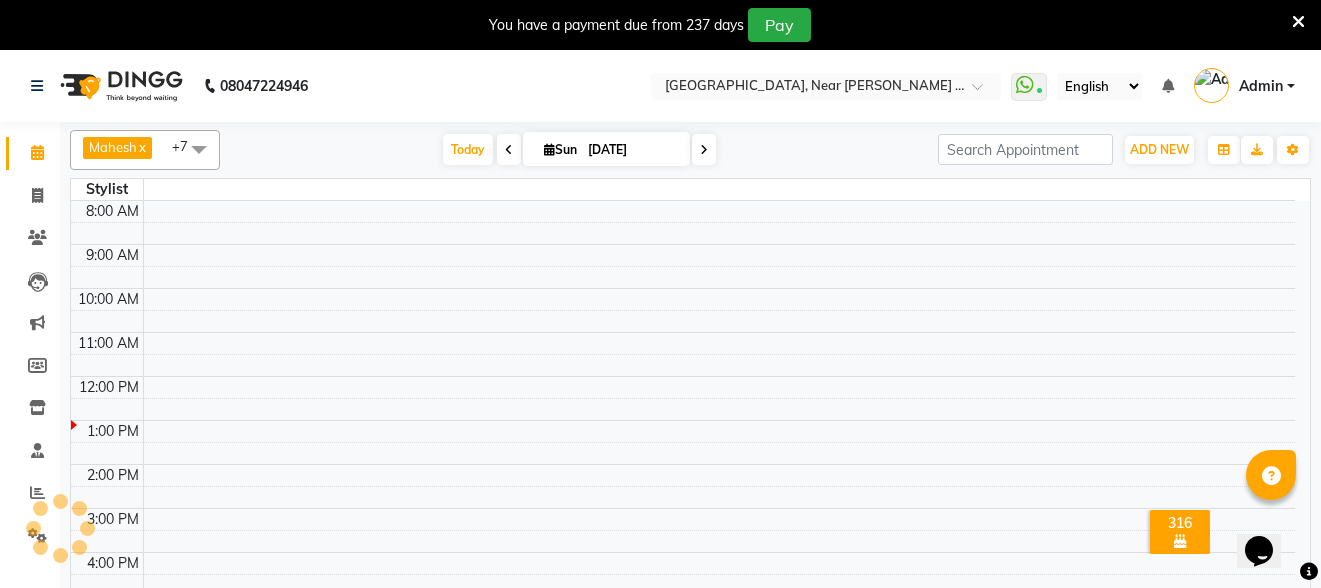 click 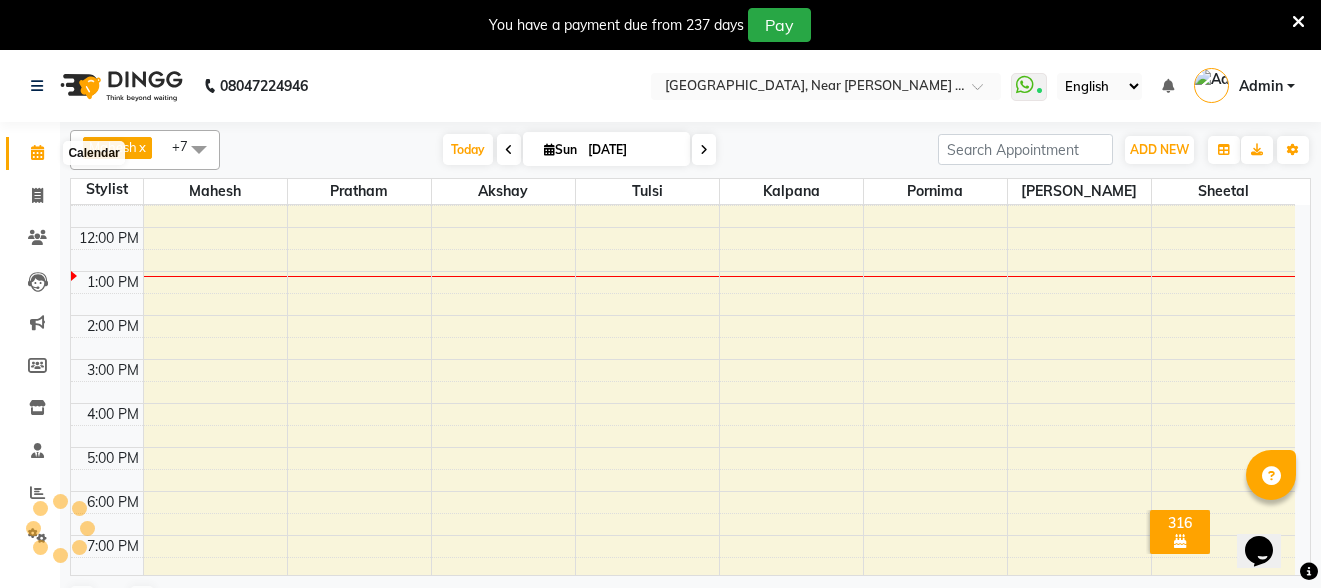 scroll, scrollTop: 0, scrollLeft: 0, axis: both 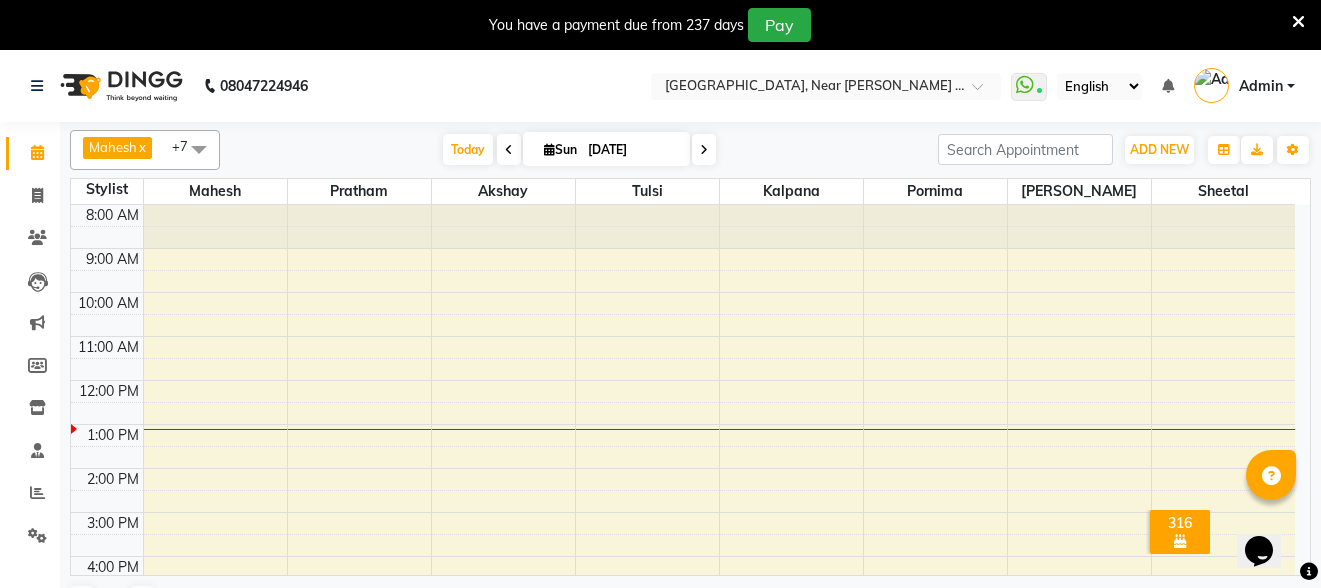 click on "8:00 AM 9:00 AM 10:00 AM 11:00 AM 12:00 PM 1:00 PM 2:00 PM 3:00 PM 4:00 PM 5:00 PM 6:00 PM 7:00 PM 8:00 PM" at bounding box center (683, 490) 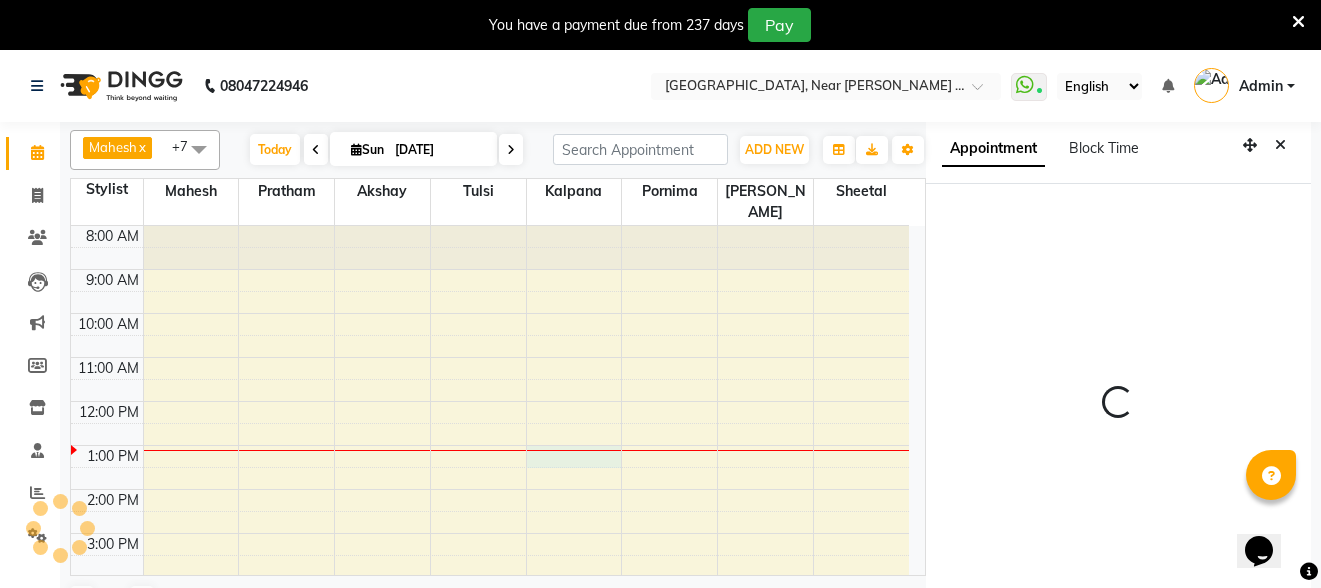scroll, scrollTop: 55, scrollLeft: 0, axis: vertical 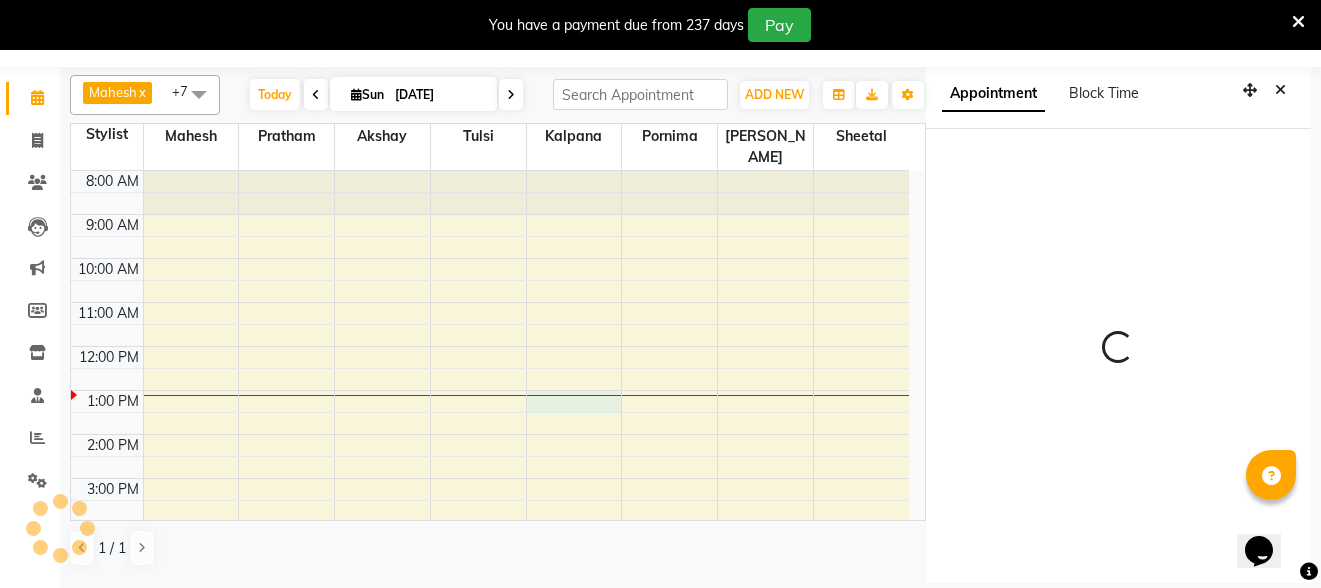 select on "780" 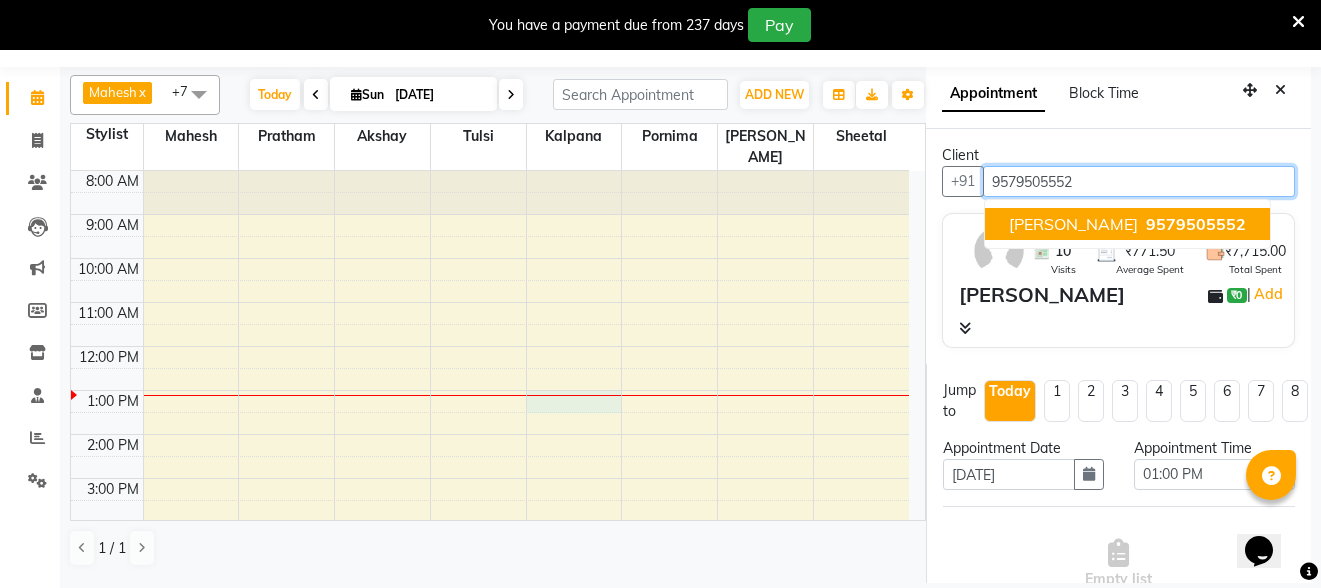 click on "mahesh yeulkar" at bounding box center (1073, 224) 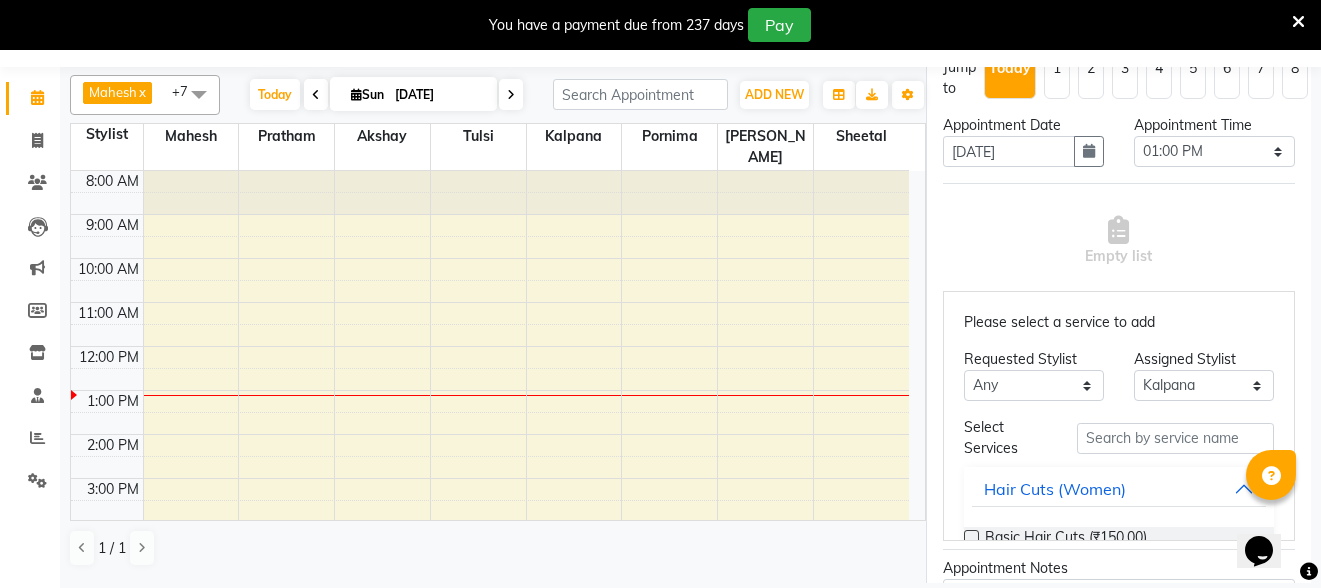 scroll, scrollTop: 570, scrollLeft: 0, axis: vertical 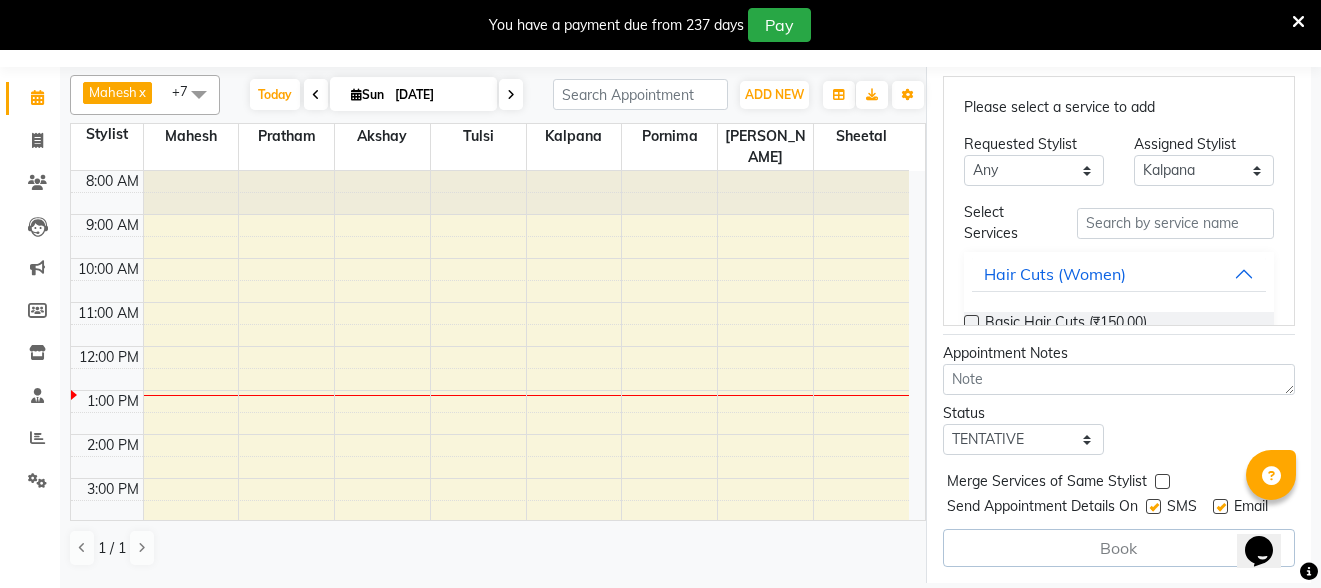 type on "9579505552" 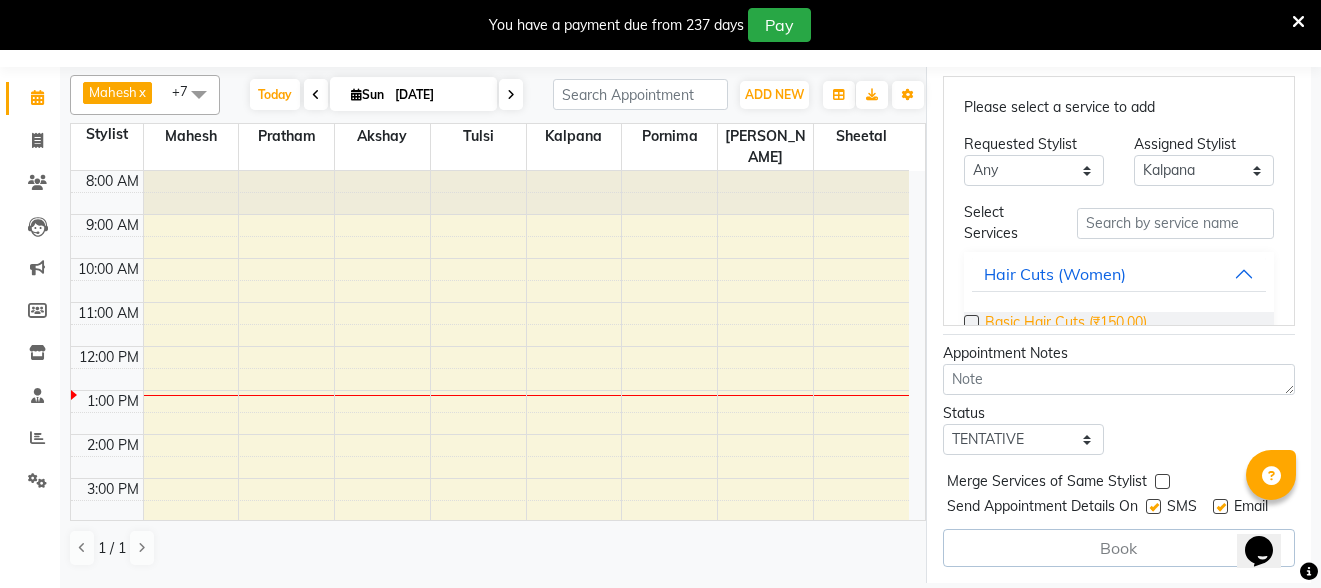 click on "Basic Hair Cuts (₹150.00)" at bounding box center [1066, 324] 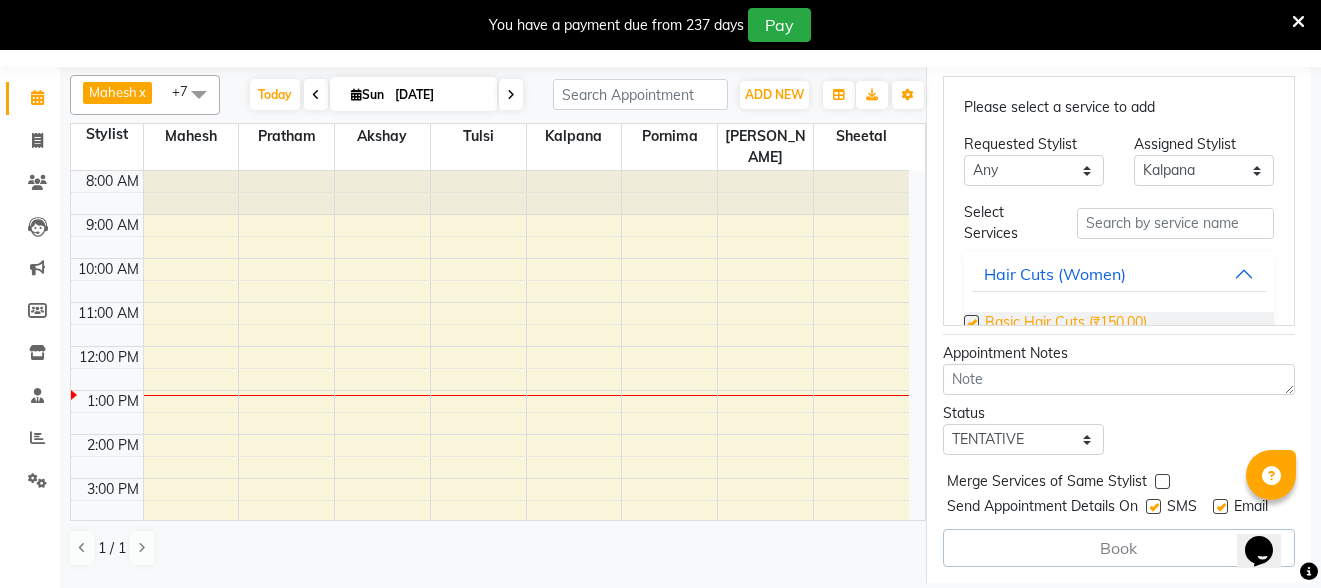 scroll, scrollTop: 392, scrollLeft: 0, axis: vertical 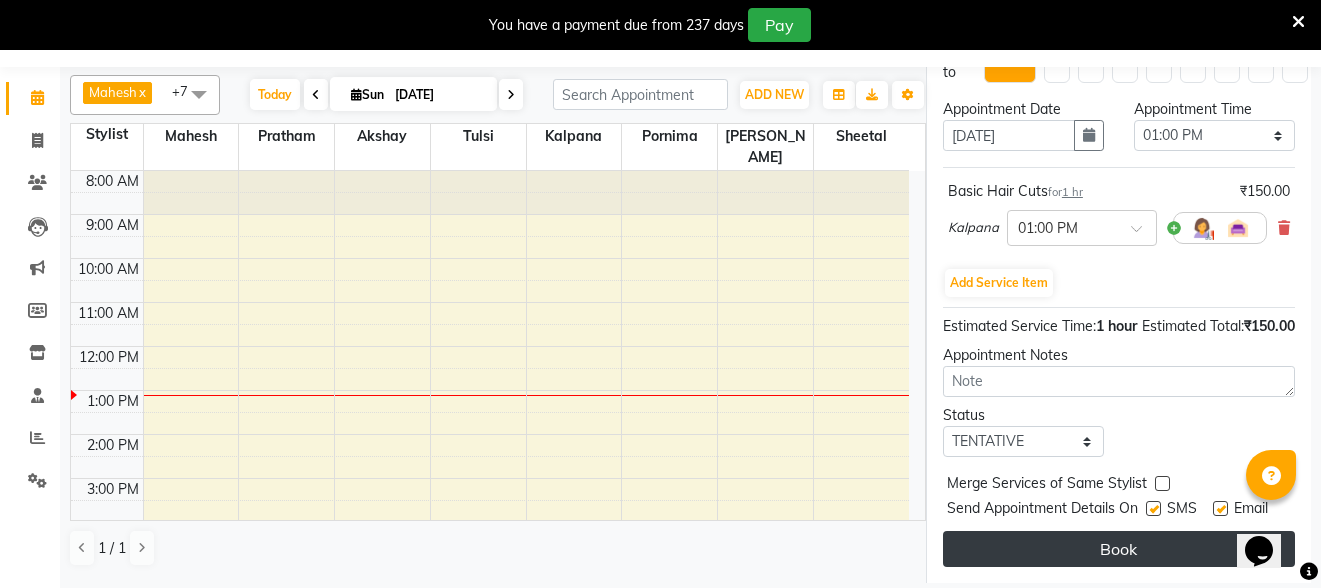 click on "Book" at bounding box center [1119, 549] 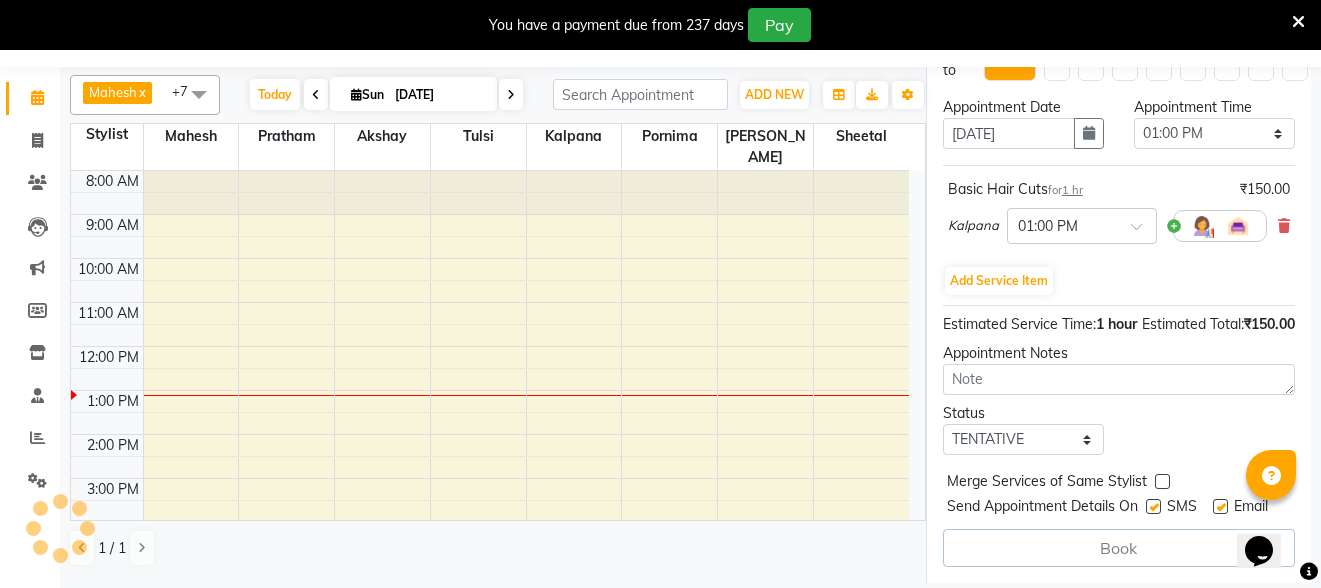 select on "32245" 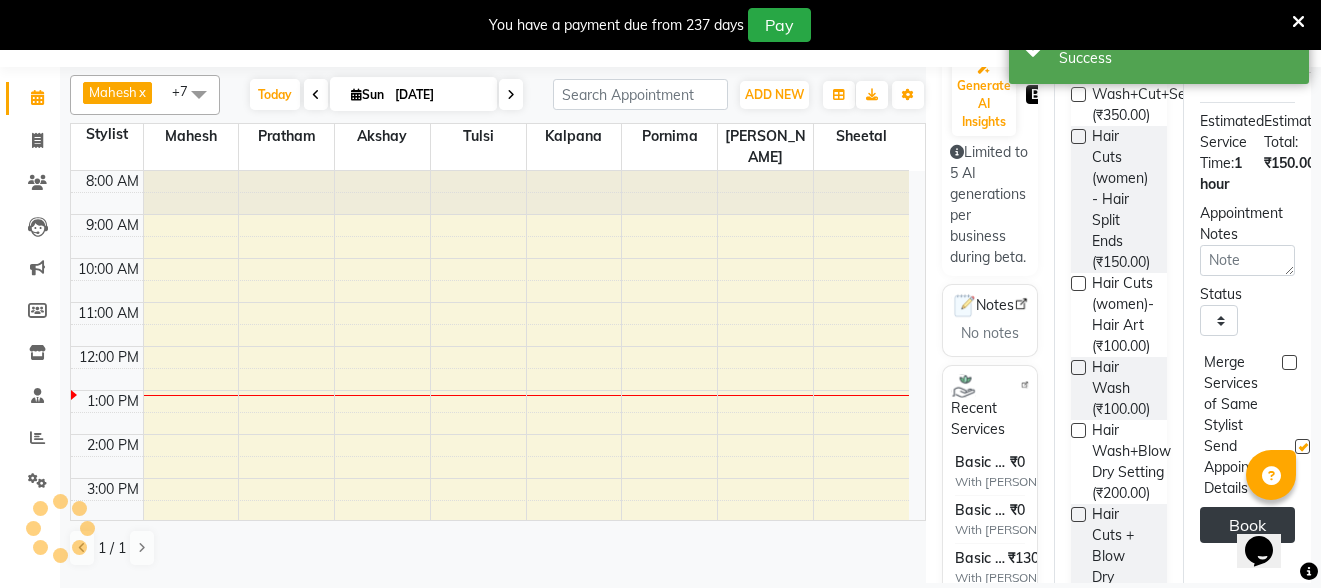scroll, scrollTop: 0, scrollLeft: 0, axis: both 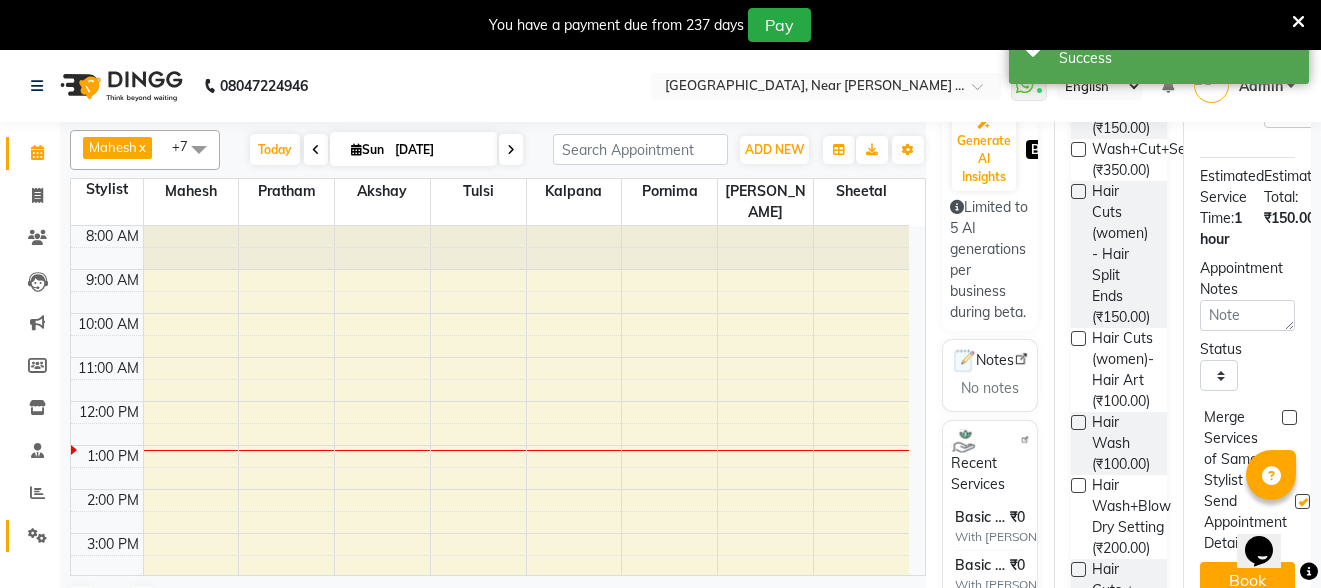 click 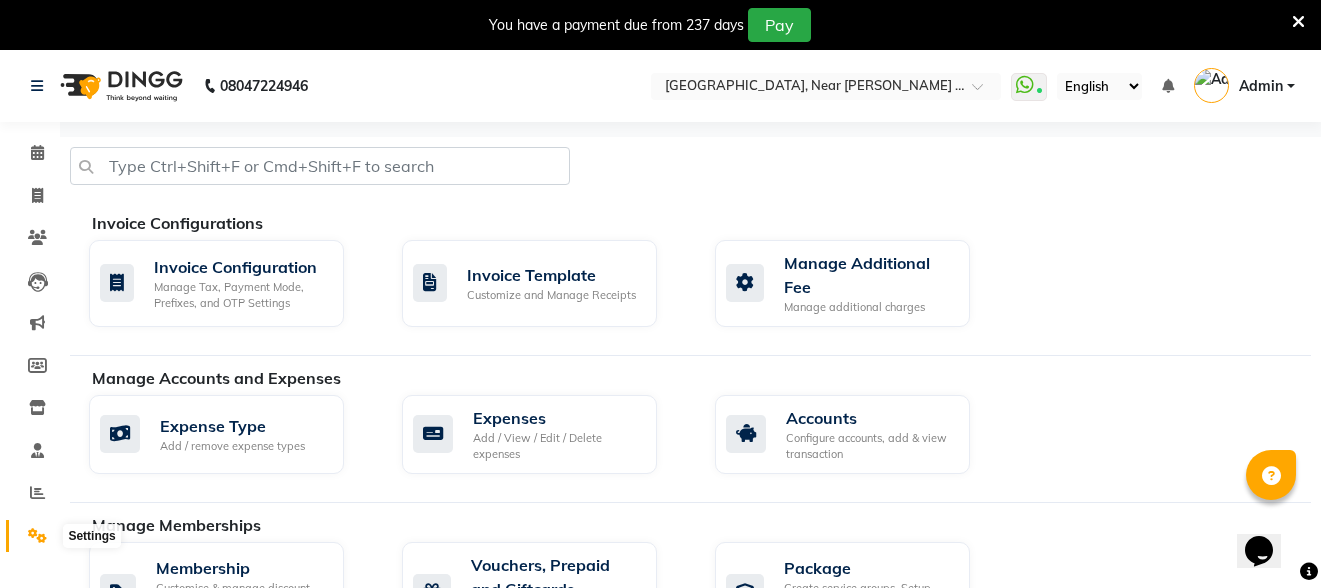 click 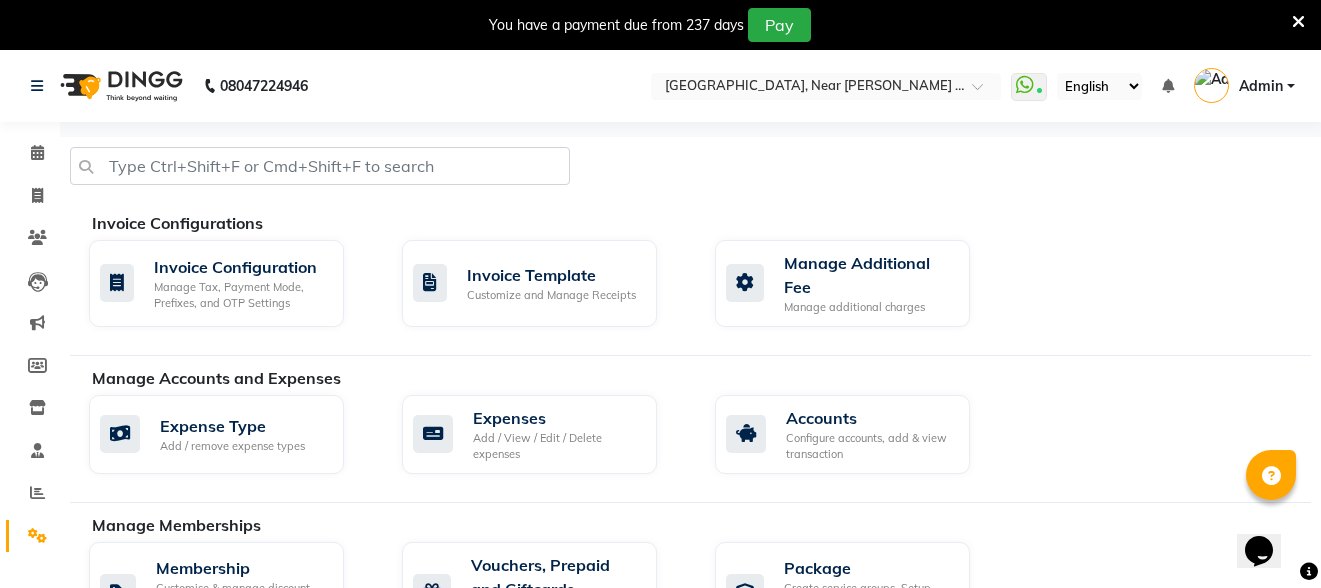 click 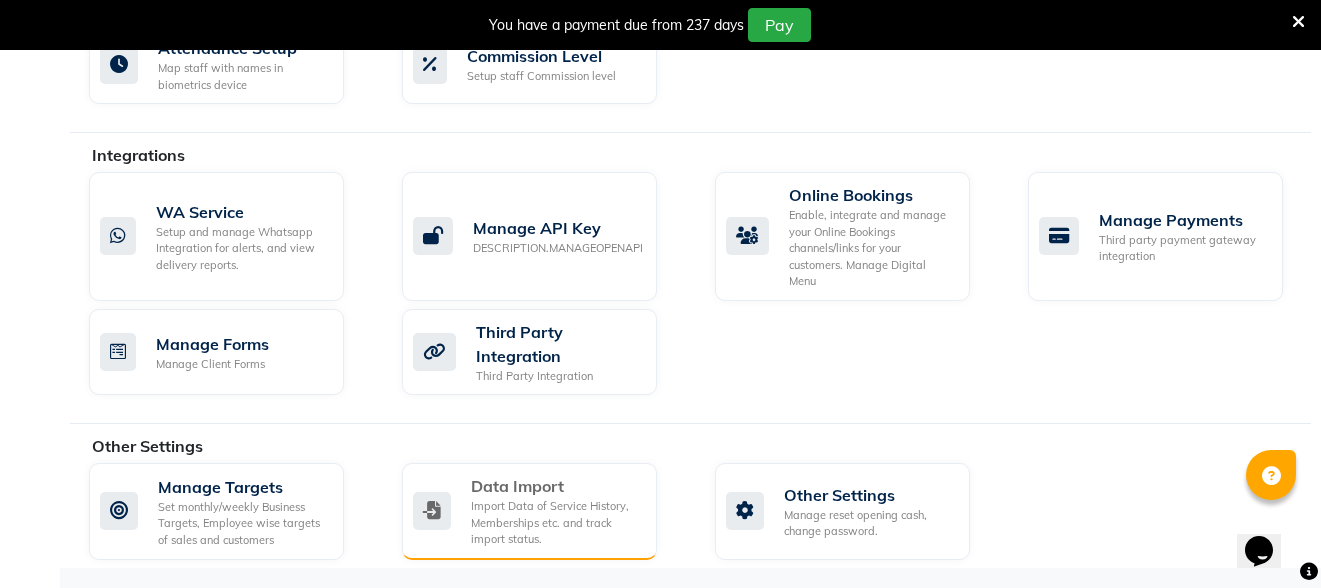 scroll, scrollTop: 1195, scrollLeft: 0, axis: vertical 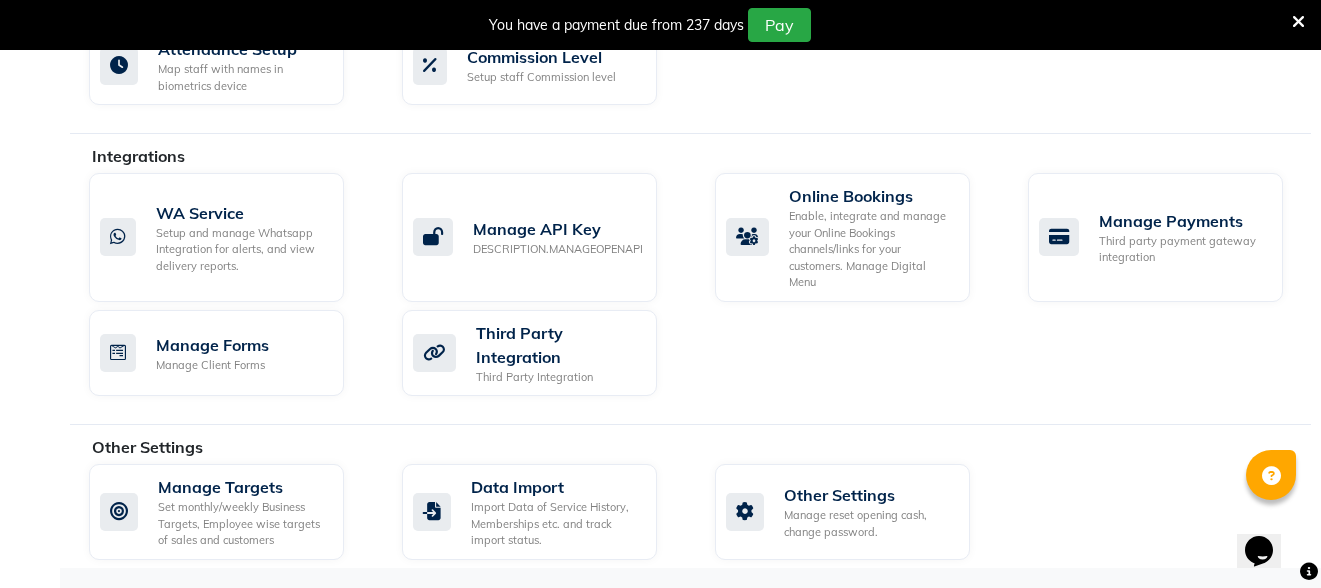 click on "You have a payment due from 237 days   Pay" at bounding box center [650, 25] 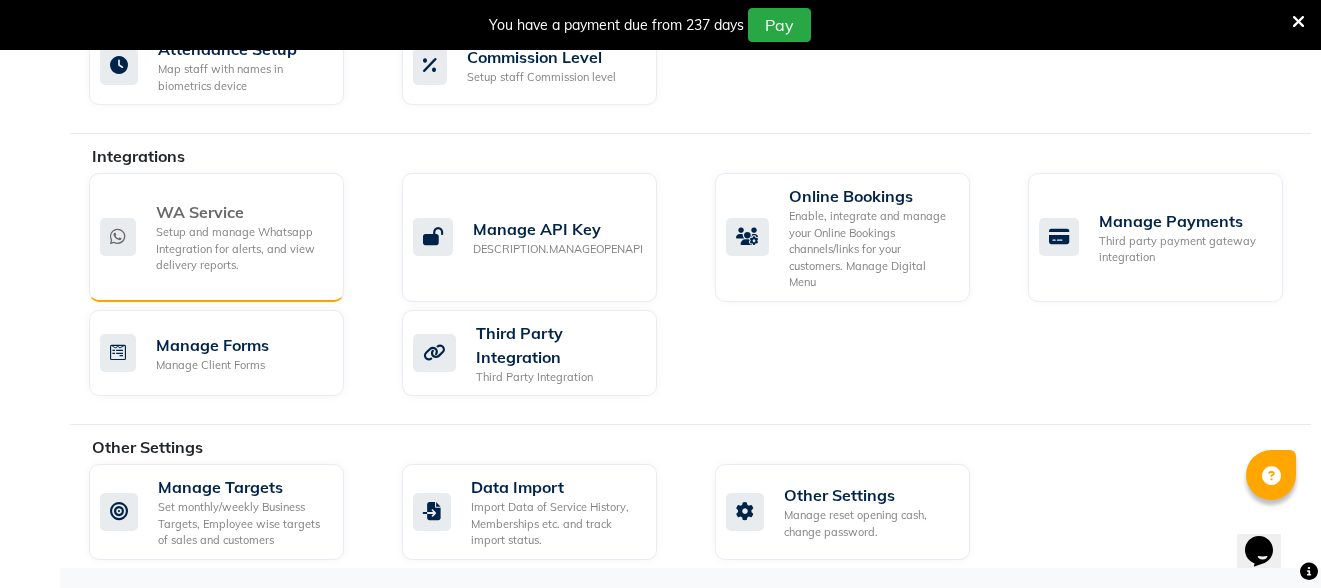 click on "WA Service" 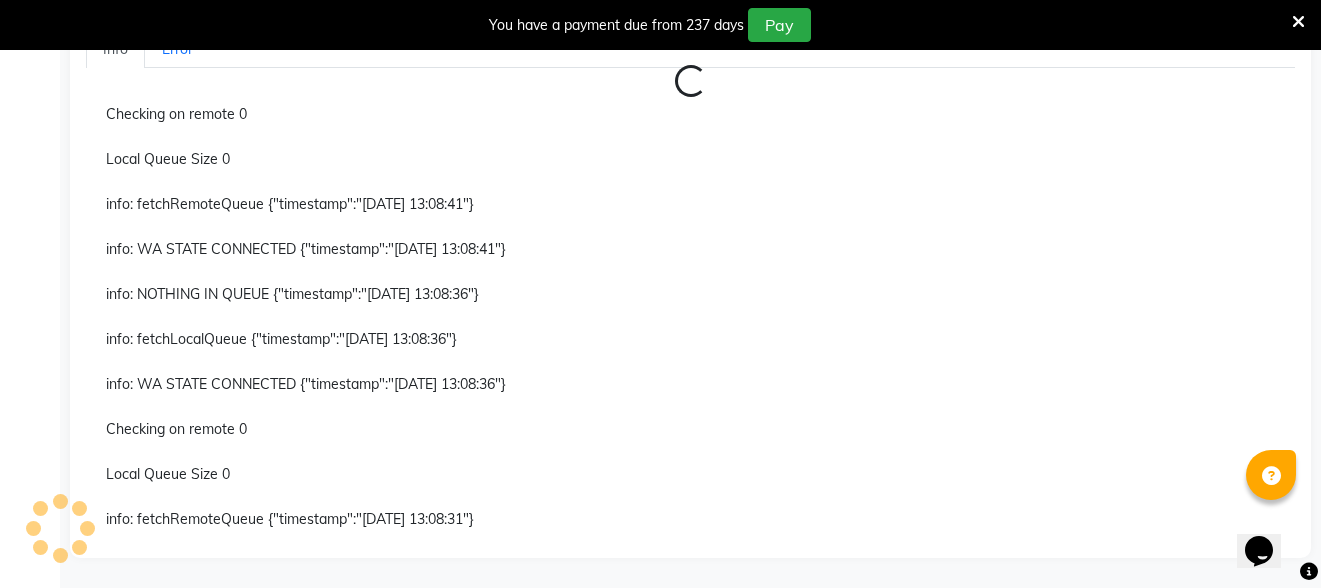scroll, scrollTop: 516, scrollLeft: 0, axis: vertical 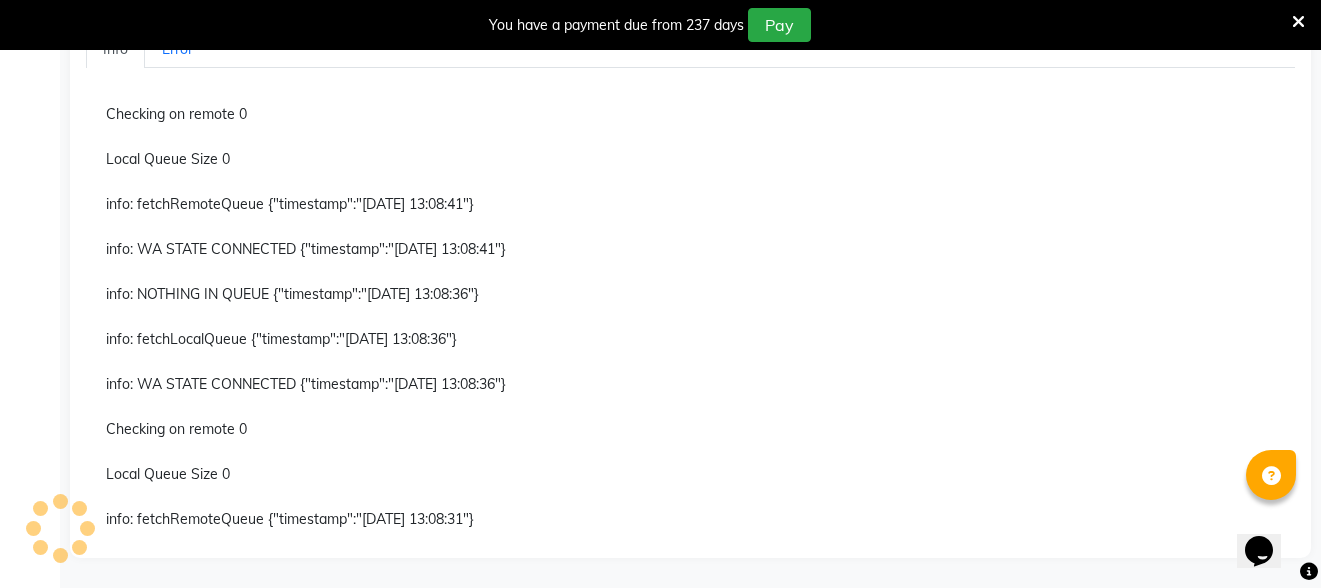 click on "info: fetchRemoteQueue {"timestamp":"2025-07-13 13:08:41"}" at bounding box center (690, 205) 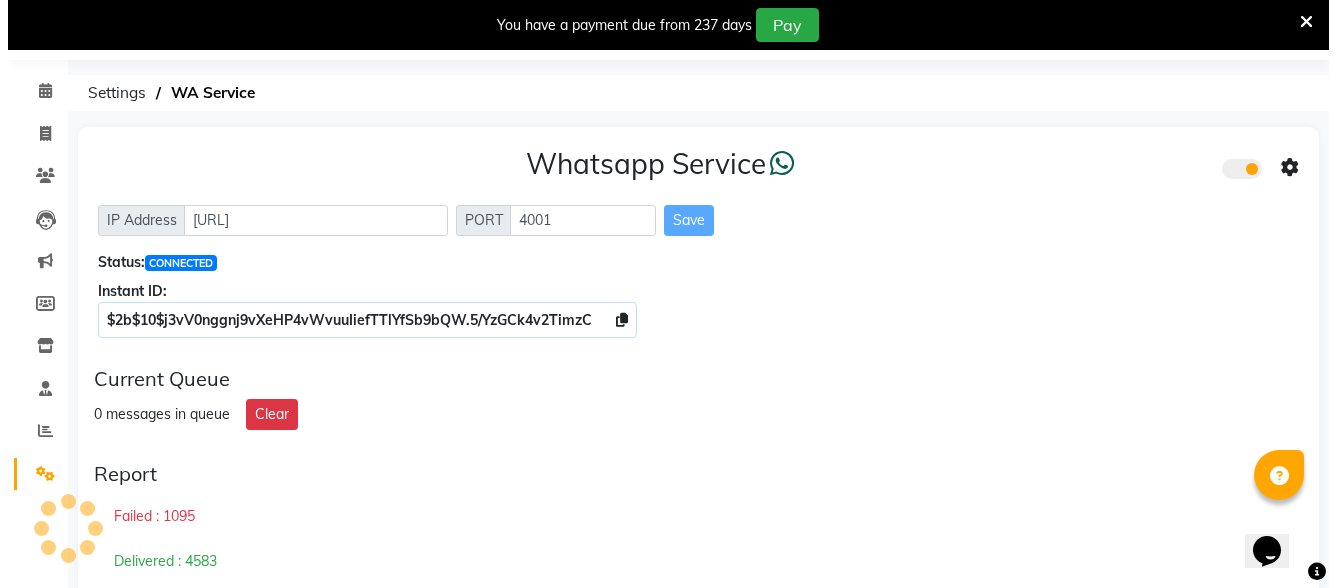 scroll, scrollTop: 0, scrollLeft: 0, axis: both 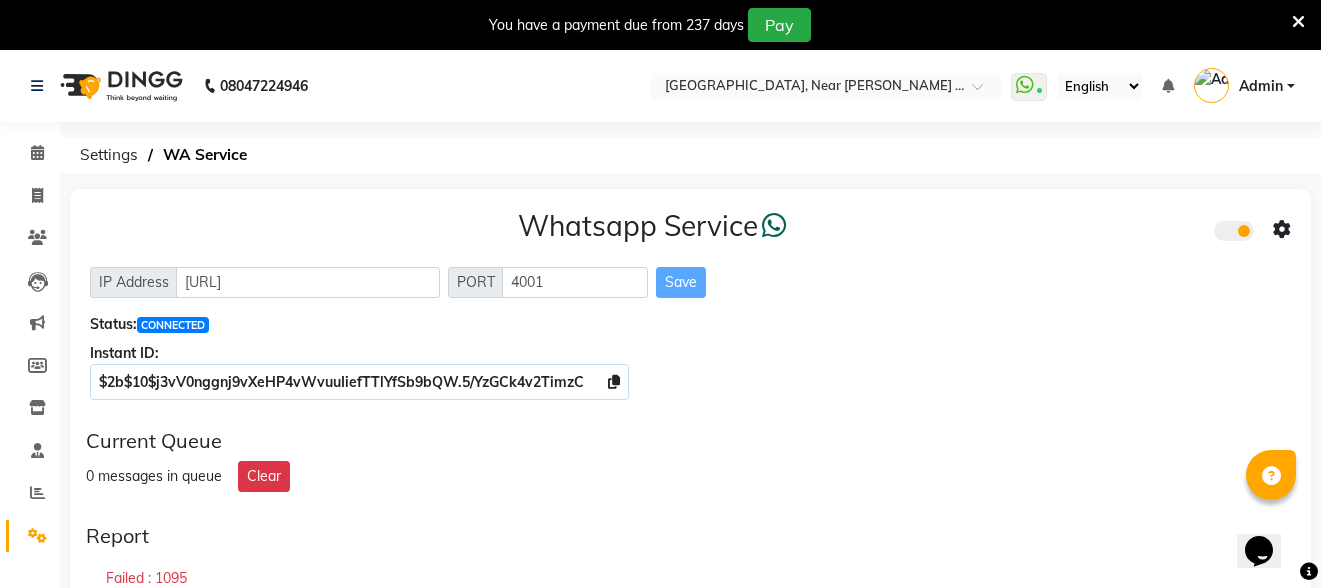 click on "Whatsapp Service" 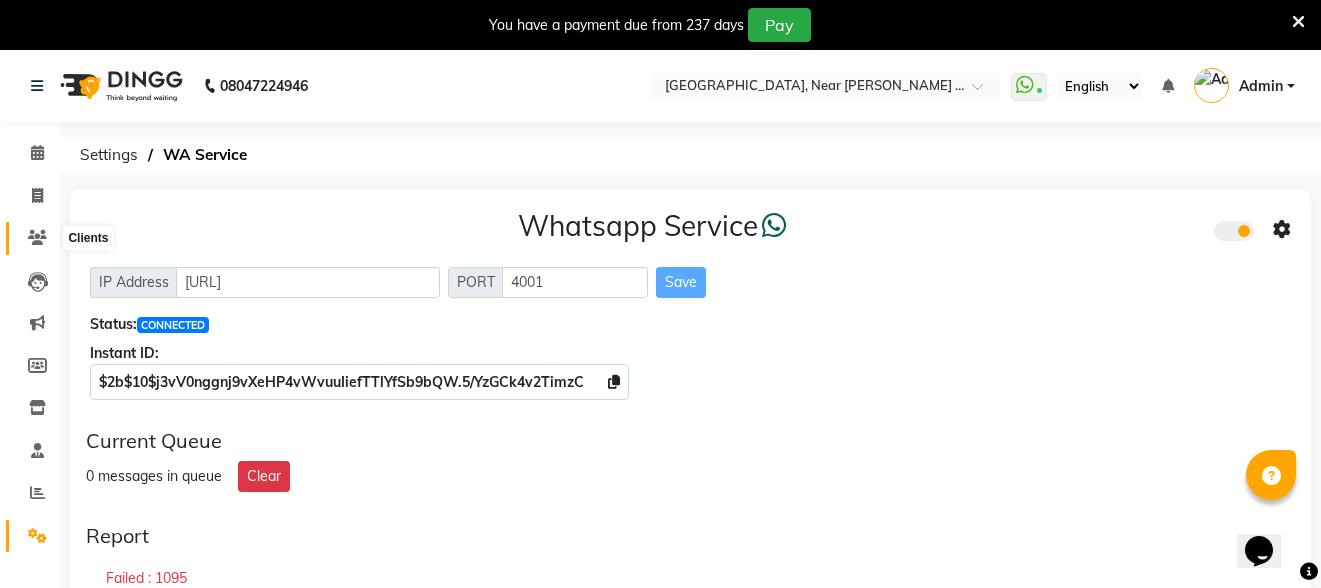 click 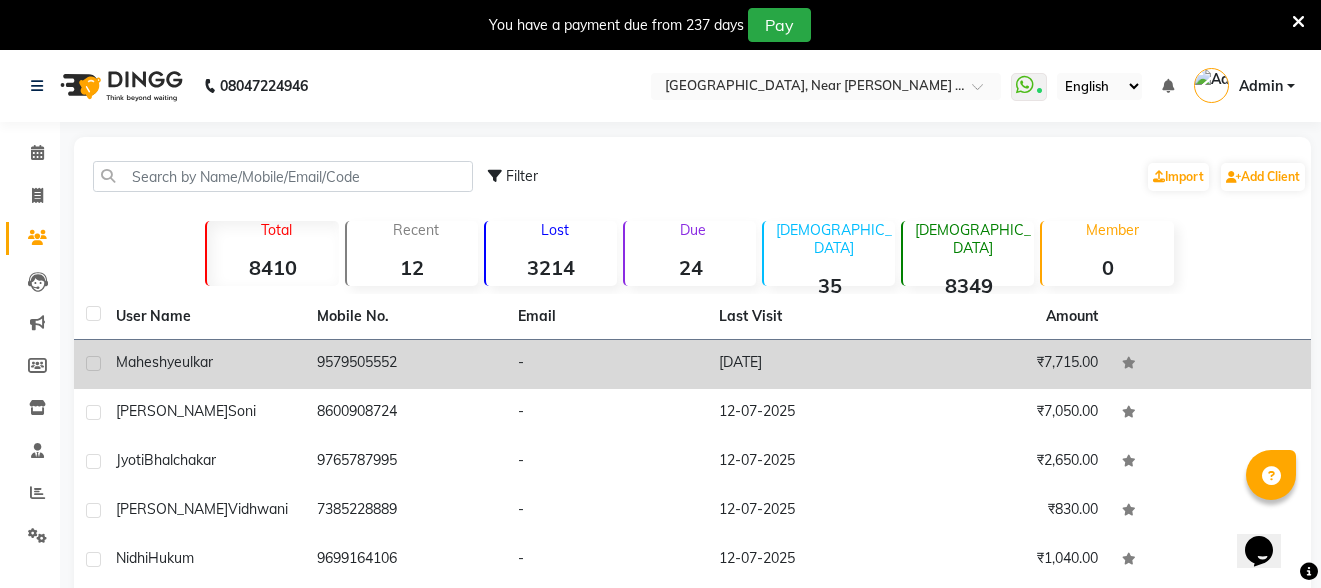 click on "yeulkar" 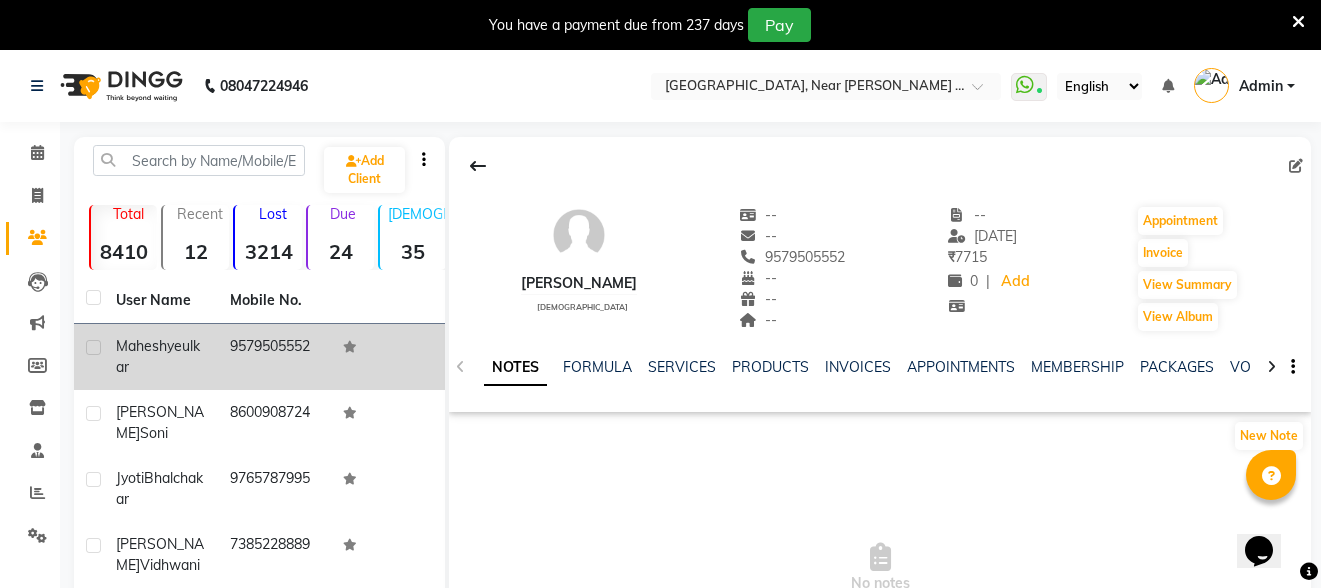 click on "mahesh  yeulkar" 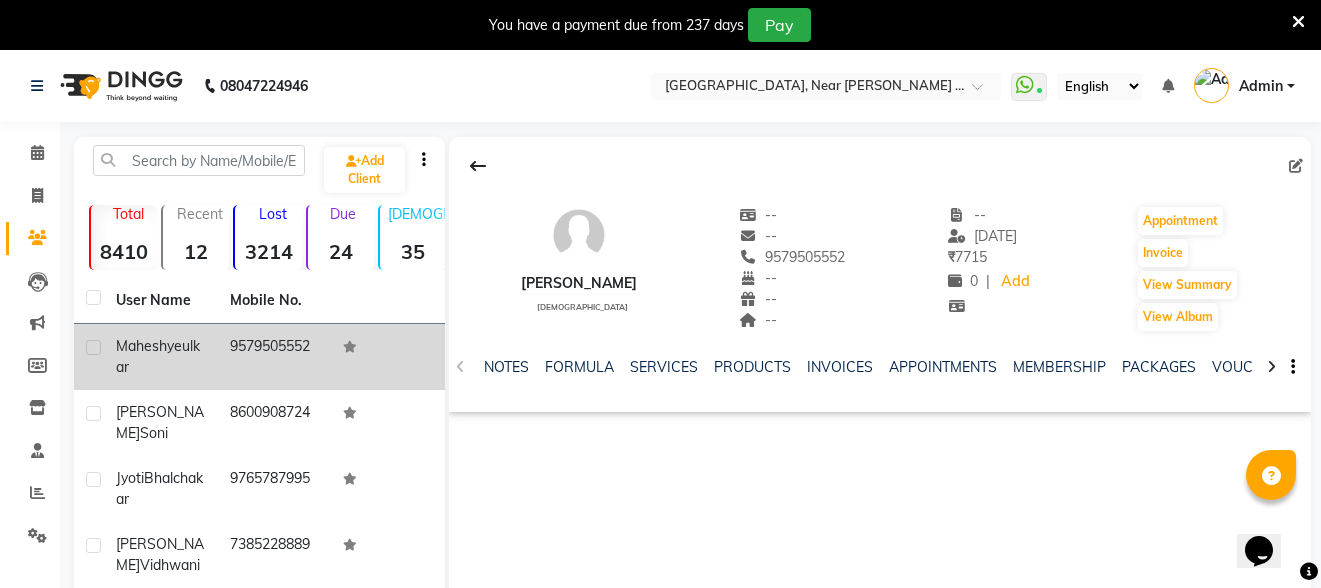 click 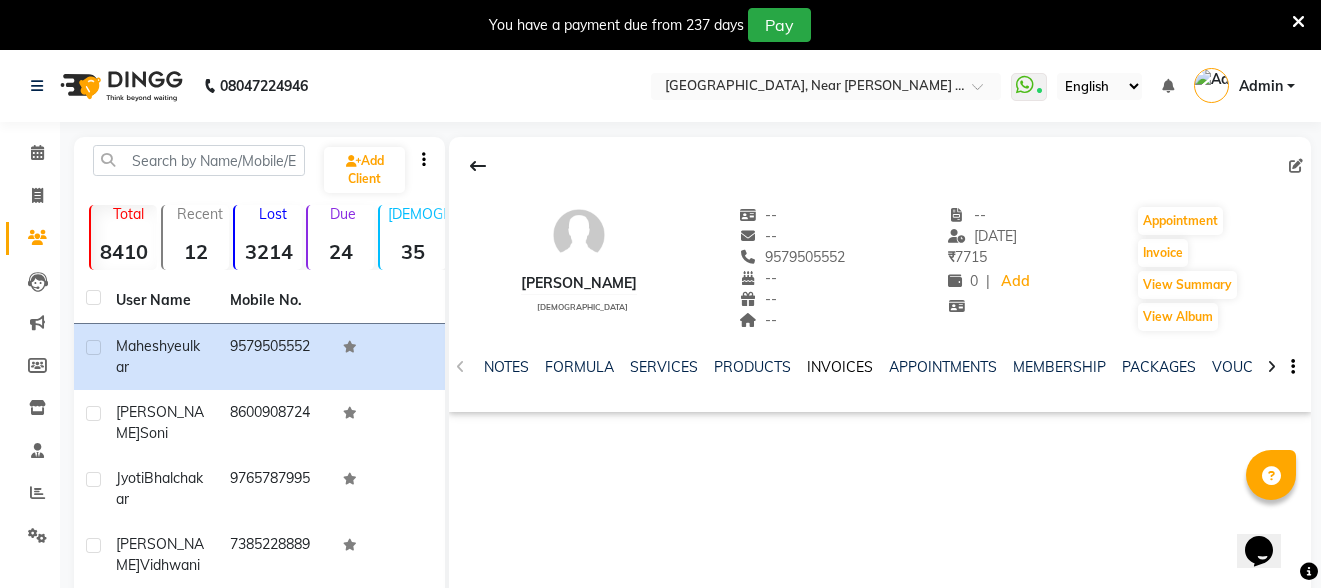 click on "INVOICES" 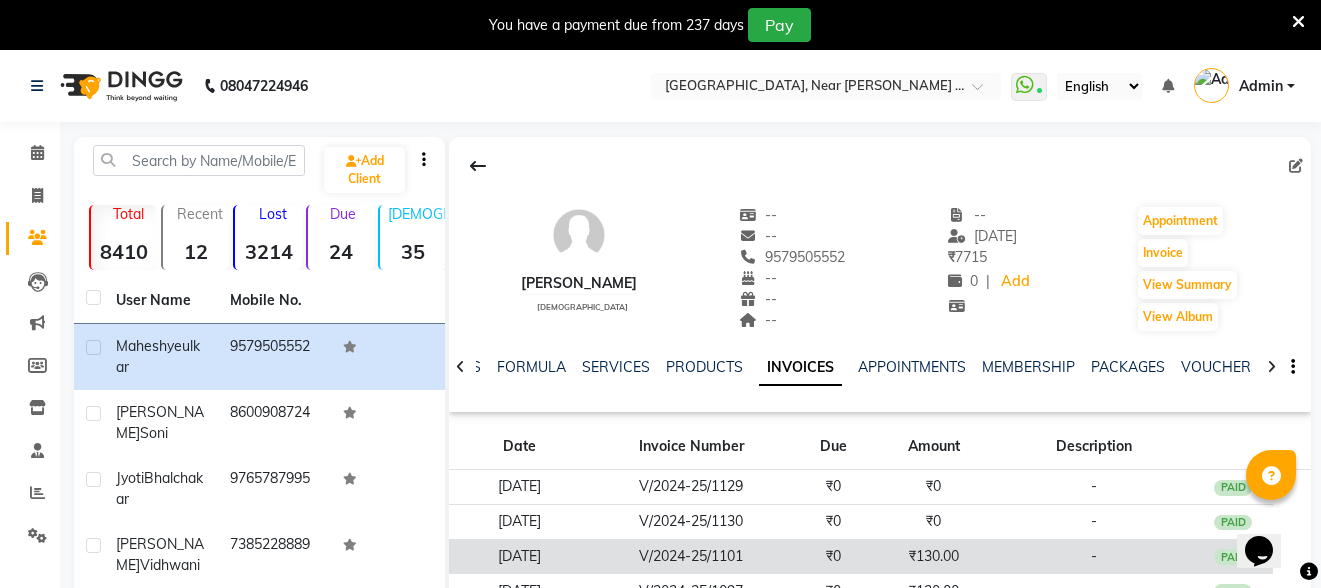 click on "V/2024-25/1101" 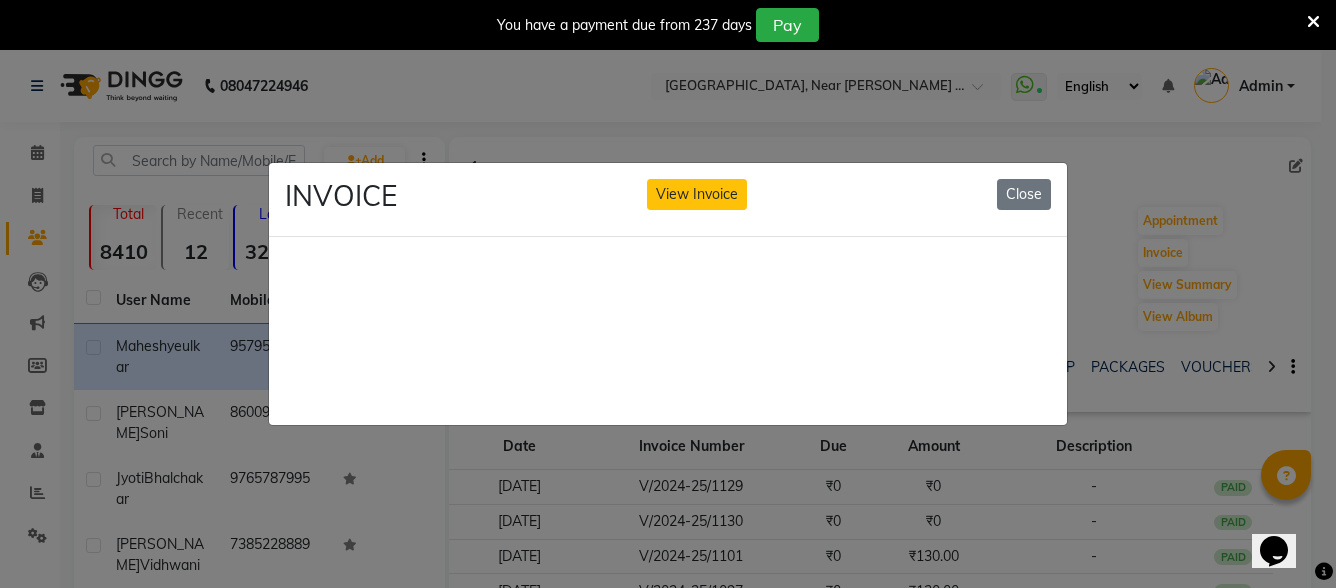 click on "INVOICE View Invoice Close" 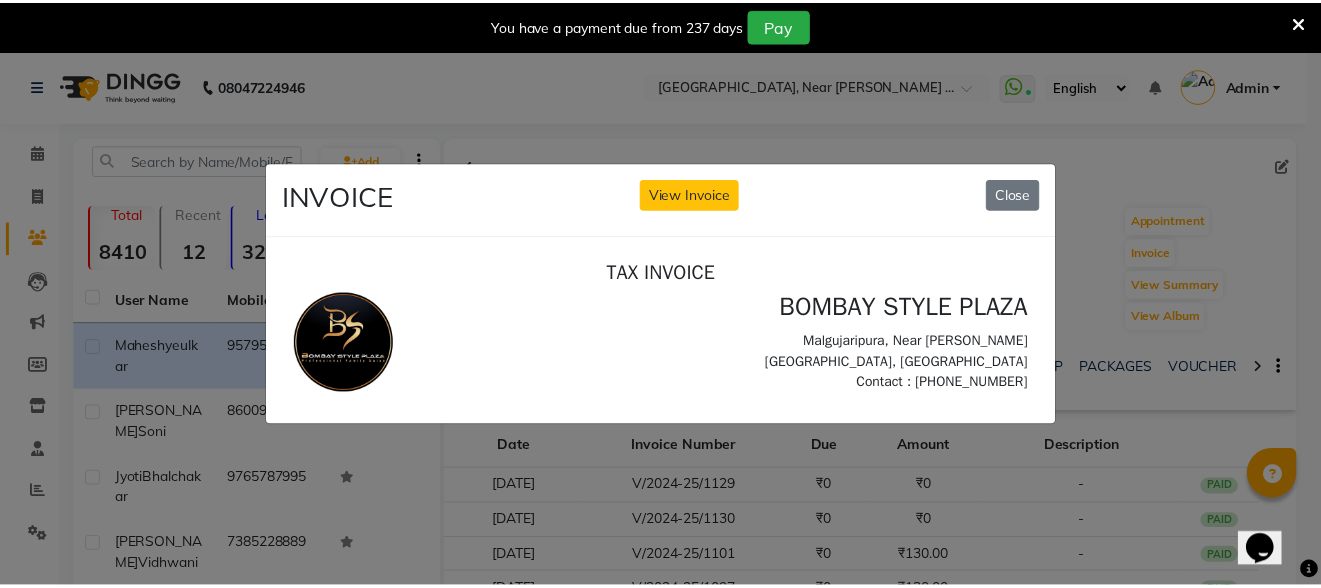 scroll, scrollTop: 0, scrollLeft: 0, axis: both 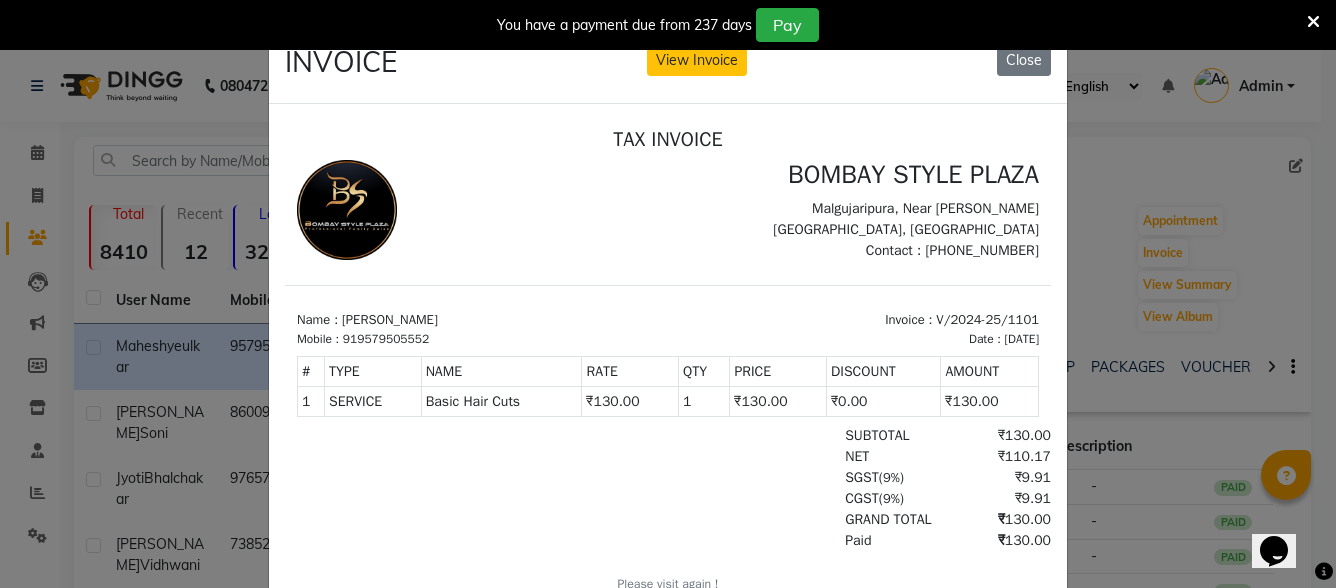 click on "BOMBAY STYLE PLAZA" at bounding box center (859, 174) 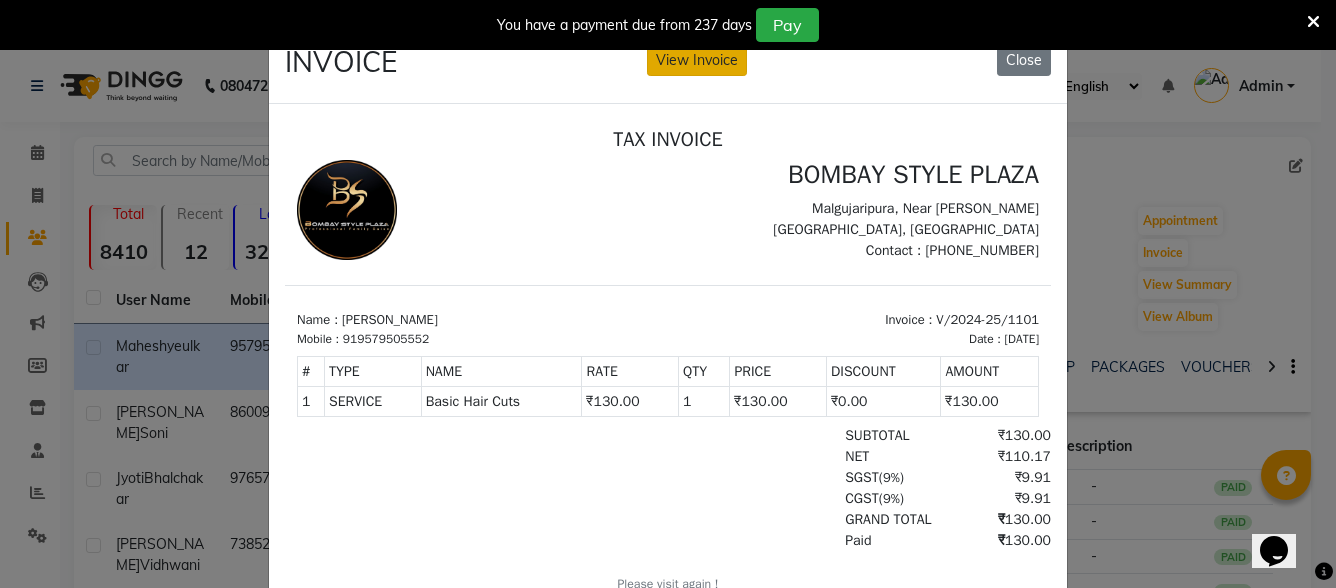 click on "View Invoice" 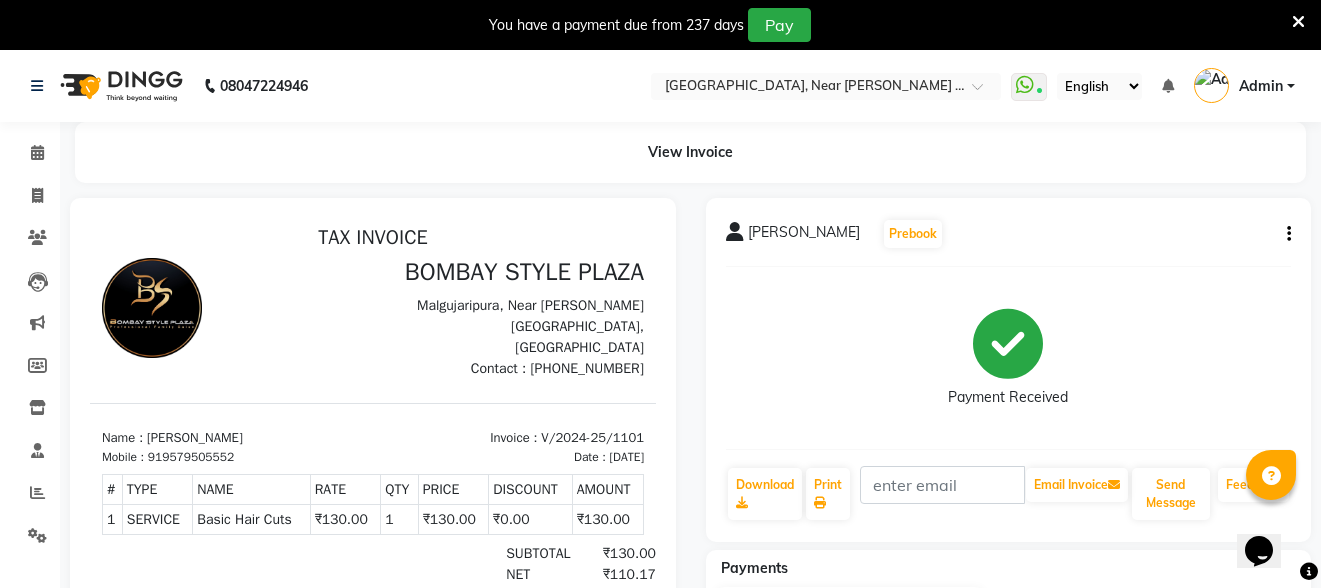 scroll, scrollTop: 0, scrollLeft: 0, axis: both 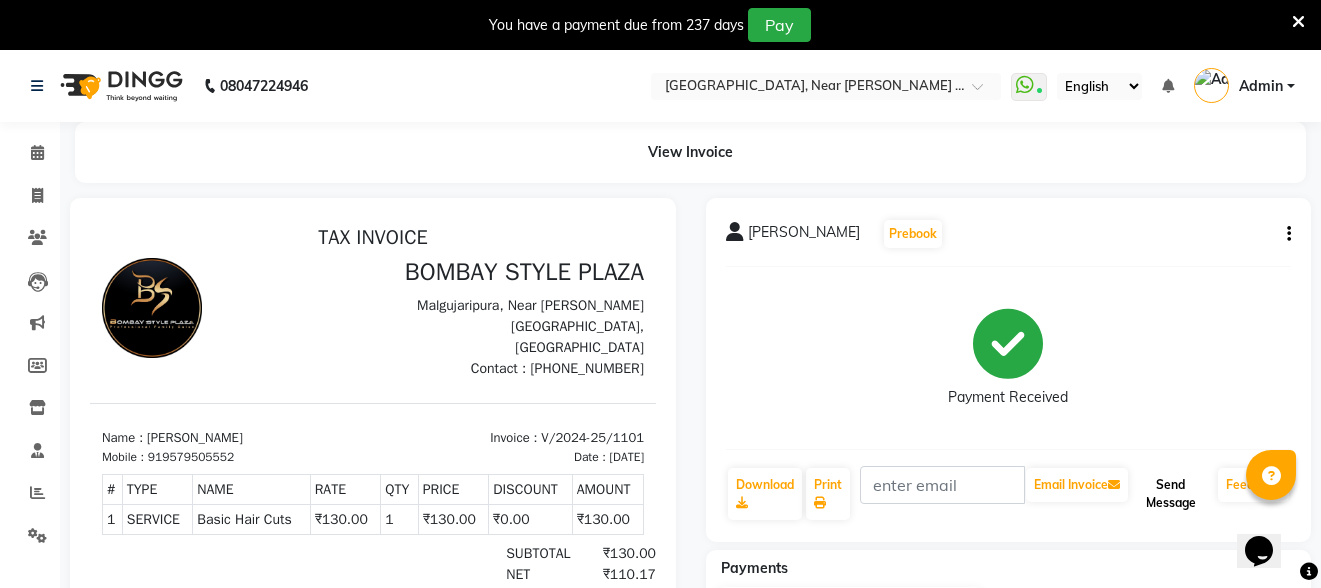 click on "Send Message" 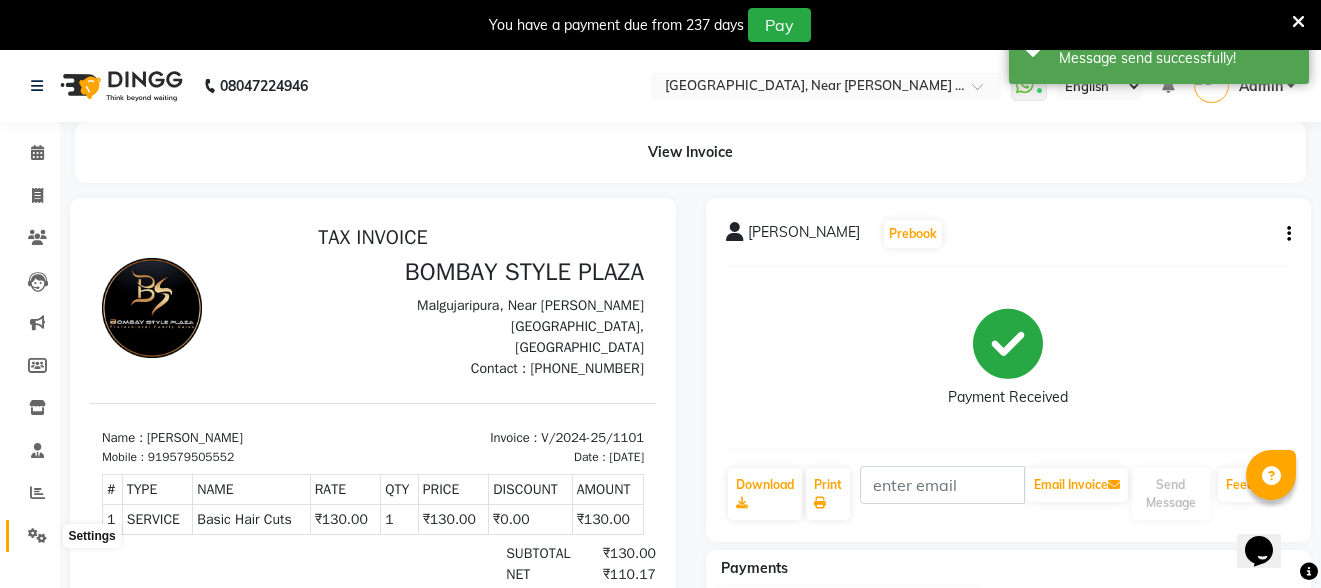 click 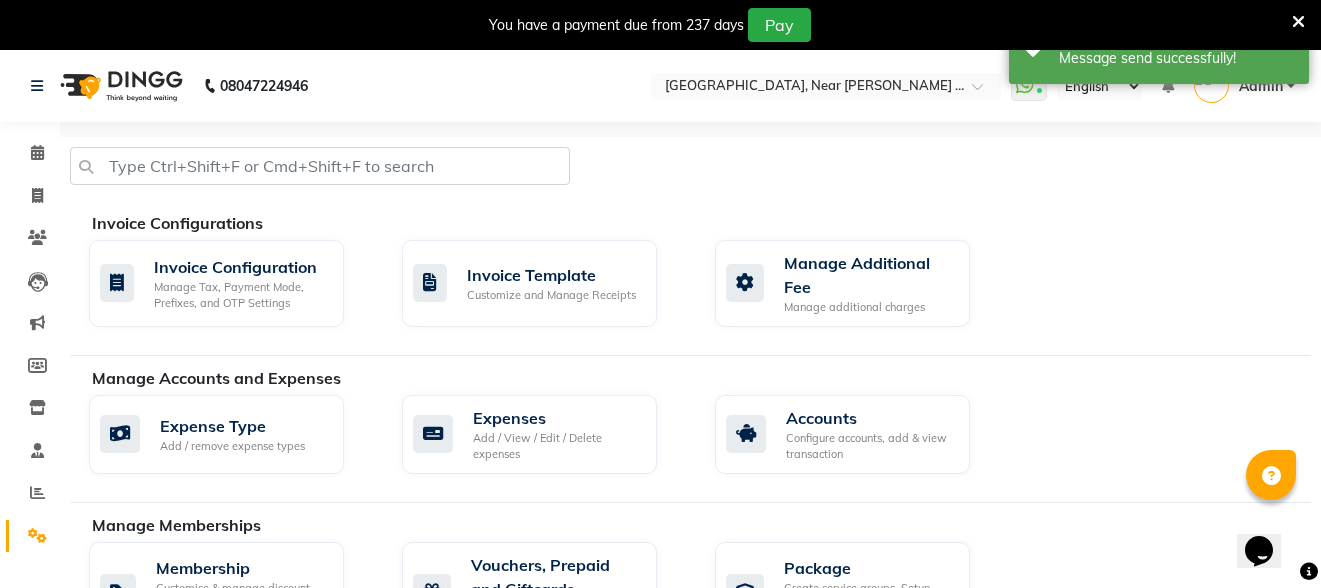 scroll, scrollTop: 1195, scrollLeft: 0, axis: vertical 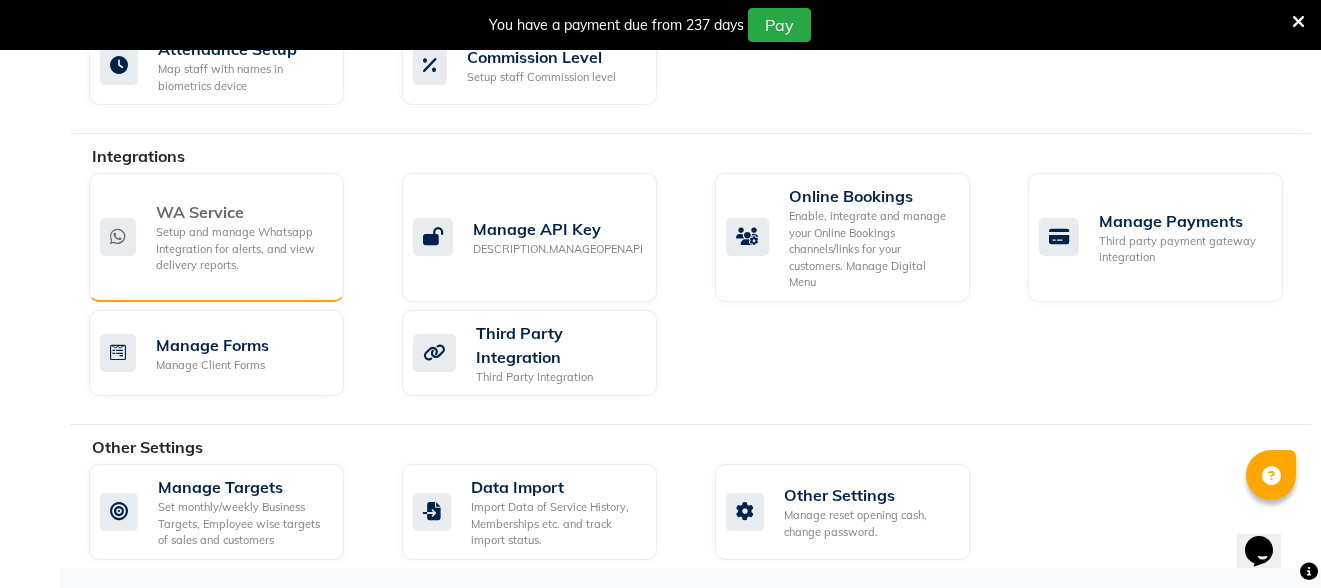 click on "Setup and manage Whatsapp Integration for alerts, and view delivery reports." 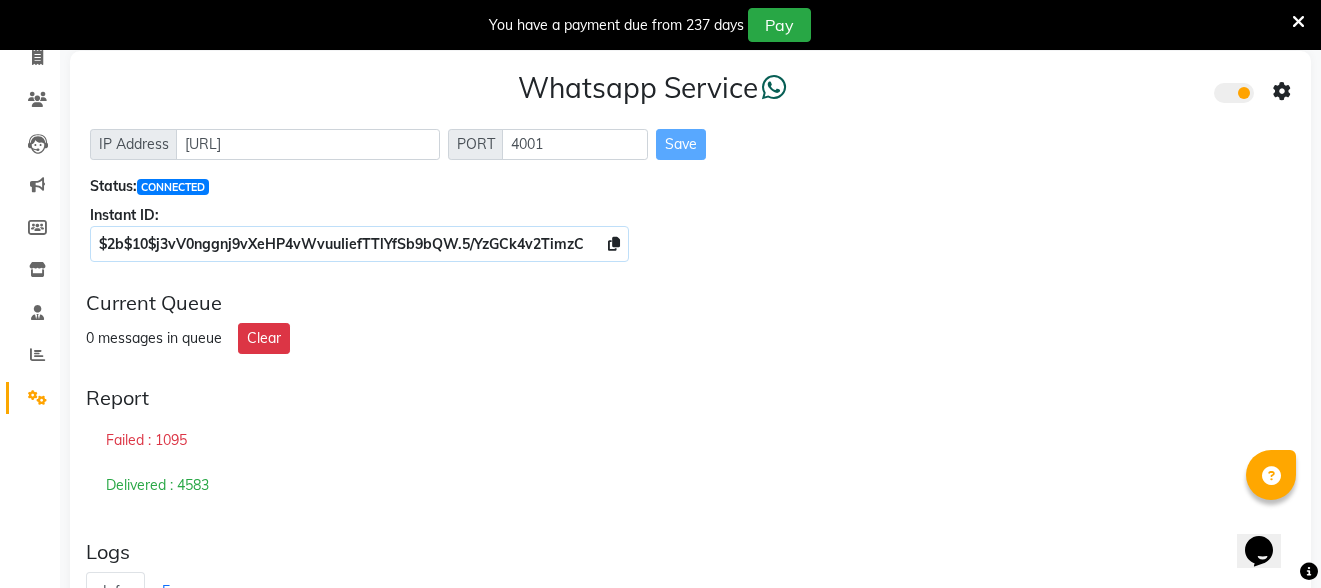 scroll, scrollTop: 0, scrollLeft: 0, axis: both 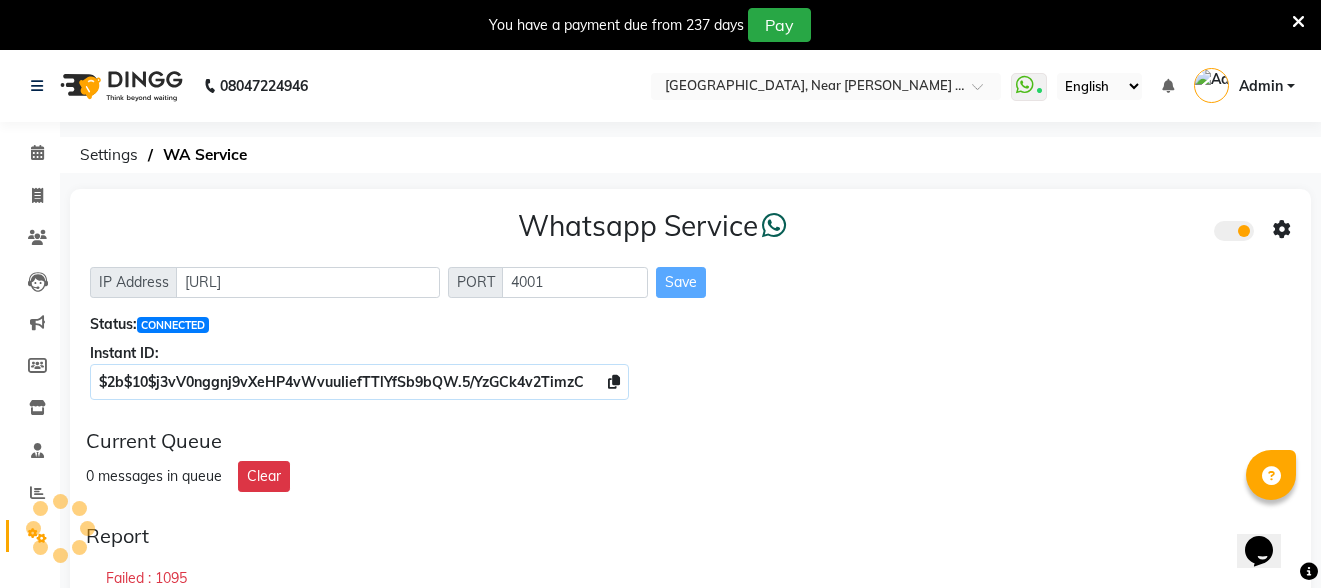 click on "Settings" 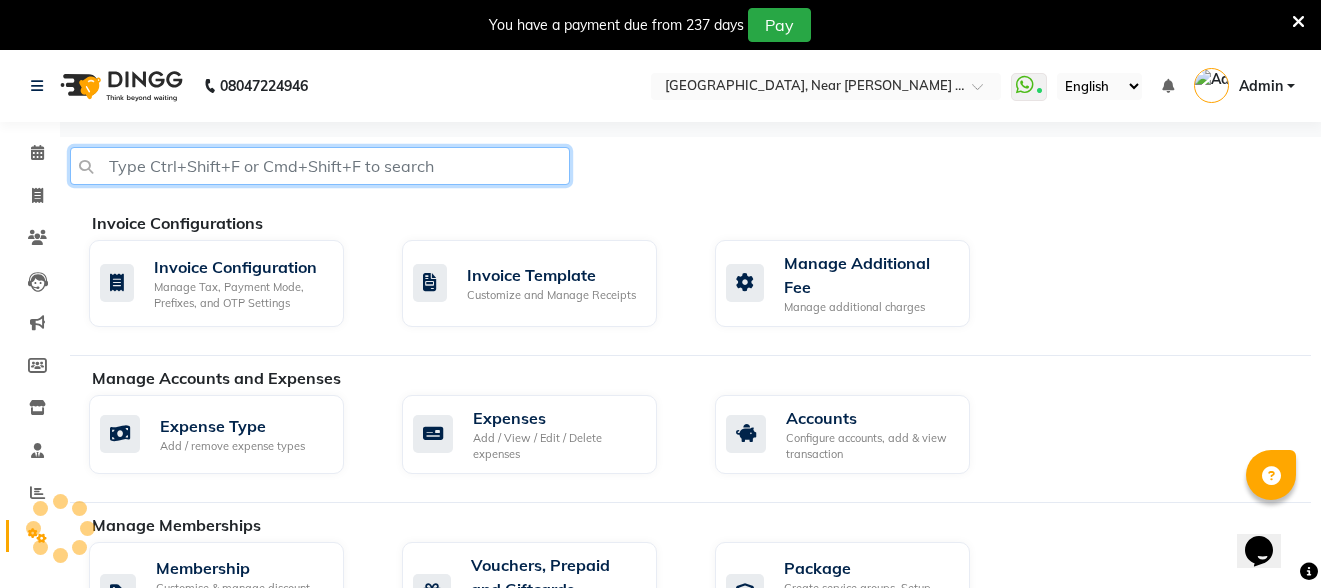 click 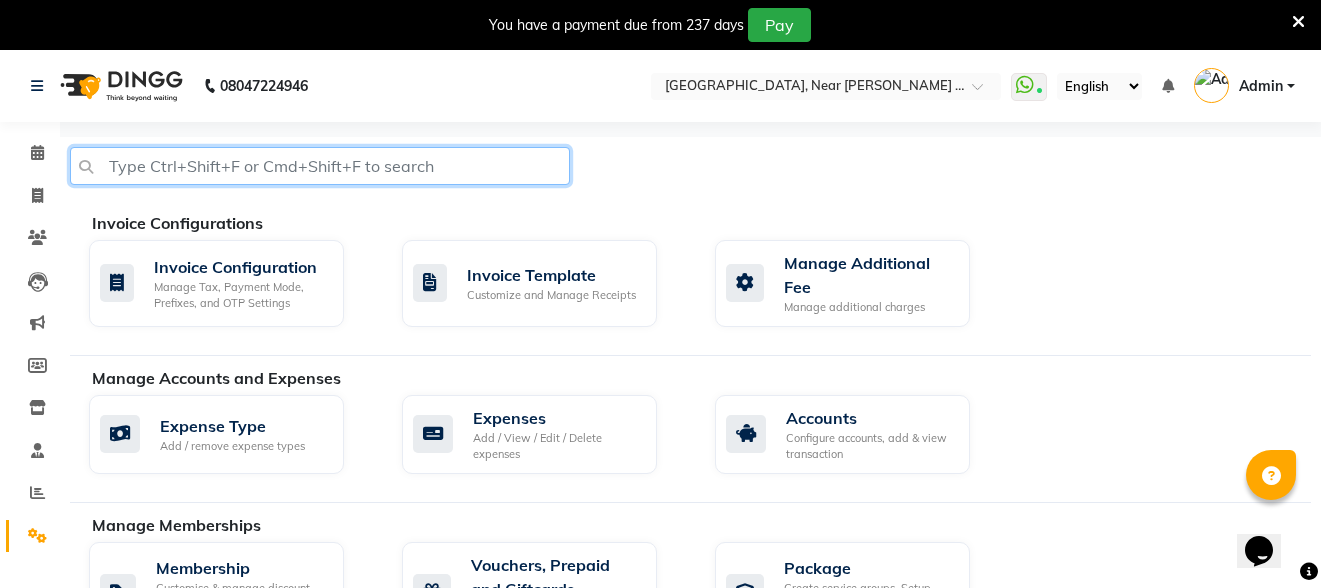 click 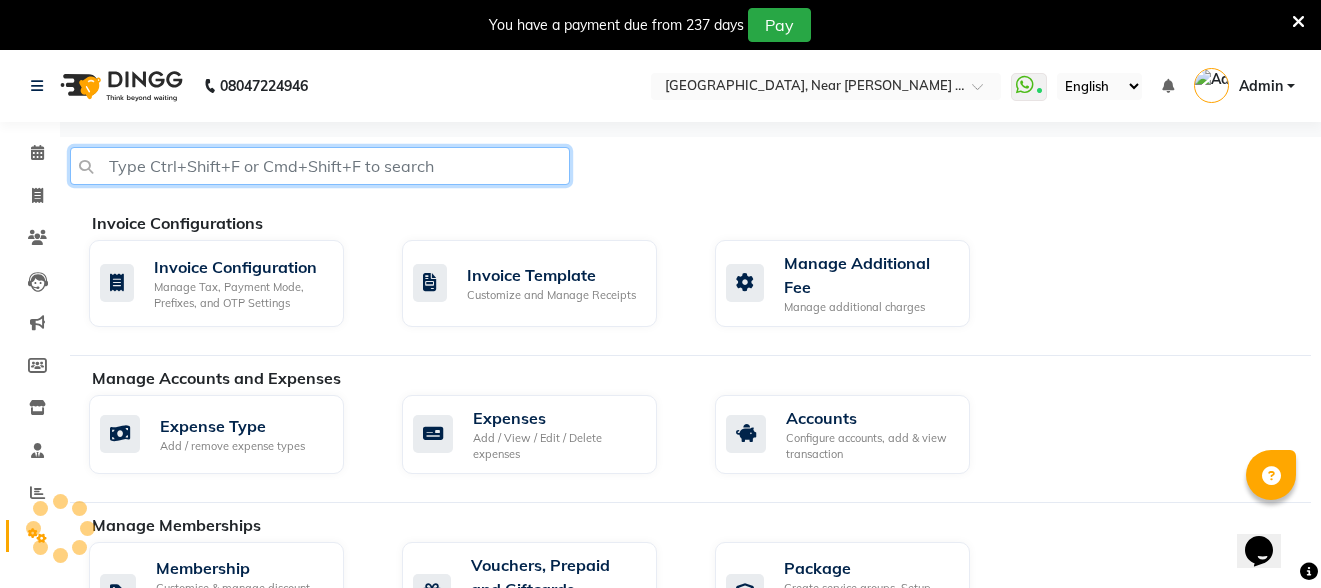 click 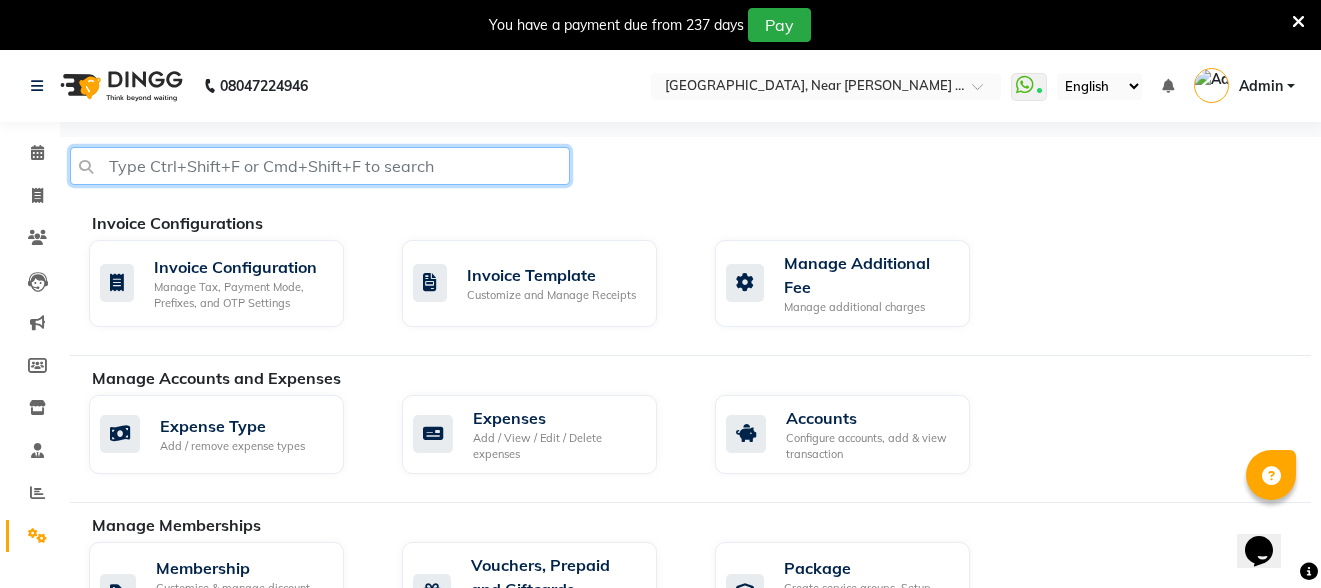 click 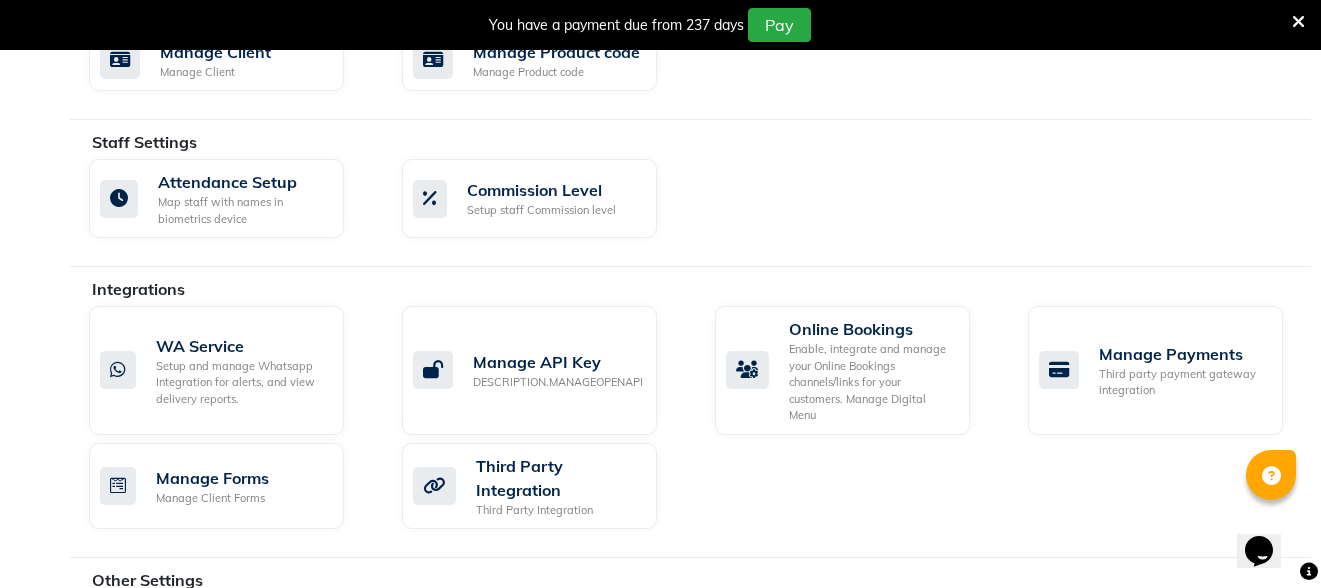 scroll, scrollTop: 680, scrollLeft: 0, axis: vertical 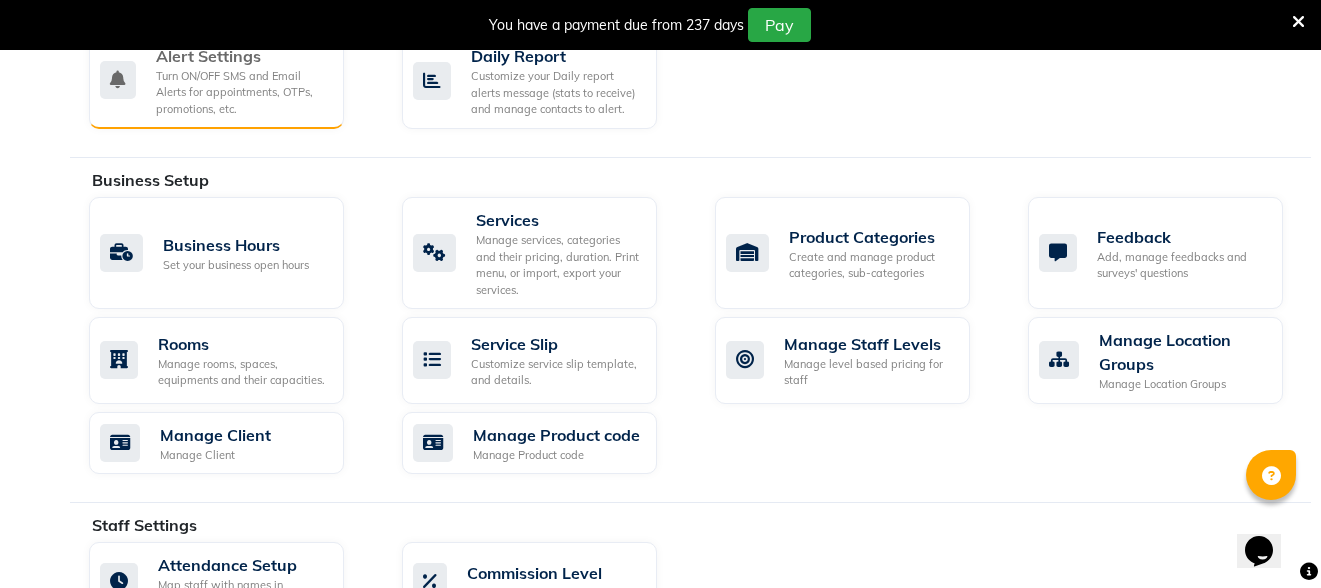click on "Turn ON/OFF SMS and Email Alerts for appointments, OTPs, promotions, etc." 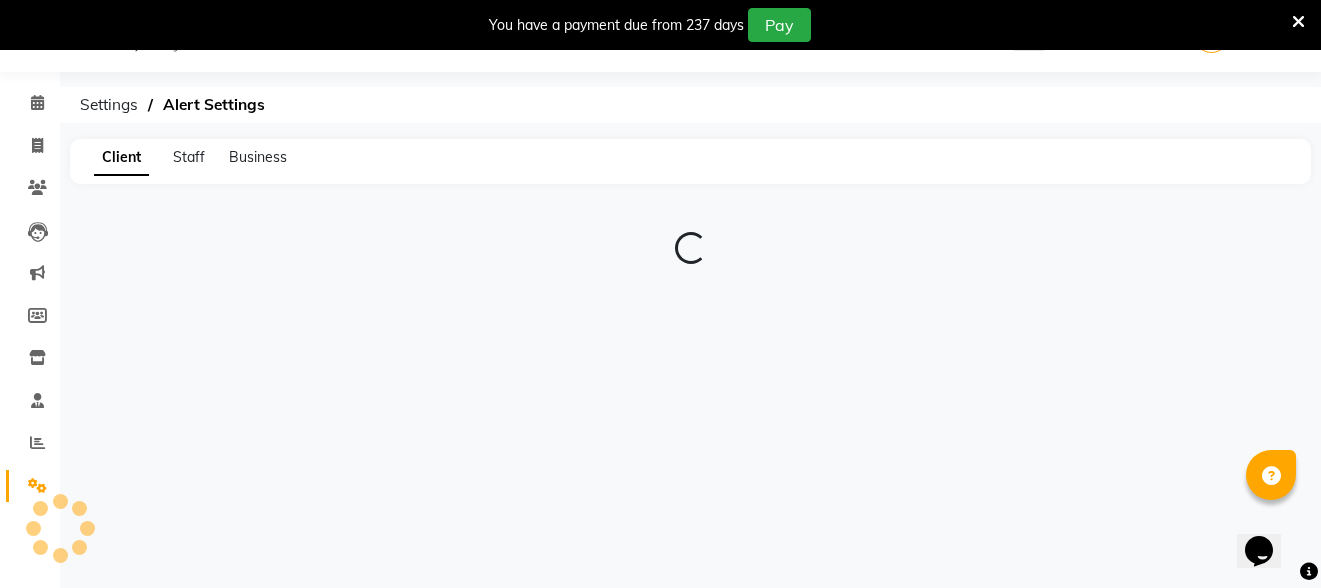 scroll, scrollTop: 146, scrollLeft: 0, axis: vertical 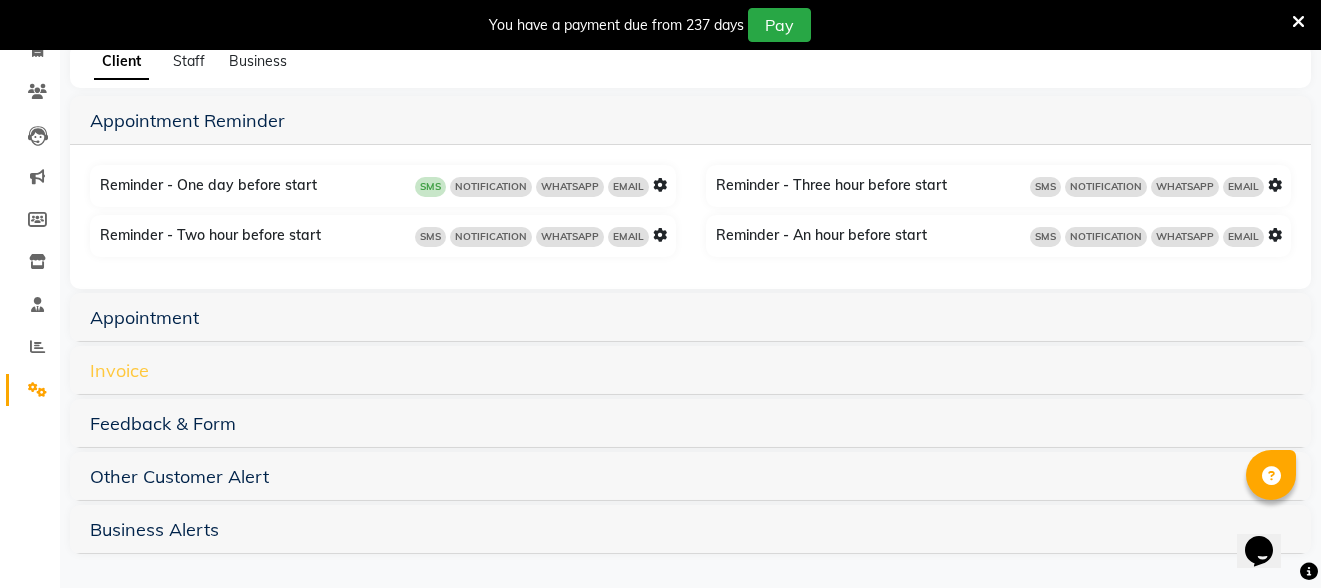 click on "Invoice" at bounding box center [119, 370] 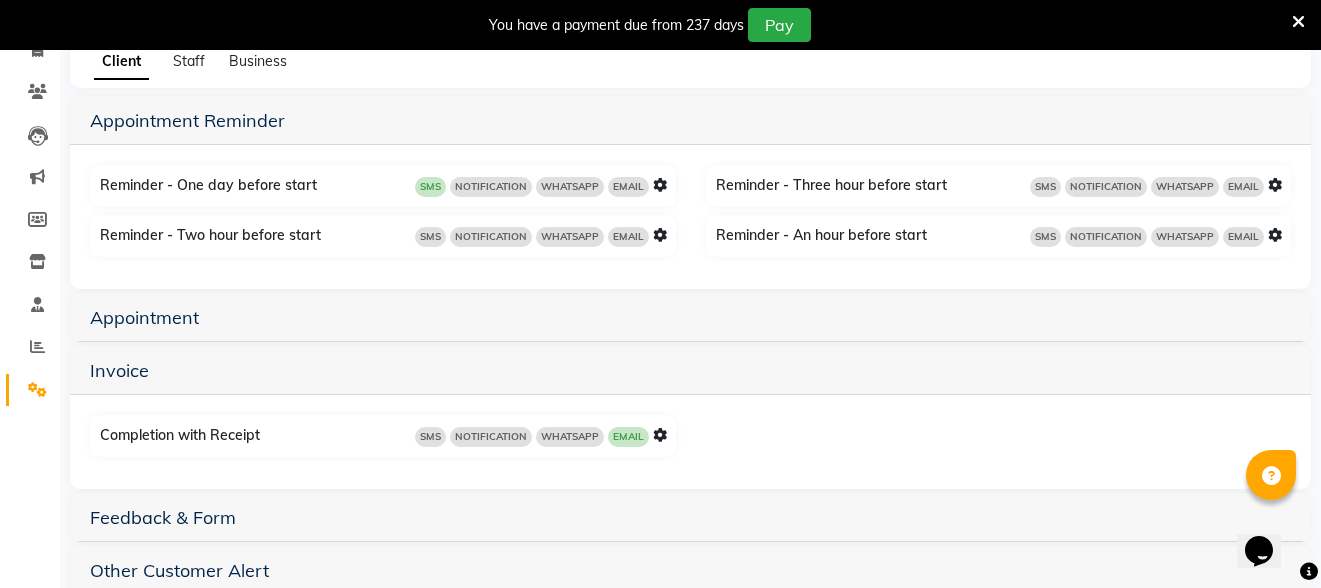 click on "SMS   NOTIFICATION   WHATSAPP   EMAIL" at bounding box center [541, 436] 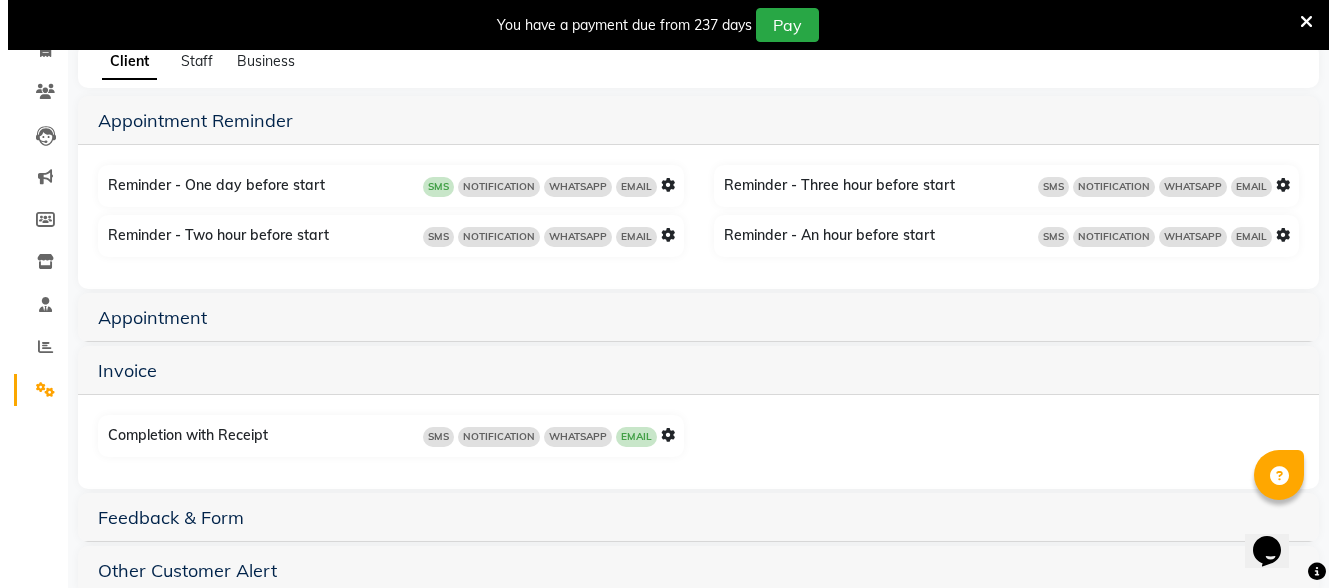 scroll, scrollTop: 96, scrollLeft: 0, axis: vertical 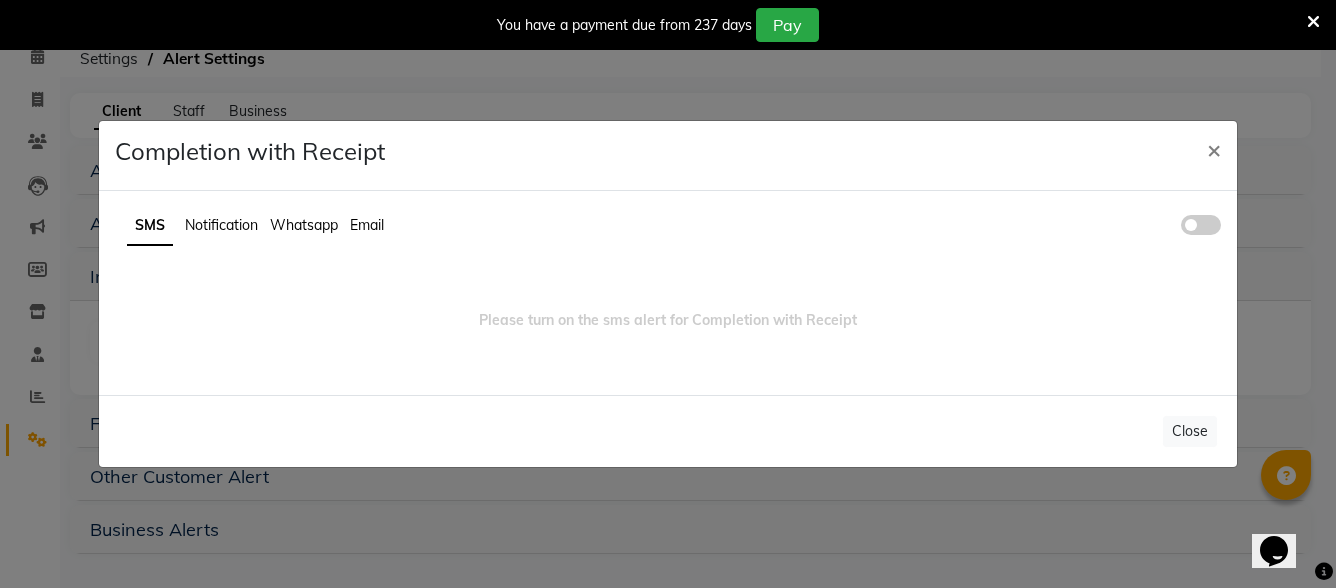 click on "Close" 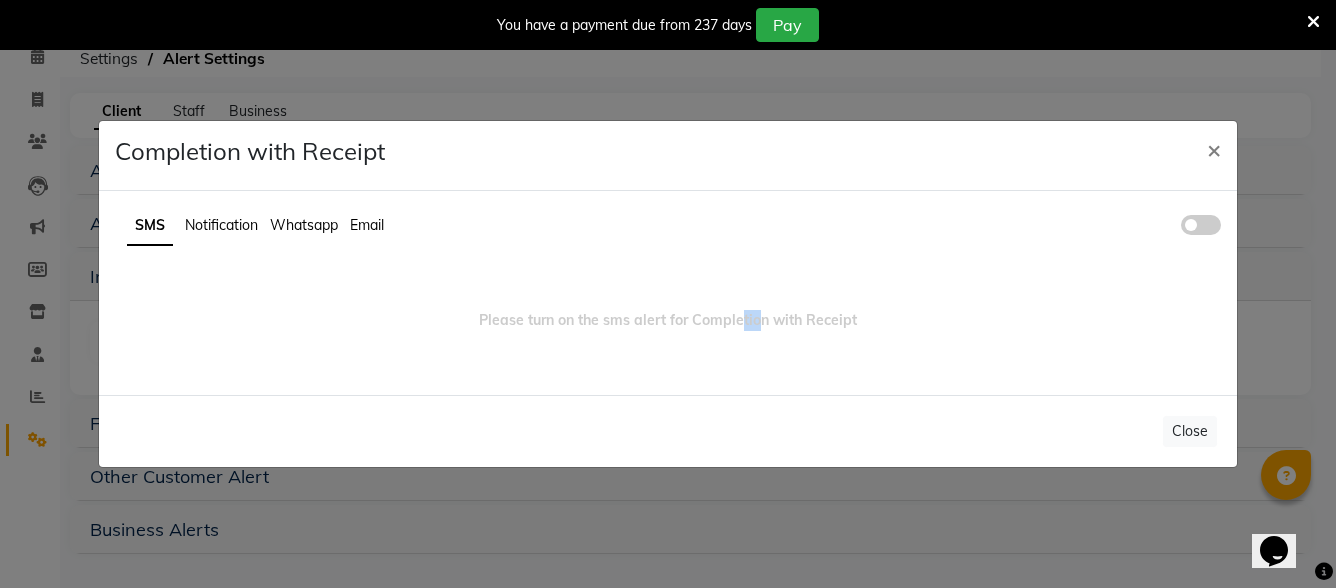 drag, startPoint x: 764, startPoint y: 338, endPoint x: 679, endPoint y: 355, distance: 86.683334 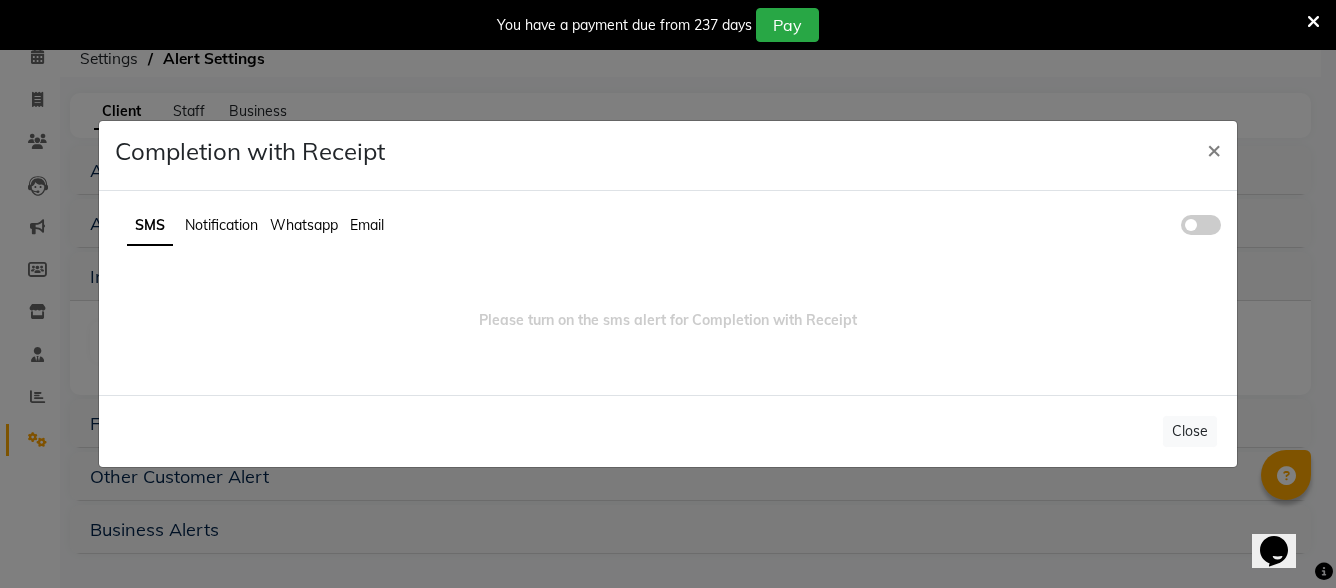 click on "Whatsapp" 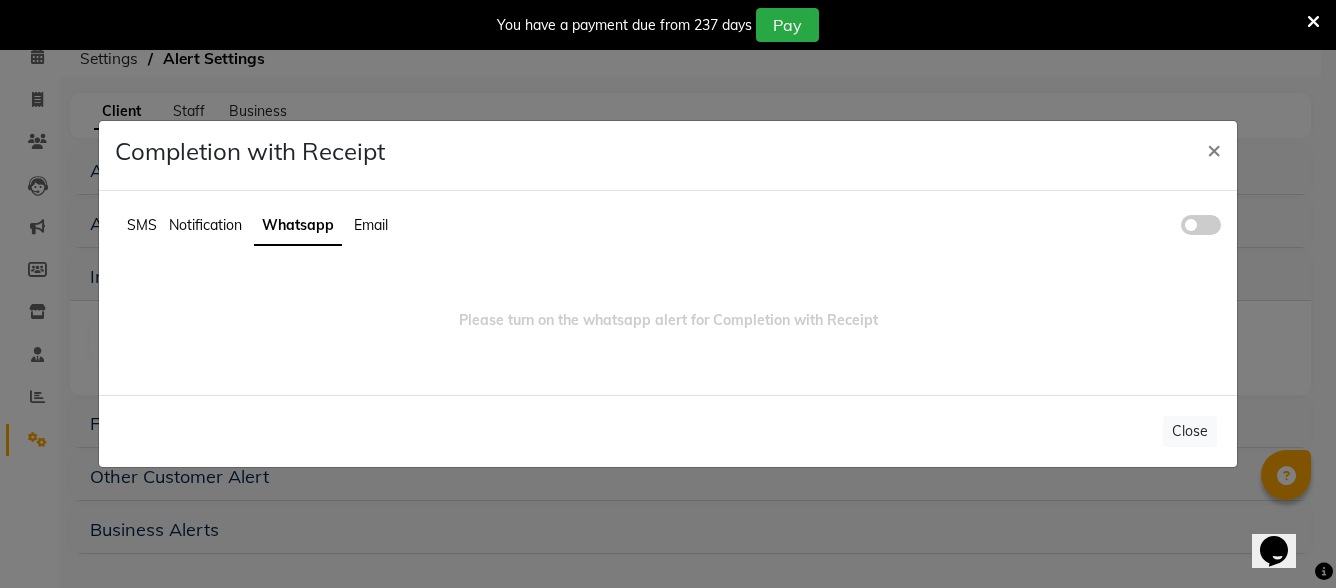 click on "Notification" 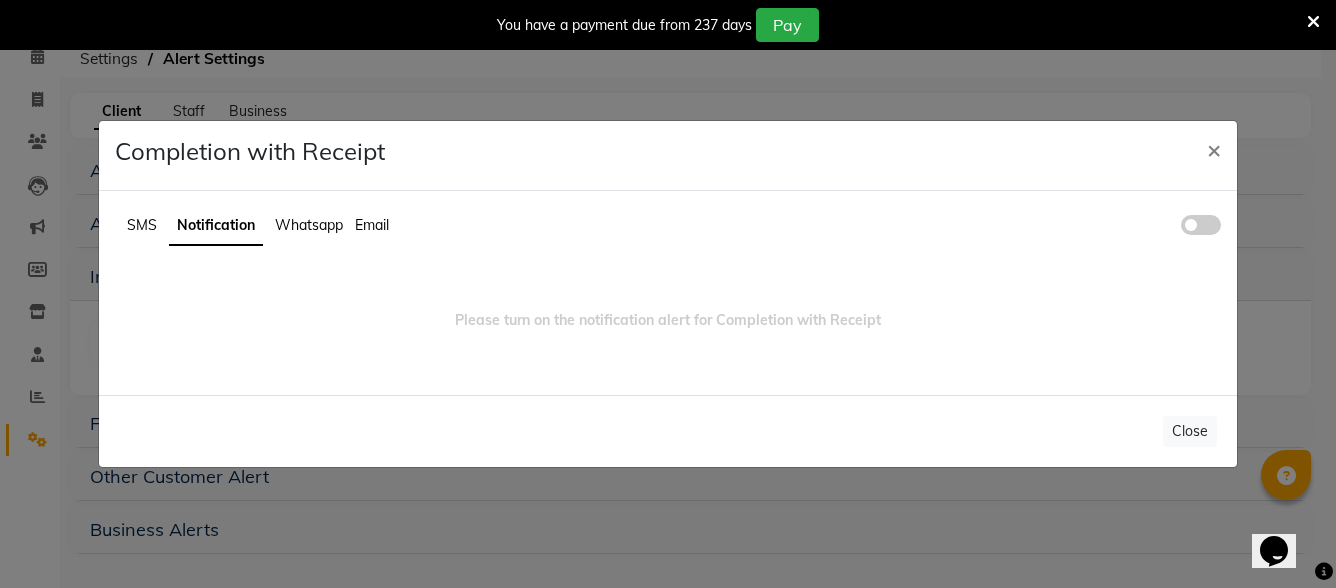 click on "Notification" 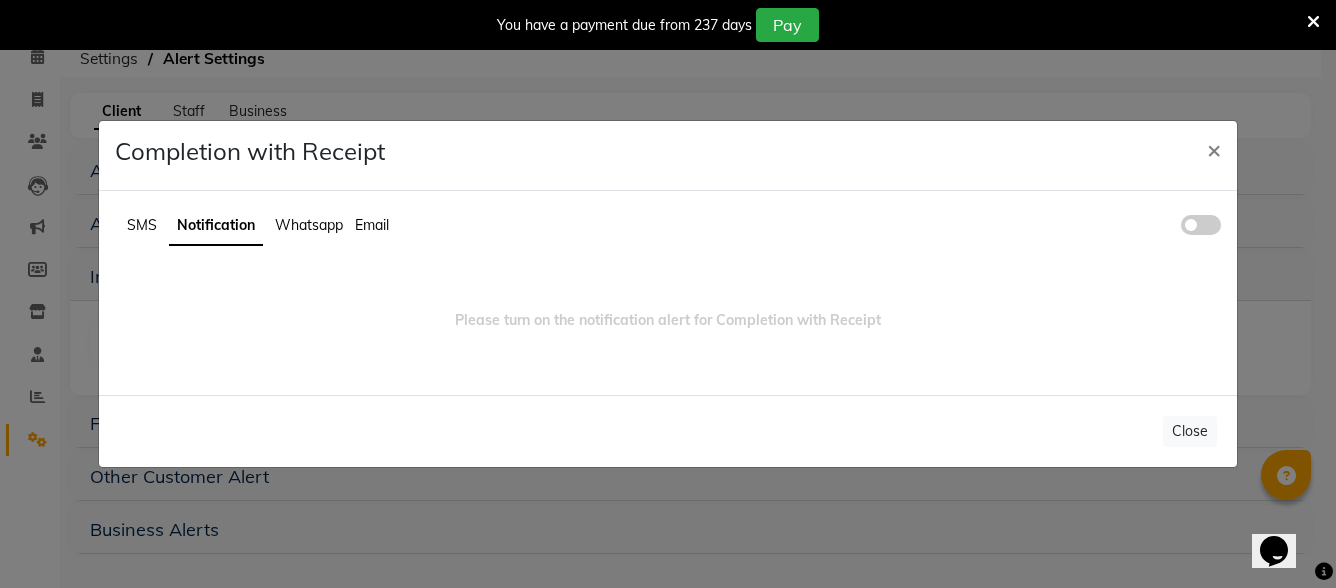 click 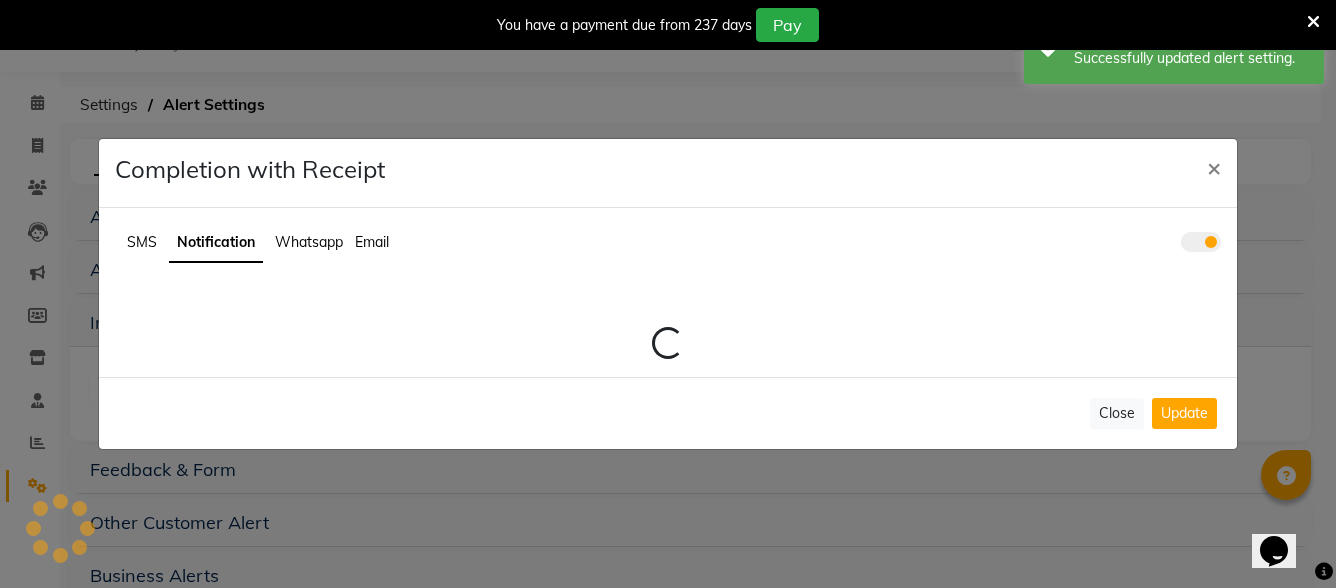 scroll, scrollTop: 96, scrollLeft: 0, axis: vertical 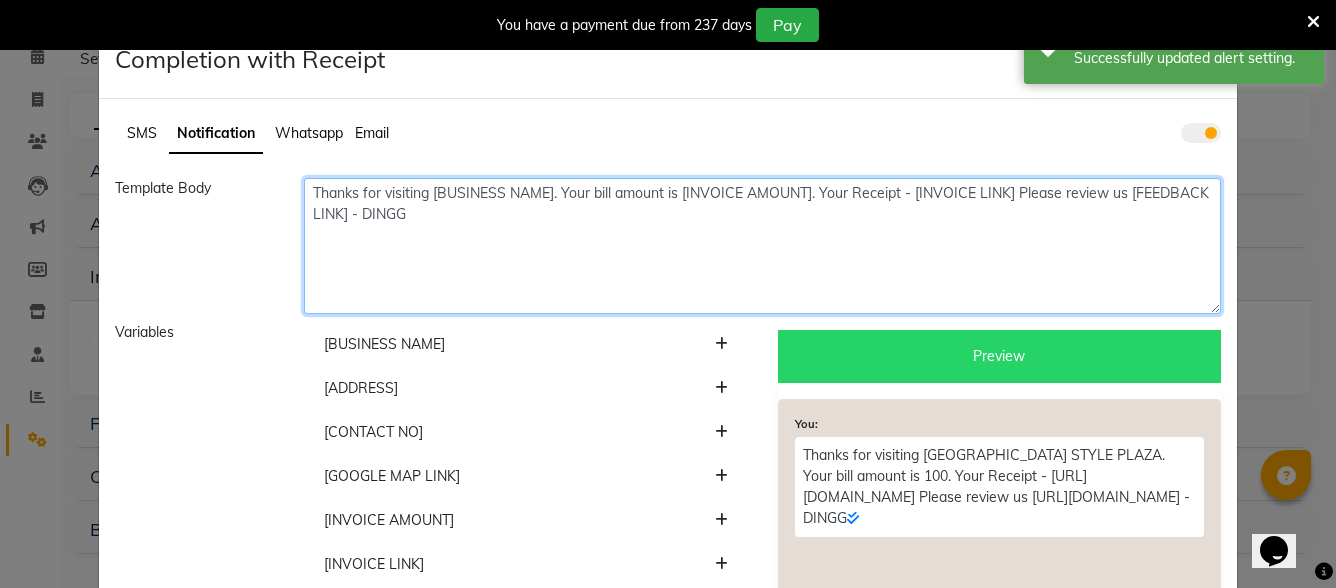 click on "Thanks for visiting [BUSINESS NAME]. Your bill amount is [INVOICE AMOUNT]. Your Receipt - [INVOICE LINK] Please review us [FEEDBACK LINK] - DINGG" 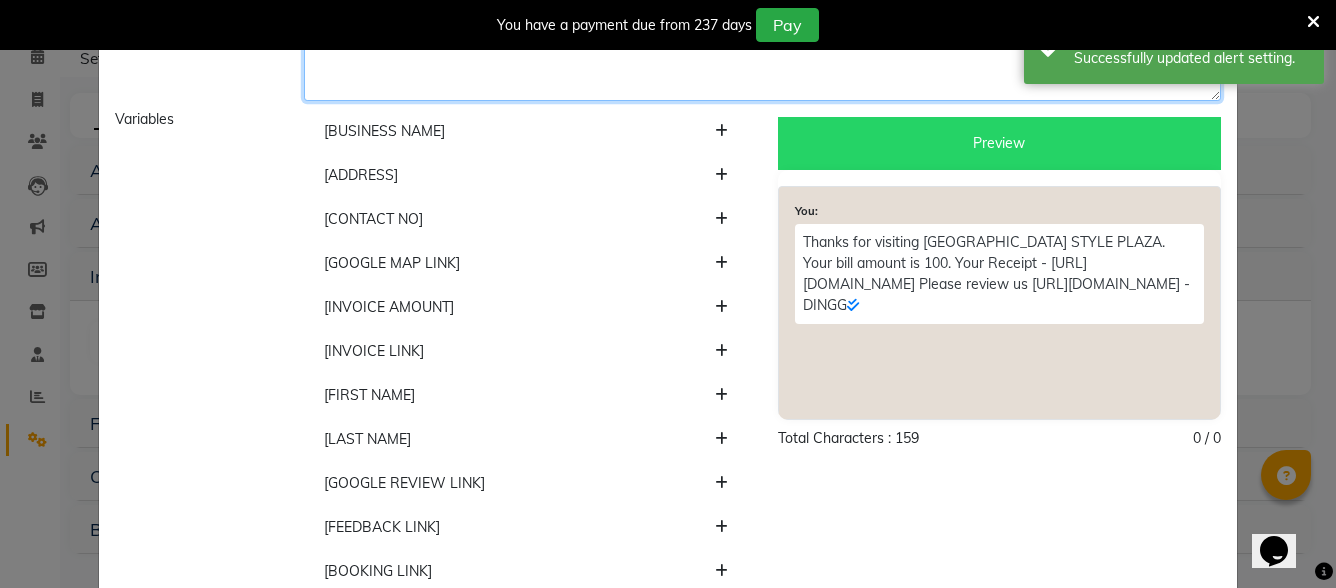 scroll, scrollTop: 336, scrollLeft: 0, axis: vertical 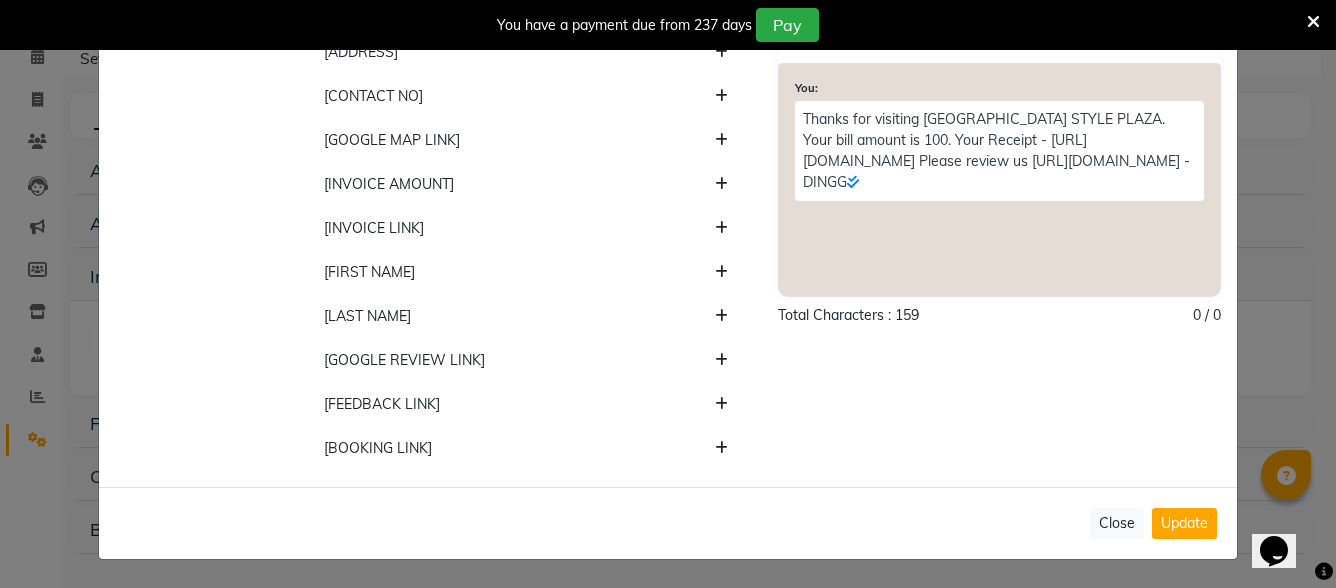 type on "Thanks for visiting [BUSINESS NAME]. Your bill amount is [INVOICE AMOUNT]. Your Receipt - [INVOICE LINK] Please review us [FEEDBACK LINK]" 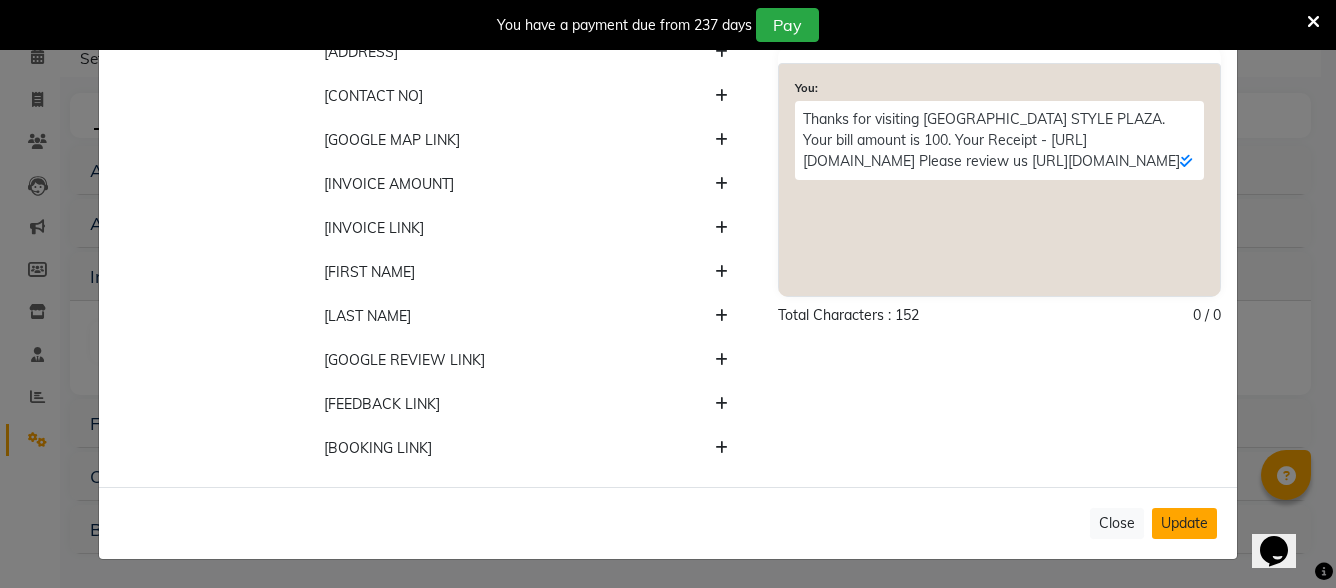 click on "Update" 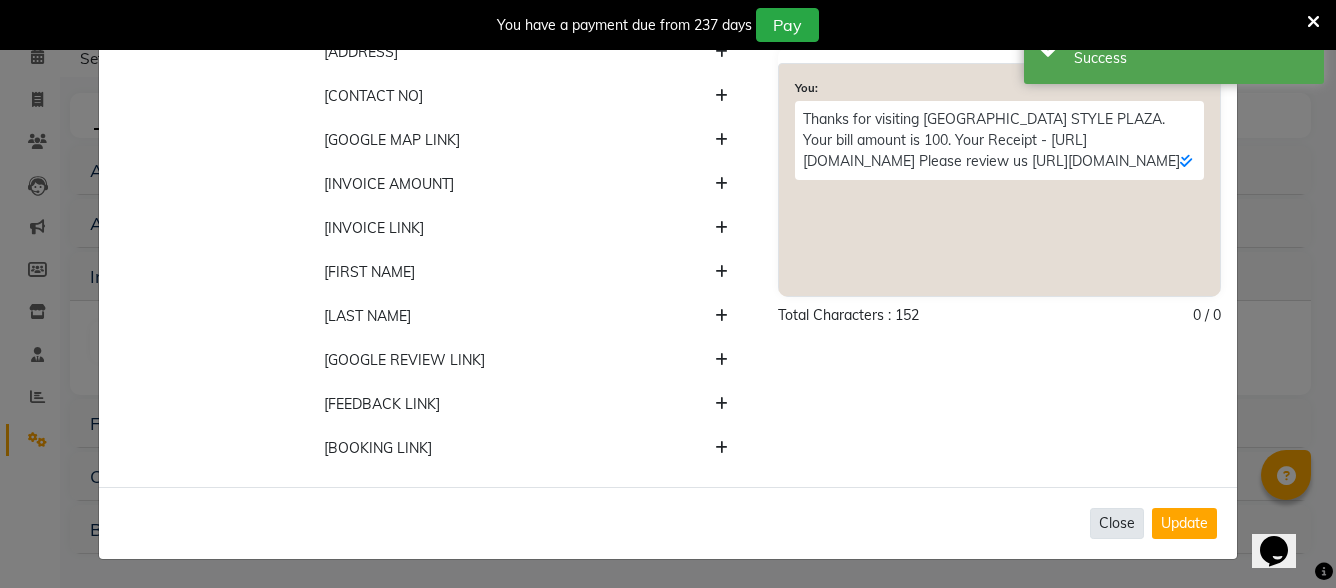 click on "Close" 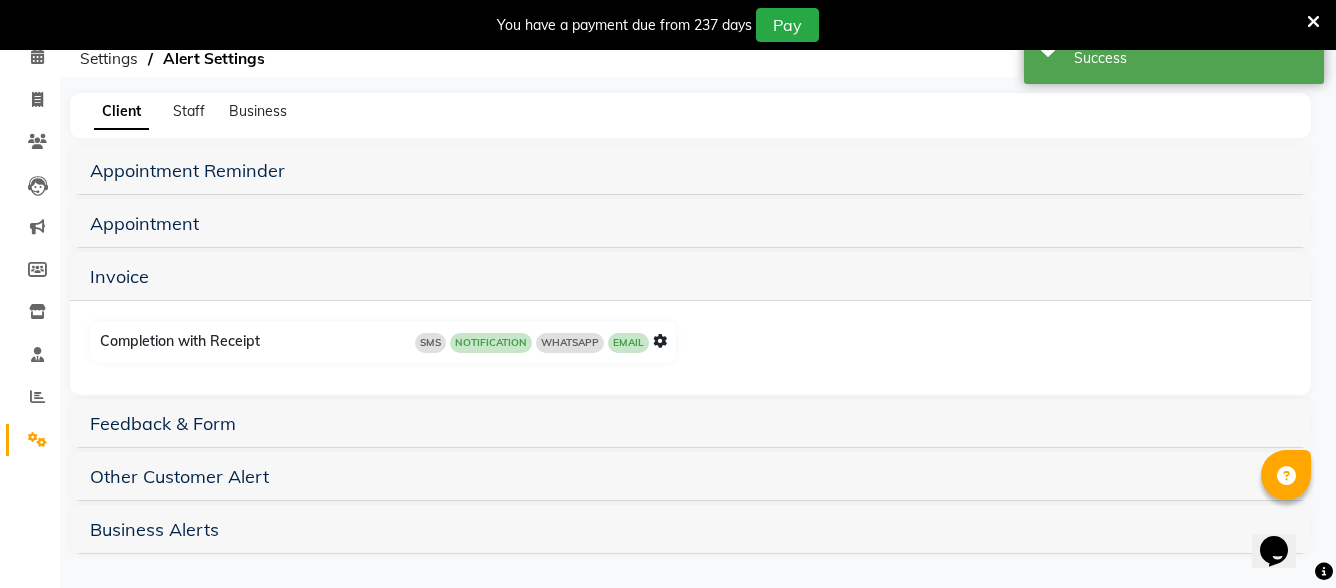 scroll, scrollTop: 0, scrollLeft: 0, axis: both 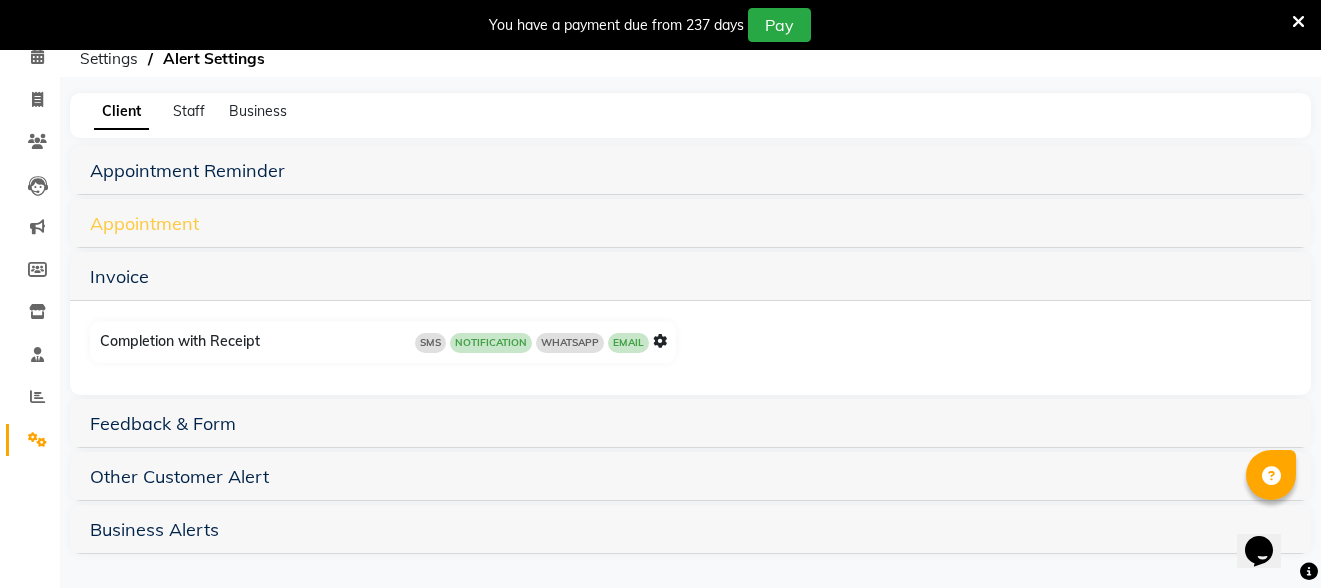 click on "Appointment" at bounding box center (144, 223) 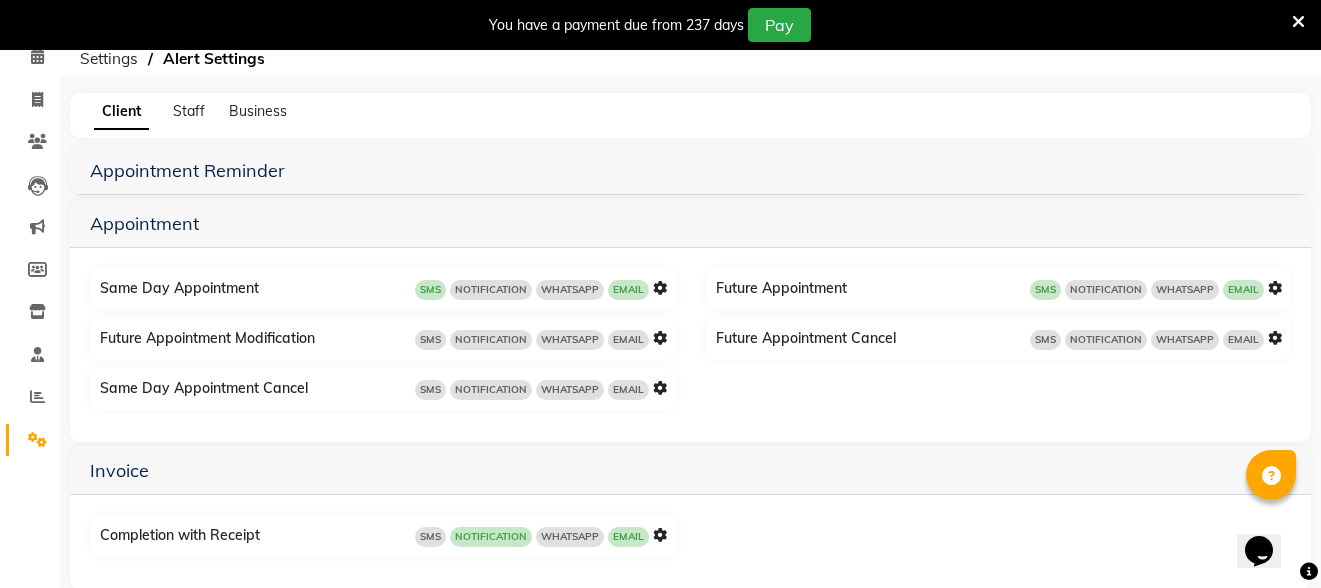 click at bounding box center (660, 288) 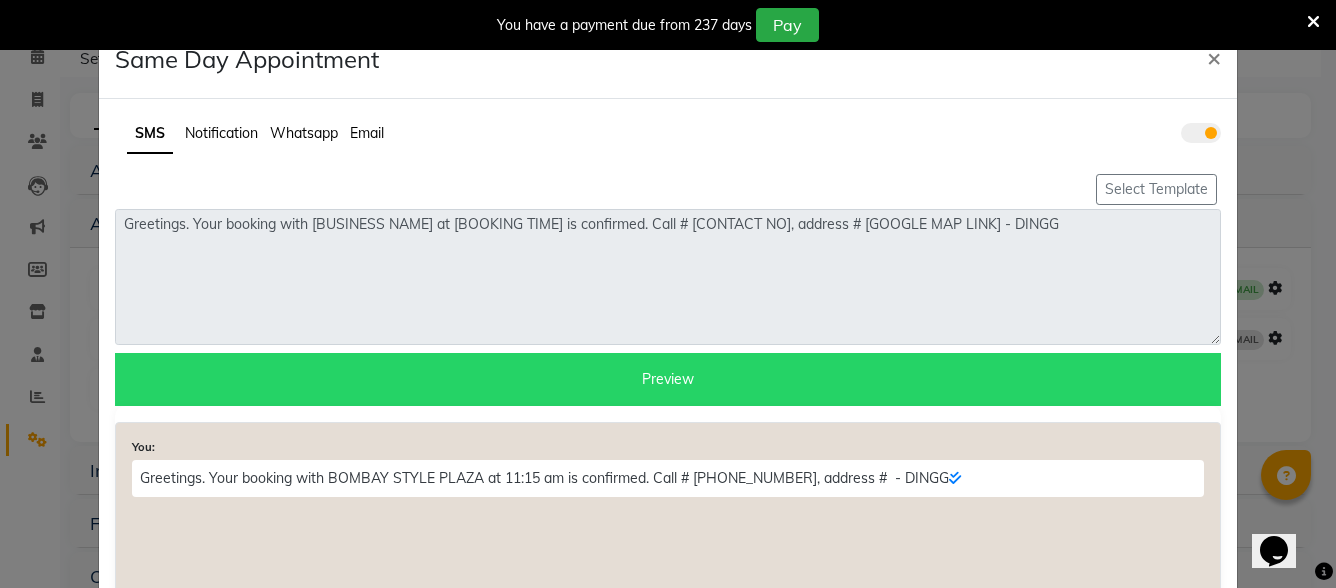 click on "Notification" 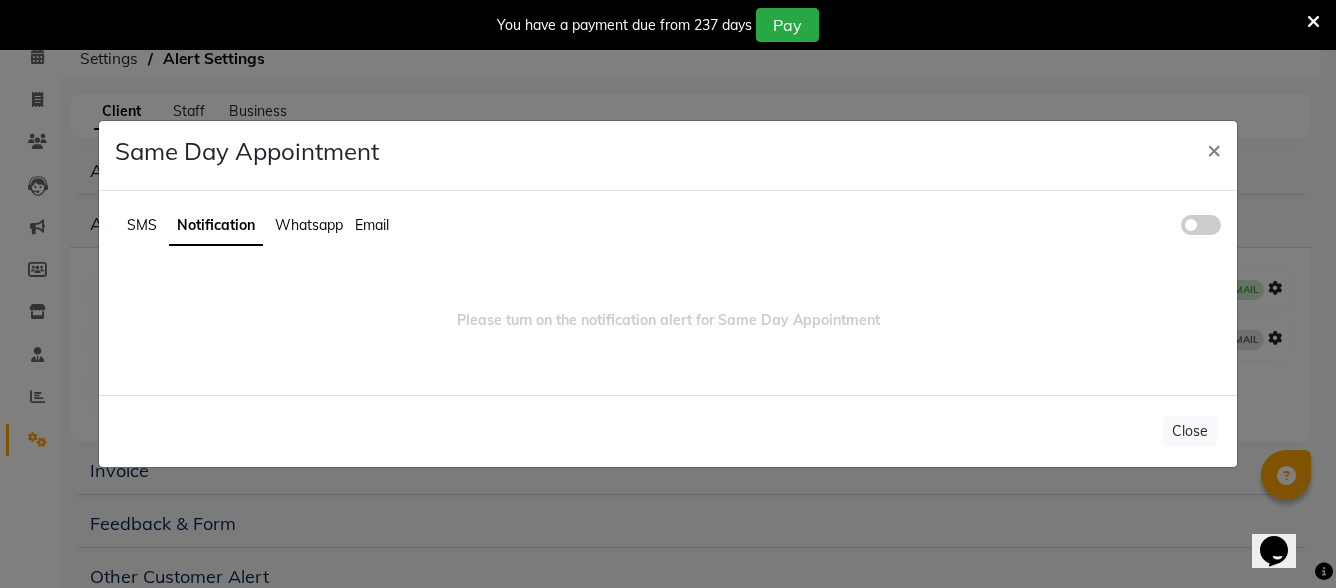 click 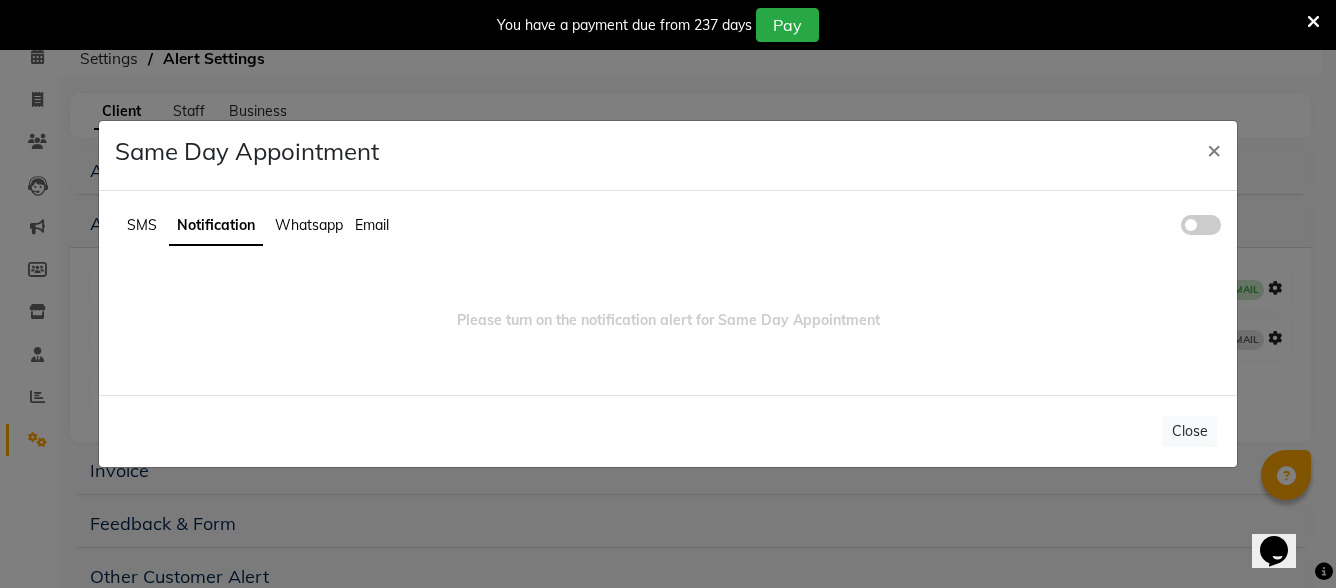 click 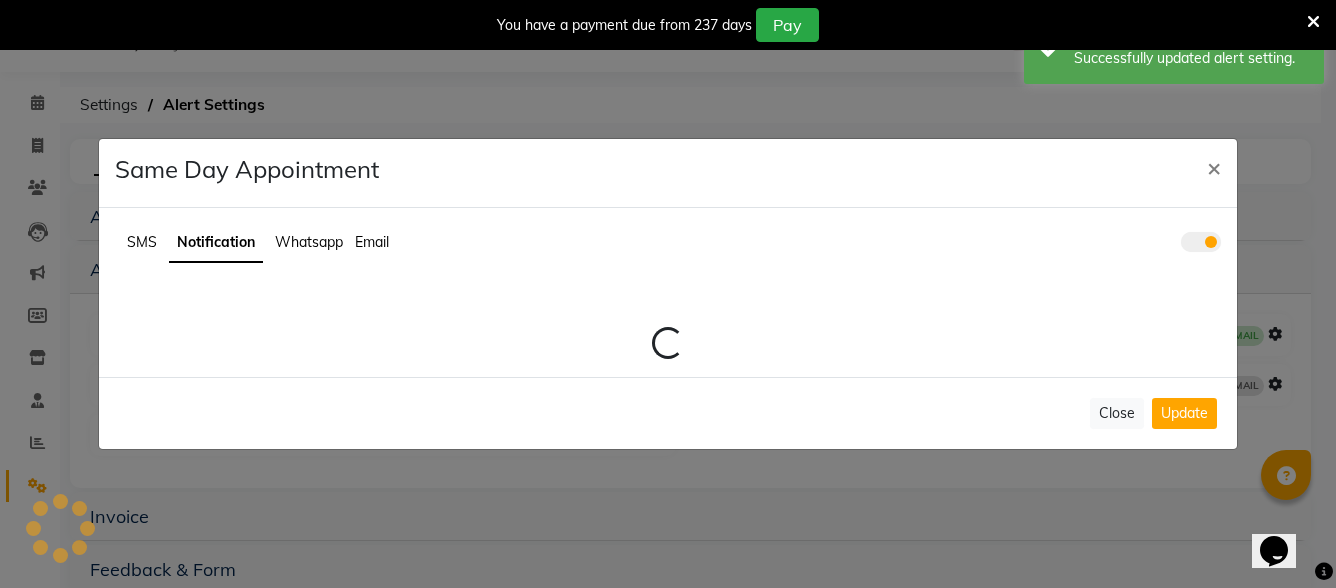 scroll, scrollTop: 96, scrollLeft: 0, axis: vertical 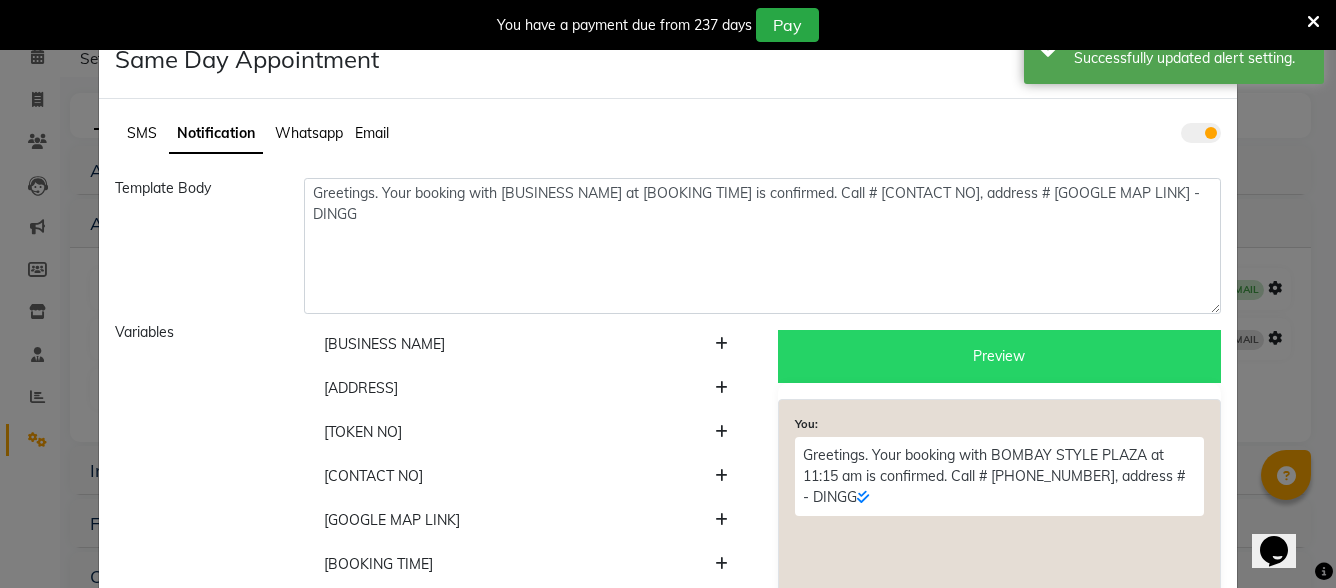 click on "[BUSINESS NAME]" 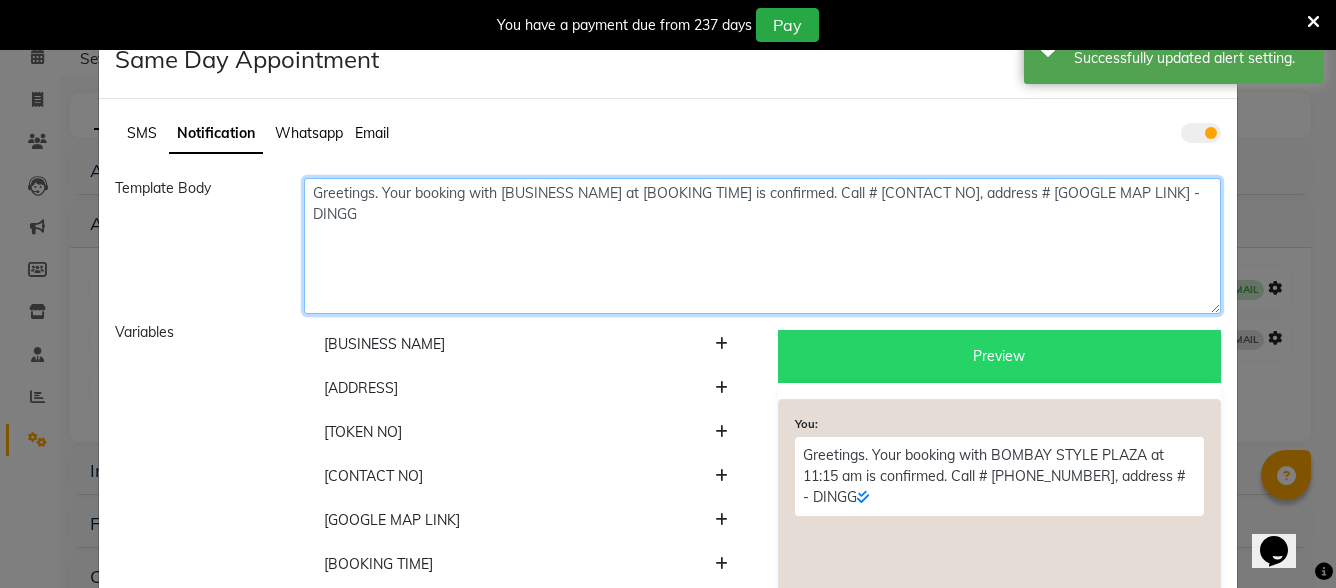 click on "Greetings. Your booking with [BUSINESS NAME] at [BOOKING TIME] is confirmed. Call # [CONTACT NO], address # [GOOGLE MAP LINK] - DINGG" 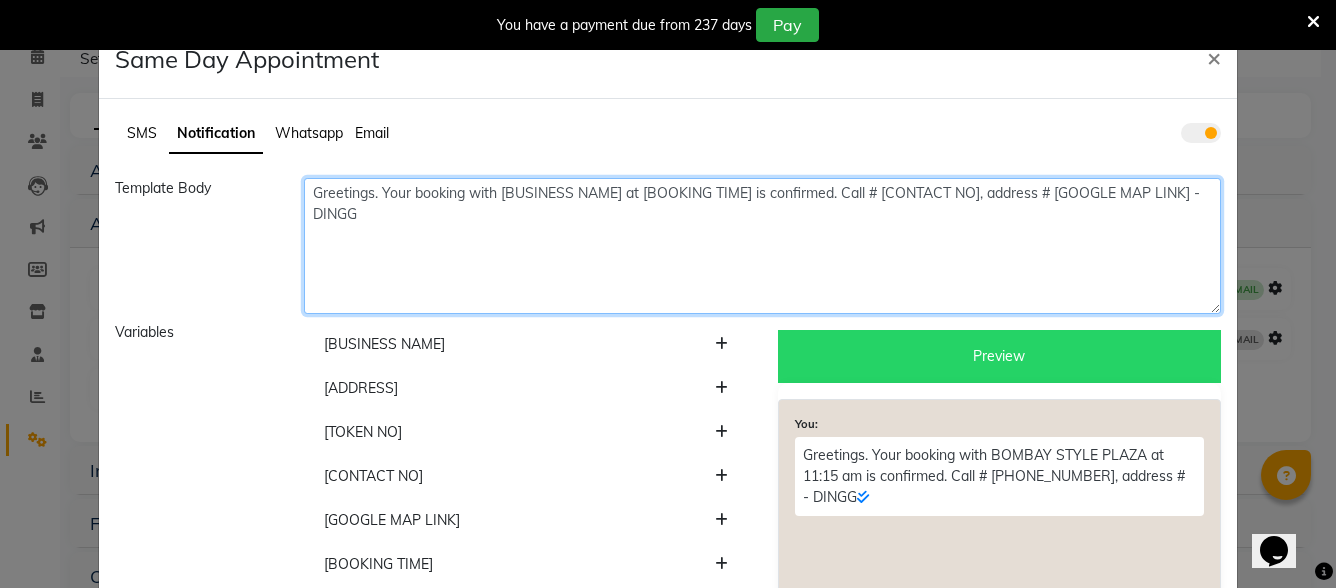 click on "Greetings. Your booking with [BUSINESS NAME] at [BOOKING TIME] is confirmed. Call # [CONTACT NO], address # [GOOGLE MAP LINK] - DINGG" 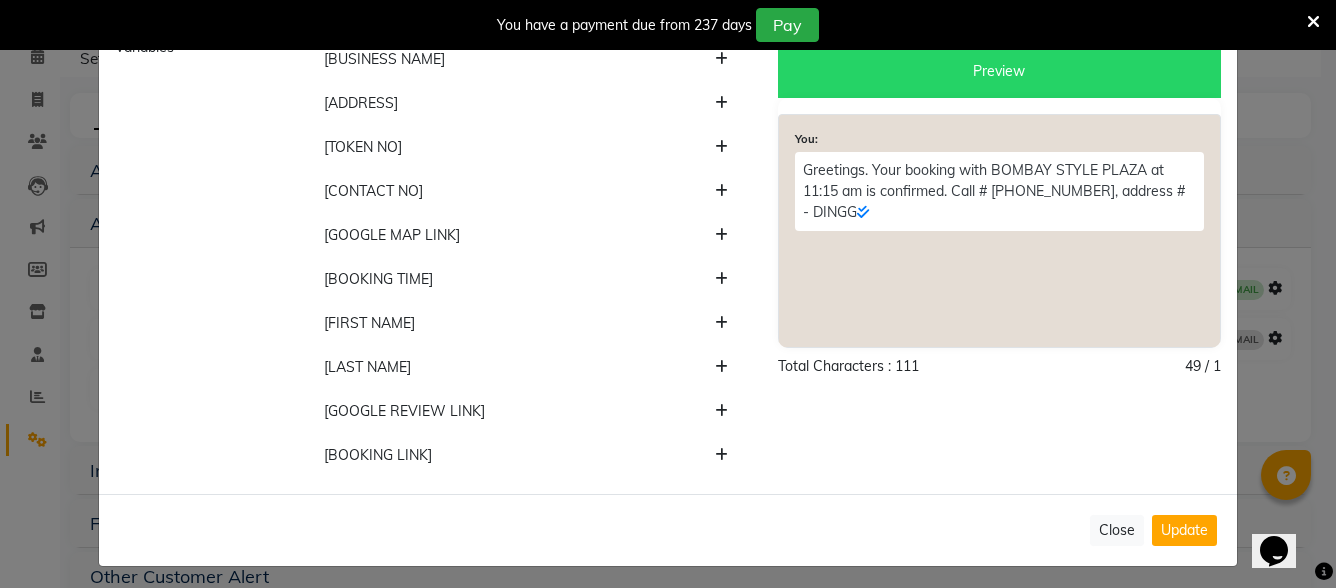 scroll, scrollTop: 292, scrollLeft: 0, axis: vertical 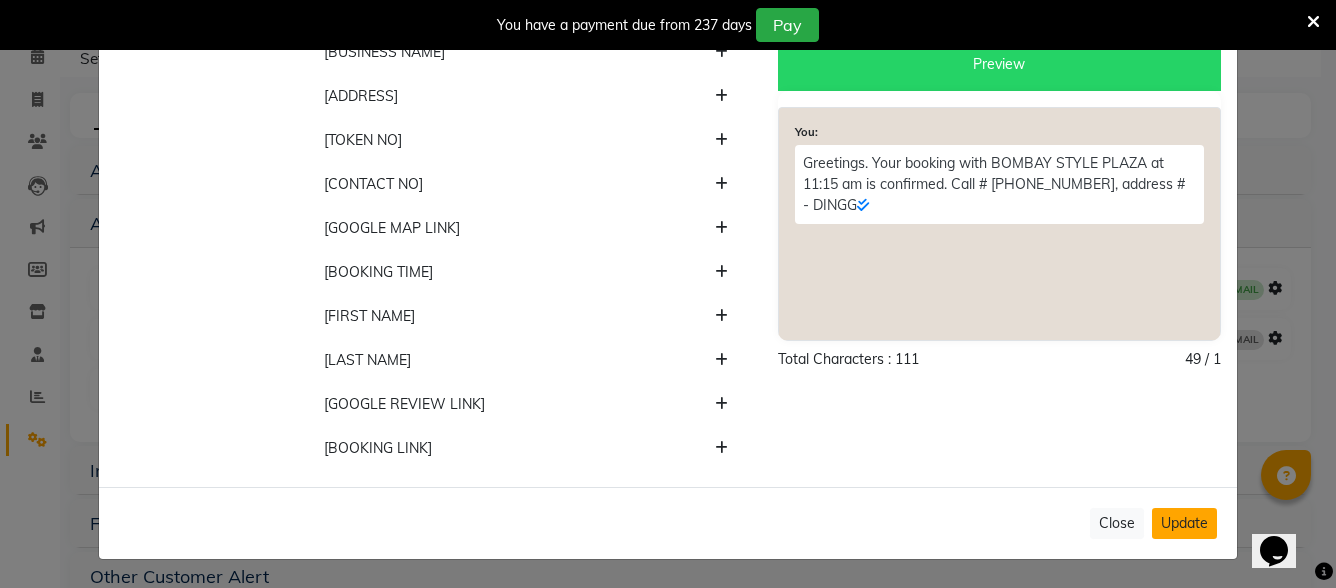 type on "Greetings. Your booking with [BUSINESS NAME] at [BOOKING TIME] is confirmed. Call # [CONTACT NO], address # [GOOGLE MAP LINK]" 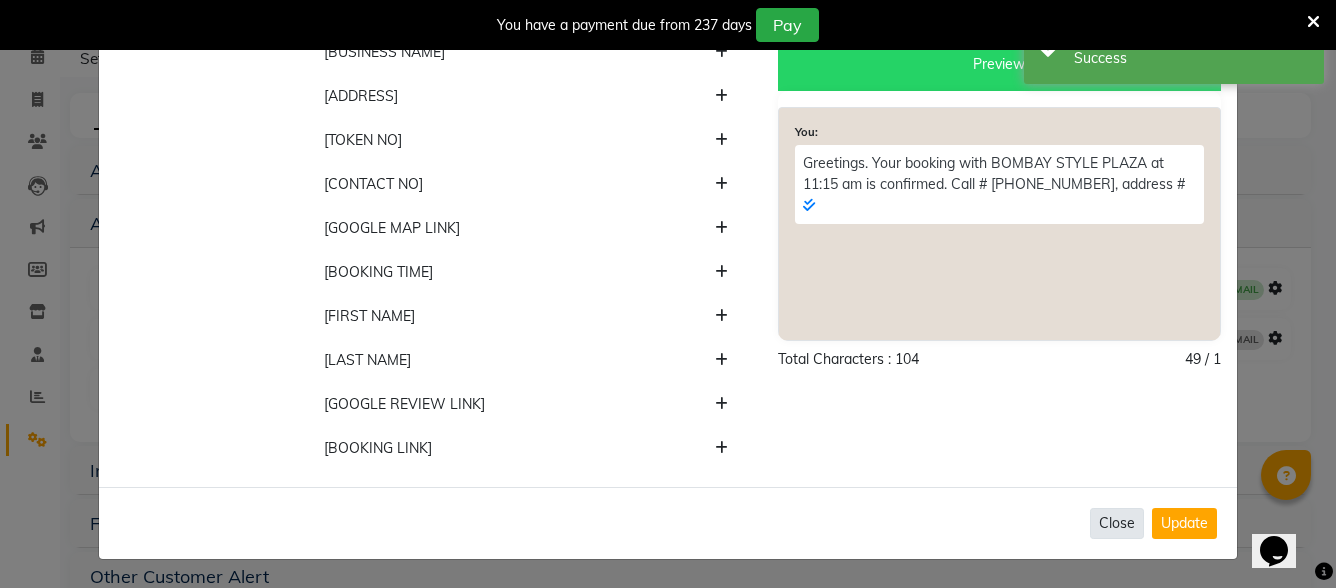 click on "Close" 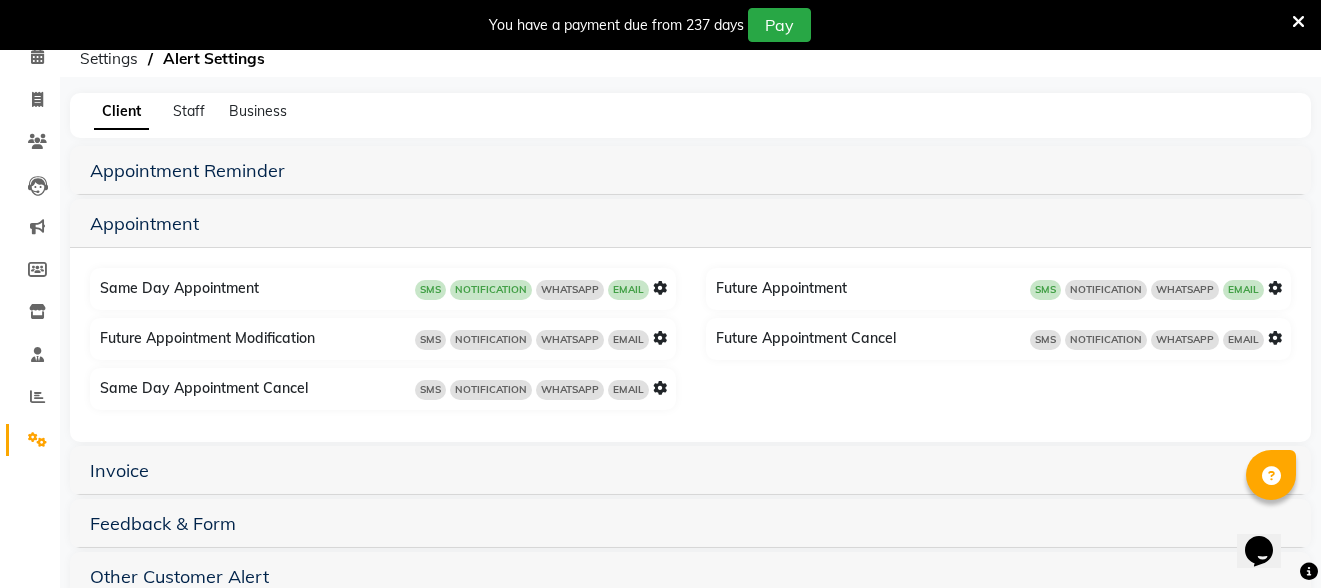 click at bounding box center [1275, 288] 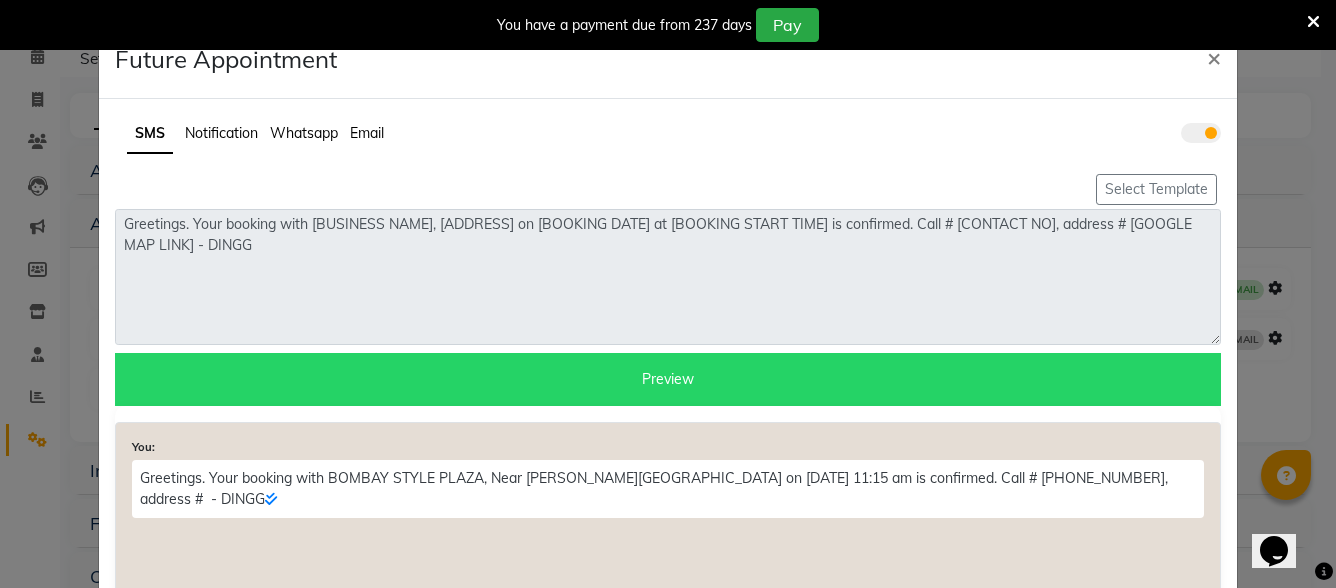 click on "Notification" 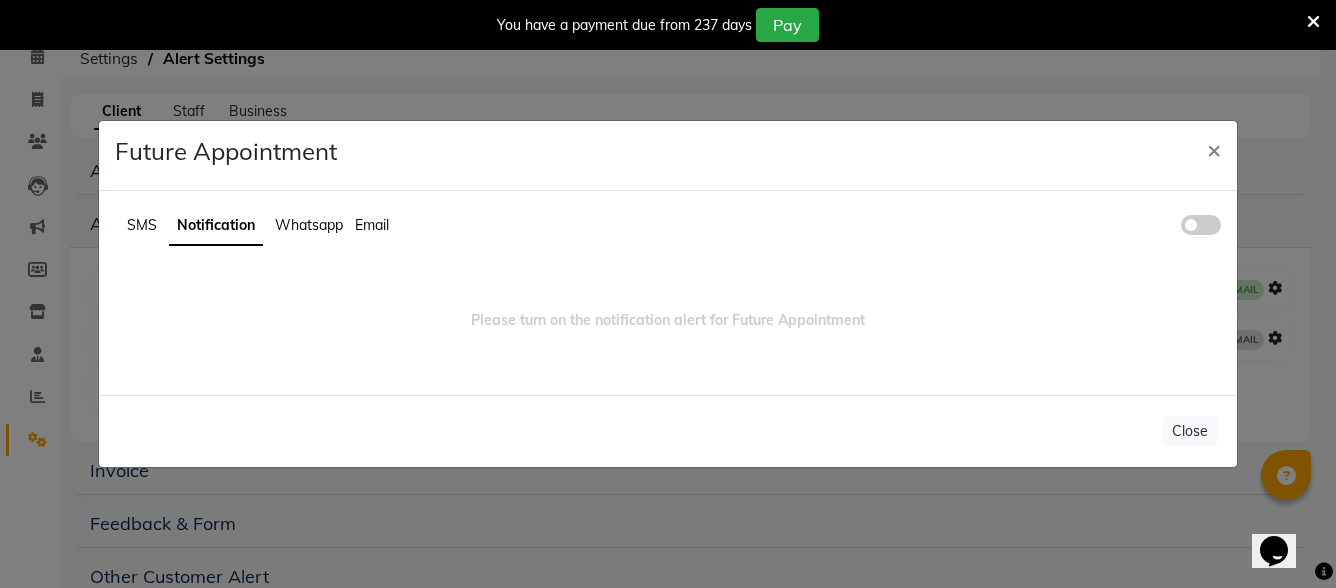 click 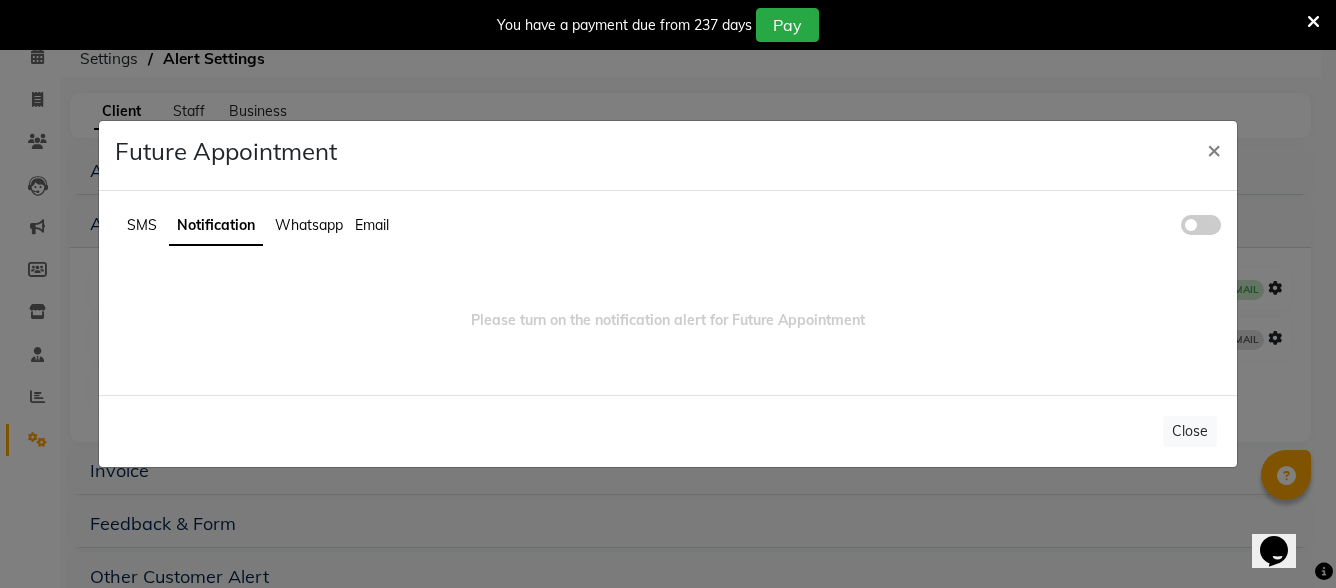 click 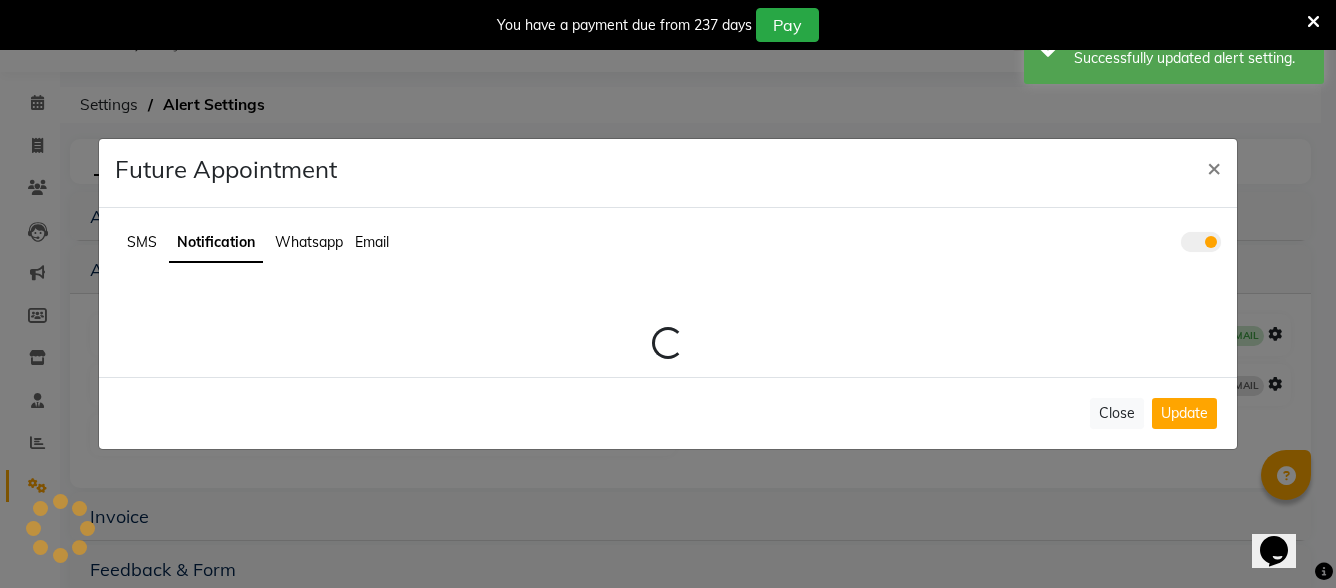 scroll, scrollTop: 96, scrollLeft: 0, axis: vertical 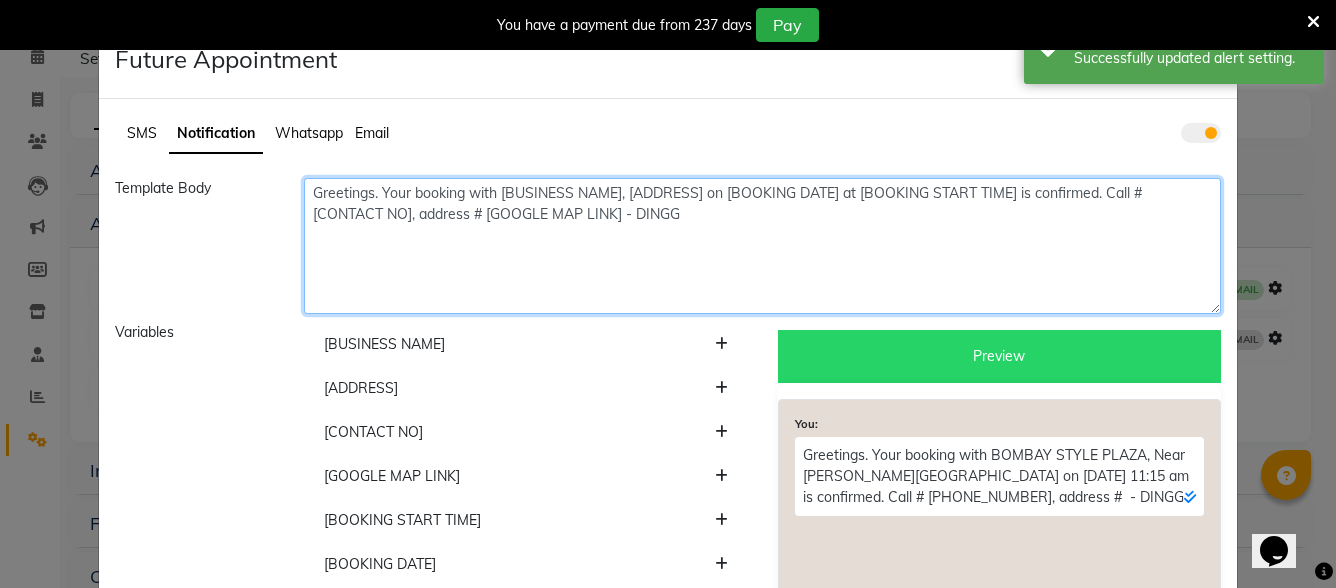 click on "Greetings. Your booking with [BUSINESS NAME], [ADDRESS] on [BOOKING DATE] at [BOOKING START TIME] is confirmed. Call # [CONTACT NO], address # [GOOGLE MAP LINK] - DINGG" 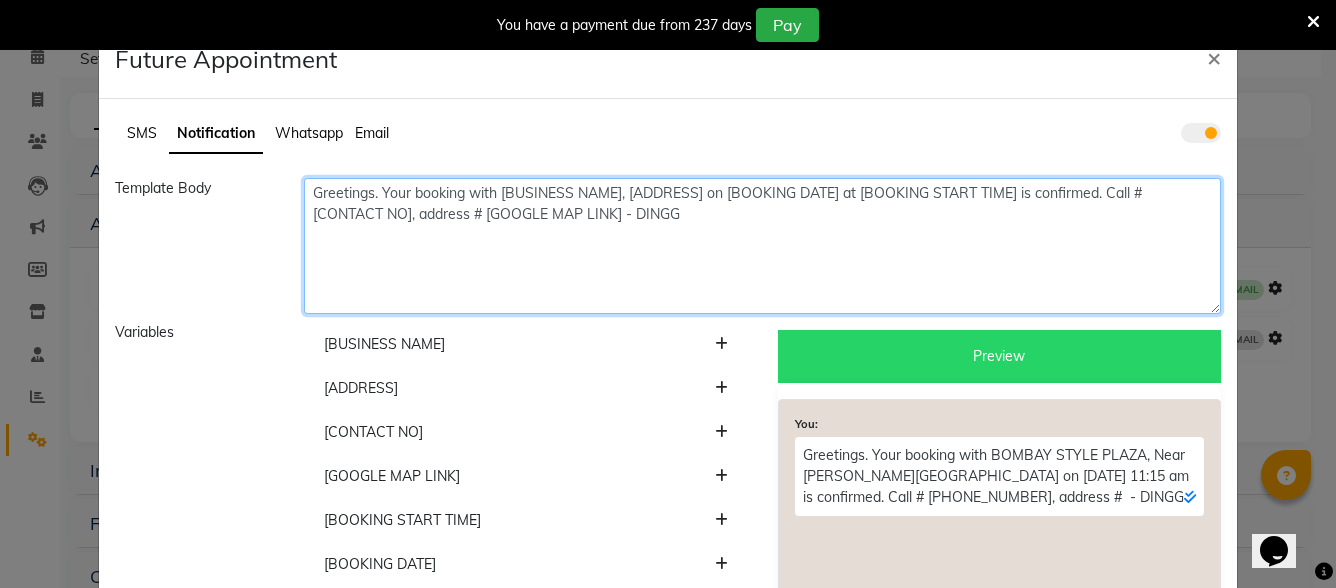 click on "Greetings. Your booking with [BUSINESS NAME], [ADDRESS] on [BOOKING DATE] at [BOOKING START TIME] is confirmed. Call # [CONTACT NO], address # [GOOGLE MAP LINK] - DINGG" 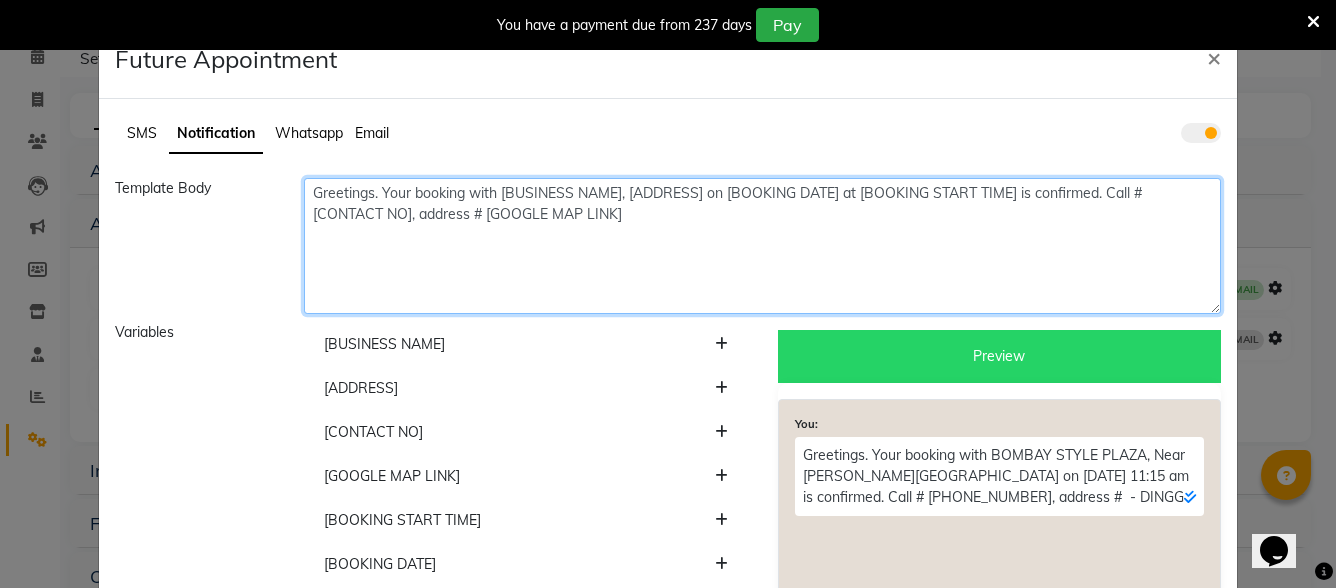 scroll, scrollTop: 380, scrollLeft: 0, axis: vertical 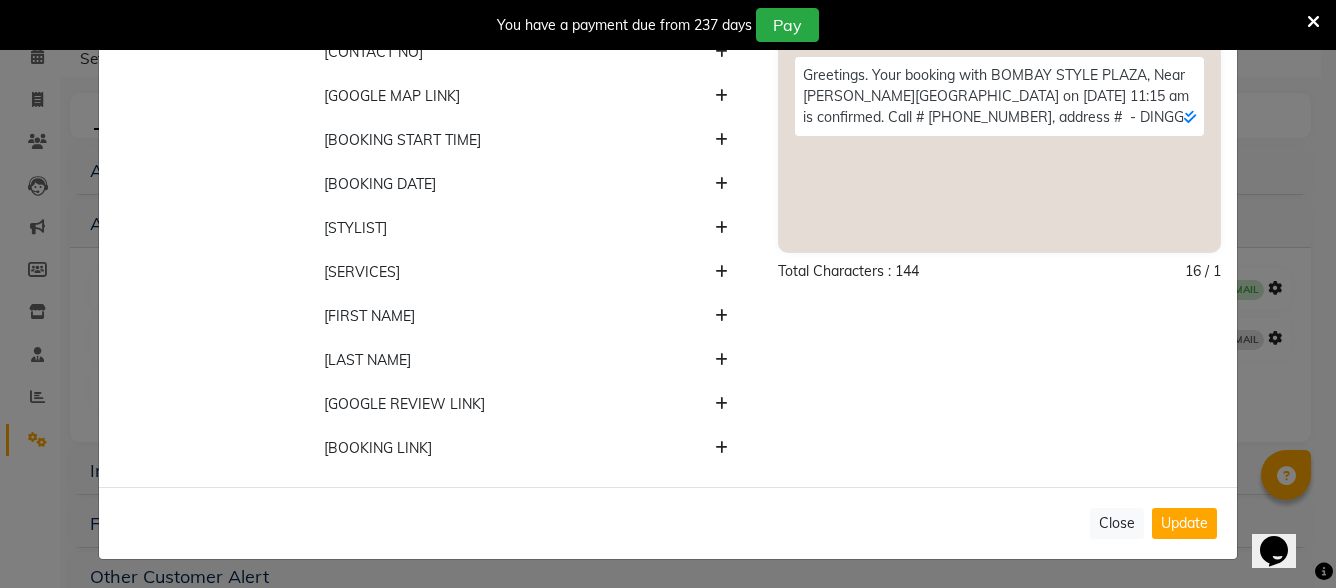 type on "Greetings. Your booking with [BUSINESS NAME], [ADDRESS] on [BOOKING DATE] at [BOOKING START TIME] is confirmed. Call # [CONTACT NO], address # [GOOGLE MAP LINK]" 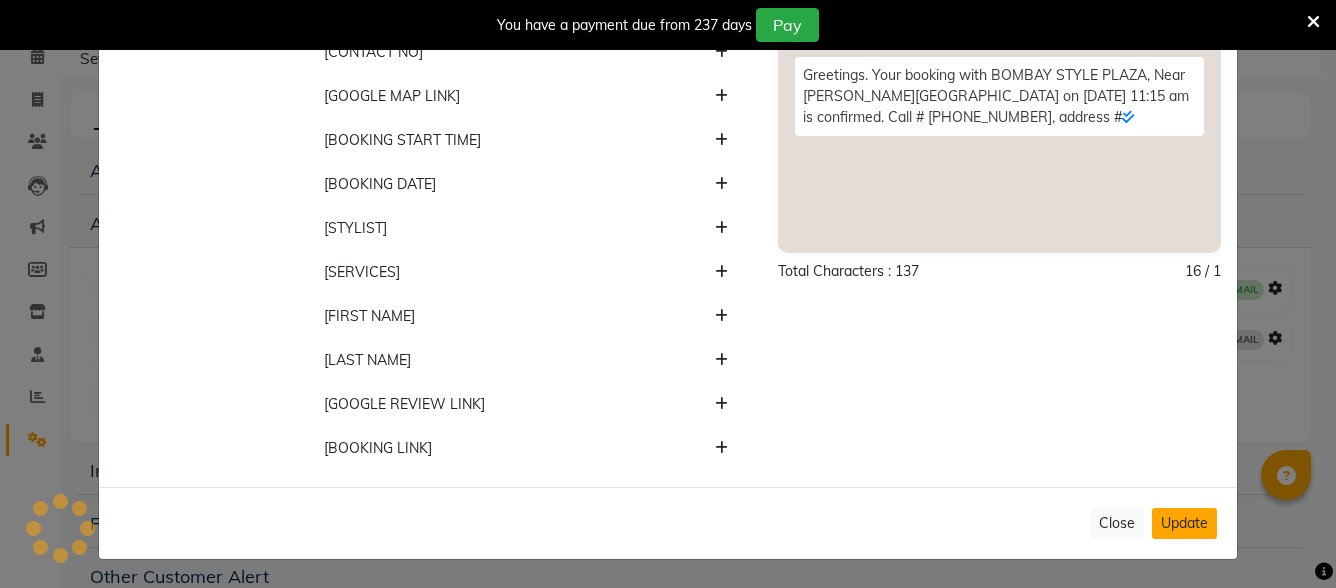 click on "Update" 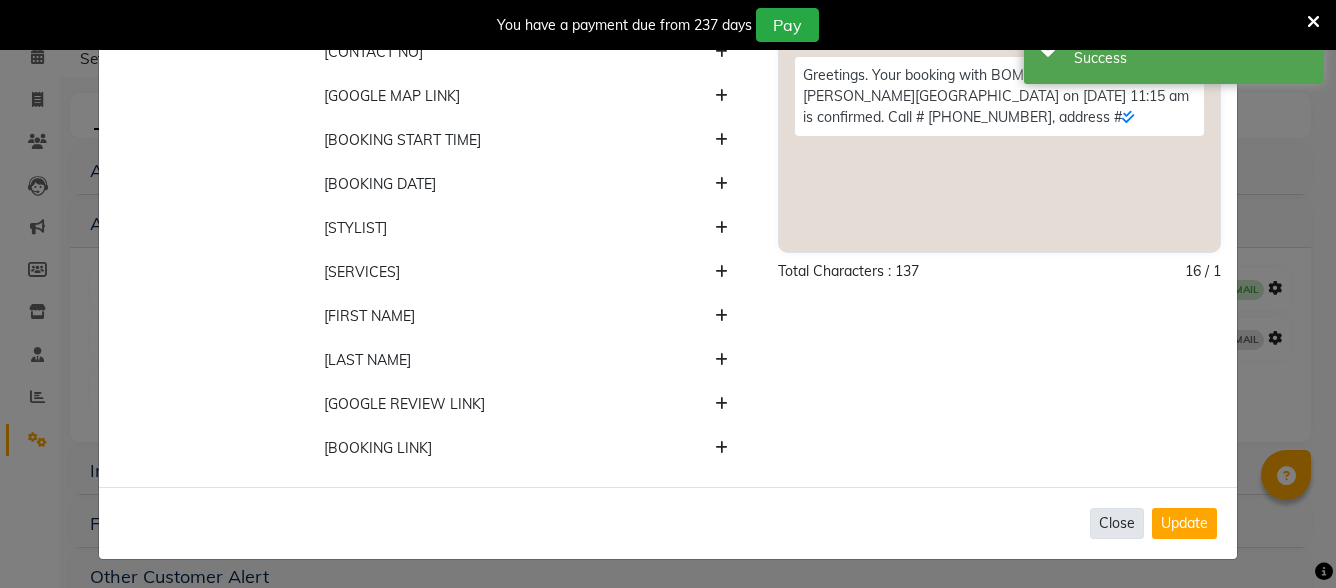 click on "Close" 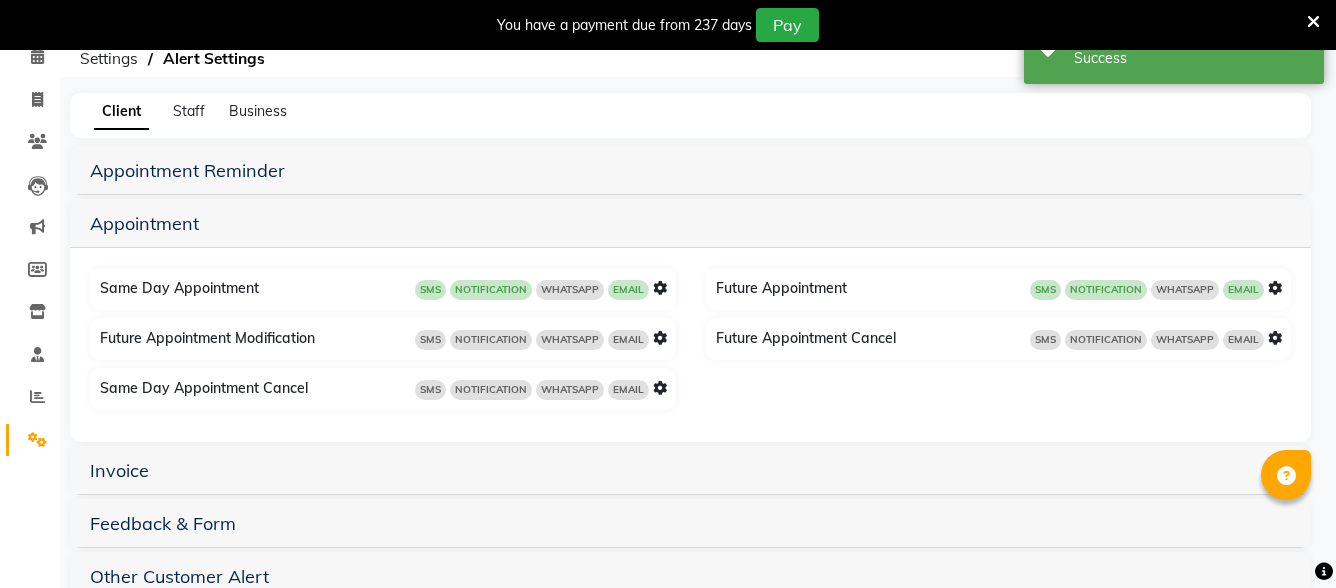 scroll, scrollTop: 0, scrollLeft: 0, axis: both 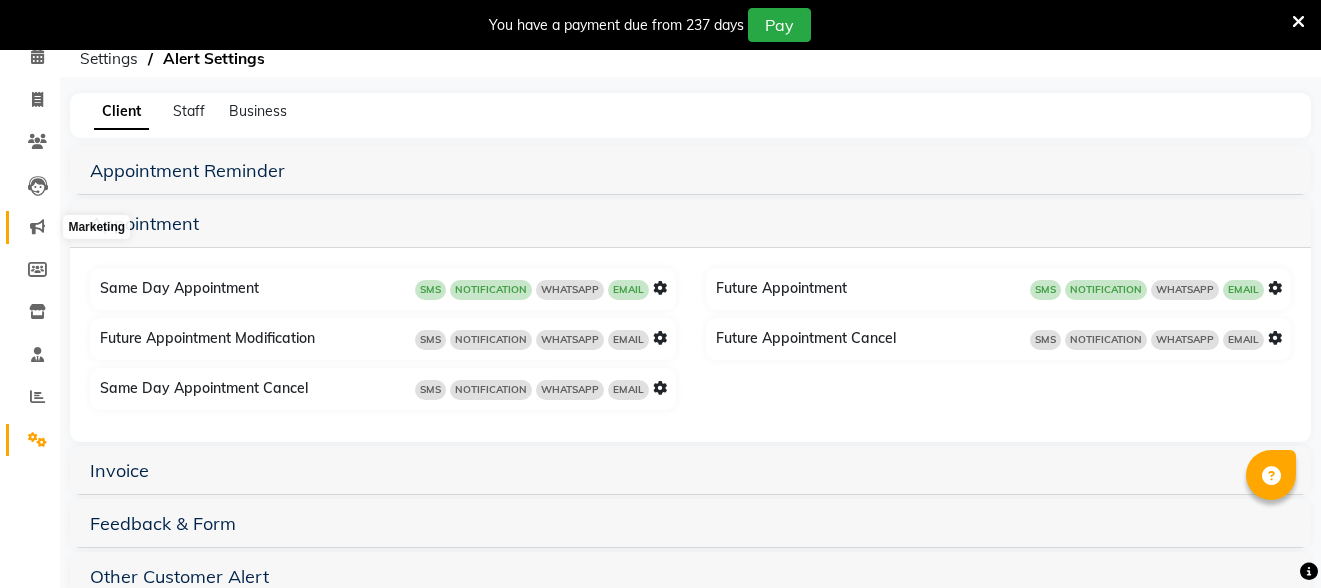 click 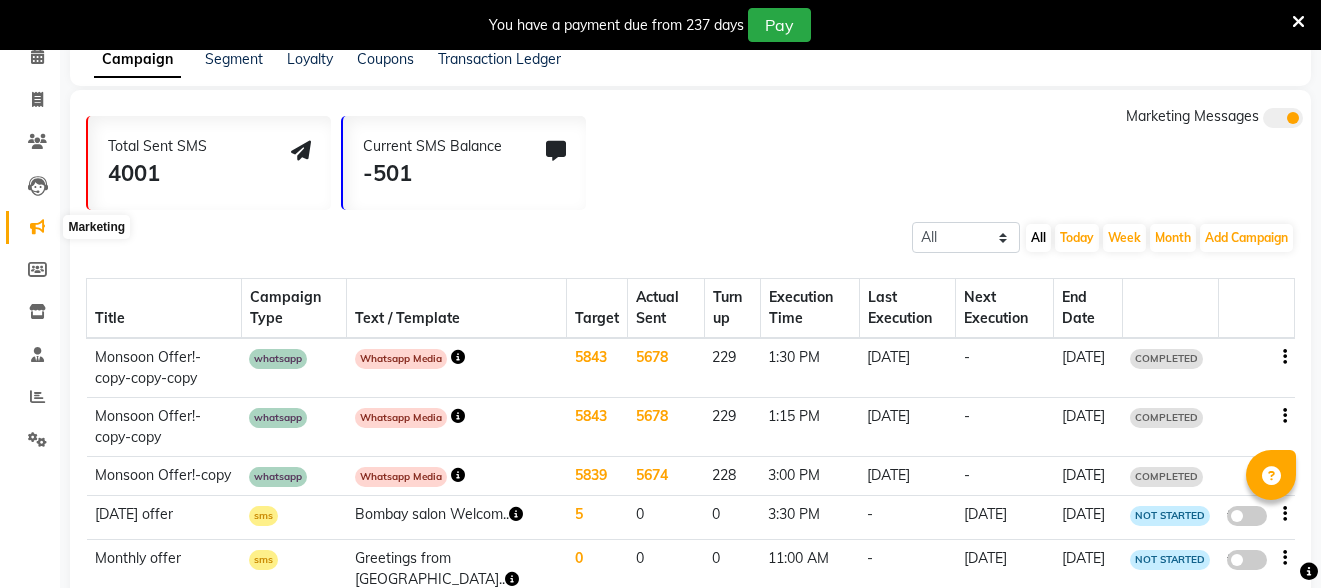 click 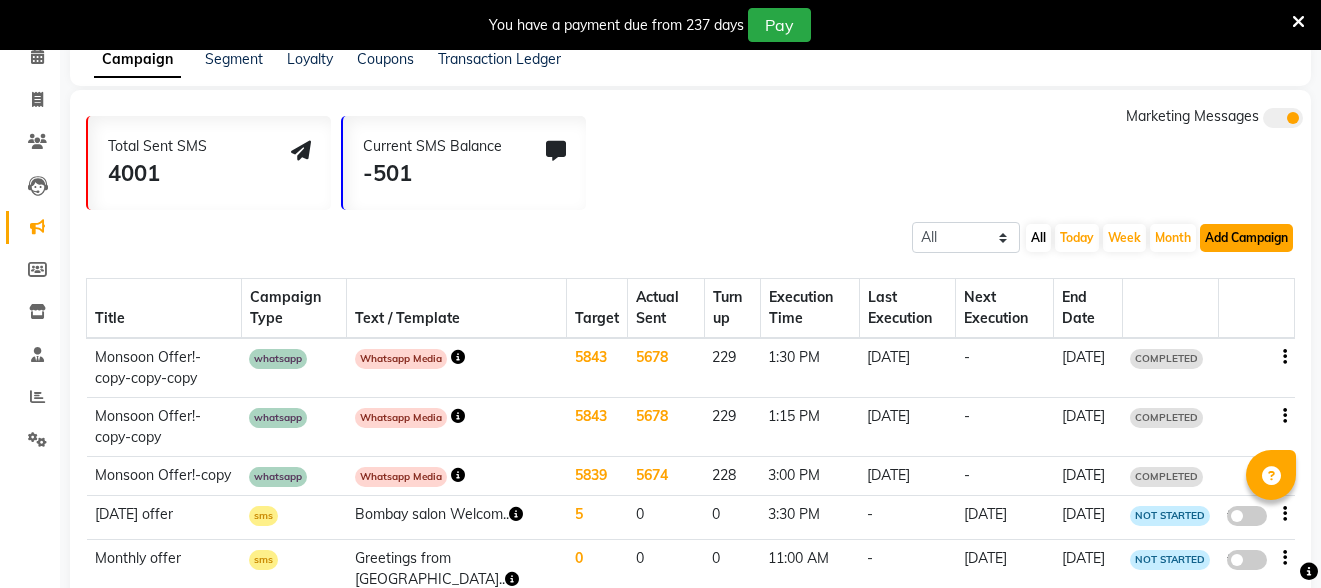click on "Add Campaign" at bounding box center (1246, 238) 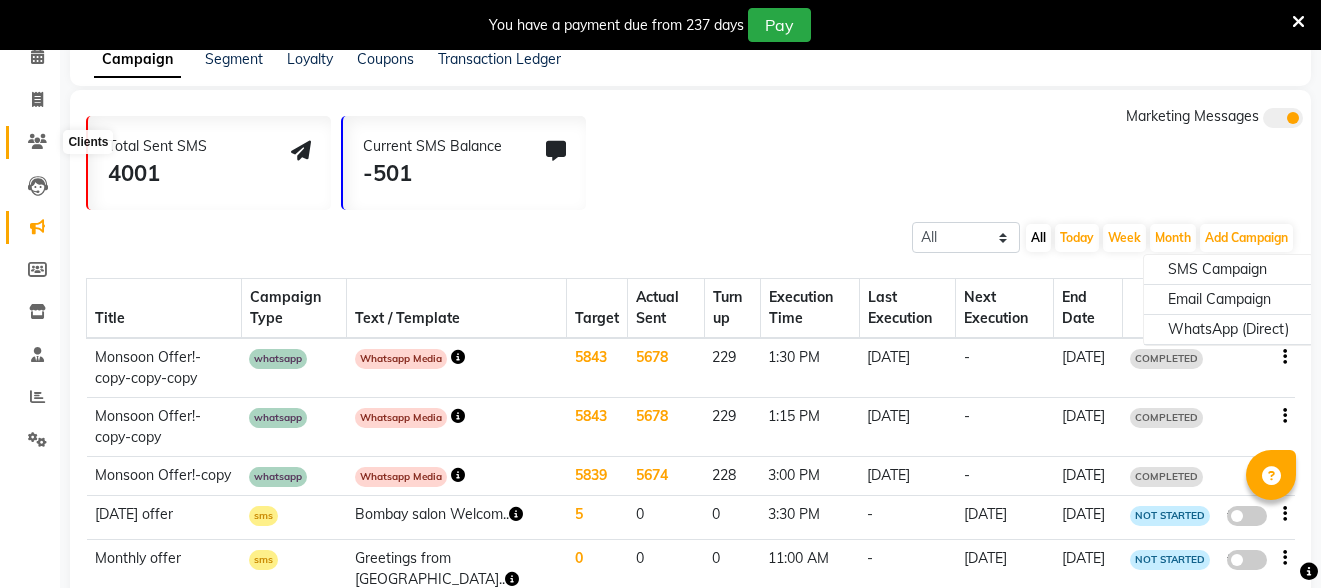 click 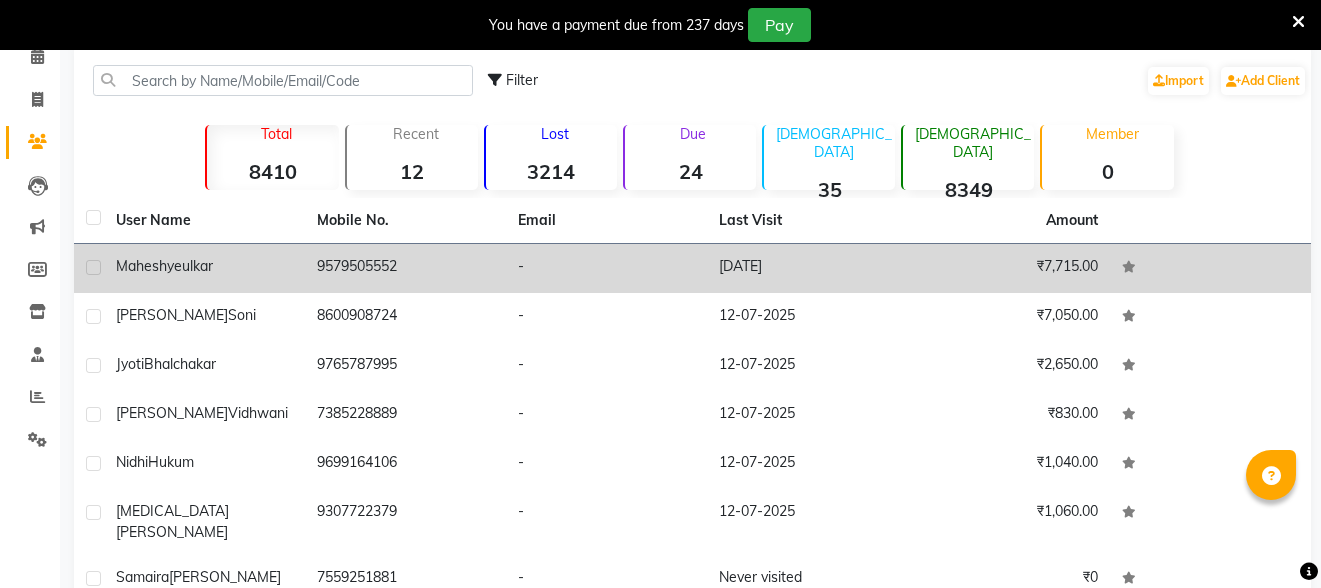 click on "mahesh  yeulkar" 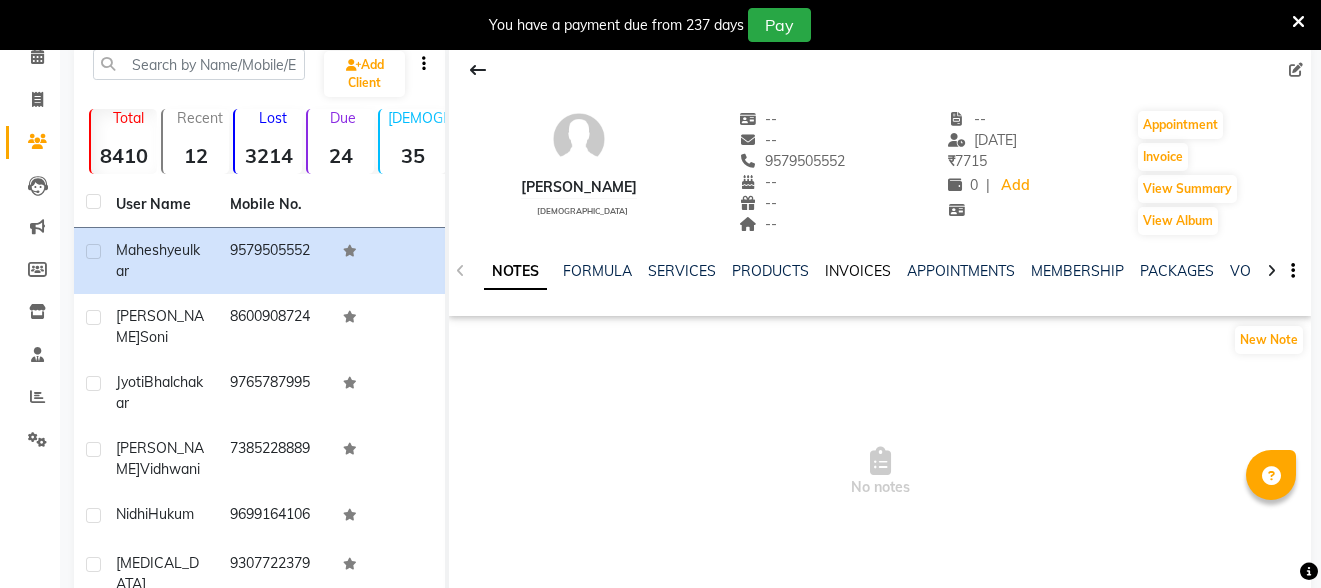 click on "INVOICES" 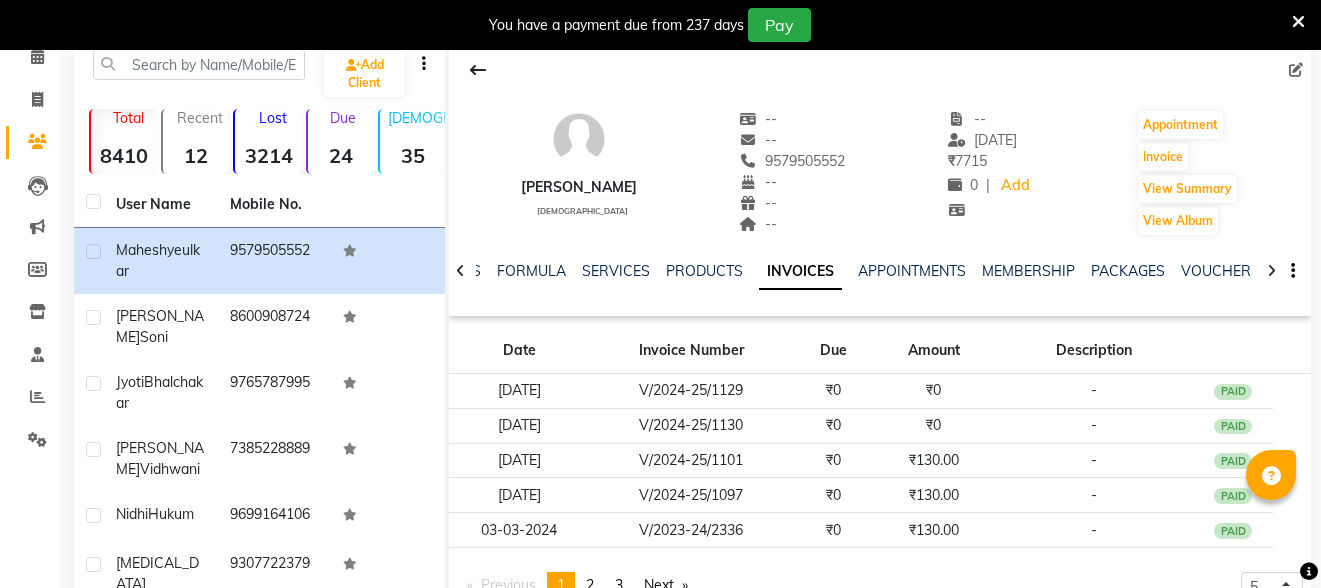 click on "INVOICES" 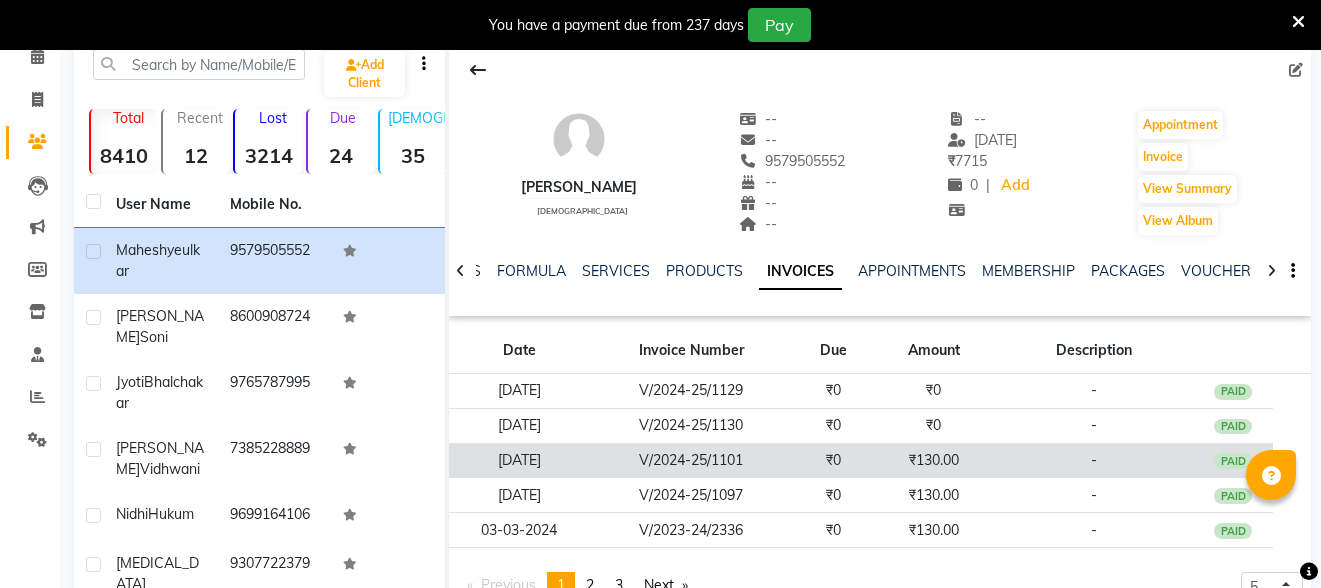 click on "V/2024-25/1101" 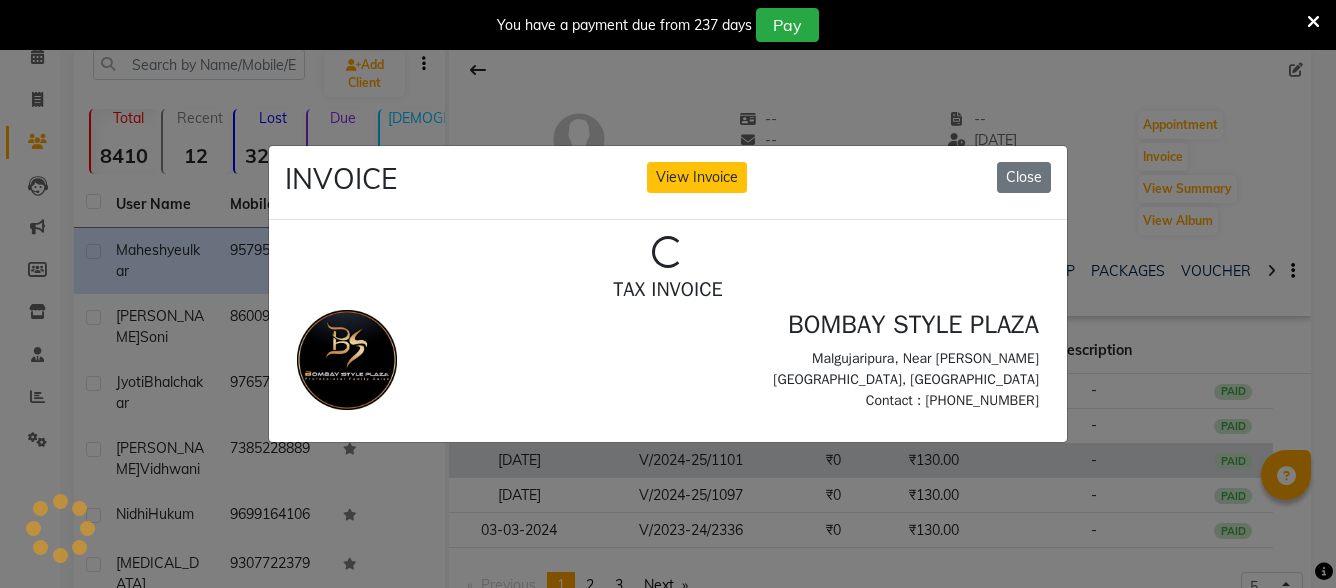 scroll, scrollTop: 0, scrollLeft: 0, axis: both 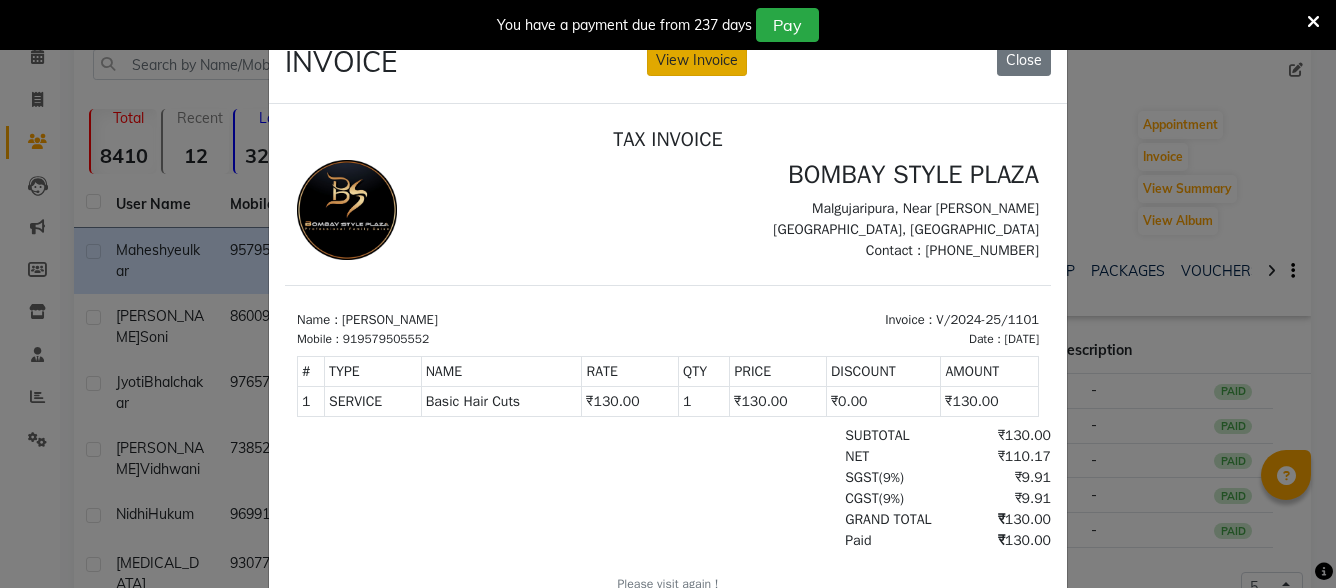 click on "View Invoice" 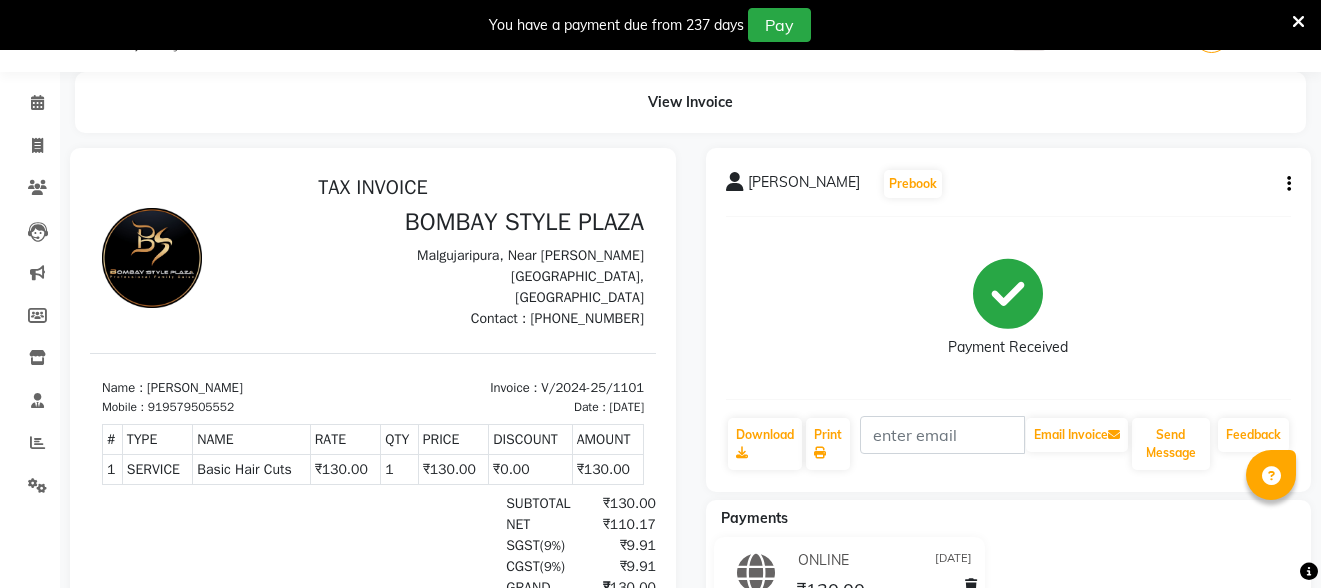 scroll, scrollTop: 0, scrollLeft: 0, axis: both 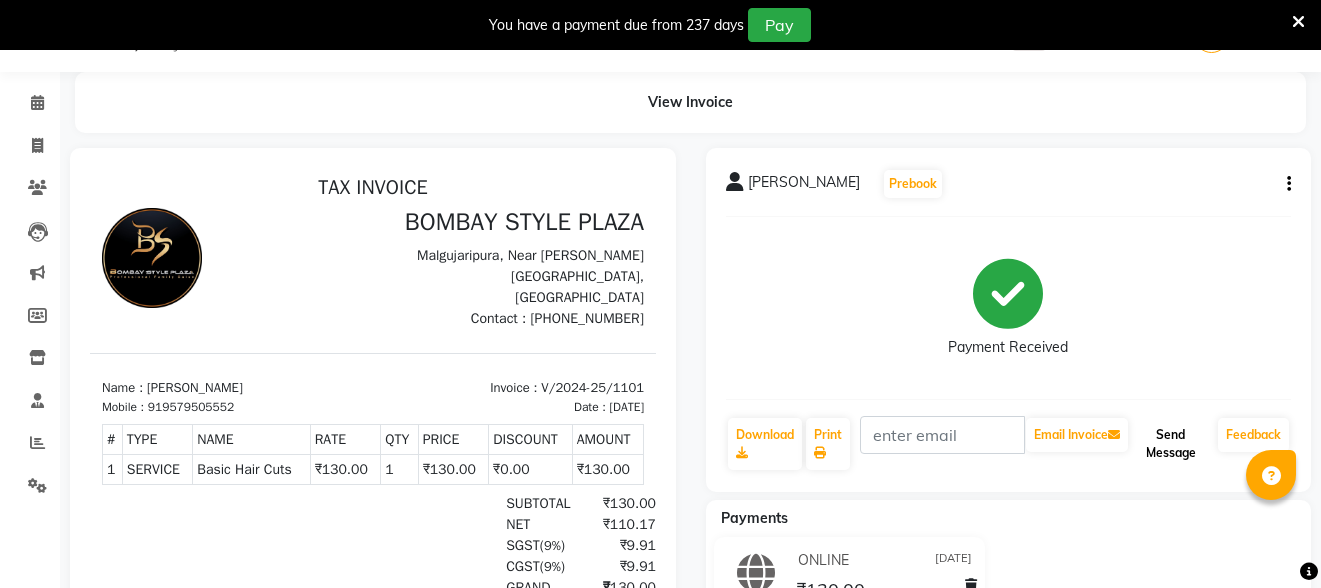 click on "Send Message" 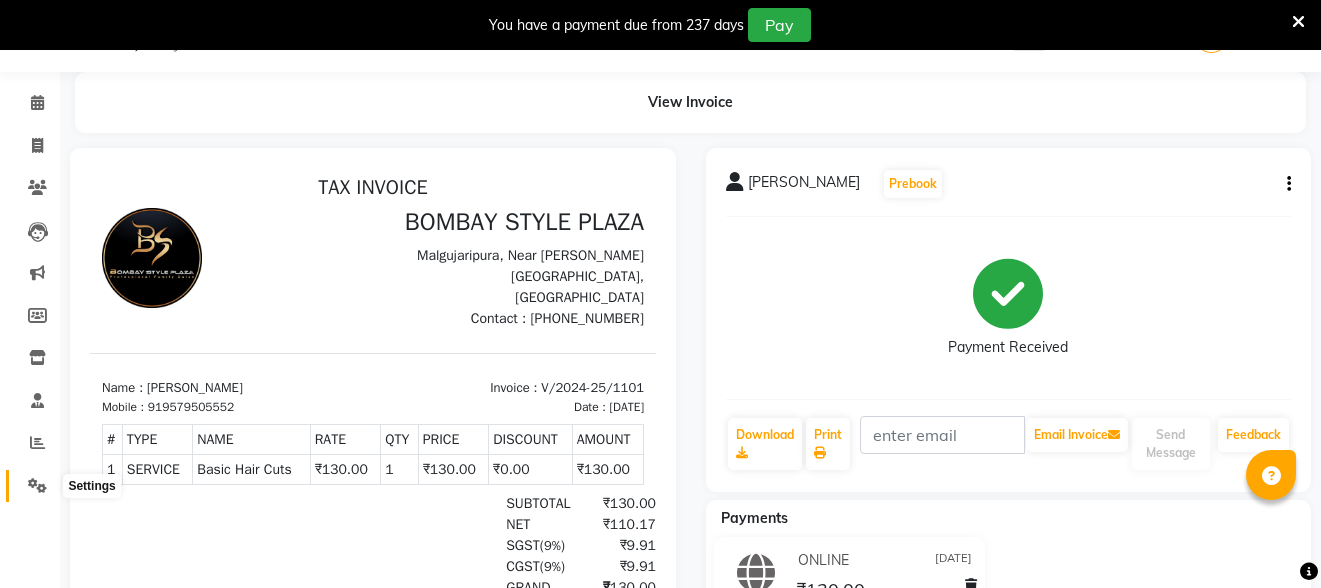 click 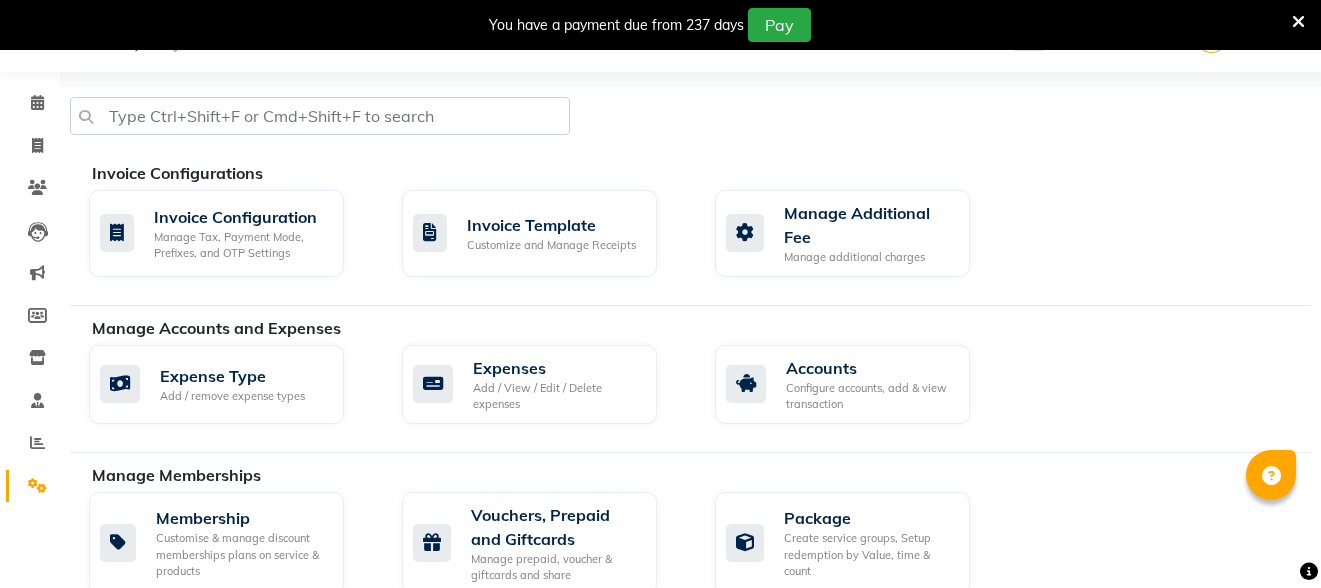 click 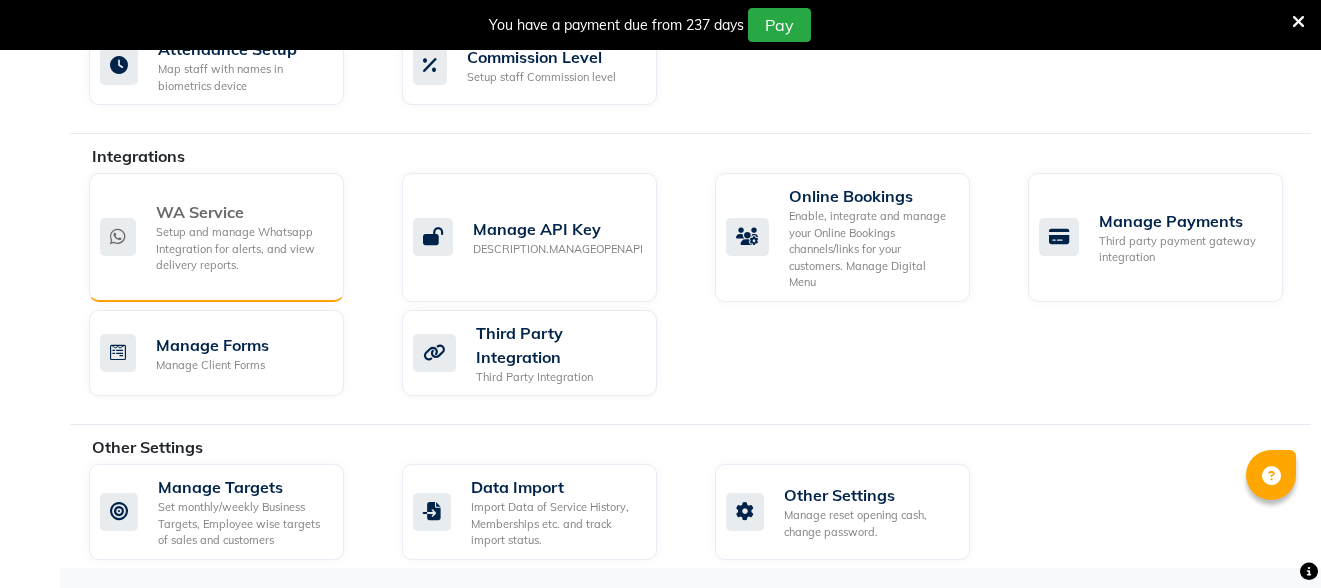 click on "Setup and manage Whatsapp Integration for alerts, and view delivery reports." 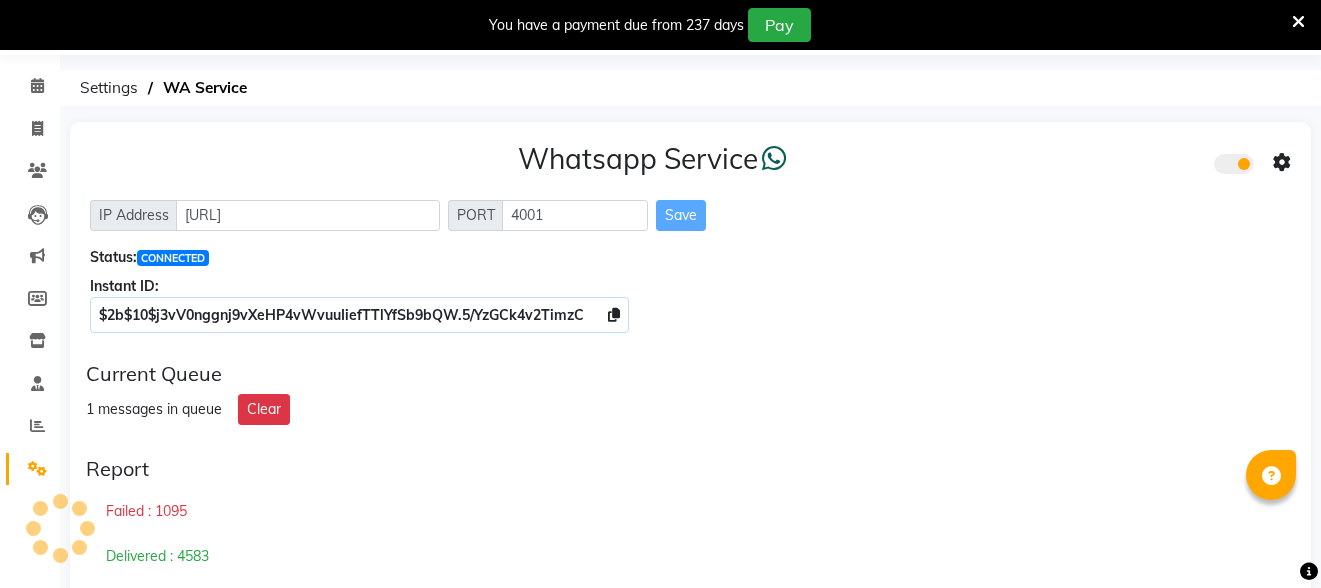scroll, scrollTop: 0, scrollLeft: 0, axis: both 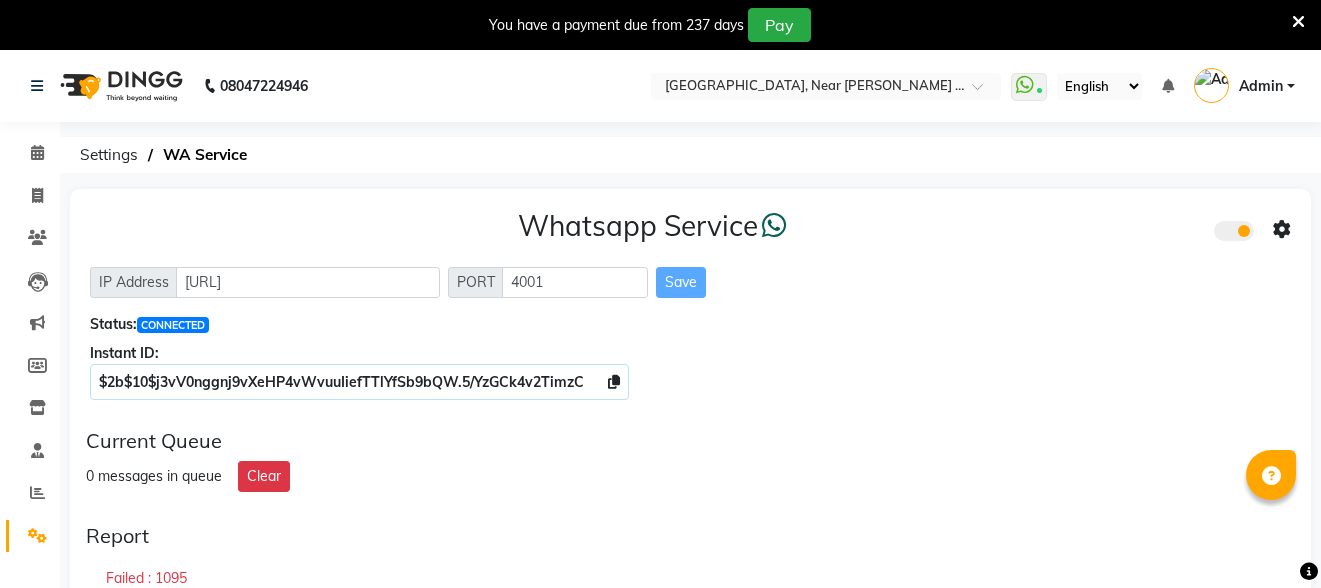 click on "You have a payment due from 237 days   Pay" at bounding box center [650, 25] 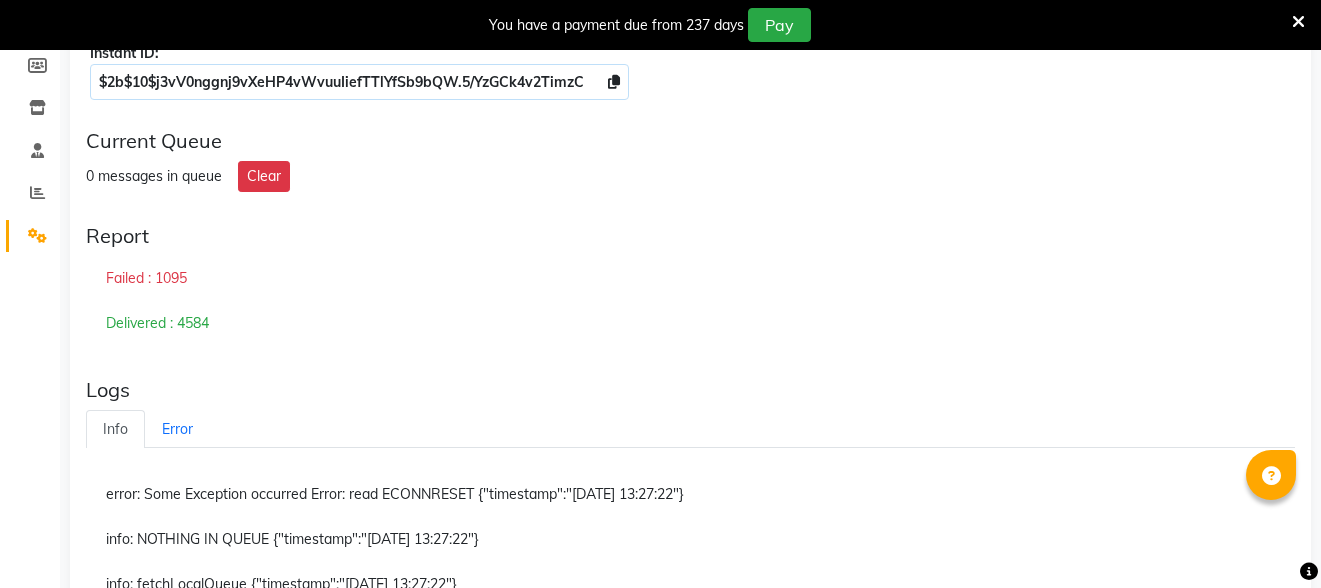scroll, scrollTop: 0, scrollLeft: 0, axis: both 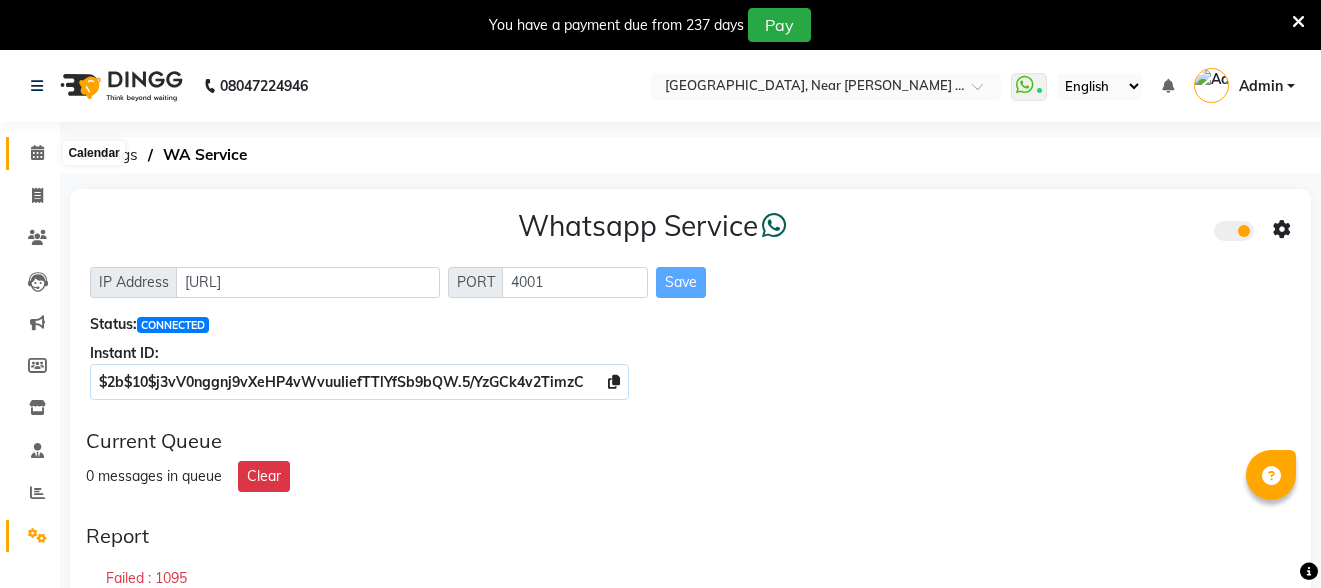 click 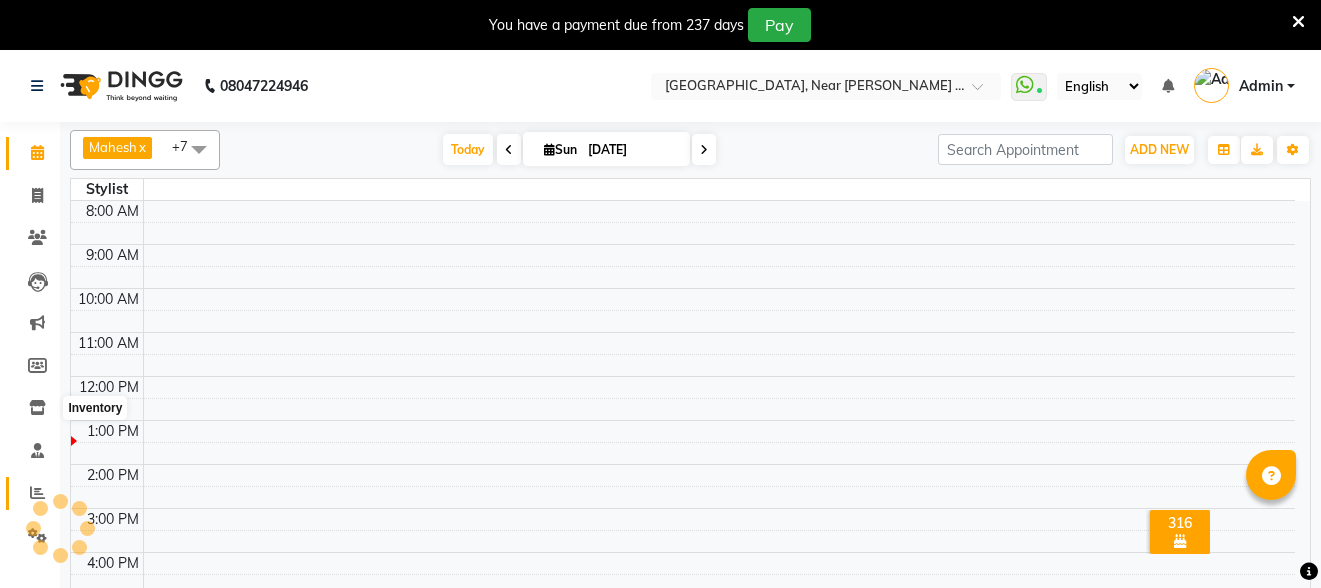 scroll, scrollTop: 50, scrollLeft: 0, axis: vertical 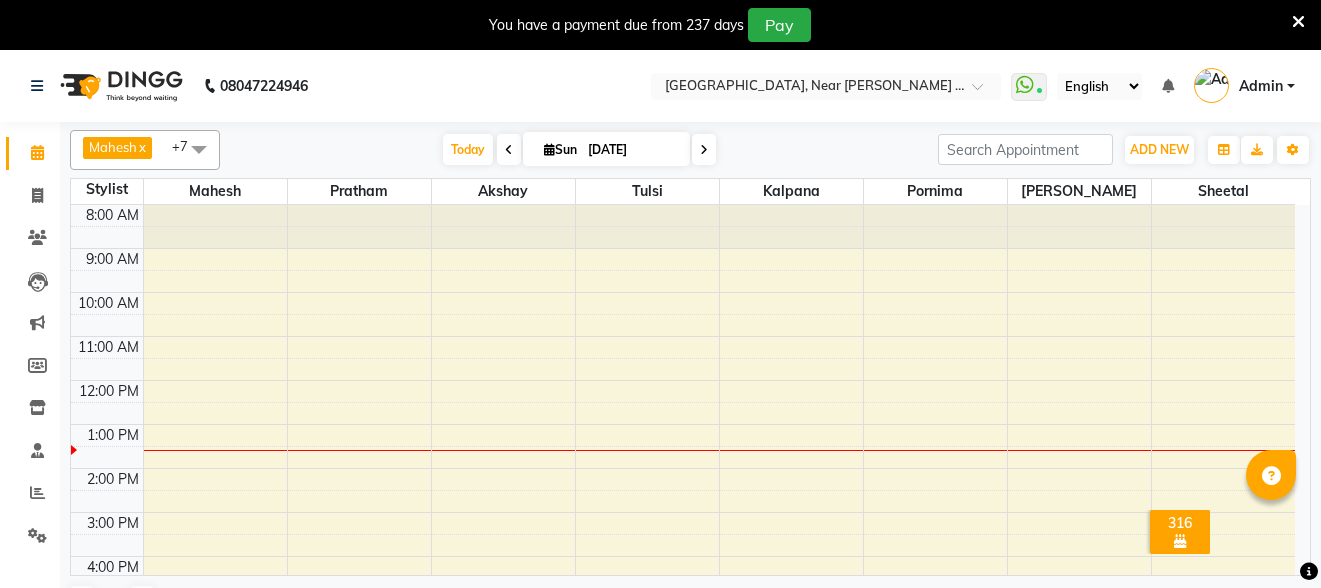 click at bounding box center (647, 227) 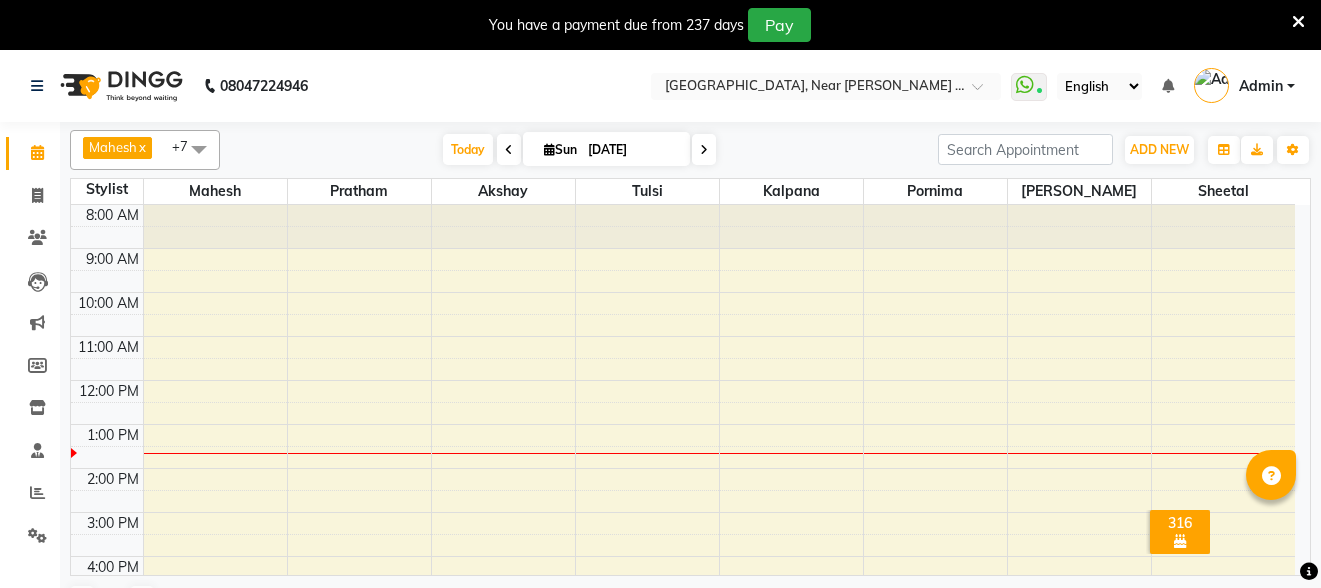 click on "You have a payment due from 237 days   Pay" at bounding box center [650, 25] 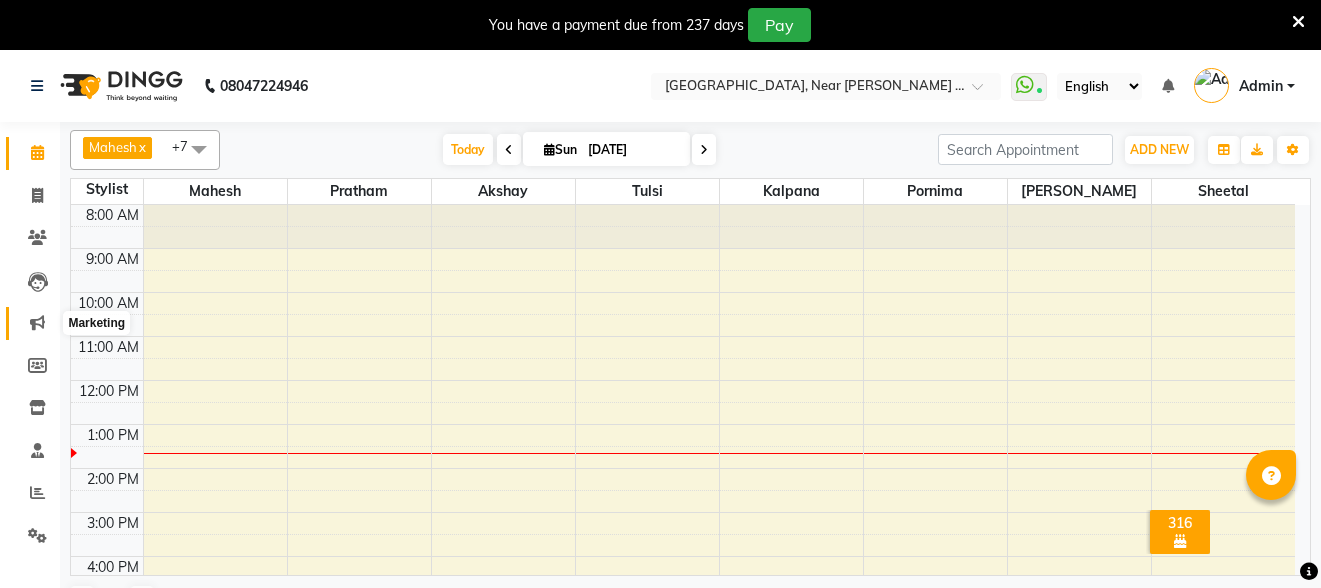 click 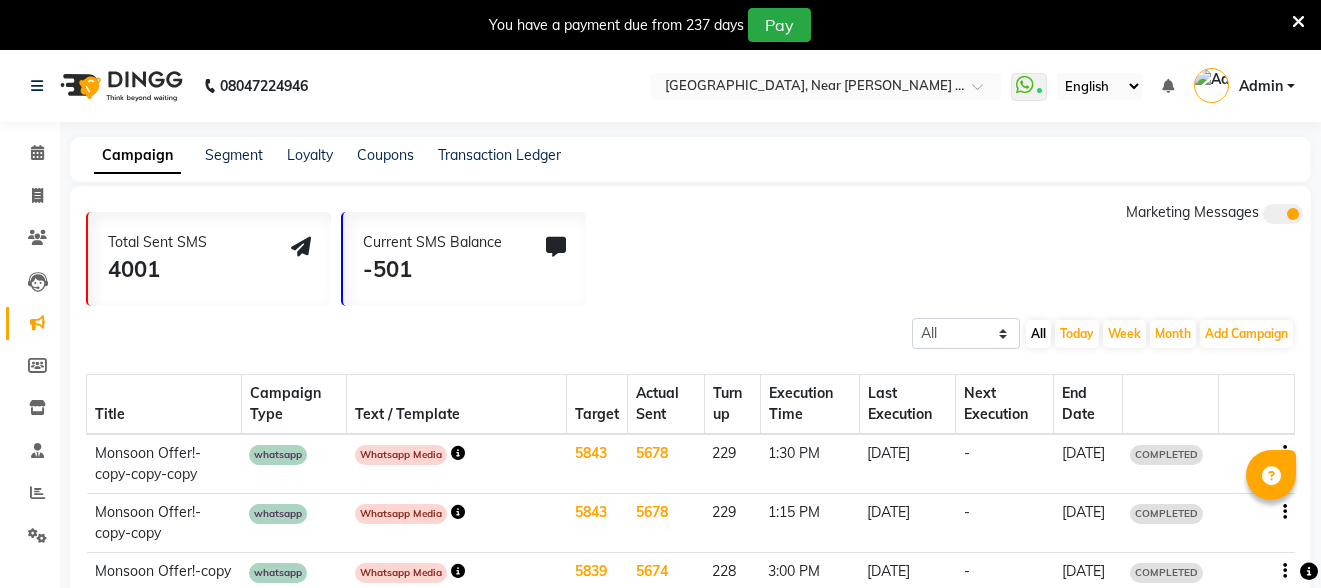 click 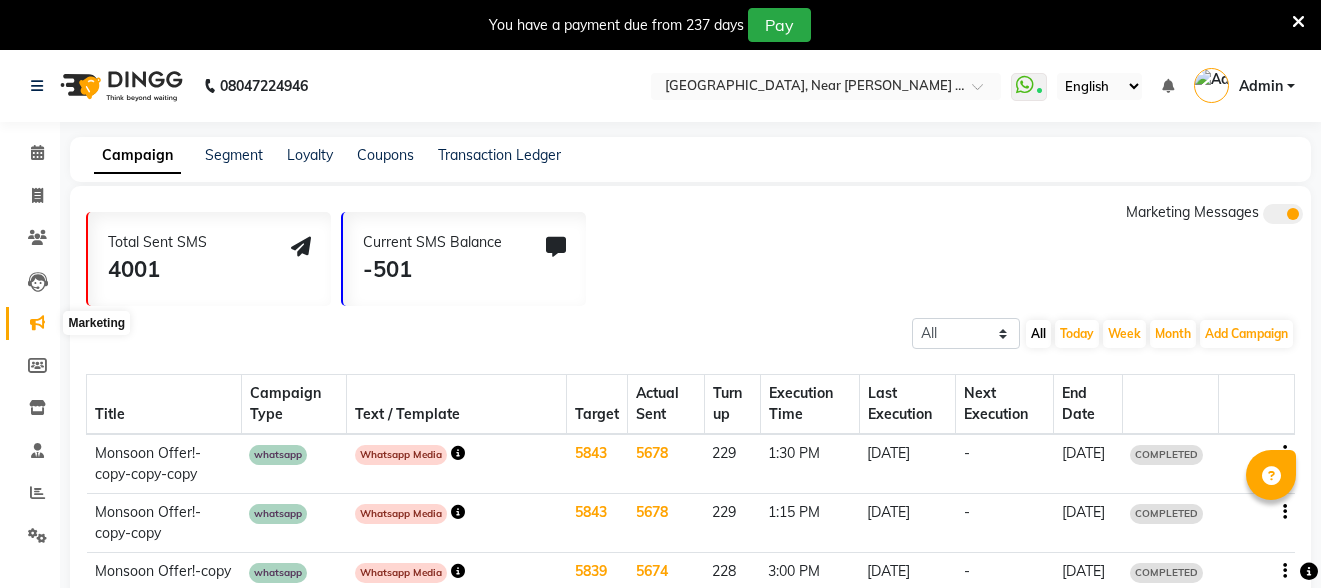 click 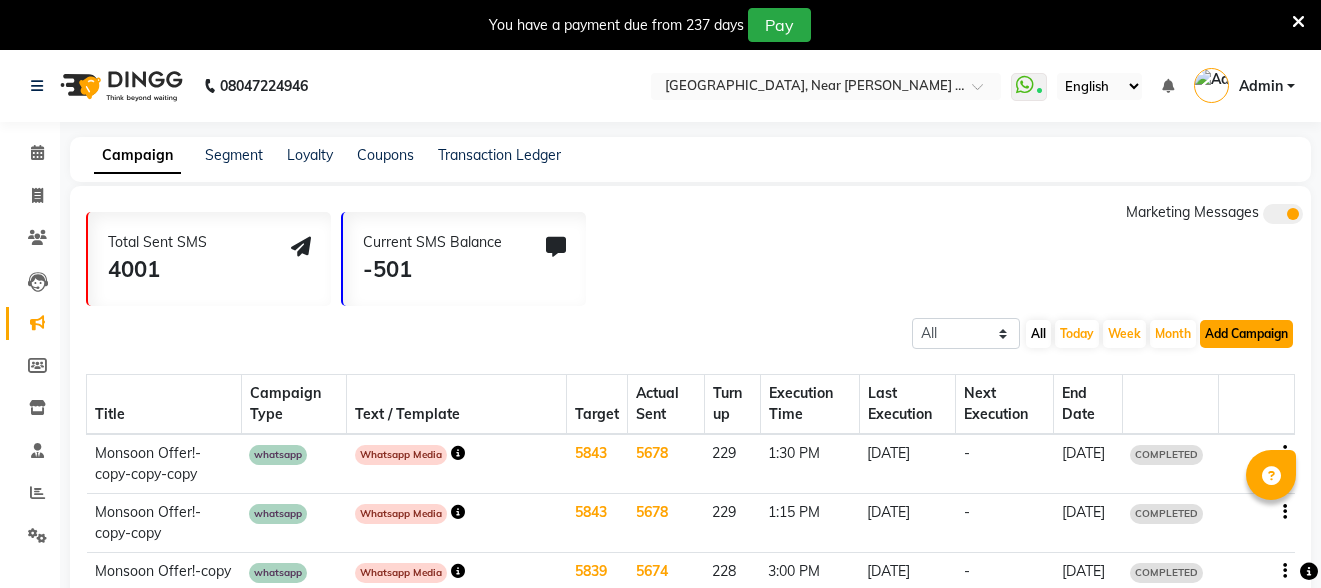 click on "Add Campaign" at bounding box center (1246, 334) 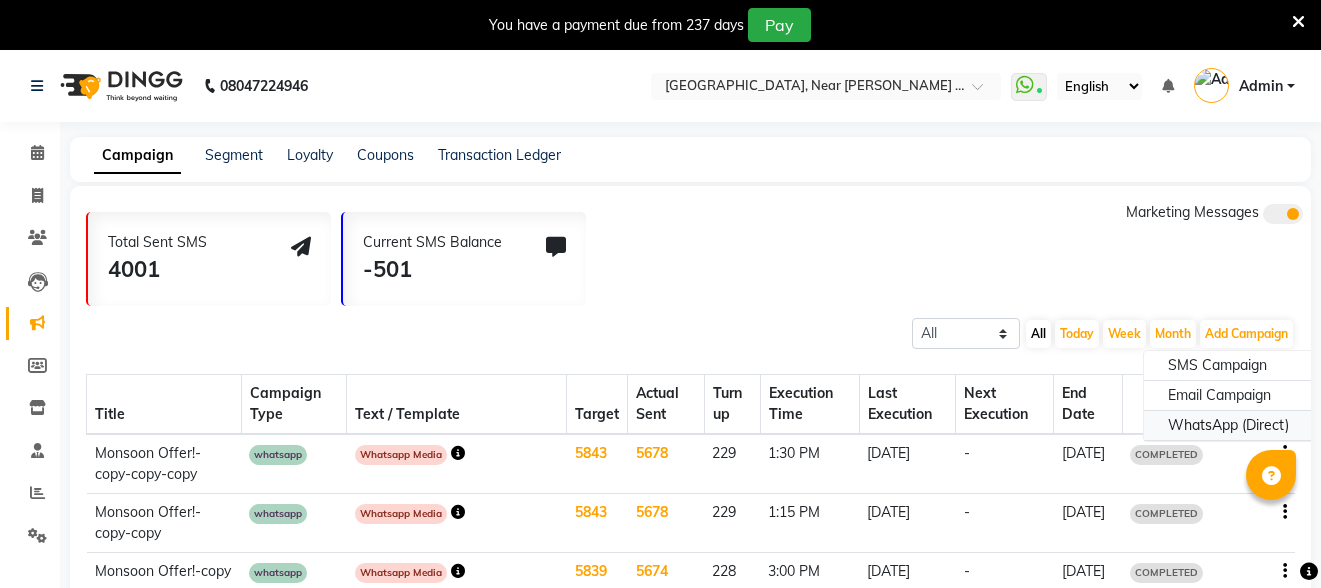 click on "WhatsApp (Direct)" 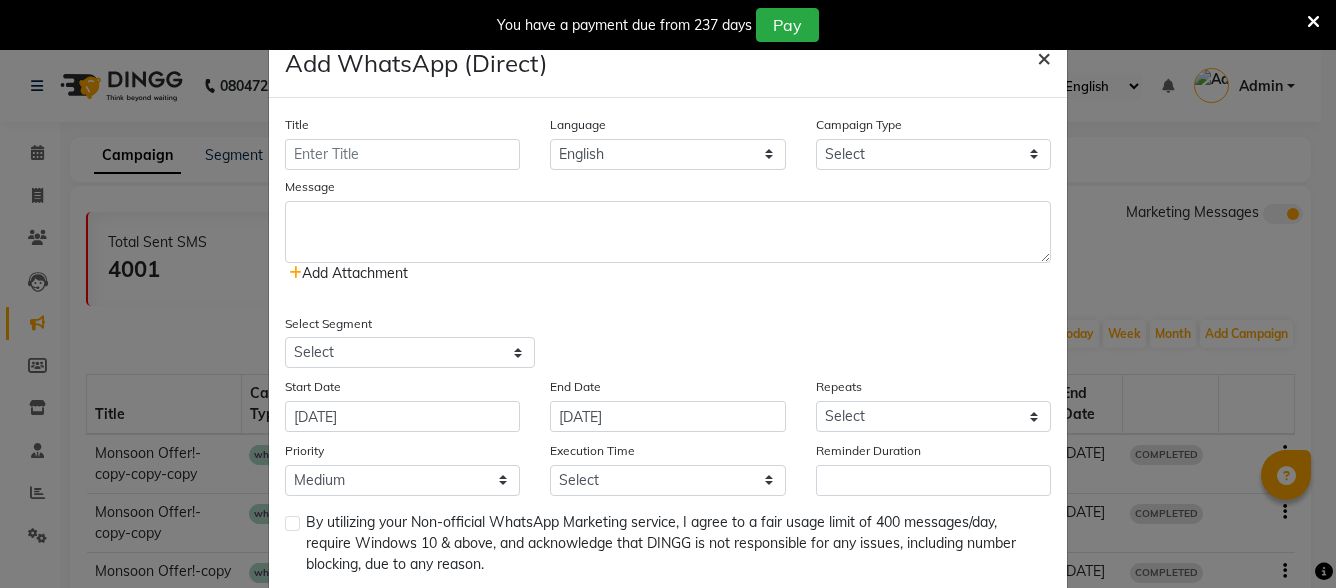 drag, startPoint x: 1037, startPoint y: 59, endPoint x: 1013, endPoint y: 76, distance: 29.410883 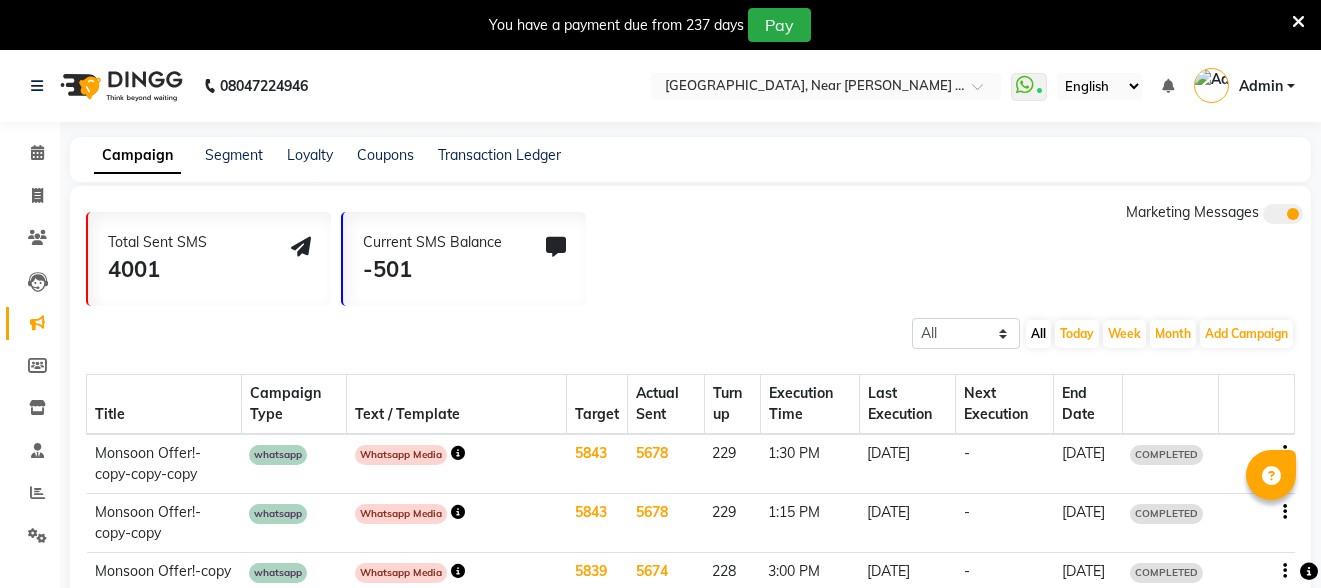 click on "You have a payment due from 237 days   Pay" at bounding box center [650, 25] 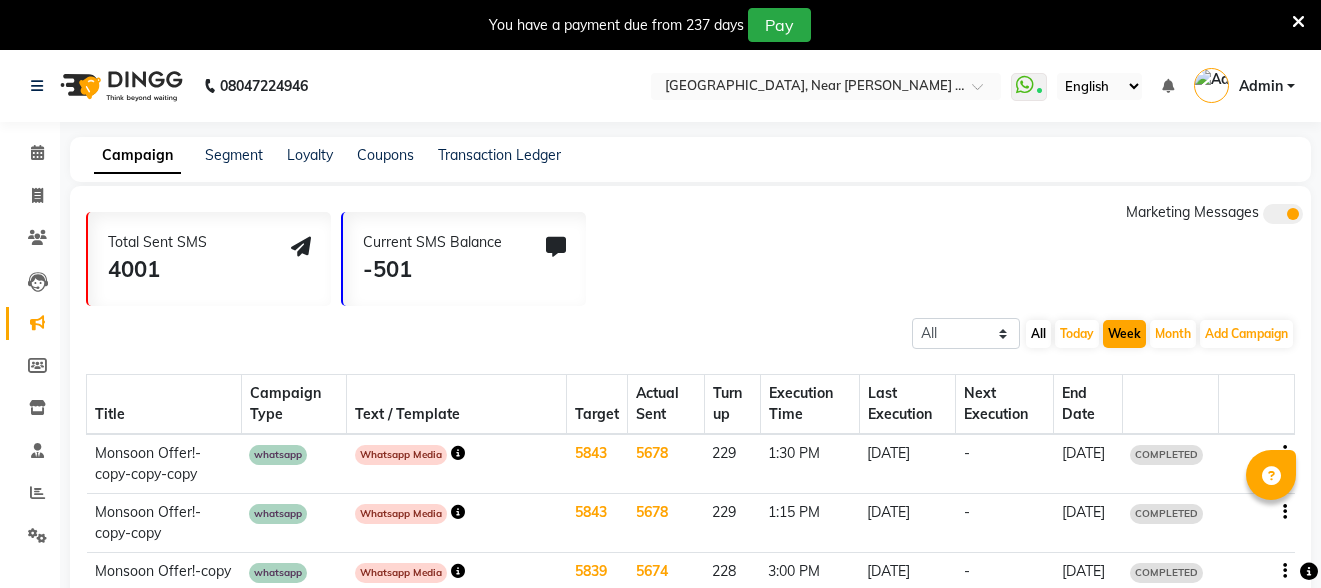 scroll, scrollTop: 14, scrollLeft: 0, axis: vertical 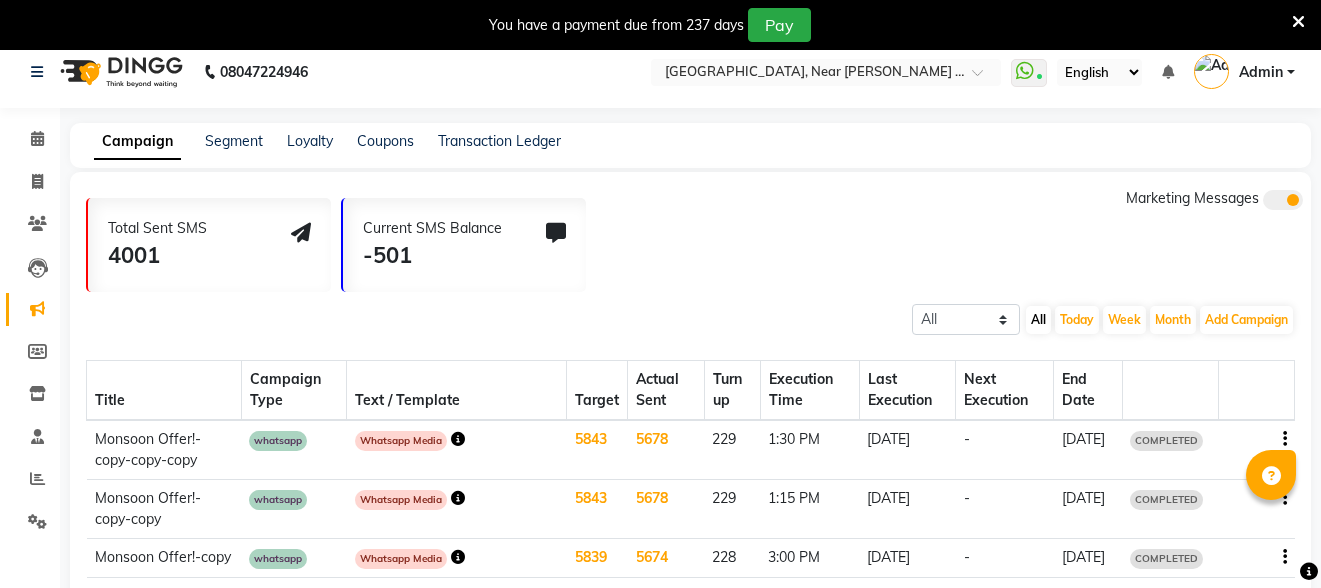 click on "Total Sent SMS 4001 Current SMS Balance -501 Marketing Messages" 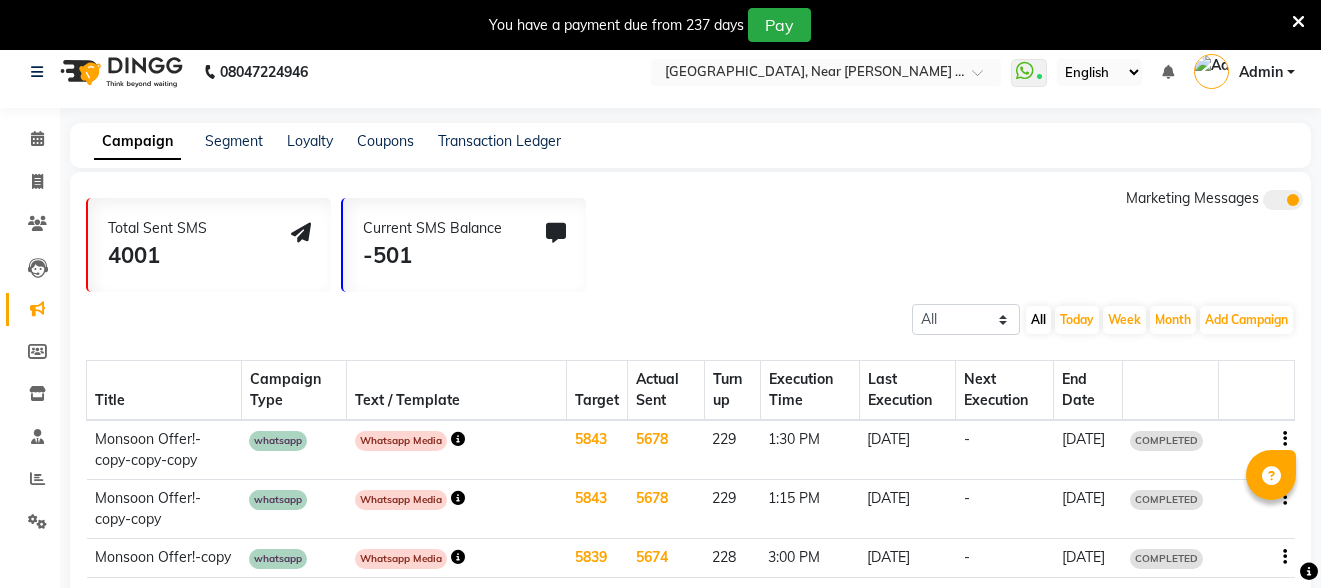 click on "Marketing" 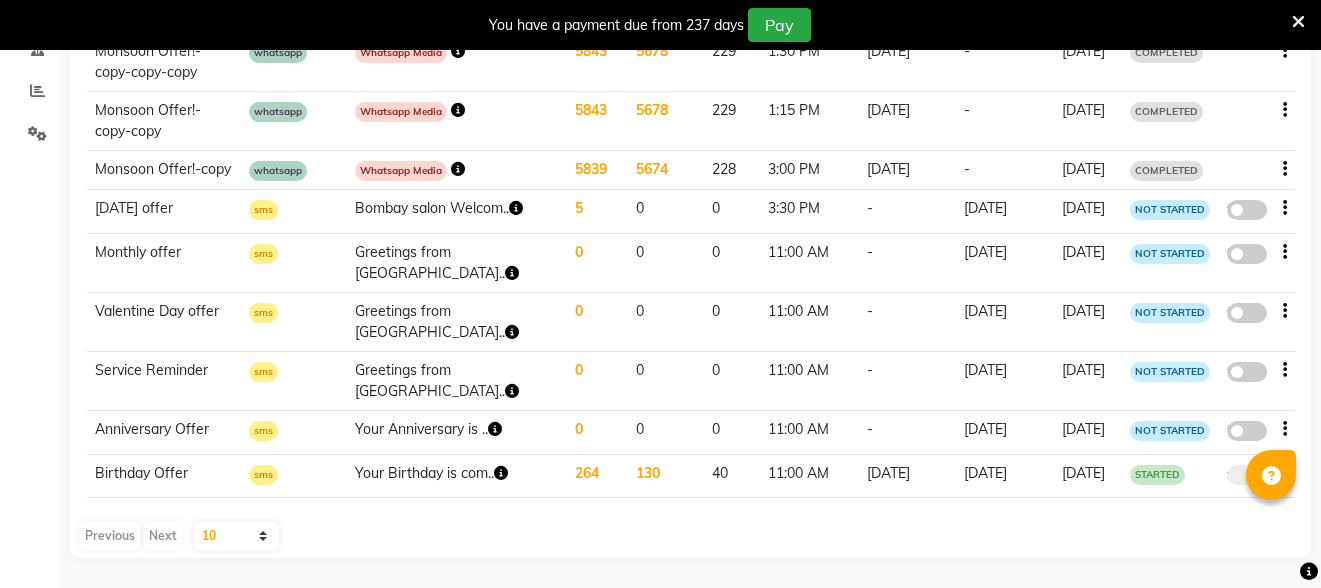 click at bounding box center [1298, 22] 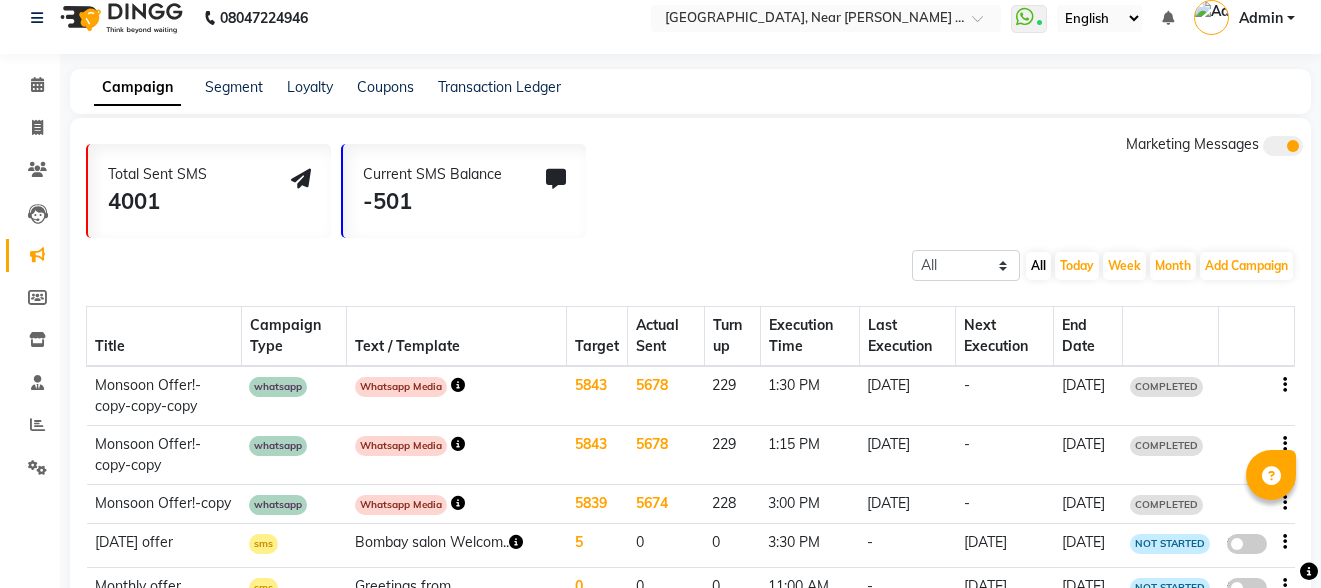 scroll, scrollTop: 0, scrollLeft: 0, axis: both 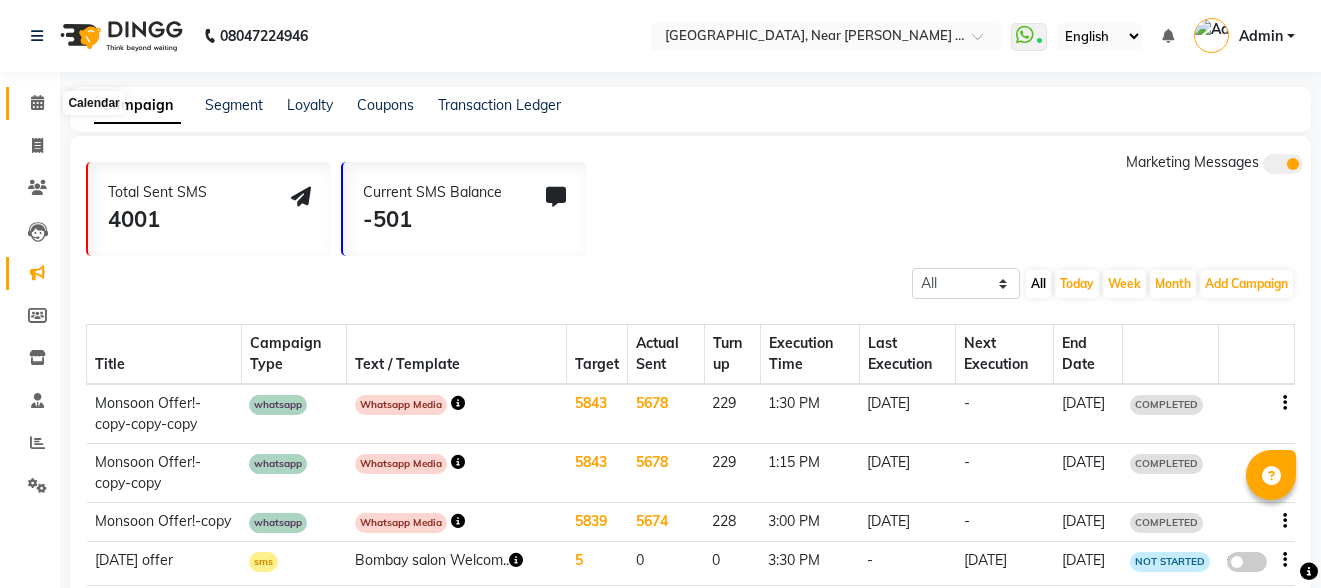 click 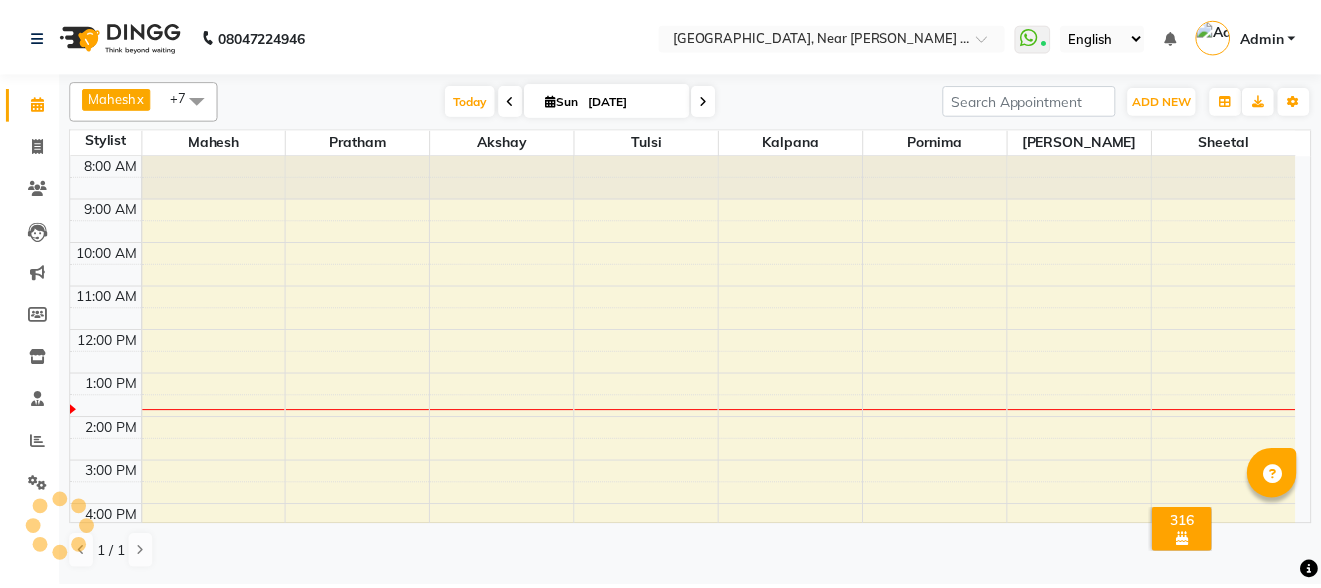 scroll, scrollTop: 163, scrollLeft: 0, axis: vertical 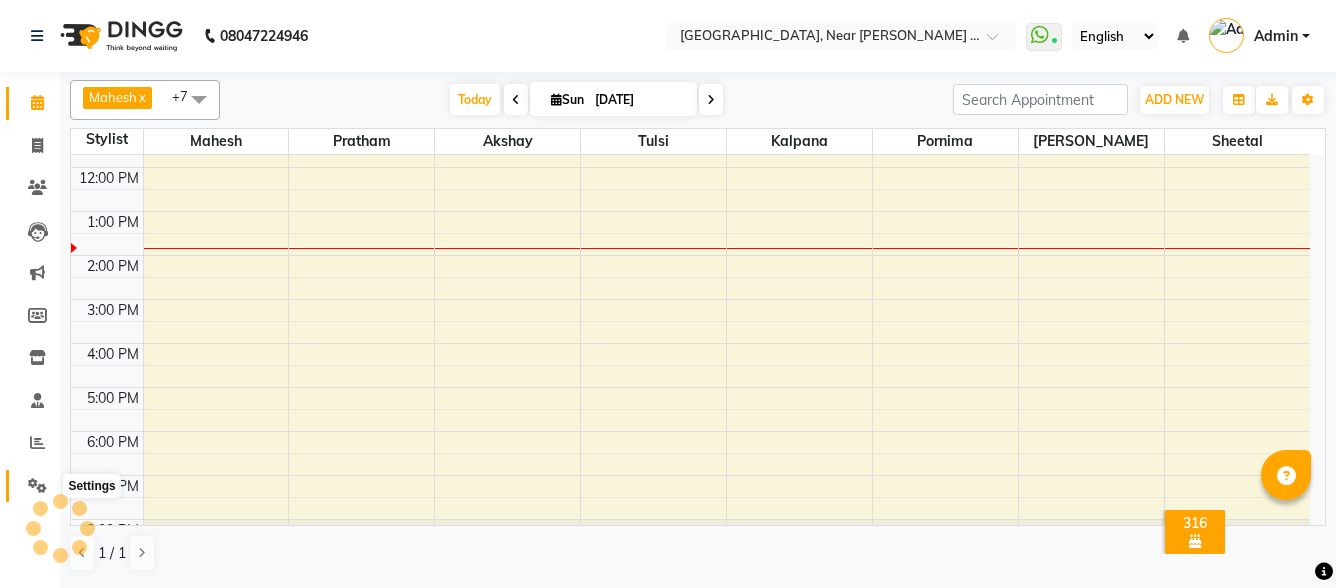 click 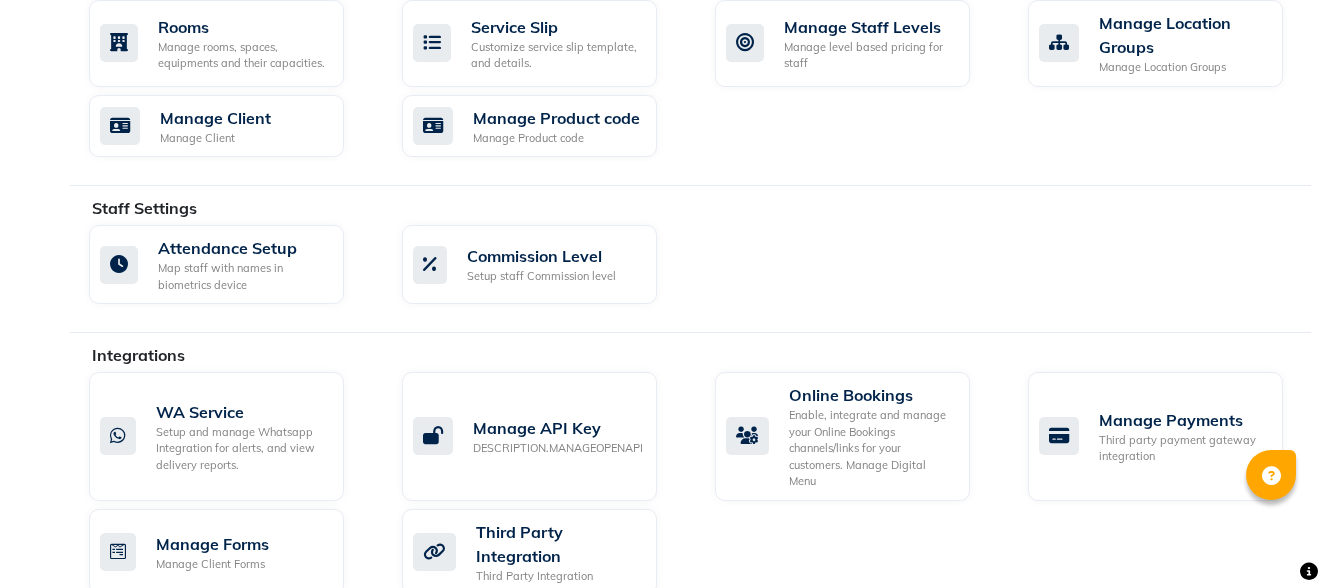 scroll, scrollTop: 1145, scrollLeft: 0, axis: vertical 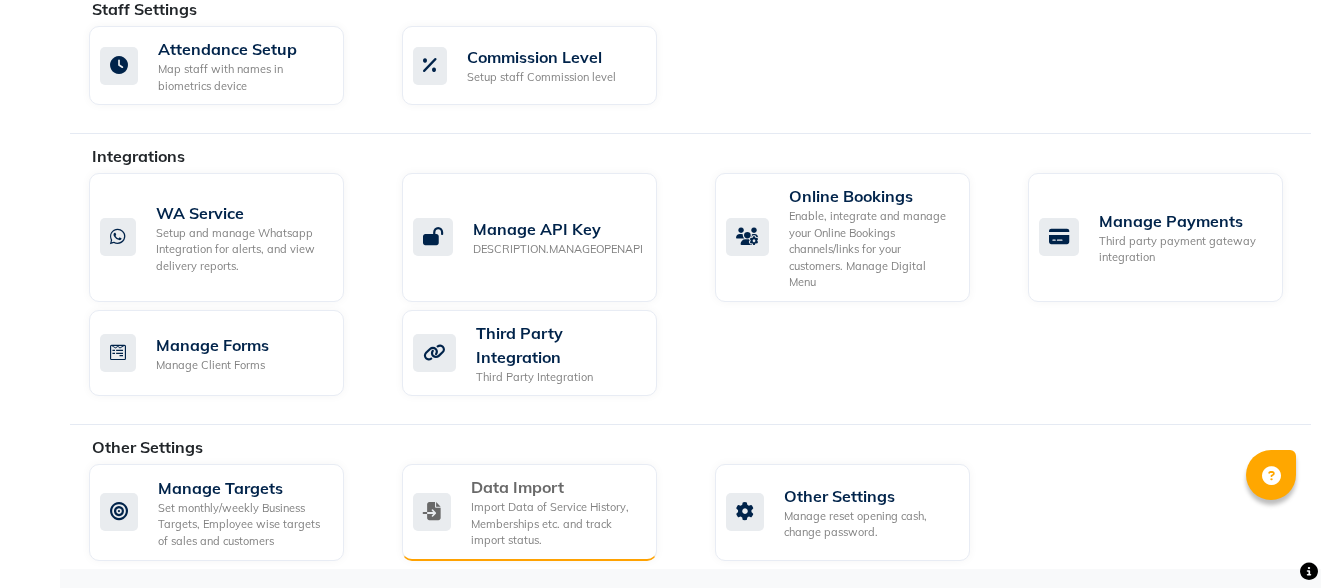 click on "Import Data of Service History, Memberships etc. and track import status." 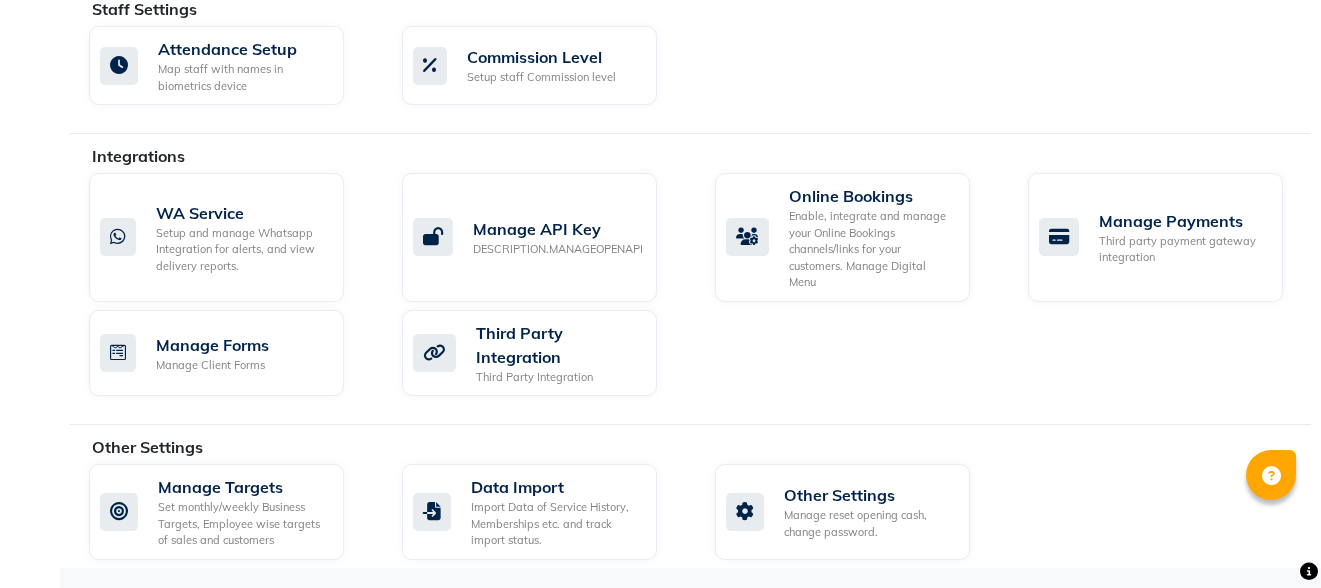 scroll, scrollTop: 0, scrollLeft: 0, axis: both 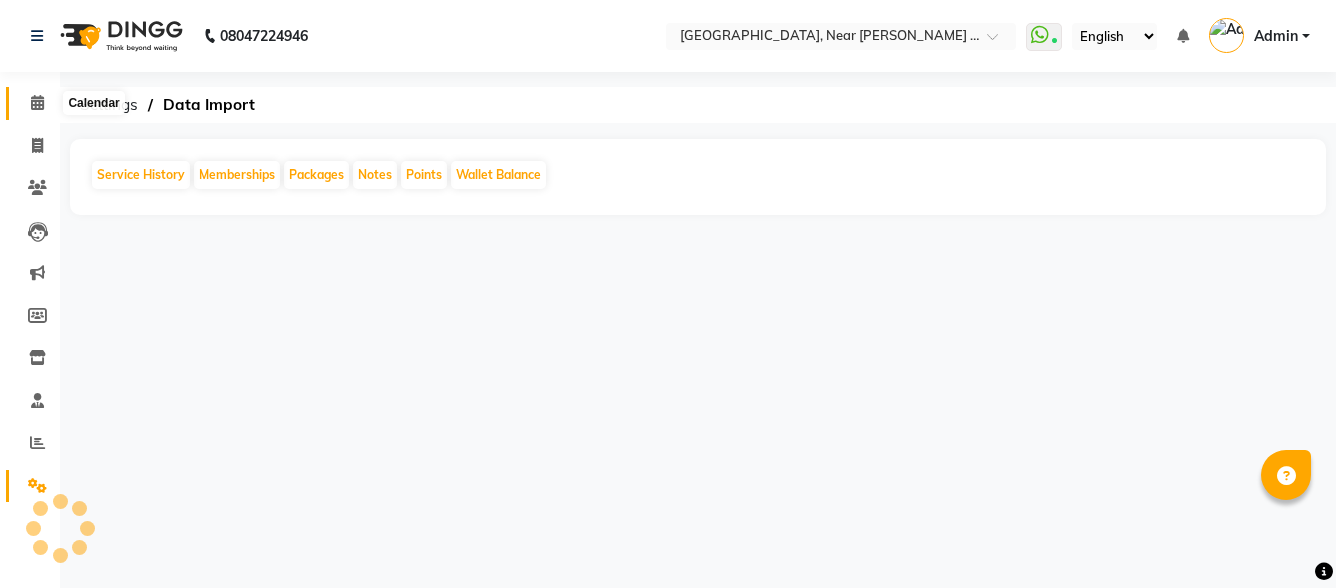 click 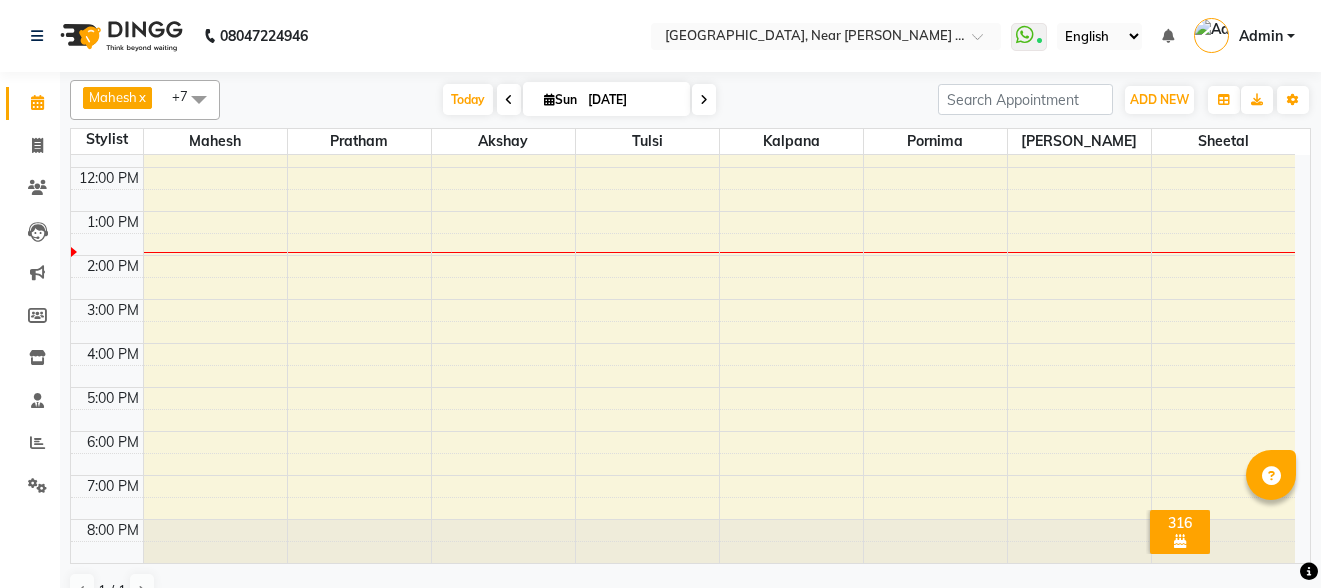 scroll, scrollTop: 0, scrollLeft: 0, axis: both 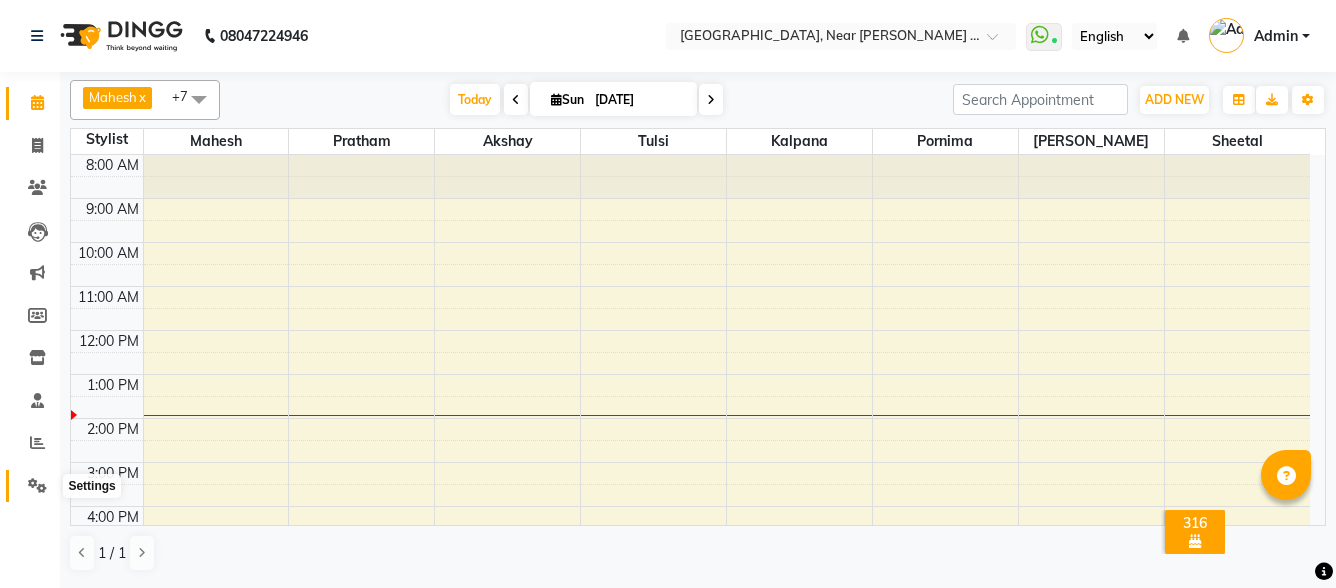 click 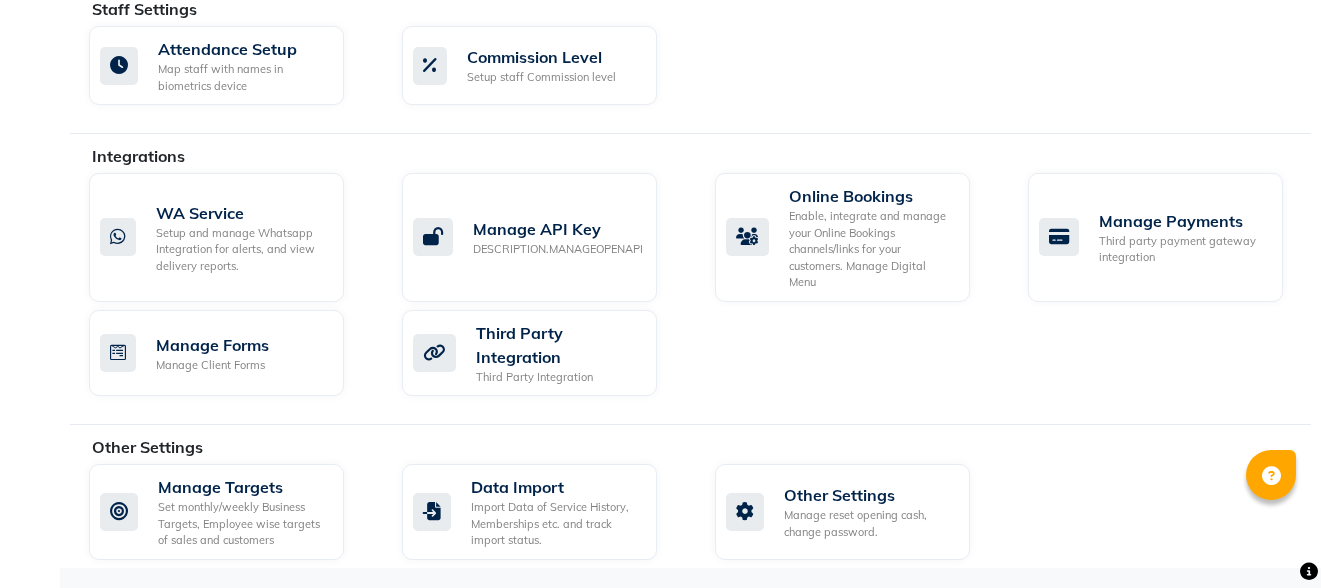 scroll, scrollTop: 1145, scrollLeft: 0, axis: vertical 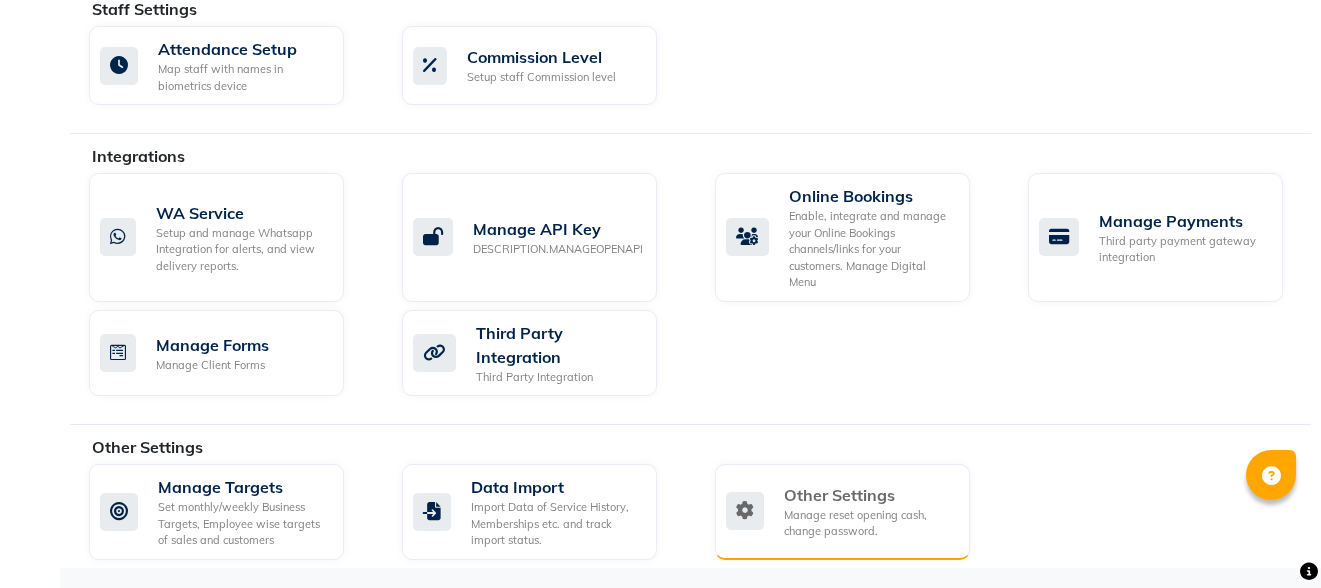 click on "Manage reset opening cash, change password." 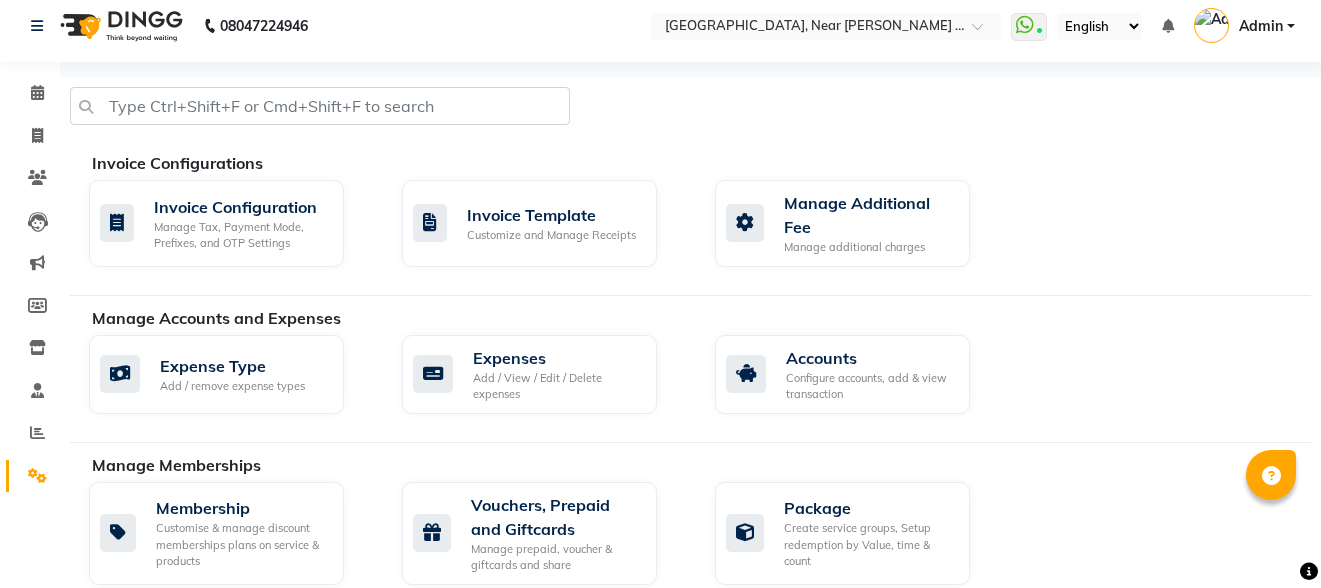 select on "2: 15" 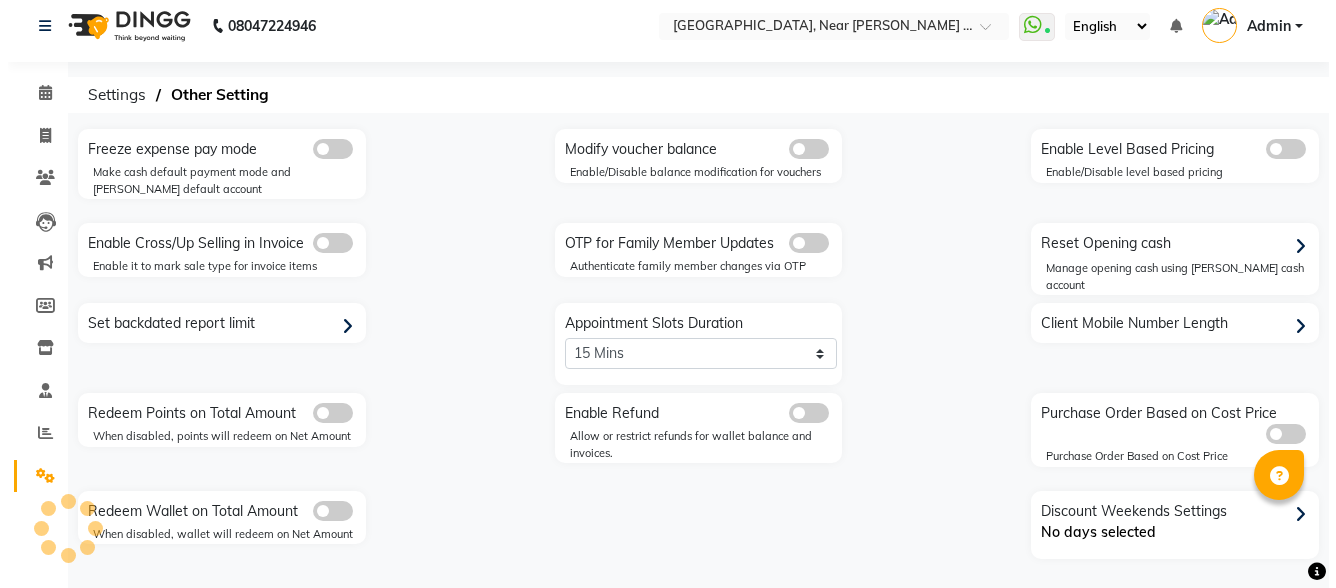 scroll, scrollTop: 0, scrollLeft: 0, axis: both 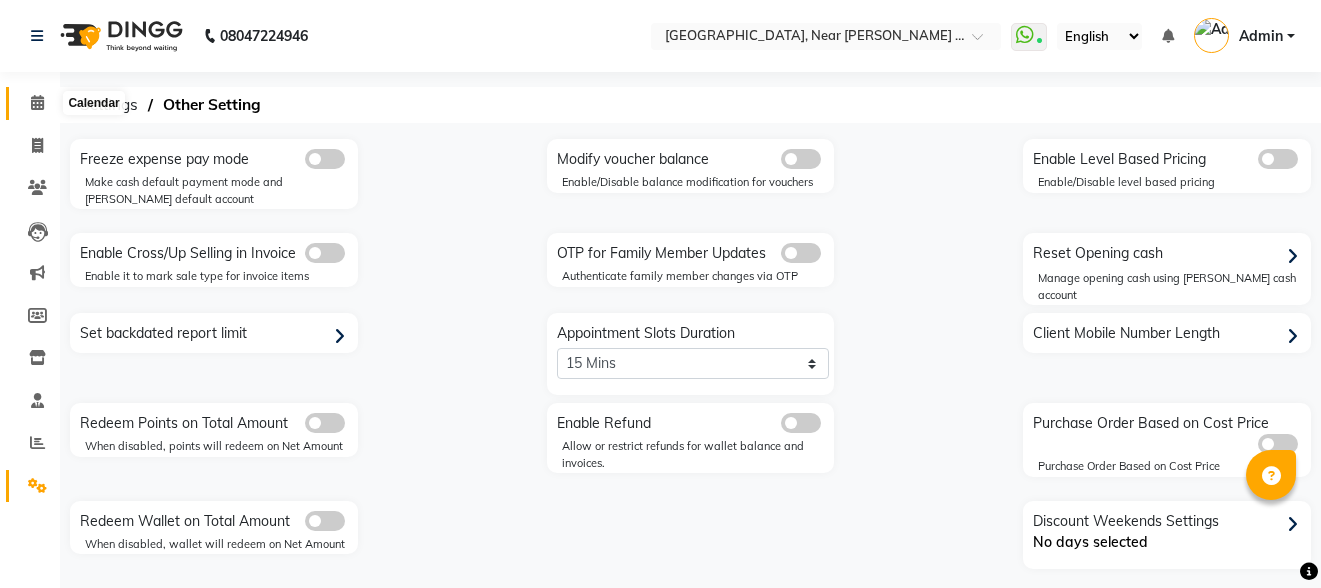 click 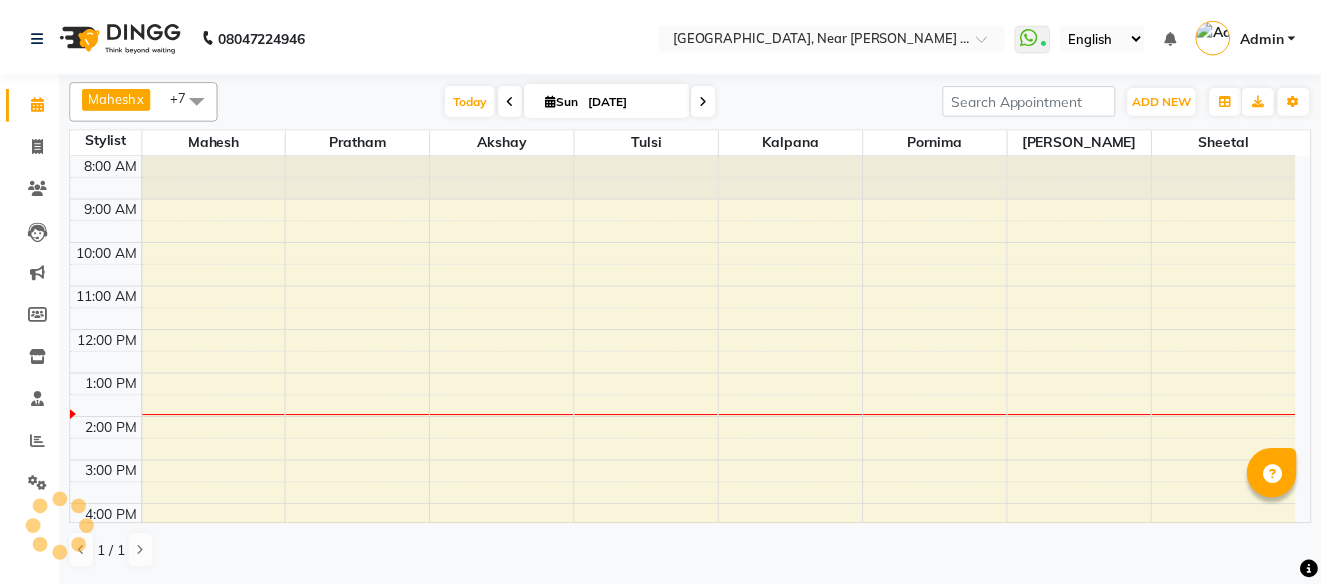 scroll, scrollTop: 0, scrollLeft: 0, axis: both 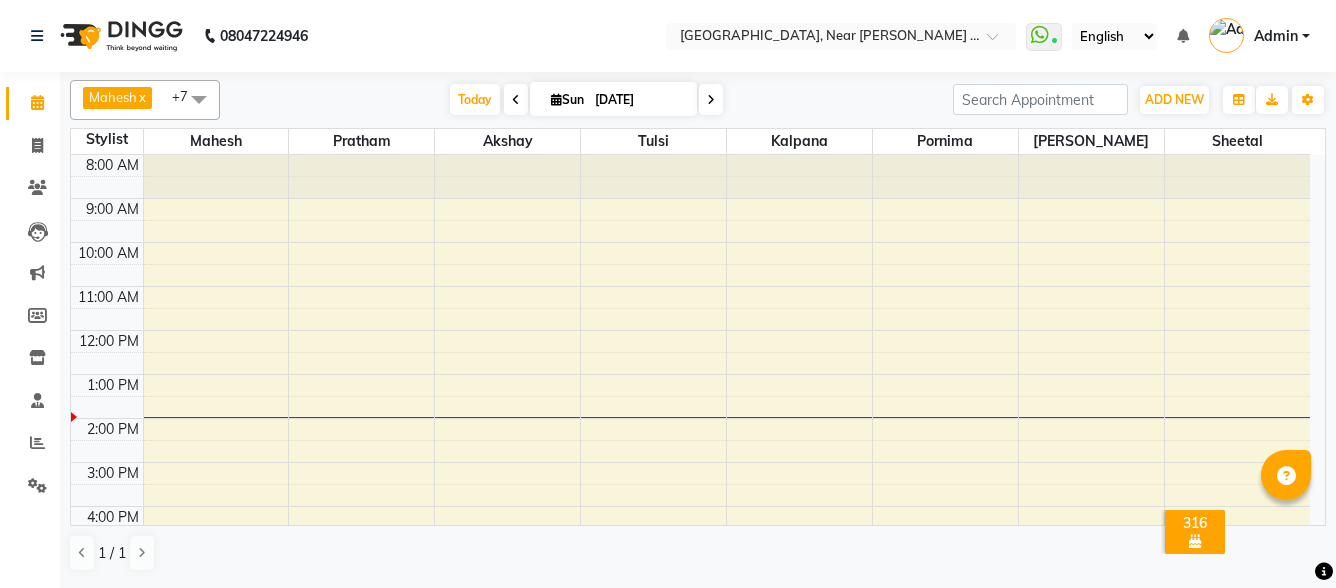 click on "8:00 AM 9:00 AM 10:00 AM 11:00 AM 12:00 PM 1:00 PM 2:00 PM 3:00 PM 4:00 PM 5:00 PM 6:00 PM 7:00 PM 8:00 PM" at bounding box center [690, 440] 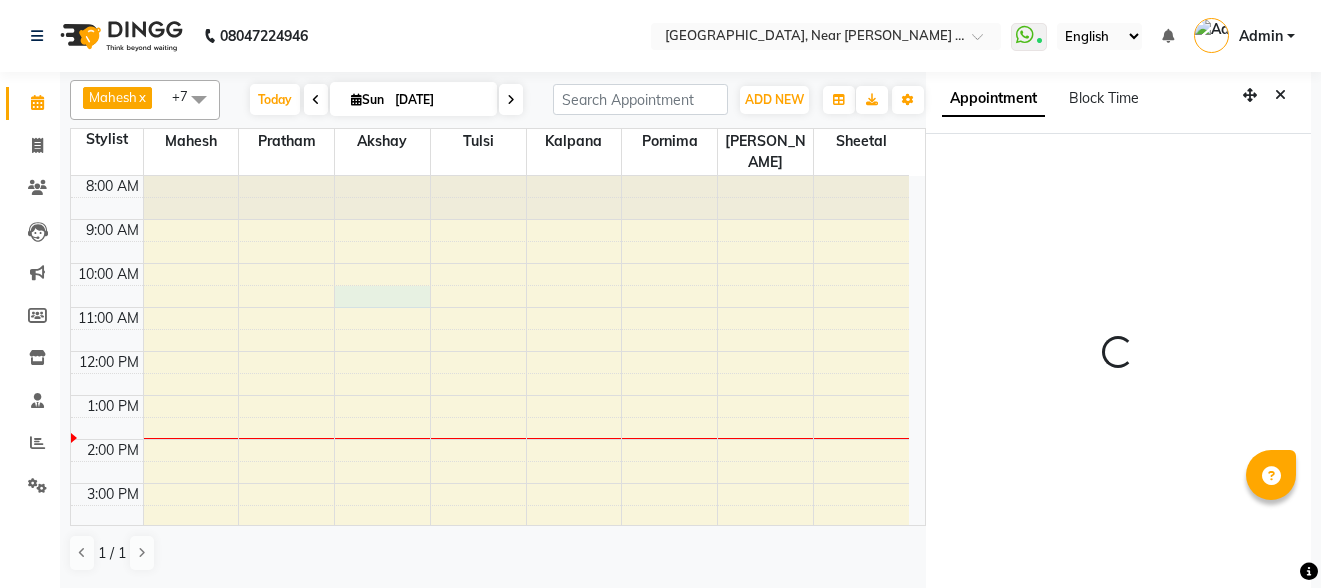 scroll, scrollTop: 5, scrollLeft: 0, axis: vertical 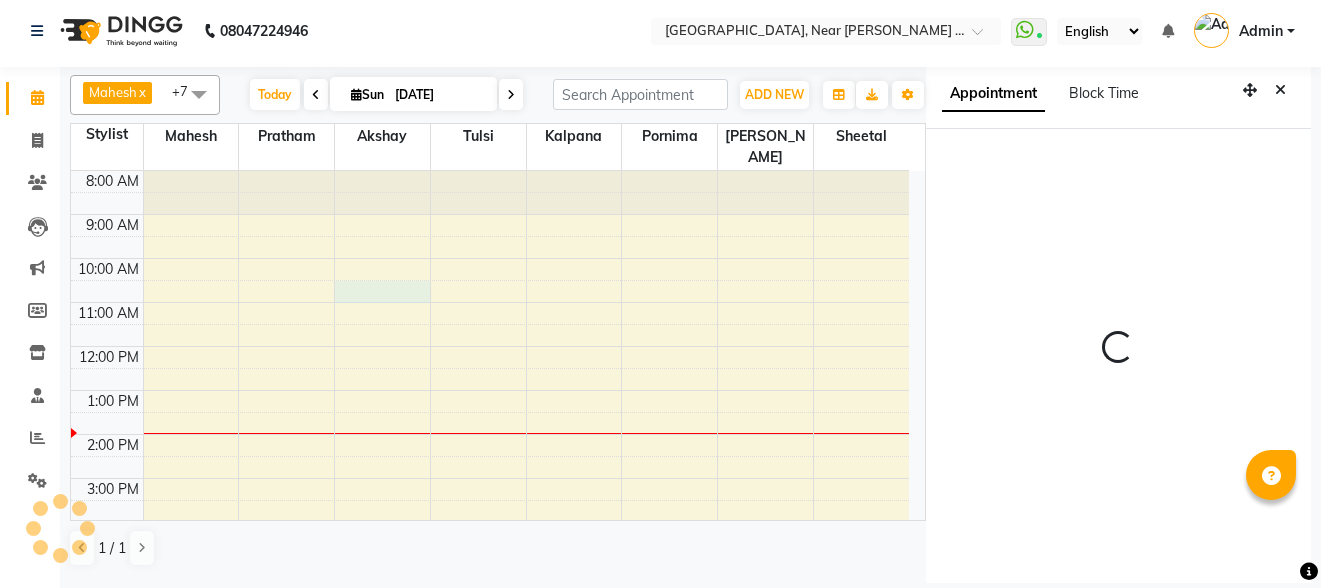 select on "32253" 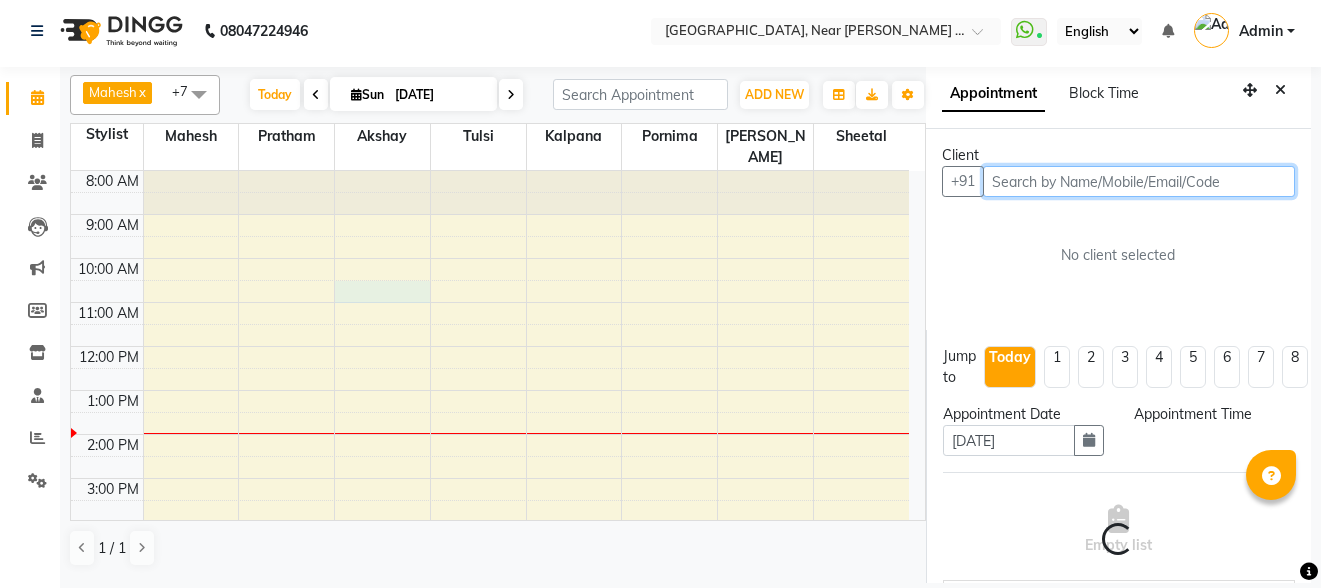 select on "630" 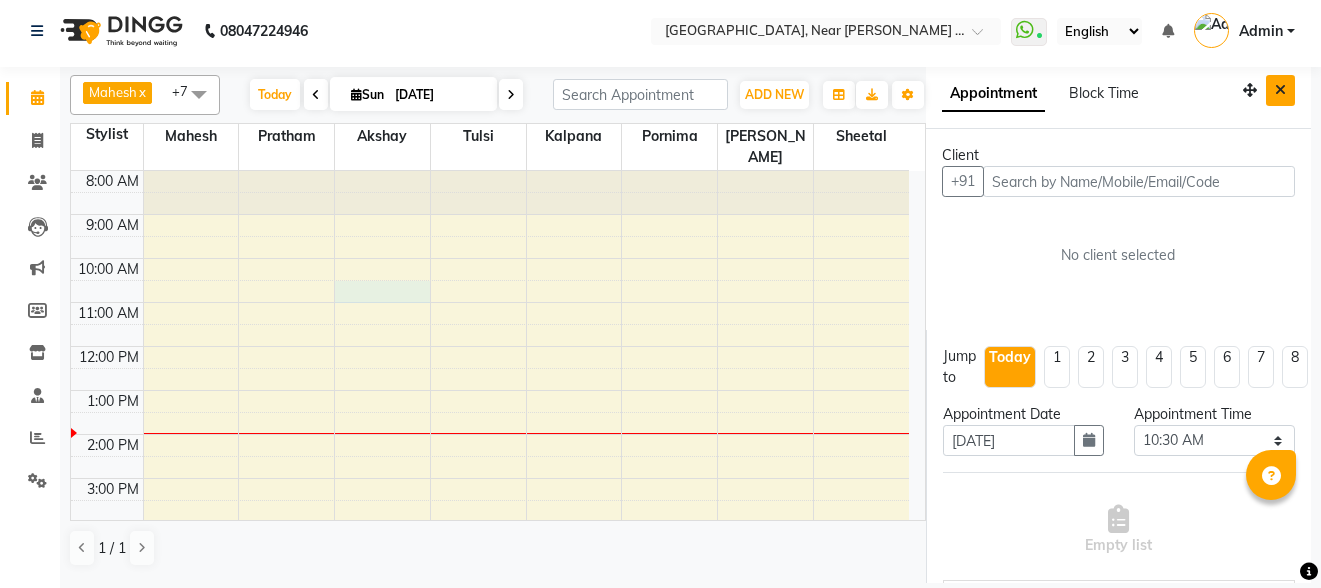 click at bounding box center [1280, 90] 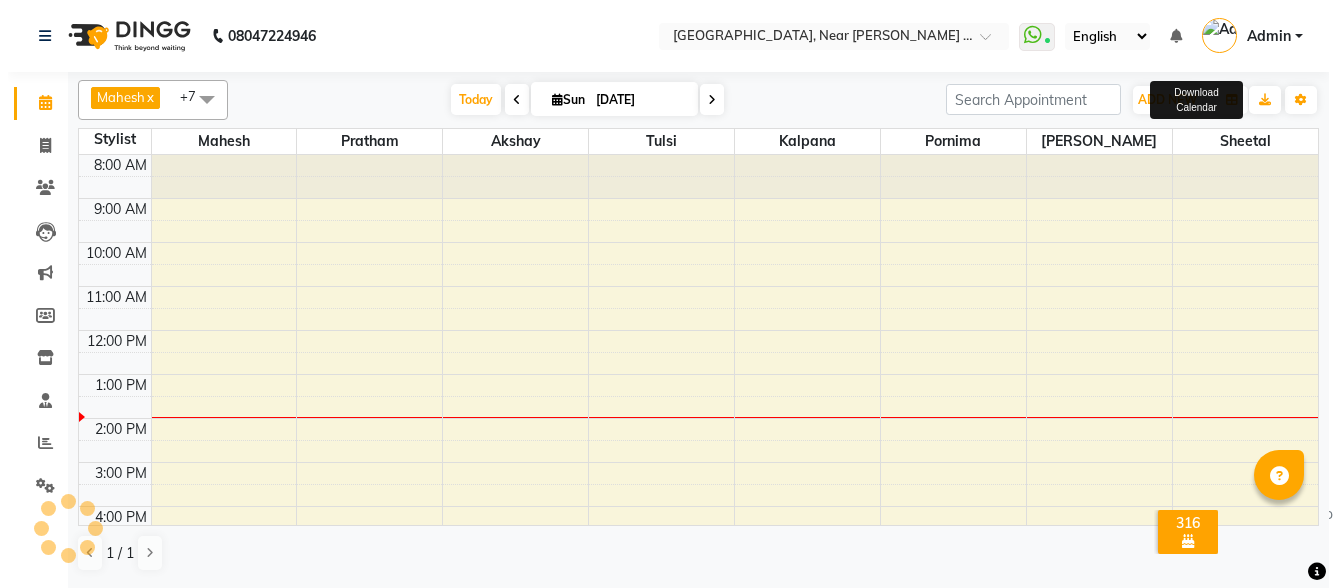 scroll, scrollTop: 0, scrollLeft: 0, axis: both 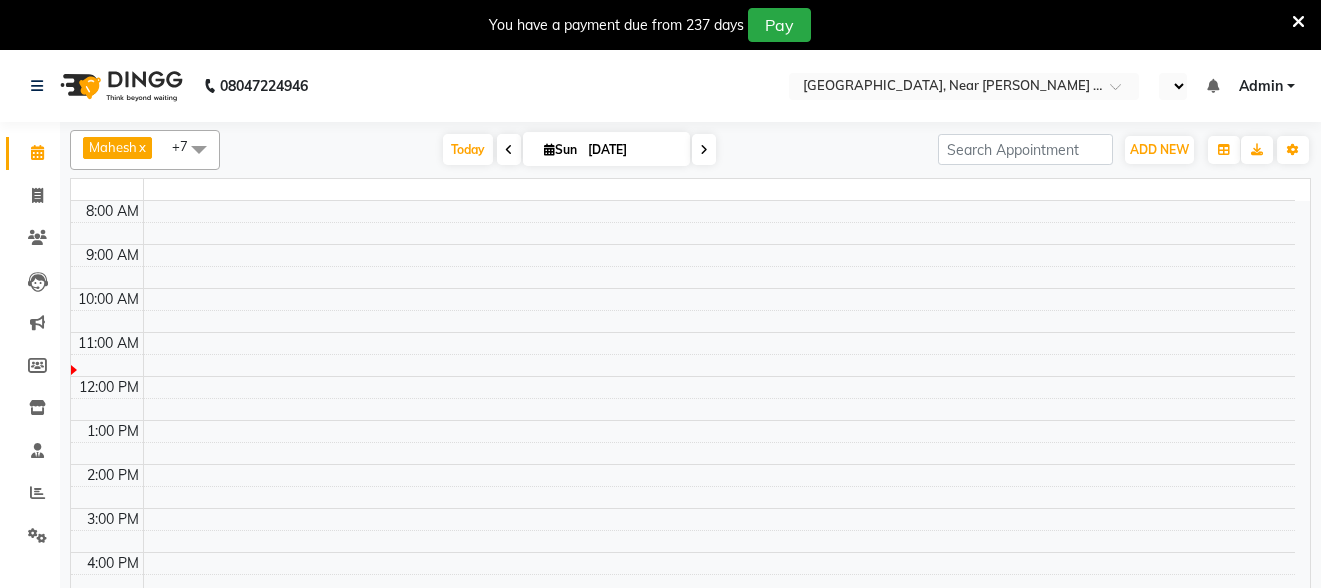 select on "en" 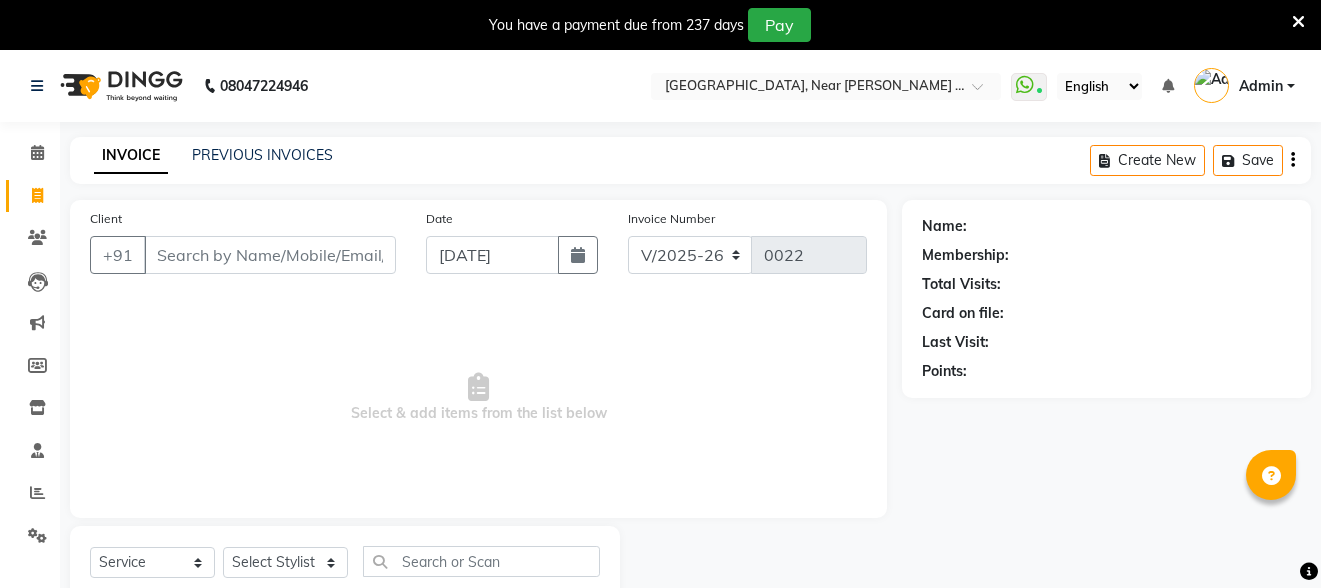 select on "5103" 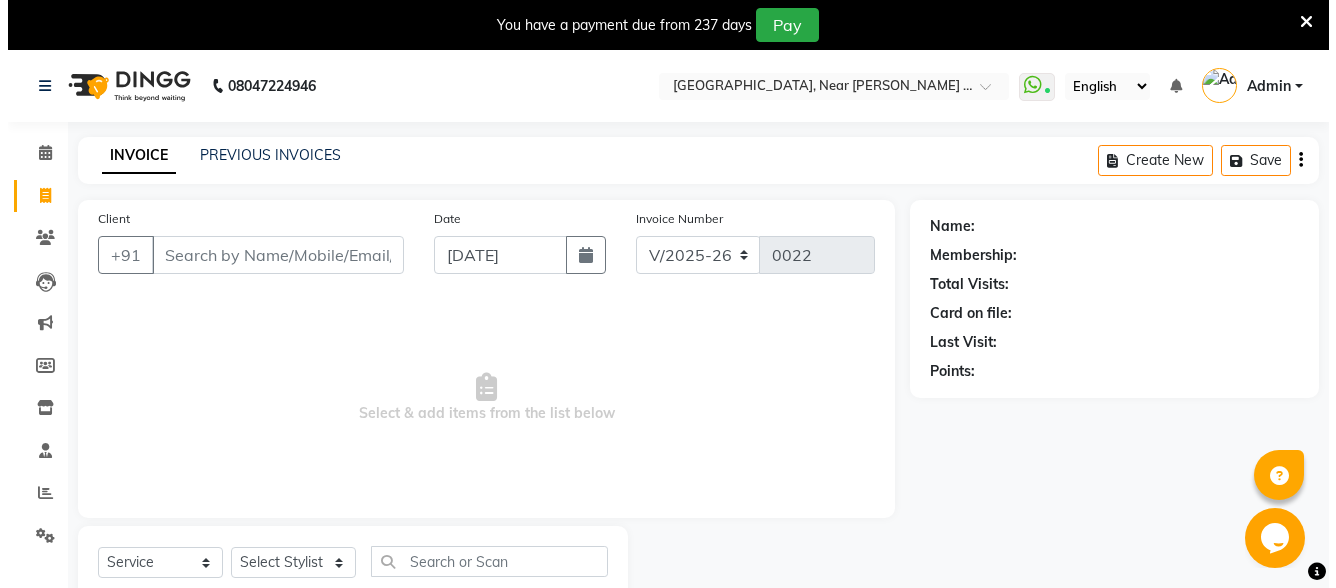 scroll, scrollTop: 0, scrollLeft: 0, axis: both 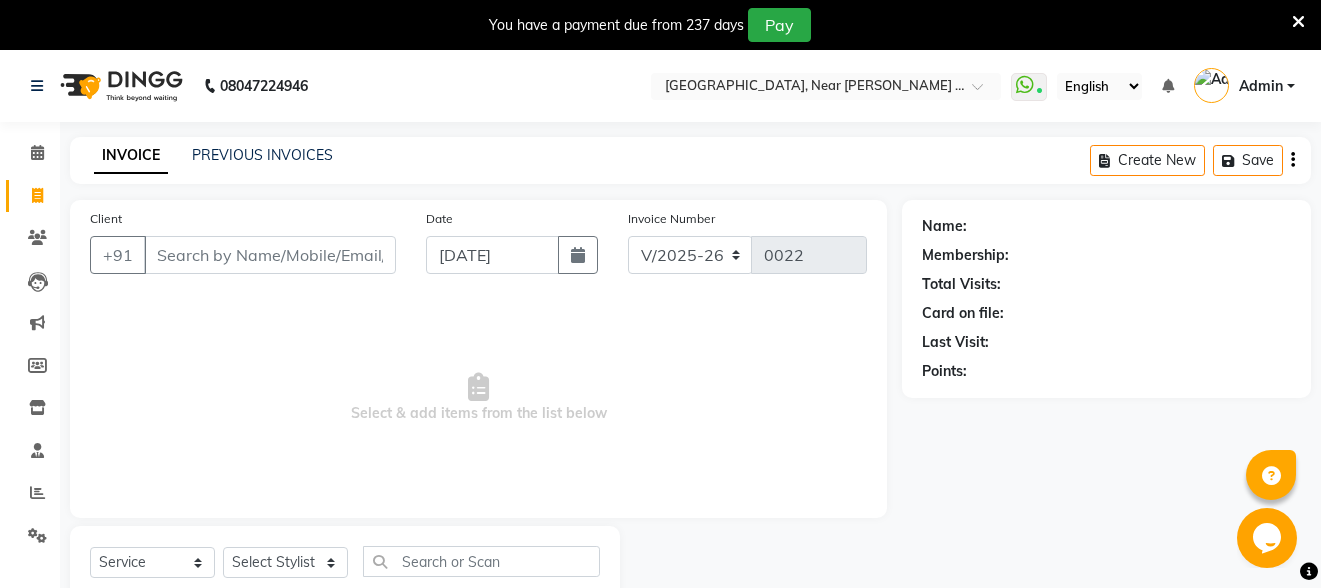 click 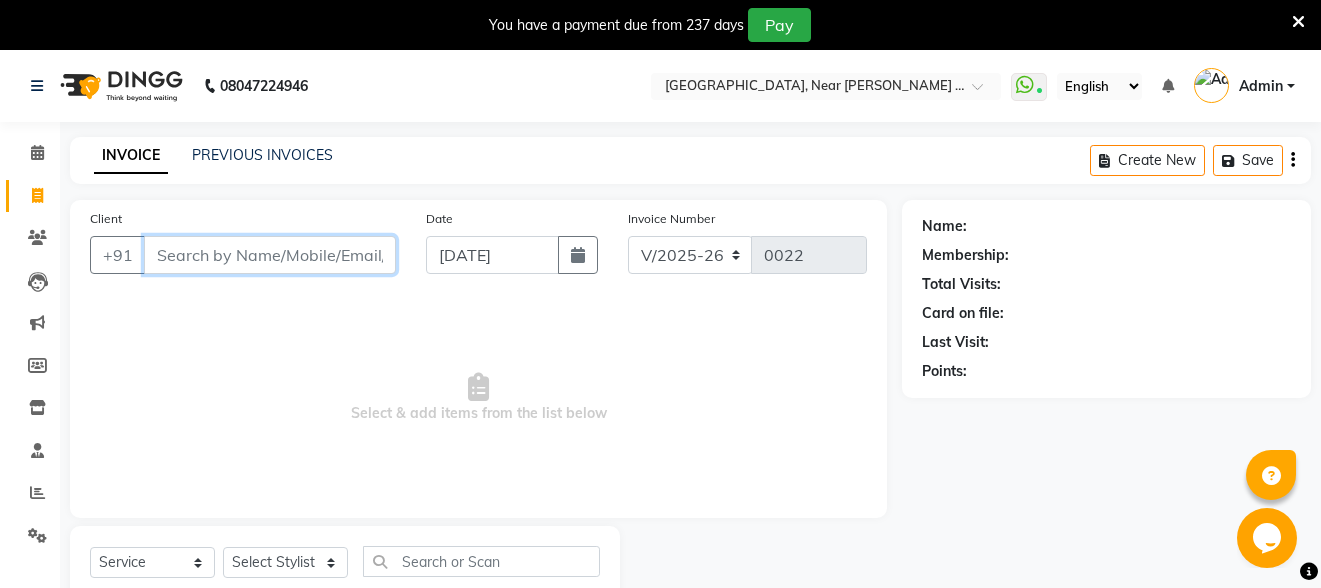 click on "Client" at bounding box center (270, 255) 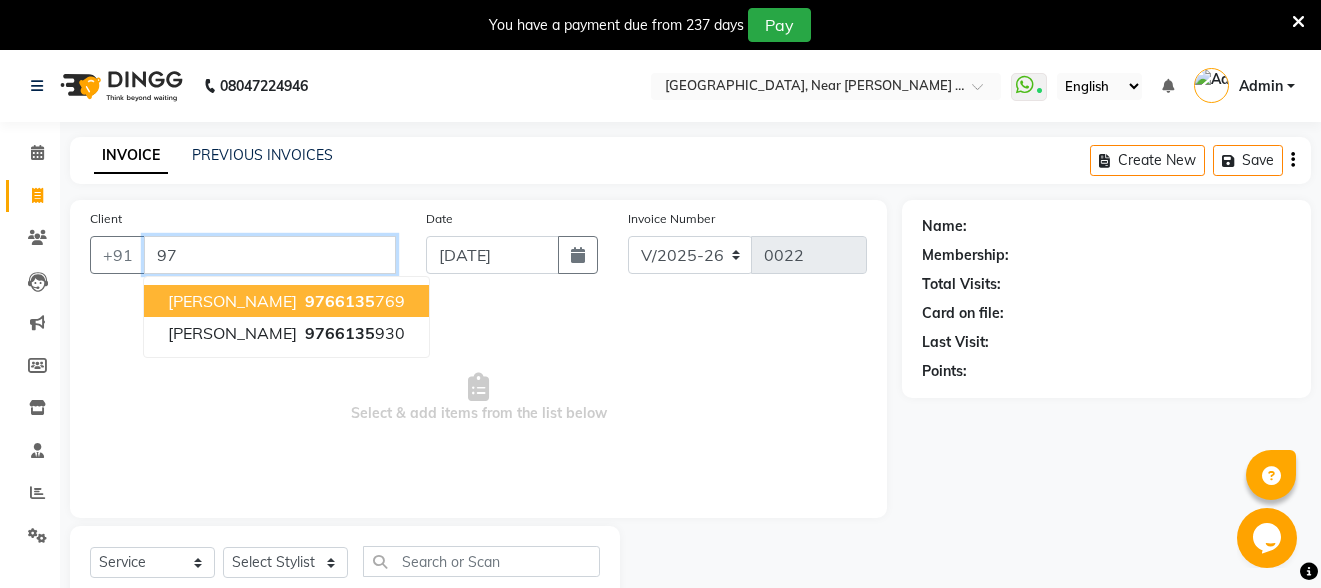 type on "9" 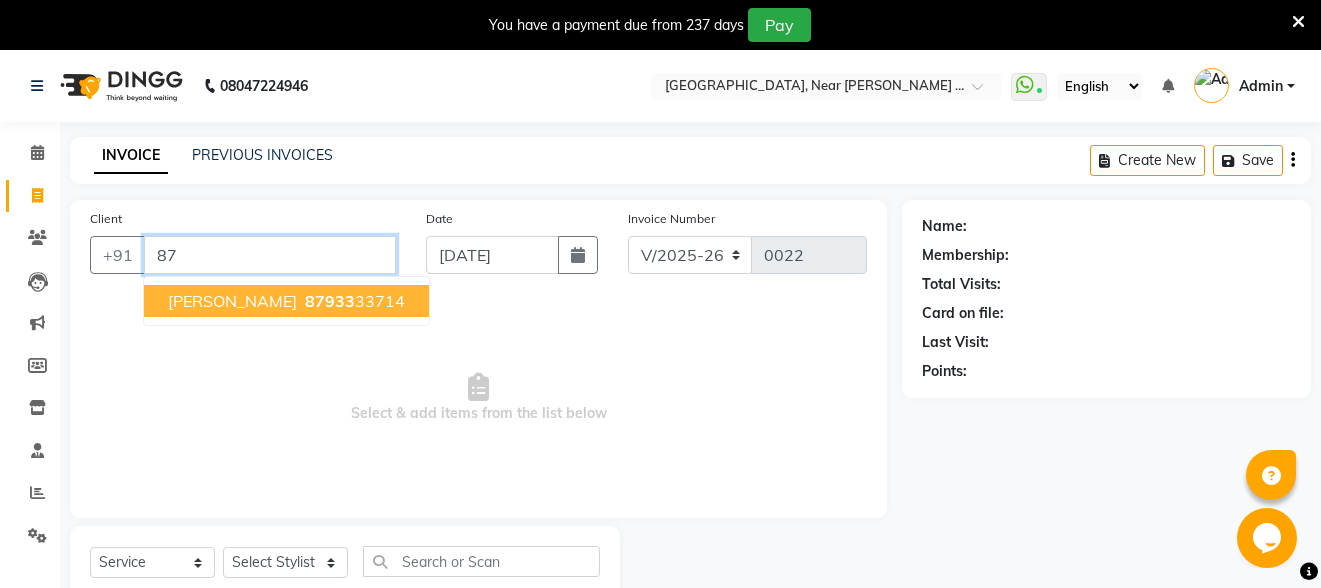 type on "8" 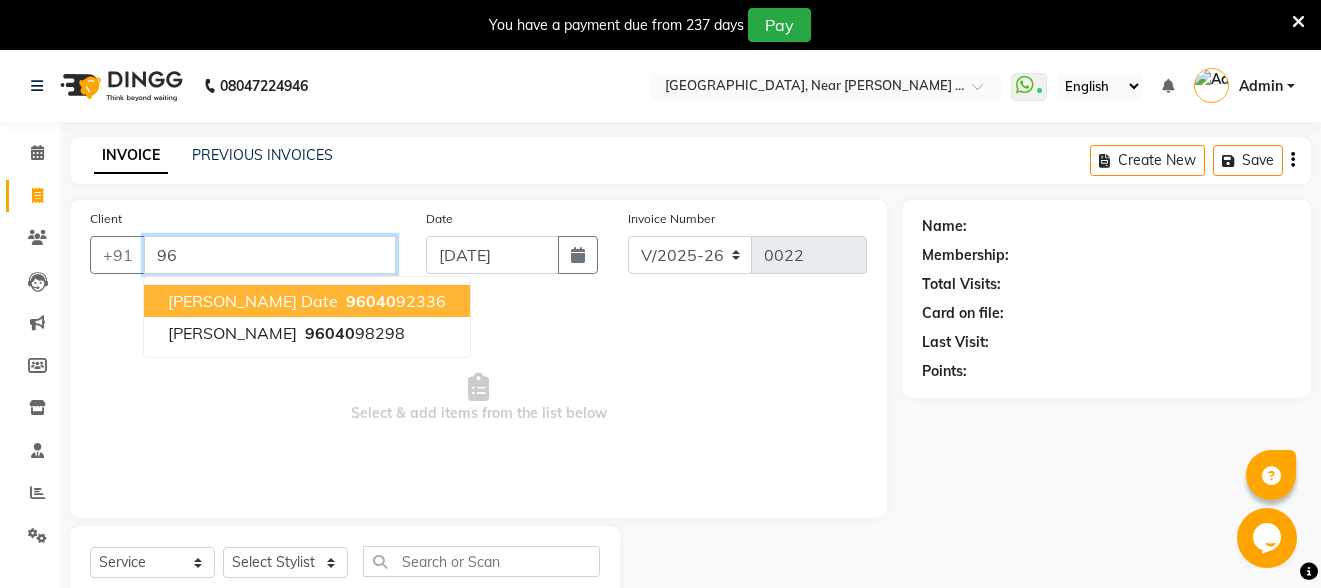 type on "9" 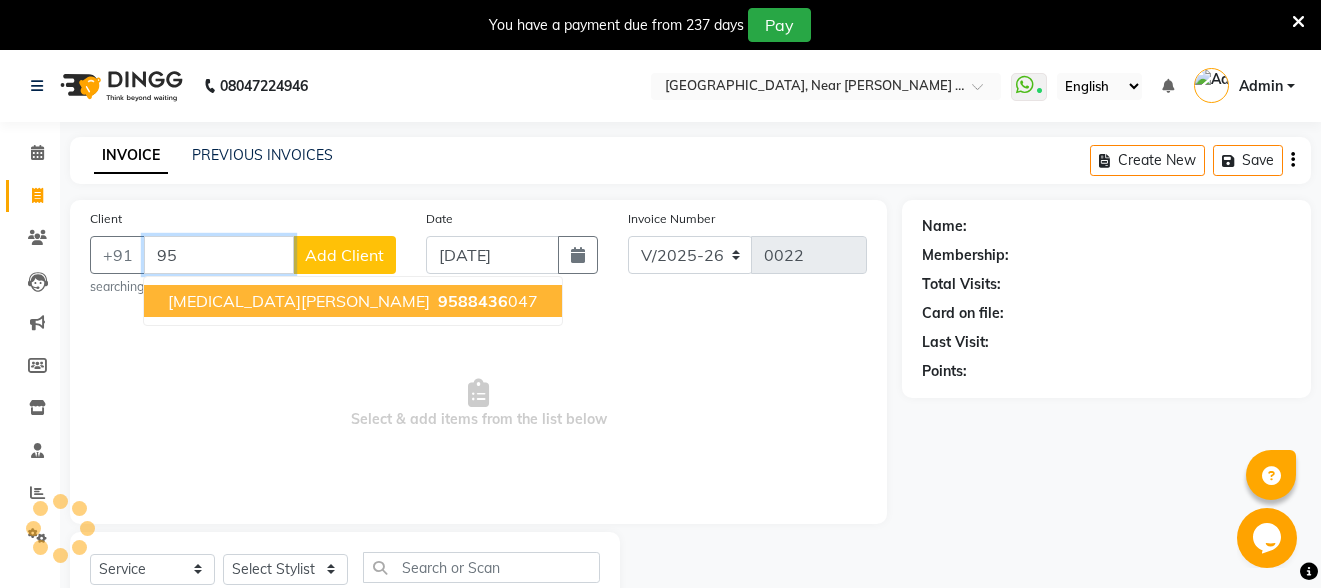 type on "9" 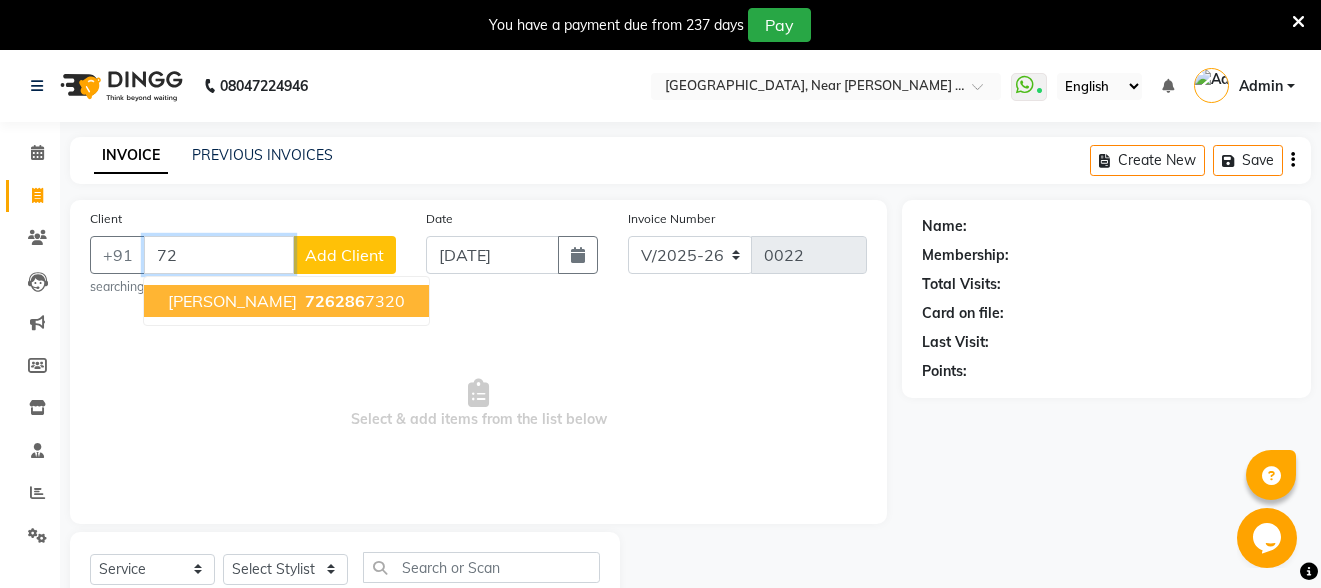 type on "7" 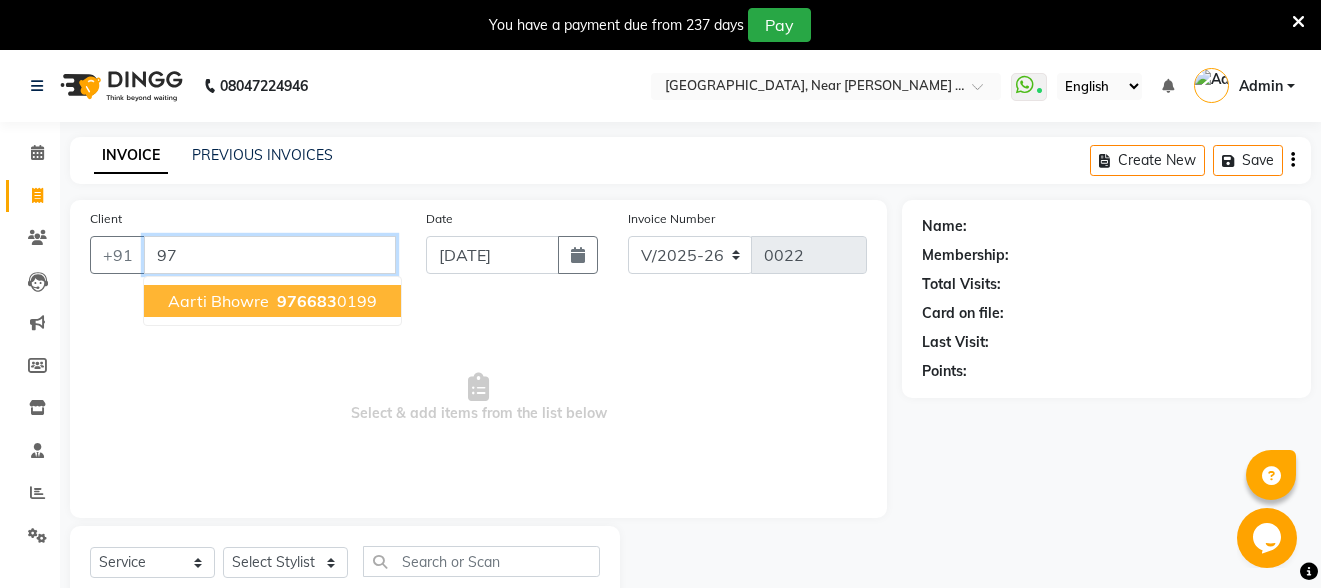 type on "9" 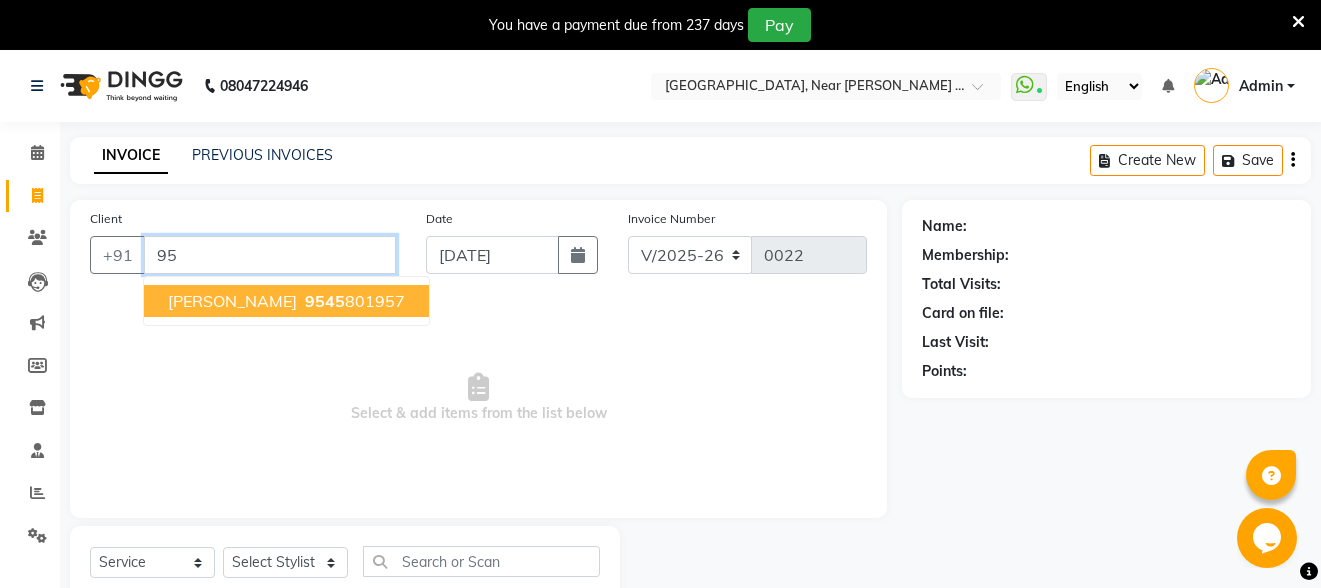 type on "9" 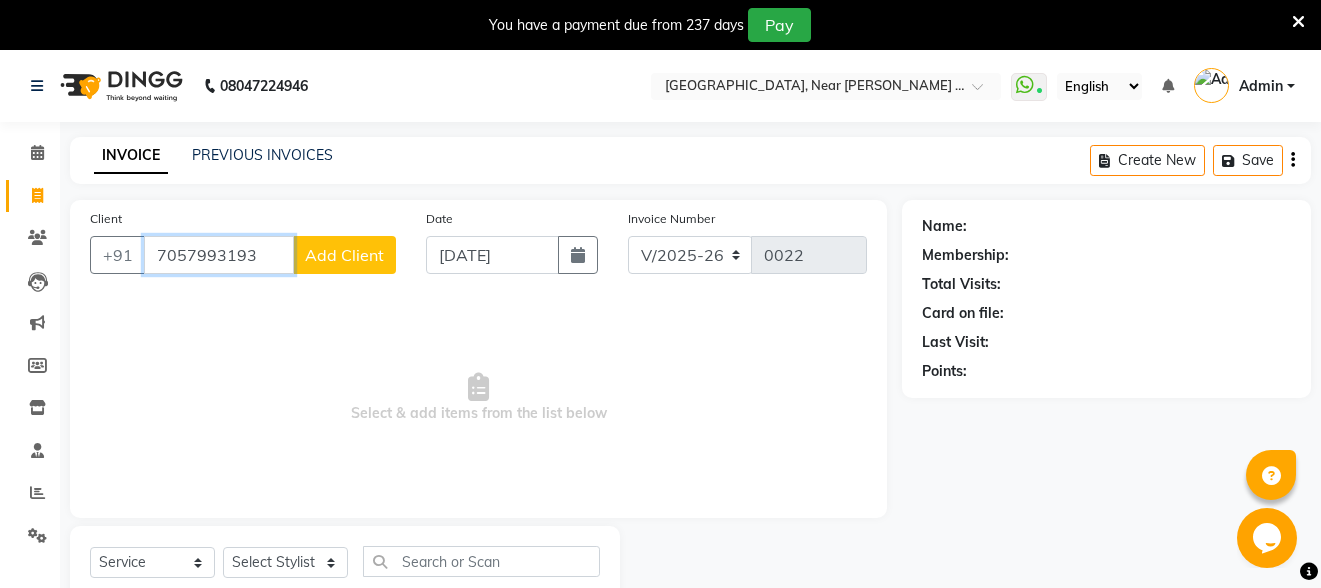 type on "7057993193" 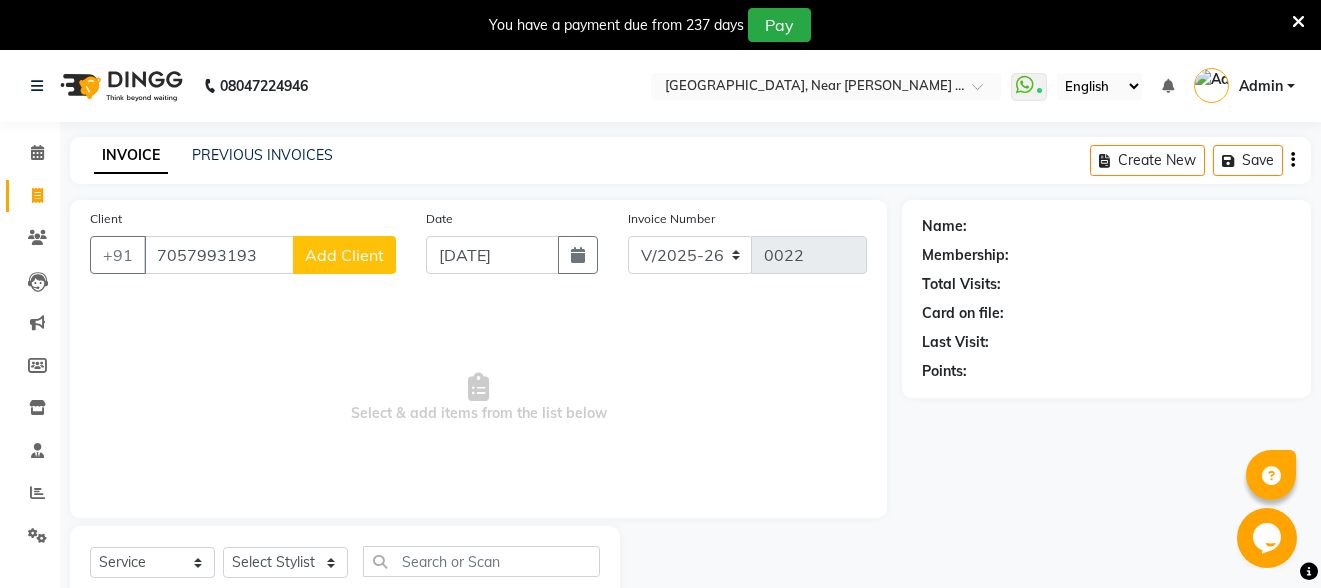 click on "Add Client" 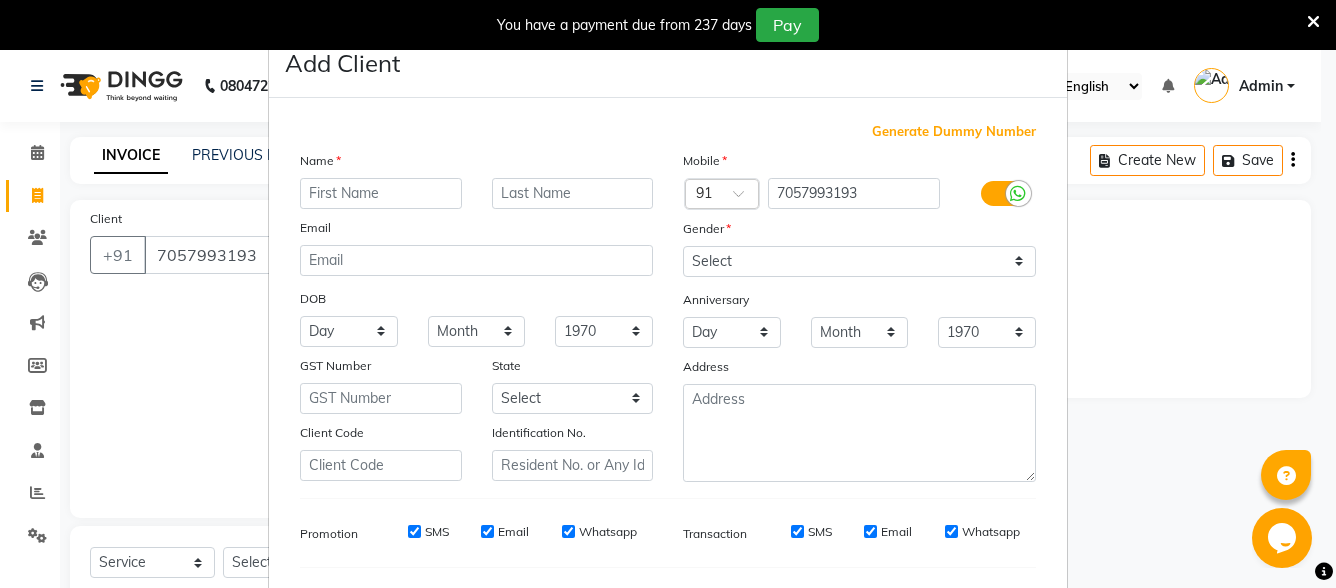 click at bounding box center (381, 193) 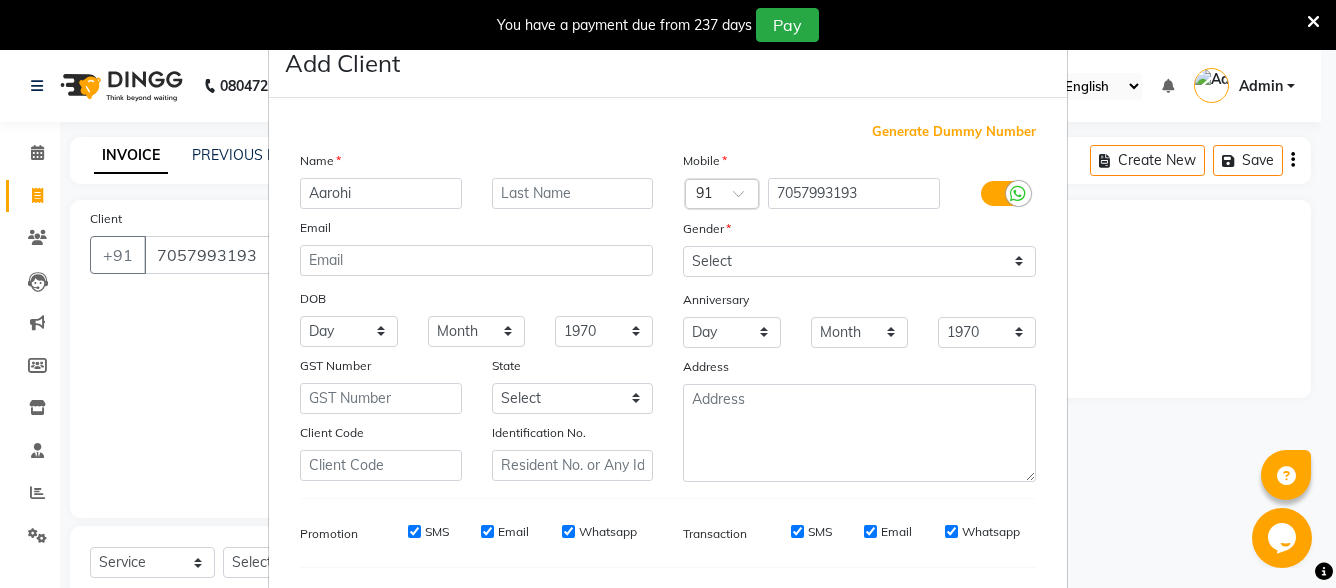 type on "Aarohi" 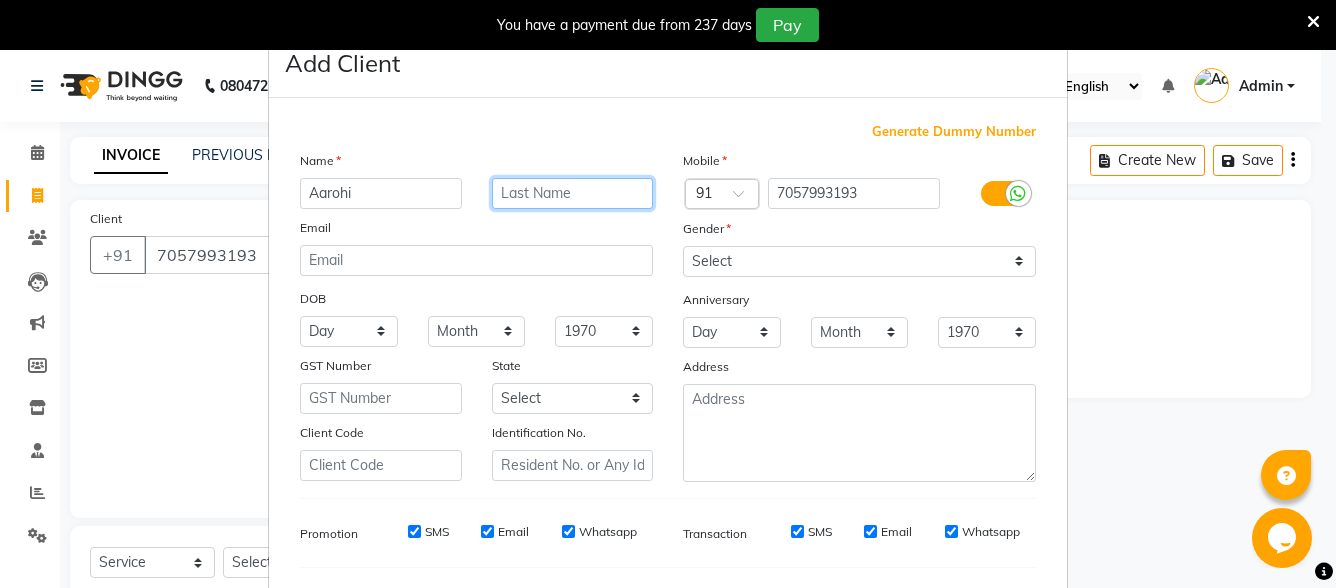 click at bounding box center [573, 193] 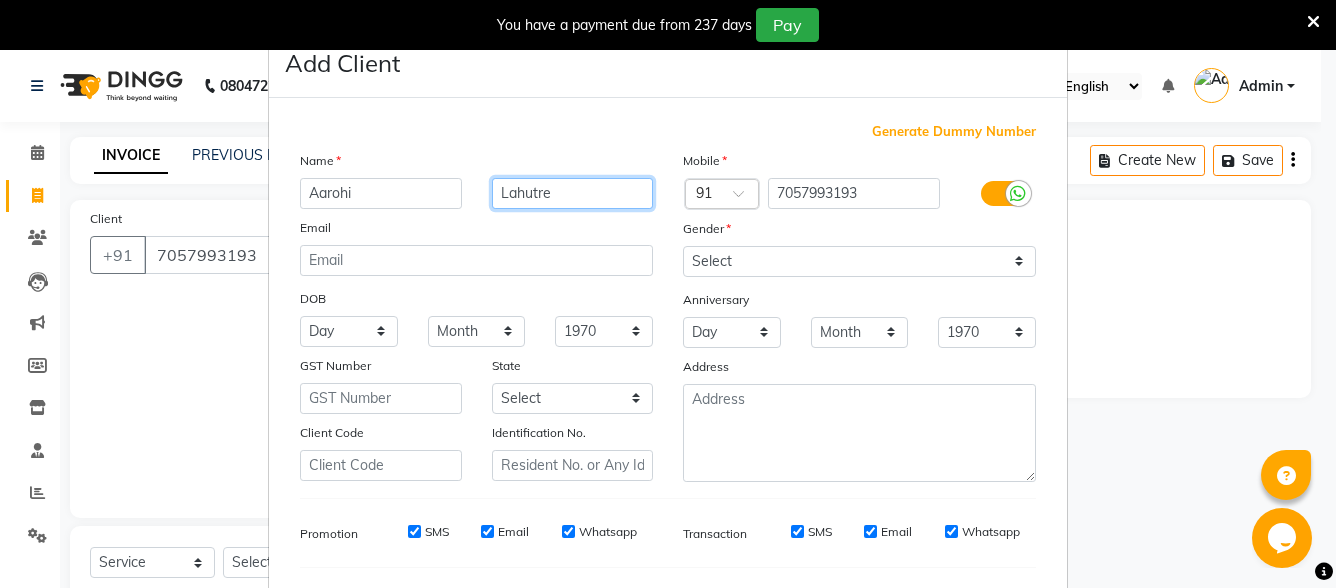 type on "Lahutre" 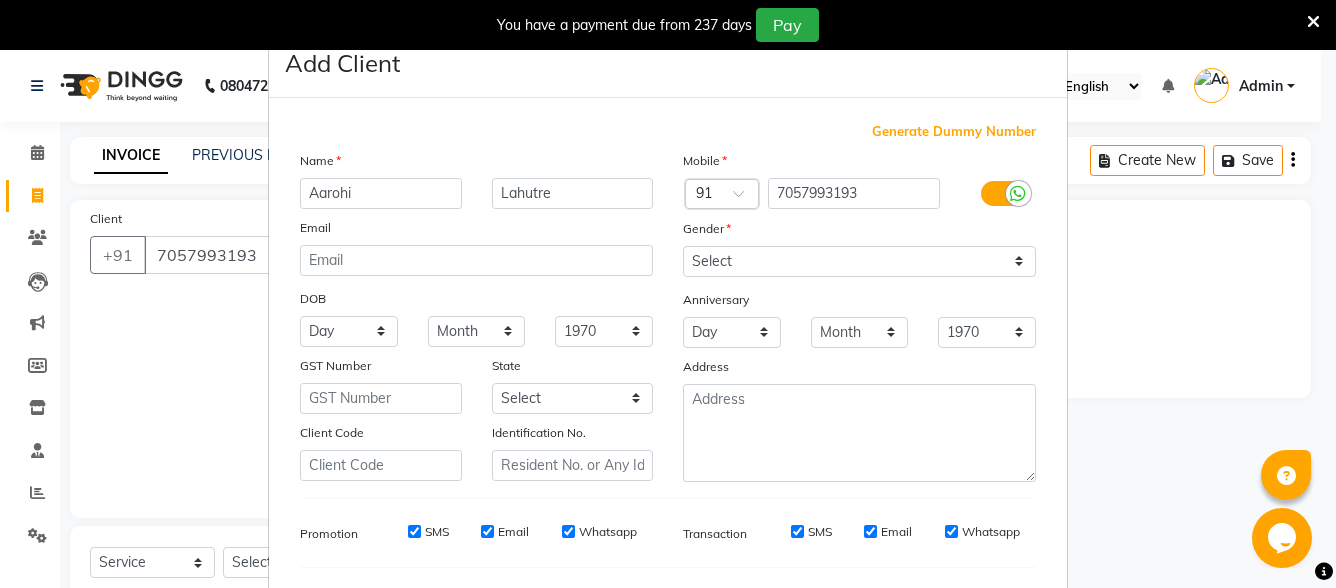 drag, startPoint x: 754, startPoint y: 242, endPoint x: 750, endPoint y: 267, distance: 25.317978 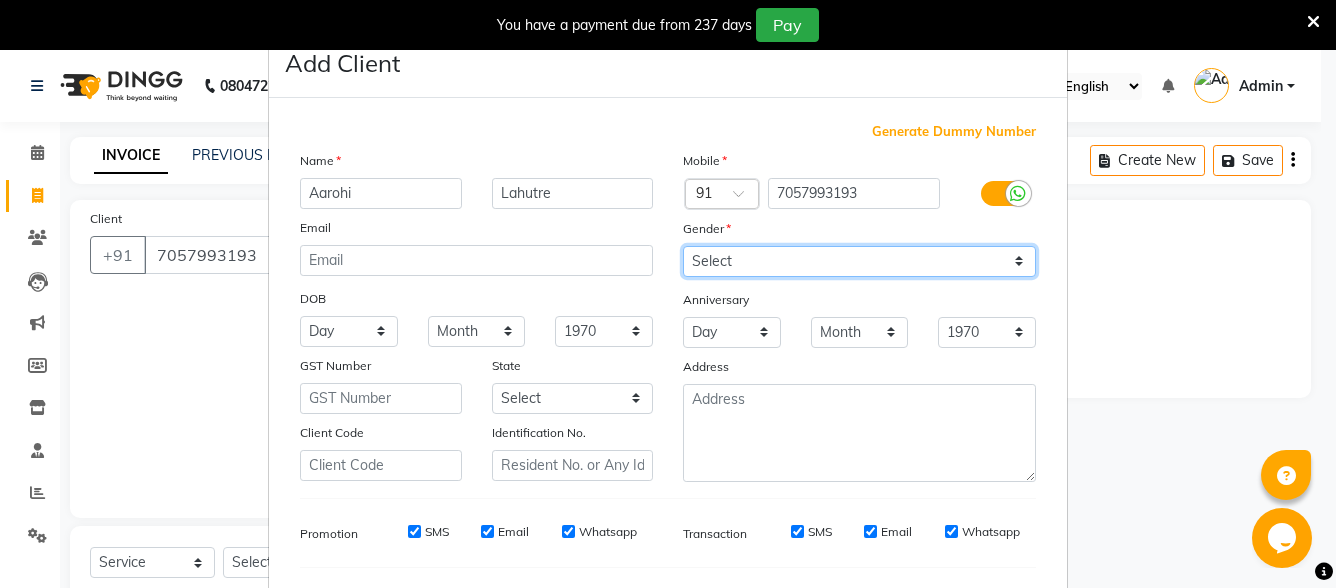 click on "Select [DEMOGRAPHIC_DATA] [DEMOGRAPHIC_DATA] Other Prefer Not To Say" at bounding box center (859, 261) 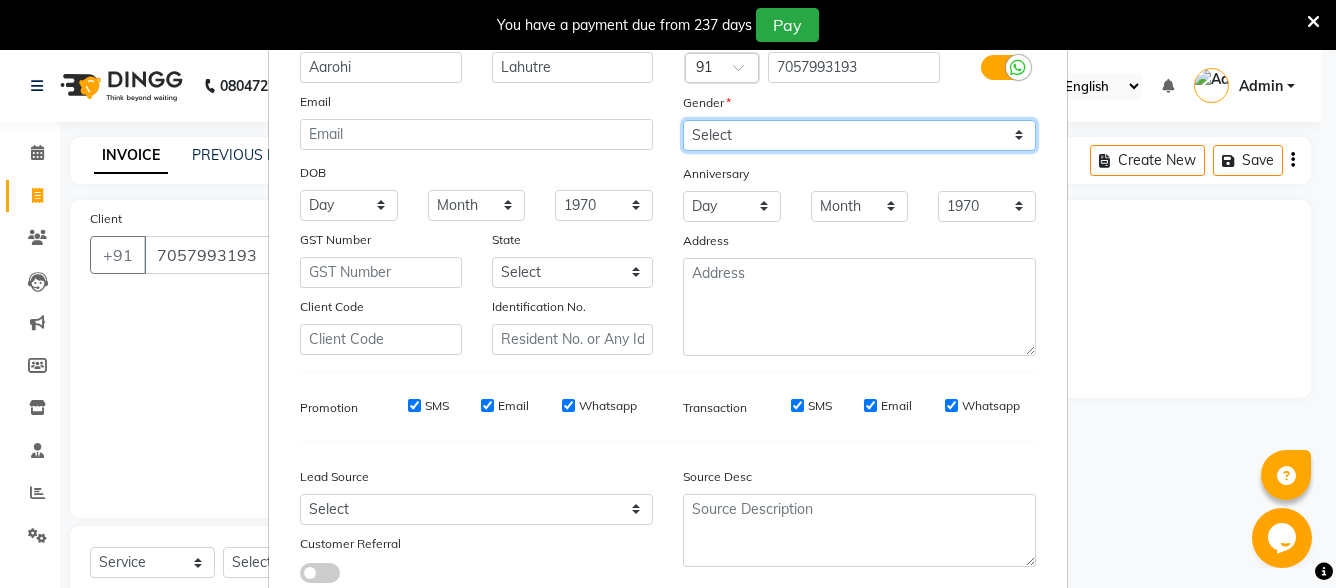 scroll, scrollTop: 261, scrollLeft: 0, axis: vertical 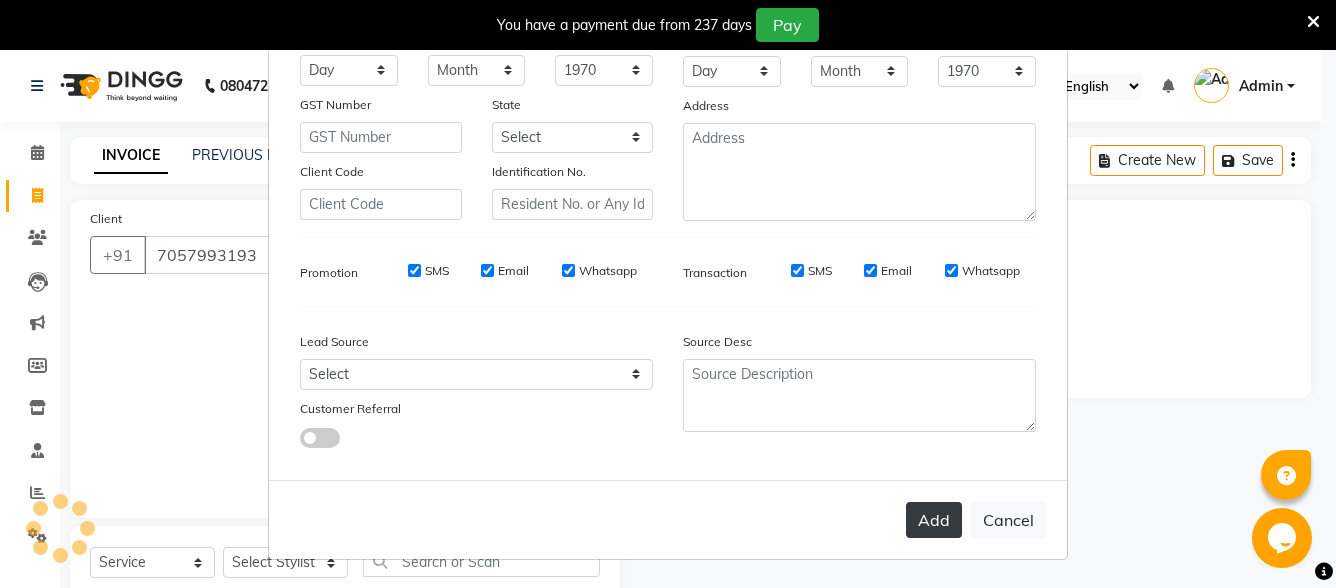 click on "Add" at bounding box center (934, 520) 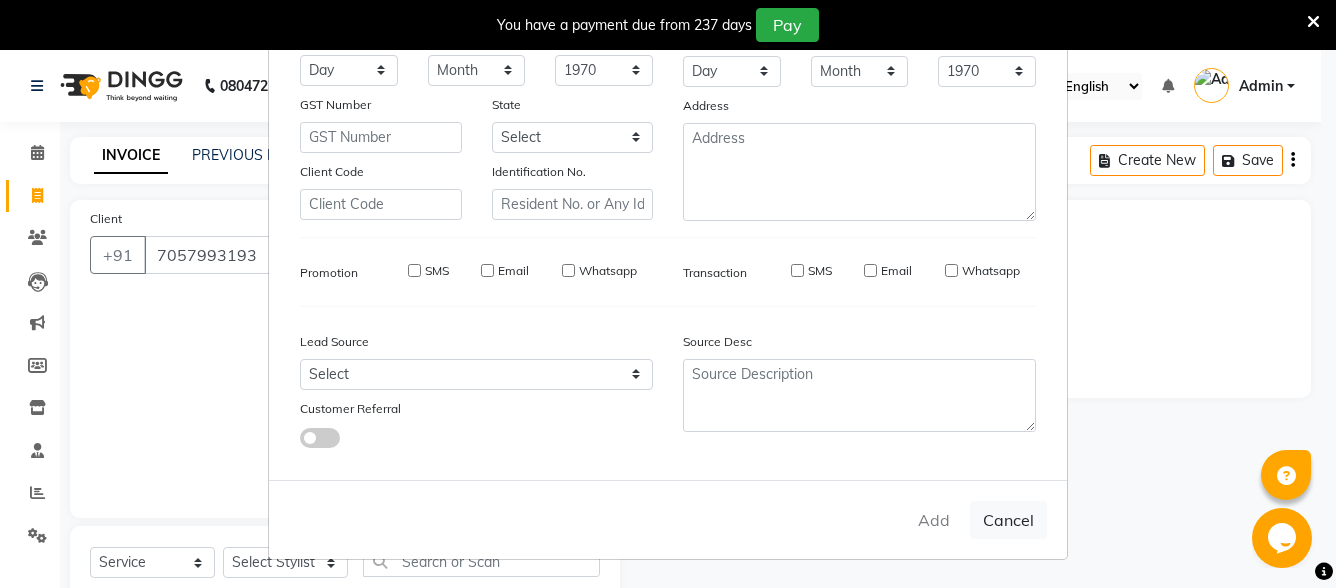 type 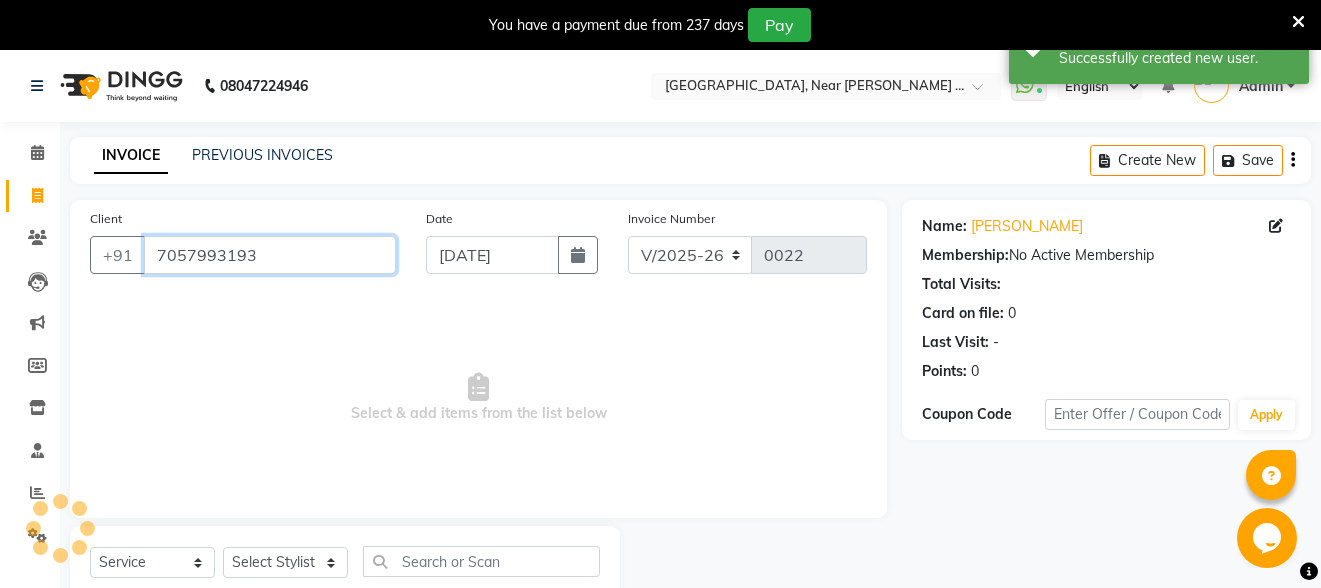 click on "7057993193" at bounding box center [270, 255] 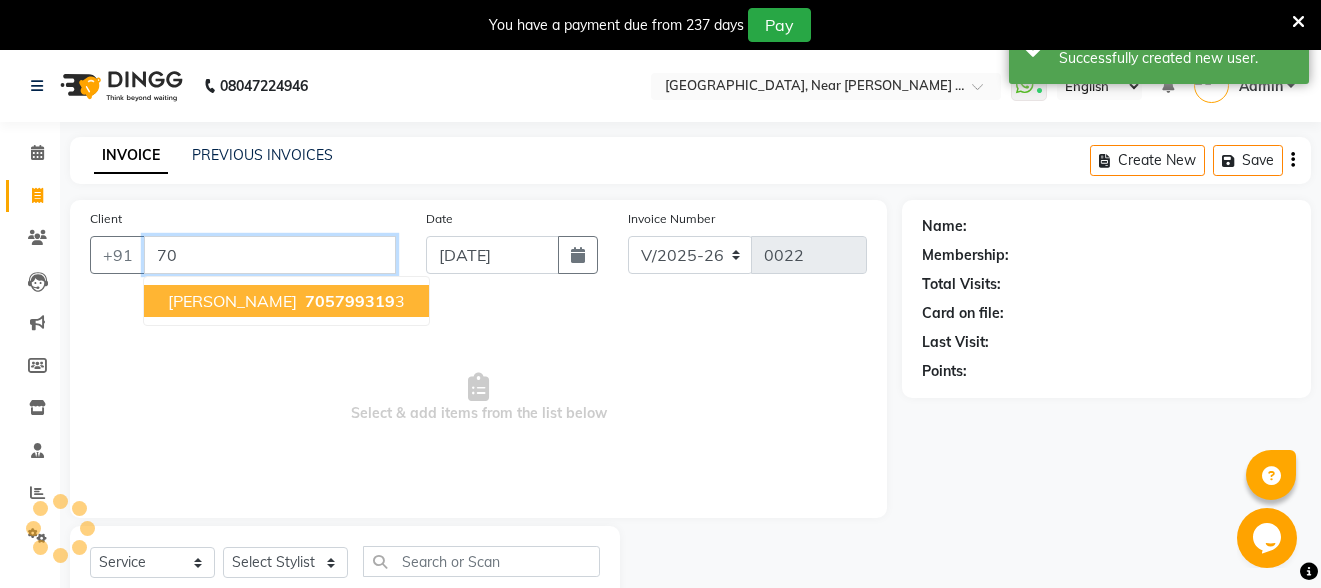 type on "7" 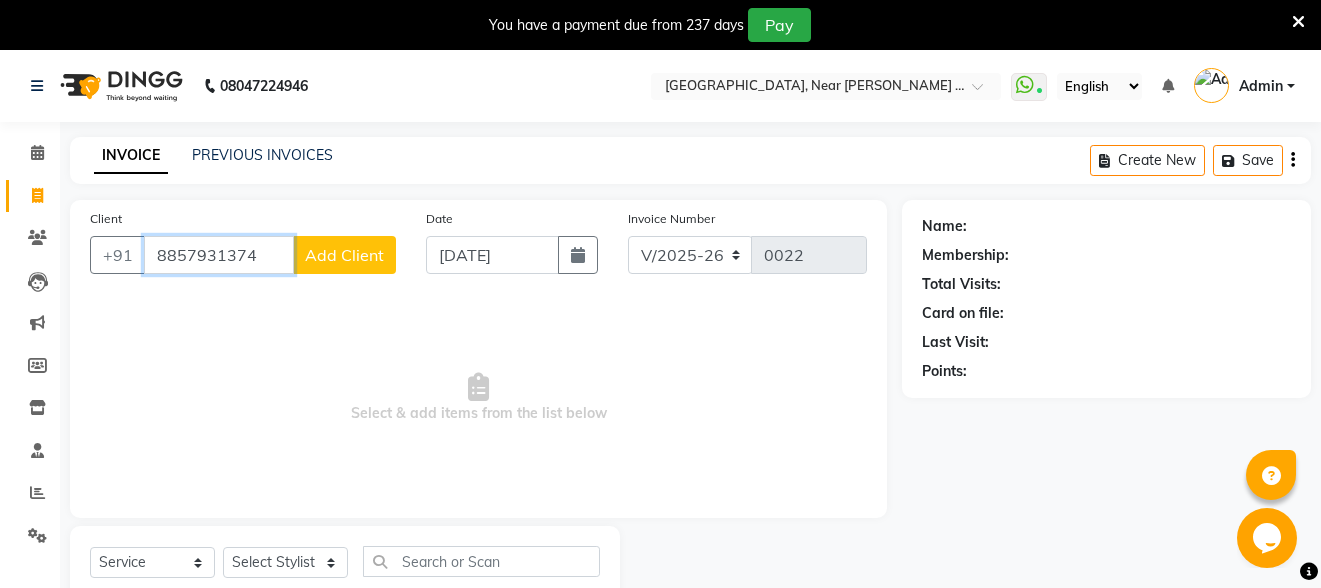 type on "8857931374" 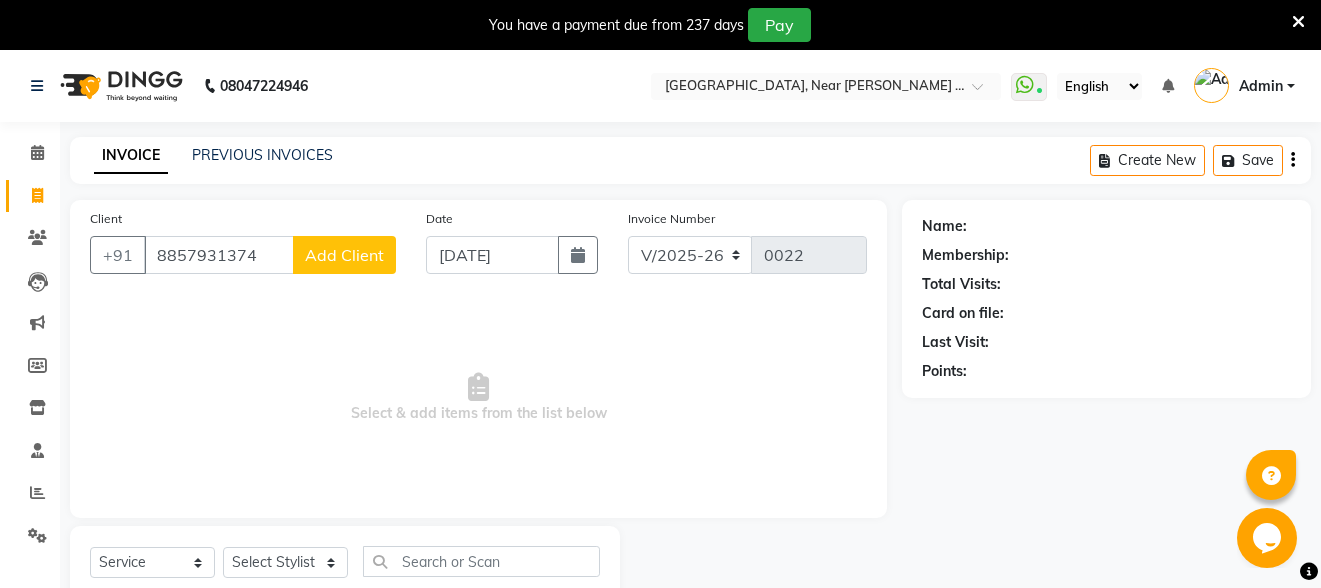 click on "Add Client" 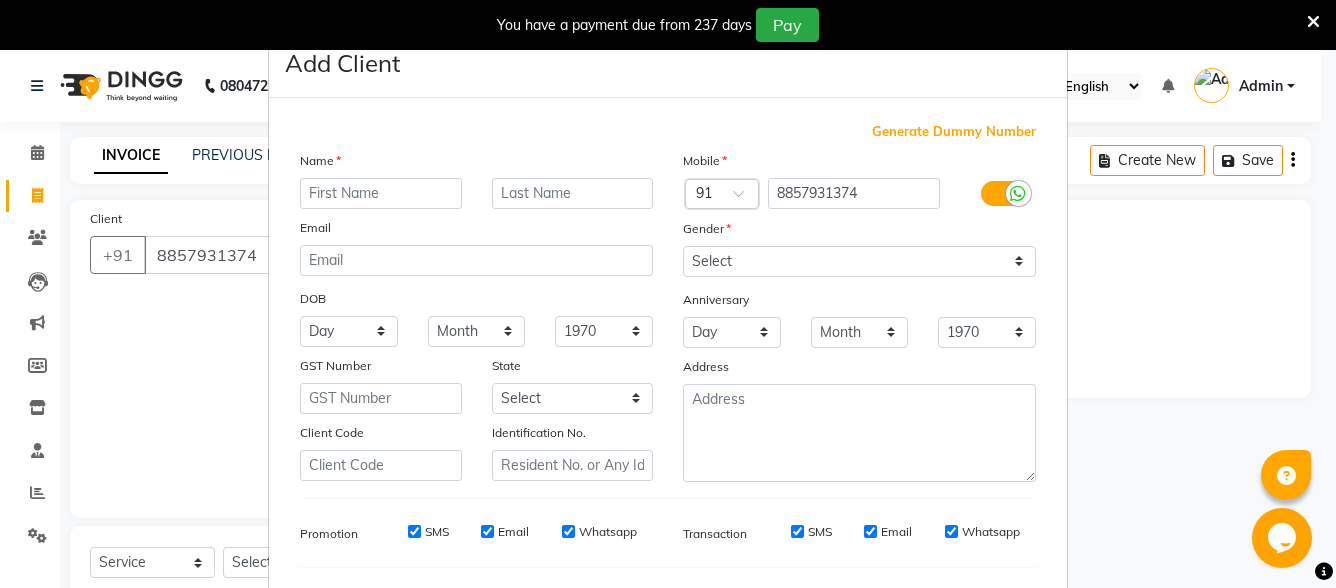 click at bounding box center (381, 193) 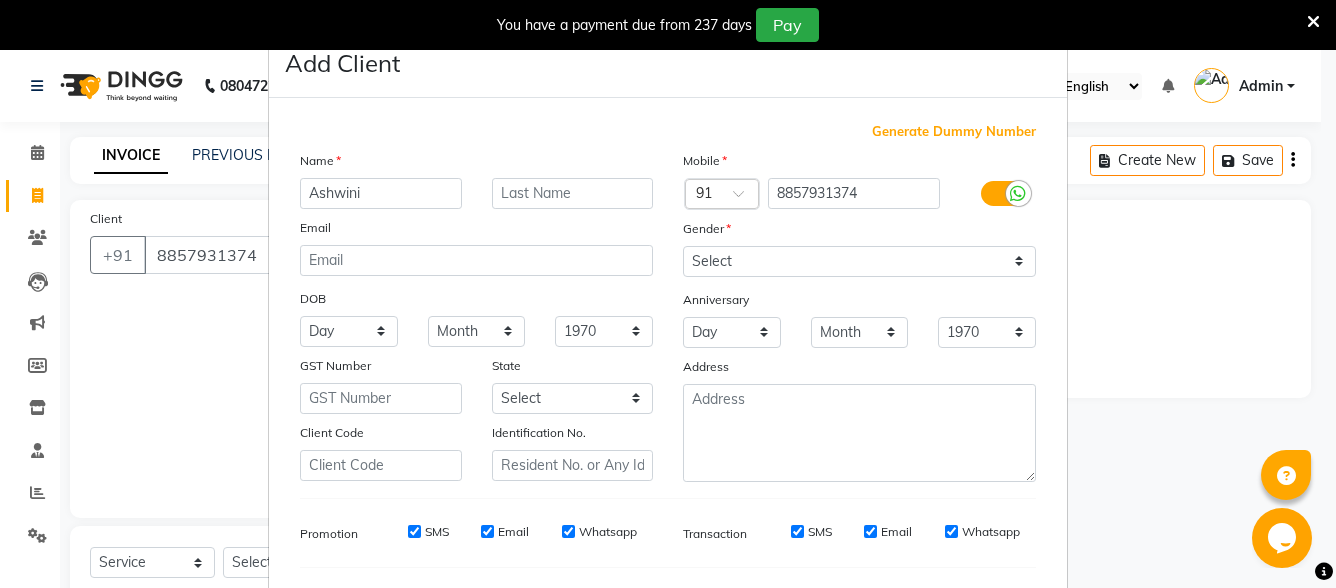 type on "Ashwini" 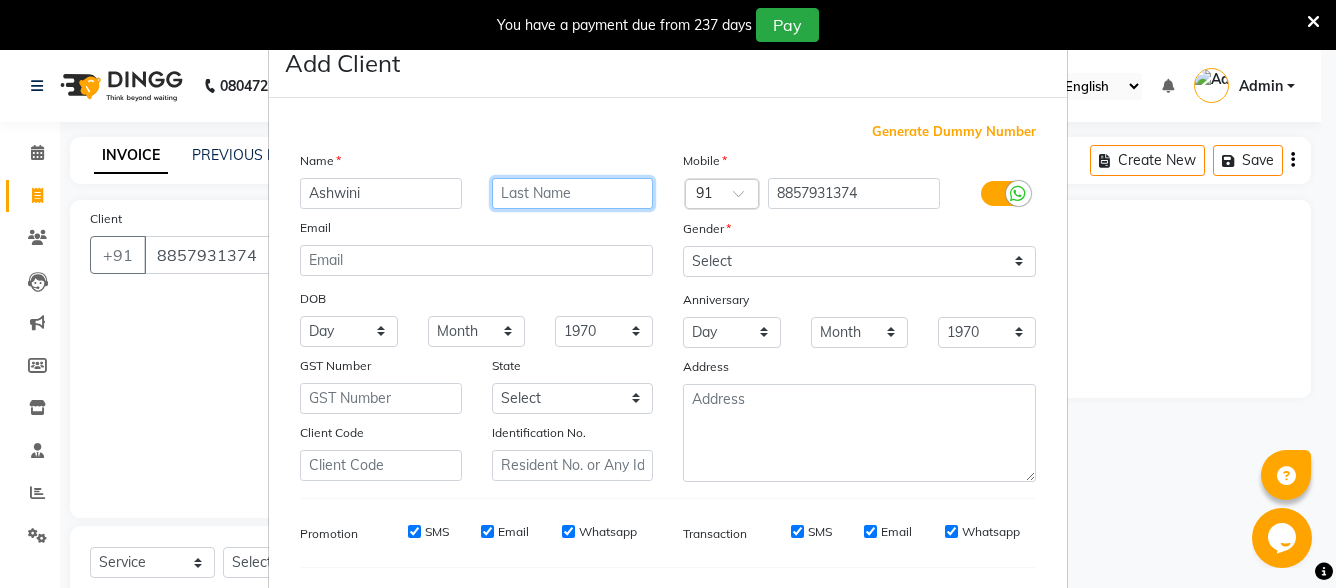 click at bounding box center [573, 193] 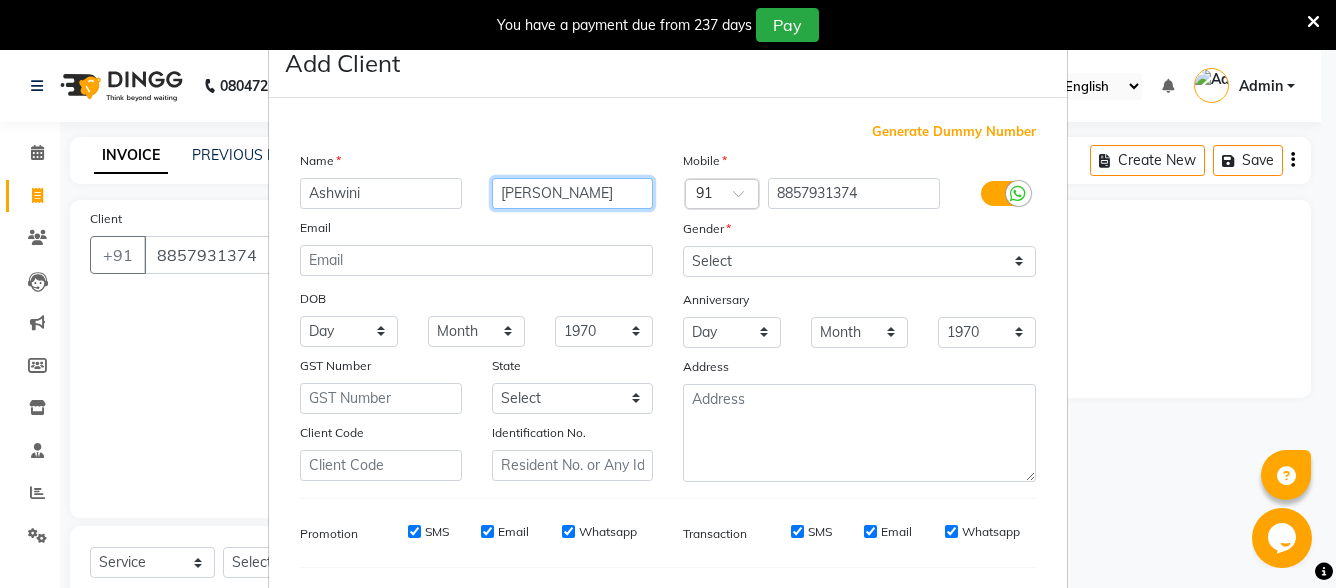 type on "[PERSON_NAME]" 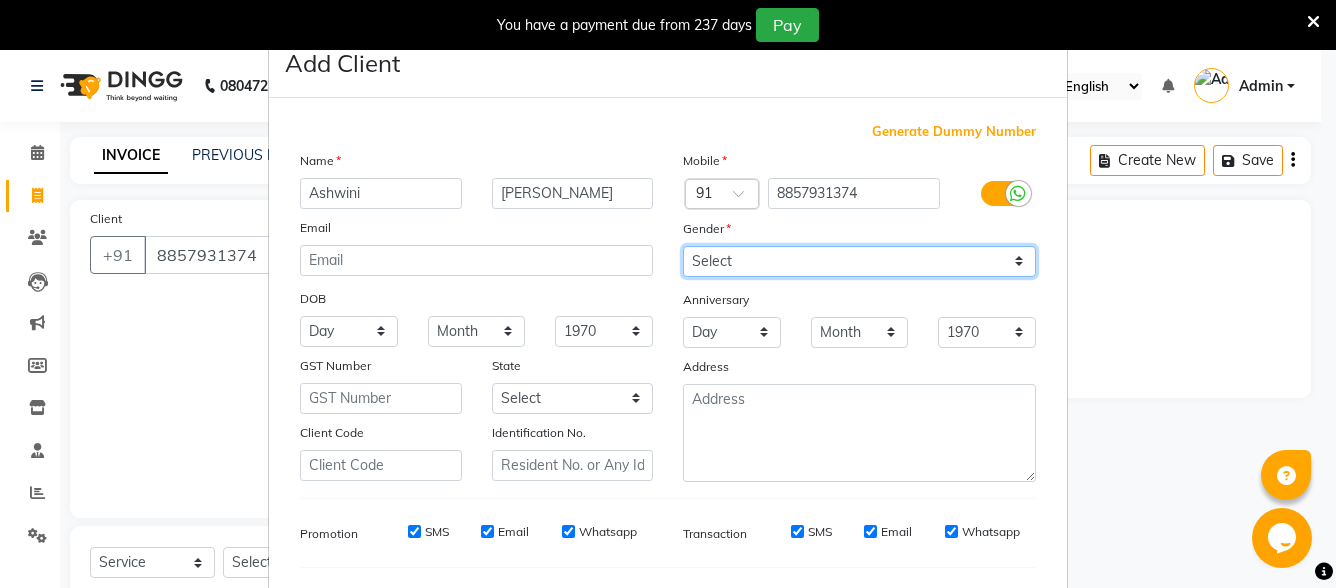 drag, startPoint x: 698, startPoint y: 257, endPoint x: 698, endPoint y: 269, distance: 12 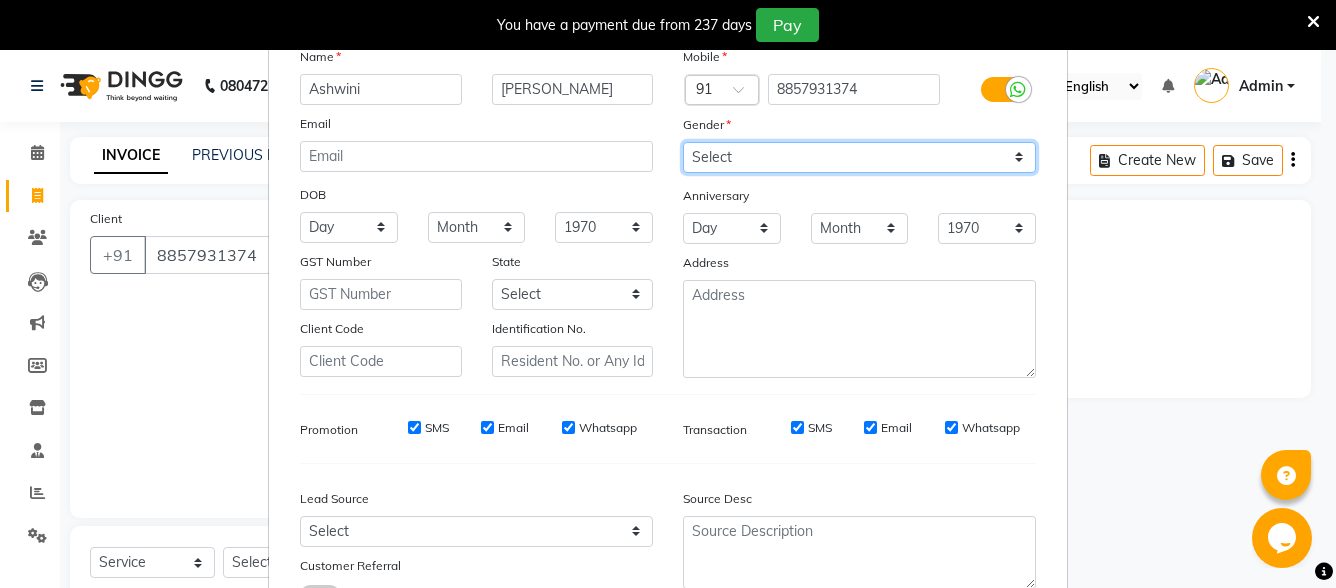 scroll, scrollTop: 261, scrollLeft: 0, axis: vertical 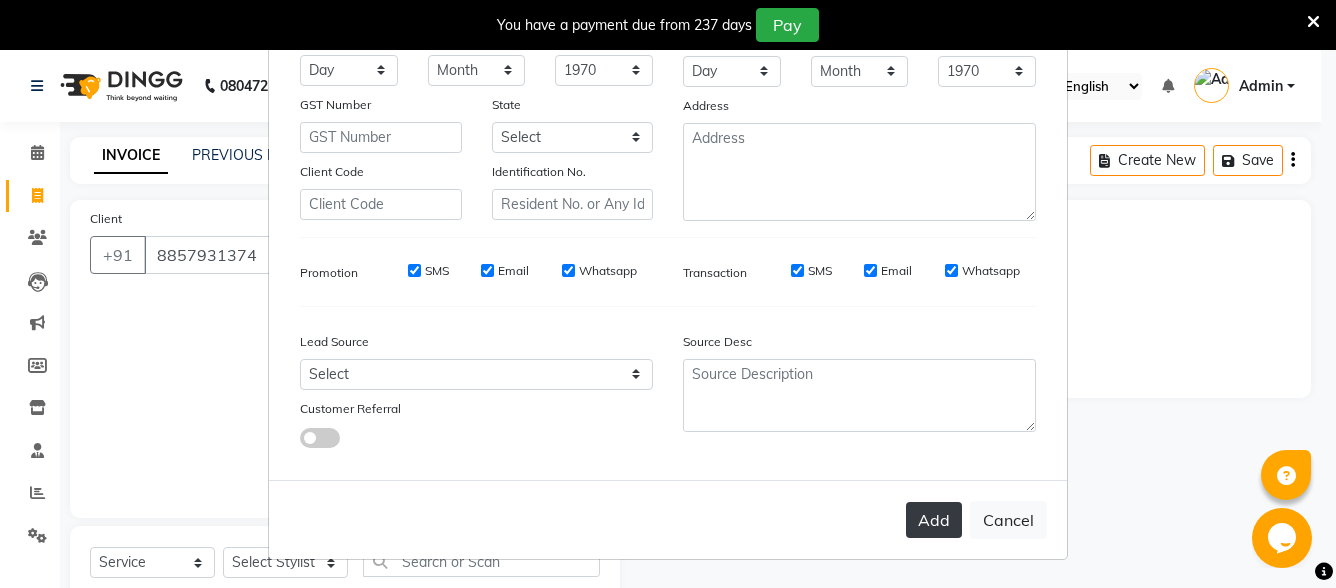 click on "Add" at bounding box center [934, 520] 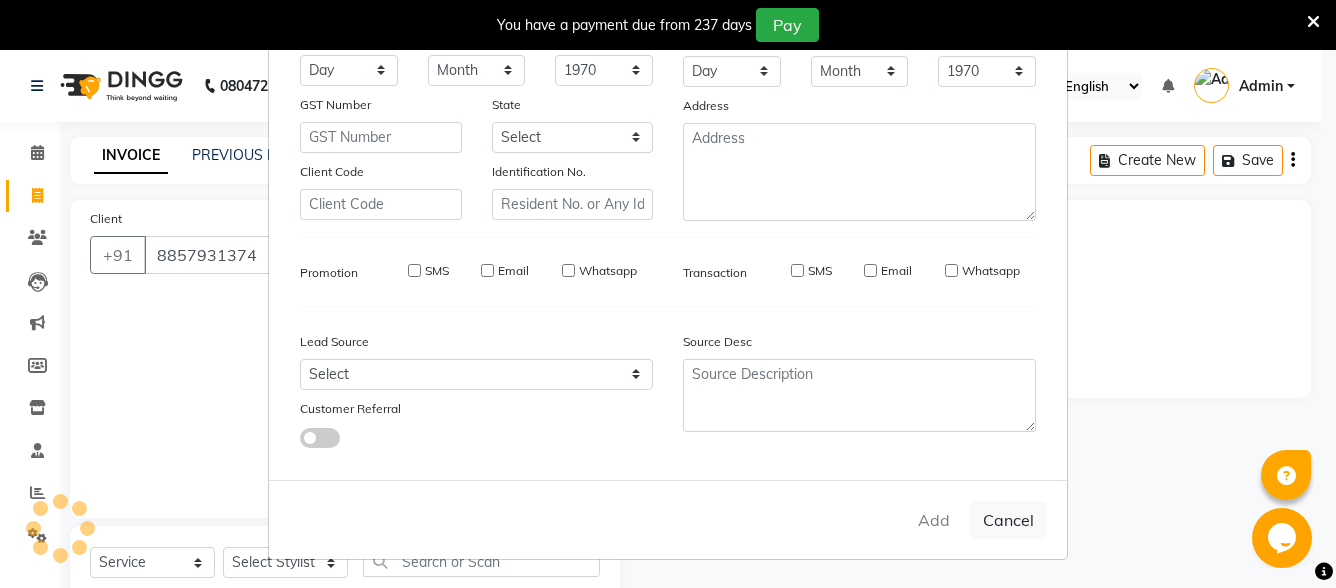 type 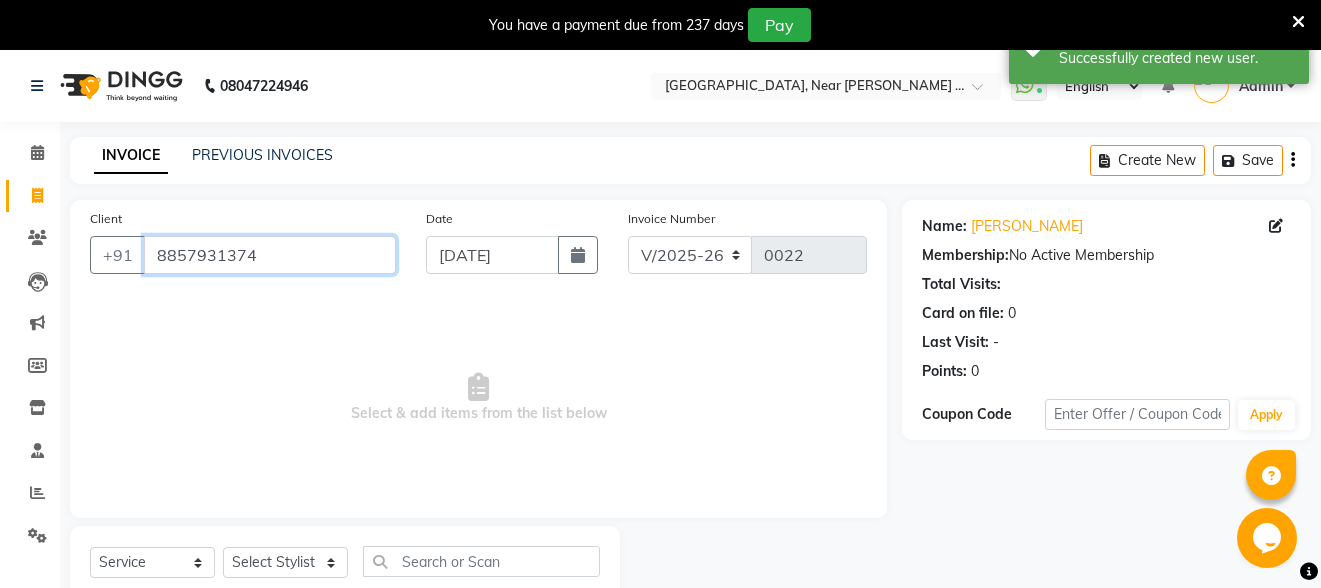 click on "8857931374" at bounding box center (270, 255) 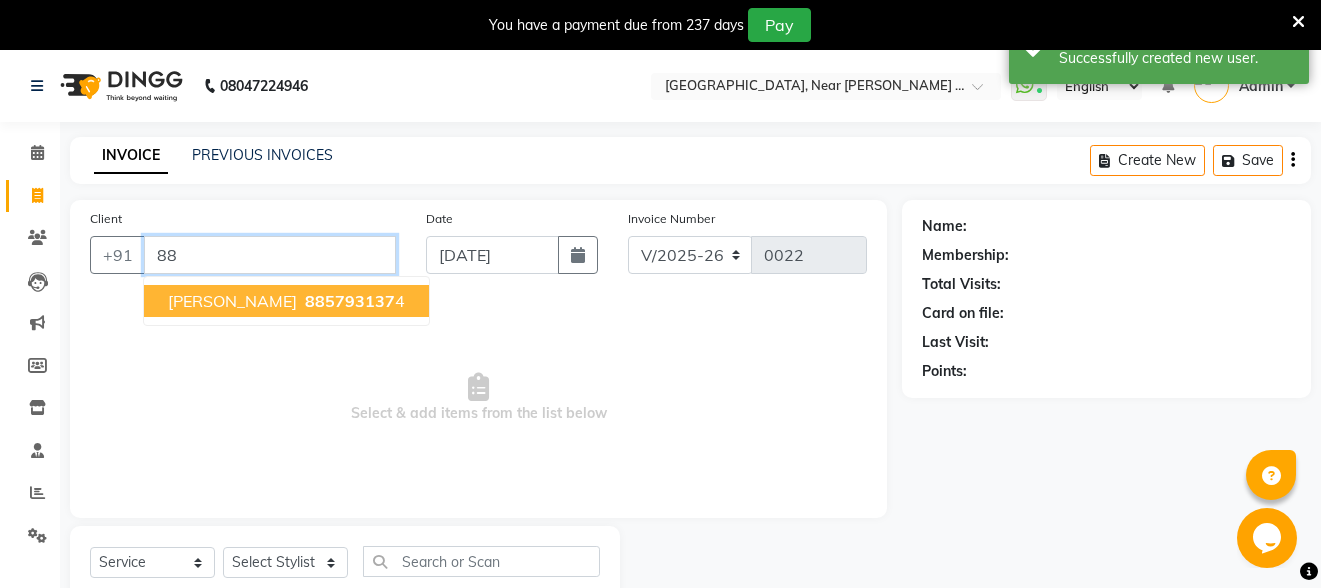 type on "8" 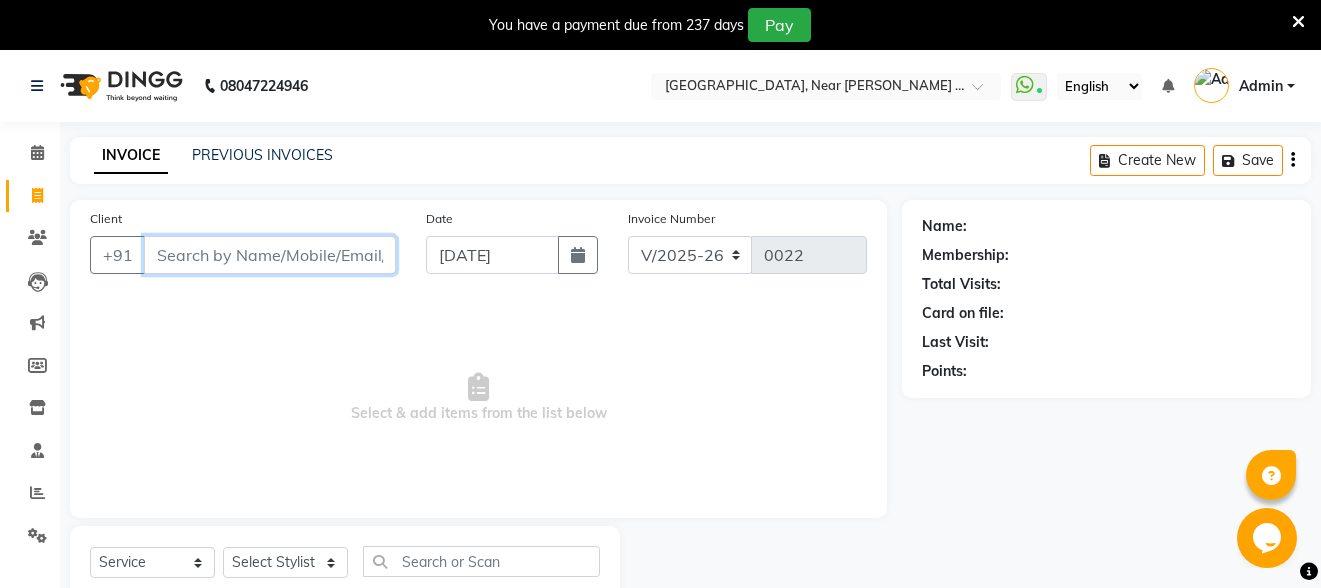 click on "Client" at bounding box center [270, 255] 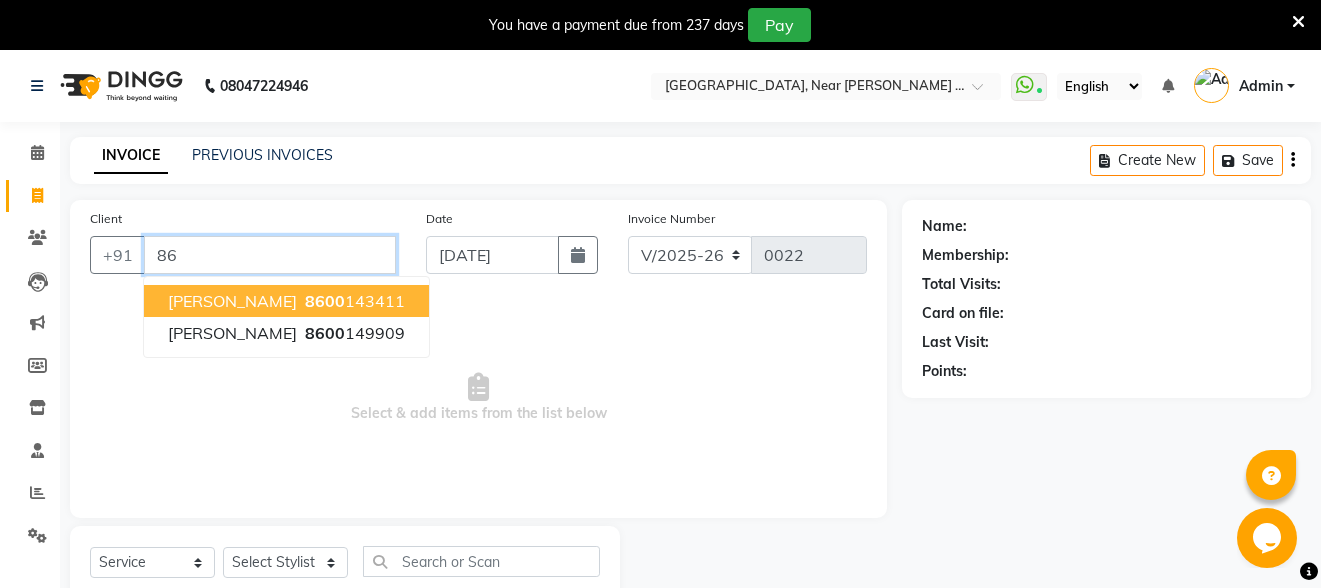 type on "8" 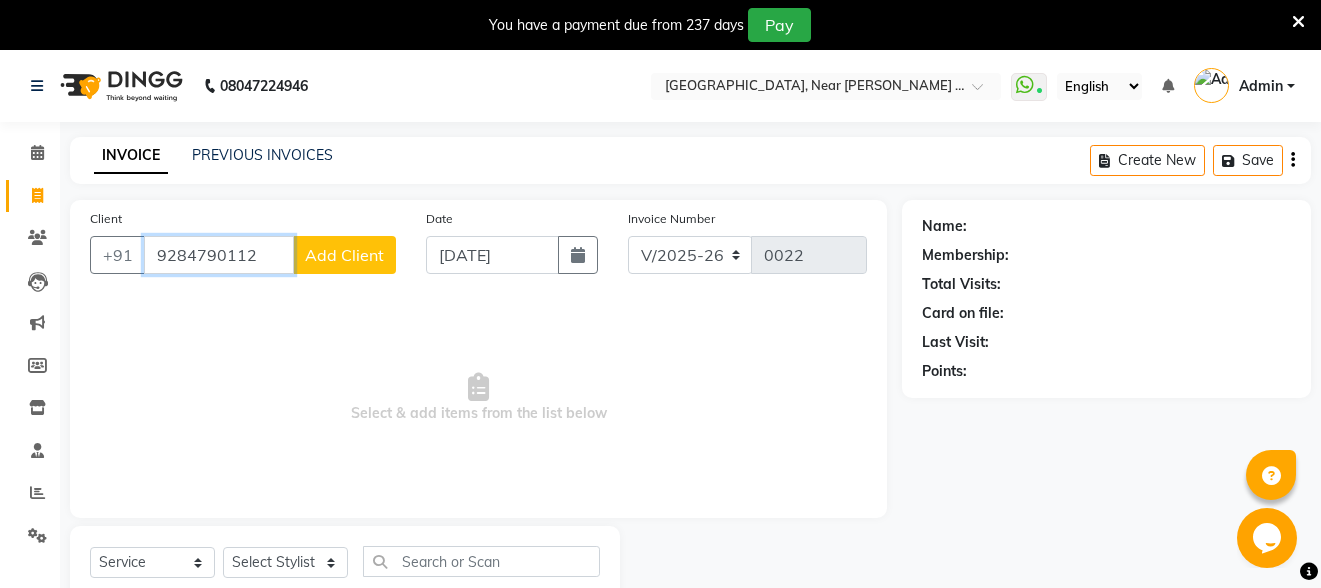 type on "9284790112" 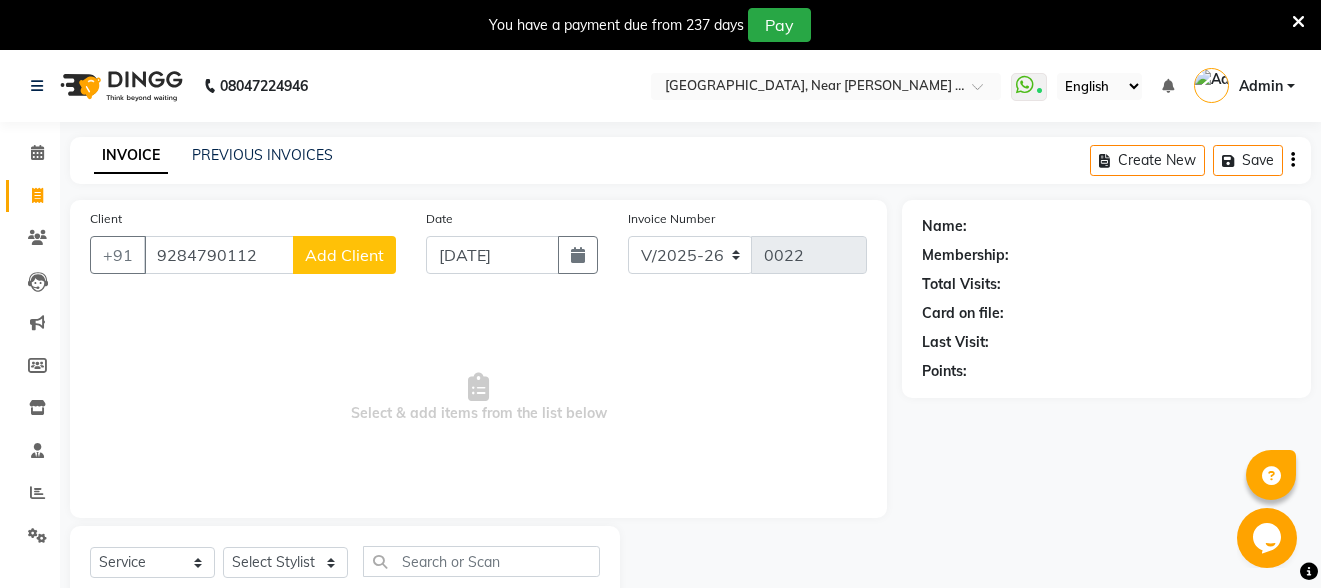click on "Add Client" 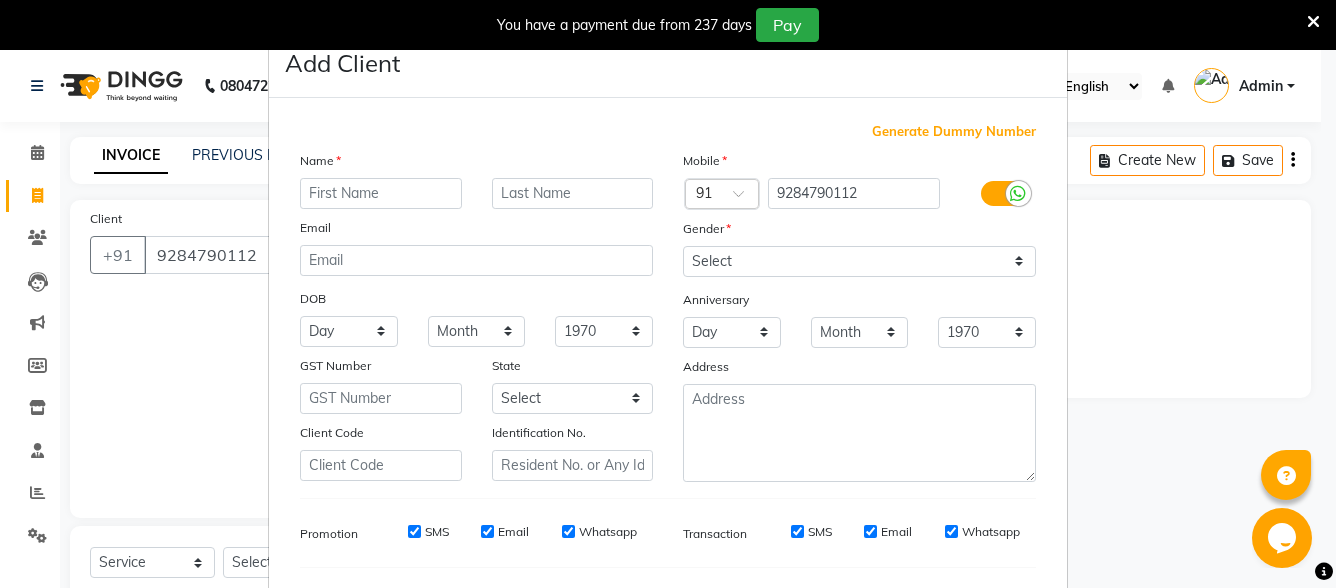 click at bounding box center (381, 193) 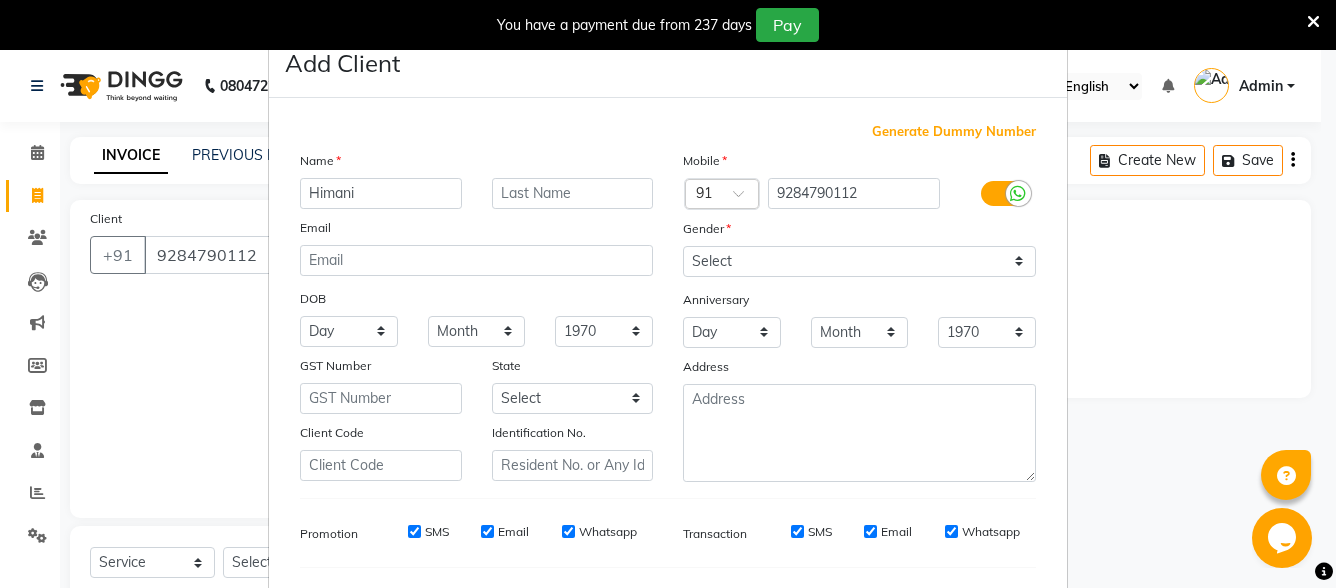 type on "Himani" 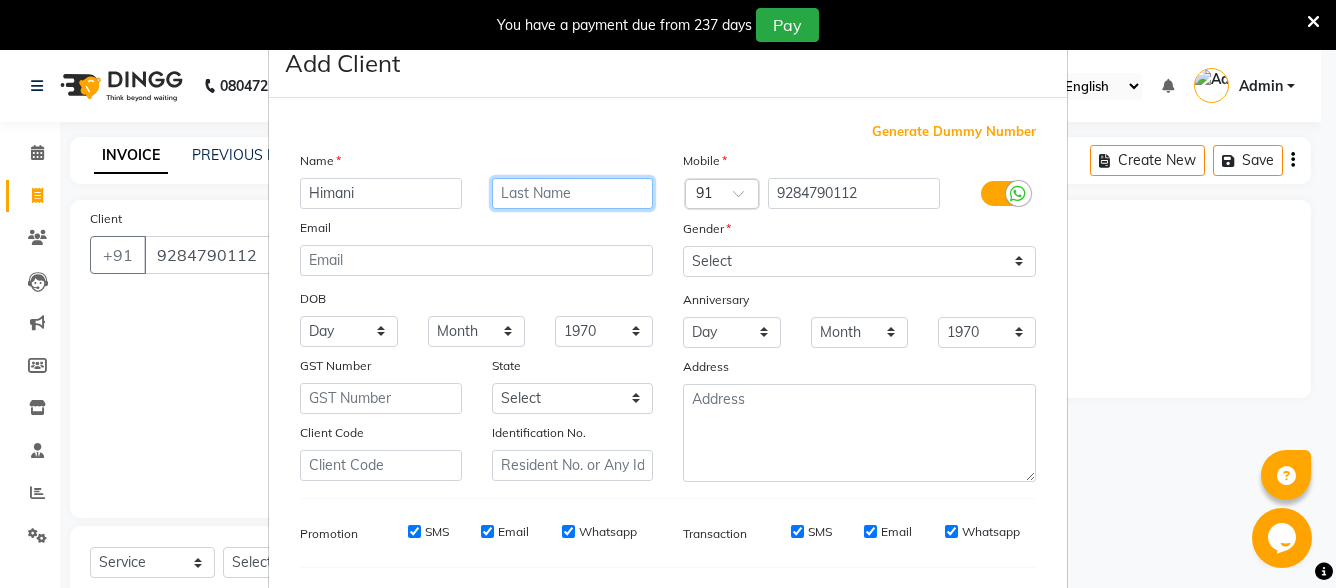 drag, startPoint x: 551, startPoint y: 203, endPoint x: 539, endPoint y: 223, distance: 23.323807 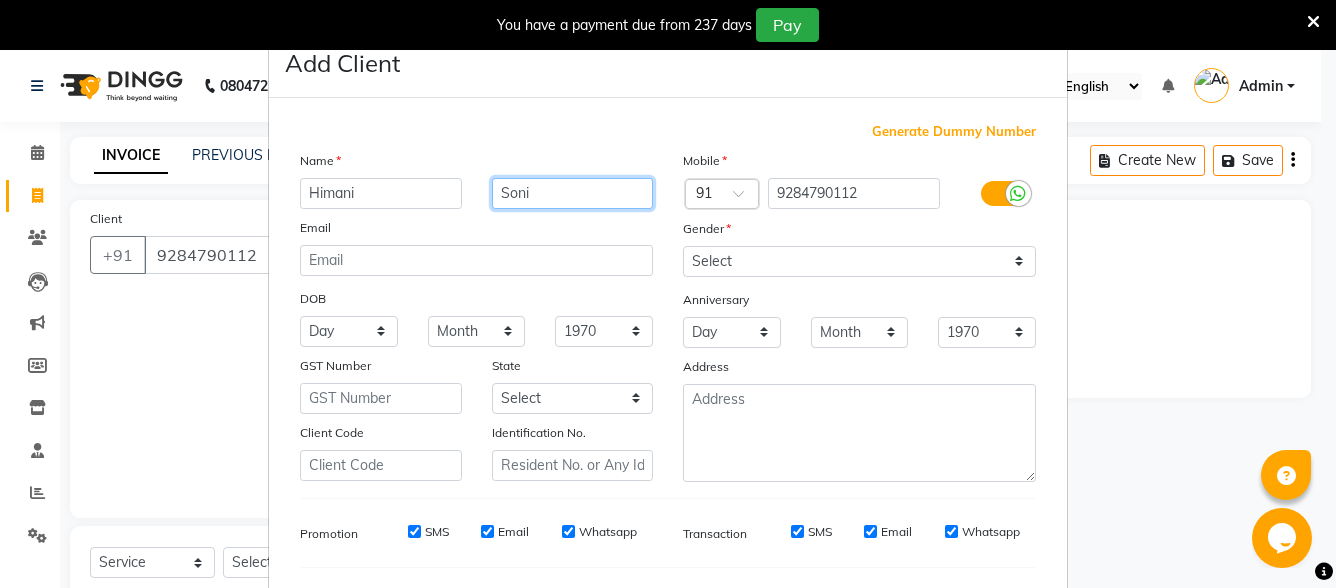 type on "Soni" 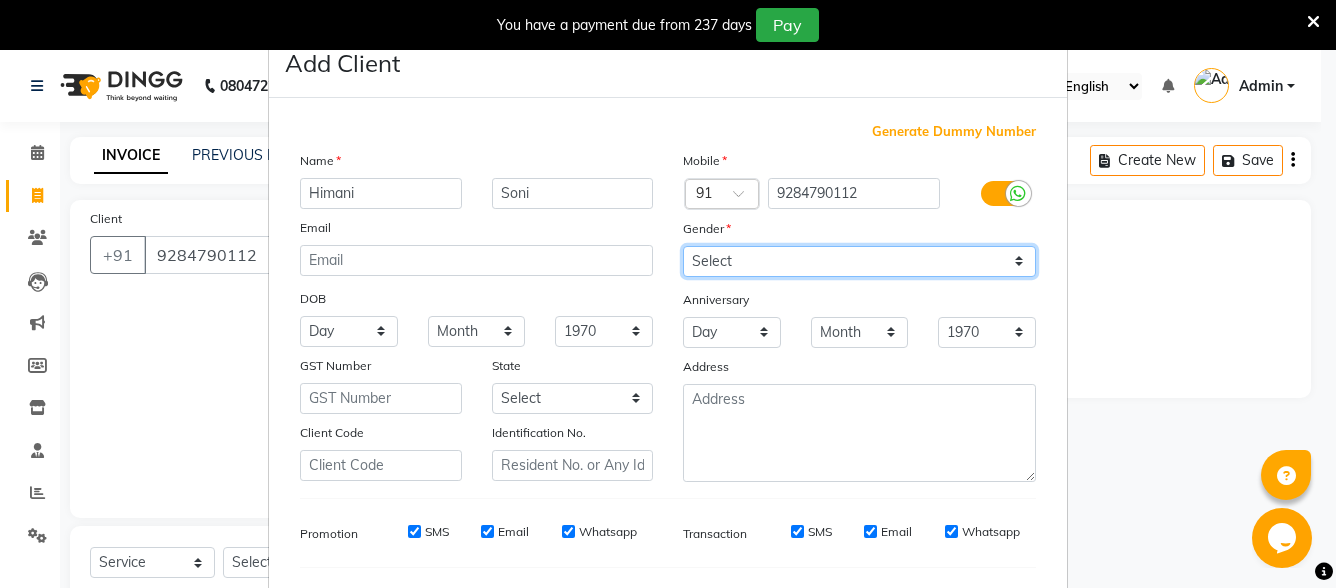 click on "Select [DEMOGRAPHIC_DATA] [DEMOGRAPHIC_DATA] Other Prefer Not To Say" at bounding box center [859, 261] 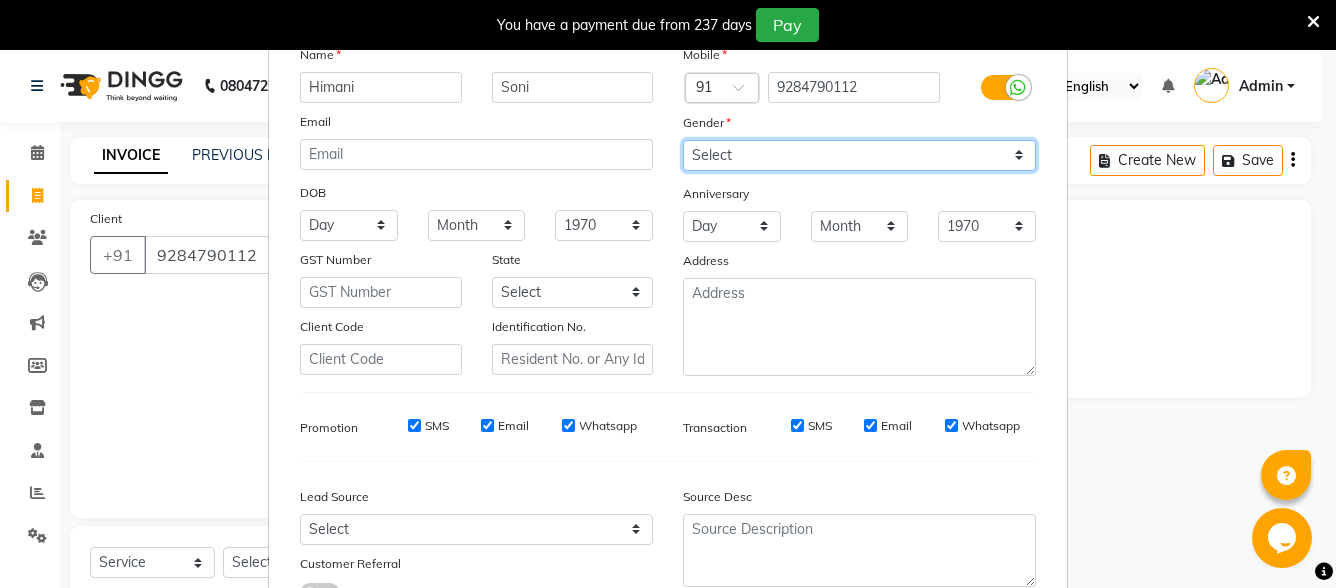 scroll, scrollTop: 261, scrollLeft: 0, axis: vertical 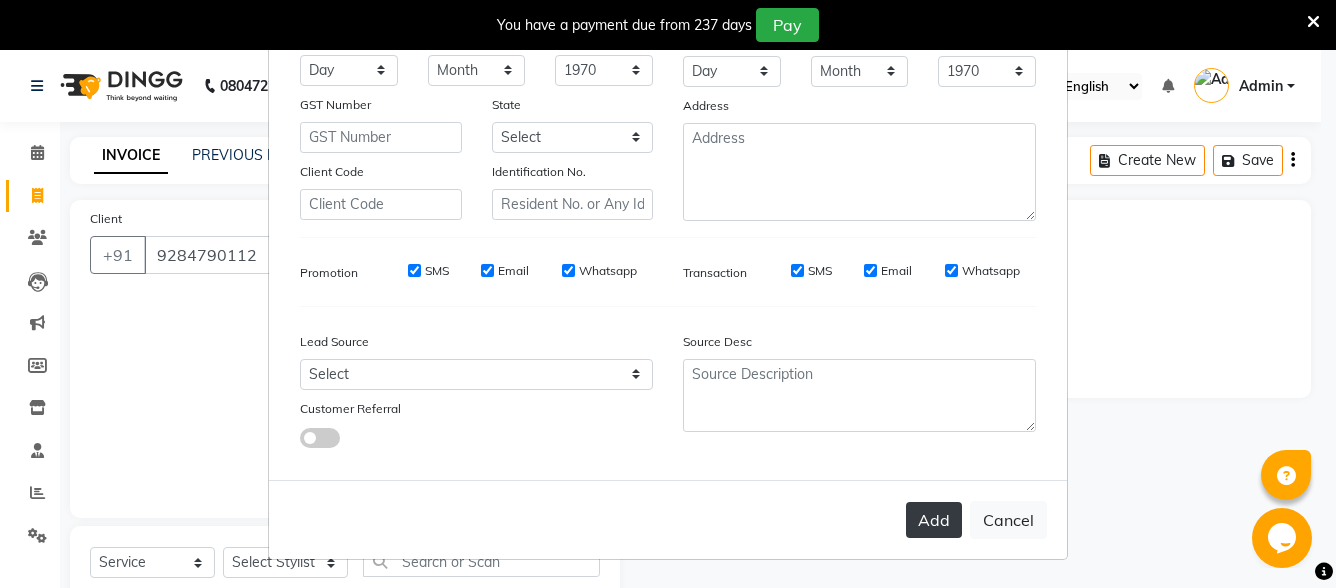 click on "Add" at bounding box center [934, 520] 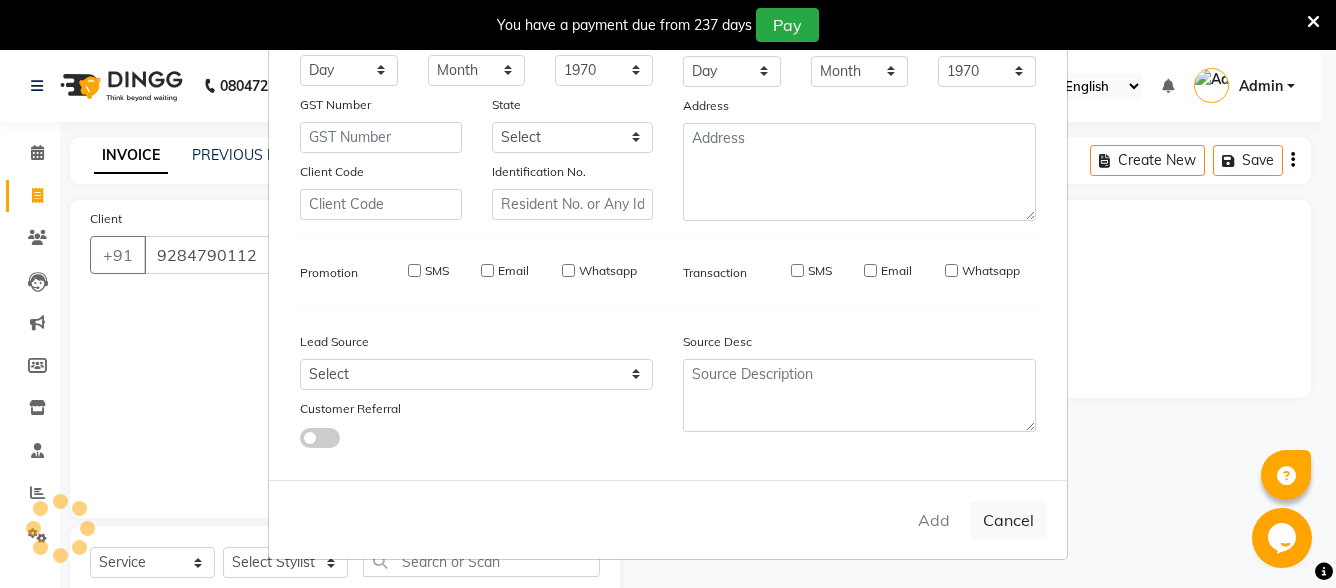 type 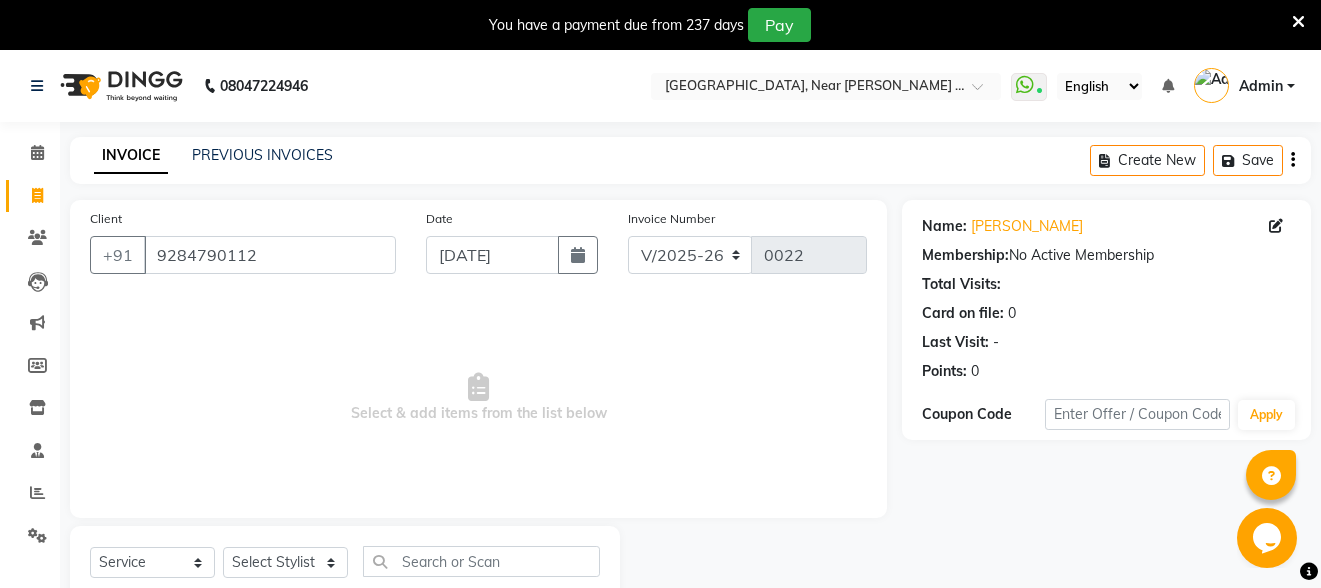 click on "Client [PHONE_NUMBER]" 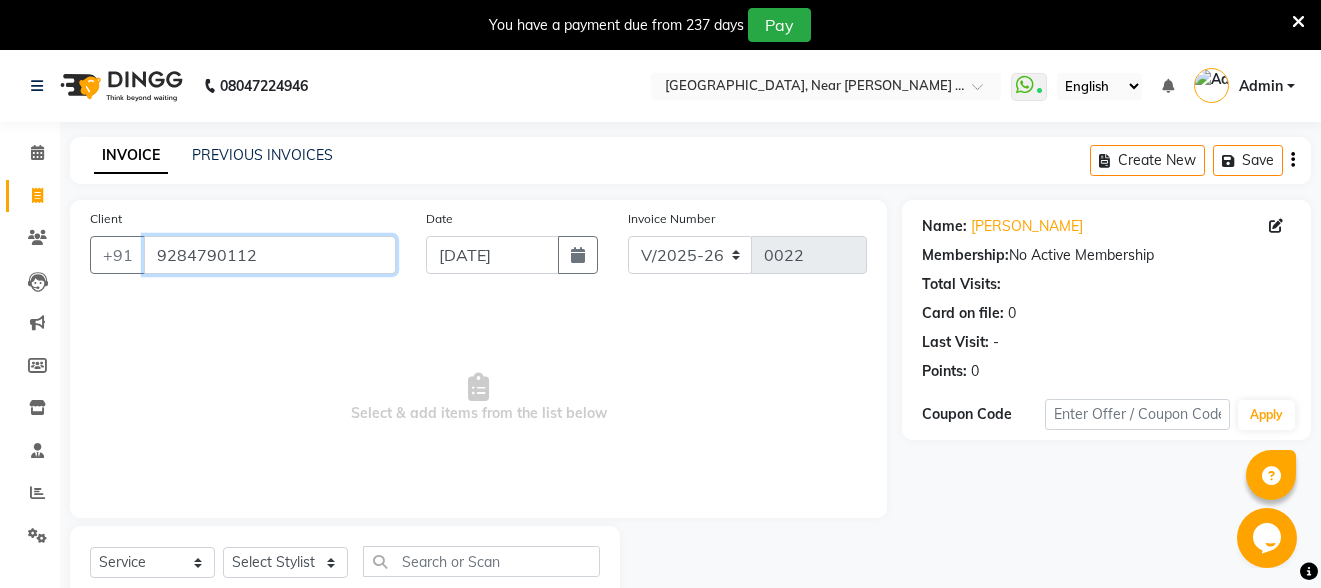click on "9284790112" at bounding box center (270, 255) 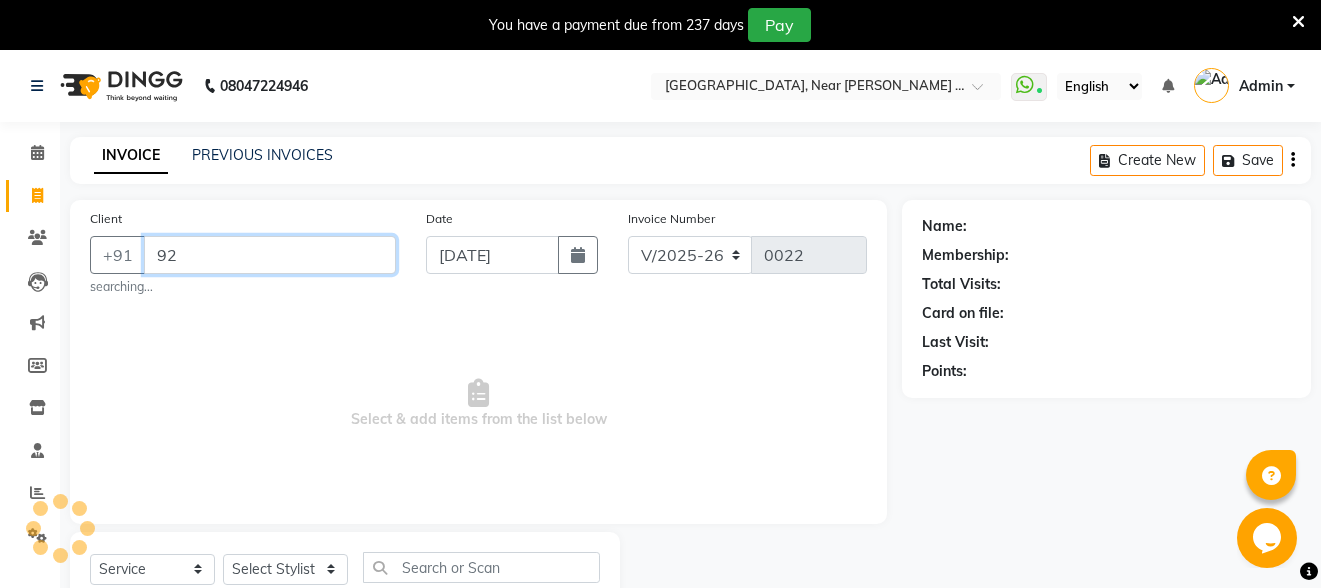 type on "9" 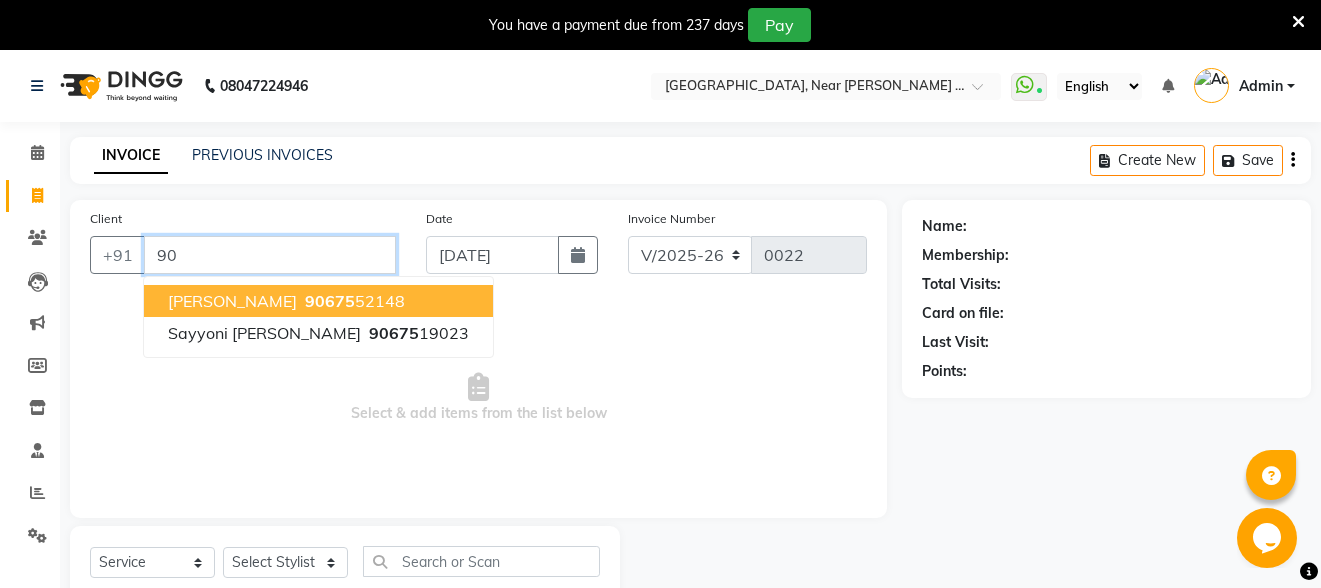 type on "9" 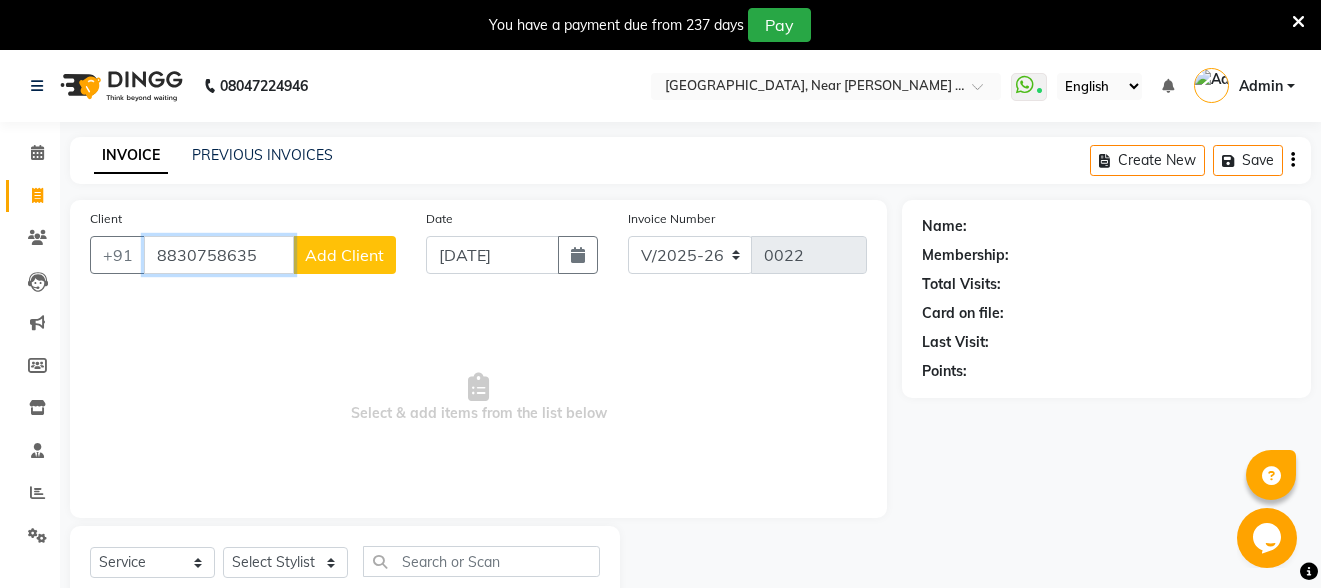 type on "8830758635" 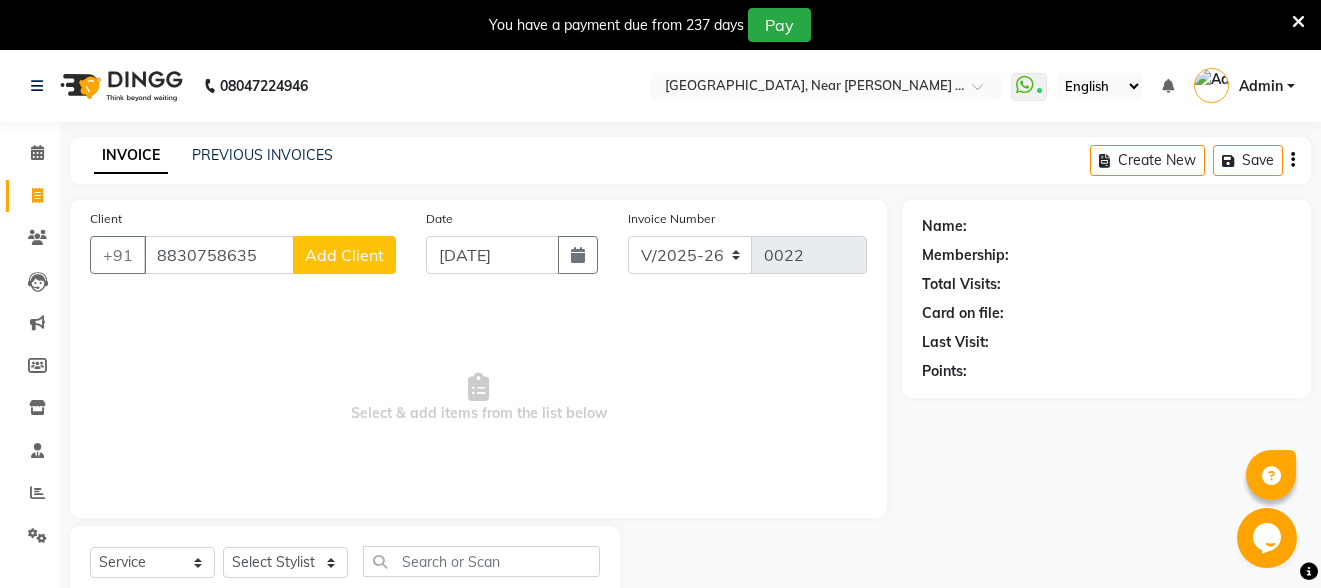 click on "Add Client" 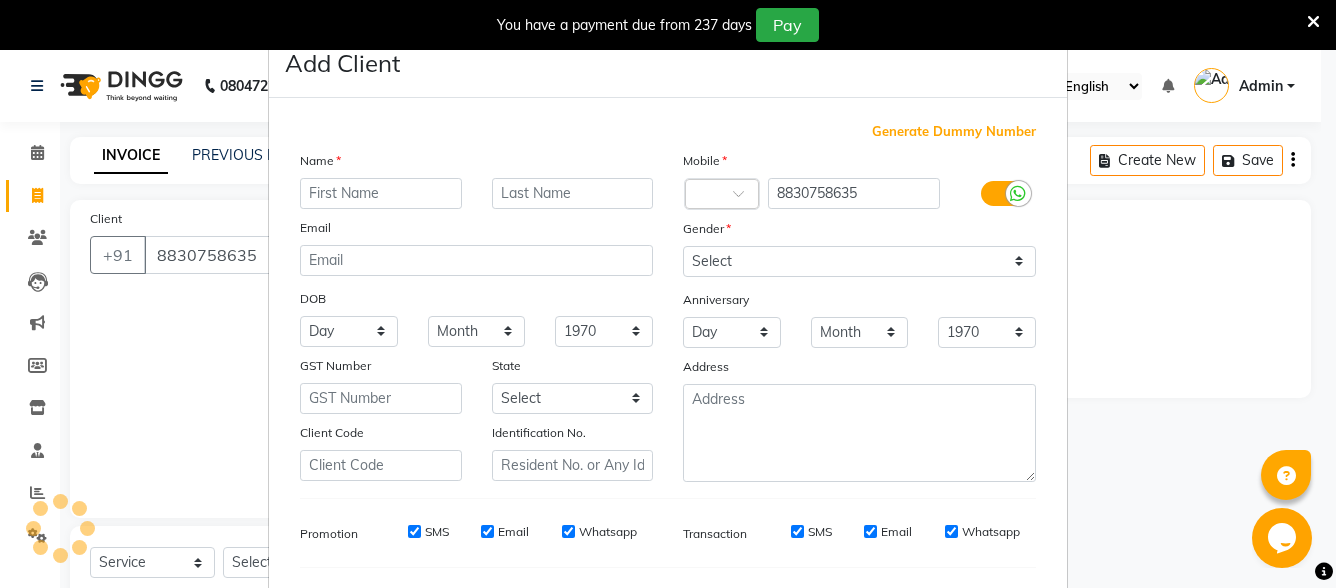 click at bounding box center (381, 193) 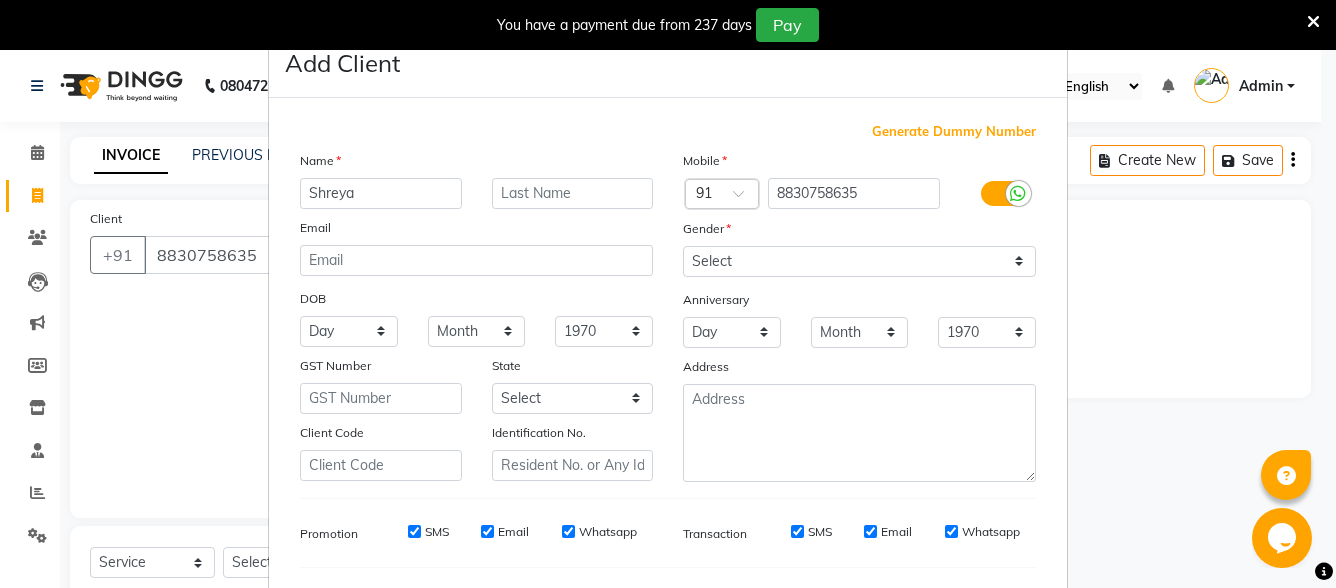 type on "Shreya" 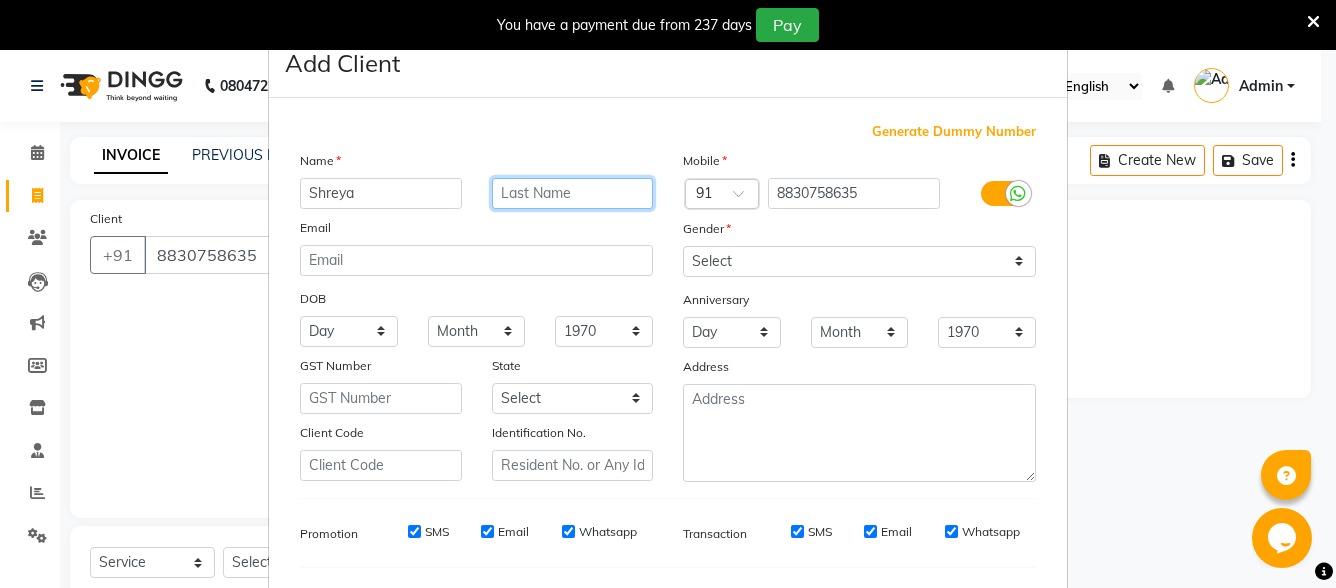 click at bounding box center [573, 193] 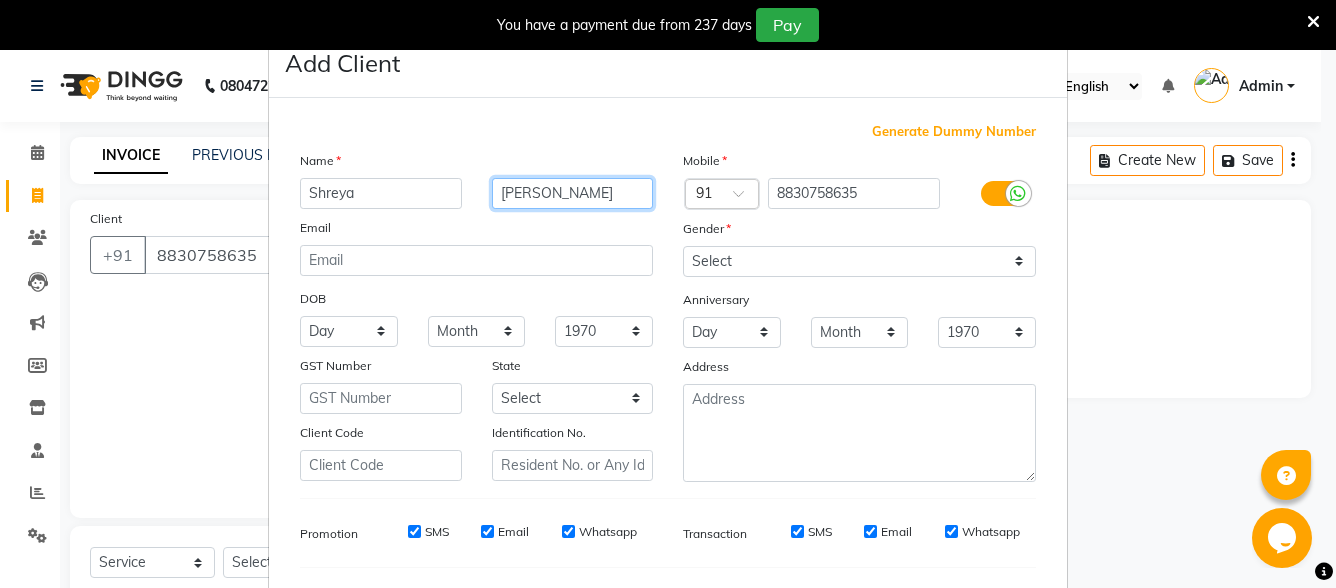 type on "[PERSON_NAME]" 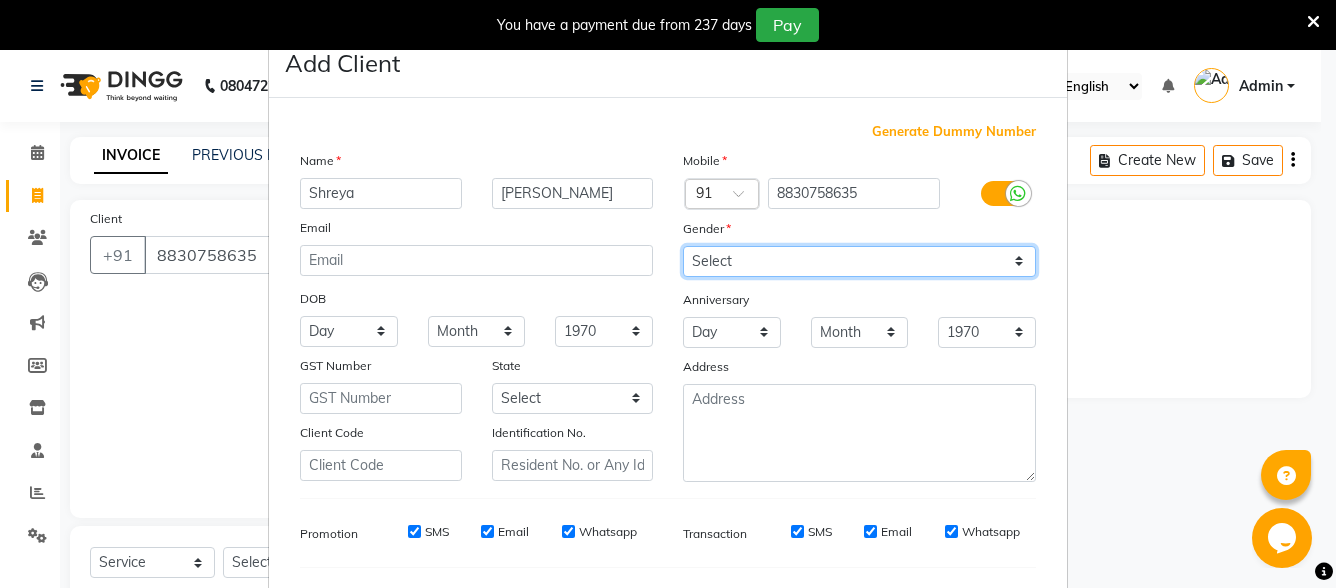 click on "Select [DEMOGRAPHIC_DATA] [DEMOGRAPHIC_DATA] Other Prefer Not To Say" at bounding box center (859, 261) 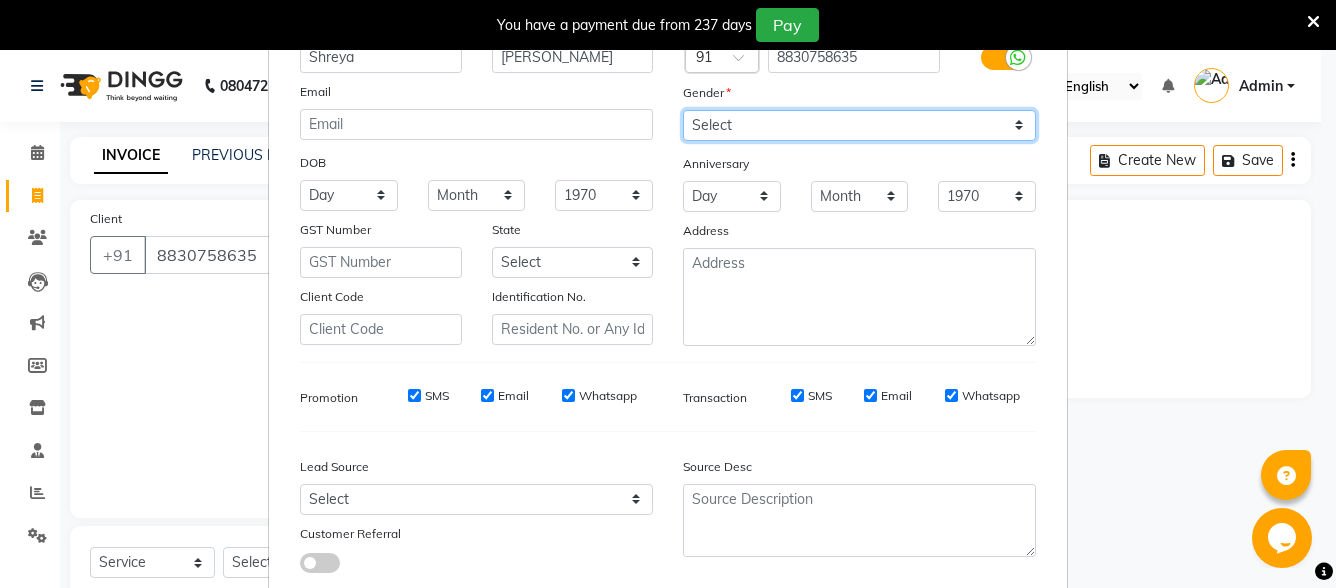 scroll, scrollTop: 261, scrollLeft: 0, axis: vertical 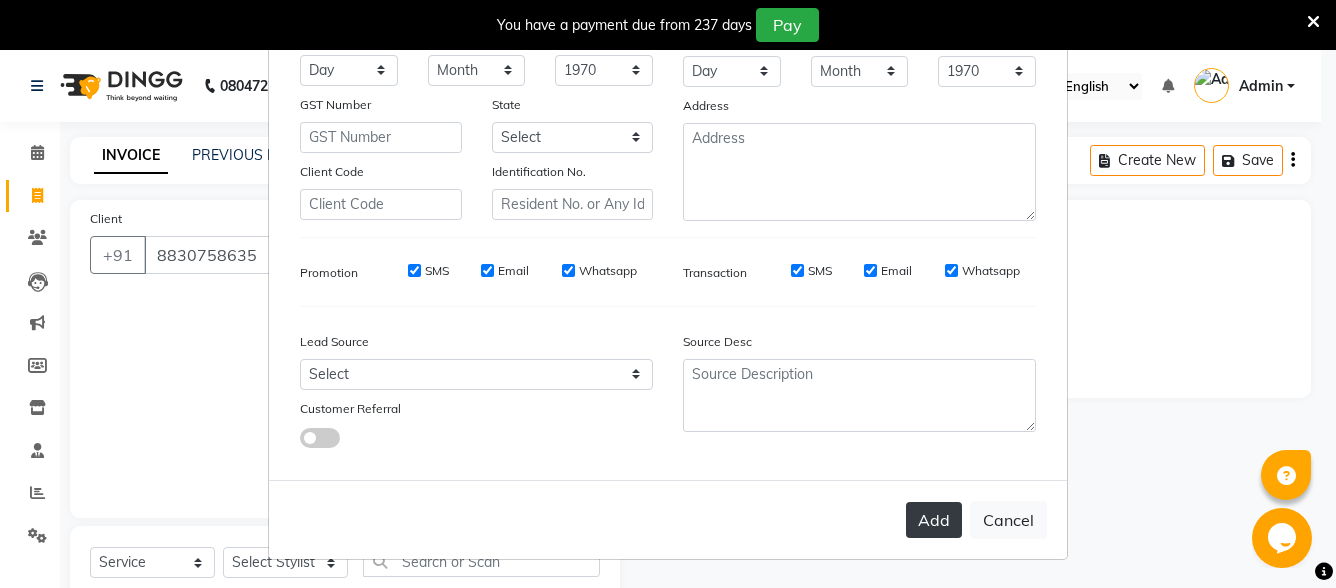 click on "Add" at bounding box center [934, 520] 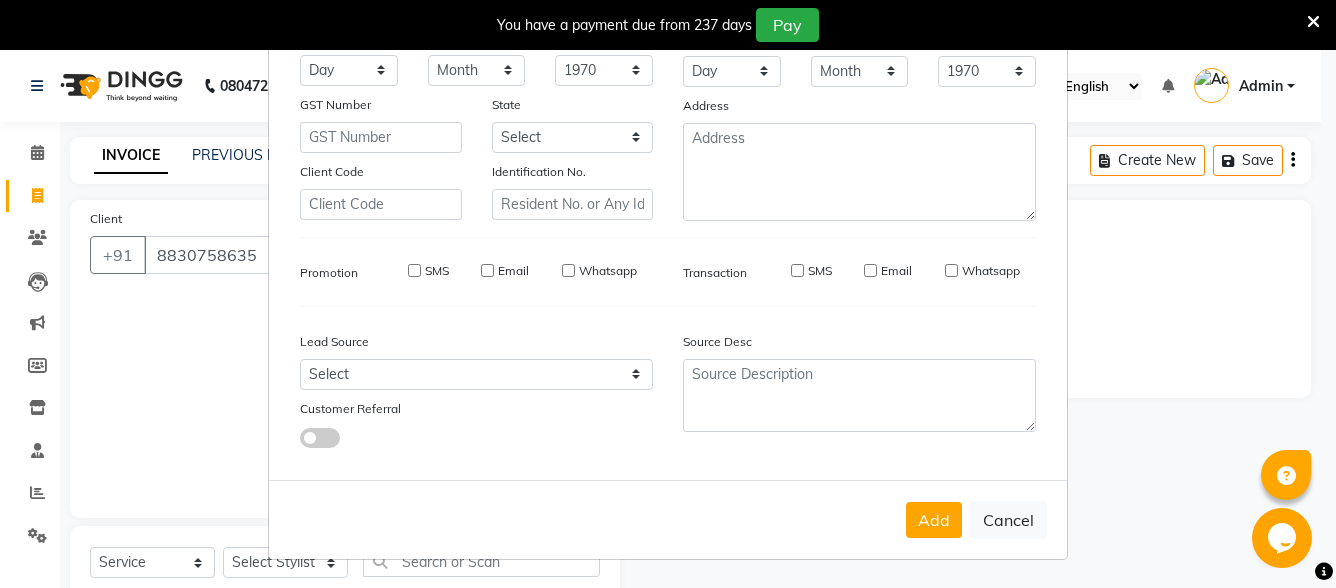 type 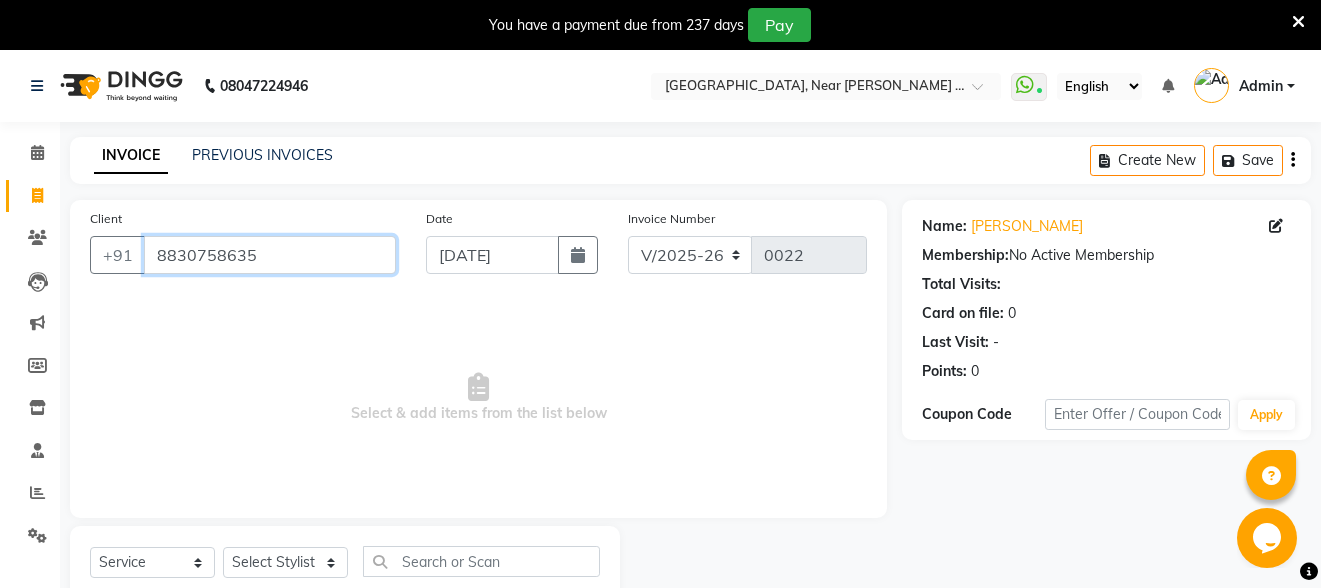 click on "8830758635" at bounding box center [270, 255] 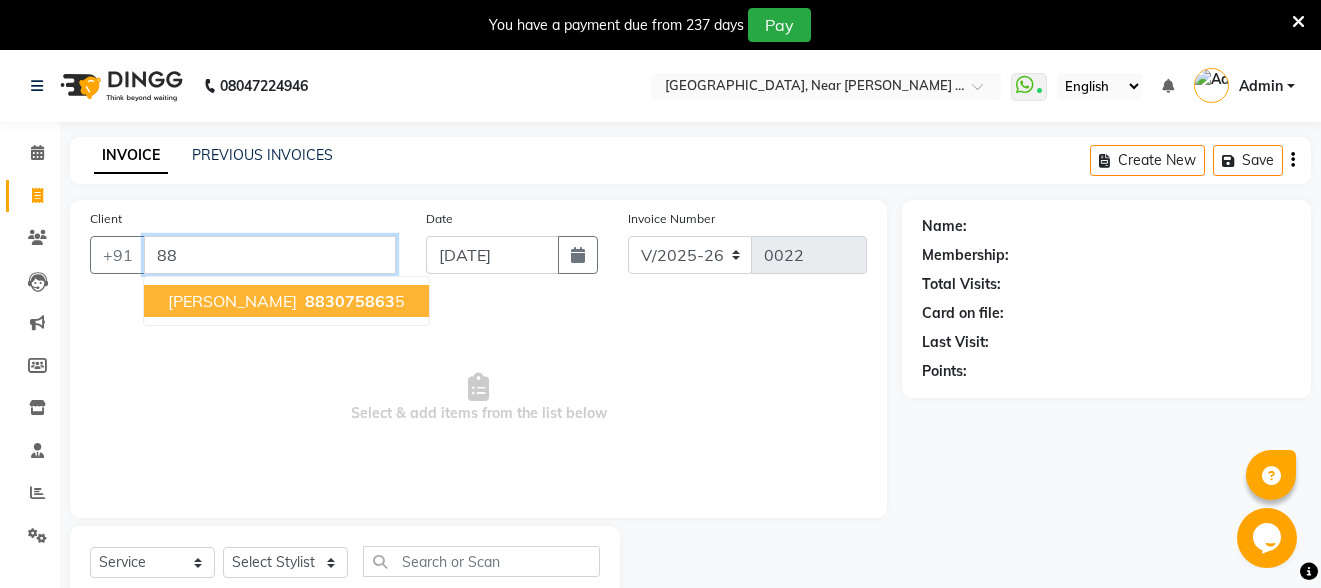 type on "8" 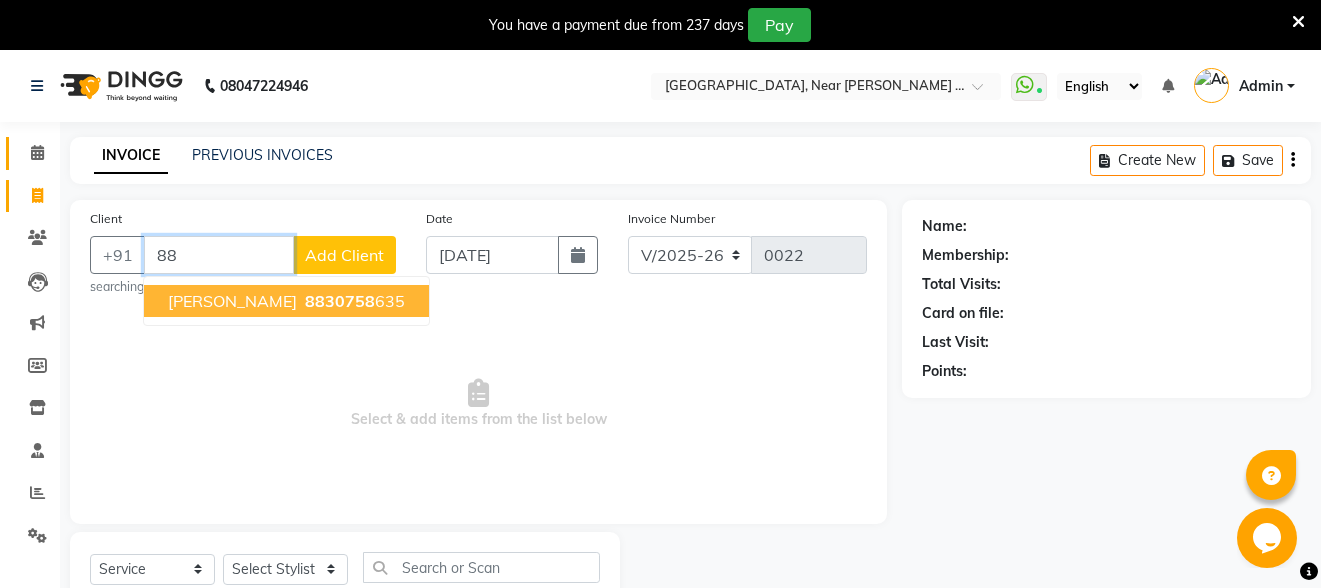 type on "8" 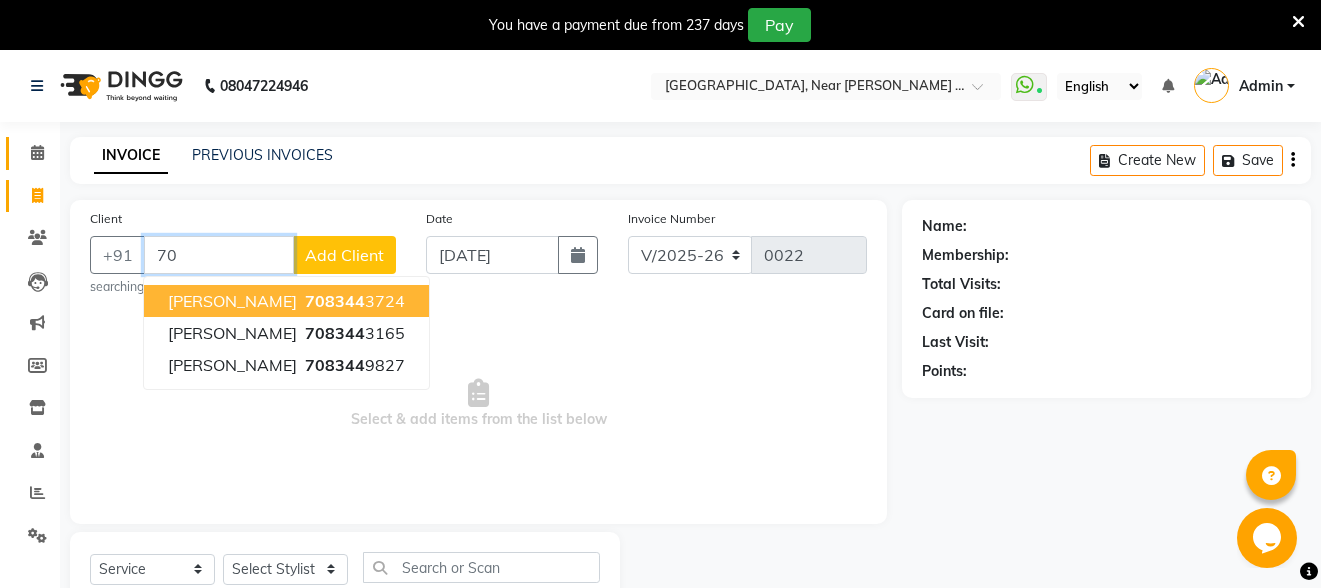 type on "7" 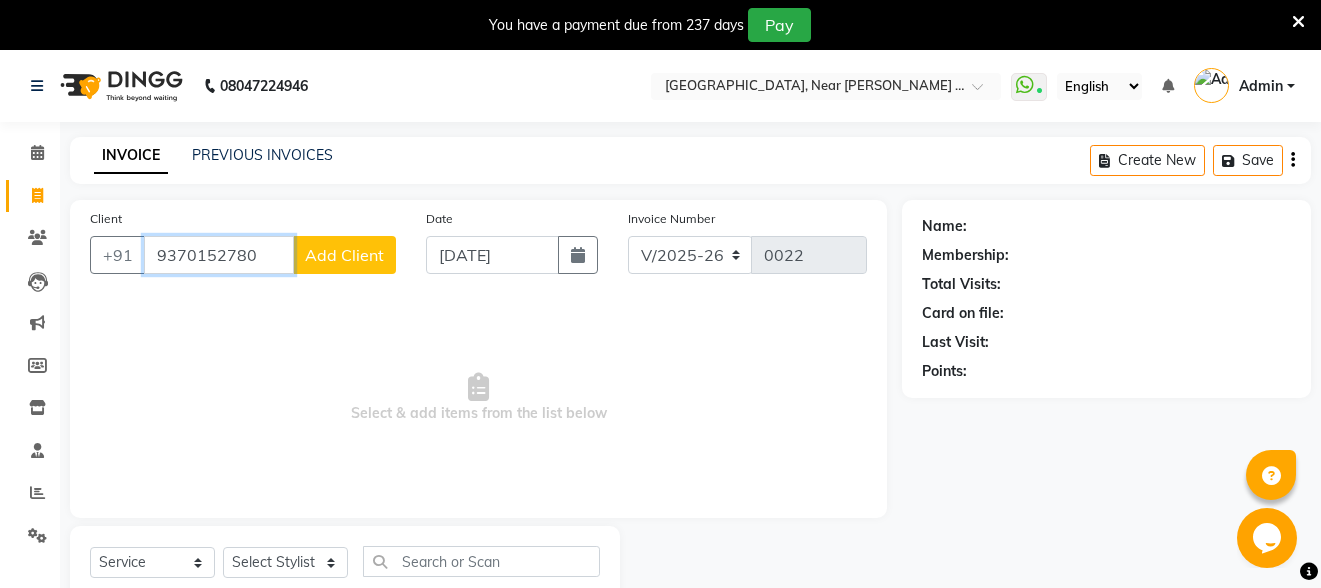type on "9370152780" 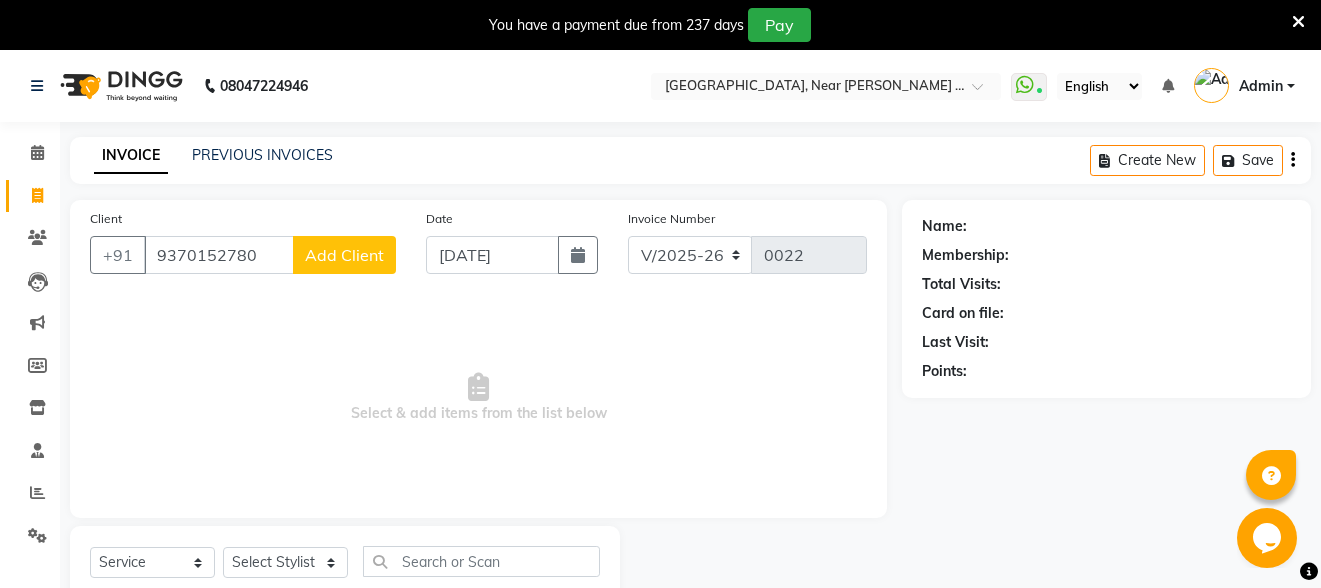 click on "Add Client" 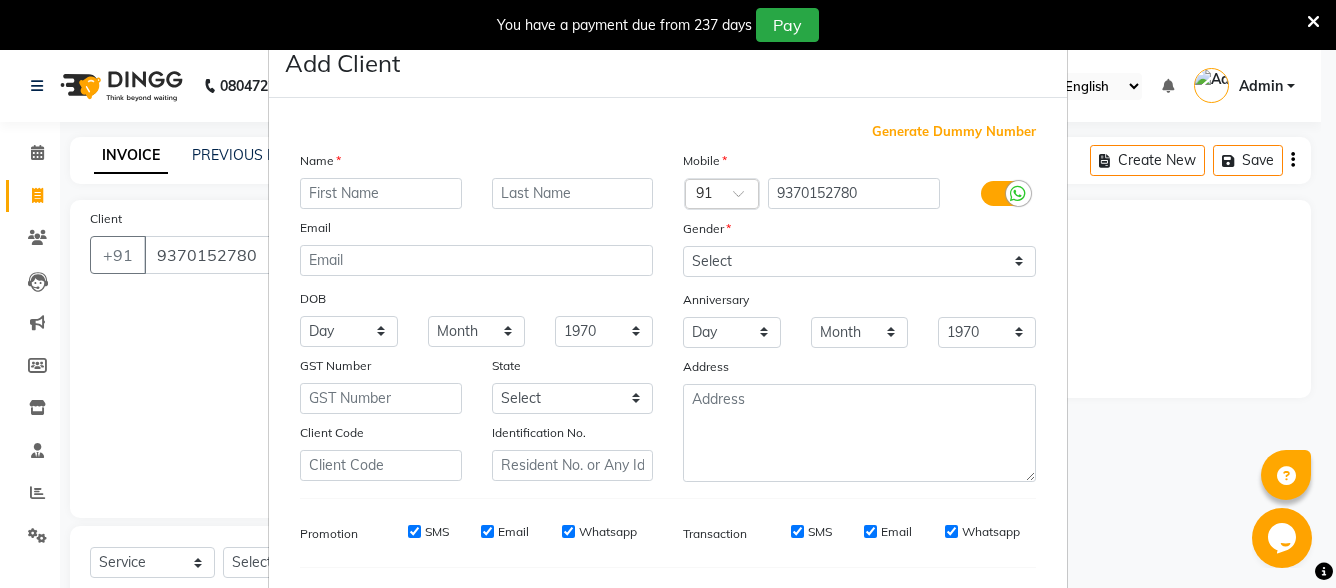 click at bounding box center [381, 193] 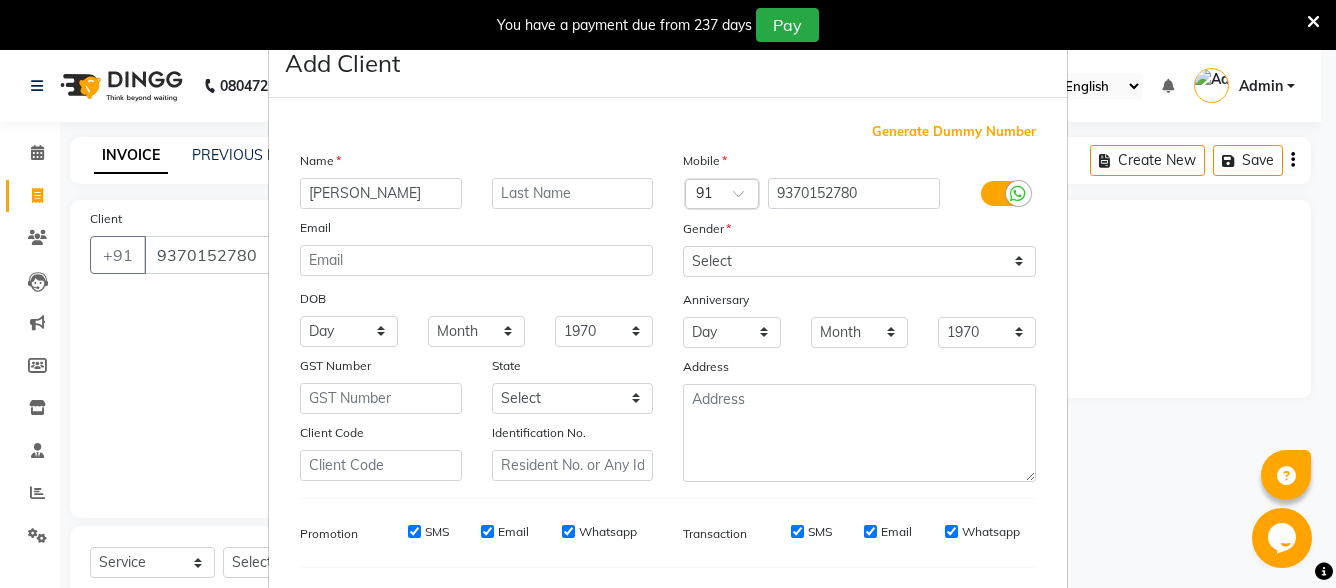 type on "[PERSON_NAME]" 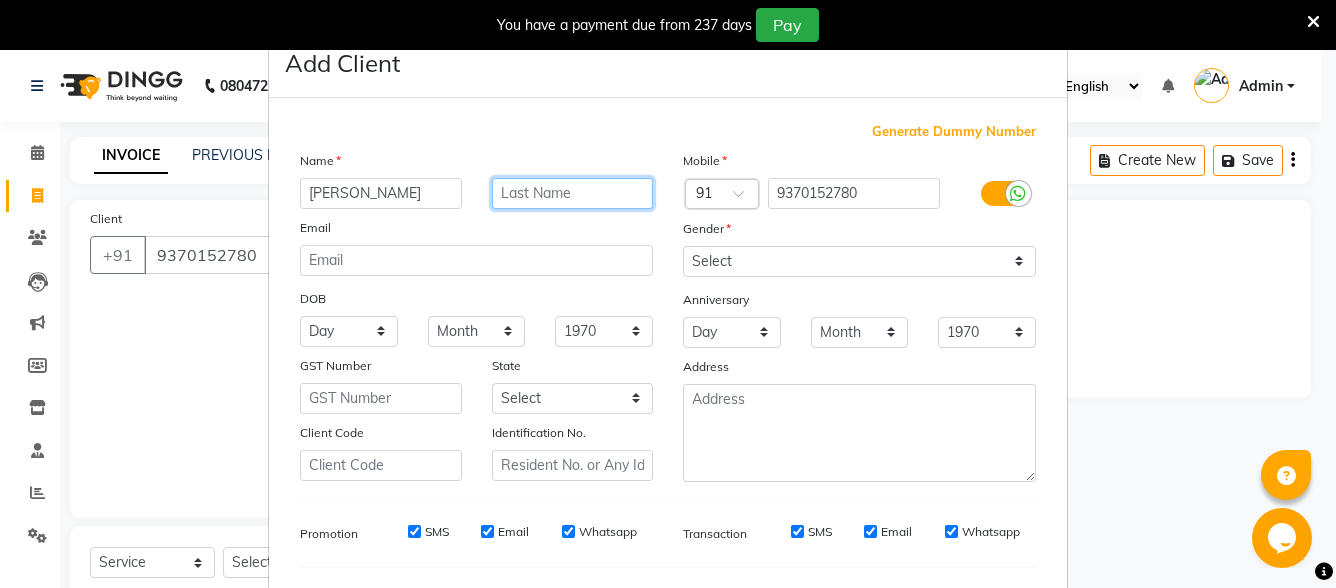 click at bounding box center (573, 193) 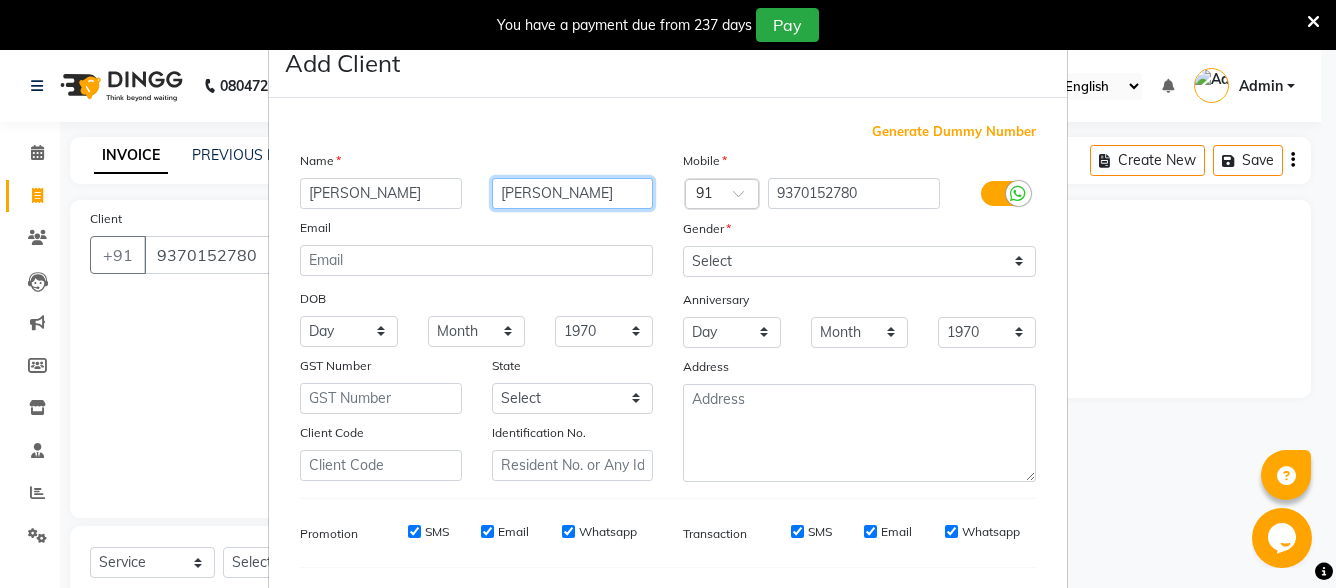 type on "[PERSON_NAME]" 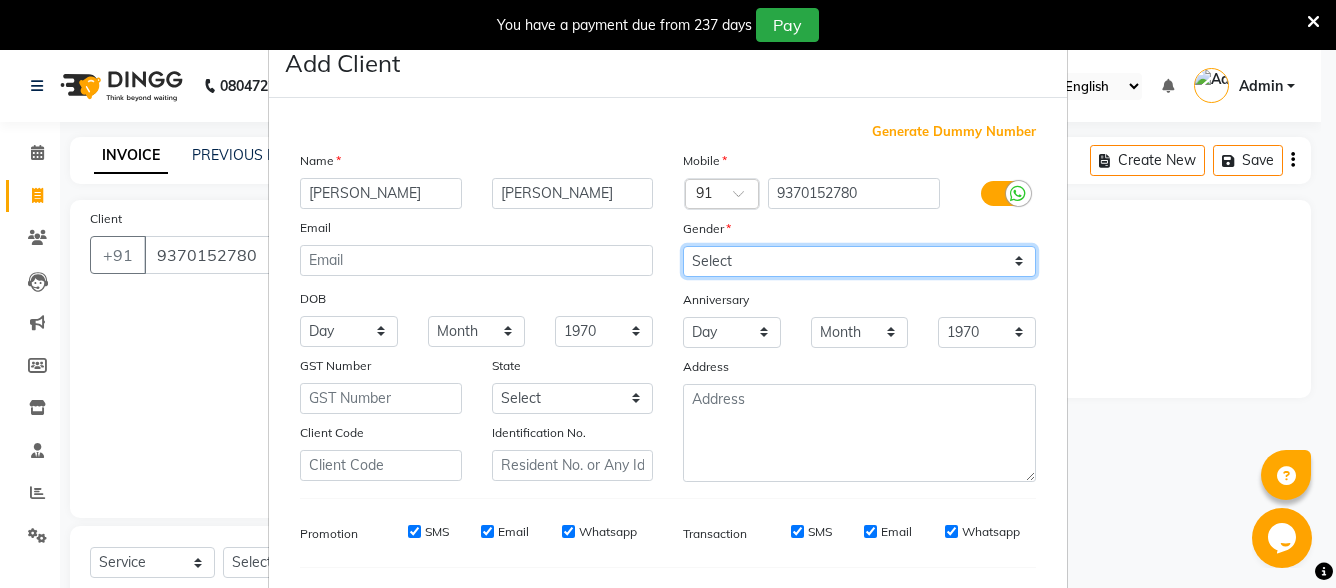 click on "Select [DEMOGRAPHIC_DATA] [DEMOGRAPHIC_DATA] Other Prefer Not To Say" at bounding box center (859, 261) 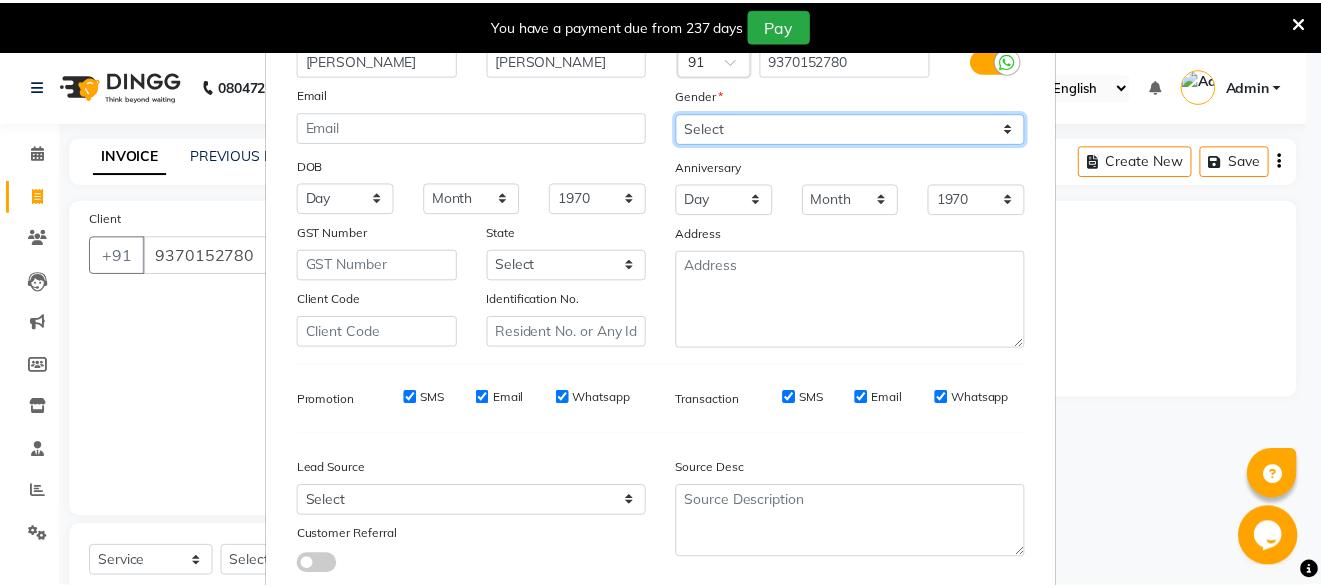 scroll, scrollTop: 261, scrollLeft: 0, axis: vertical 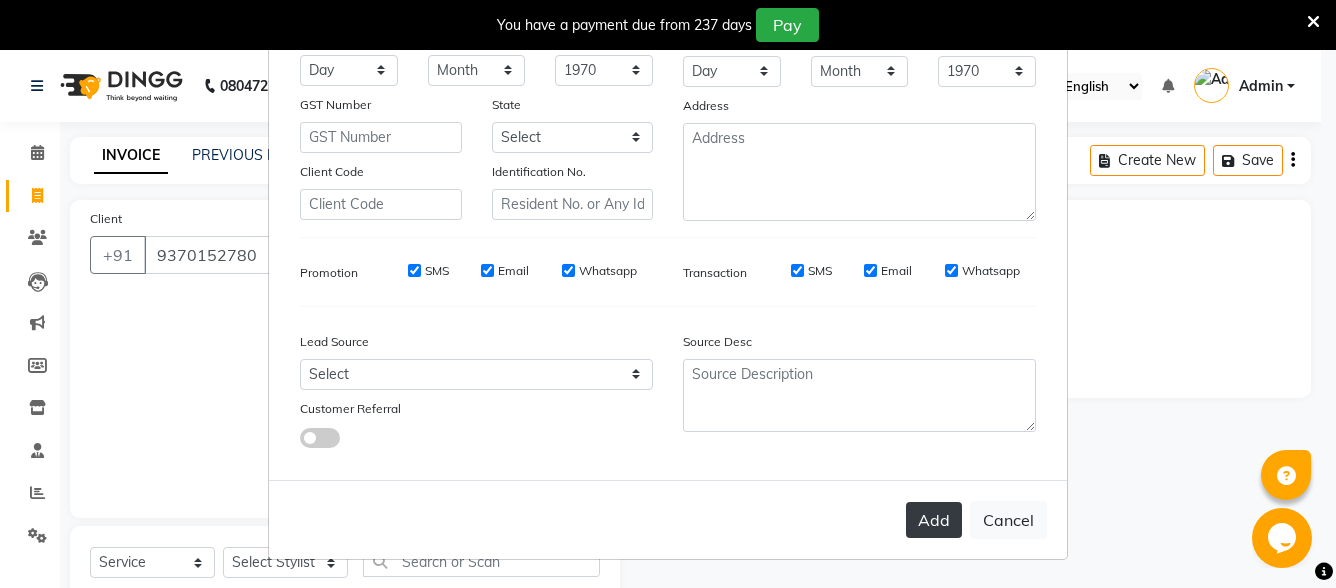 click on "Add" at bounding box center (934, 520) 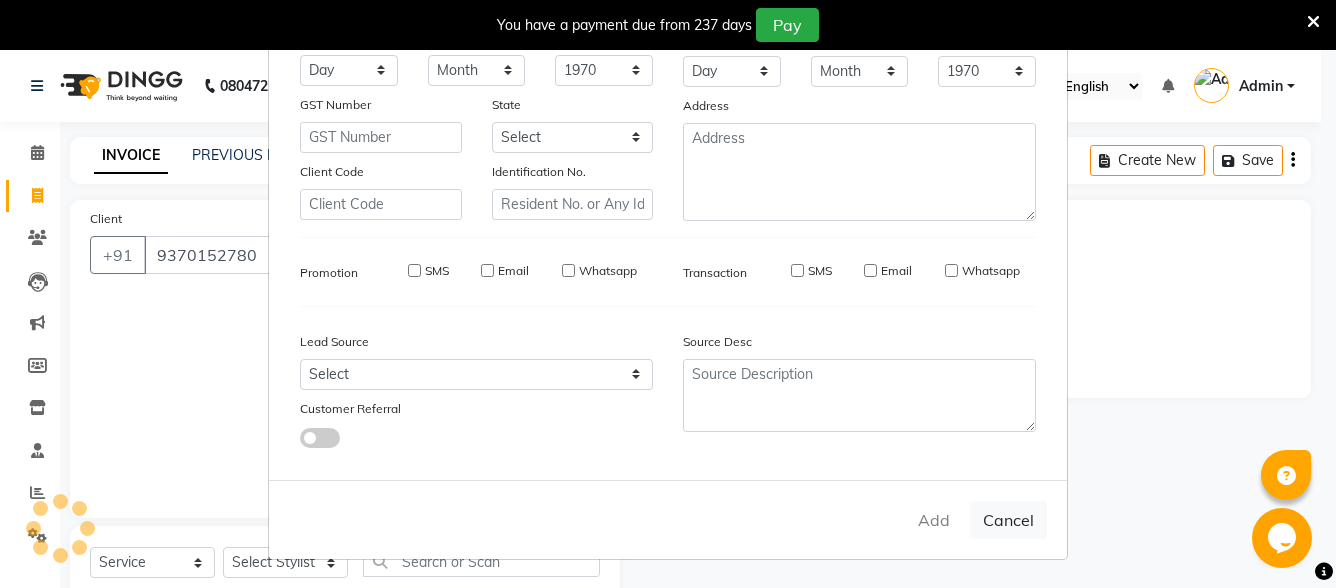 type 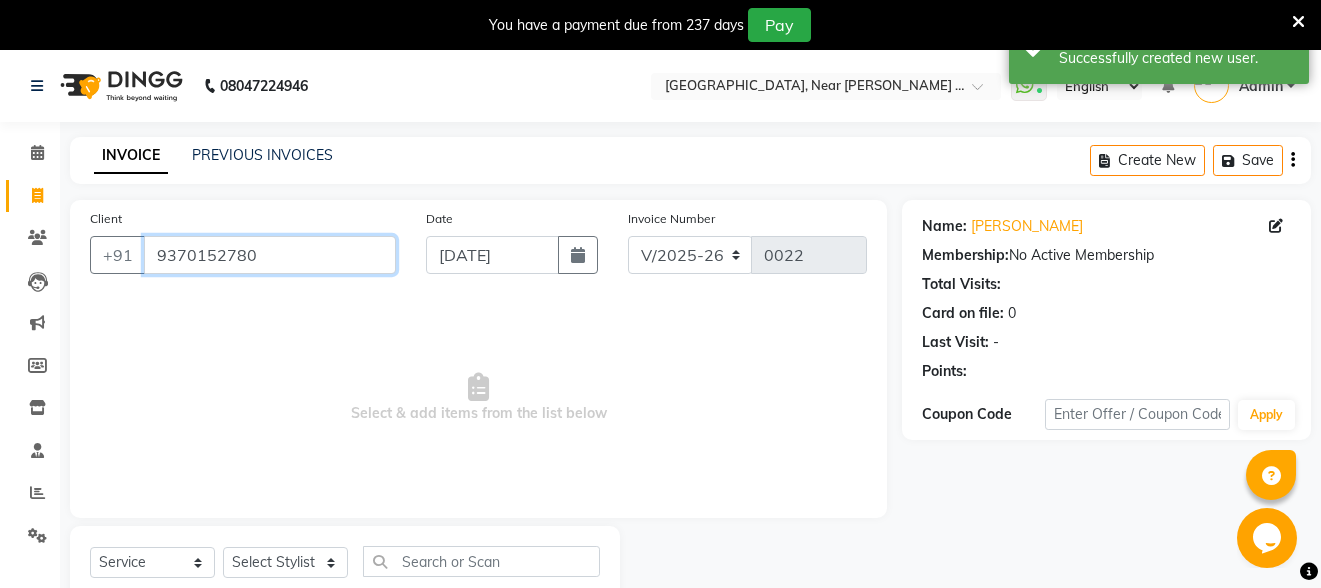 click on "9370152780" at bounding box center (270, 255) 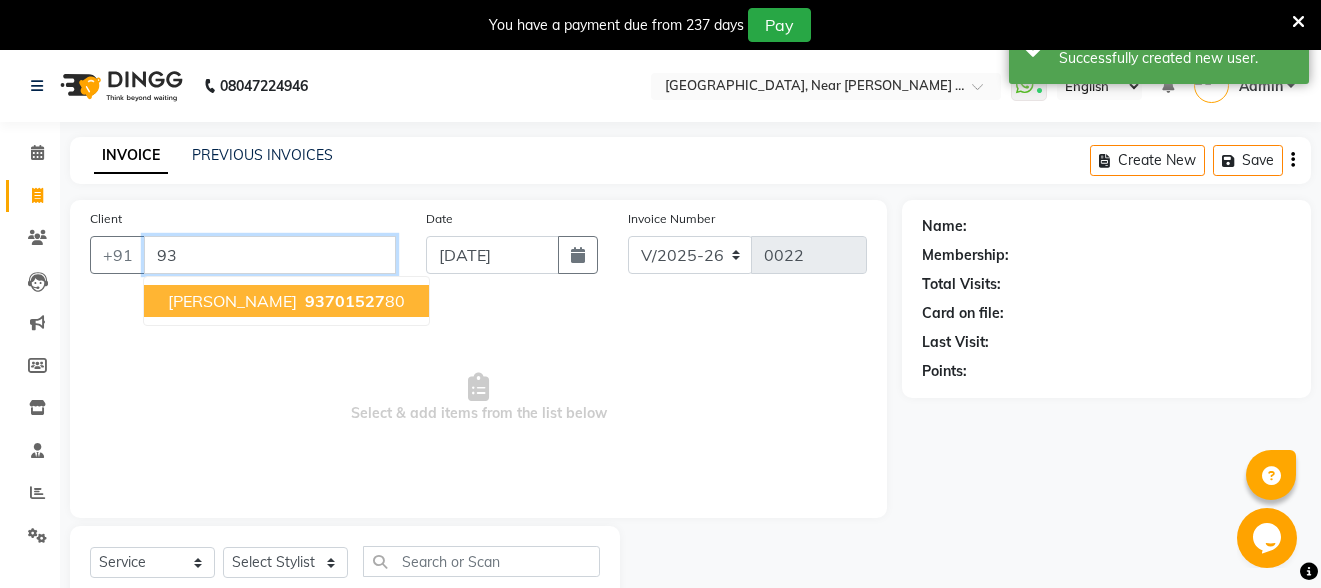 type on "9" 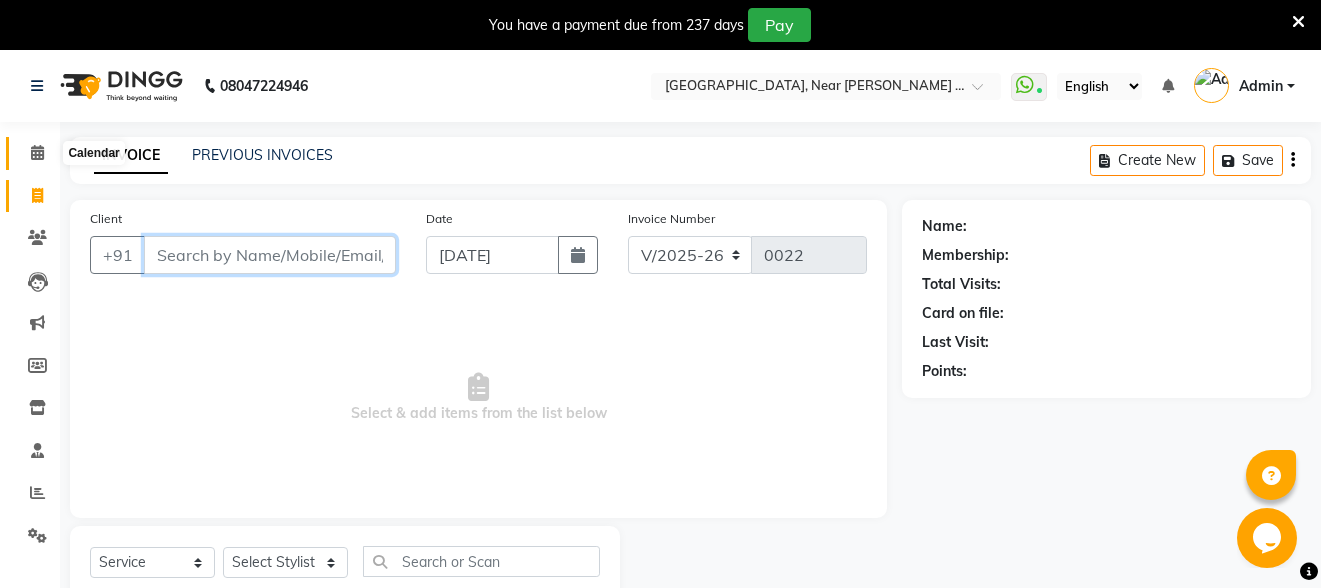 type 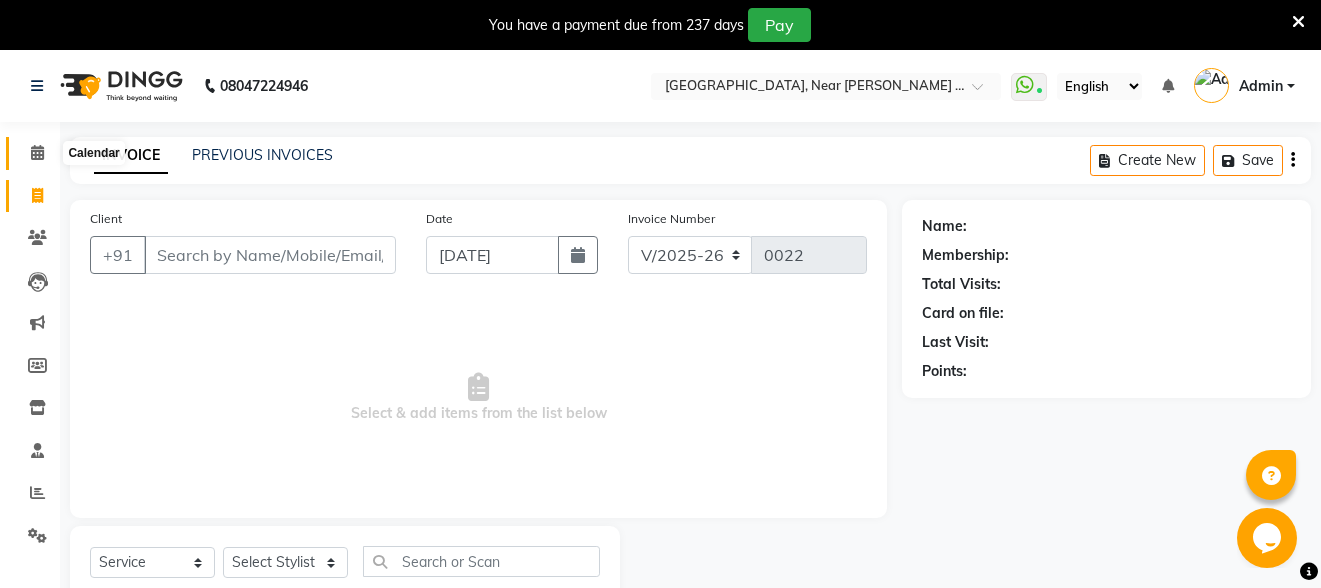 click 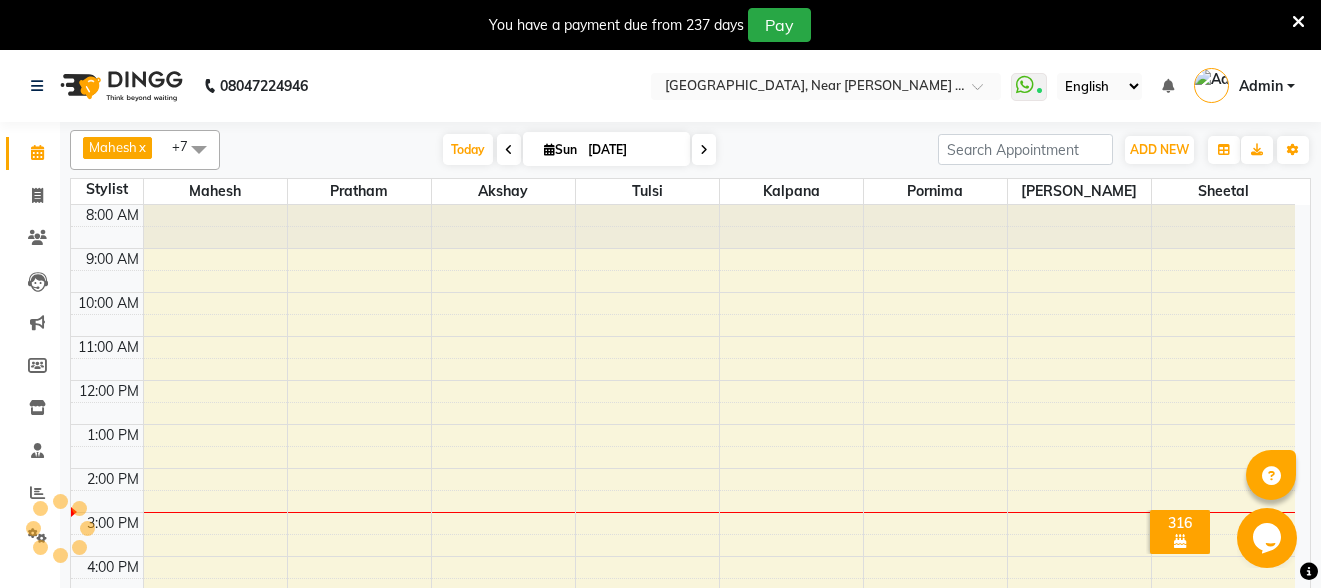 scroll, scrollTop: 0, scrollLeft: 0, axis: both 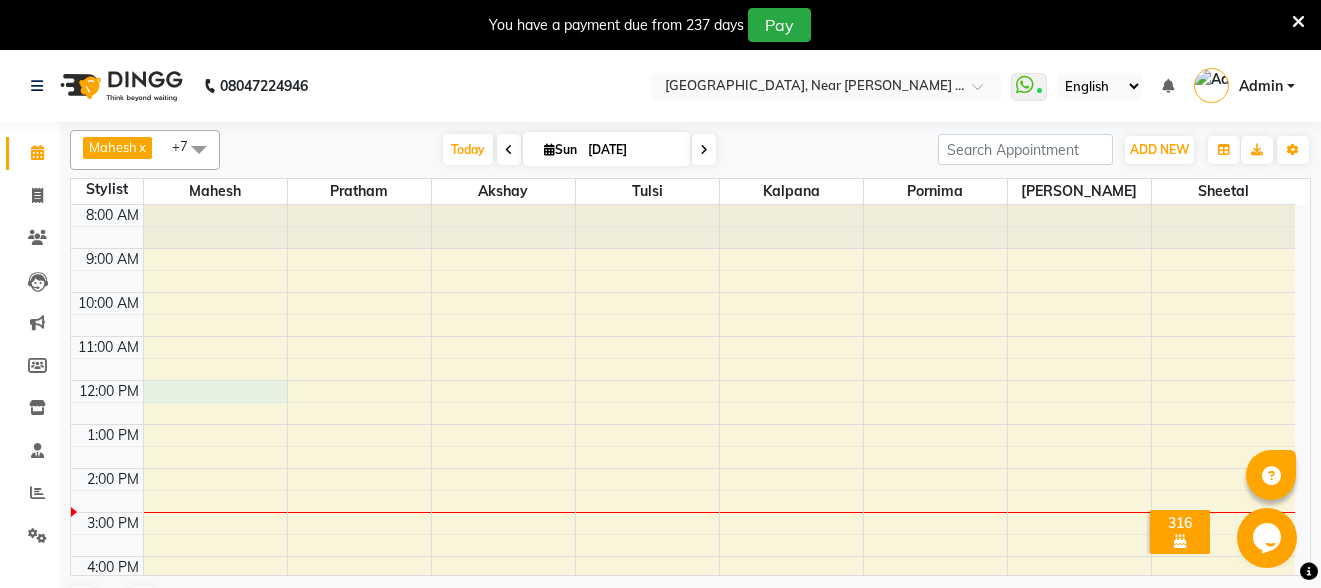 click on "8:00 AM 9:00 AM 10:00 AM 11:00 AM 12:00 PM 1:00 PM 2:00 PM 3:00 PM 4:00 PM 5:00 PM 6:00 PM 7:00 PM 8:00 PM" at bounding box center [683, 490] 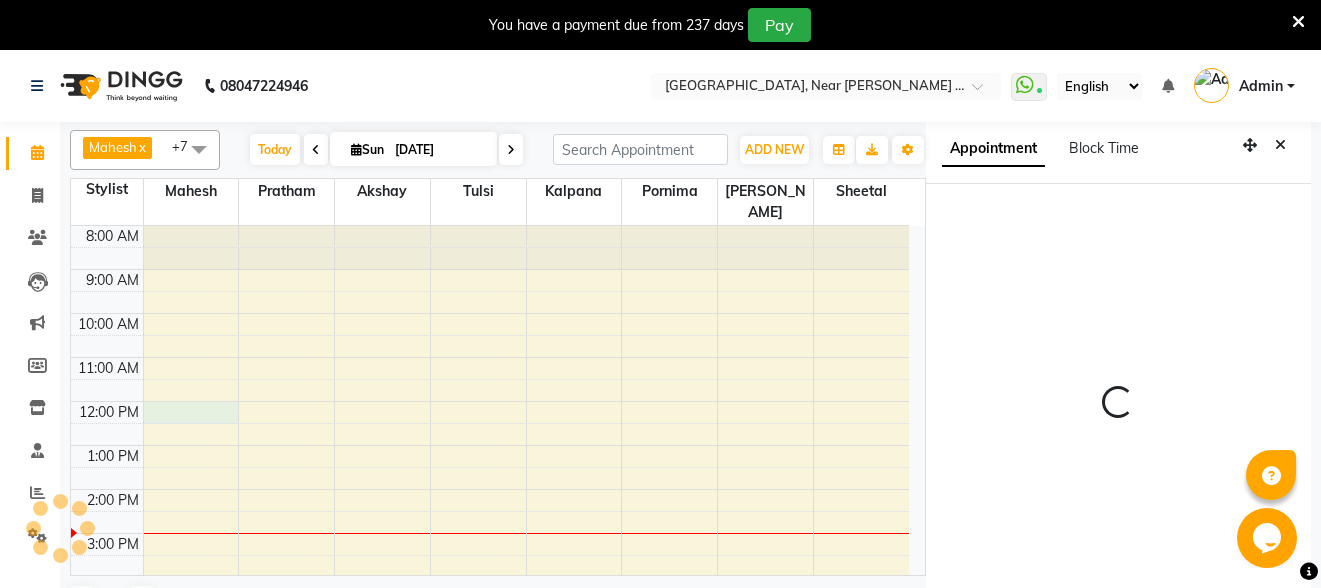 scroll, scrollTop: 8, scrollLeft: 0, axis: vertical 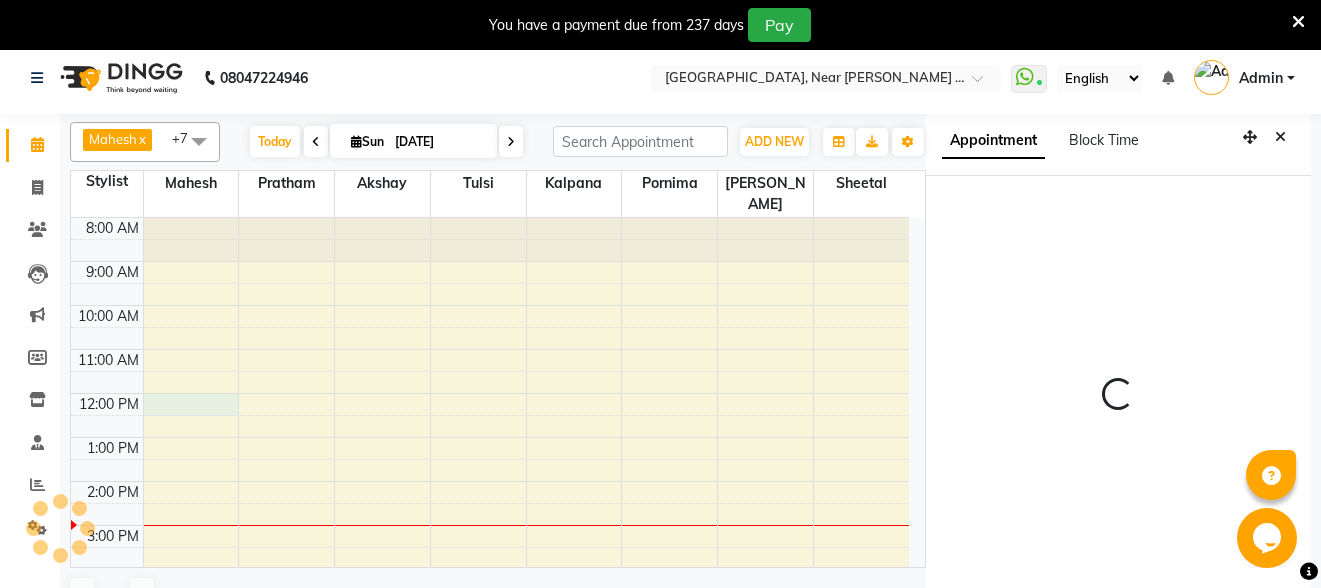 select on "32229" 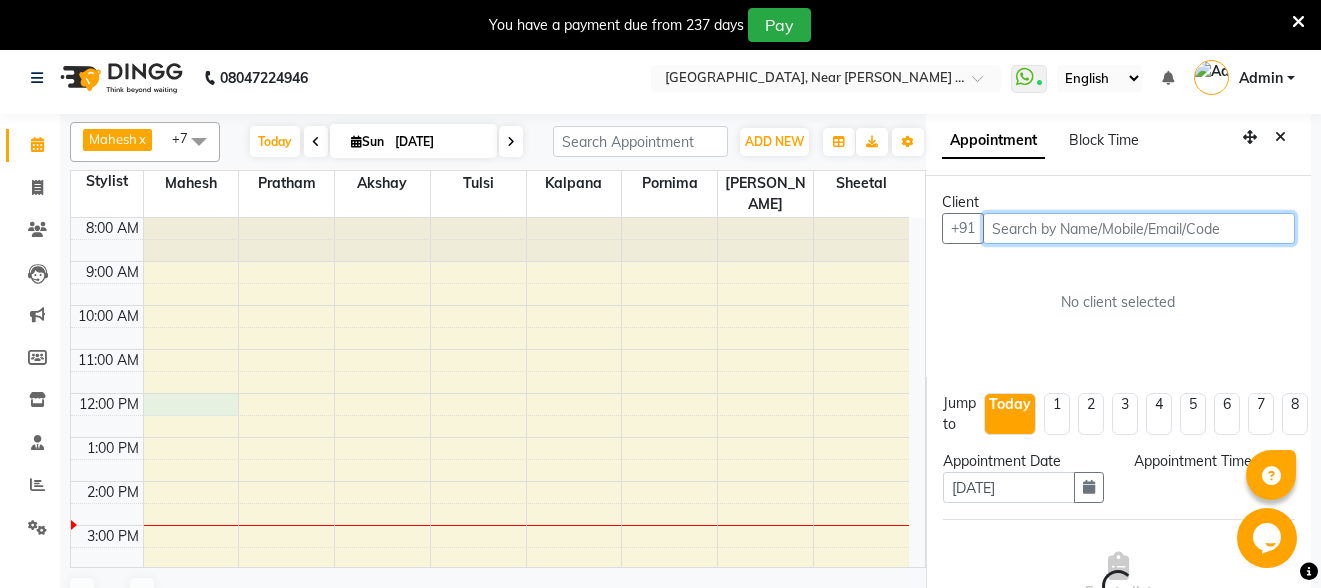 select on "720" 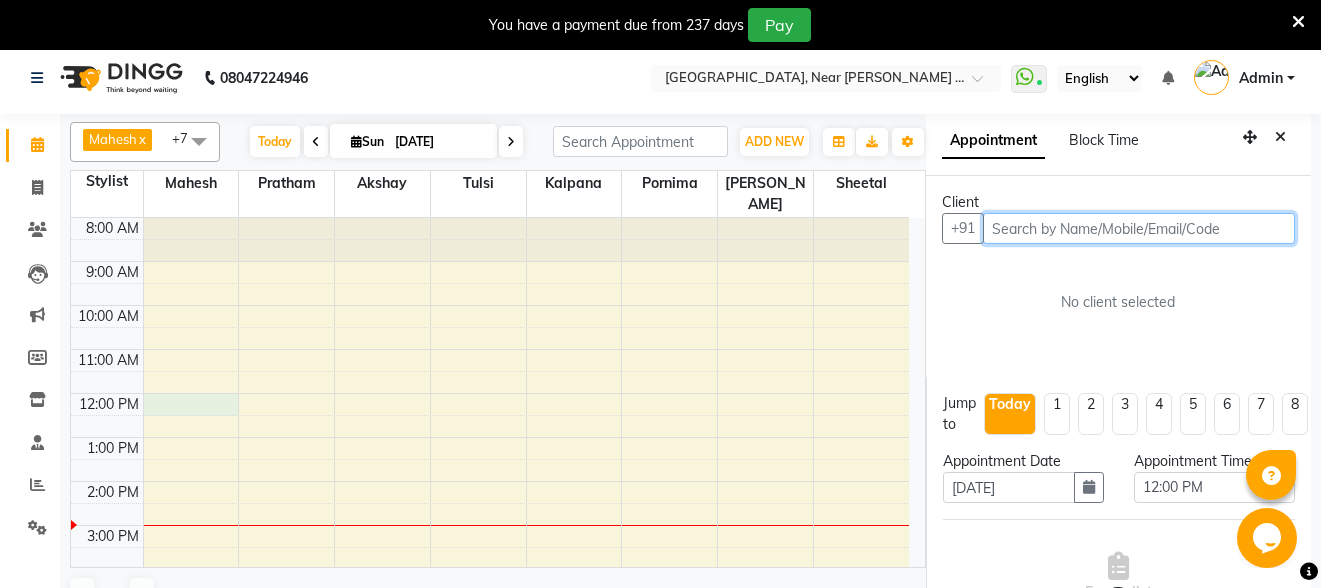 click at bounding box center (1139, 228) 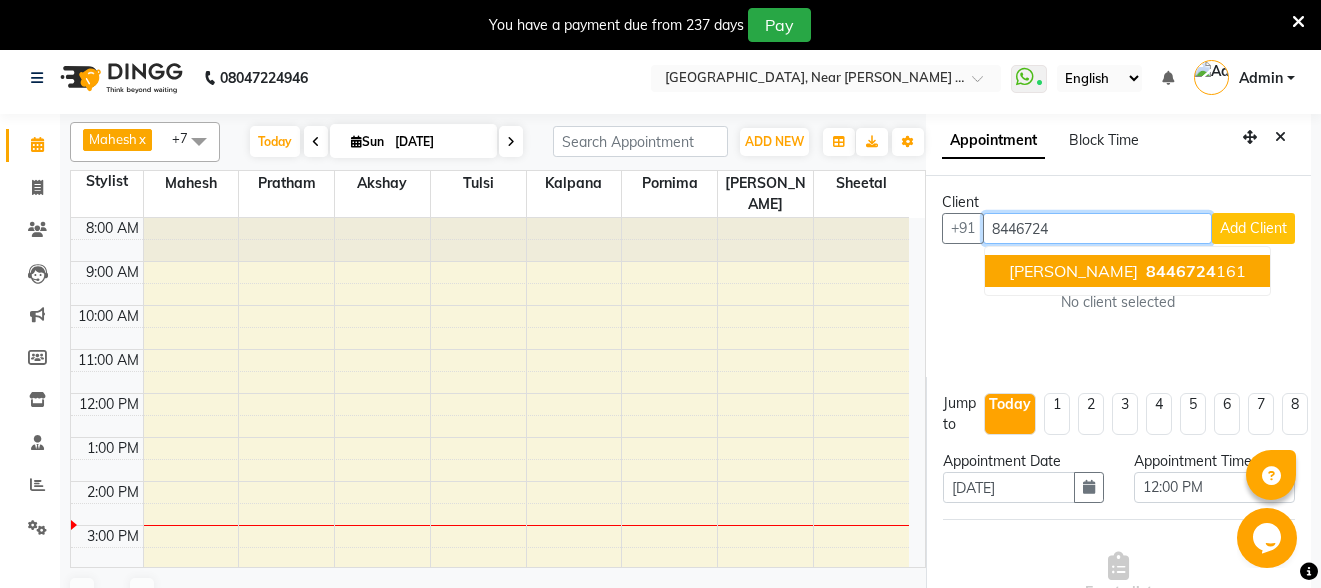 click on "[PERSON_NAME]" at bounding box center [1073, 271] 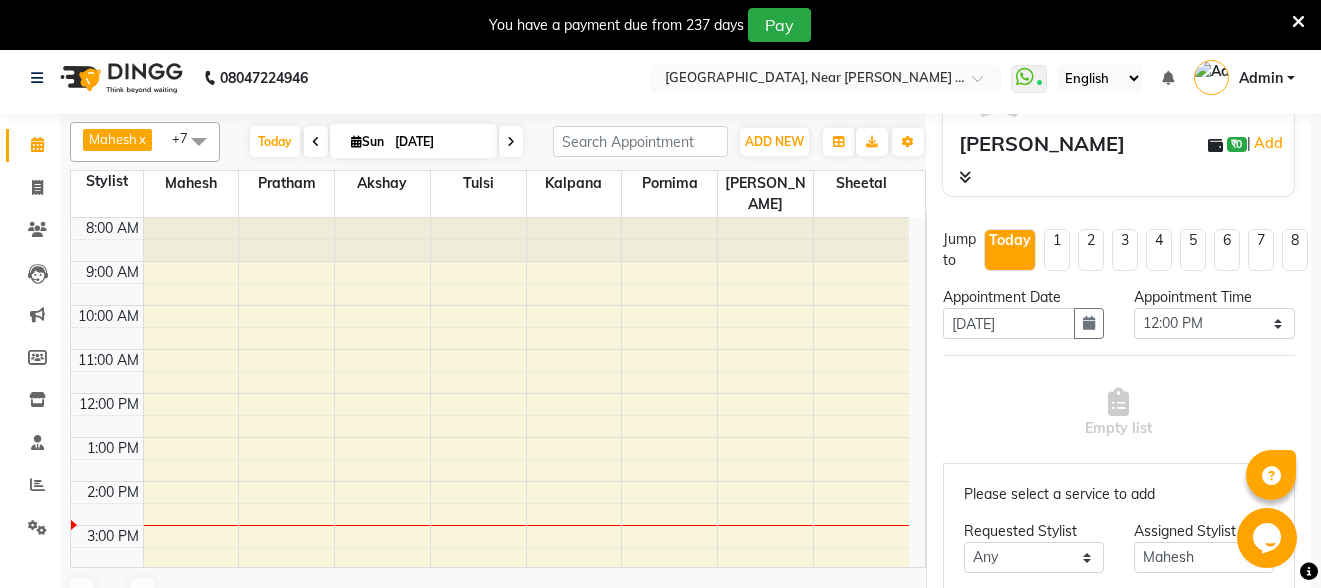 scroll, scrollTop: 200, scrollLeft: 0, axis: vertical 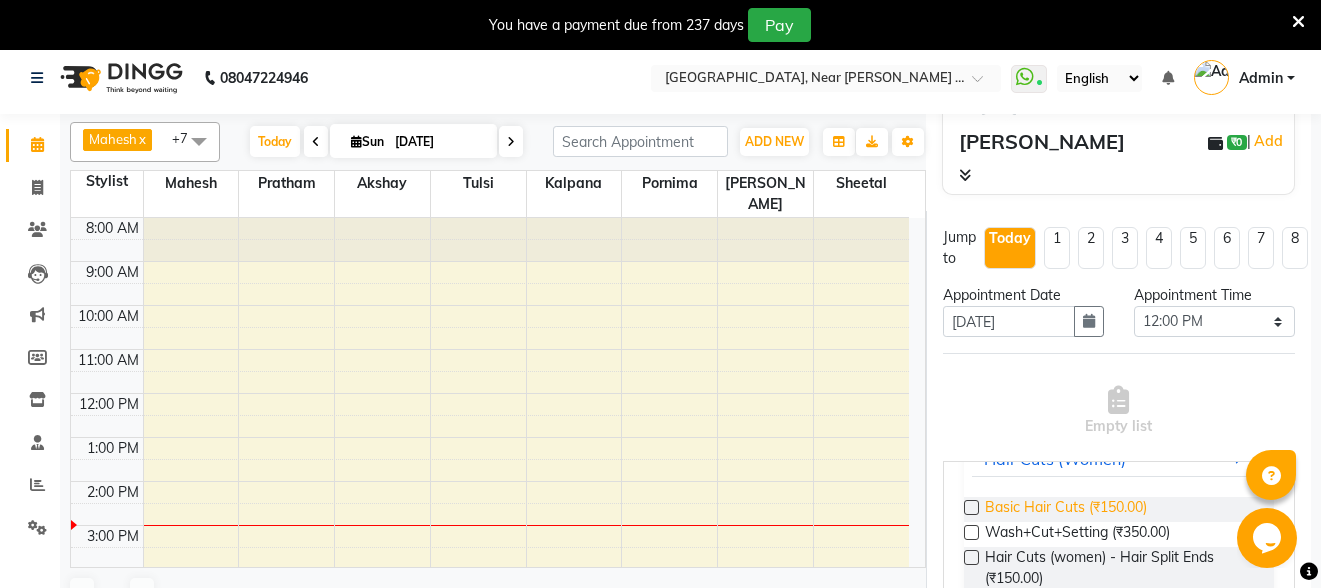 type on "8446724161" 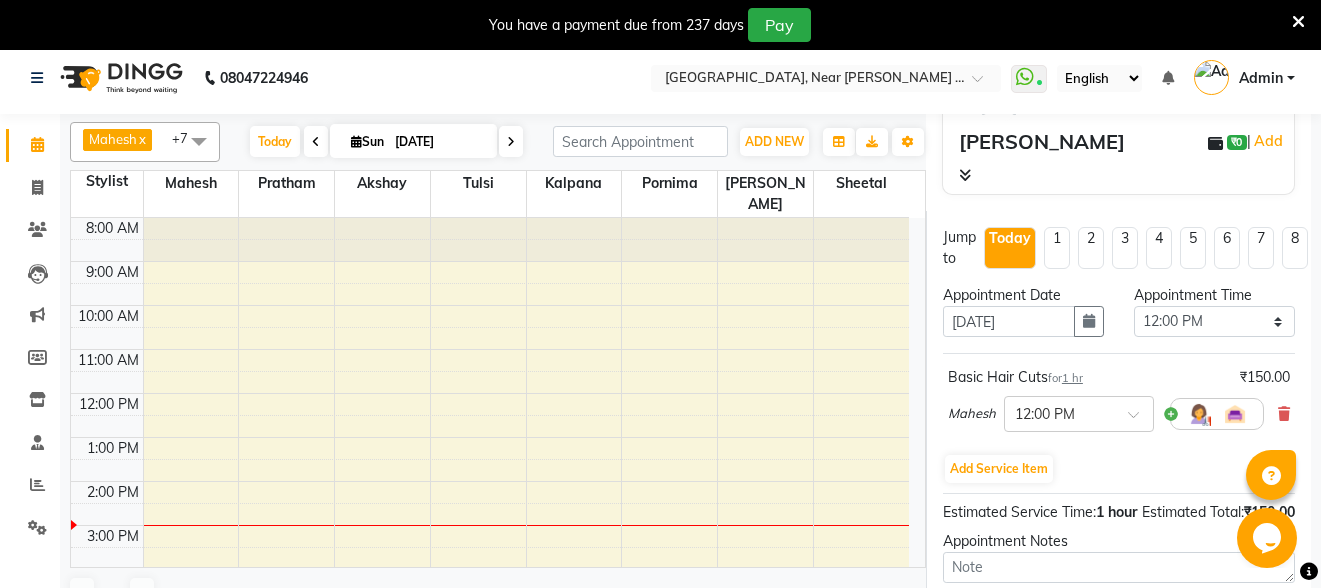 scroll, scrollTop: 392, scrollLeft: 0, axis: vertical 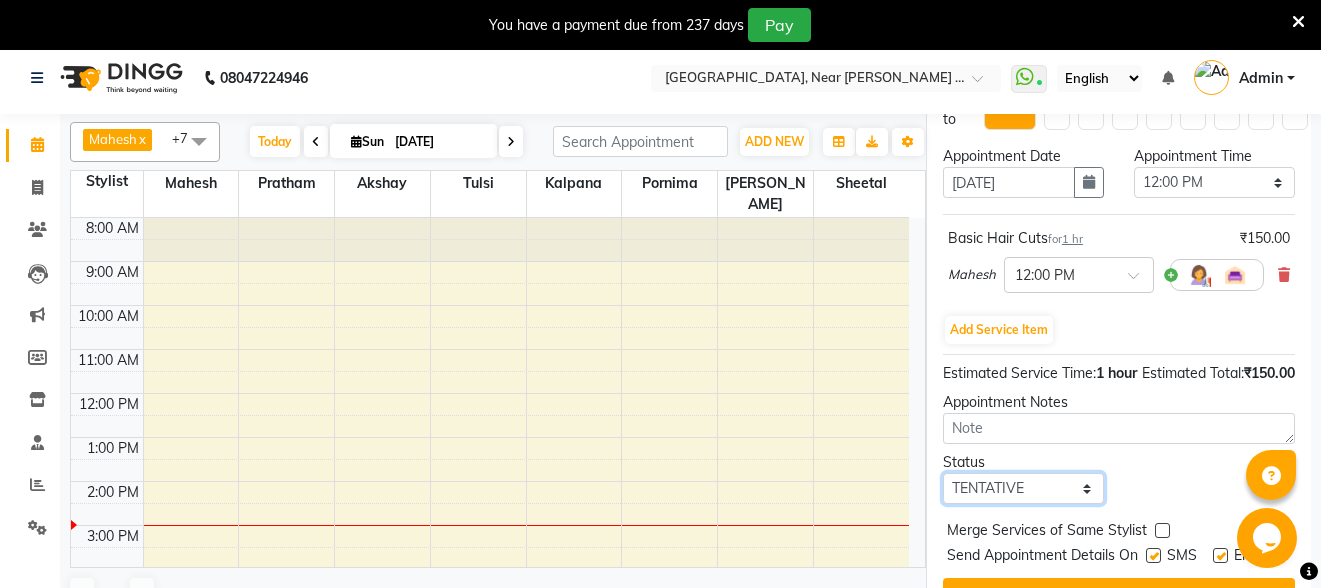drag, startPoint x: 1051, startPoint y: 464, endPoint x: 1043, endPoint y: 477, distance: 15.264338 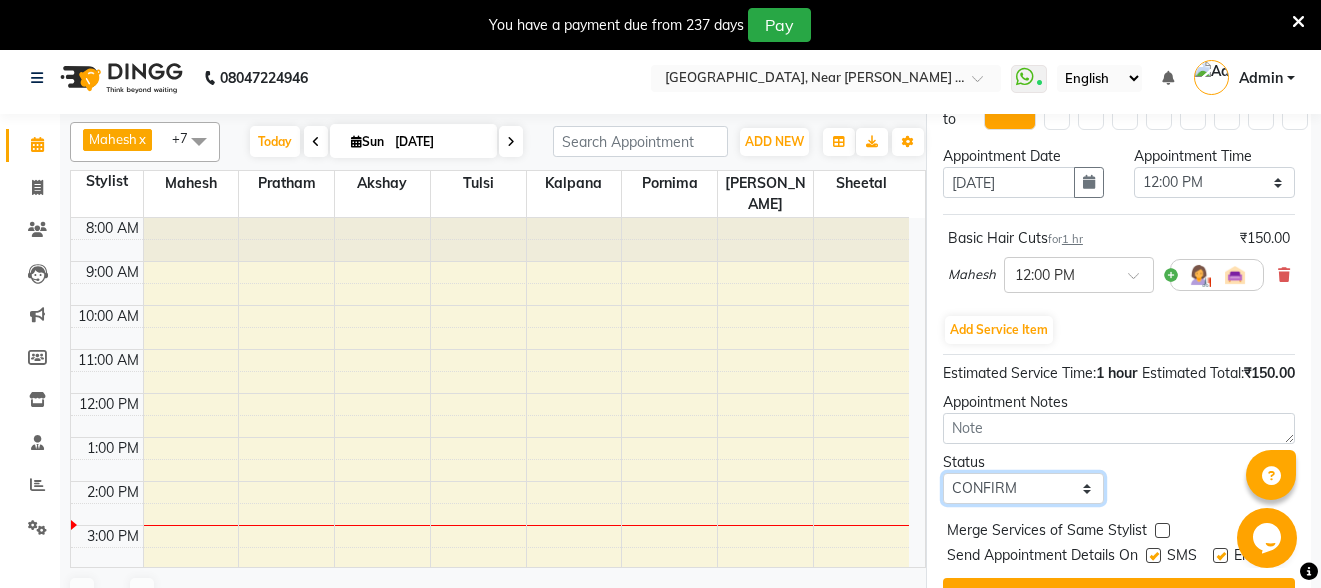click on "Select TENTATIVE CONFIRM CHECK-IN UPCOMING" at bounding box center [1023, 488] 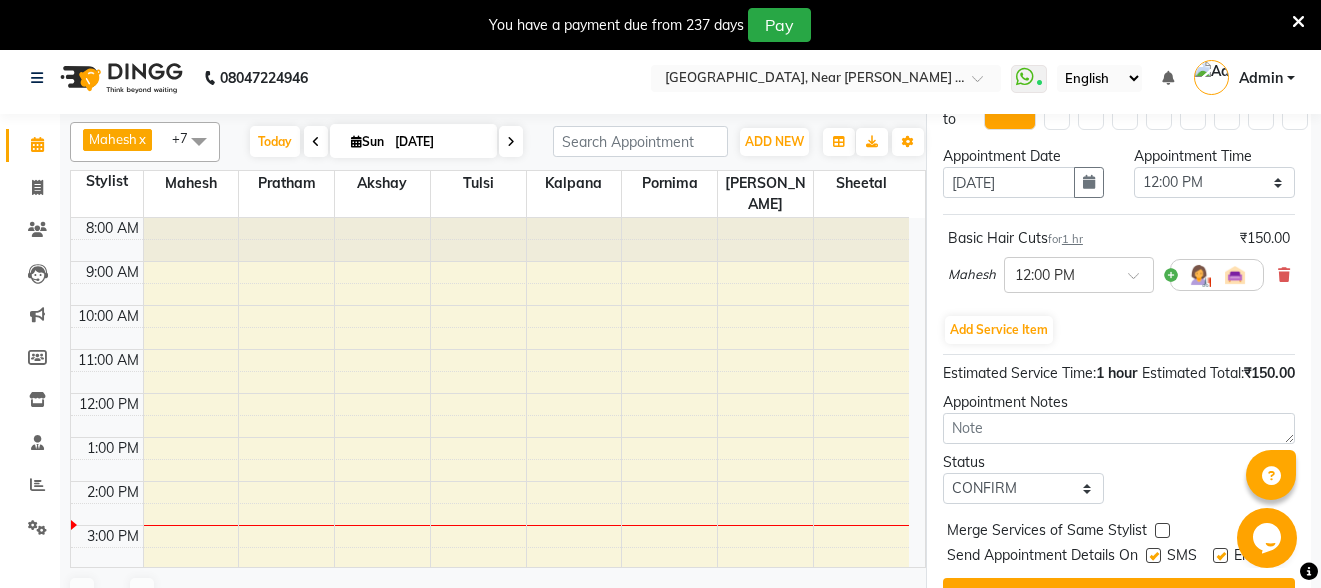 click at bounding box center (1153, 555) 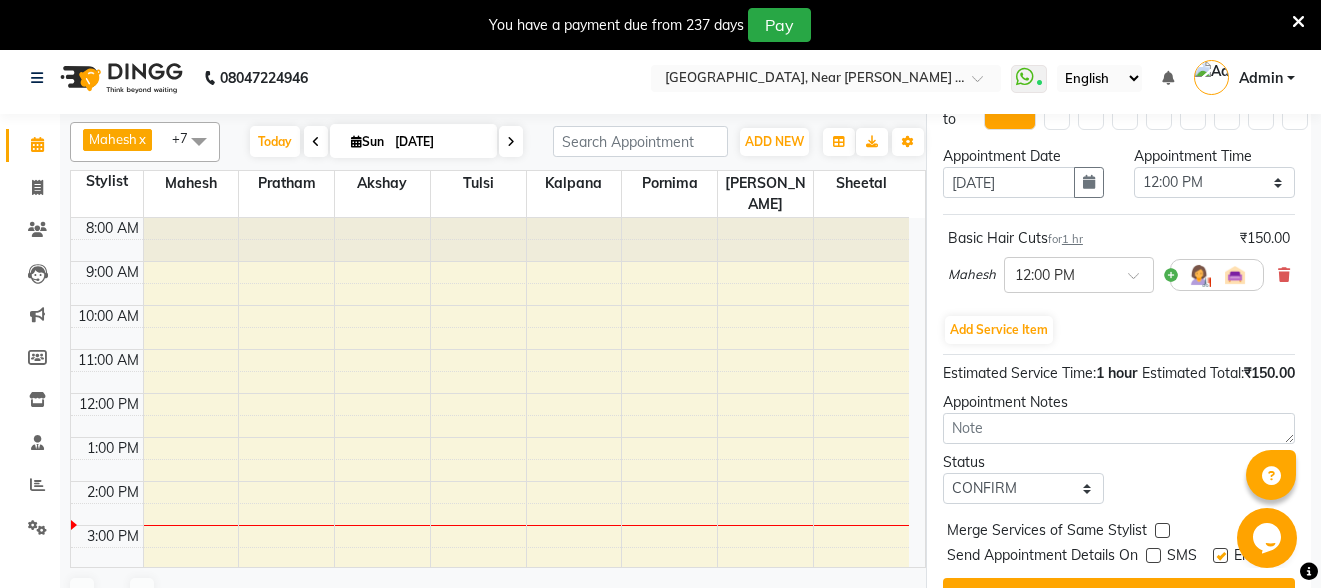 click at bounding box center (1220, 555) 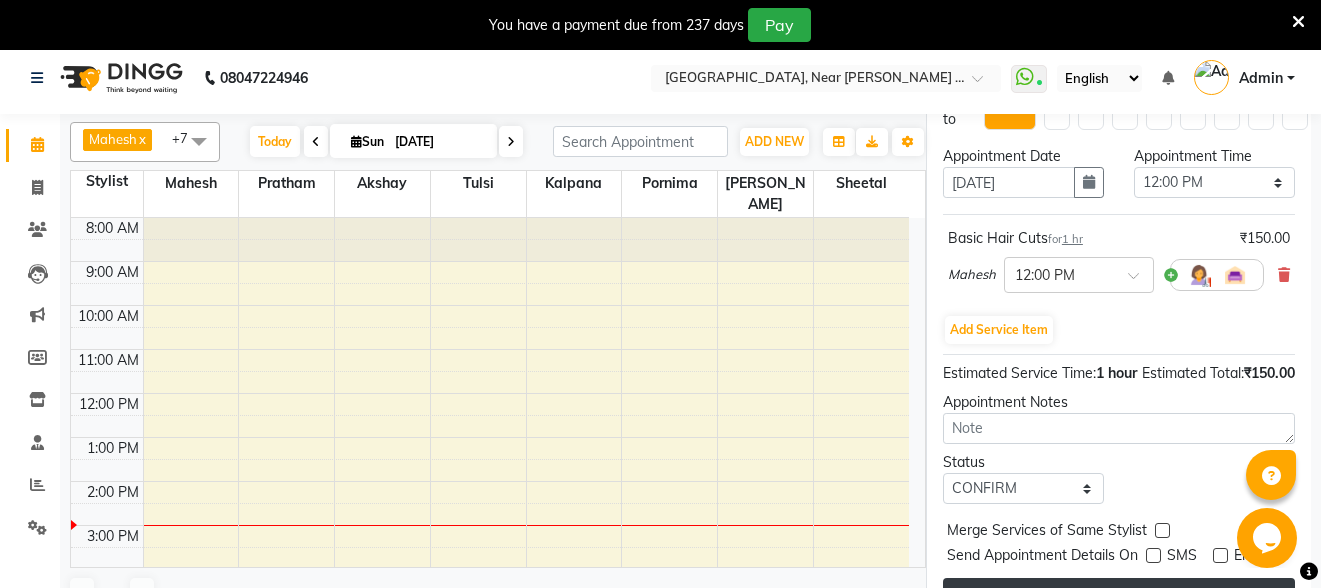 click on "Book" at bounding box center [1119, 596] 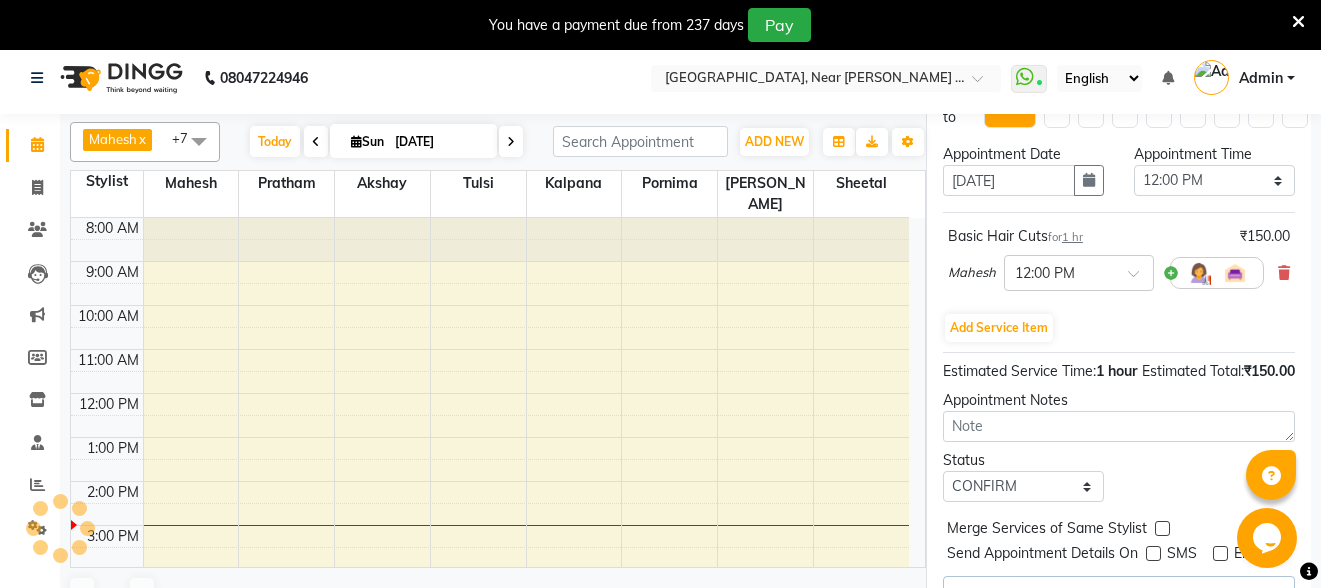 select on "32229" 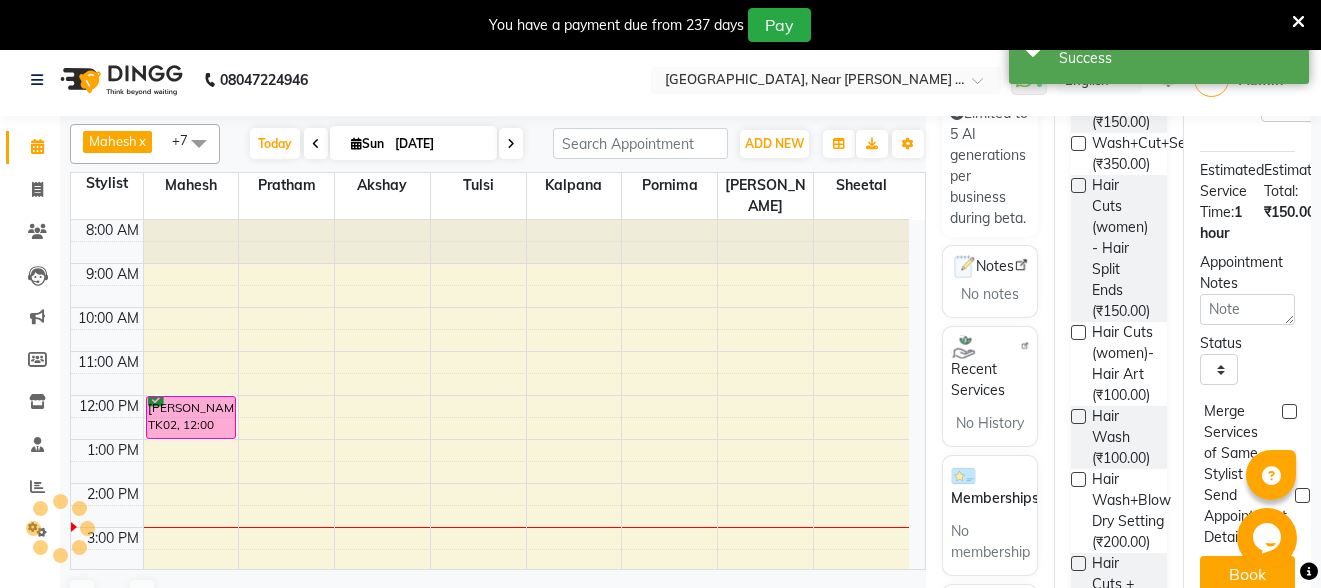 scroll, scrollTop: 0, scrollLeft: 0, axis: both 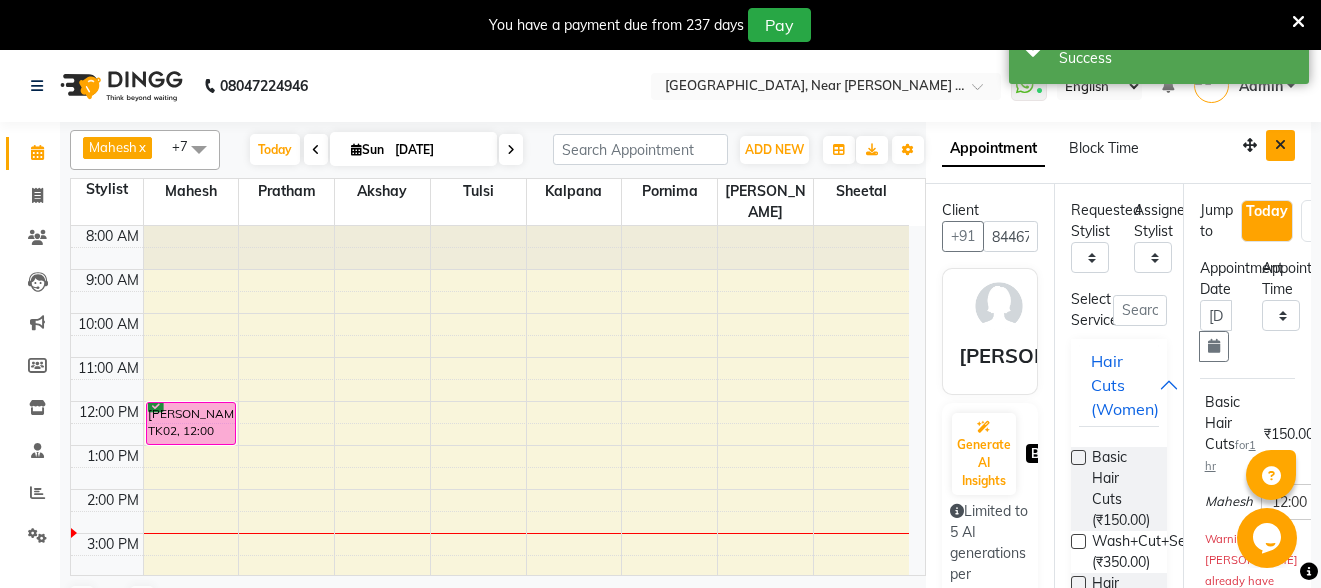 click at bounding box center (1280, 145) 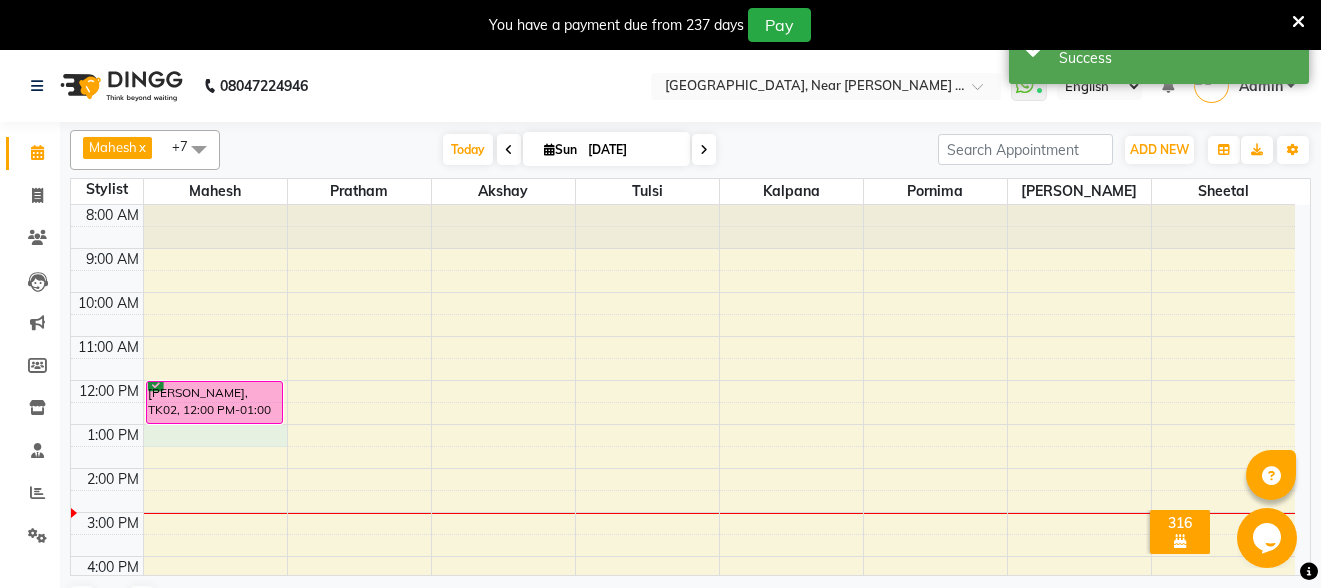 click on "8:00 AM 9:00 AM 10:00 AM 11:00 AM 12:00 PM 1:00 PM 2:00 PM 3:00 PM 4:00 PM 5:00 PM 6:00 PM 7:00 PM 8:00 PM     [PERSON_NAME], TK02, 12:00 PM-01:00 PM,  Basic Hair Cuts" at bounding box center [683, 490] 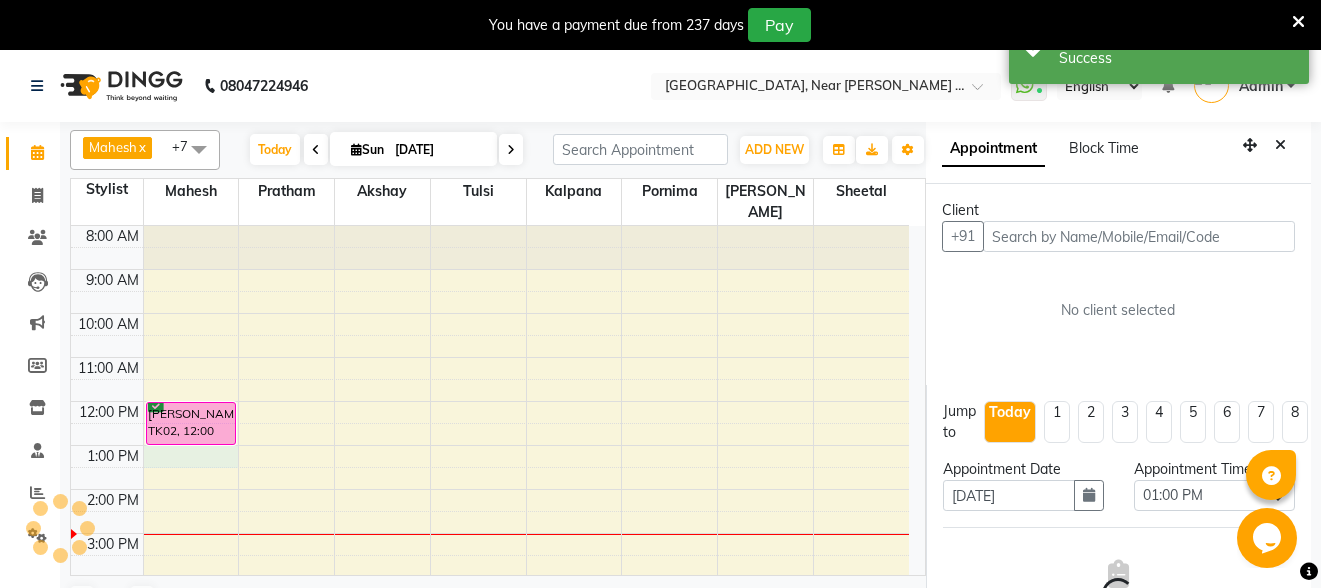 scroll, scrollTop: 19, scrollLeft: 0, axis: vertical 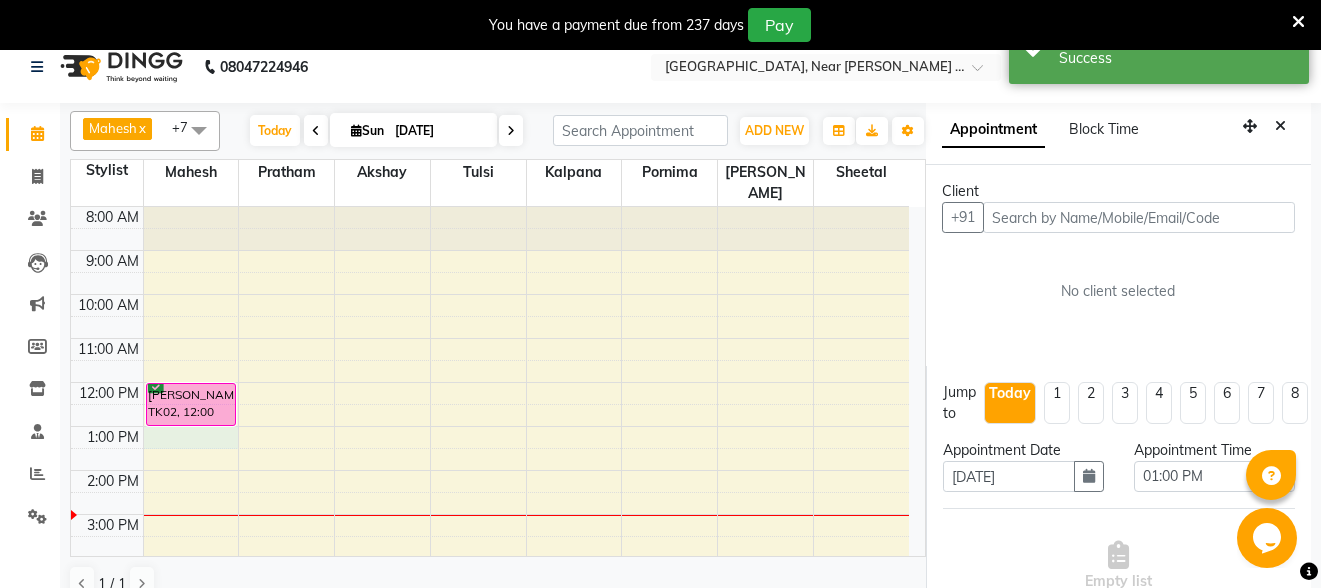 click at bounding box center [1139, 217] 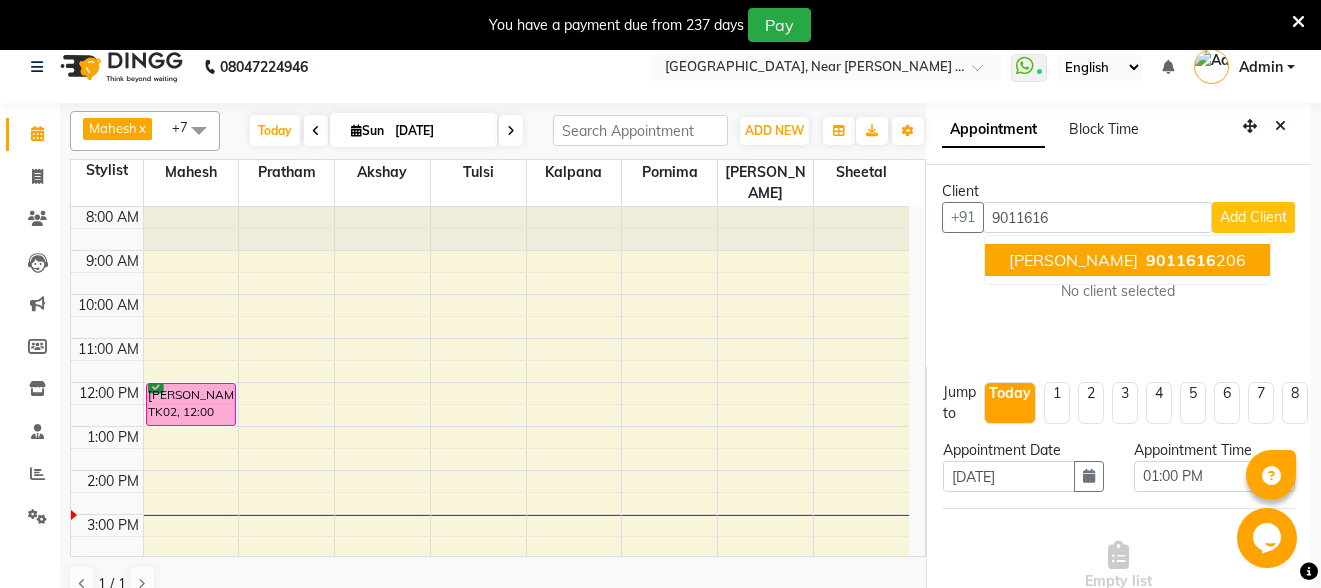 click on "[PERSON_NAME]" at bounding box center [1073, 260] 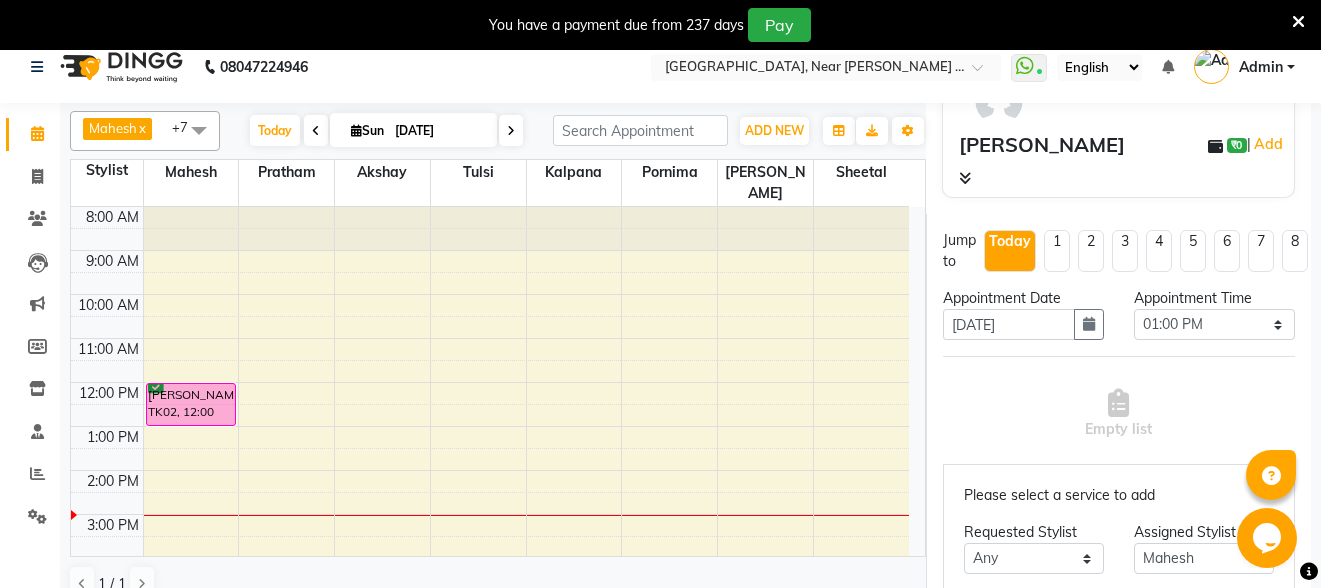 scroll, scrollTop: 200, scrollLeft: 0, axis: vertical 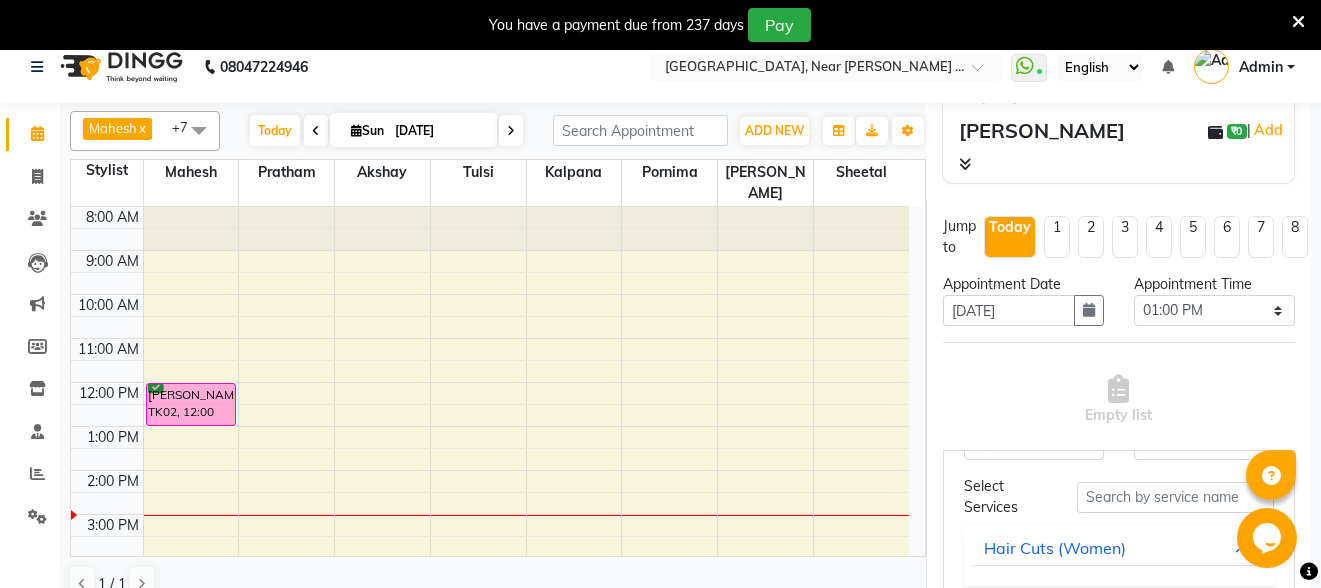 type on "9011616206" 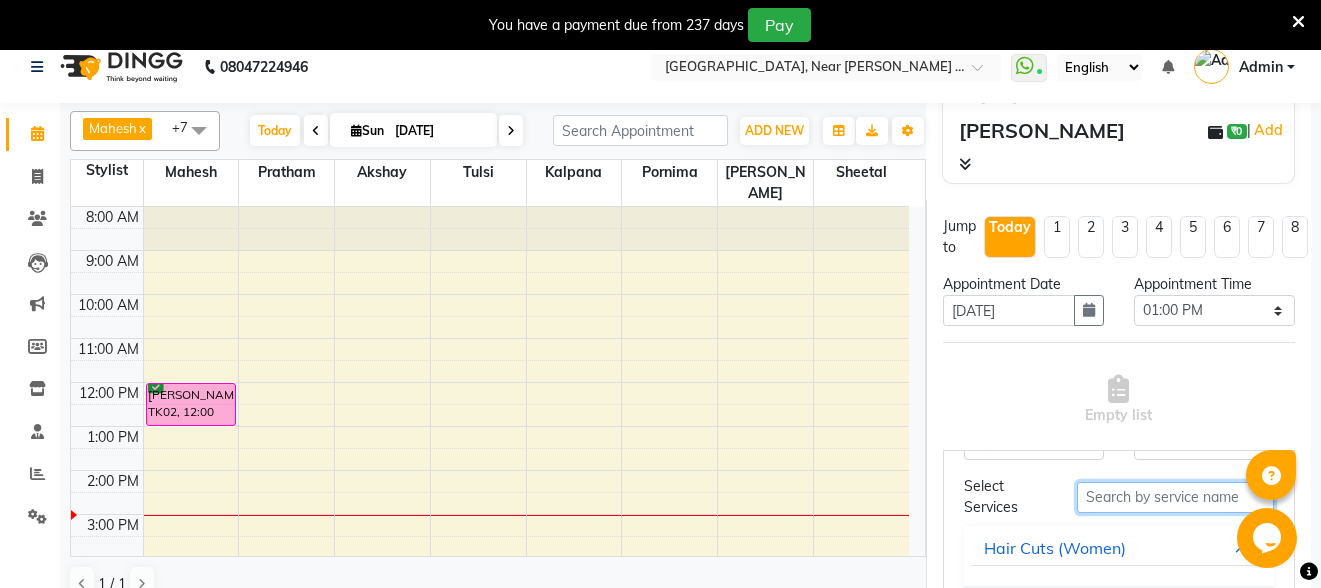 click at bounding box center (1175, 497) 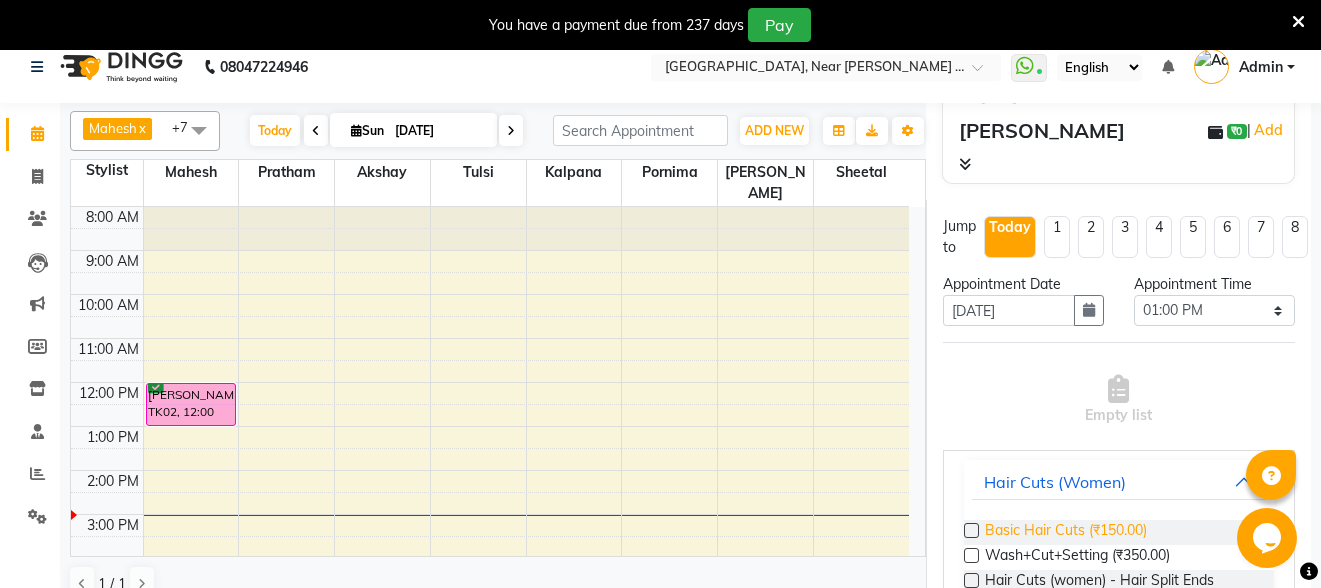 scroll, scrollTop: 200, scrollLeft: 0, axis: vertical 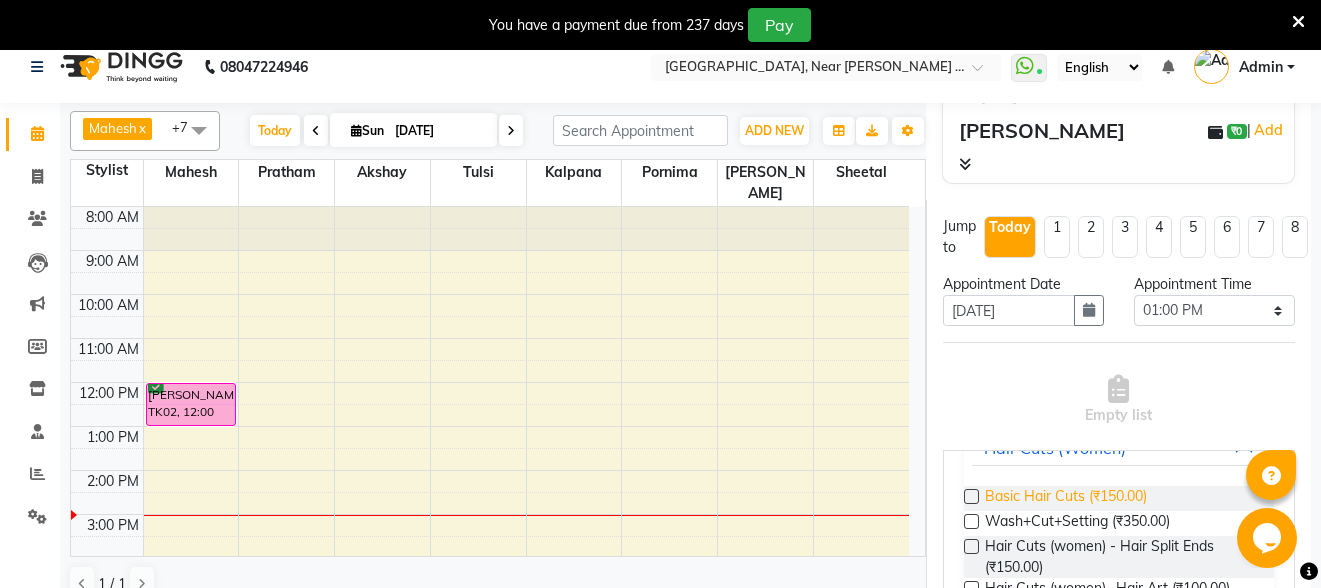 click on "Basic Hair Cuts (₹150.00)" at bounding box center (1066, 498) 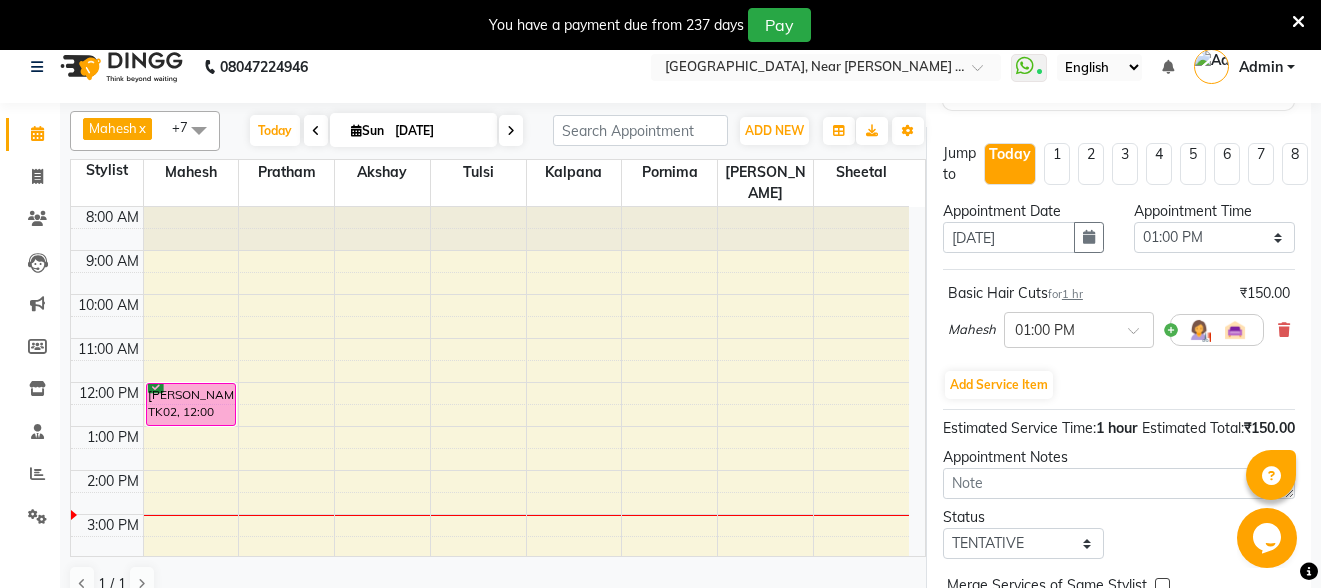 scroll, scrollTop: 392, scrollLeft: 0, axis: vertical 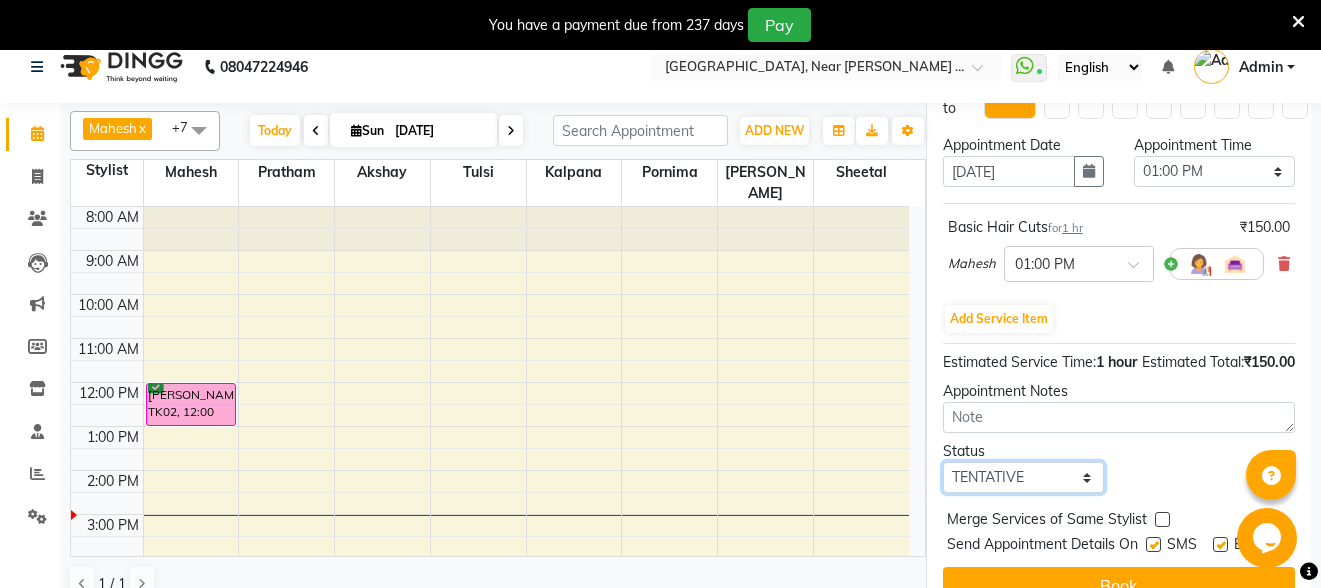 click on "Select TENTATIVE CONFIRM CHECK-IN UPCOMING" at bounding box center [1023, 477] 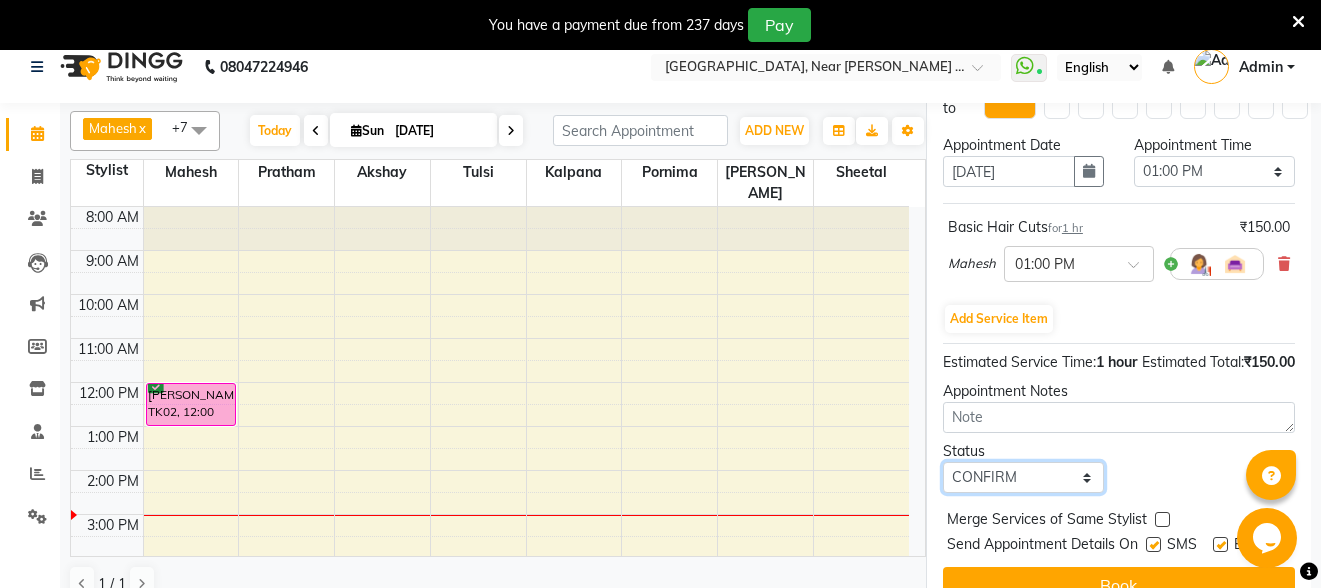 click on "Select TENTATIVE CONFIRM CHECK-IN UPCOMING" at bounding box center (1023, 477) 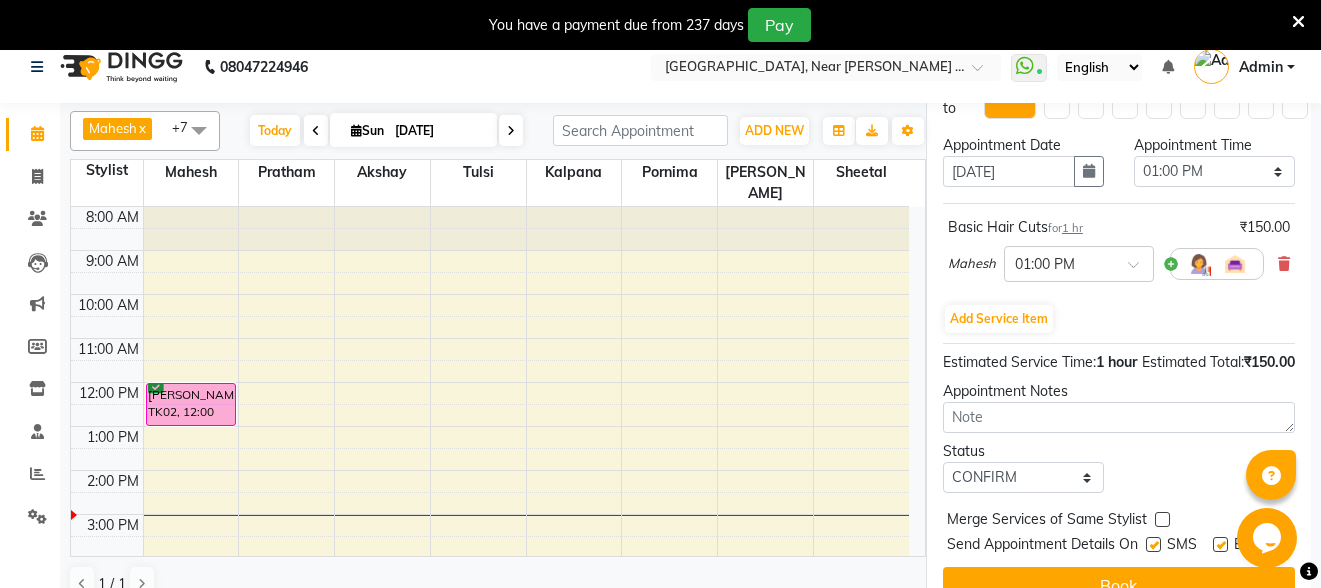 click at bounding box center (1153, 544) 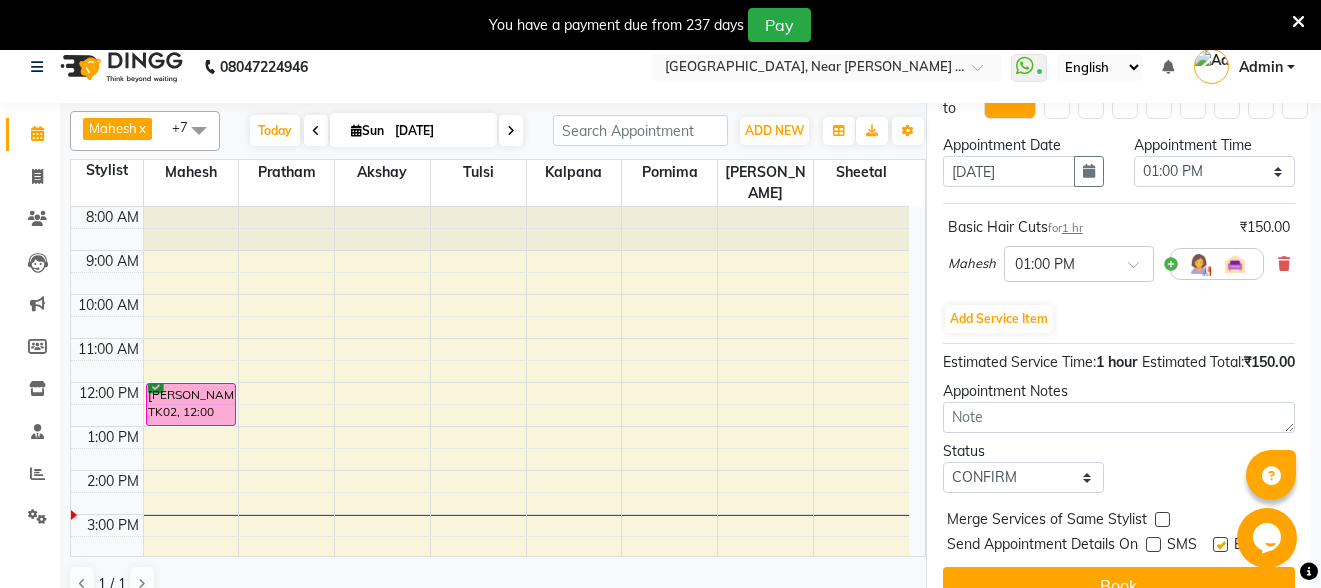 click at bounding box center [1220, 544] 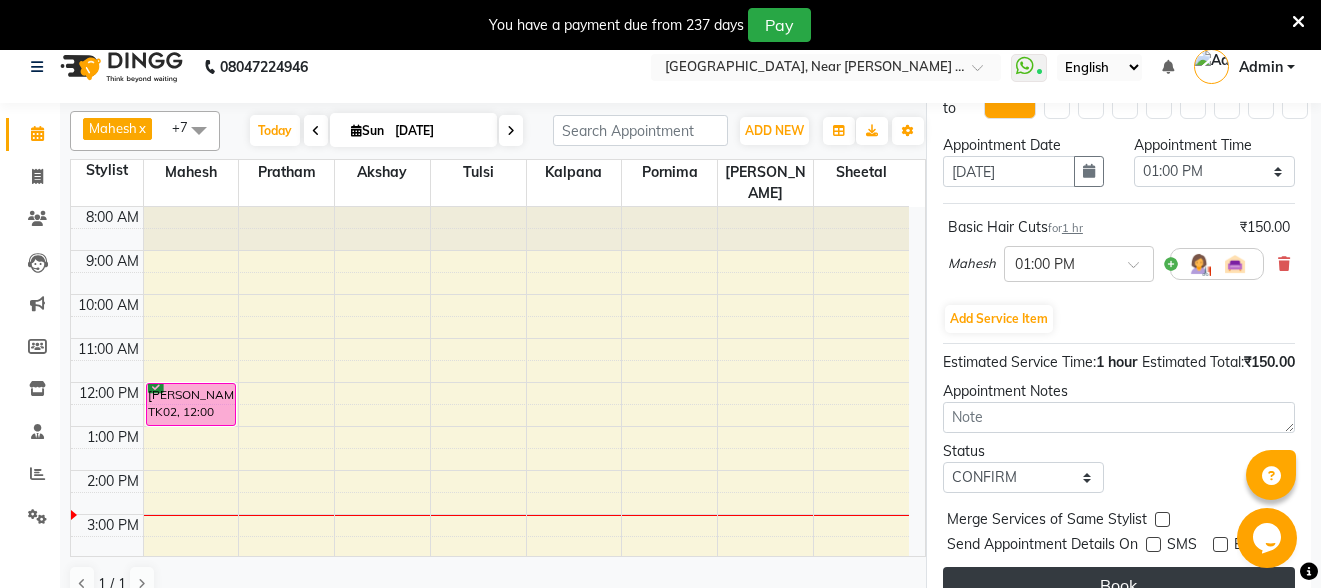 click on "Book" at bounding box center (1119, 585) 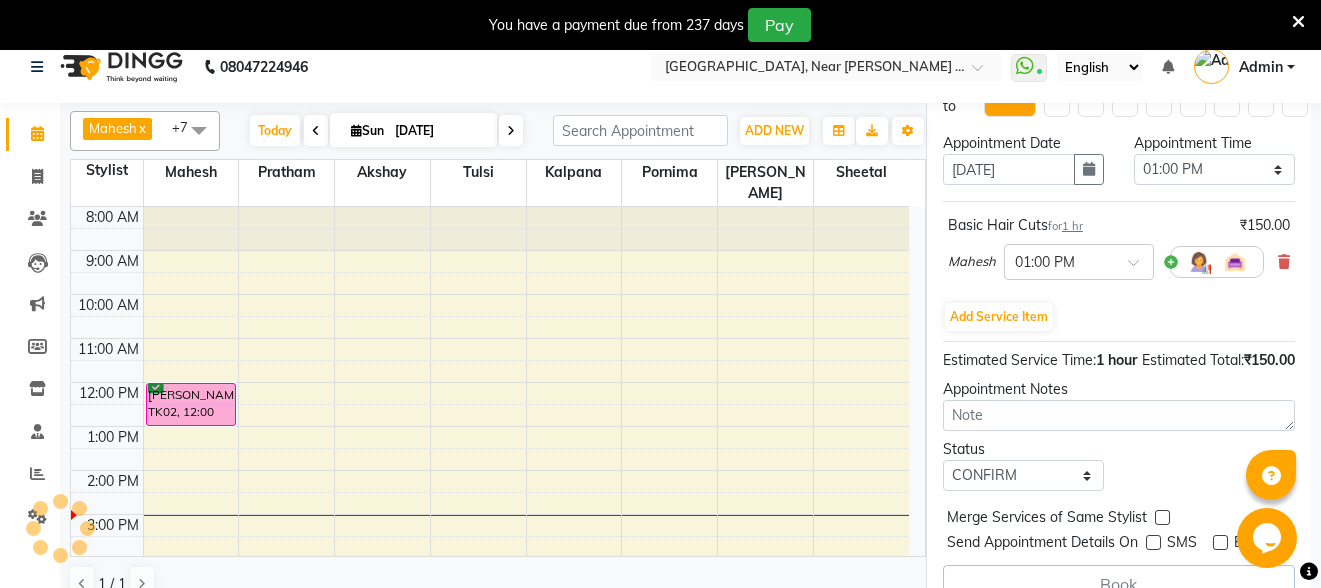 select on "32229" 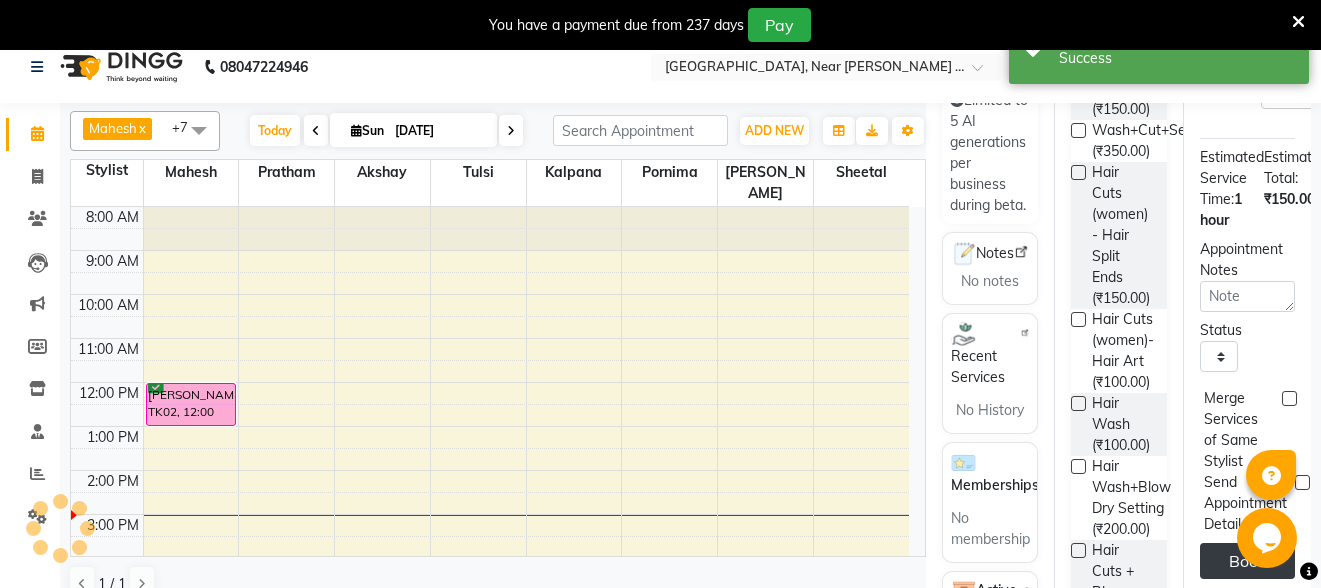 scroll, scrollTop: 0, scrollLeft: 0, axis: both 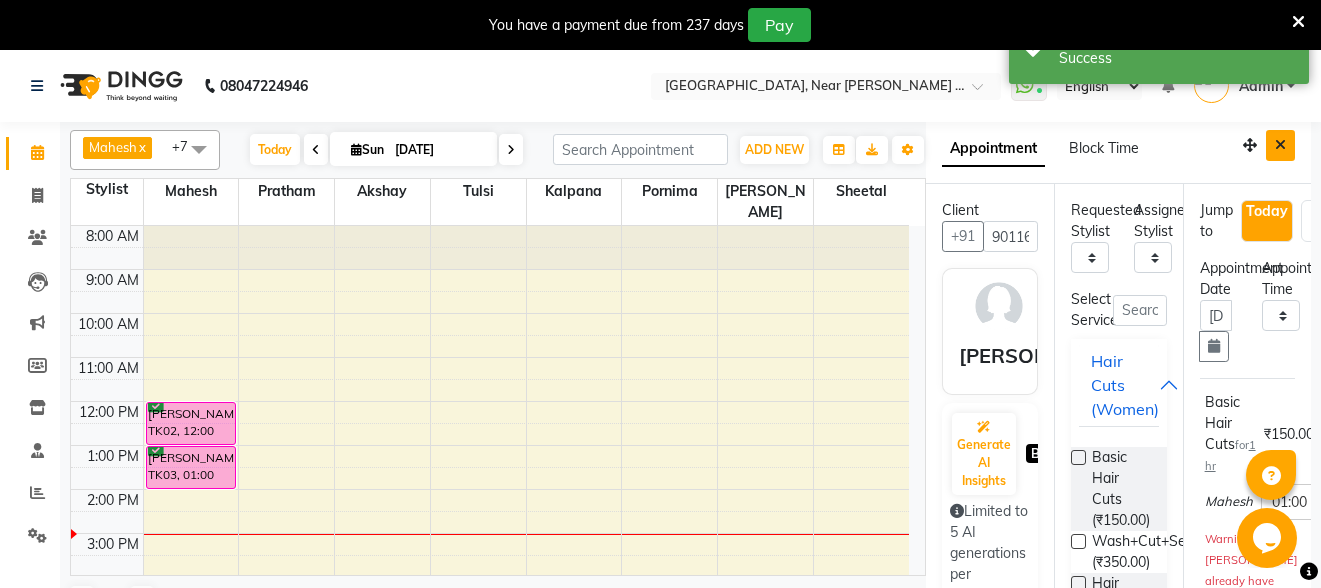 click at bounding box center (1280, 145) 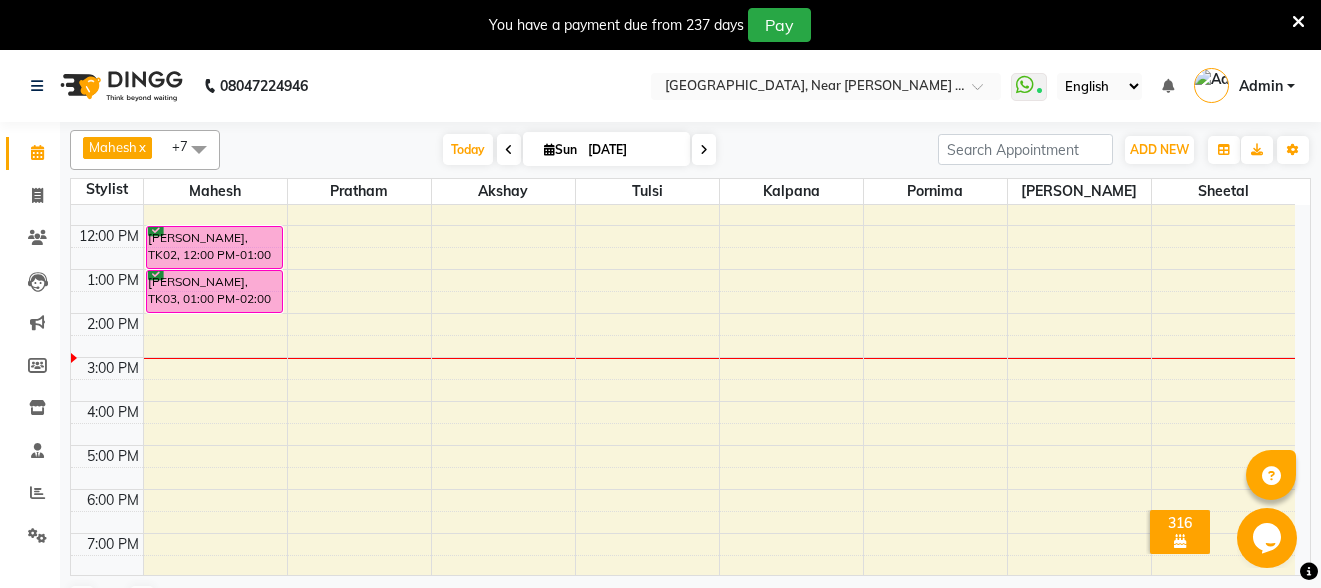 scroll, scrollTop: 200, scrollLeft: 0, axis: vertical 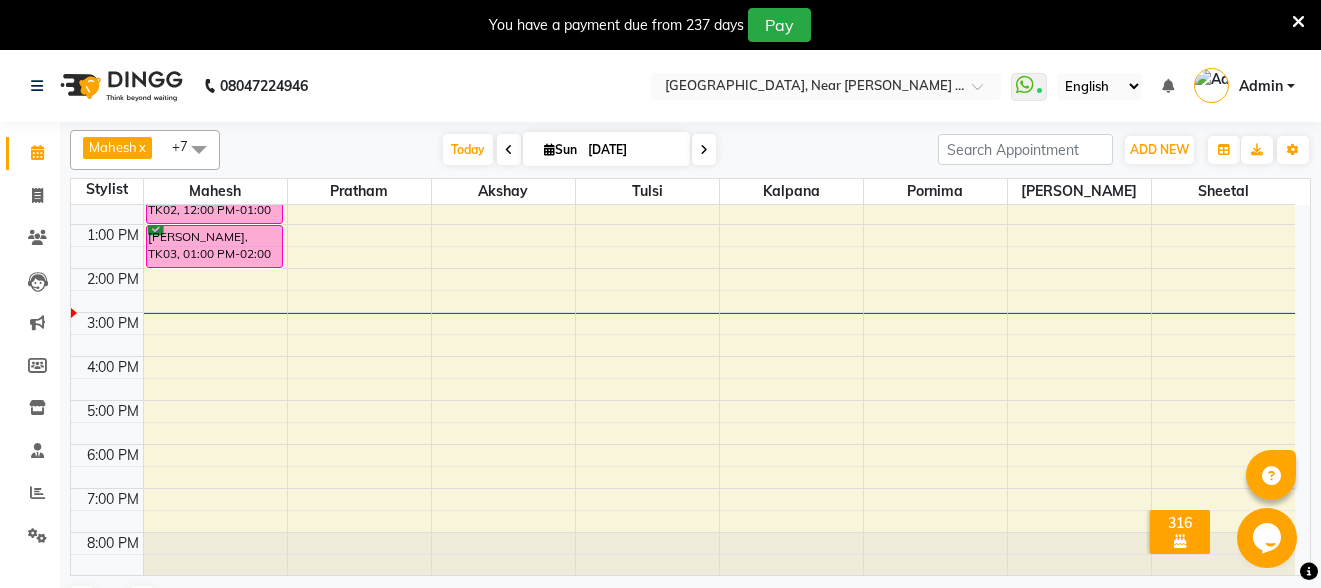 click on "8:00 AM 9:00 AM 10:00 AM 11:00 AM 12:00 PM 1:00 PM 2:00 PM 3:00 PM 4:00 PM 5:00 PM 6:00 PM 7:00 PM 8:00 PM     [PERSON_NAME], TK02, 12:00 PM-01:00 PM,  Basic Hair Cuts     Pooja Muppidwar, TK03, 01:00 PM-02:00 PM,  Basic Hair Cuts" at bounding box center (683, 290) 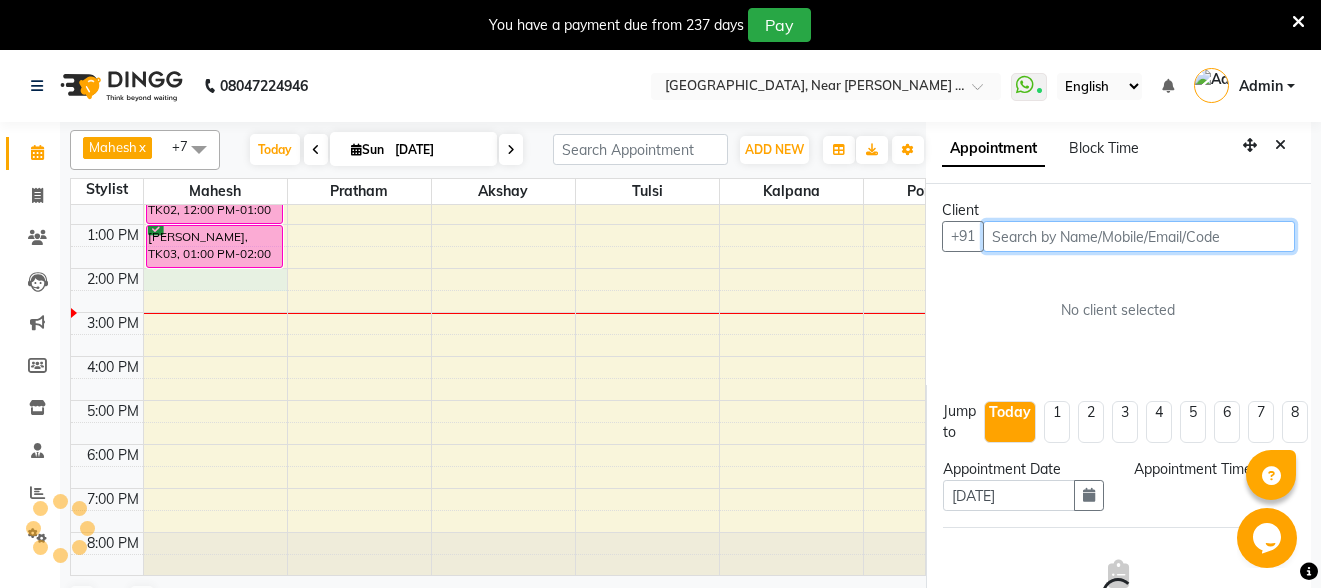 select on "840" 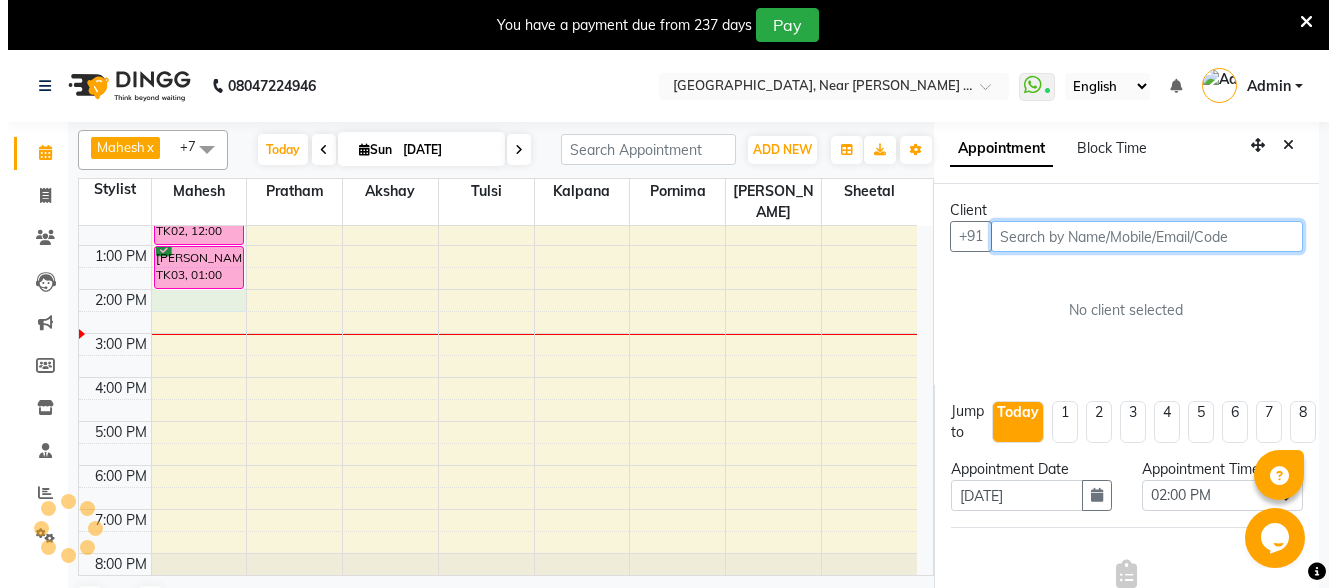 scroll, scrollTop: 19, scrollLeft: 0, axis: vertical 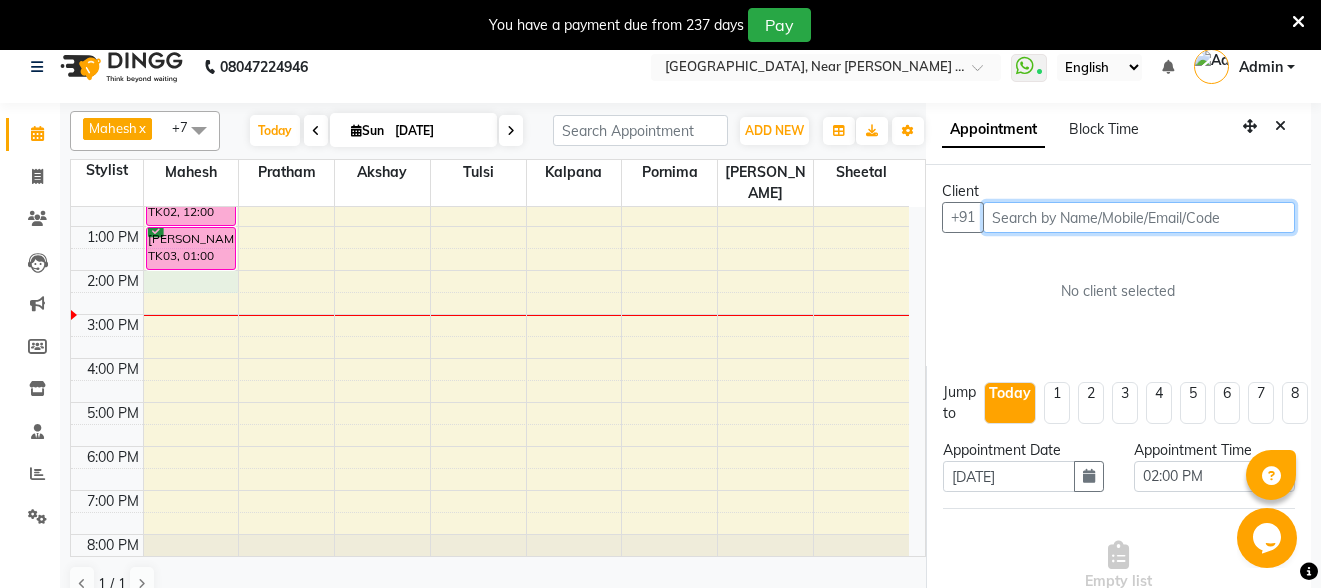 click at bounding box center (1139, 217) 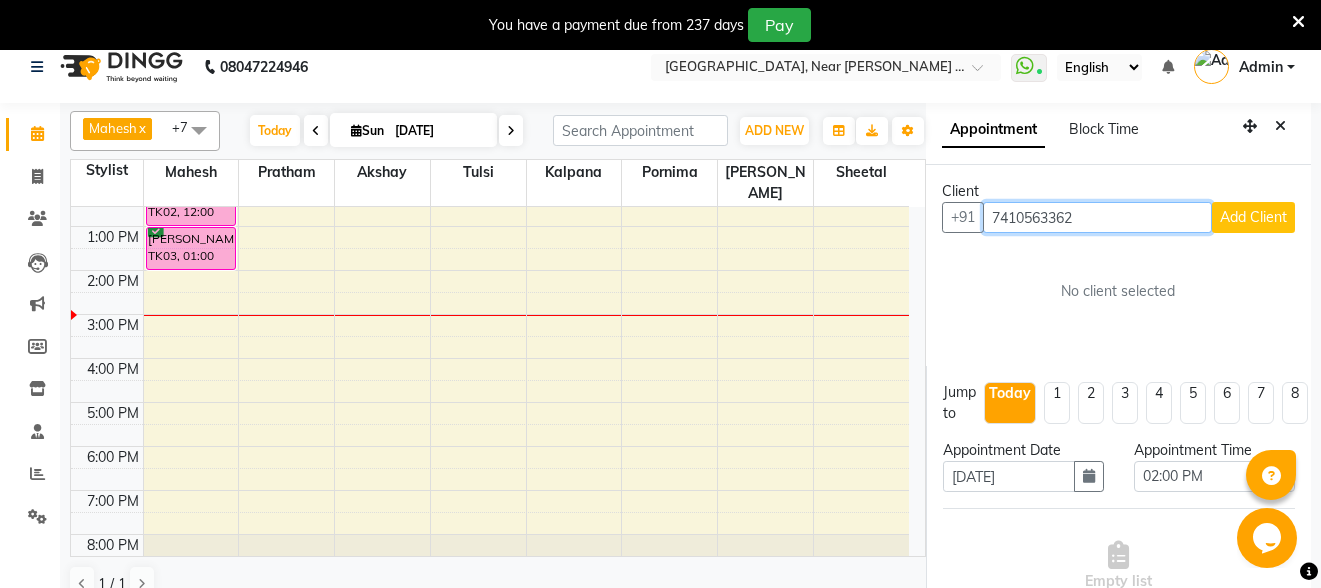 type on "7410563362" 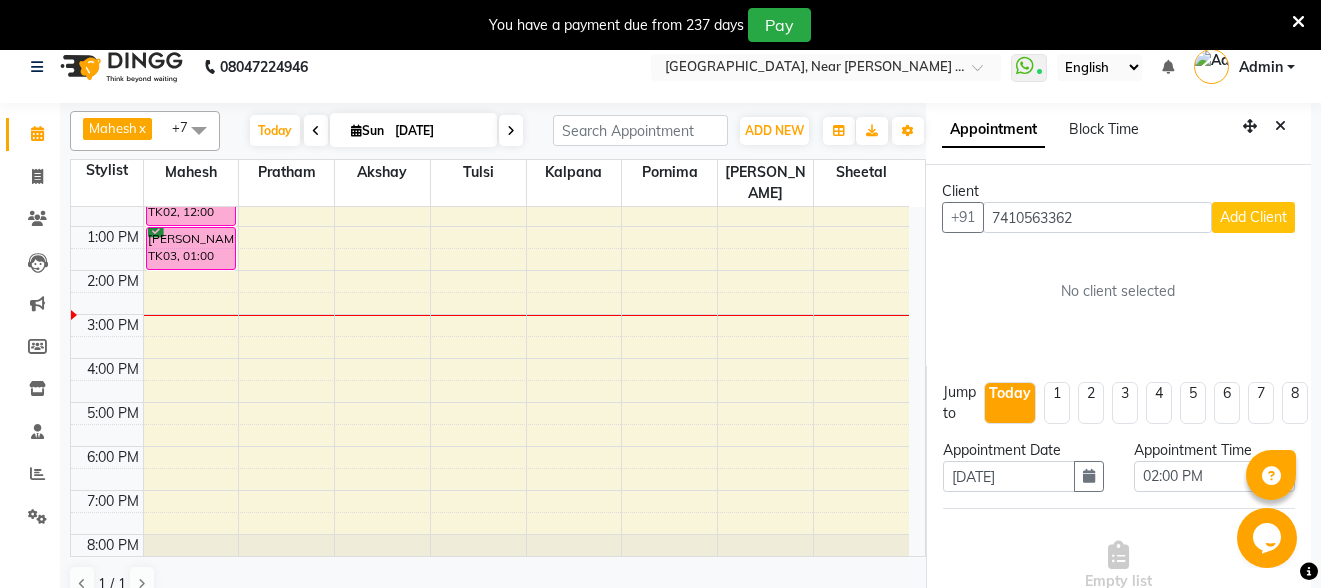 click on "Add Client" at bounding box center (1253, 217) 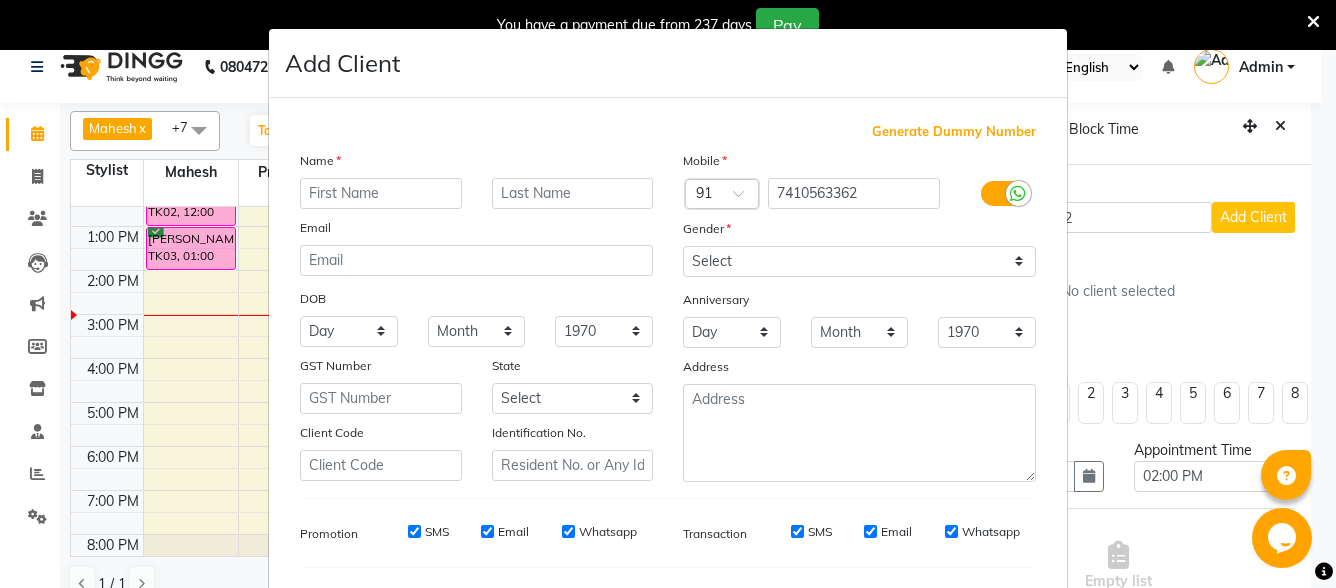 click on "Name Email DOB Day 01 02 03 04 05 06 07 08 09 10 11 12 13 14 15 16 17 18 19 20 21 22 23 24 25 26 27 28 29 30 31 Month January February March April May June July August September October November [DATE] 1941 1942 1943 1944 1945 1946 1947 1948 1949 1950 1951 1952 1953 1954 1955 1956 1957 1958 1959 1960 1961 1962 1963 1964 1965 1966 1967 1968 1969 1970 1971 1972 1973 1974 1975 1976 1977 1978 1979 1980 1981 1982 1983 1984 1985 1986 1987 1988 1989 1990 1991 1992 1993 1994 1995 1996 1997 1998 1999 2000 2001 2002 2003 2004 2005 2006 2007 2008 2009 2010 2011 2012 2013 2014 2015 2016 2017 2018 2019 2020 2021 2022 2023 2024 GST Number State Select [GEOGRAPHIC_DATA] [GEOGRAPHIC_DATA] [GEOGRAPHIC_DATA] [GEOGRAPHIC_DATA] [GEOGRAPHIC_DATA] [GEOGRAPHIC_DATA] [GEOGRAPHIC_DATA] [GEOGRAPHIC_DATA] [GEOGRAPHIC_DATA] [GEOGRAPHIC_DATA] [GEOGRAPHIC_DATA] [GEOGRAPHIC_DATA] [GEOGRAPHIC_DATA] [GEOGRAPHIC_DATA] [GEOGRAPHIC_DATA] [GEOGRAPHIC_DATA] [GEOGRAPHIC_DATA] [GEOGRAPHIC_DATA] [GEOGRAPHIC_DATA] [GEOGRAPHIC_DATA] [GEOGRAPHIC_DATA] [GEOGRAPHIC_DATA] [GEOGRAPHIC_DATA] [GEOGRAPHIC_DATA] [GEOGRAPHIC_DATA] [GEOGRAPHIC_DATA] [GEOGRAPHIC_DATA] [GEOGRAPHIC_DATA] [GEOGRAPHIC_DATA] [GEOGRAPHIC_DATA] [GEOGRAPHIC_DATA] [GEOGRAPHIC_DATA] Tripura" at bounding box center [476, 316] 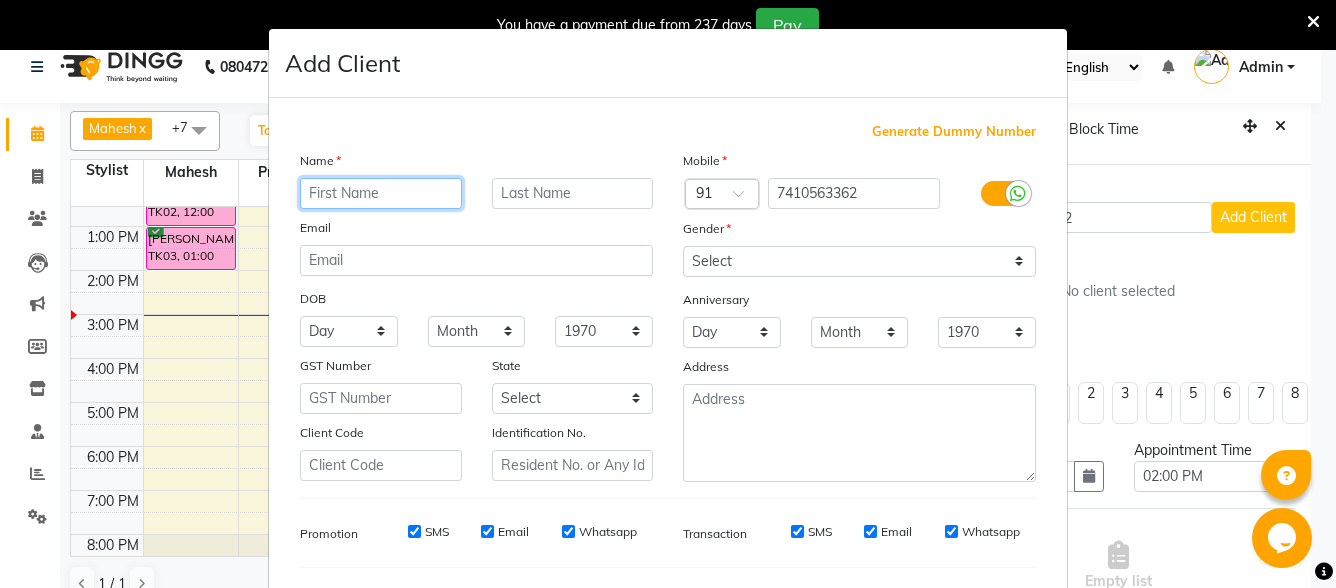 click at bounding box center [381, 193] 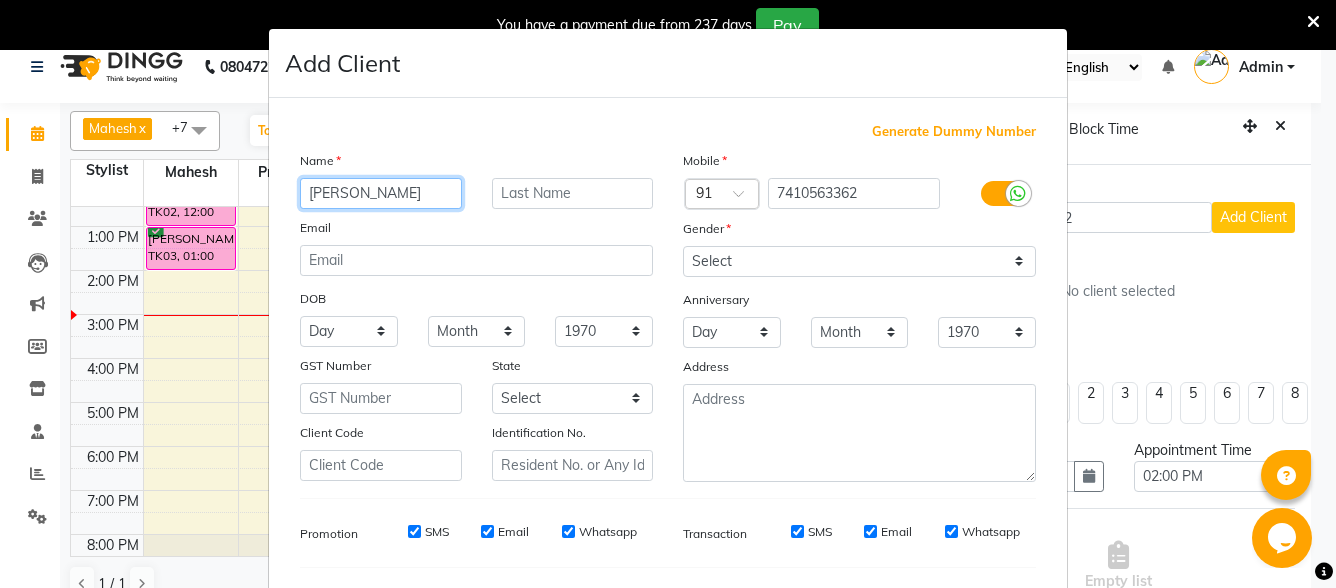 type on "[PERSON_NAME]" 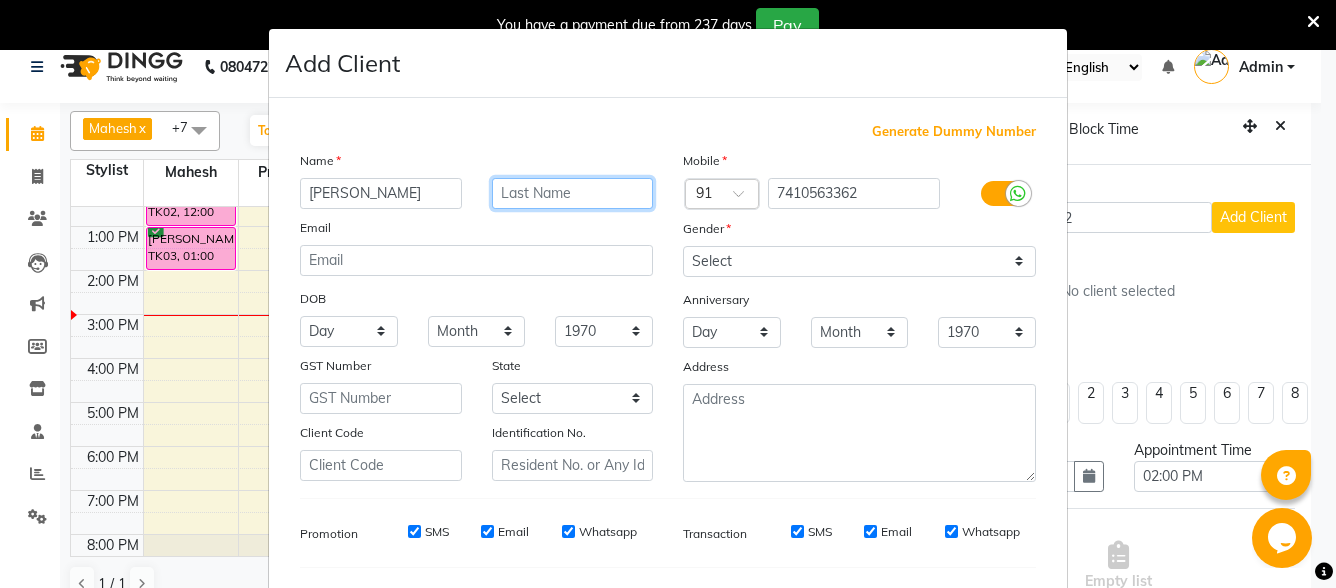 click at bounding box center [573, 193] 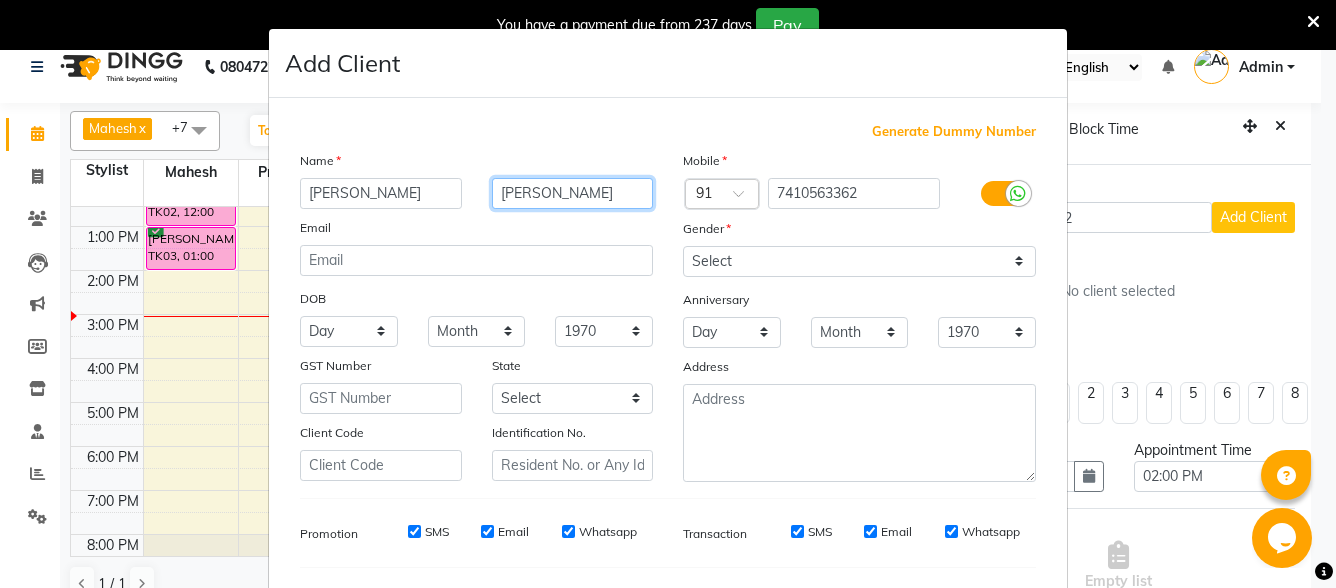 type on "[PERSON_NAME]" 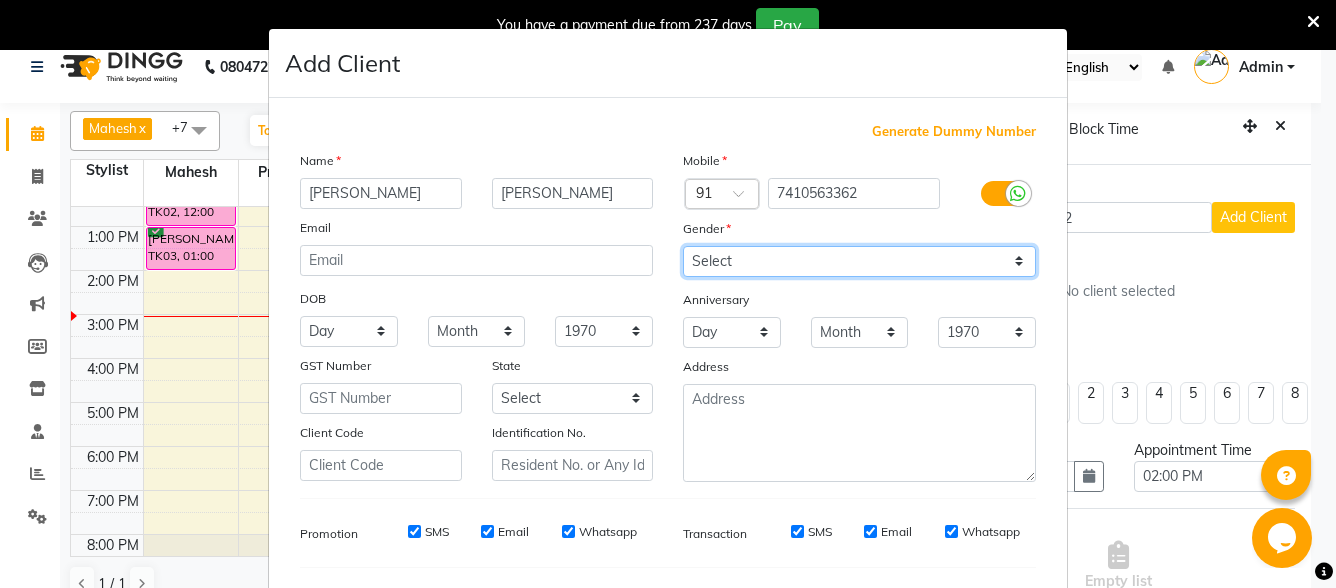click on "Select [DEMOGRAPHIC_DATA] [DEMOGRAPHIC_DATA] Other Prefer Not To Say" at bounding box center [859, 261] 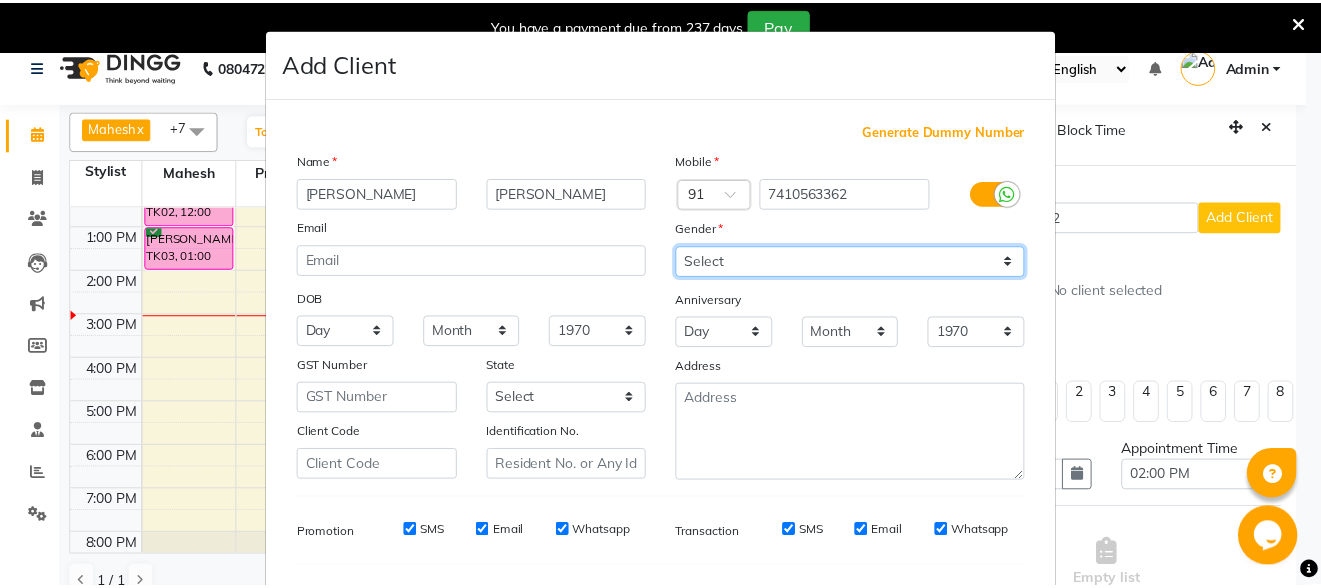 scroll, scrollTop: 261, scrollLeft: 0, axis: vertical 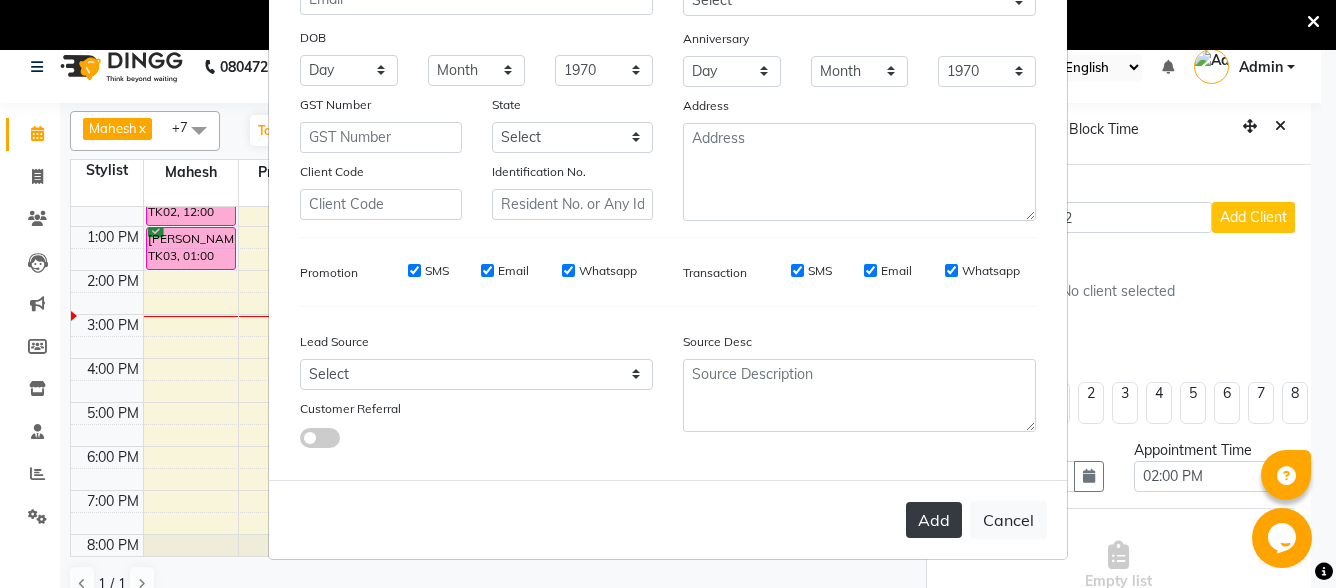click on "Add" at bounding box center [934, 520] 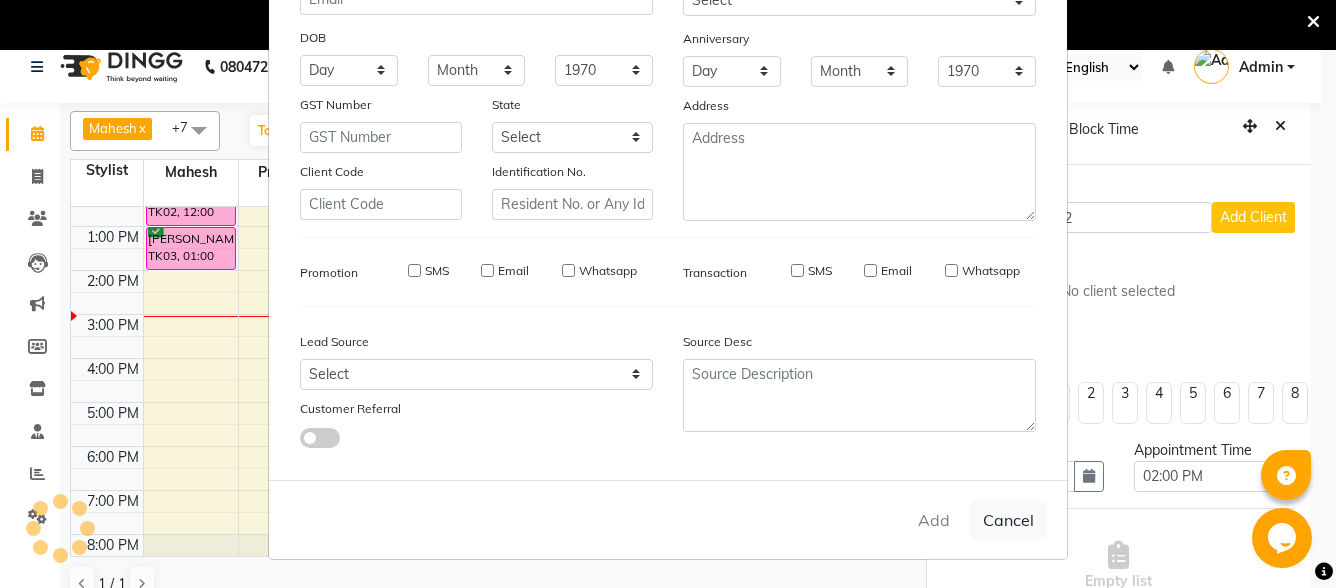 type 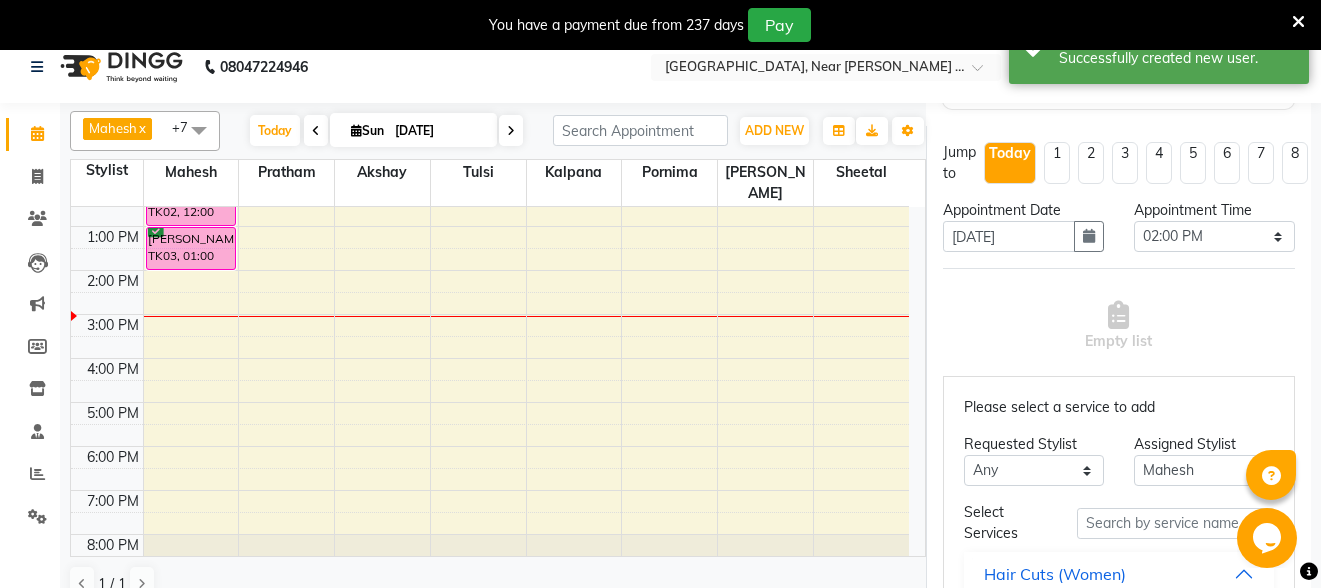 scroll, scrollTop: 300, scrollLeft: 0, axis: vertical 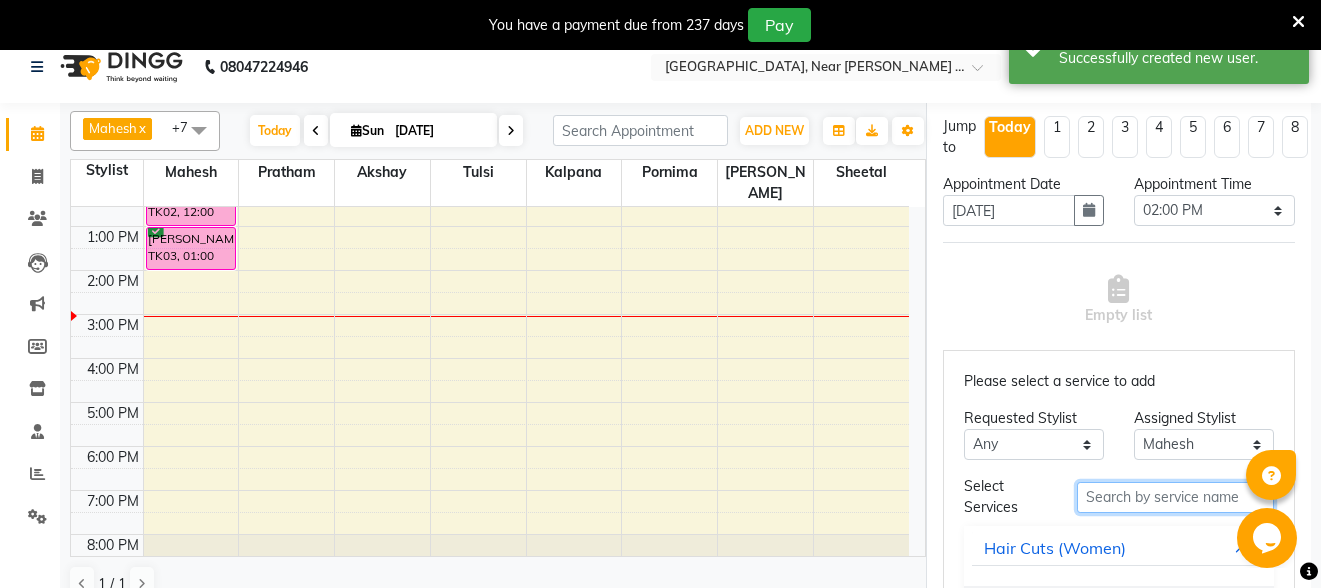 click at bounding box center [1175, 497] 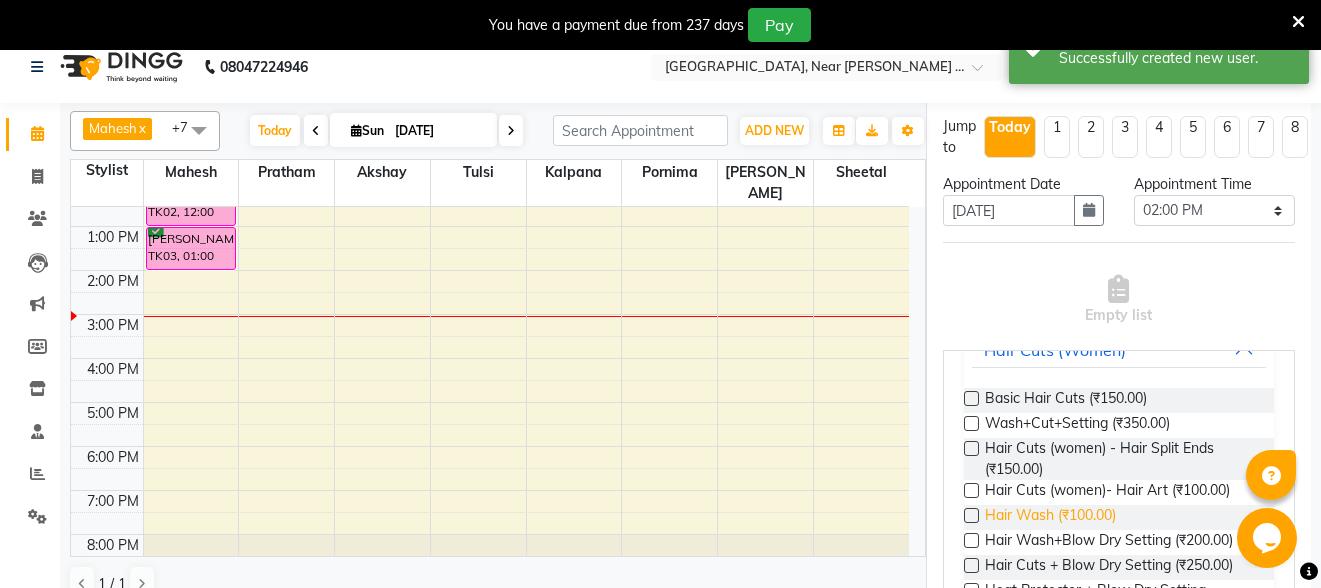 scroll, scrollTop: 200, scrollLeft: 0, axis: vertical 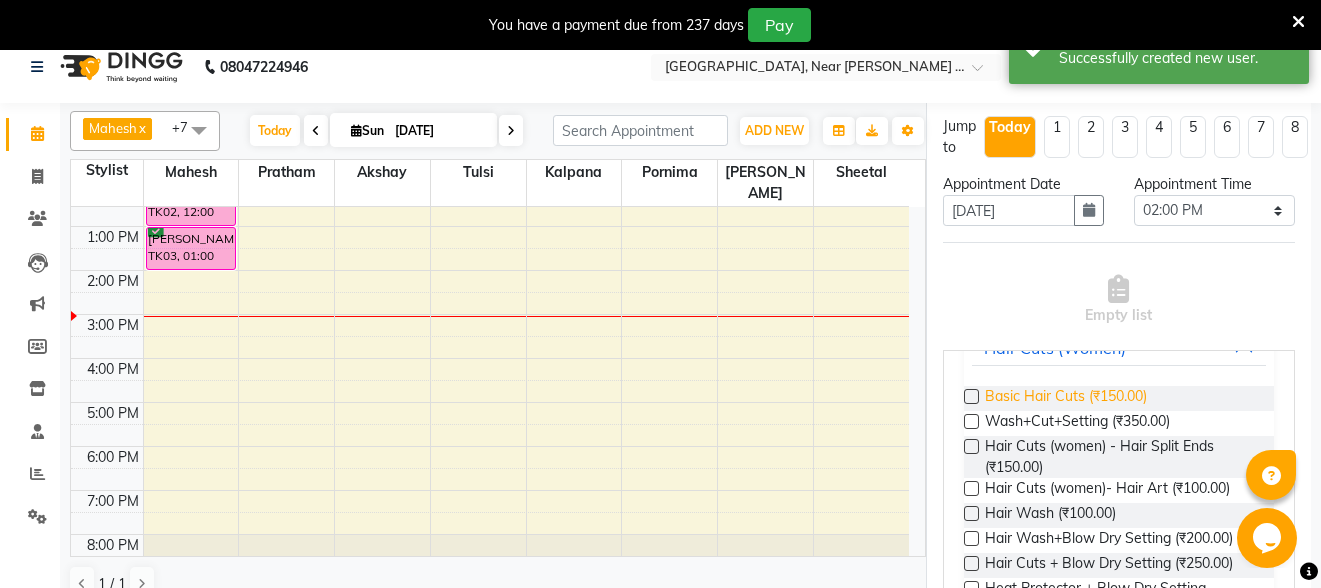 click on "Basic Hair Cuts (₹150.00)" at bounding box center [1066, 398] 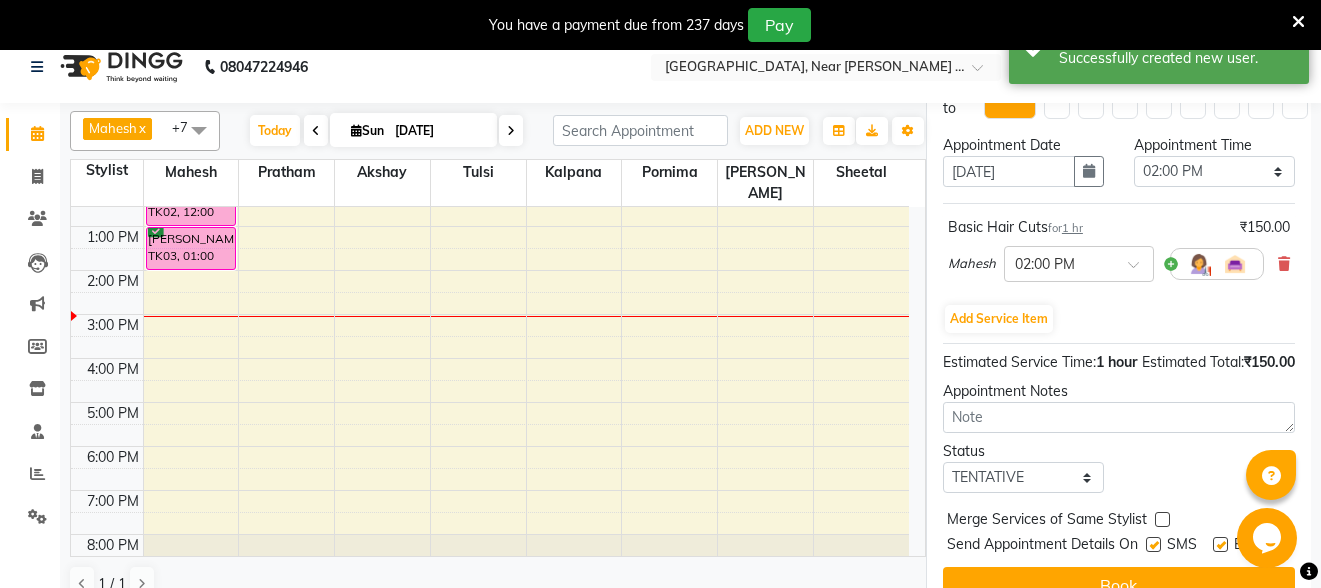 scroll, scrollTop: 392, scrollLeft: 0, axis: vertical 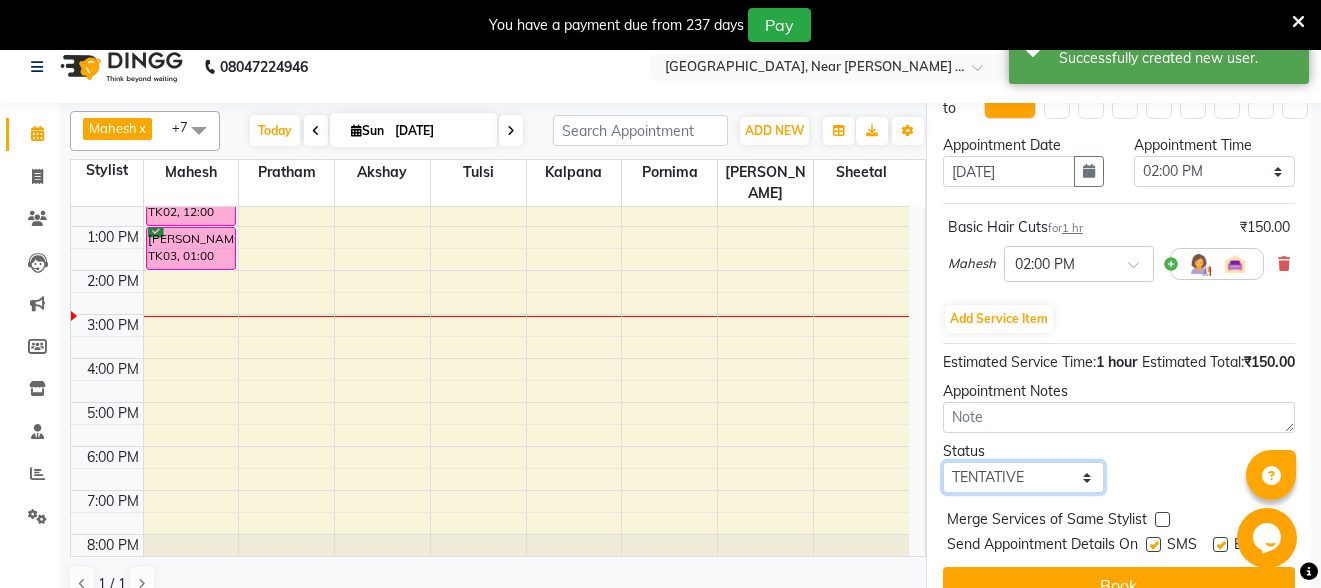 drag, startPoint x: 1042, startPoint y: 444, endPoint x: 1042, endPoint y: 457, distance: 13 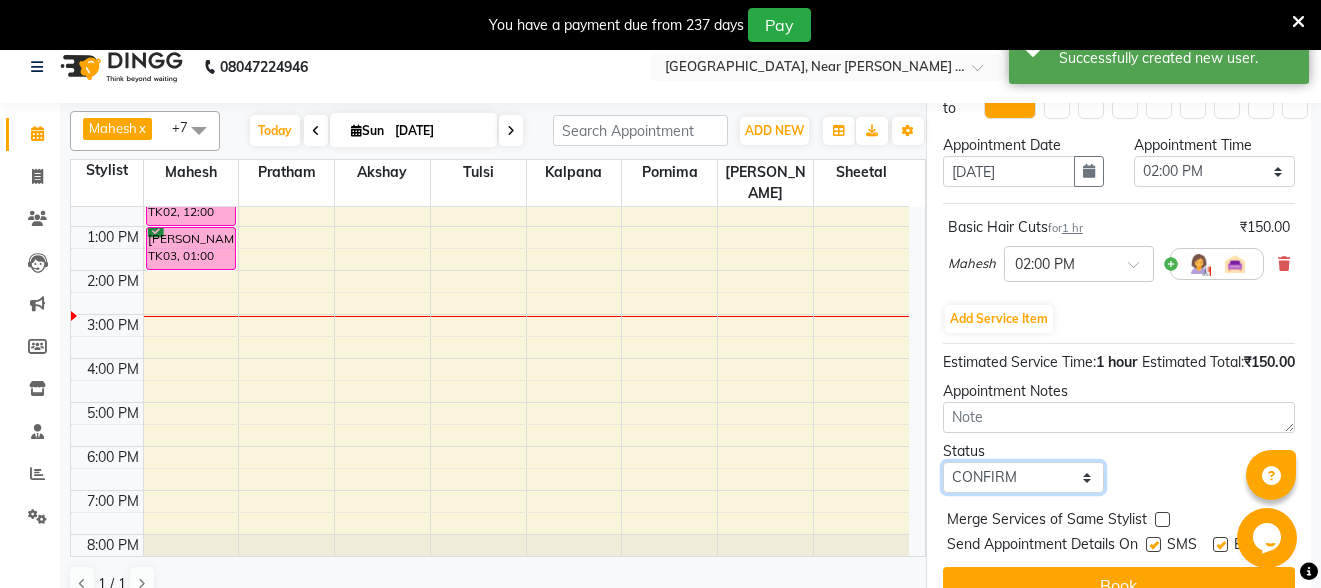 click on "Select TENTATIVE CONFIRM CHECK-IN UPCOMING" at bounding box center [1023, 477] 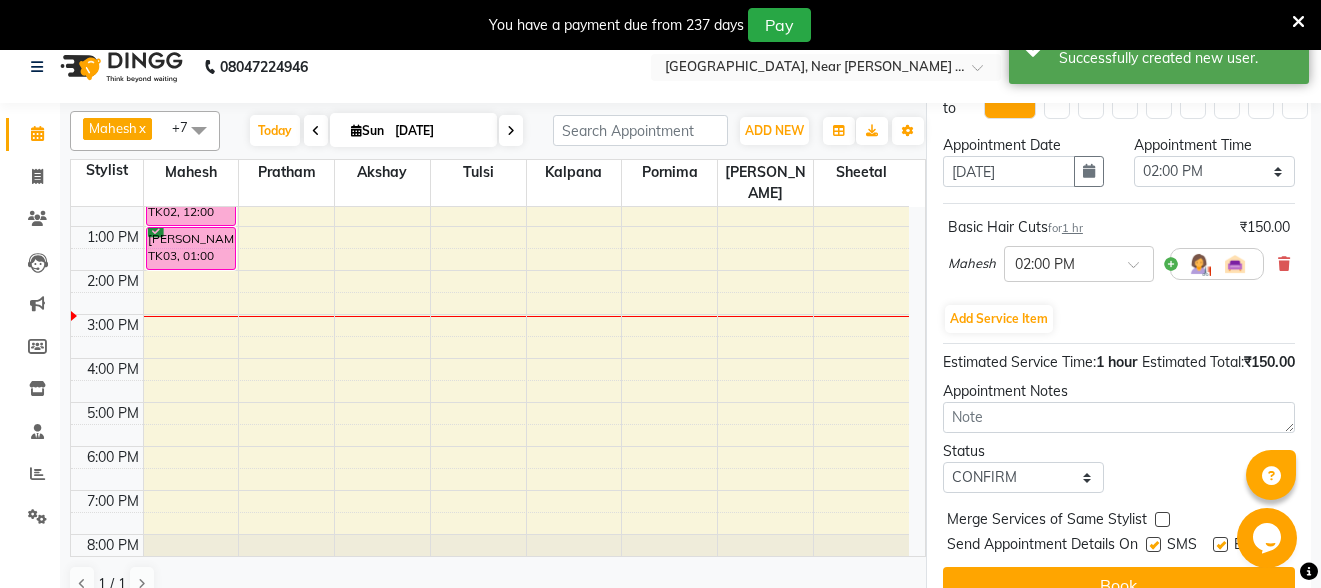 click at bounding box center [1153, 544] 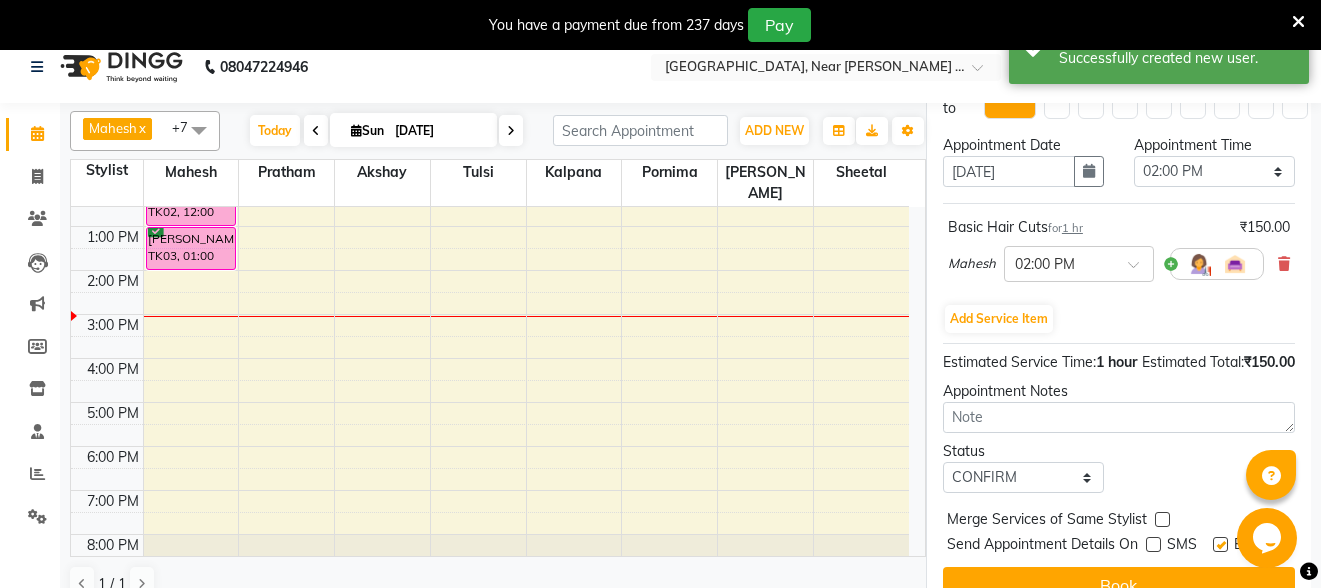 click at bounding box center [1220, 544] 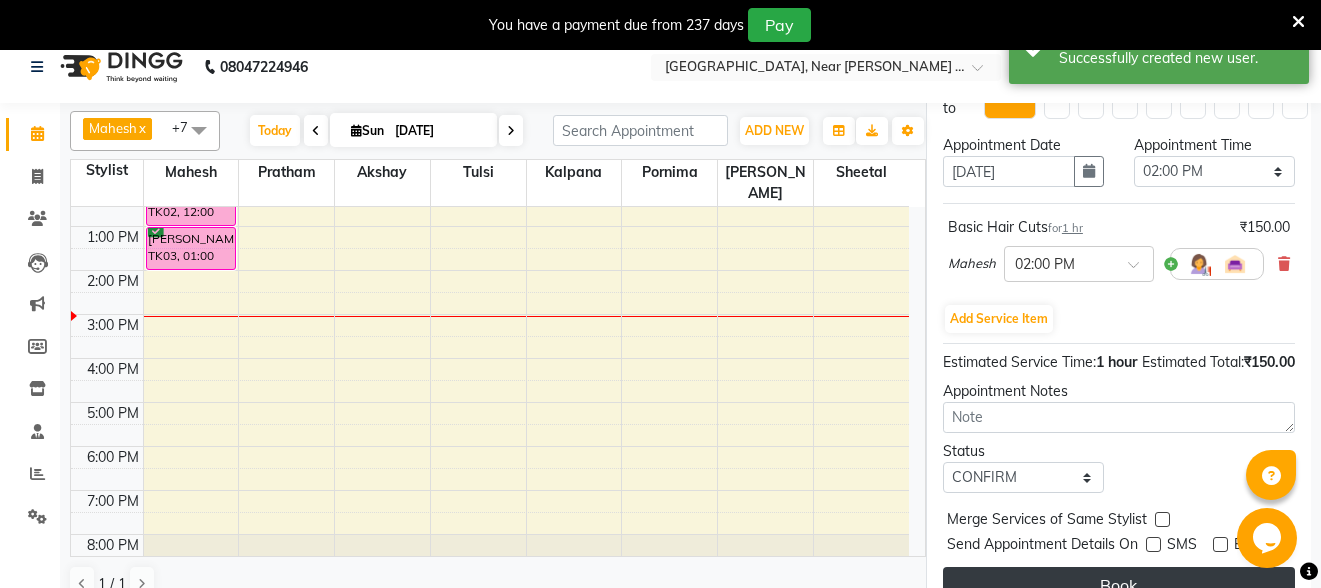click on "Book" at bounding box center [1119, 585] 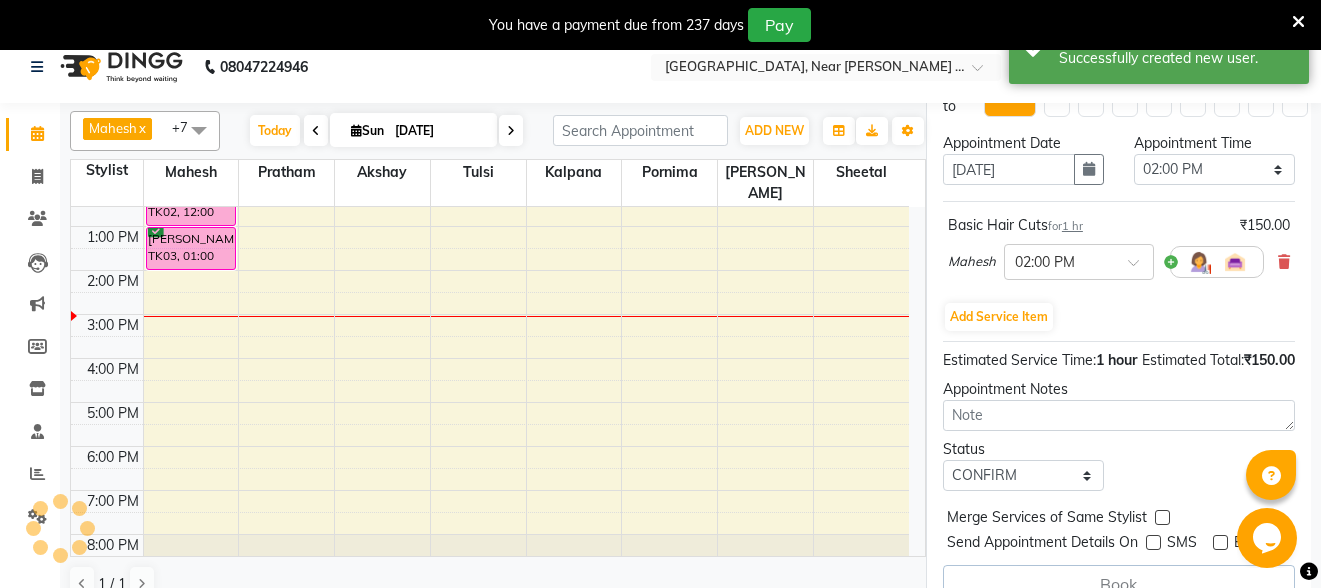 select on "32229" 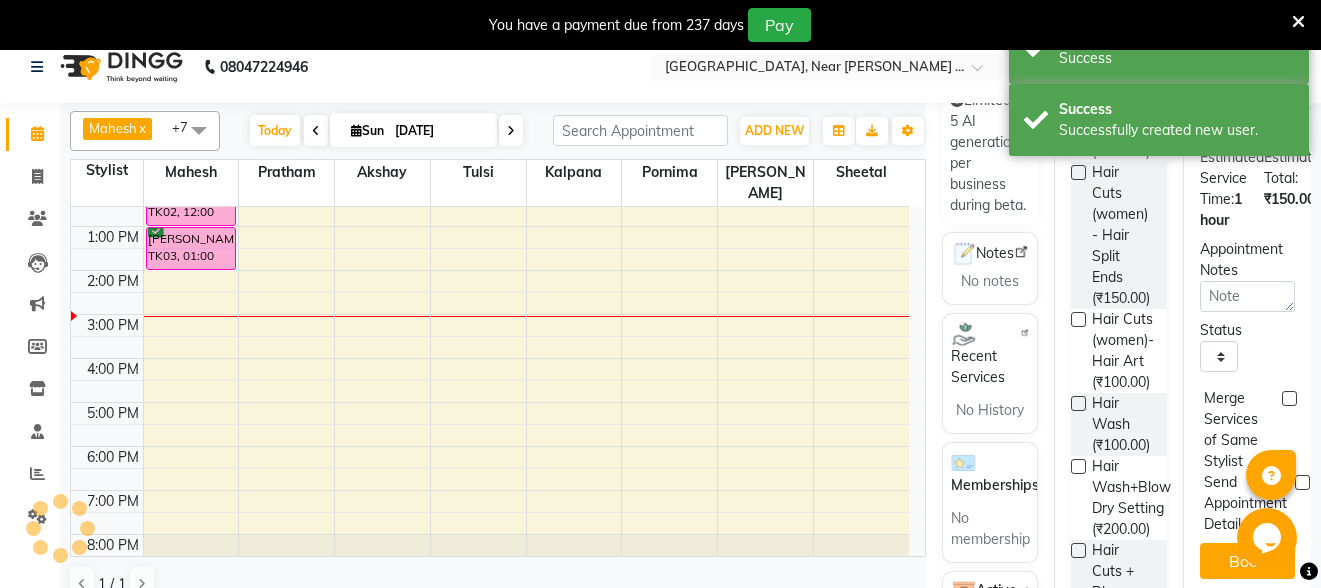 scroll, scrollTop: 0, scrollLeft: 0, axis: both 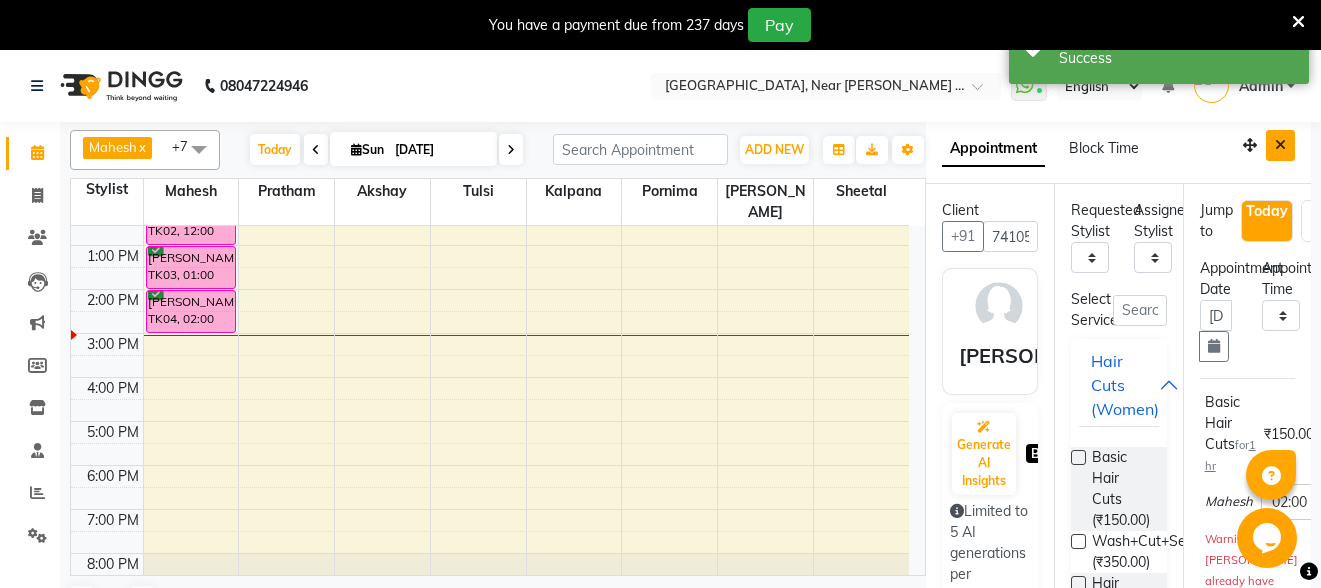 click at bounding box center (1280, 145) 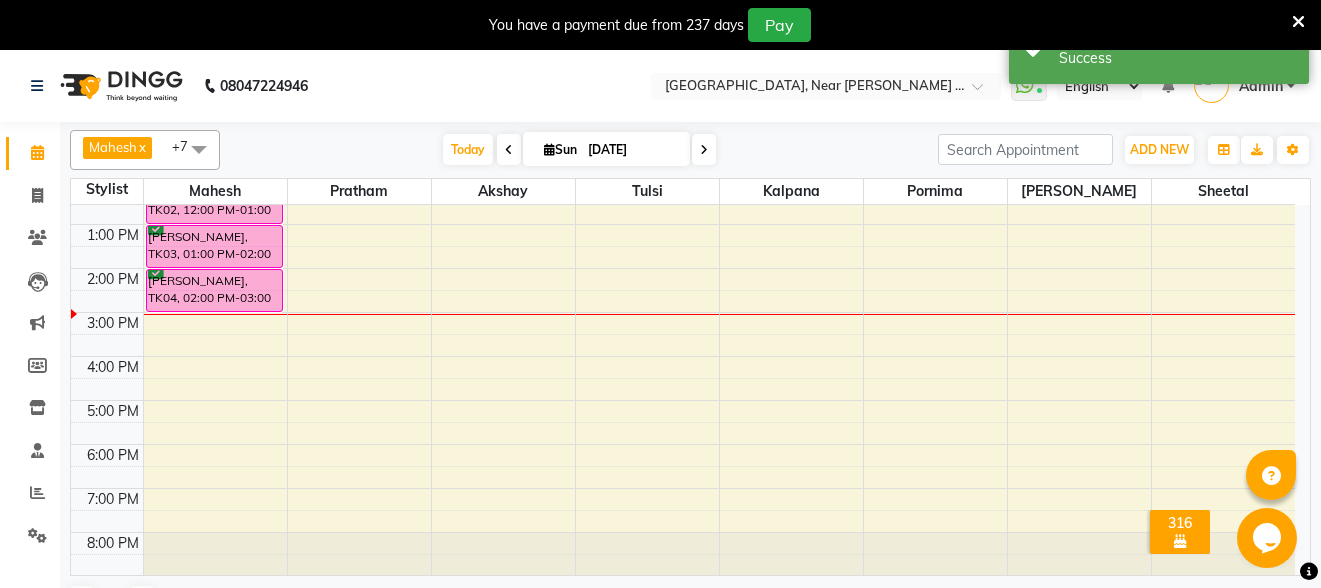 click on "8:00 AM 9:00 AM 10:00 AM 11:00 AM 12:00 PM 1:00 PM 2:00 PM 3:00 PM 4:00 PM 5:00 PM 6:00 PM 7:00 PM 8:00 PM     [PERSON_NAME], TK02, 12:00 PM-01:00 PM,  Basic Hair Cuts     Pooja Muppidwar, TK03, 01:00 PM-02:00 PM,  Basic Hair Cuts     [PERSON_NAME], TK04, 02:00 PM-03:00 PM,  Basic Hair Cuts" at bounding box center [683, 290] 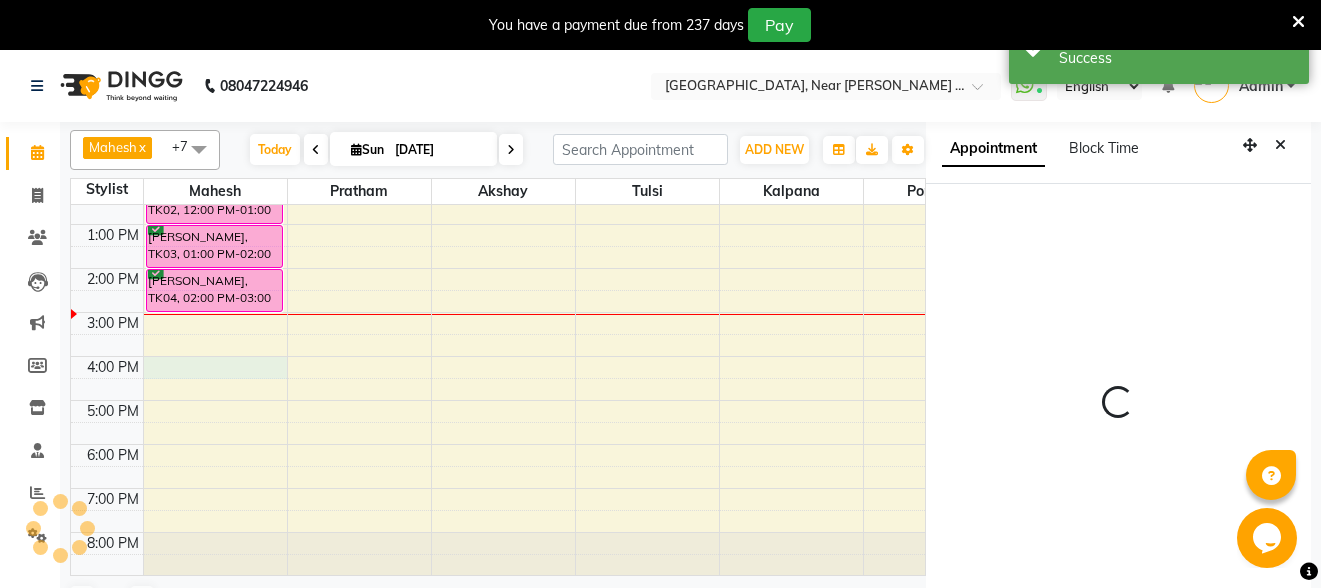 scroll, scrollTop: 31, scrollLeft: 0, axis: vertical 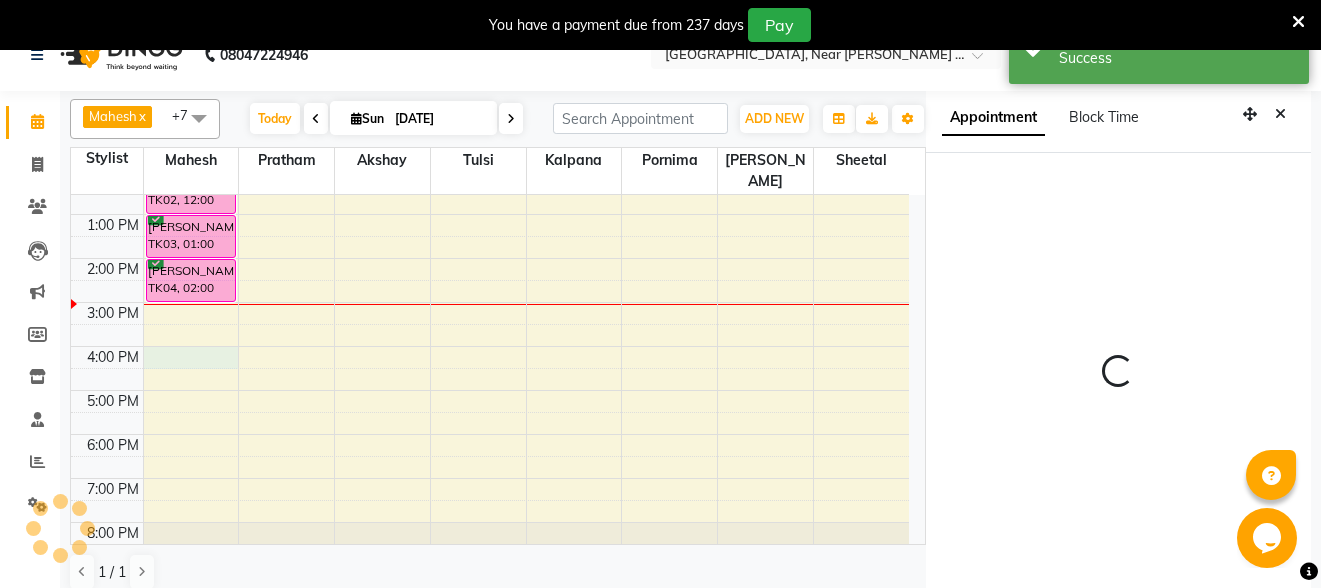 select on "960" 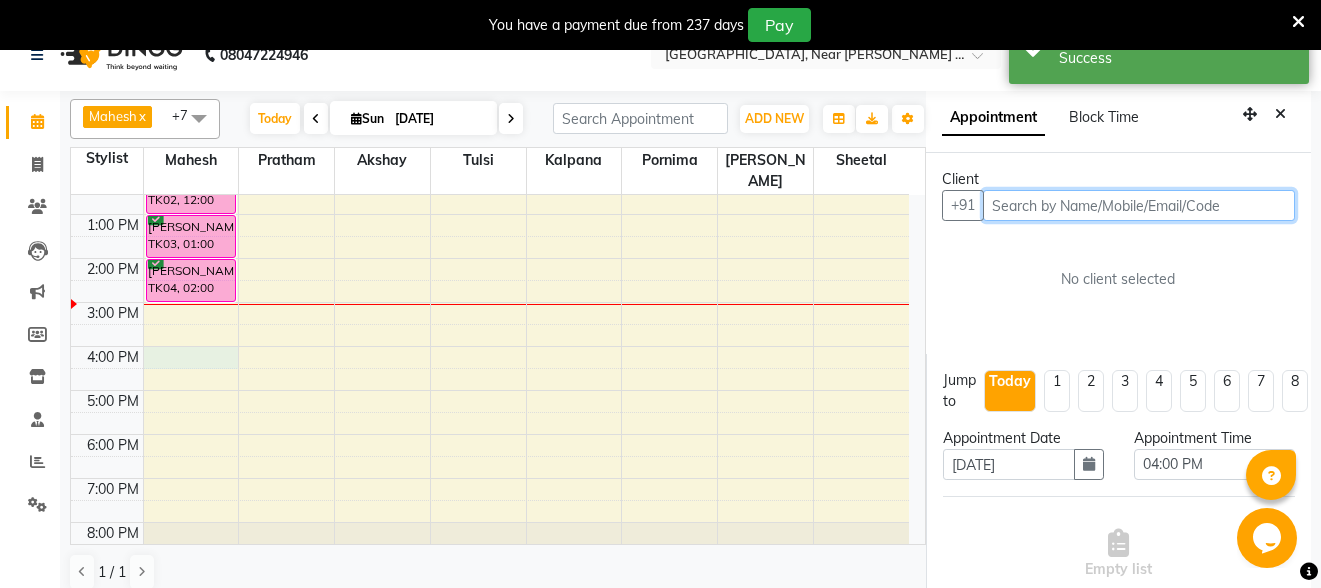 click at bounding box center (1139, 205) 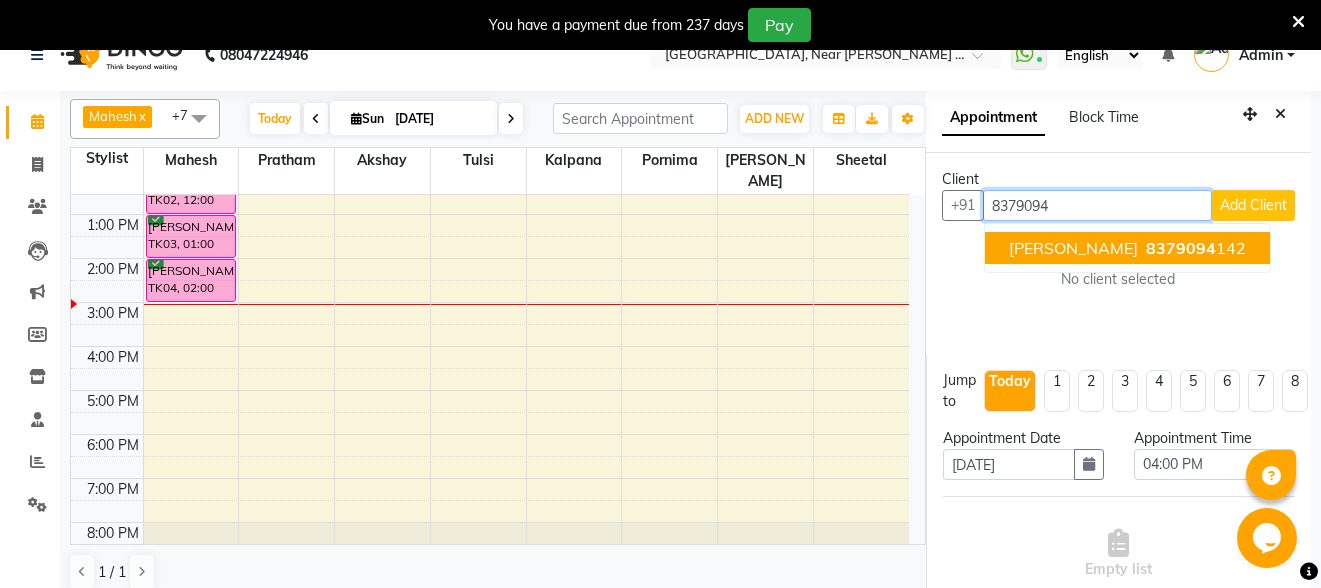 click on "8379094" at bounding box center [1181, 248] 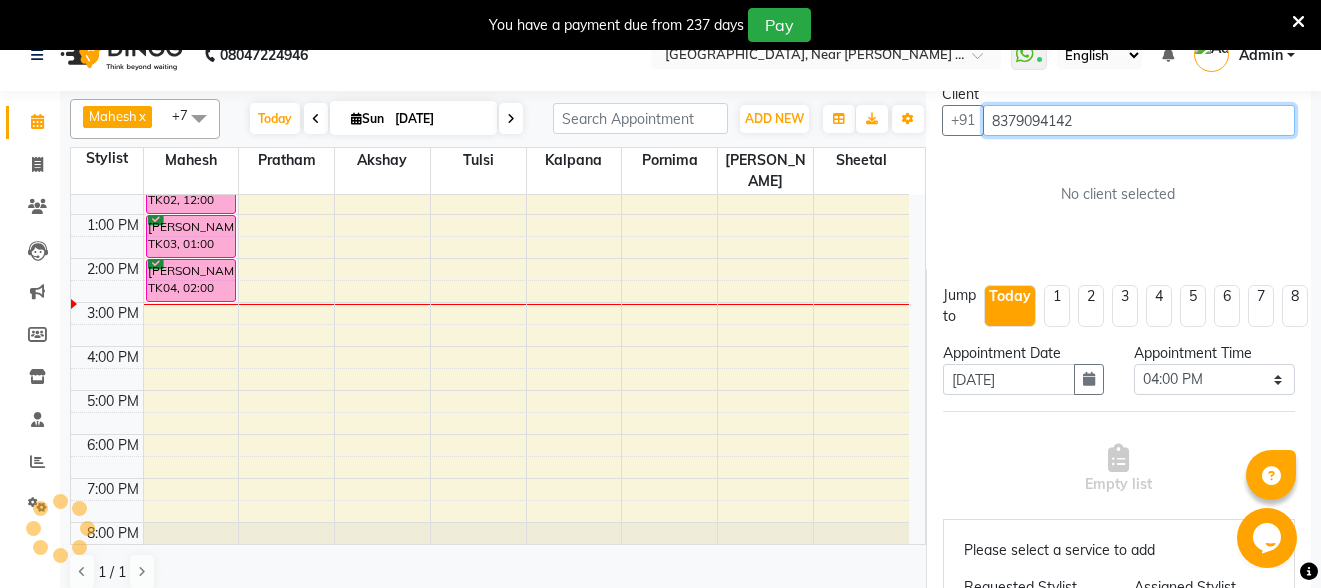 scroll, scrollTop: 200, scrollLeft: 0, axis: vertical 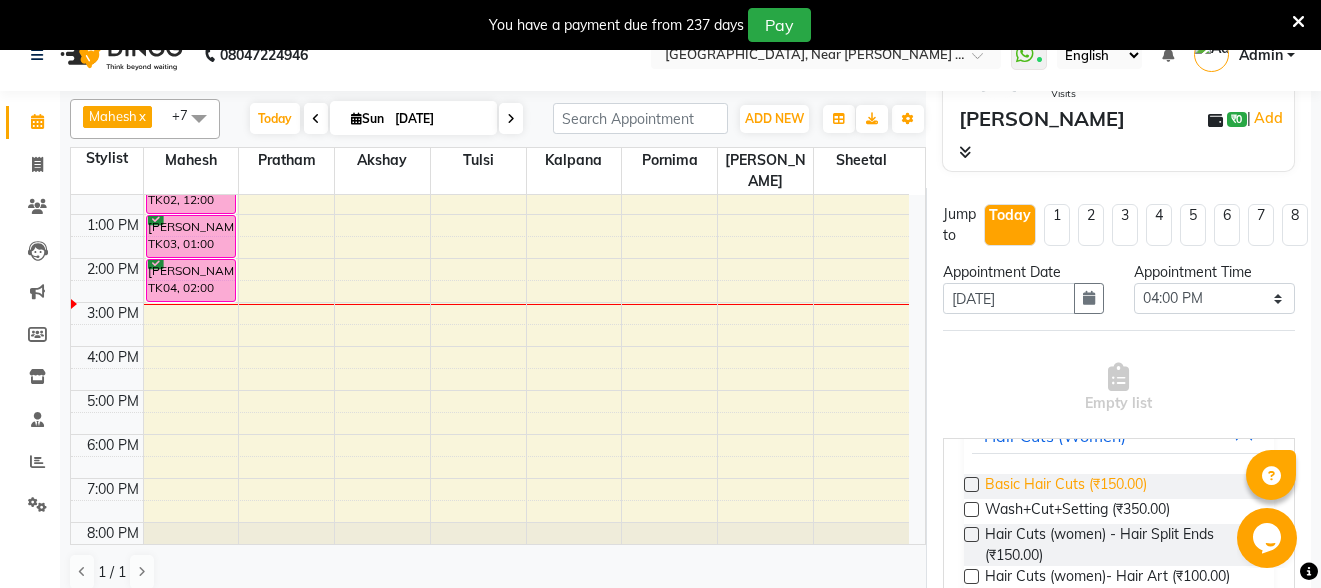 type on "8379094142" 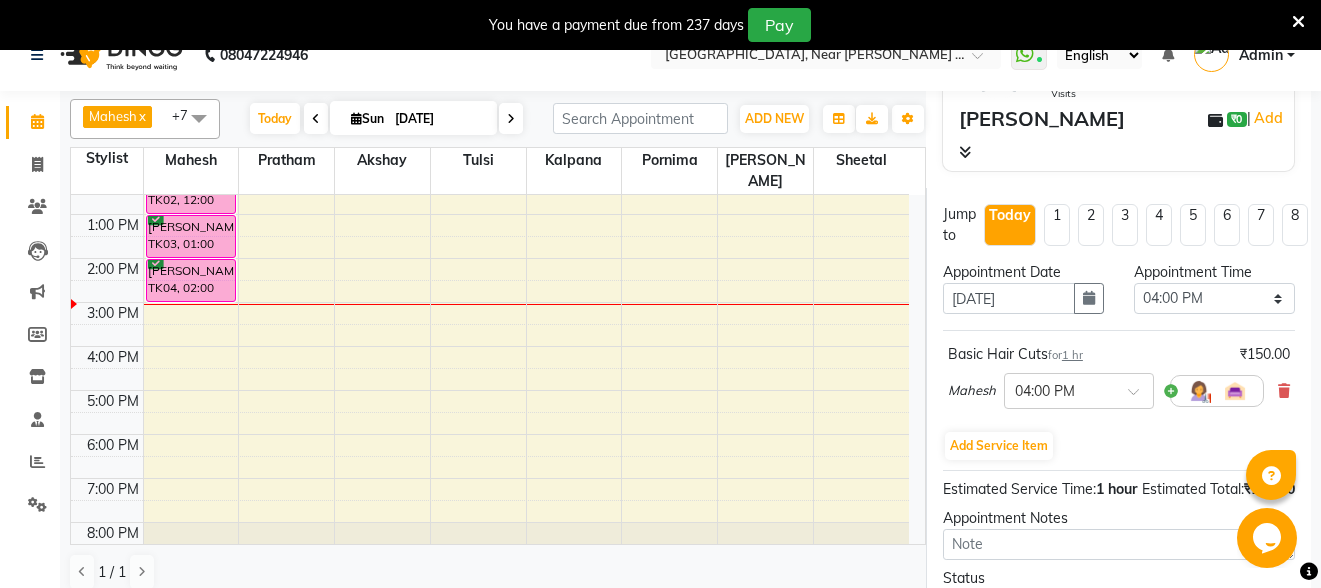 scroll, scrollTop: 392, scrollLeft: 0, axis: vertical 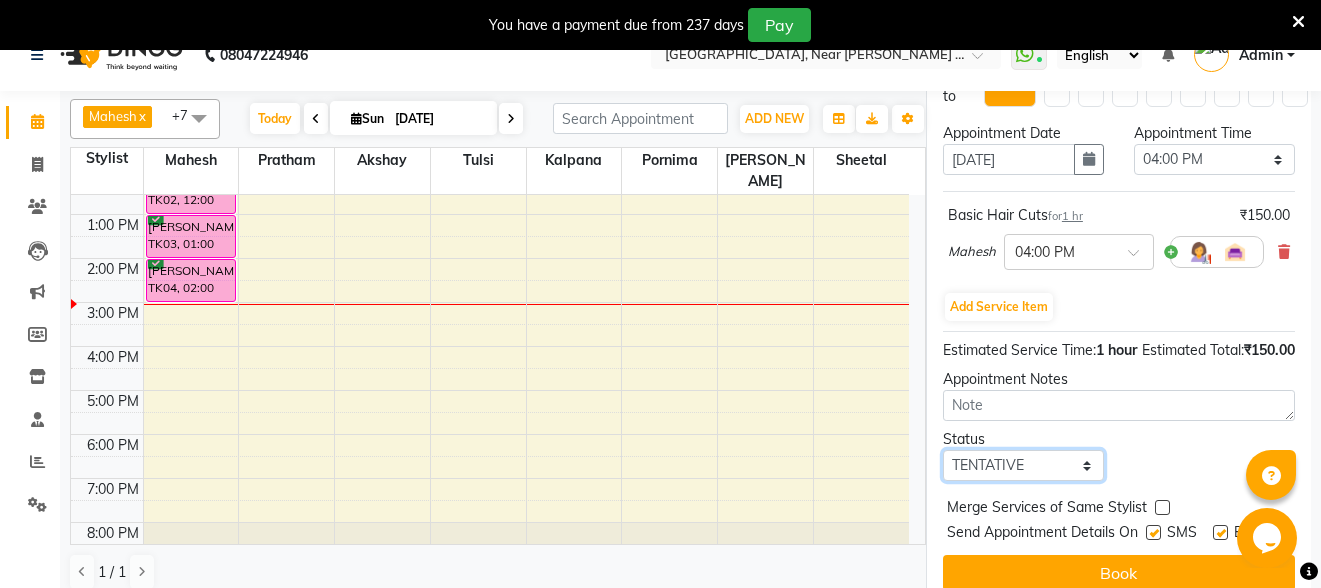 click on "Select TENTATIVE CONFIRM CHECK-IN UPCOMING" at bounding box center [1023, 465] 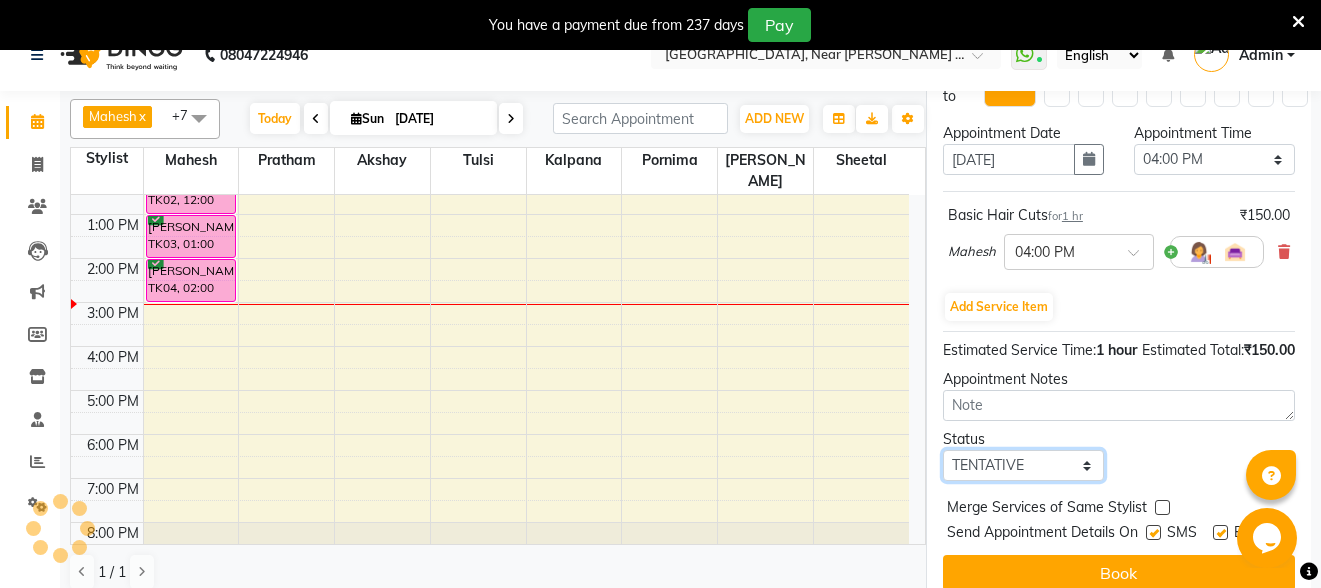 select on "confirm booking" 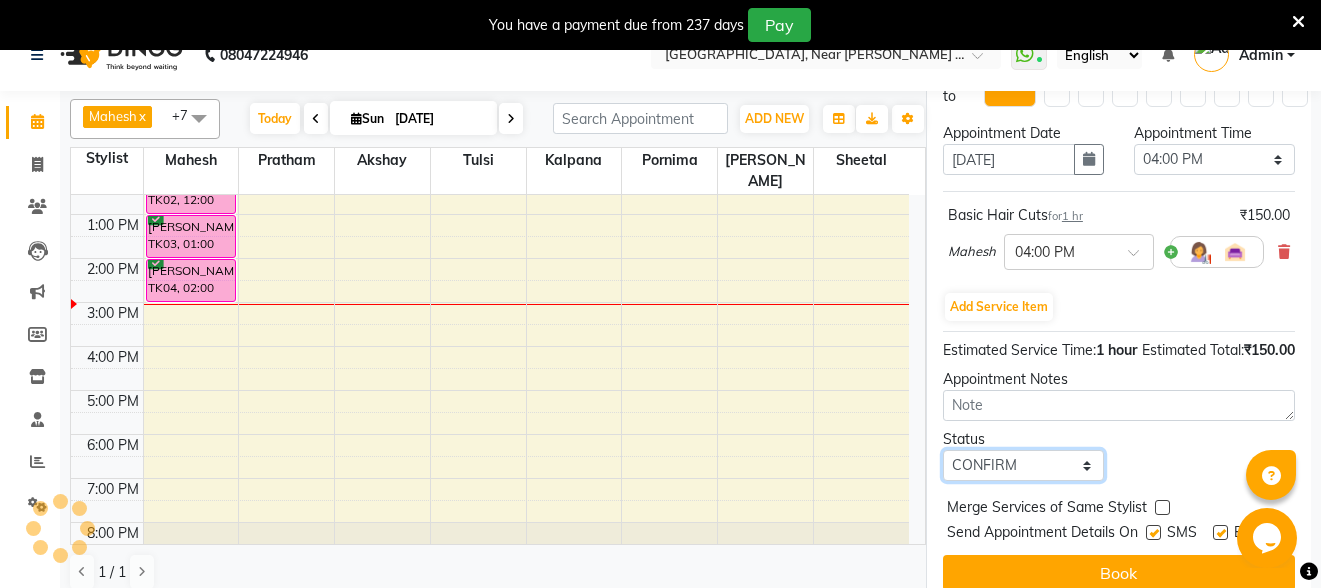 click on "Select TENTATIVE CONFIRM CHECK-IN UPCOMING" at bounding box center [1023, 465] 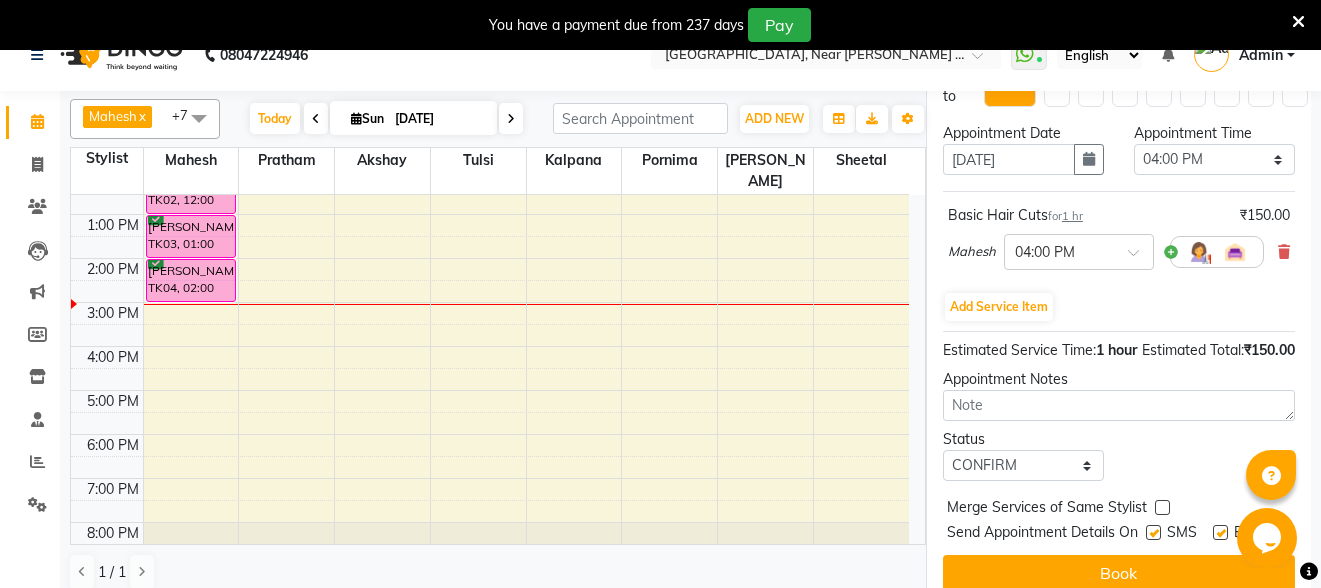 click at bounding box center (1153, 532) 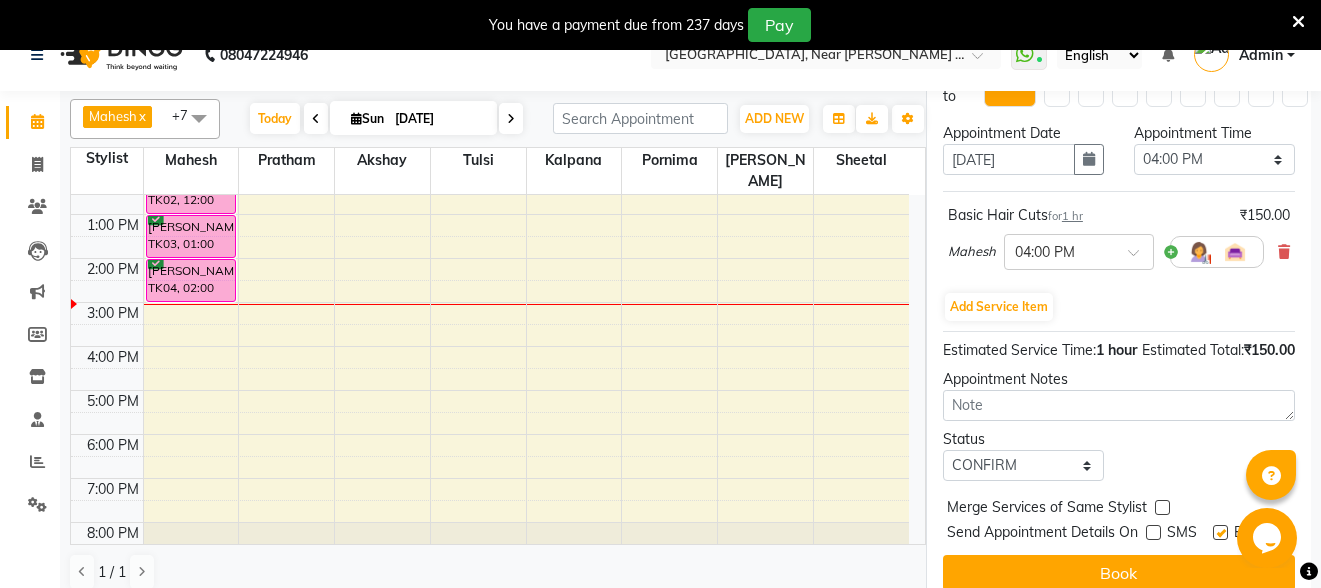 click at bounding box center (1220, 532) 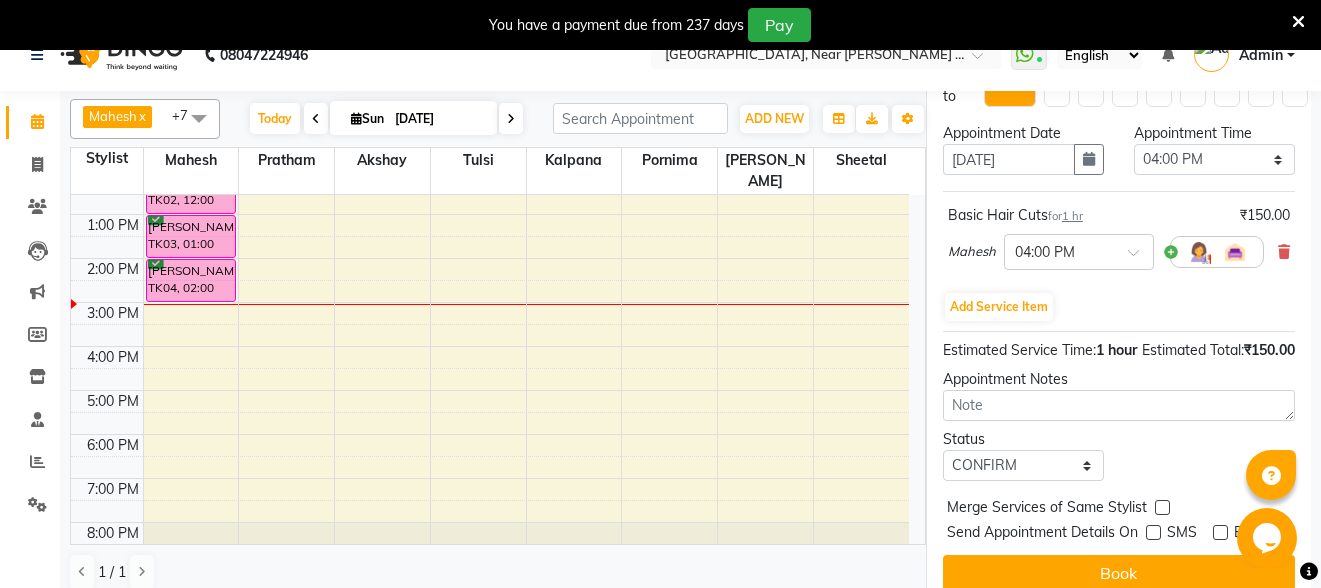 click on "Book" at bounding box center (1119, 573) 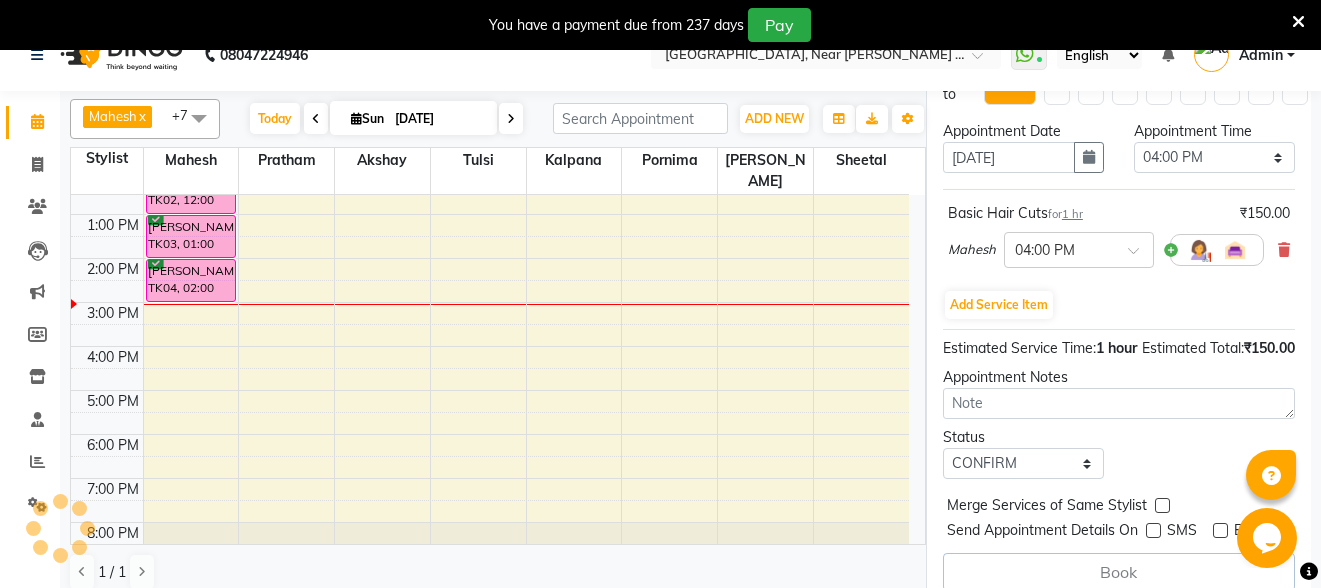 select on "32229" 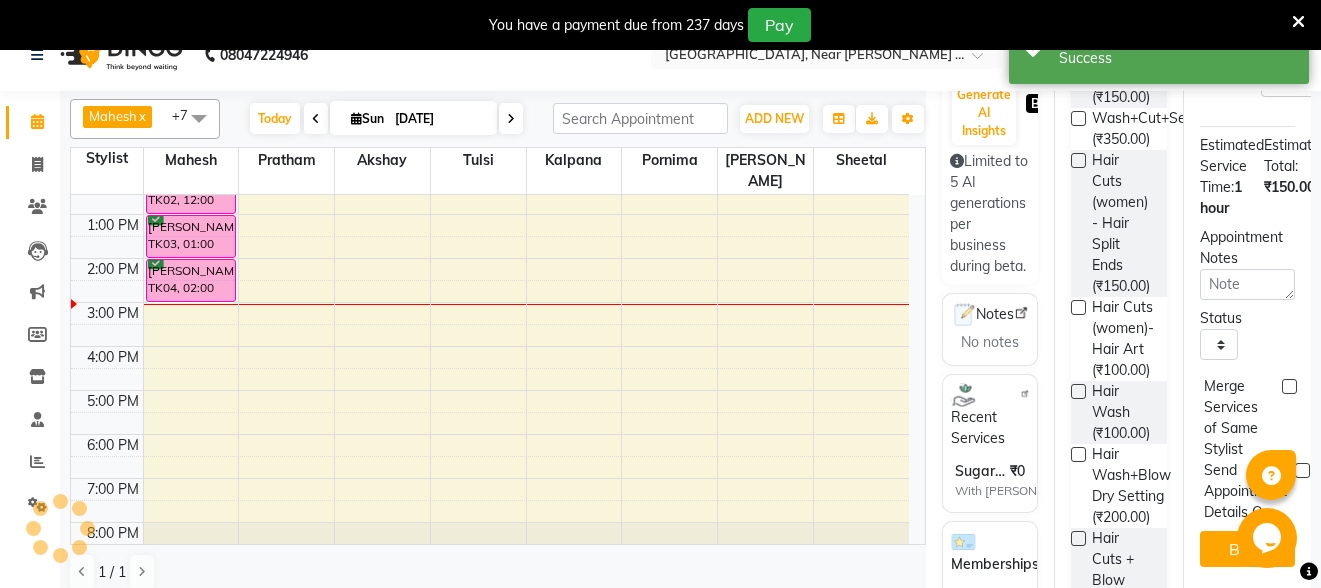 scroll, scrollTop: 0, scrollLeft: 0, axis: both 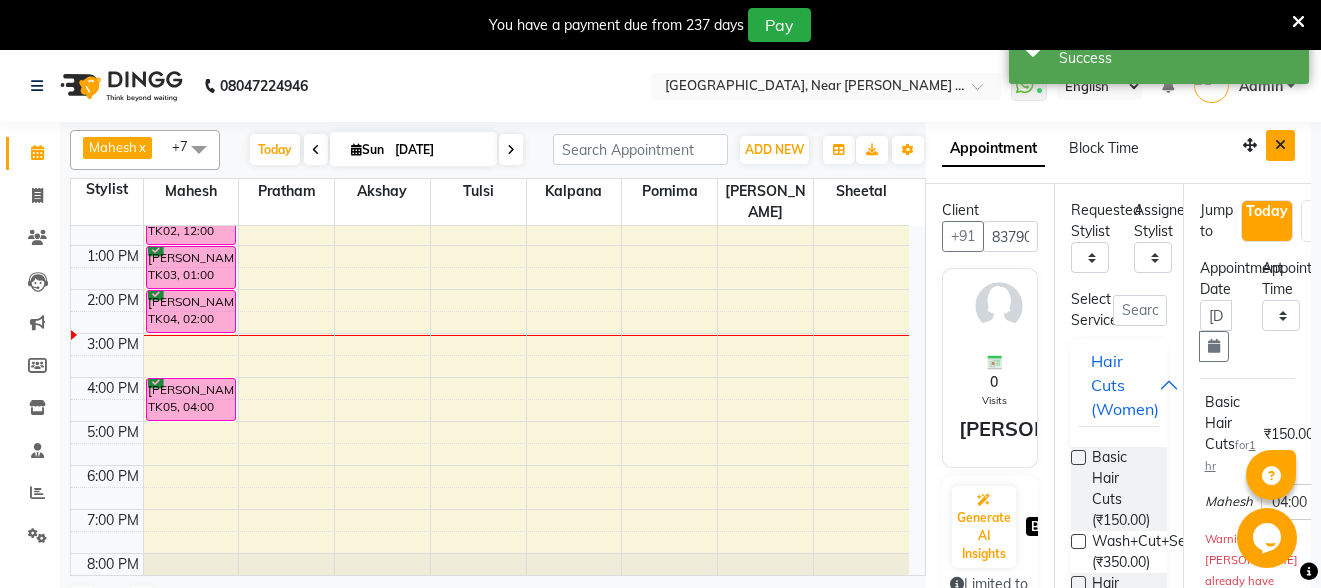 click at bounding box center (1280, 145) 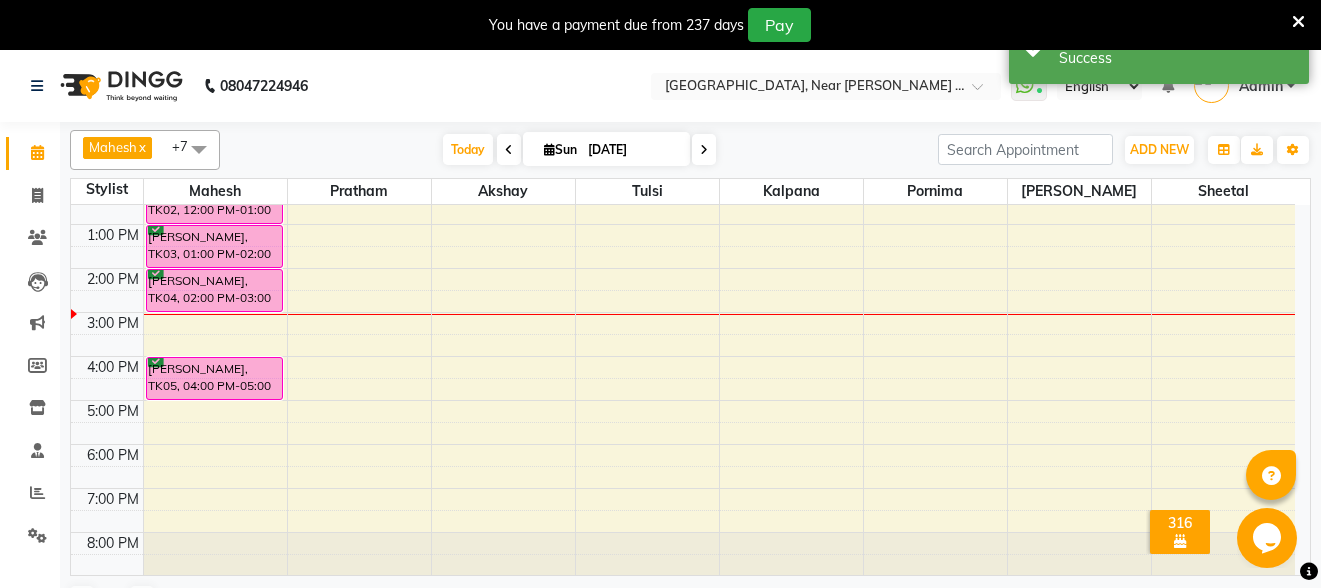 scroll, scrollTop: 201, scrollLeft: 0, axis: vertical 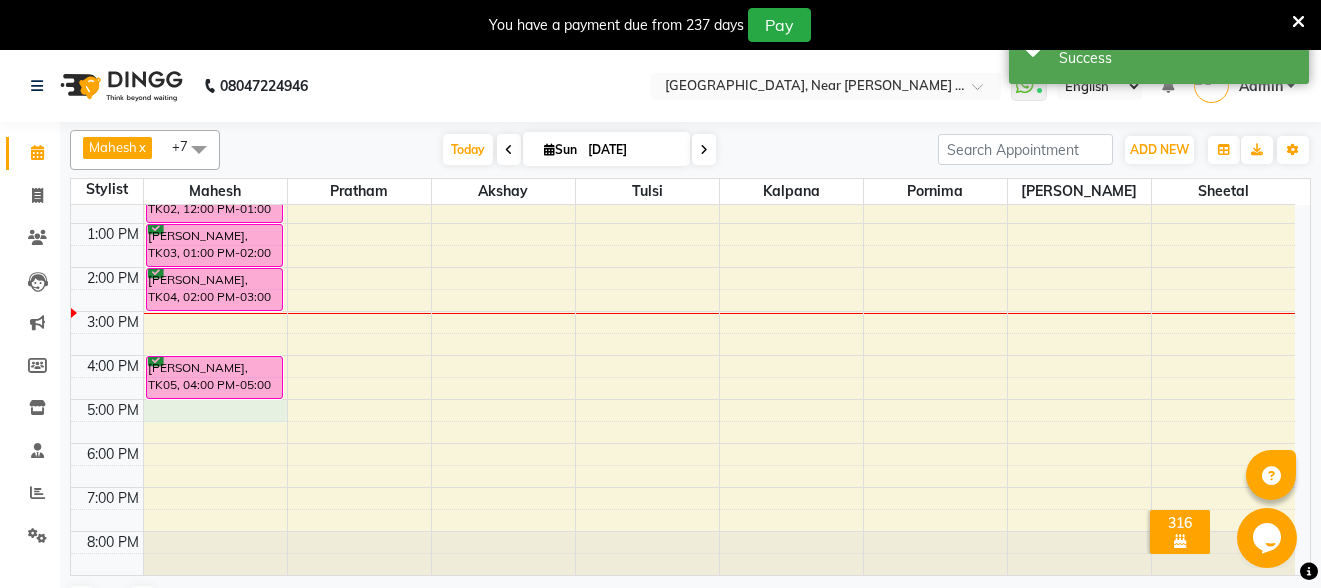 click on "8:00 AM 9:00 AM 10:00 AM 11:00 AM 12:00 PM 1:00 PM 2:00 PM 3:00 PM 4:00 PM 5:00 PM 6:00 PM 7:00 PM 8:00 PM     [PERSON_NAME], TK02, 12:00 PM-01:00 PM,  Basic Hair Cuts     Pooja Muppidwar, TK03, 01:00 PM-02:00 PM,  Basic Hair Cuts     [PERSON_NAME], TK04, 02:00 PM-03:00 PM,  Basic Hair Cuts     [PERSON_NAME], TK05, 04:00 PM-05:00 PM,  Basic Hair Cuts" at bounding box center (683, 289) 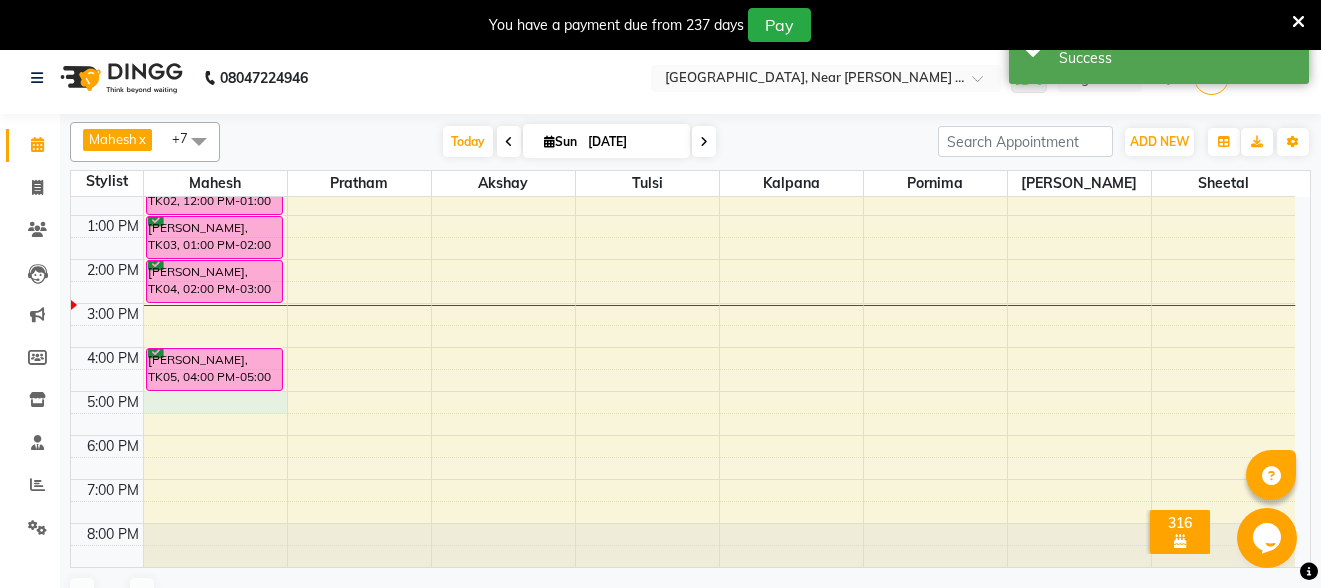select on "1020" 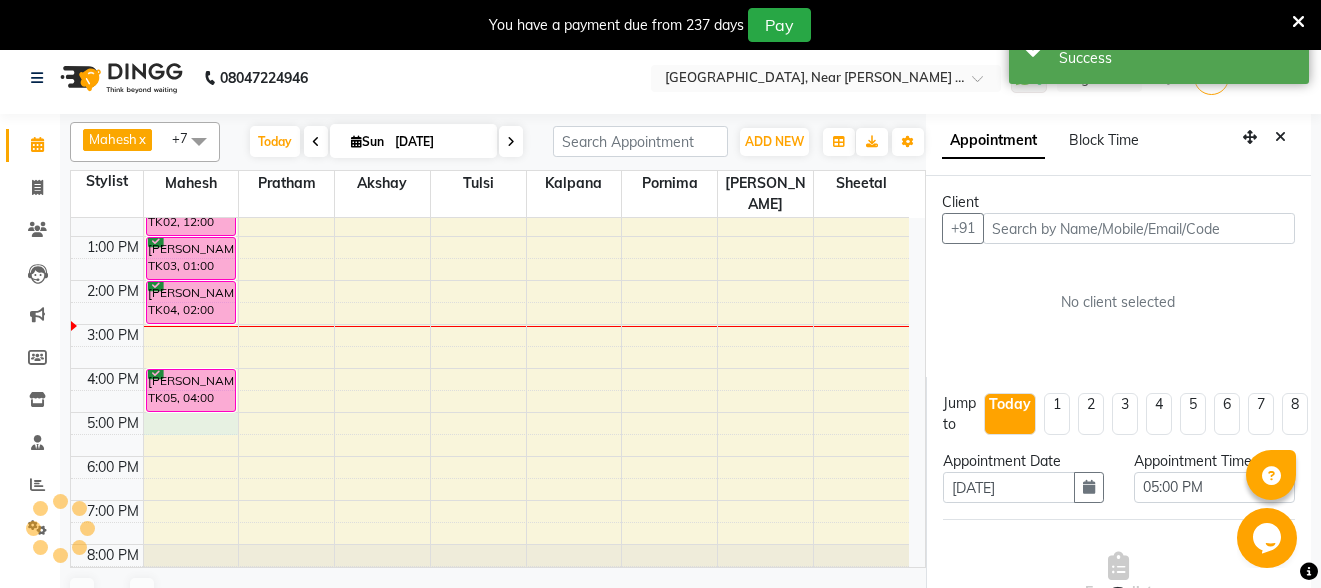 scroll, scrollTop: 19, scrollLeft: 0, axis: vertical 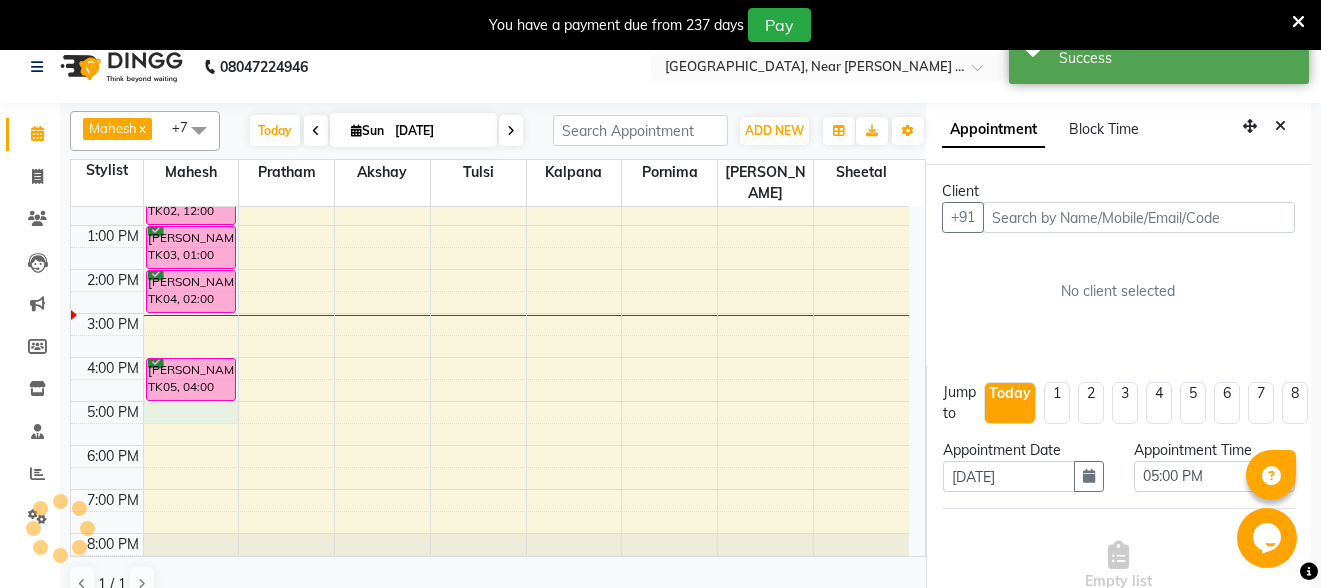 click at bounding box center [1139, 217] 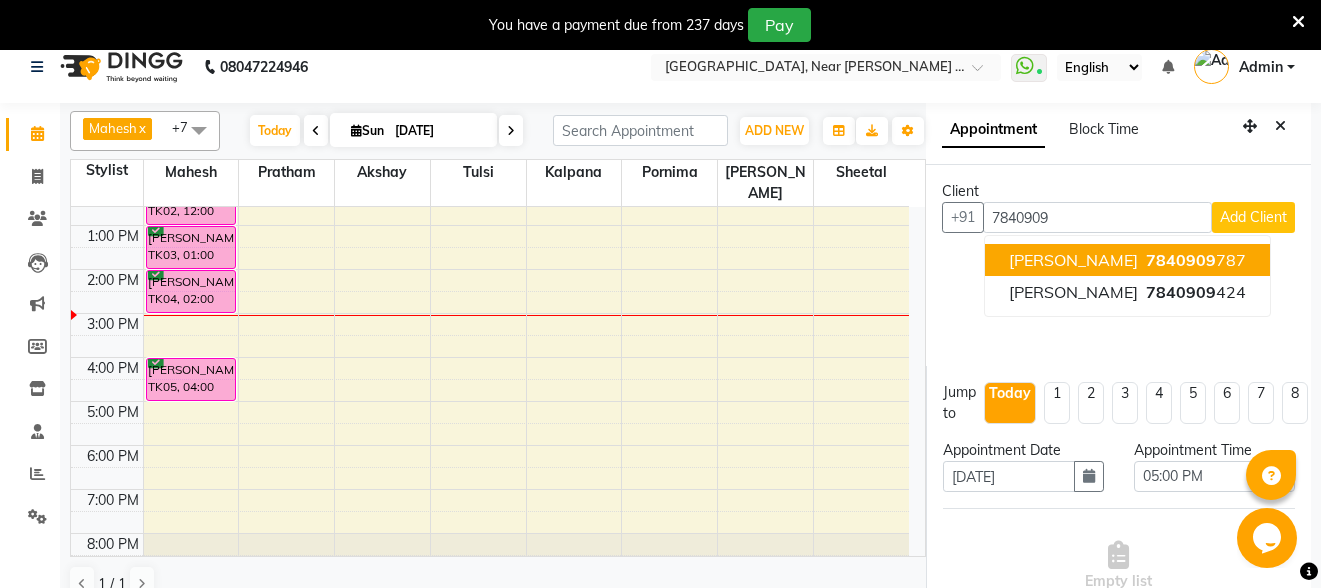 click on "7840909" at bounding box center [1181, 260] 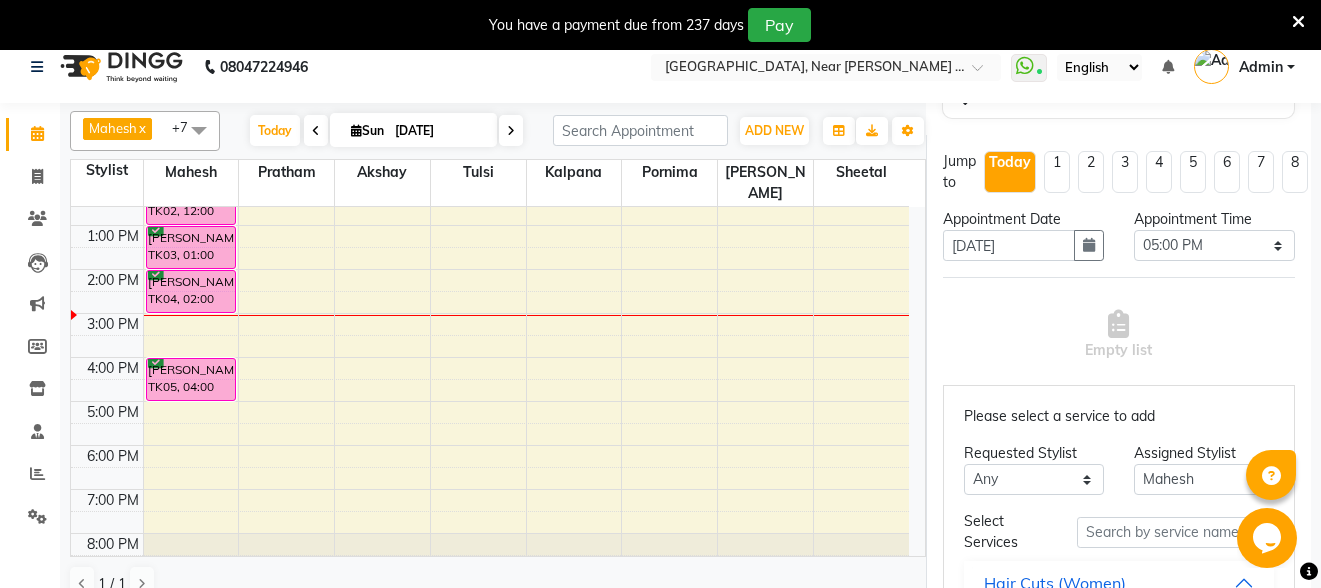 scroll, scrollTop: 300, scrollLeft: 0, axis: vertical 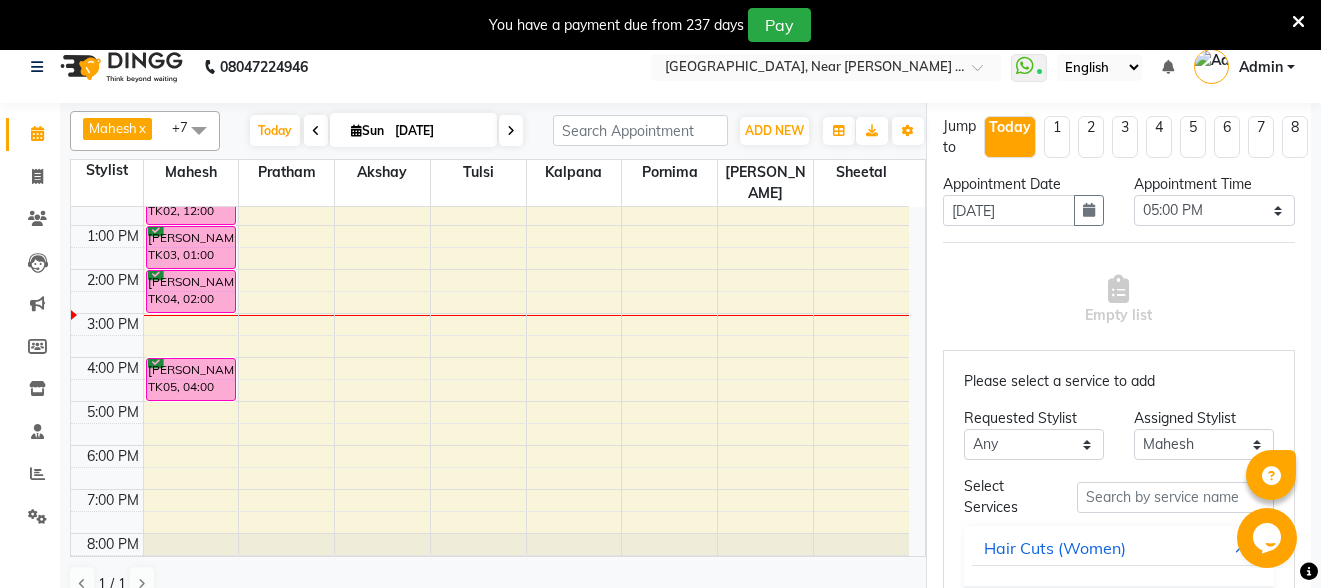 type on "7840909787" 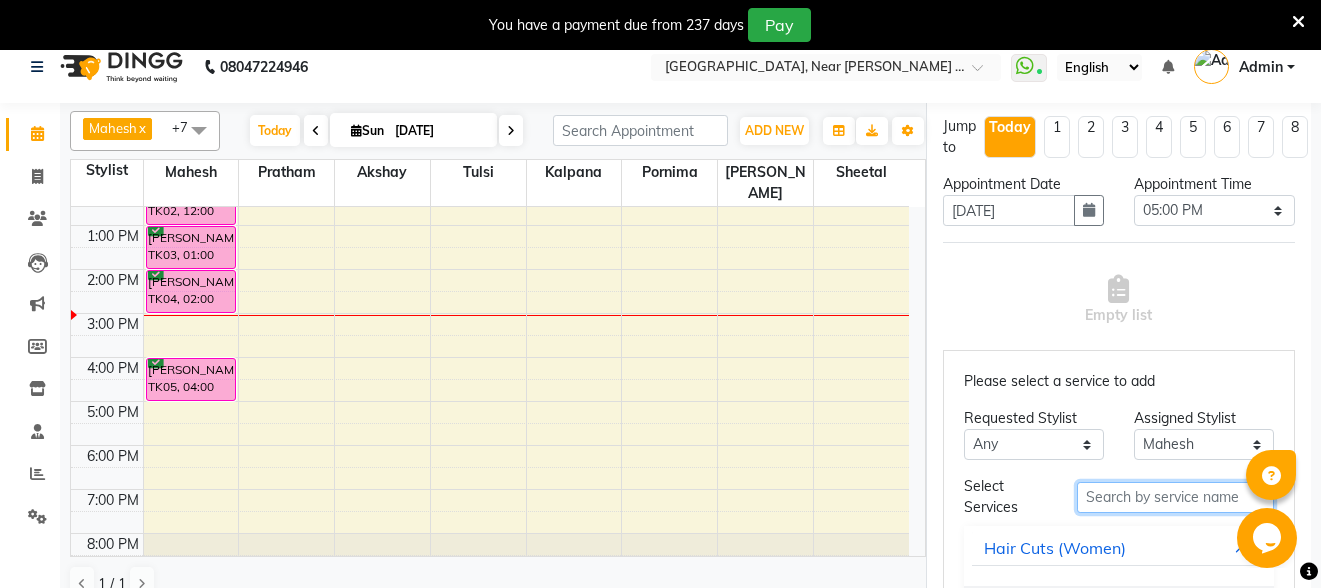 click at bounding box center (1175, 497) 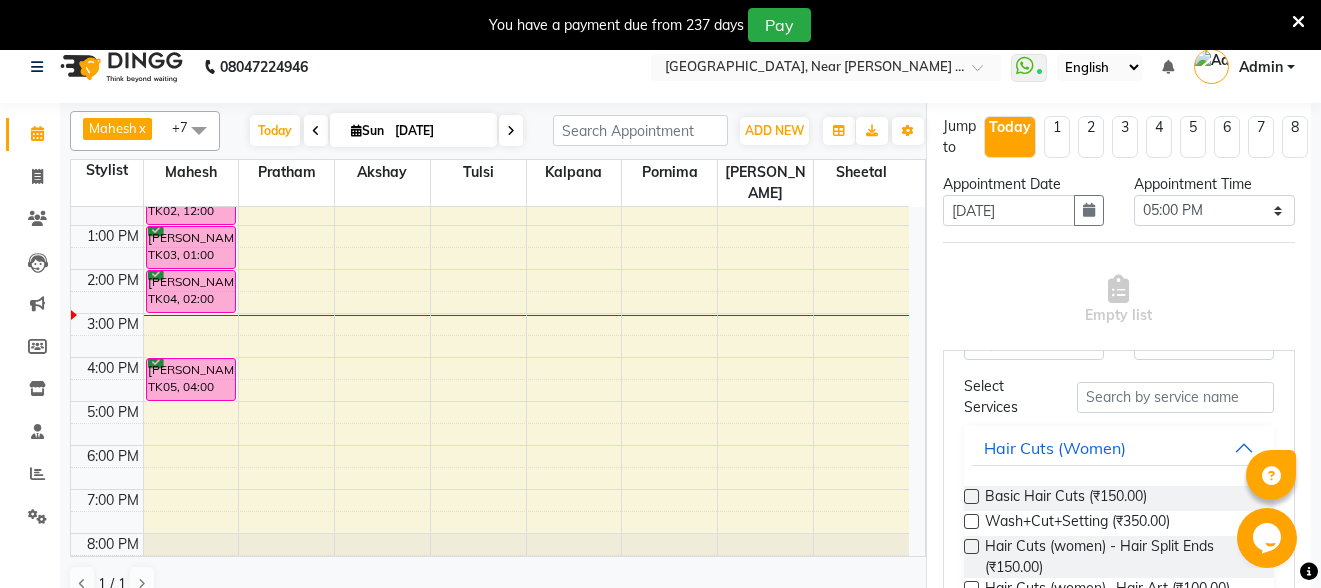 click on "Basic Hair Cuts (₹150.00)" at bounding box center (1066, 498) 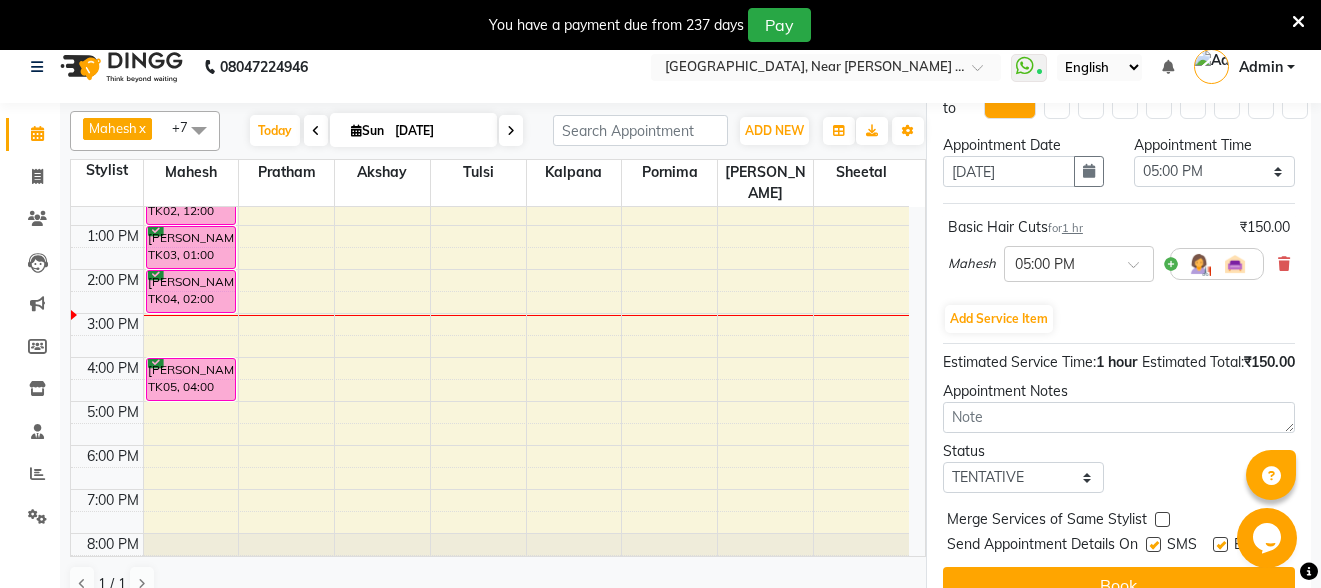 scroll, scrollTop: 392, scrollLeft: 0, axis: vertical 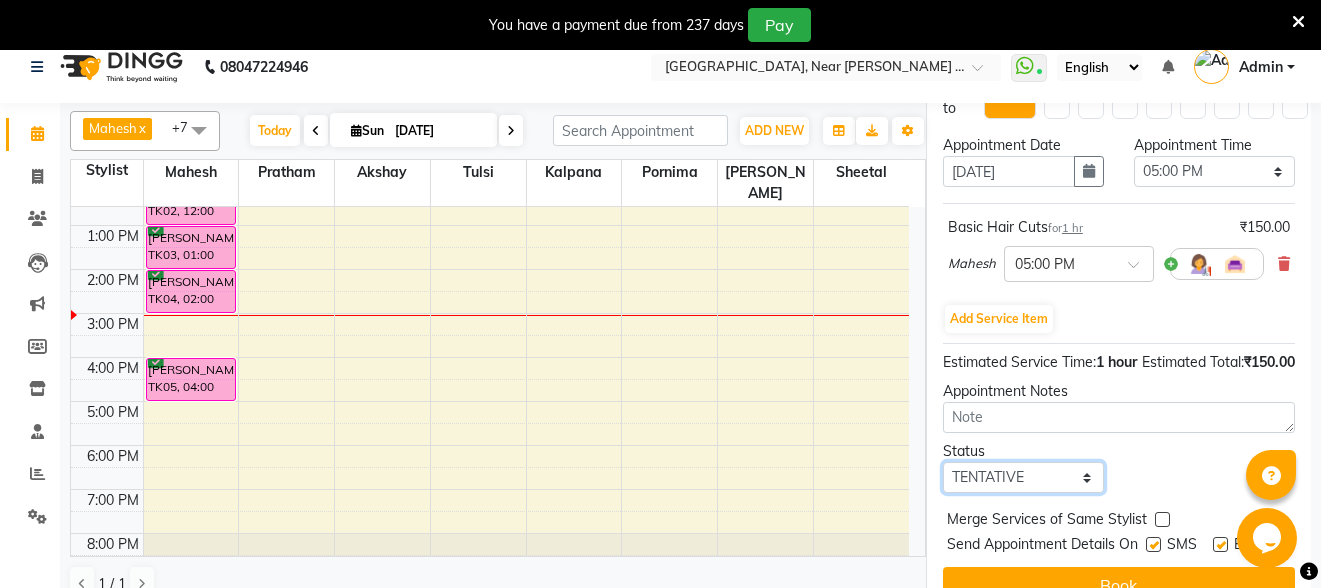 click on "Select TENTATIVE CONFIRM CHECK-IN UPCOMING" at bounding box center [1023, 477] 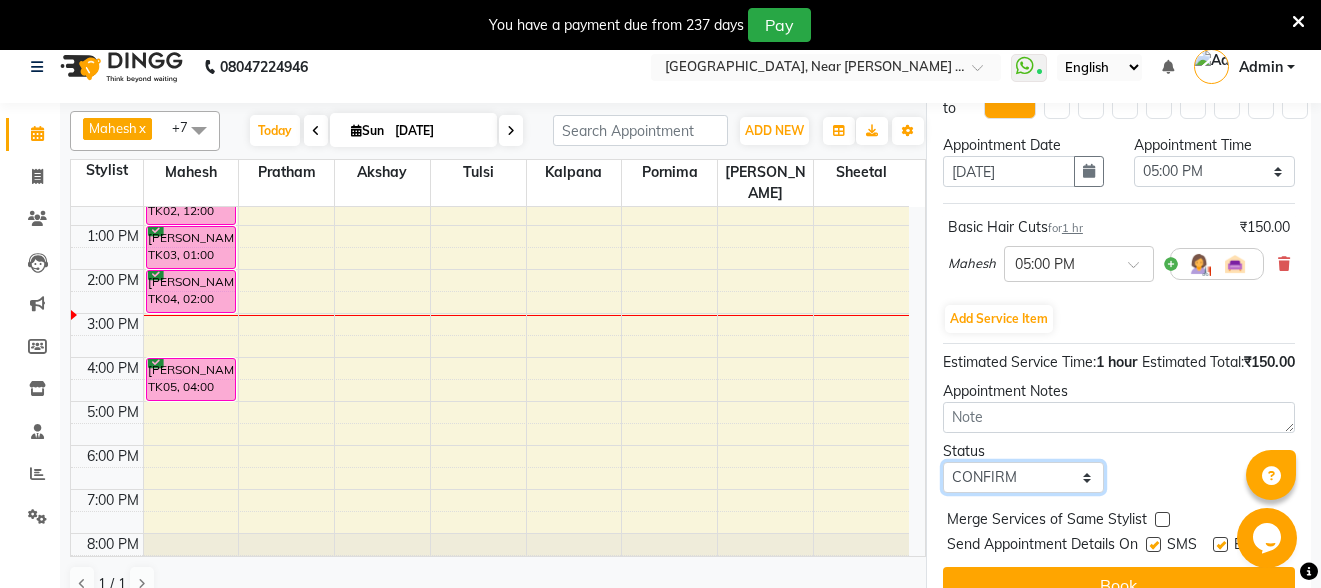 click on "Select TENTATIVE CONFIRM CHECK-IN UPCOMING" at bounding box center (1023, 477) 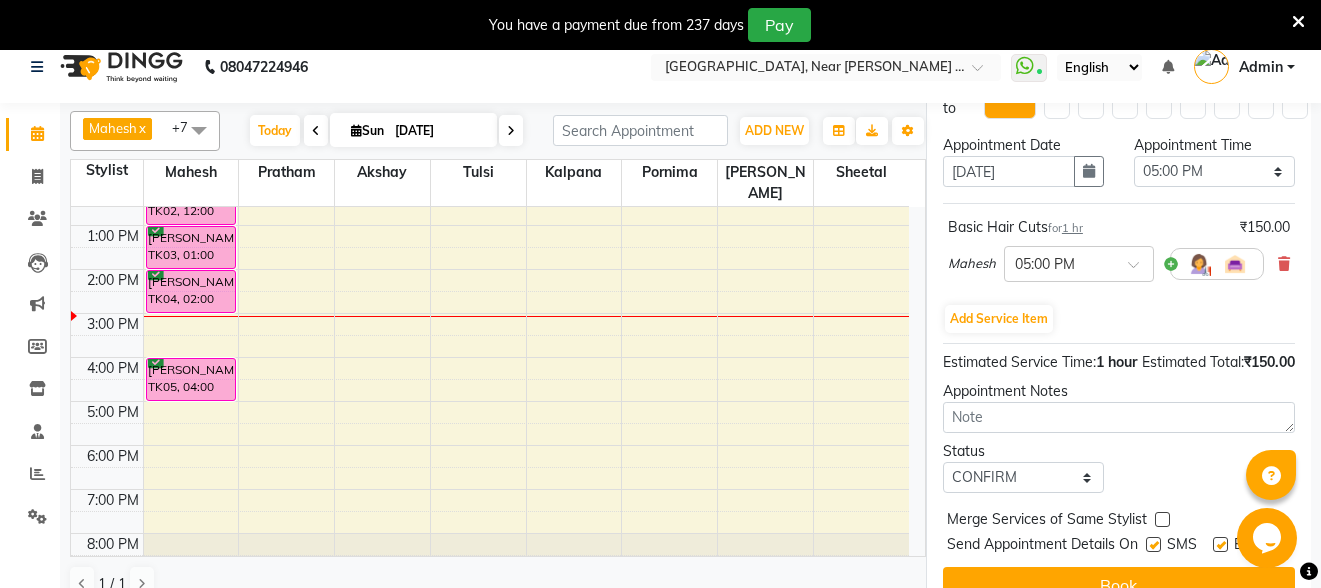click at bounding box center [1153, 544] 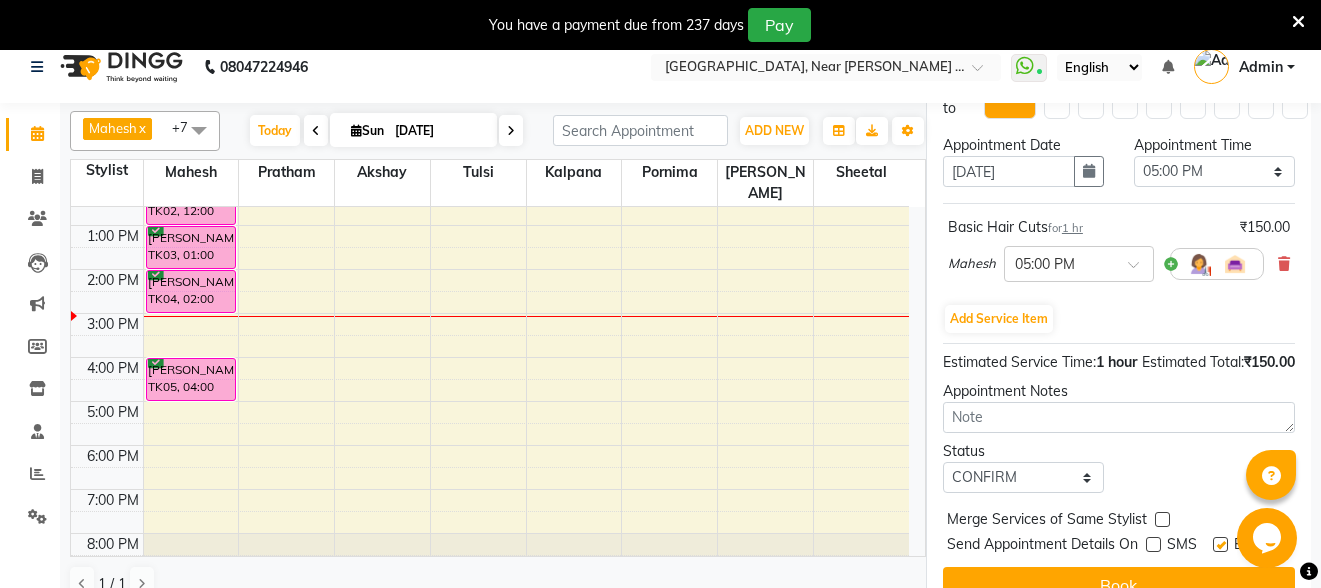 click at bounding box center (1220, 544) 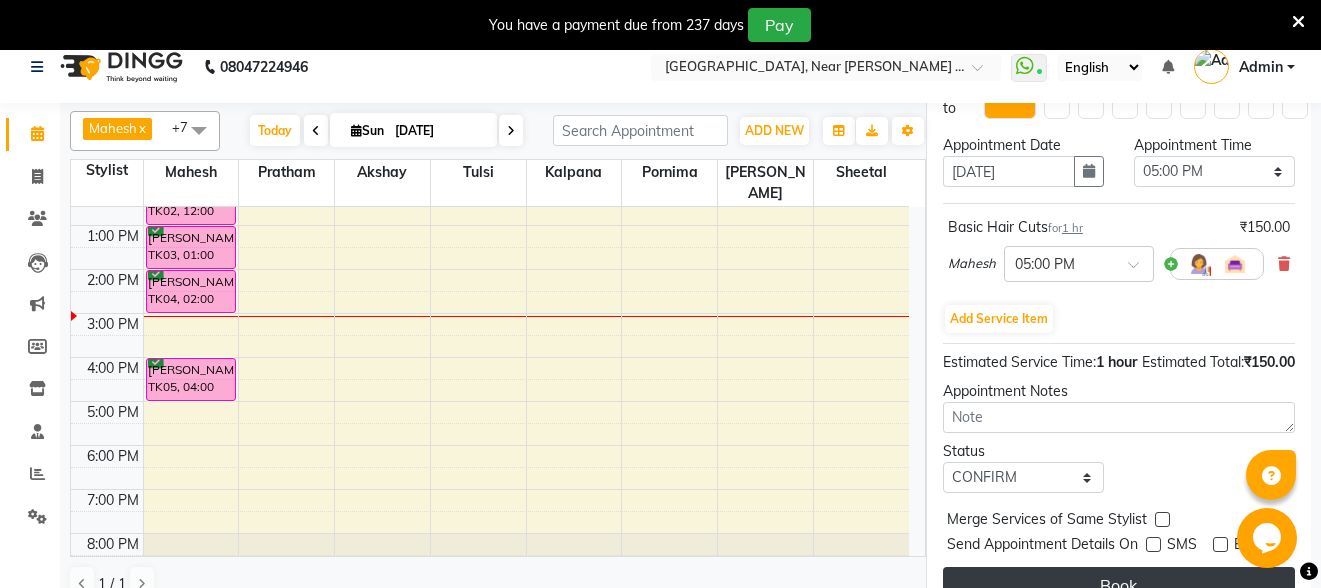 click on "Book" at bounding box center (1119, 585) 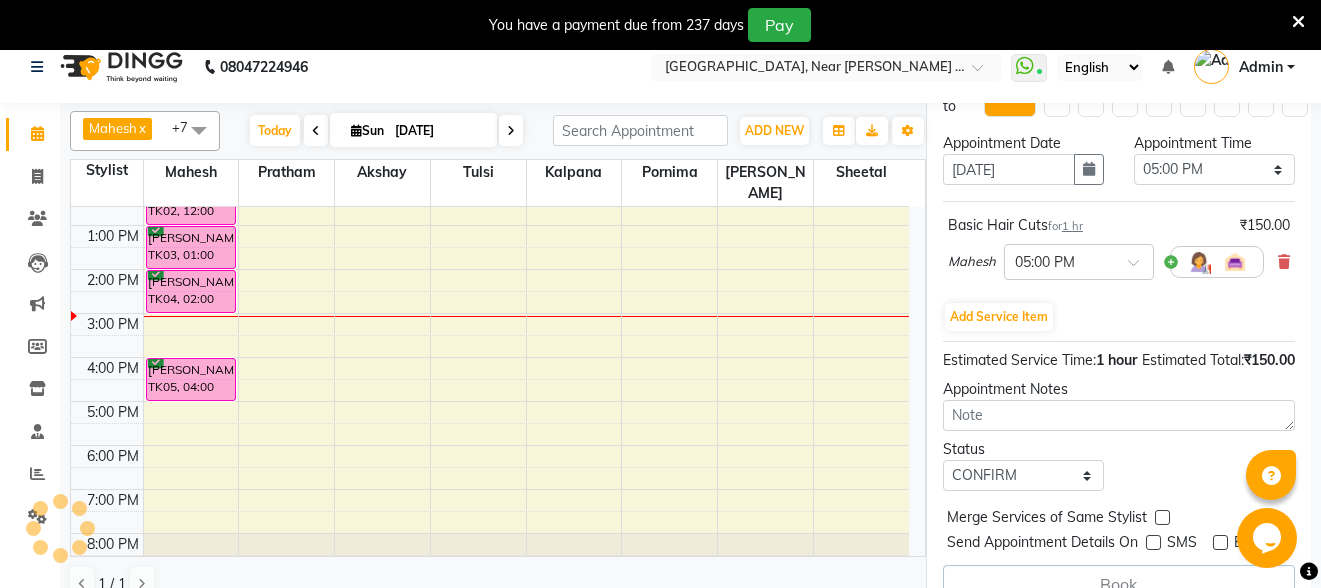 select on "32229" 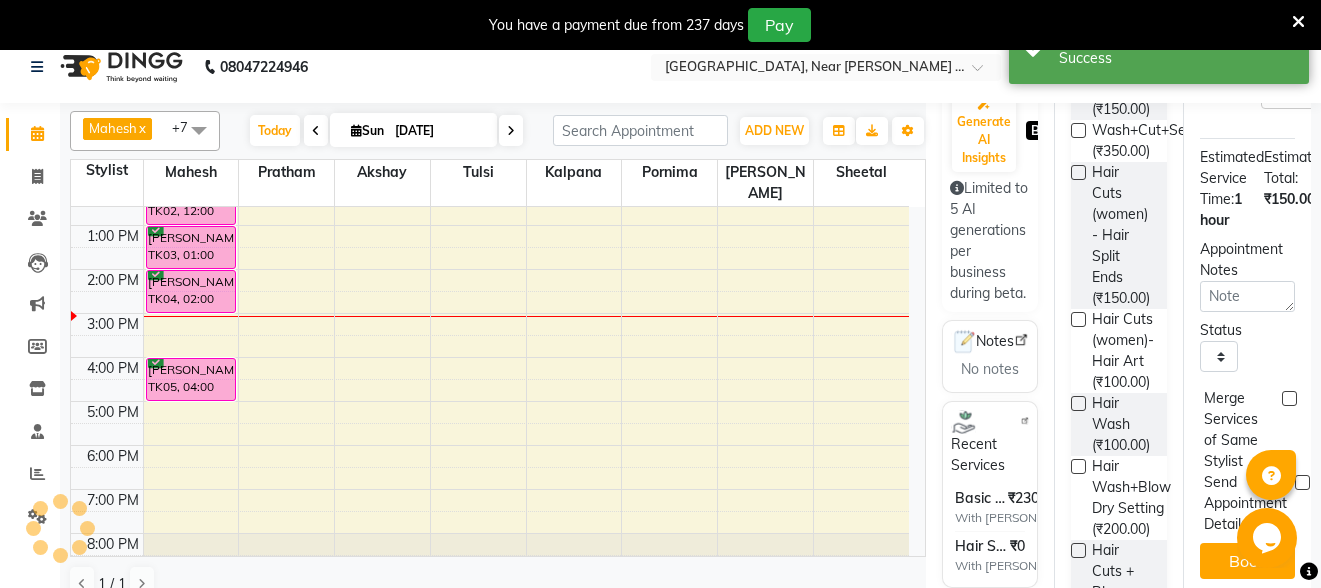 scroll, scrollTop: 0, scrollLeft: 0, axis: both 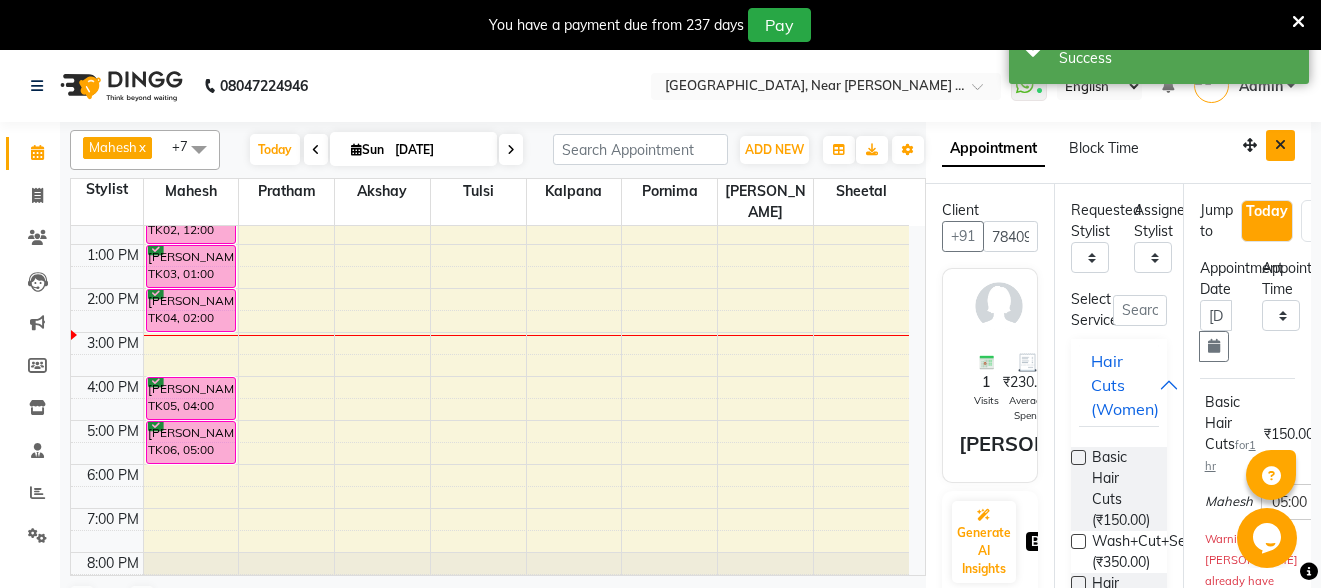 click at bounding box center (1280, 145) 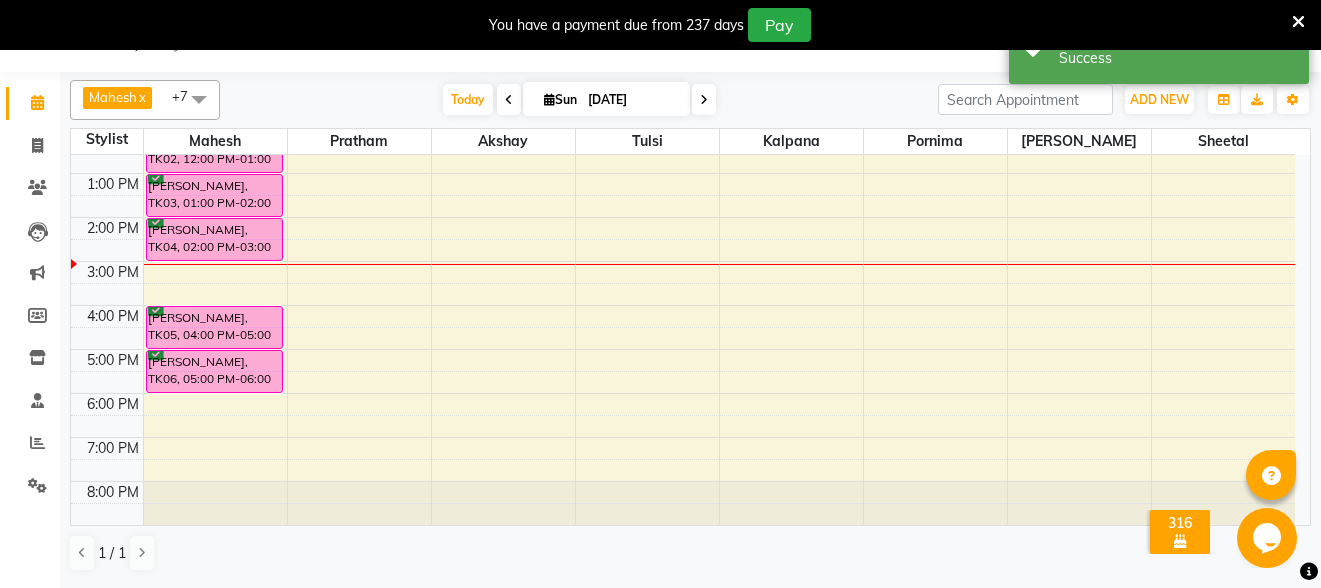 click on "8:00 AM 9:00 AM 10:00 AM 11:00 AM 12:00 PM 1:00 PM 2:00 PM 3:00 PM 4:00 PM 5:00 PM 6:00 PM 7:00 PM 8:00 PM     [PERSON_NAME], TK02, 12:00 PM-01:00 PM,  Basic Hair Cuts     Pooja Muppidwar, TK03, 01:00 PM-02:00 PM,  Basic Hair Cuts     [PERSON_NAME], TK04, 02:00 PM-03:00 PM,  Basic Hair Cuts     [PERSON_NAME], TK05, 04:00 PM-05:00 PM,  Basic Hair Cuts     [PERSON_NAME], TK06, 05:00 PM-06:00 PM,  Basic Hair Cuts" at bounding box center [683, 239] 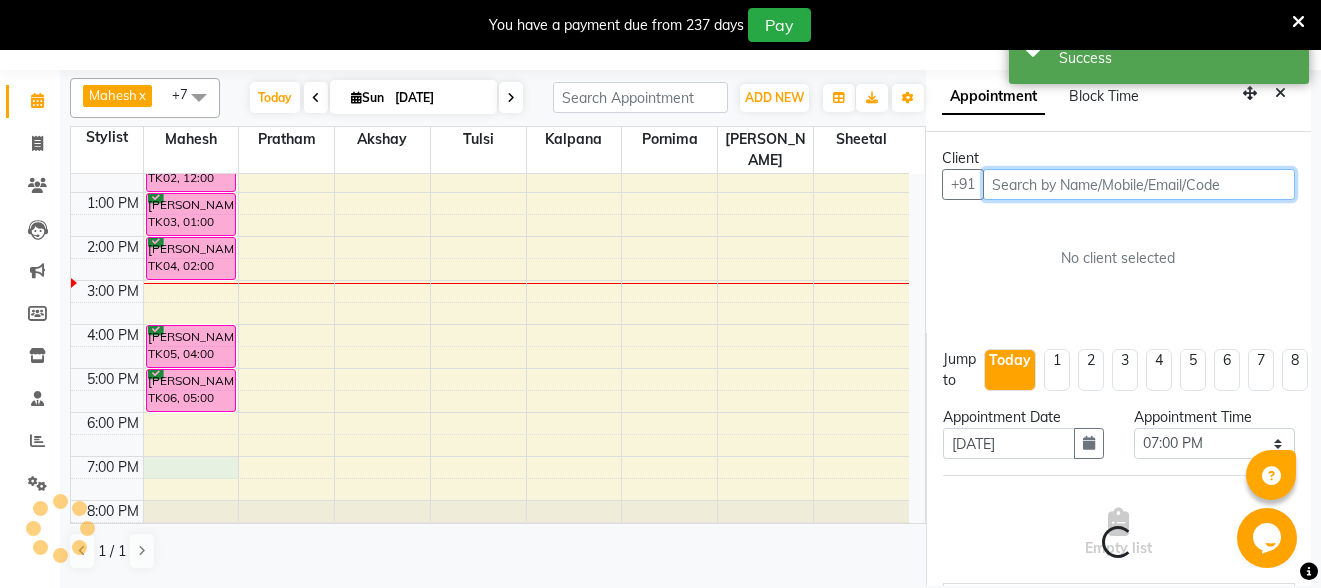 scroll, scrollTop: 55, scrollLeft: 0, axis: vertical 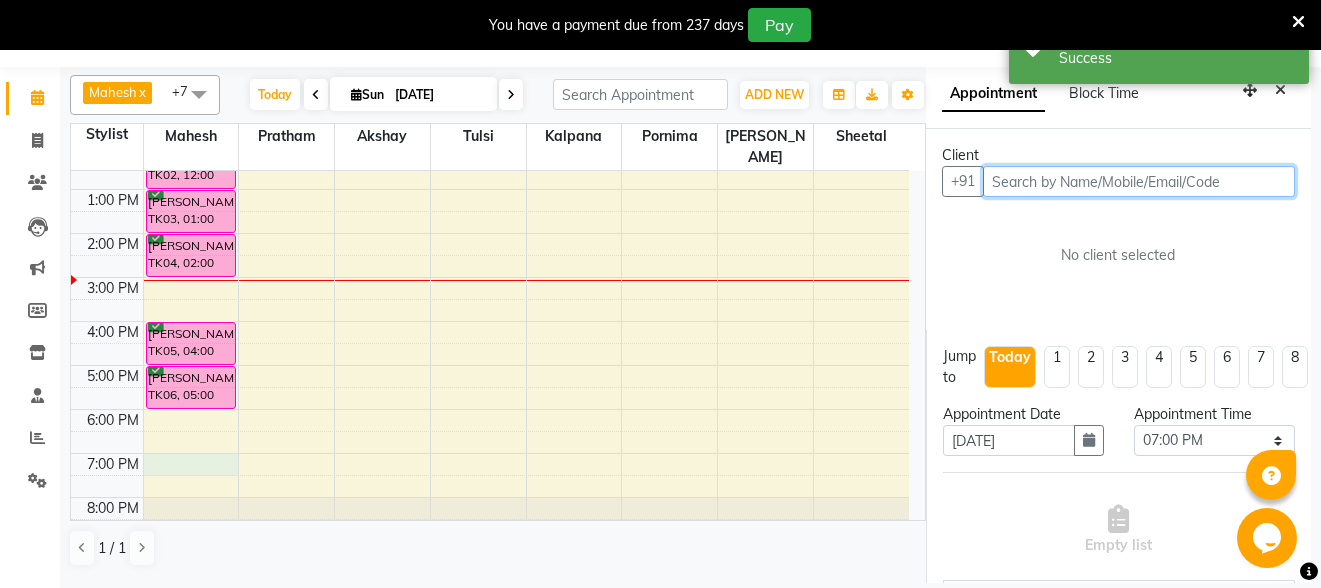 click at bounding box center [1139, 181] 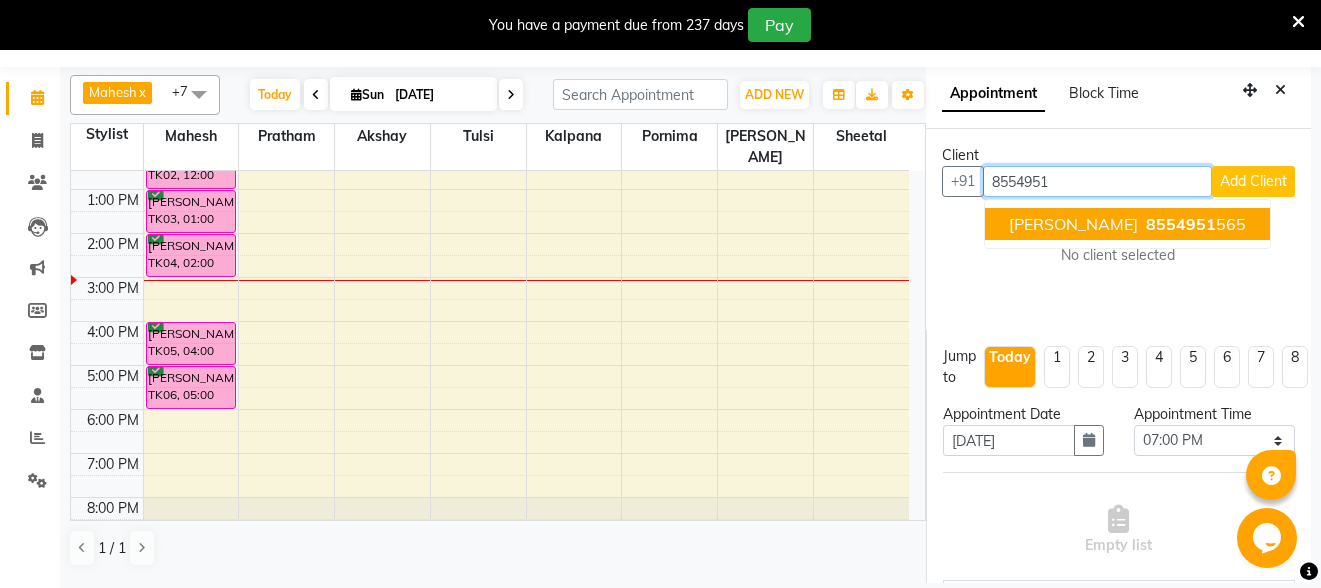 click on "[PERSON_NAME]" at bounding box center (1073, 224) 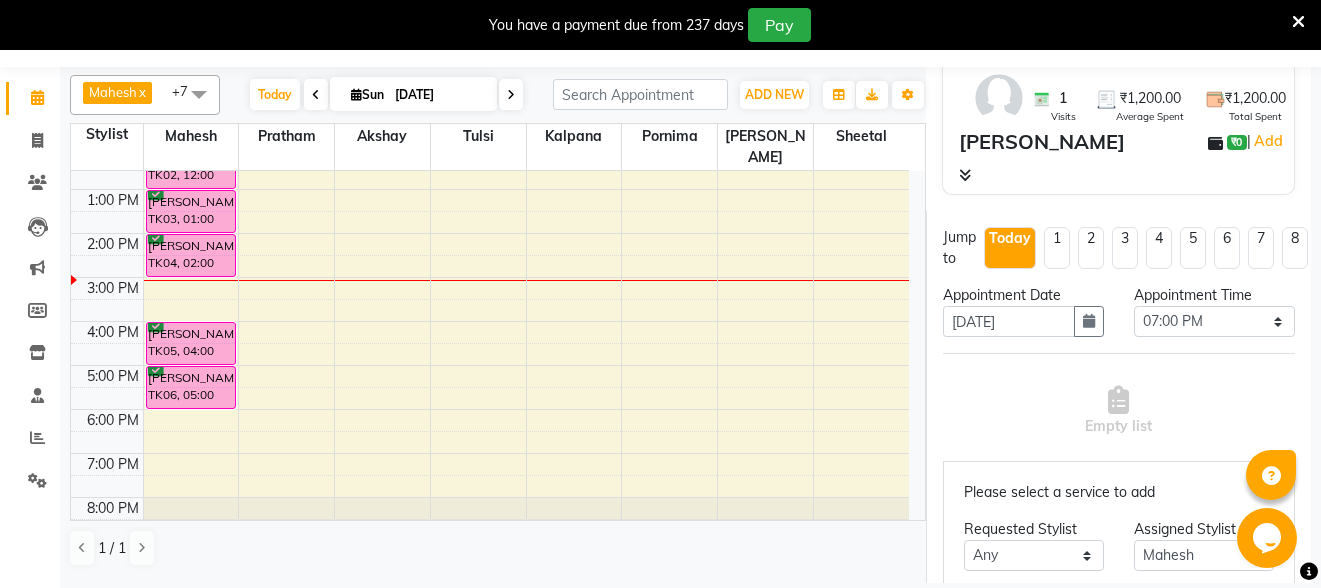 scroll, scrollTop: 200, scrollLeft: 0, axis: vertical 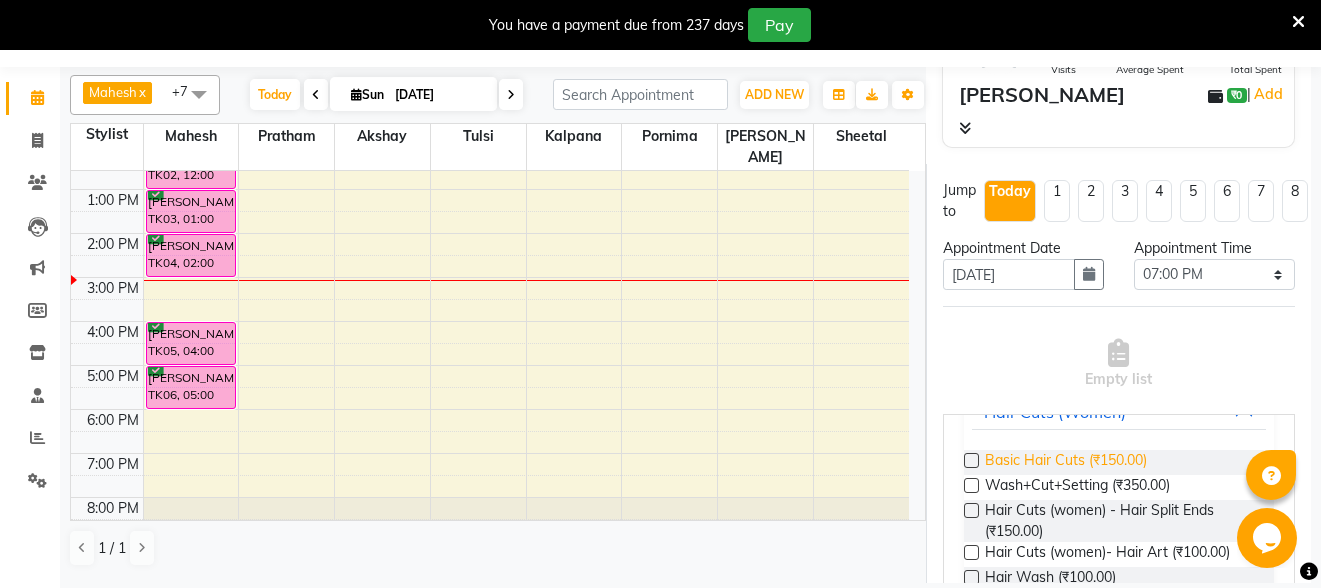 type on "8554951565" 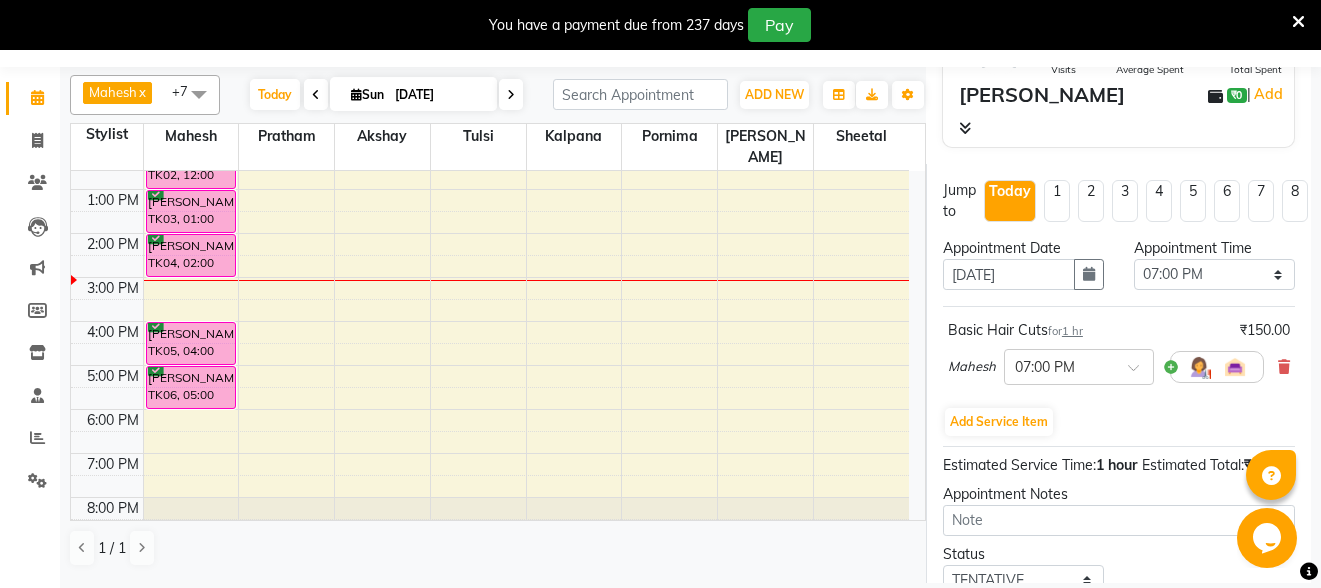 scroll, scrollTop: 392, scrollLeft: 0, axis: vertical 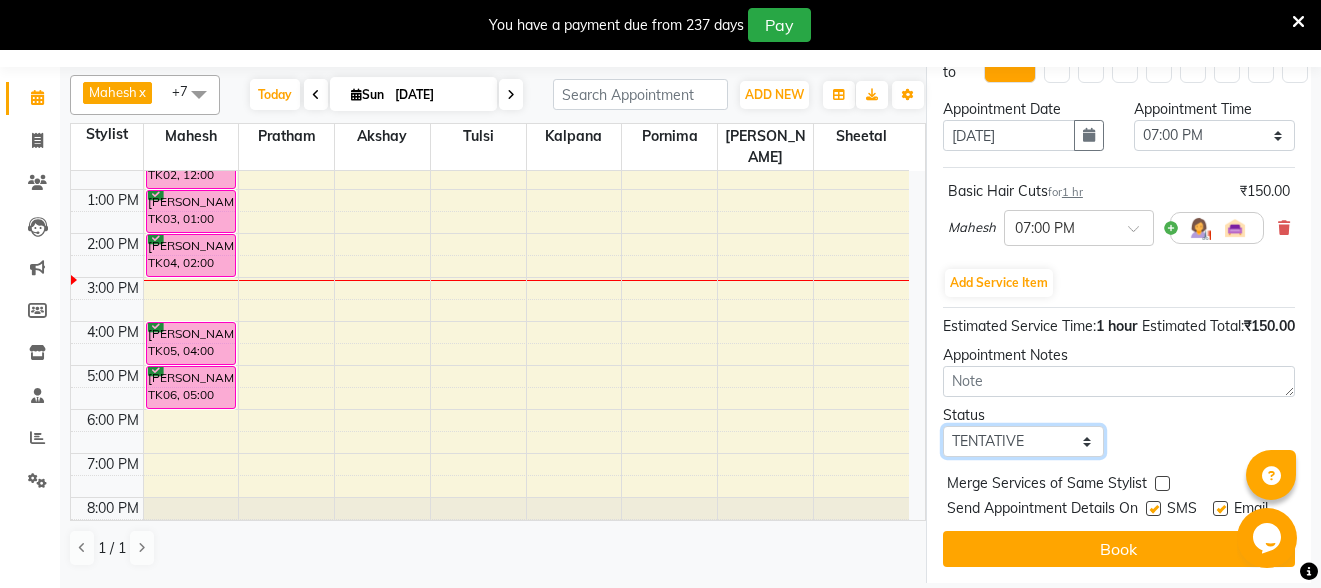 click on "Select TENTATIVE CONFIRM CHECK-IN UPCOMING" at bounding box center (1023, 441) 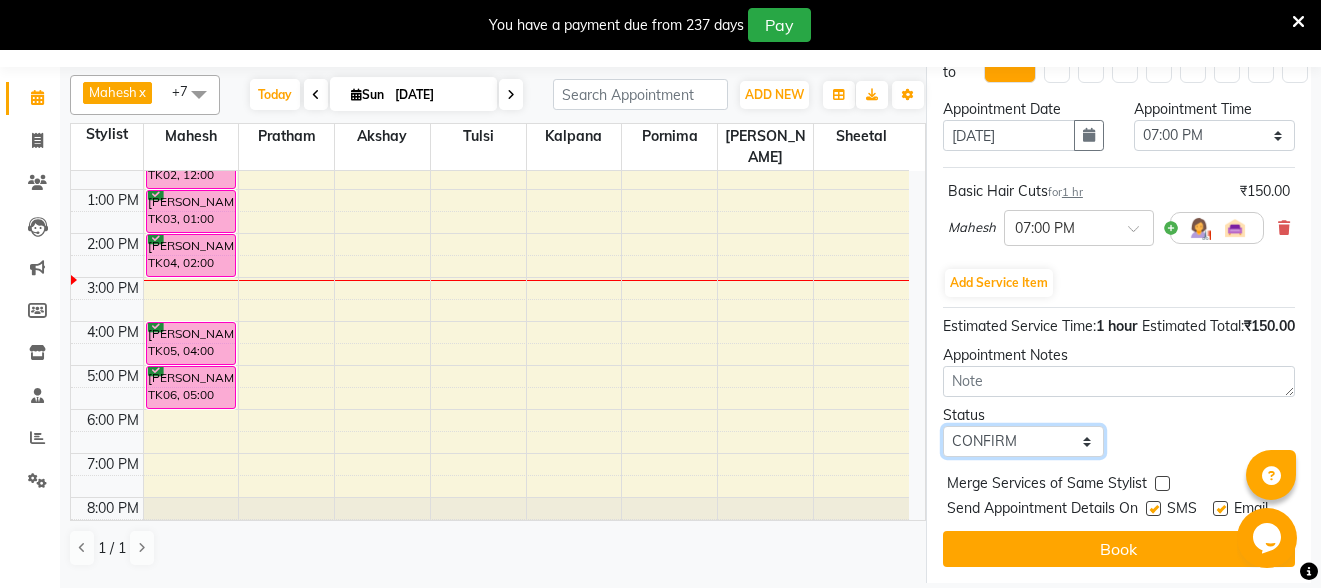 click on "Select TENTATIVE CONFIRM CHECK-IN UPCOMING" at bounding box center (1023, 441) 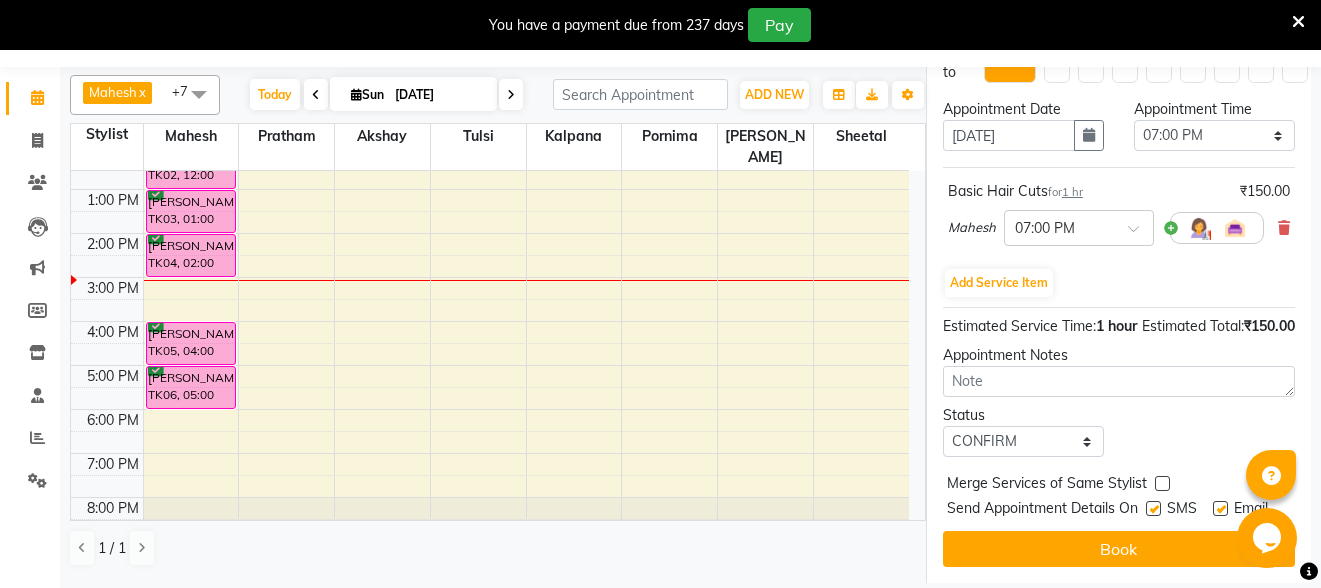 click at bounding box center [1153, 508] 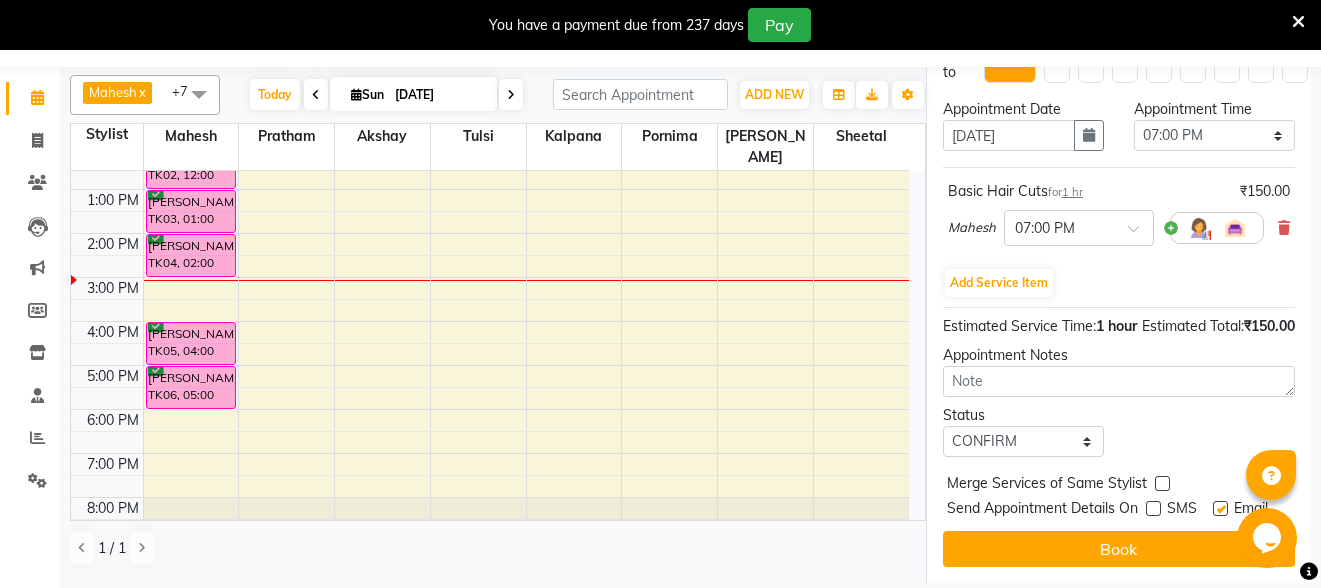 drag, startPoint x: 1208, startPoint y: 475, endPoint x: 1219, endPoint y: 478, distance: 11.401754 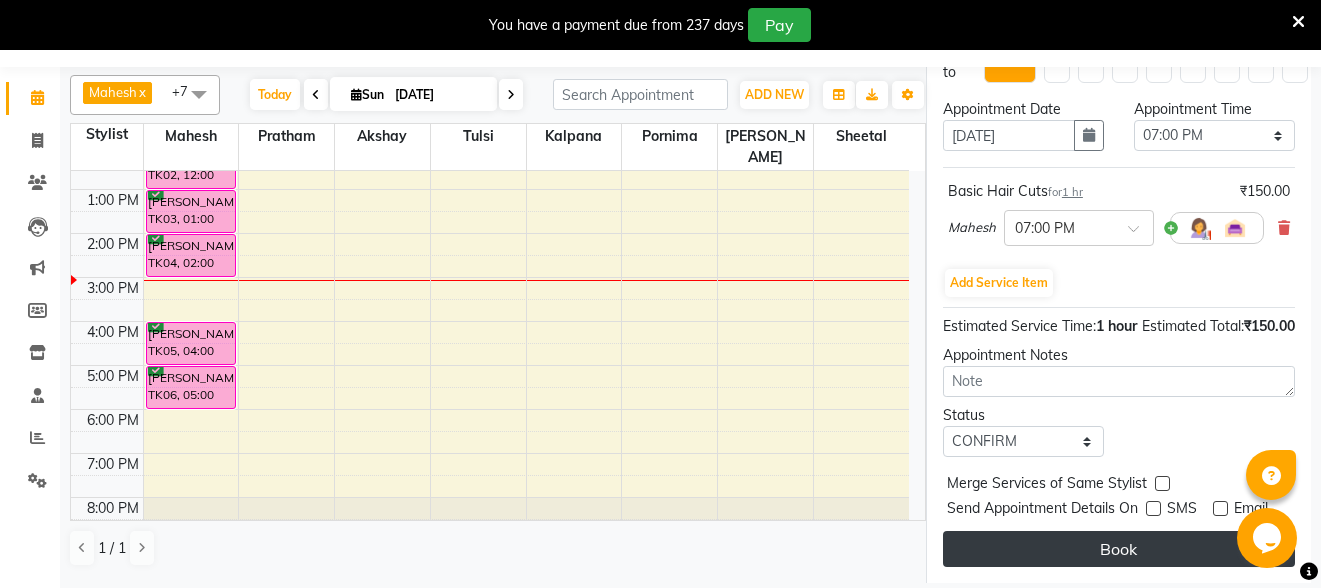 click on "Book" at bounding box center [1119, 549] 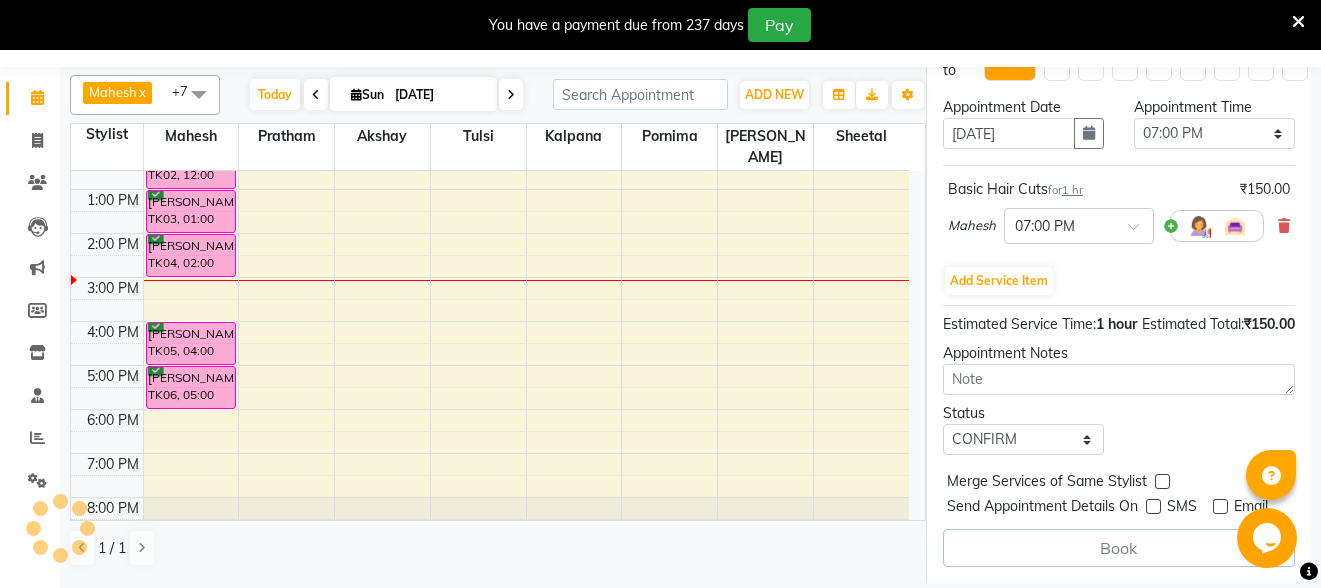 select on "32229" 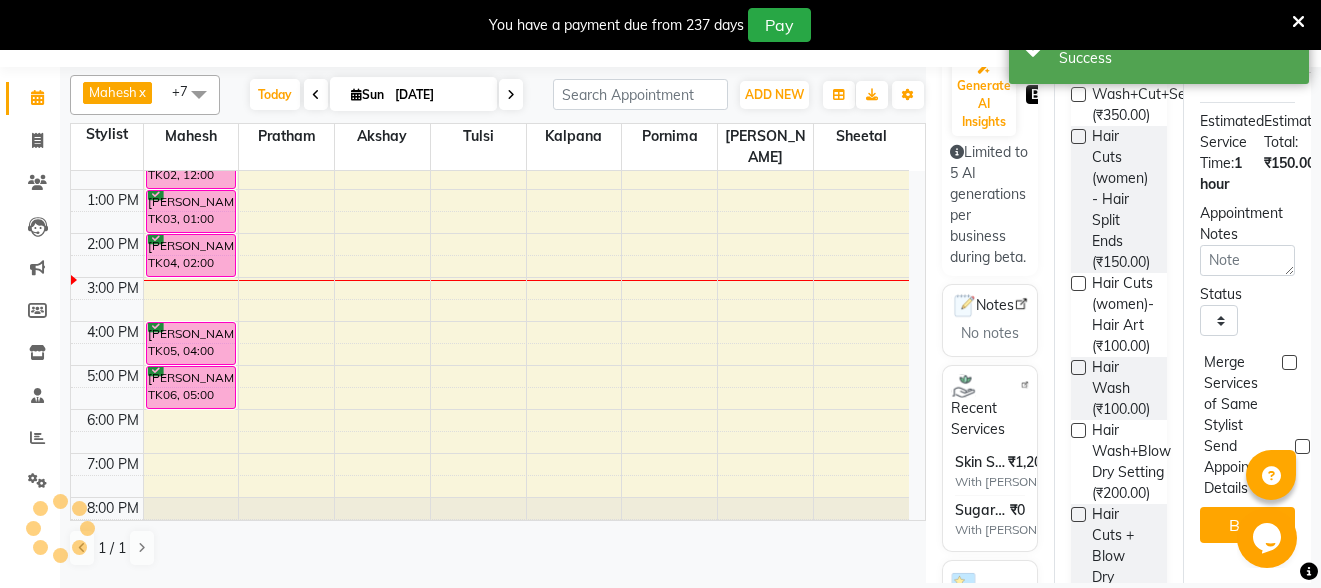 scroll, scrollTop: 0, scrollLeft: 0, axis: both 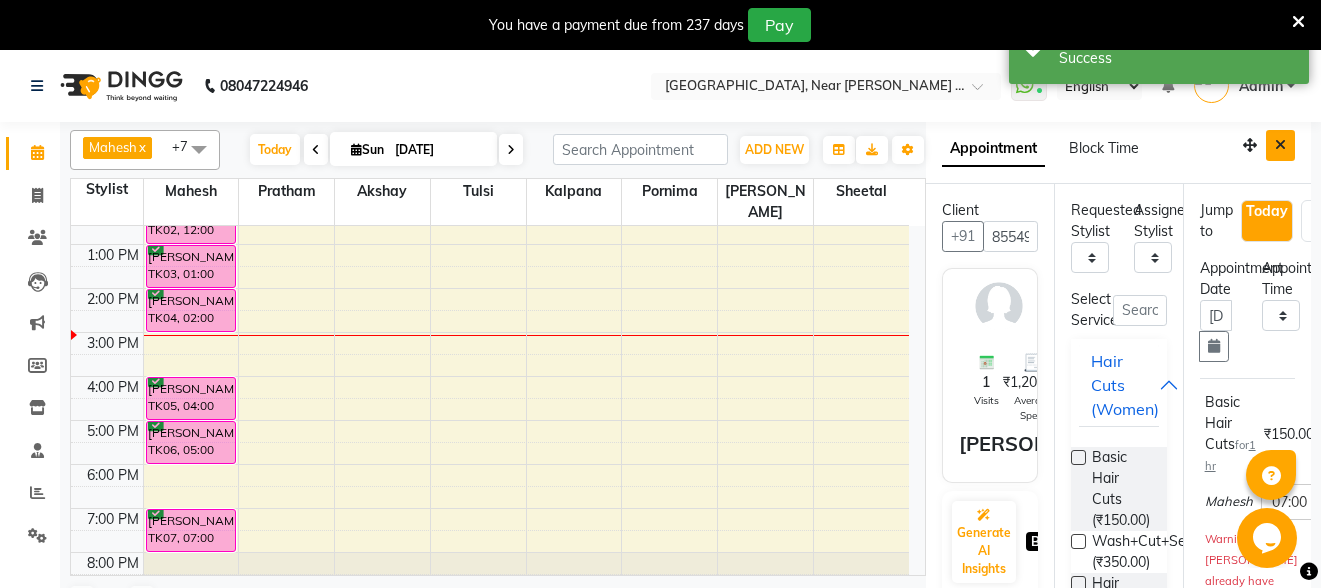 click at bounding box center [1280, 145] 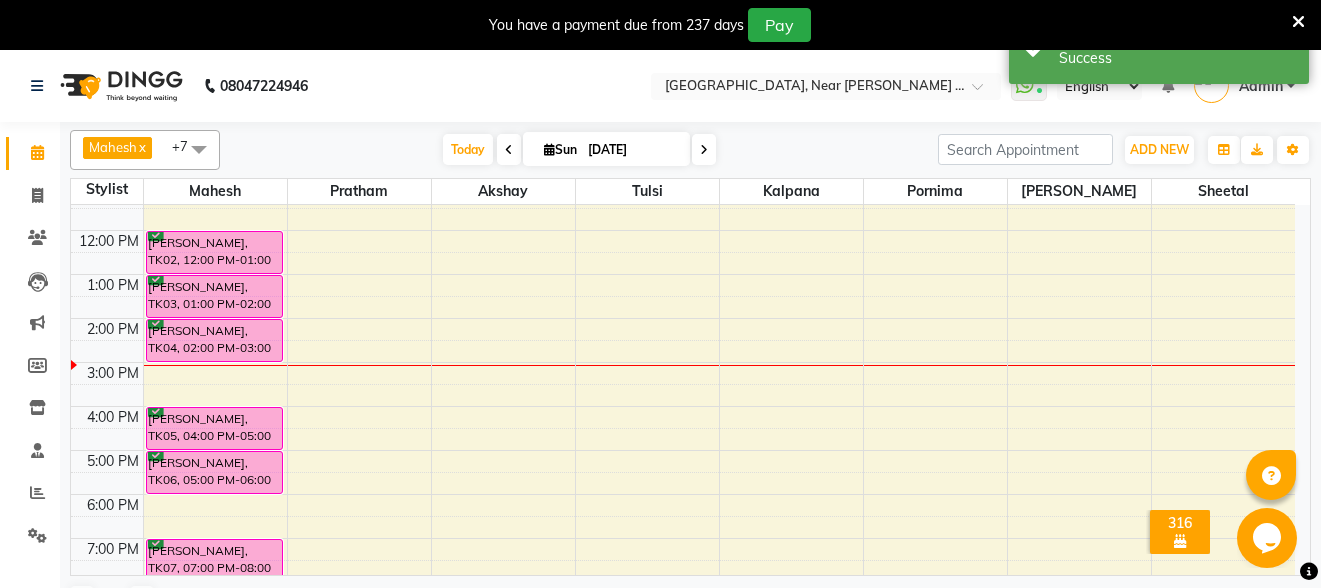 scroll, scrollTop: 101, scrollLeft: 0, axis: vertical 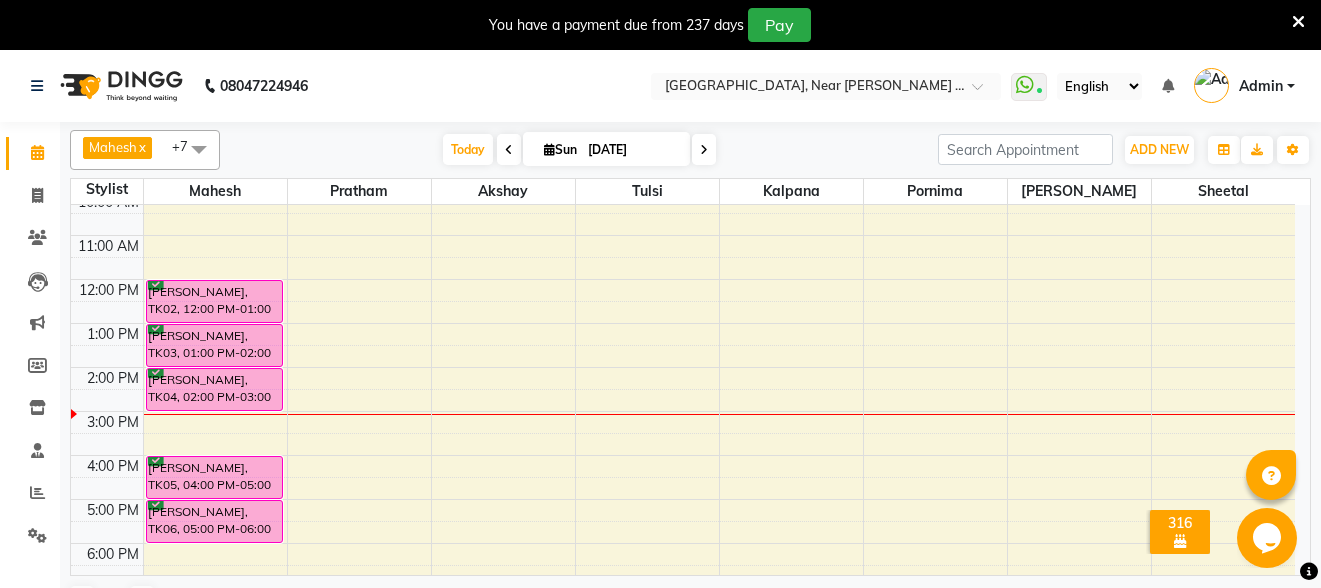 click on "8:00 AM 9:00 AM 10:00 AM 11:00 AM 12:00 PM 1:00 PM 2:00 PM 3:00 PM 4:00 PM 5:00 PM 6:00 PM 7:00 PM 8:00 PM     [PERSON_NAME], TK02, 12:00 PM-01:00 PM,  Basic Hair Cuts     Pooja Muppidwar, TK03, 01:00 PM-02:00 PM,  Basic Hair Cuts     [PERSON_NAME], TK04, 02:00 PM-03:00 PM,  Basic Hair Cuts     [PERSON_NAME], TK05, 04:00 PM-05:00 PM,  Basic Hair Cuts     [PERSON_NAME], TK06, 05:00 PM-06:00 PM,  Basic Hair Cuts     [PERSON_NAME], TK07, 07:00 PM-08:00 PM,  Basic Hair Cuts" at bounding box center (683, 389) 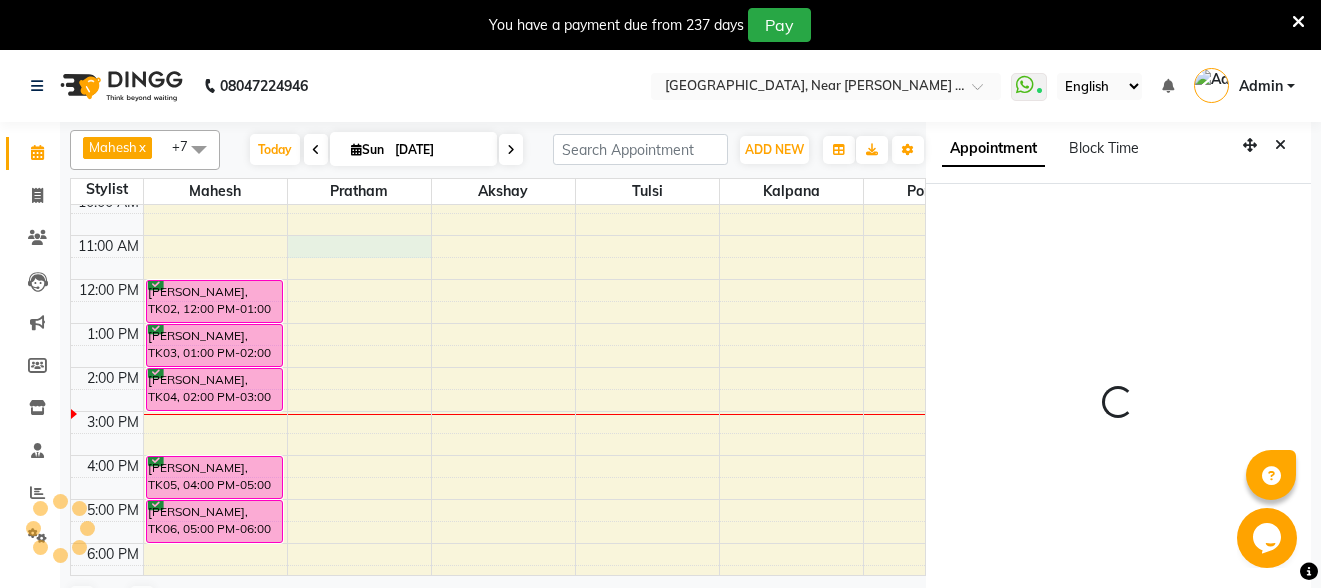 scroll, scrollTop: 19, scrollLeft: 0, axis: vertical 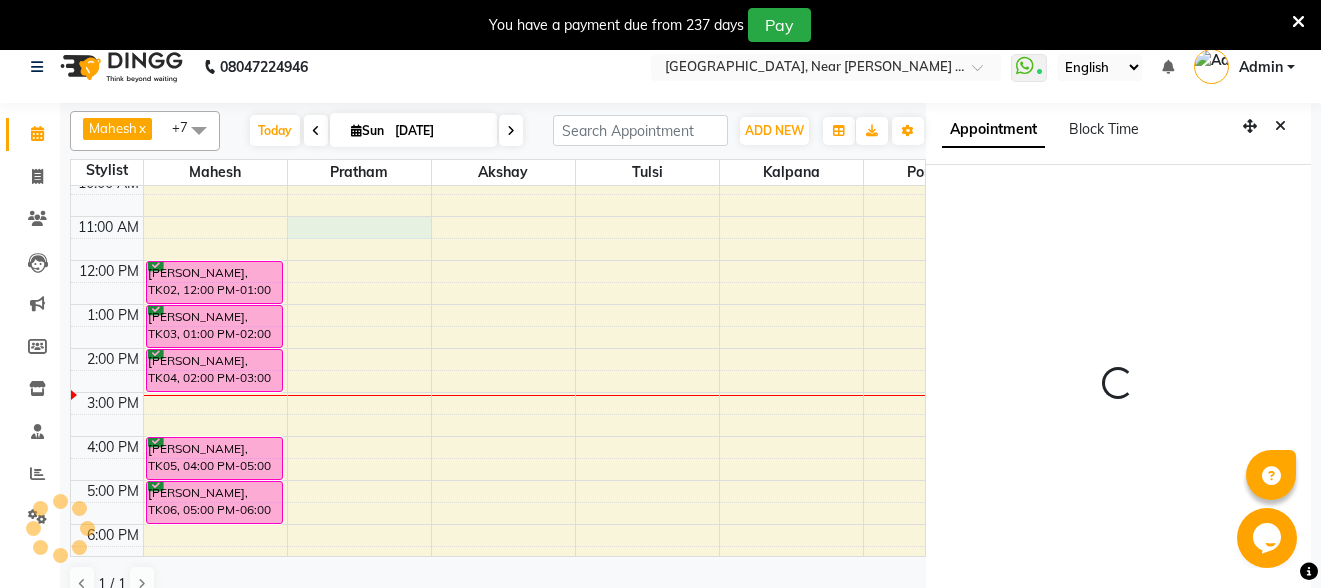 select on "32251" 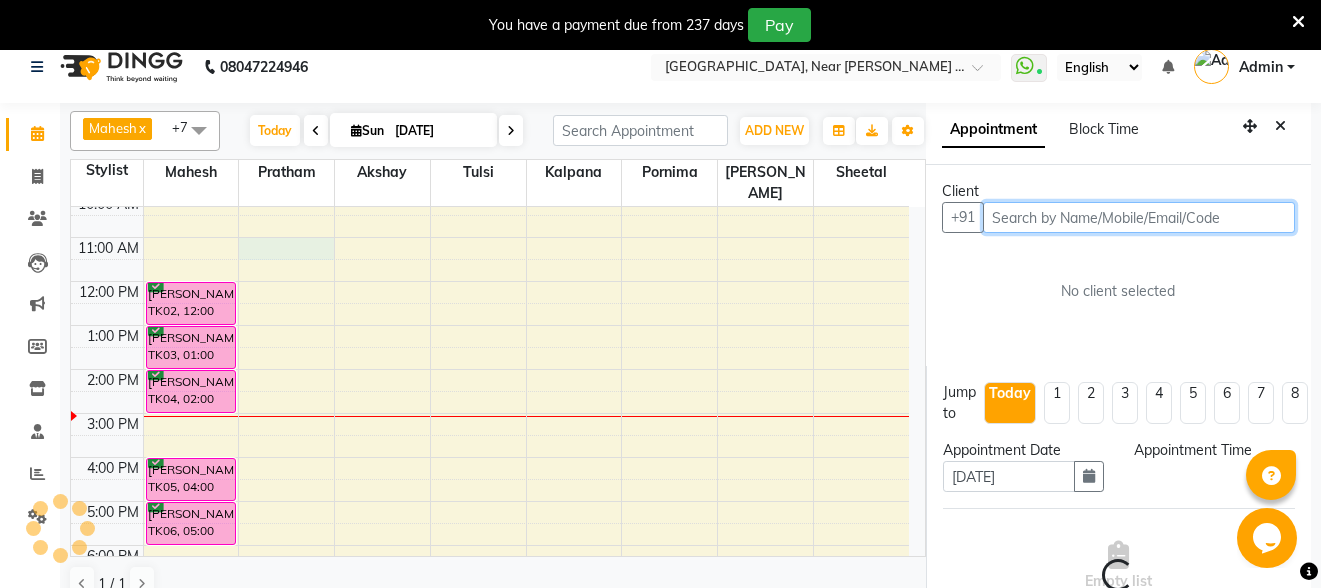 select on "660" 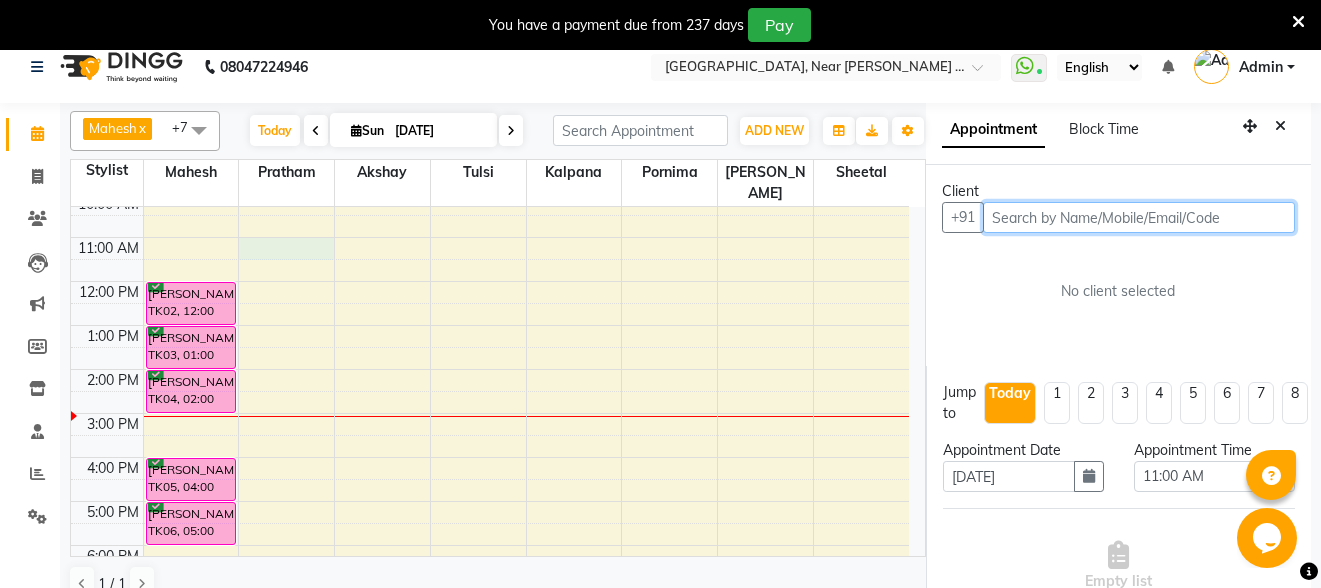 click at bounding box center (1139, 217) 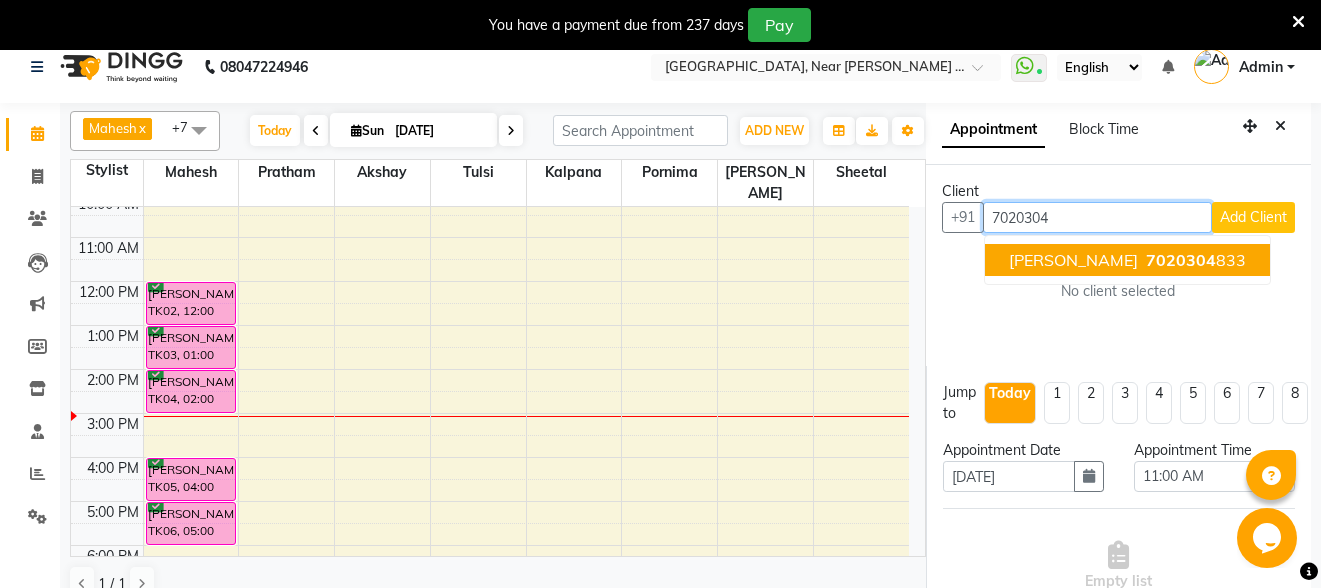 click on "[PERSON_NAME]" at bounding box center [1073, 260] 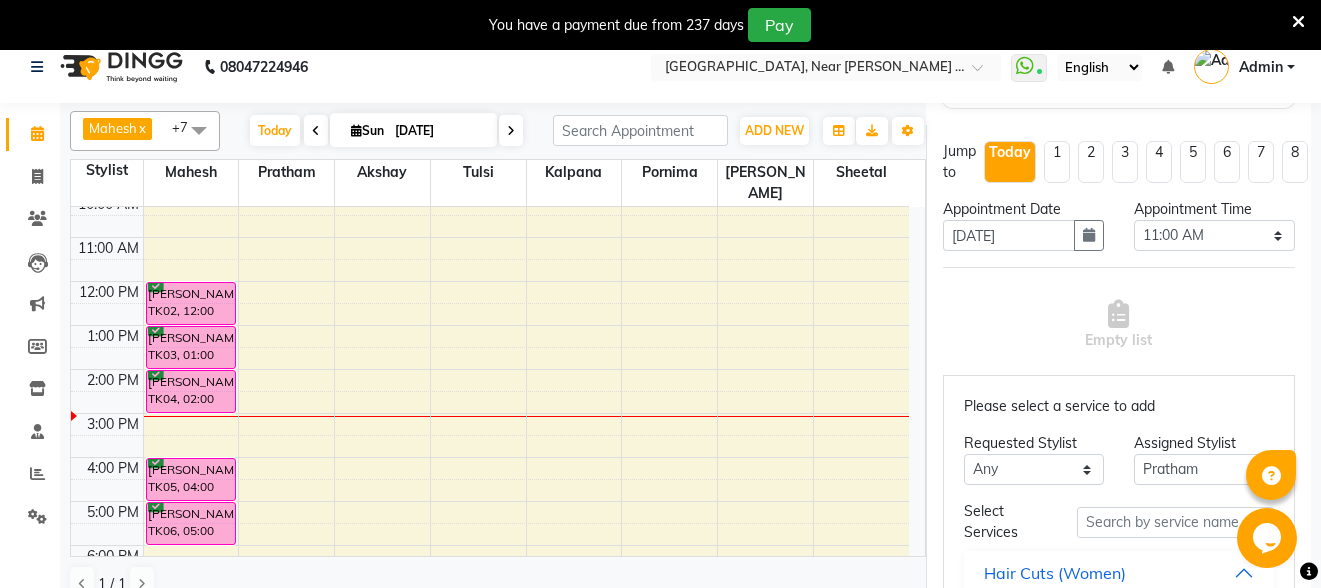 scroll, scrollTop: 300, scrollLeft: 0, axis: vertical 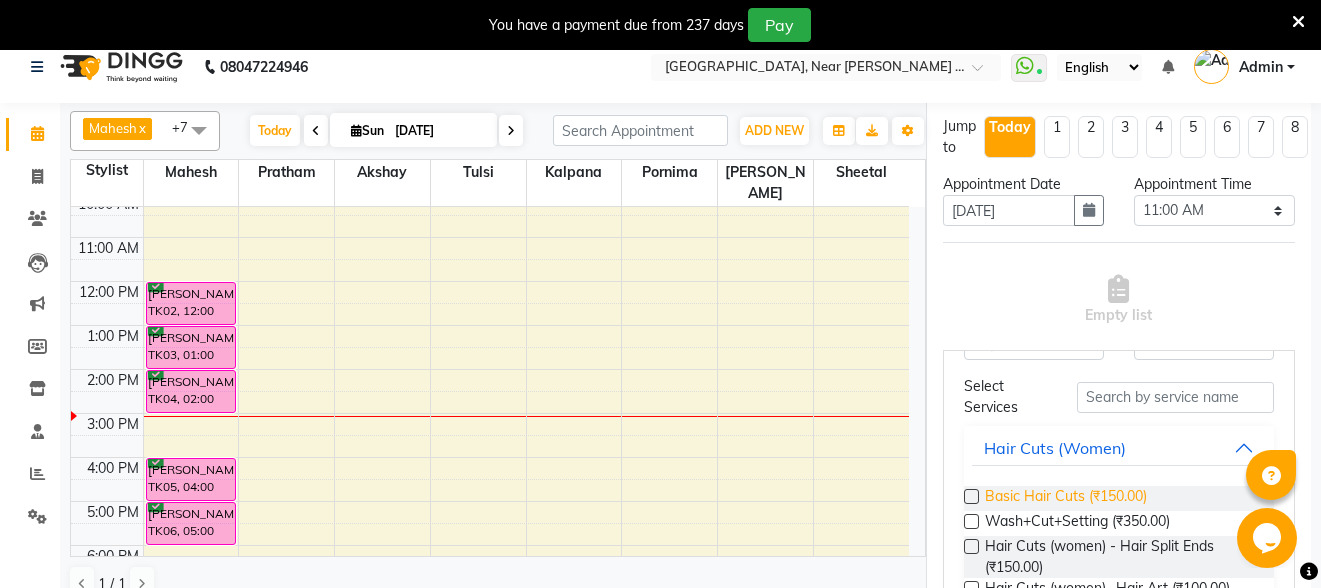 type on "7020304833" 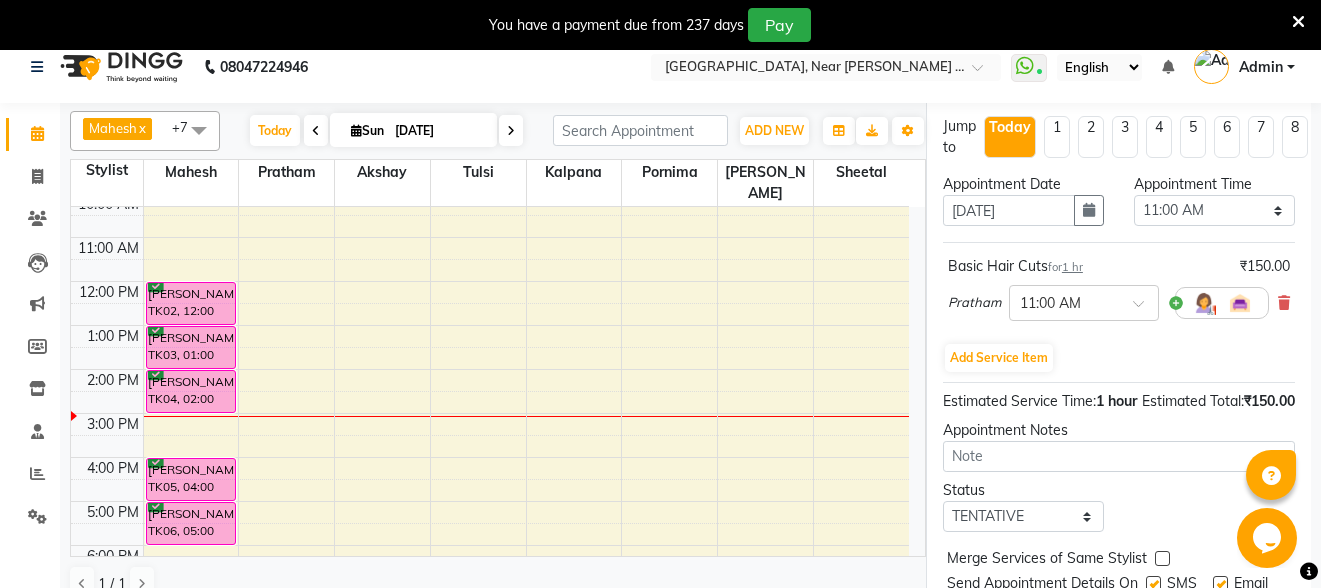 scroll, scrollTop: 392, scrollLeft: 0, axis: vertical 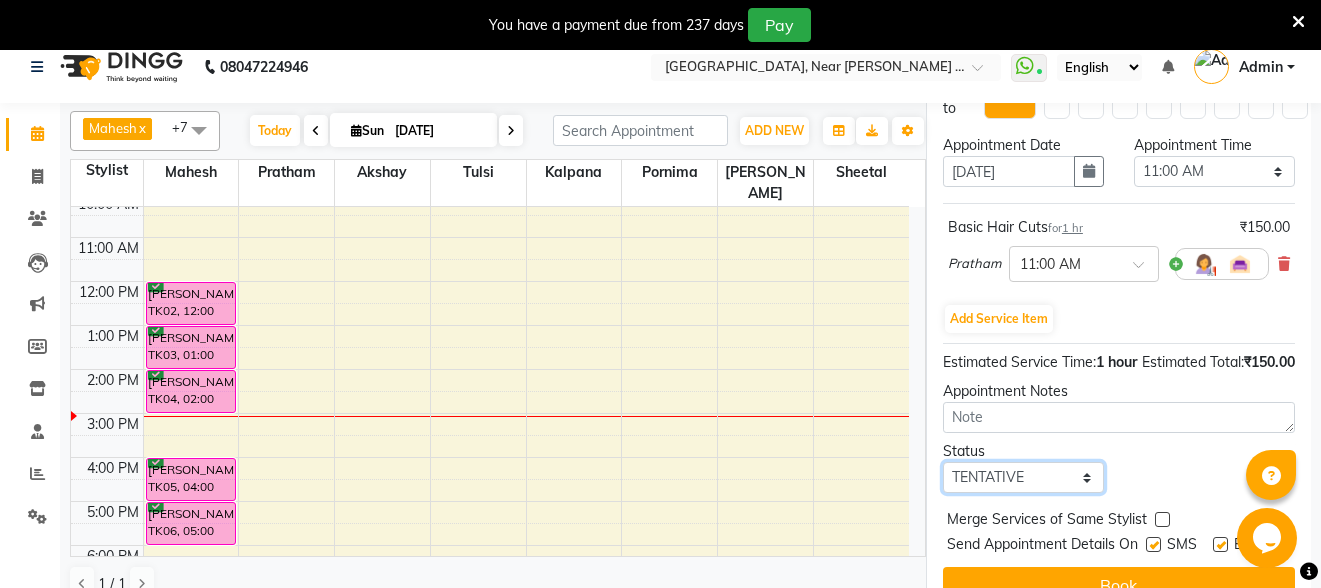 click on "Select TENTATIVE CONFIRM CHECK-IN UPCOMING" at bounding box center (1023, 477) 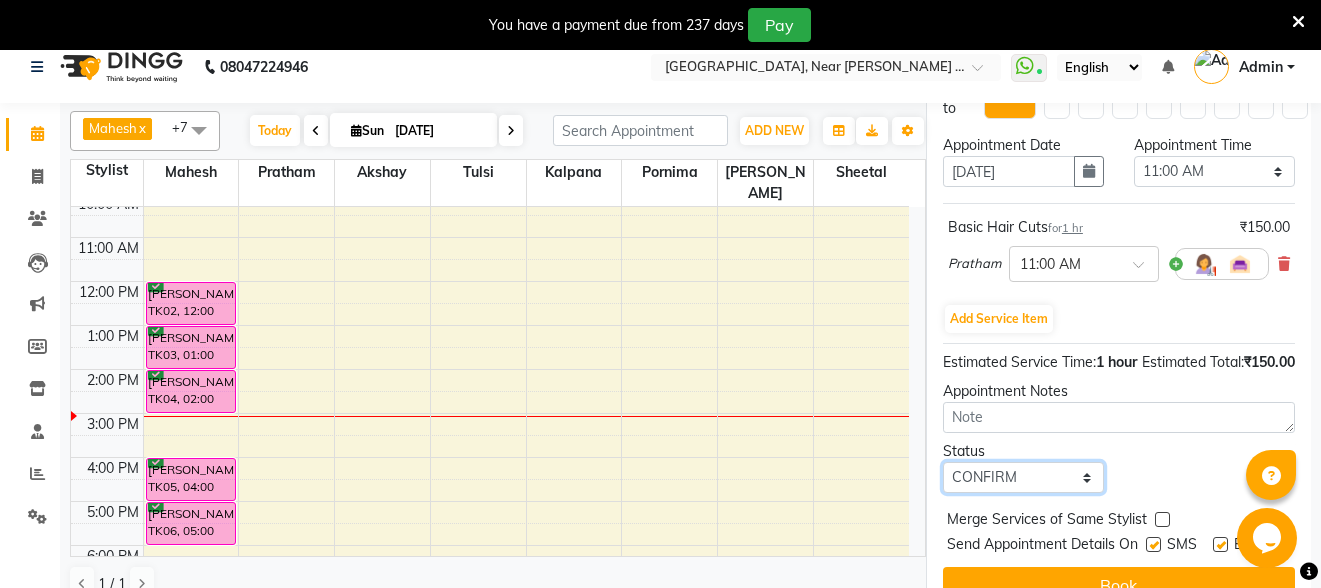 click on "Select TENTATIVE CONFIRM CHECK-IN UPCOMING" at bounding box center (1023, 477) 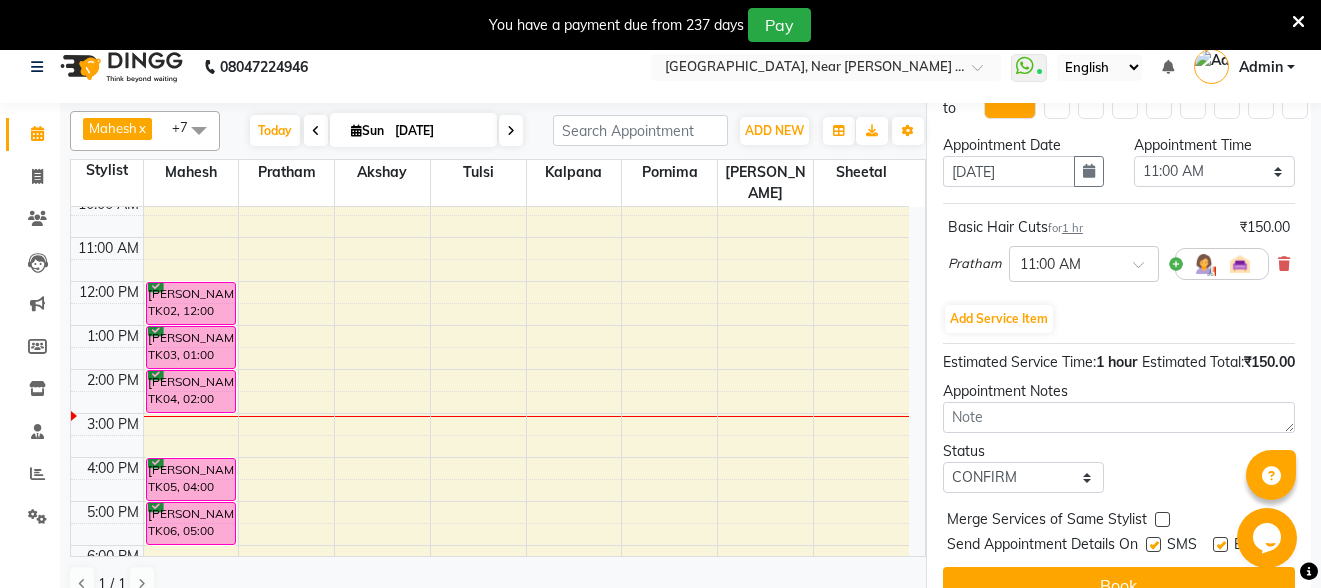 click at bounding box center (1153, 544) 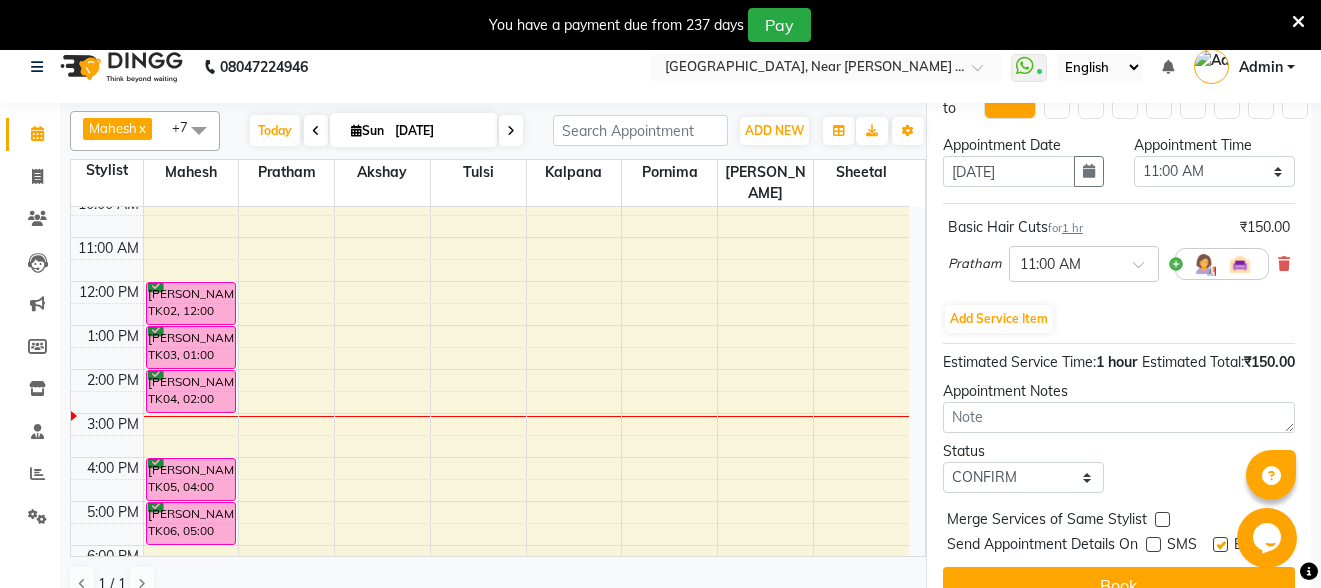 click at bounding box center [1220, 544] 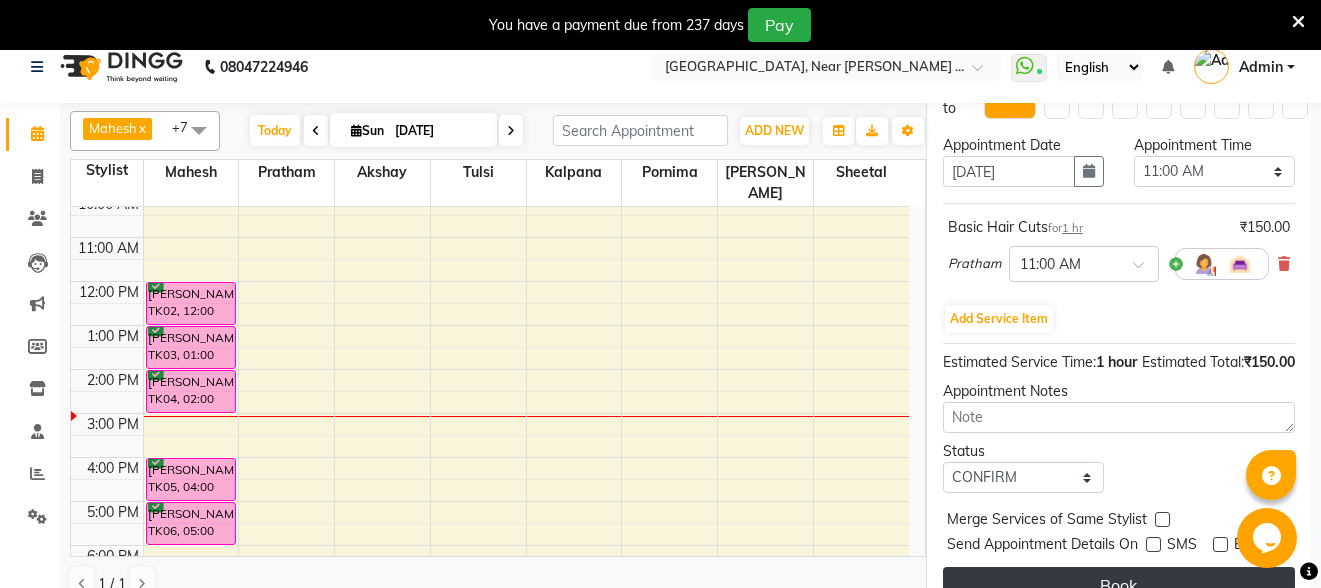 click on "Book" at bounding box center [1119, 585] 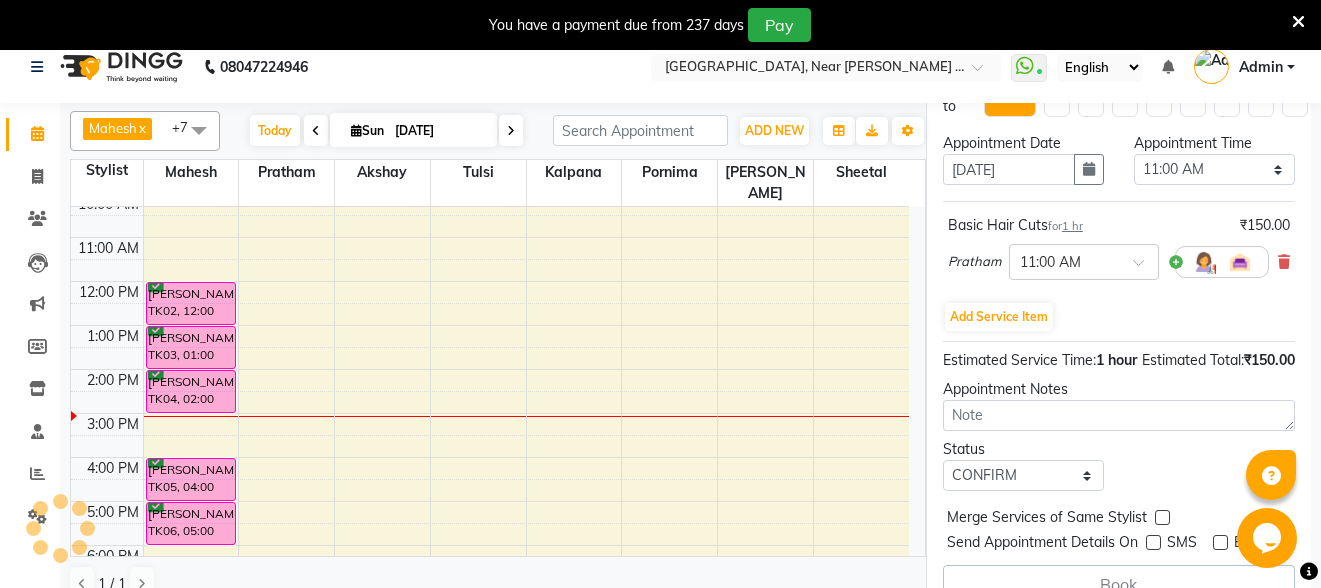 select on "32251" 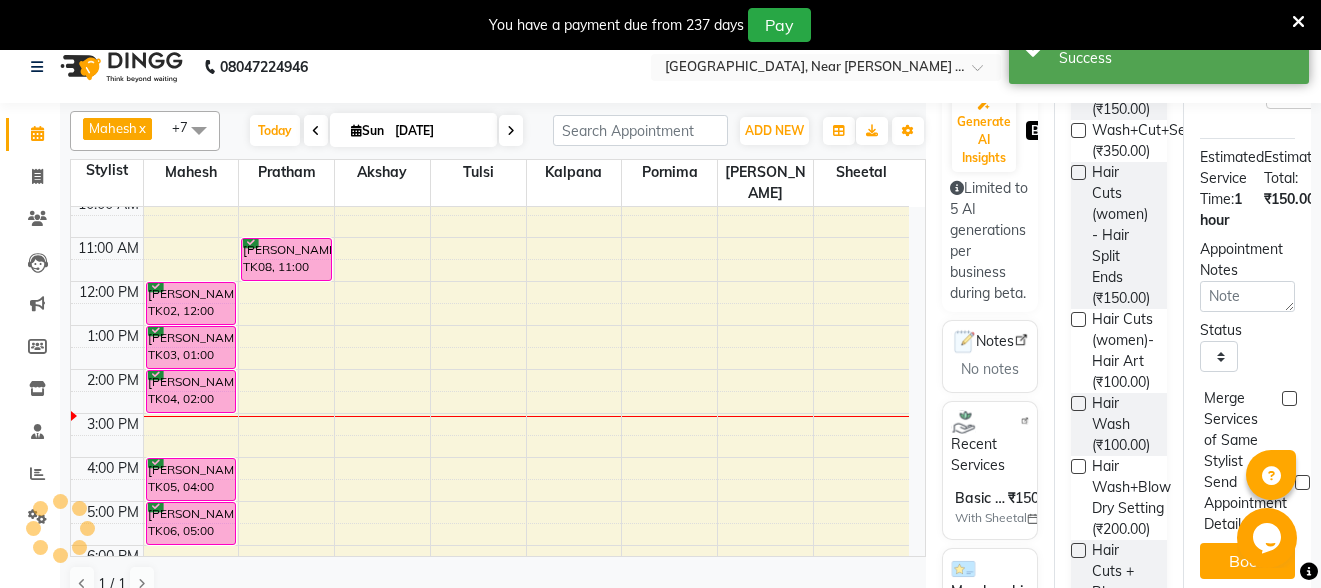 scroll, scrollTop: 0, scrollLeft: 0, axis: both 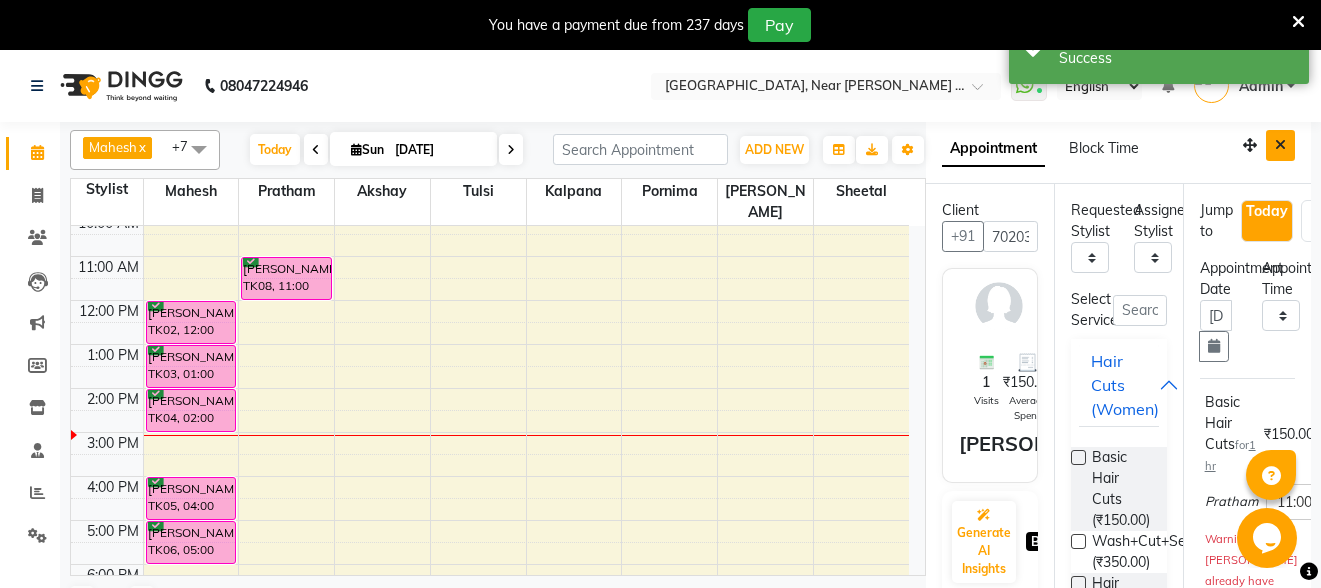 click at bounding box center [1280, 145] 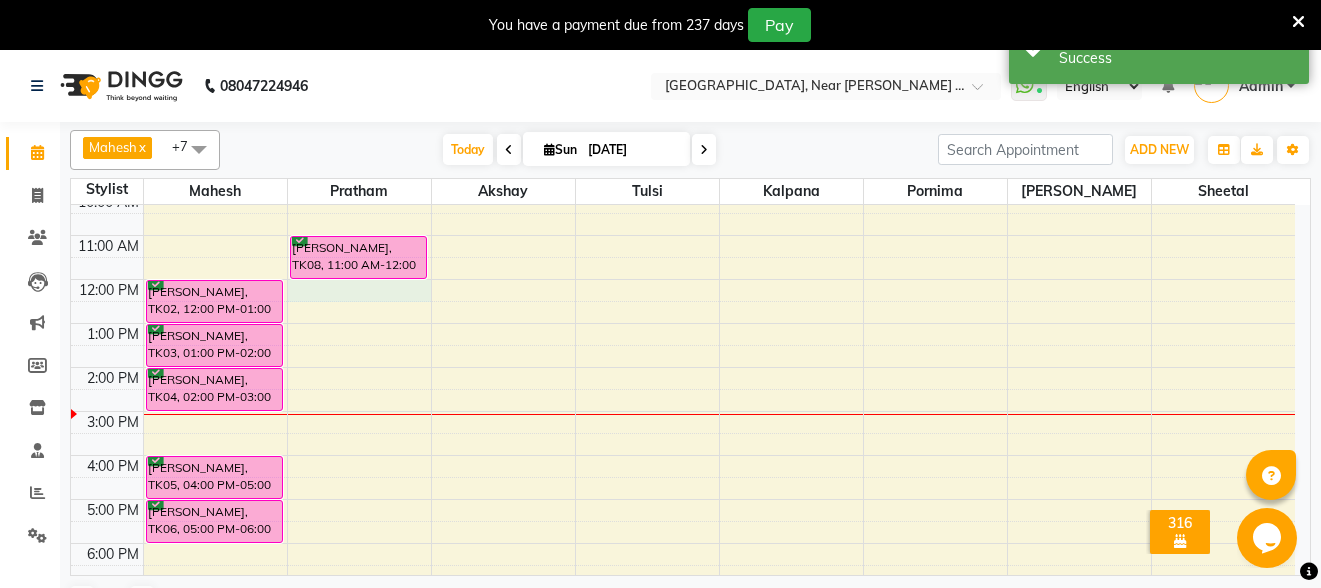 click on "8:00 AM 9:00 AM 10:00 AM 11:00 AM 12:00 PM 1:00 PM 2:00 PM 3:00 PM 4:00 PM 5:00 PM 6:00 PM 7:00 PM 8:00 PM     [PERSON_NAME], TK02, 12:00 PM-01:00 PM,  Basic Hair Cuts     Pooja Muppidwar, TK03, 01:00 PM-02:00 PM,  Basic Hair Cuts     [PERSON_NAME], TK04, 02:00 PM-03:00 PM,  Basic Hair Cuts     [PERSON_NAME], TK05, 04:00 PM-05:00 PM,  Basic Hair Cuts     [PERSON_NAME], TK06, 05:00 PM-06:00 PM,  Basic Hair Cuts     [PERSON_NAME], TK07, 07:00 PM-08:00 PM,  Basic Hair Cuts     [PERSON_NAME], TK08, 11:00 AM-12:00 PM,  Basic Hair Cuts" at bounding box center (683, 389) 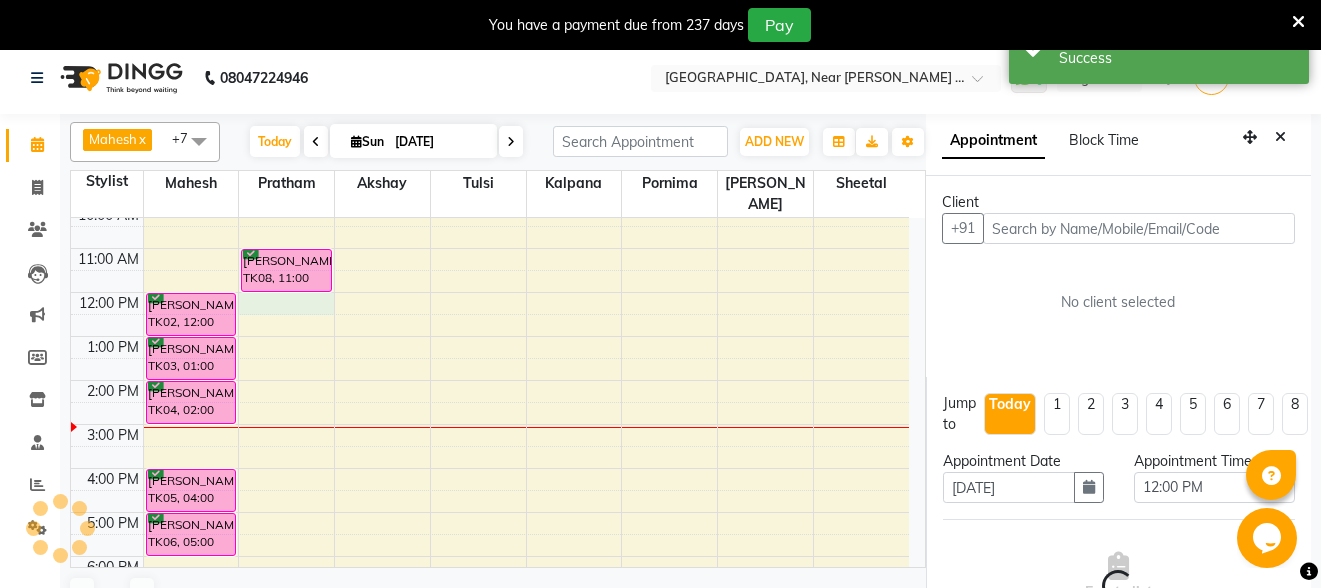 scroll, scrollTop: 43, scrollLeft: 0, axis: vertical 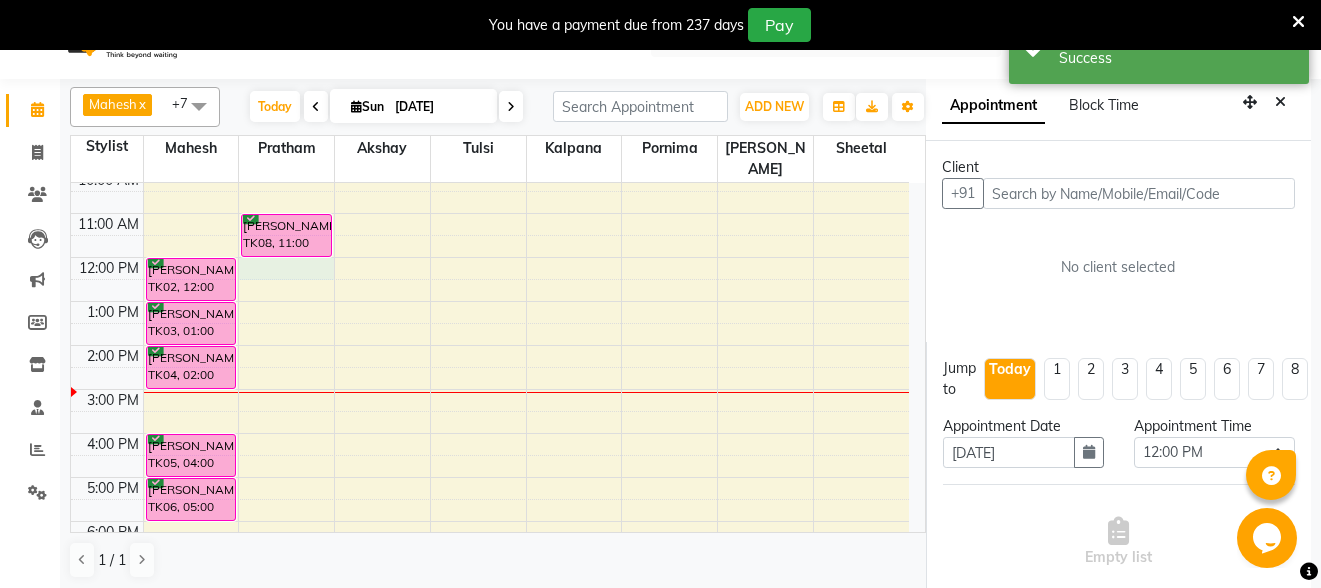 click at bounding box center [1139, 193] 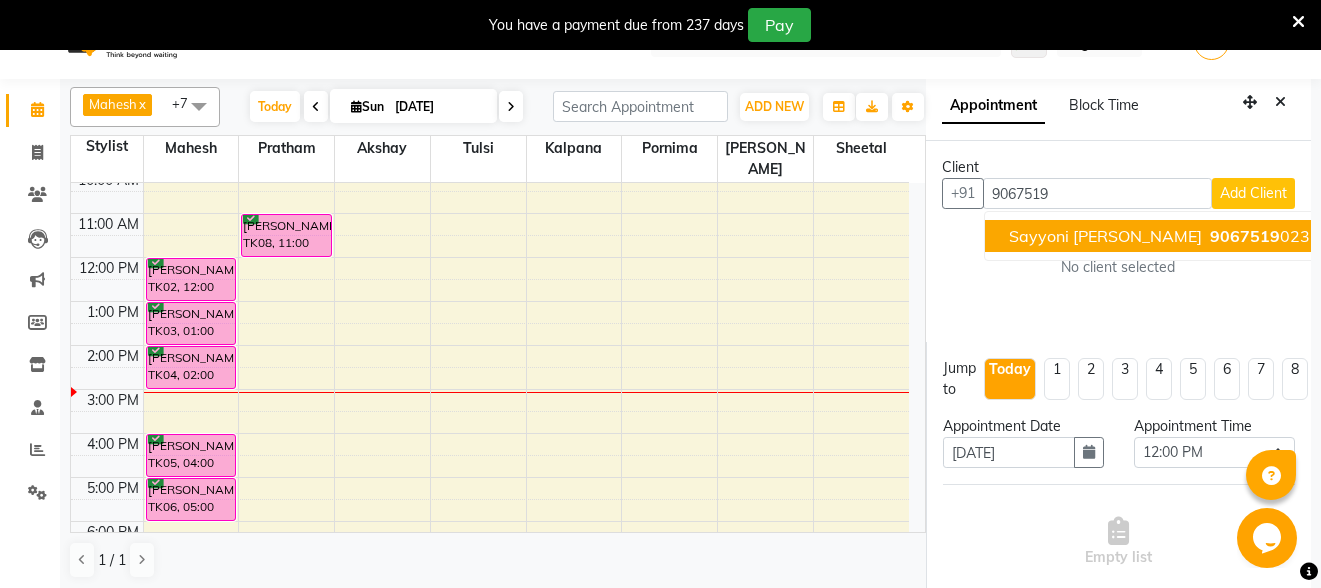 click on "9067519" at bounding box center [1245, 236] 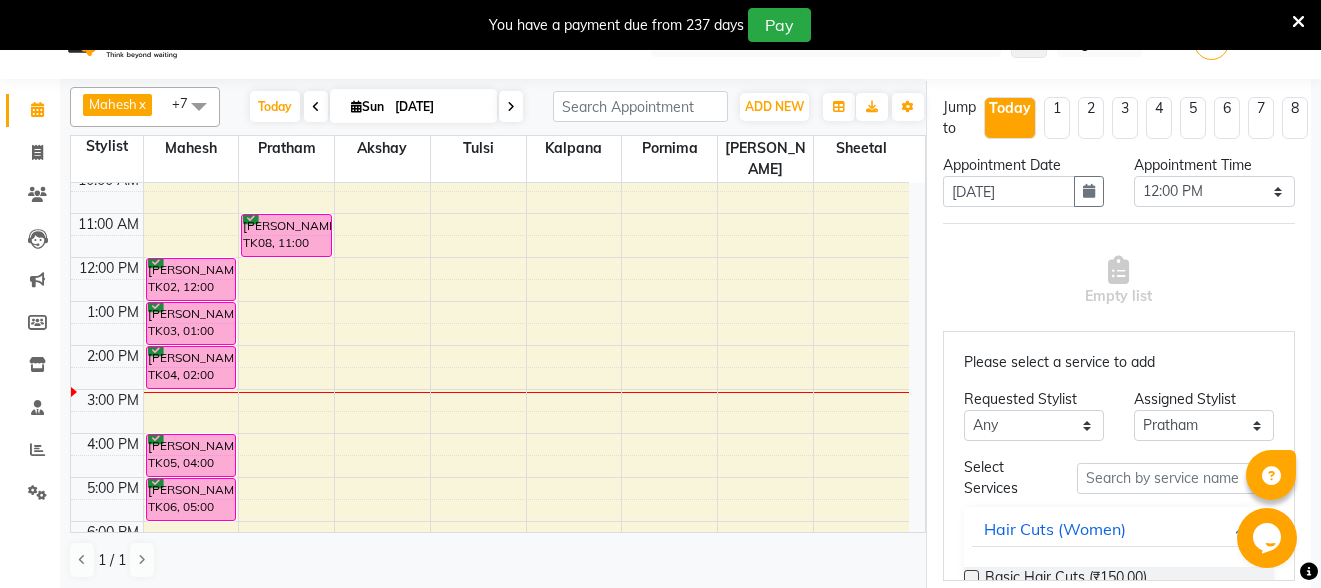scroll, scrollTop: 300, scrollLeft: 0, axis: vertical 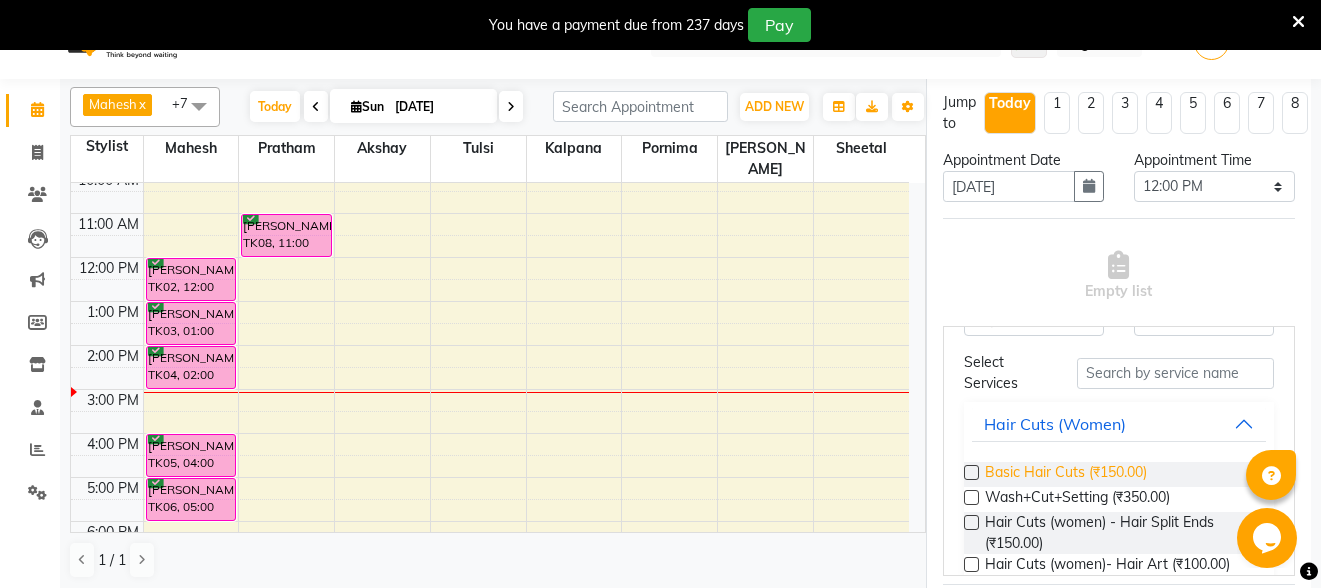 type on "9067519023" 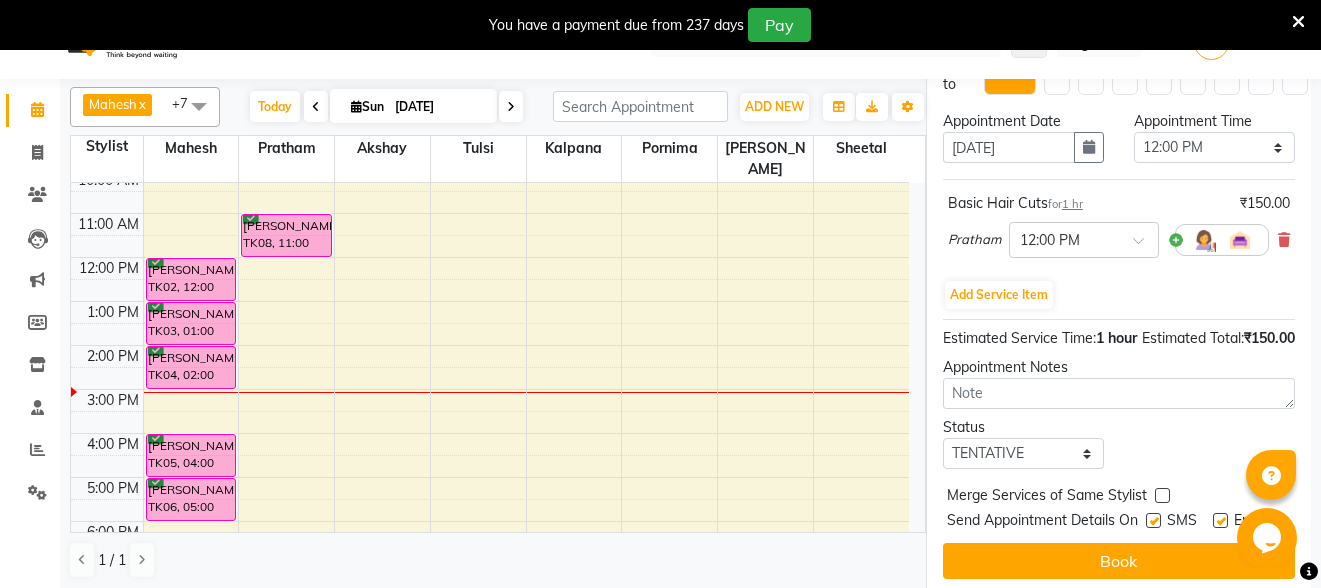 scroll, scrollTop: 392, scrollLeft: 0, axis: vertical 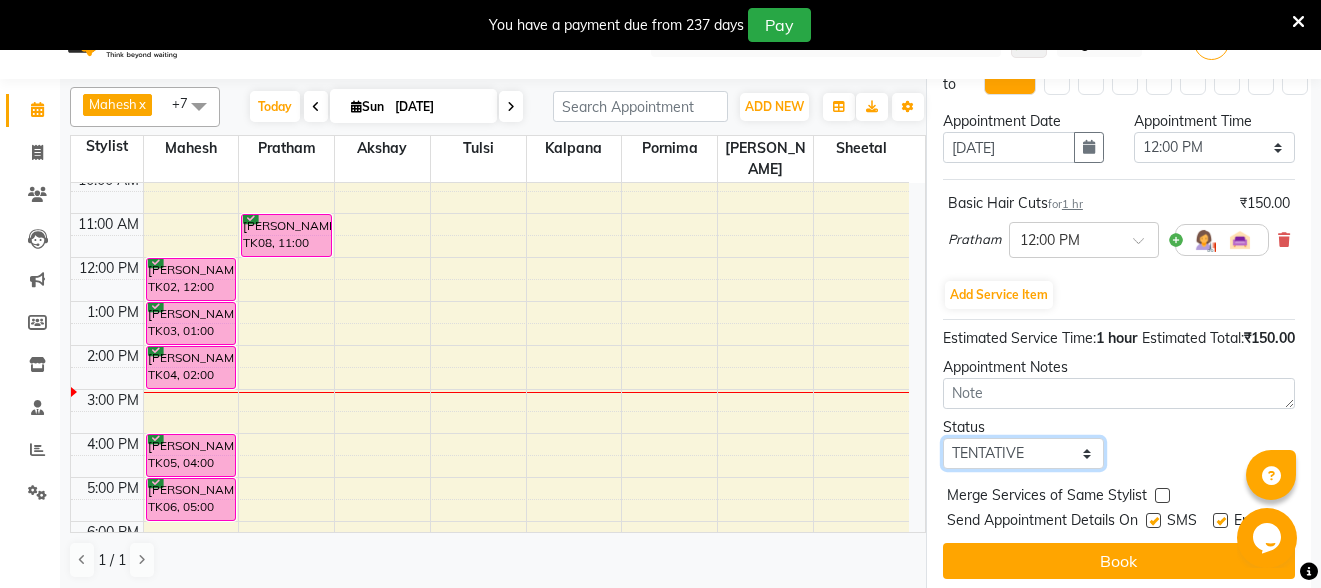 click on "Select TENTATIVE CONFIRM CHECK-IN UPCOMING" at bounding box center (1023, 453) 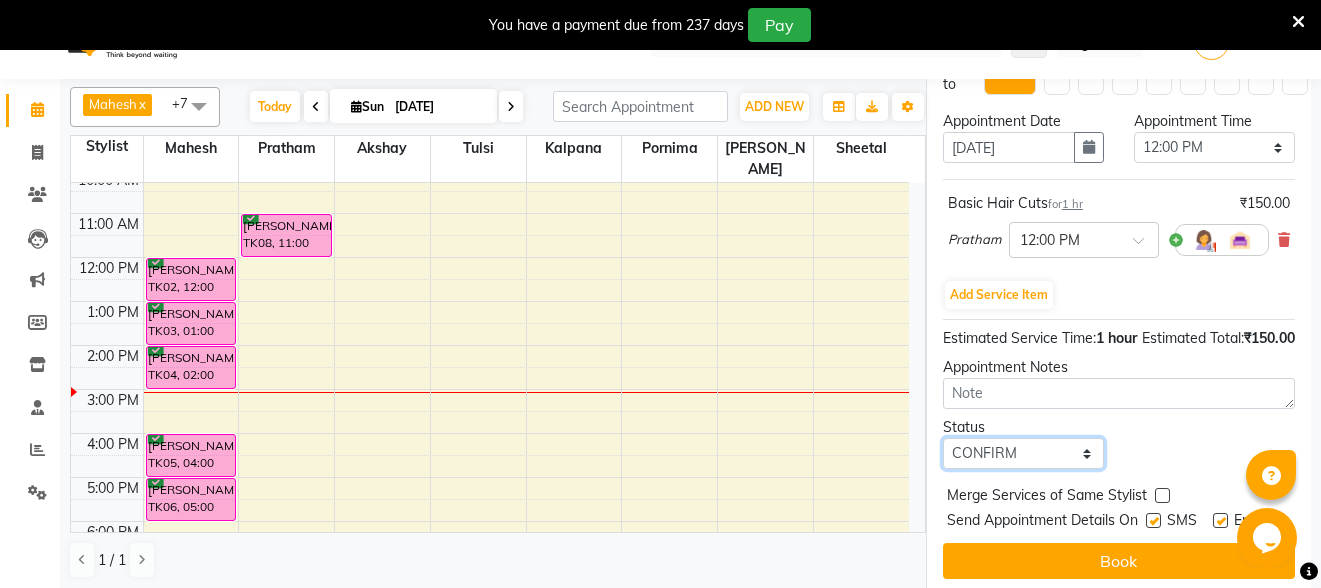 click on "Select TENTATIVE CONFIRM CHECK-IN UPCOMING" at bounding box center (1023, 453) 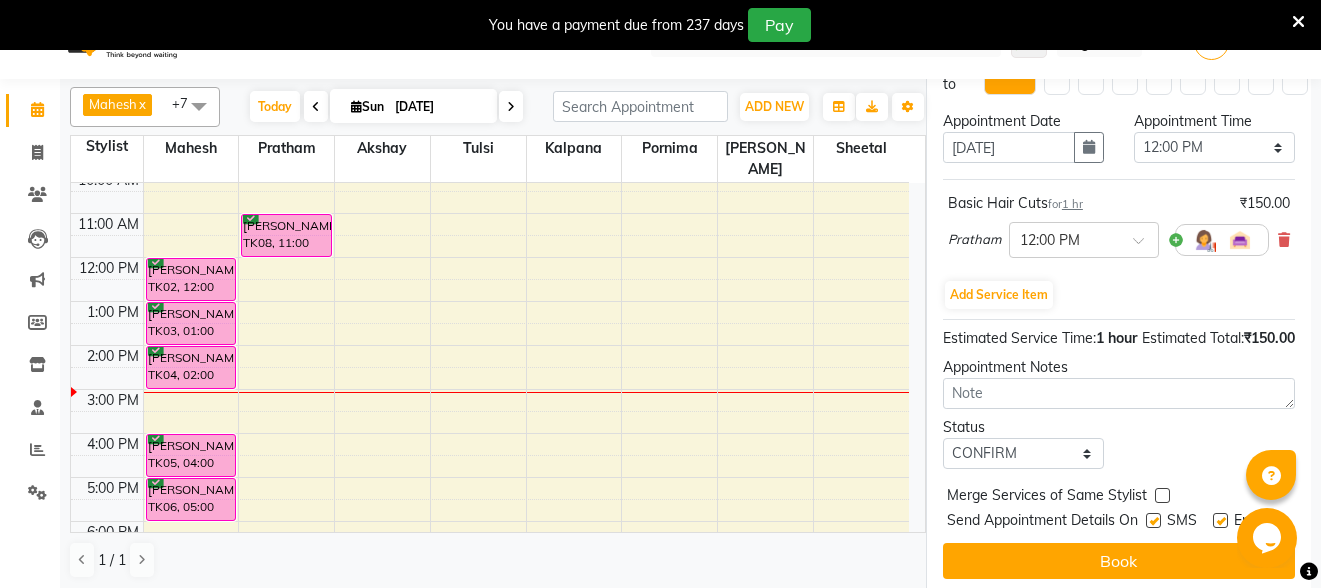 click at bounding box center (1153, 520) 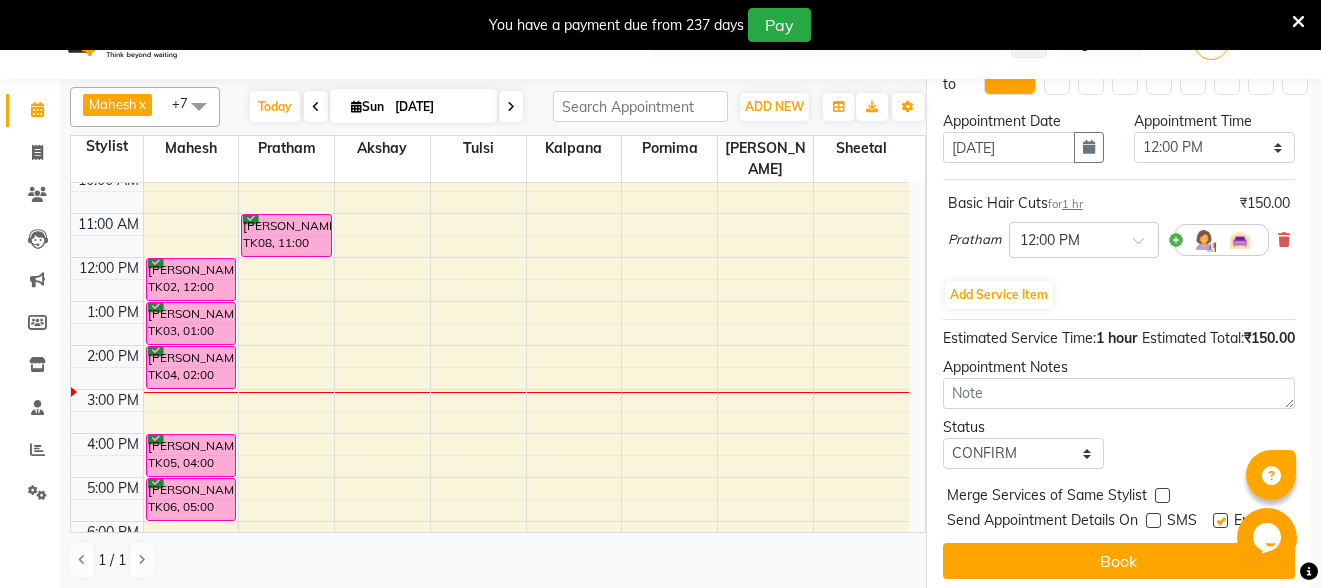 drag, startPoint x: 1211, startPoint y: 488, endPoint x: 1205, endPoint y: 510, distance: 22.803509 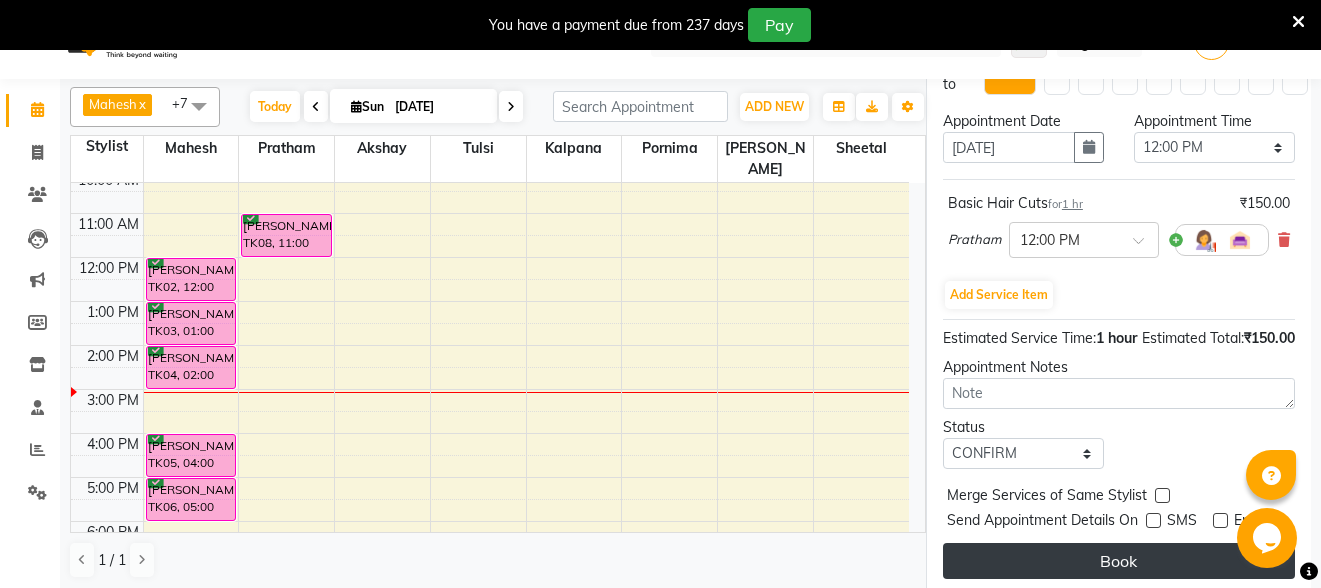 click on "Book" at bounding box center (1119, 561) 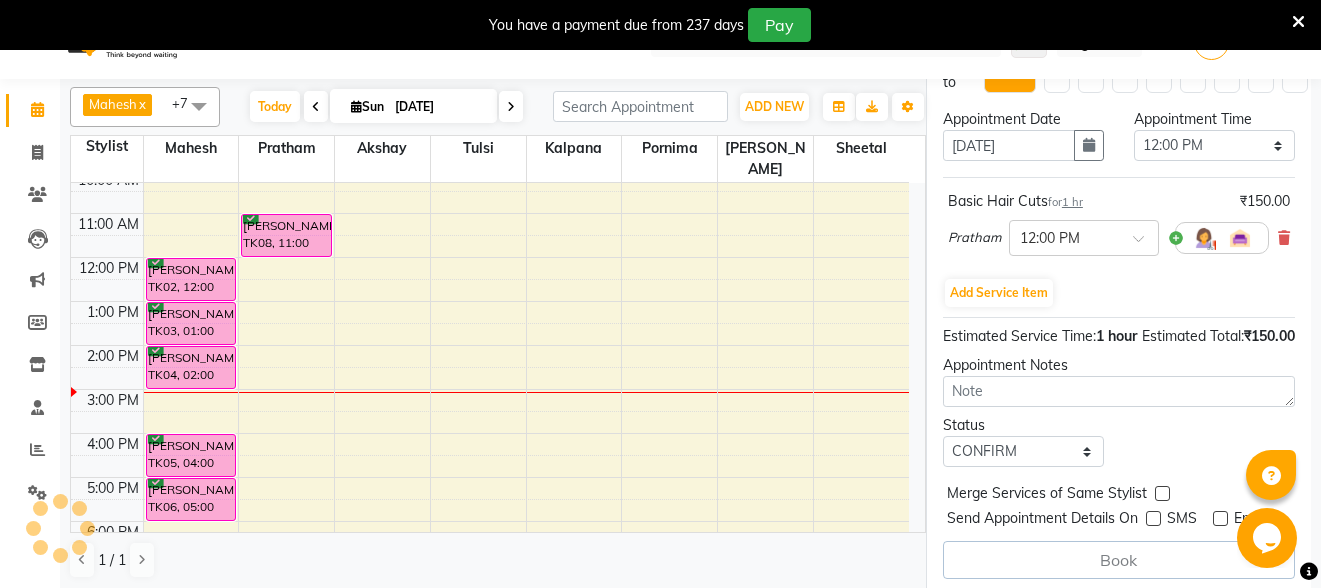 select on "32251" 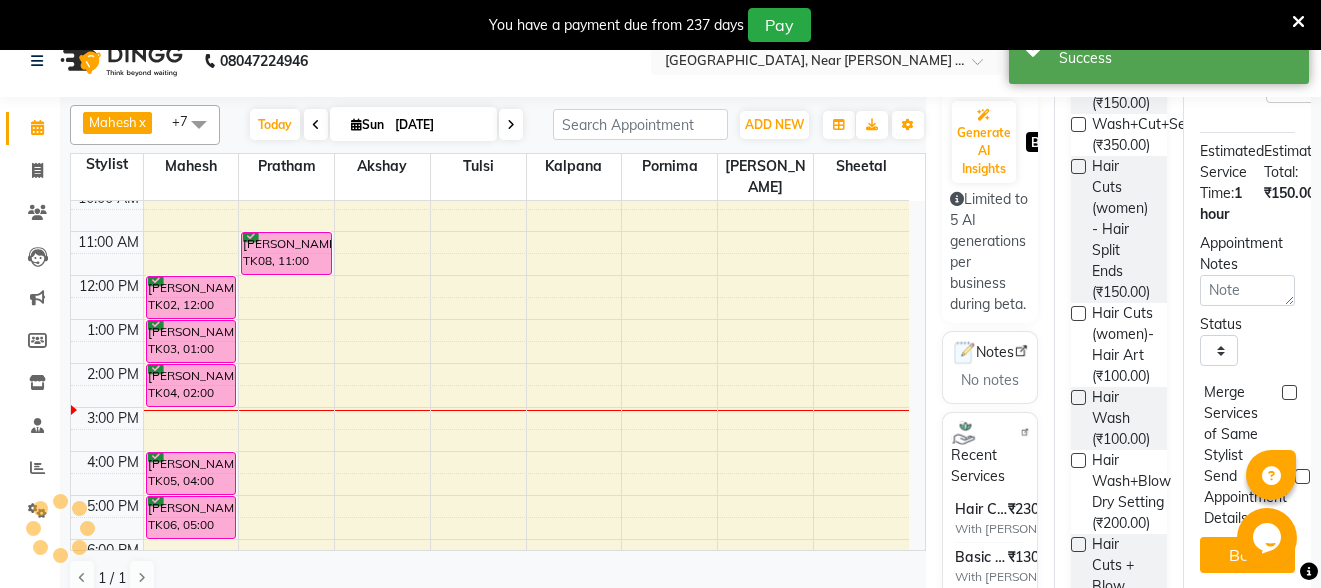 scroll, scrollTop: 0, scrollLeft: 0, axis: both 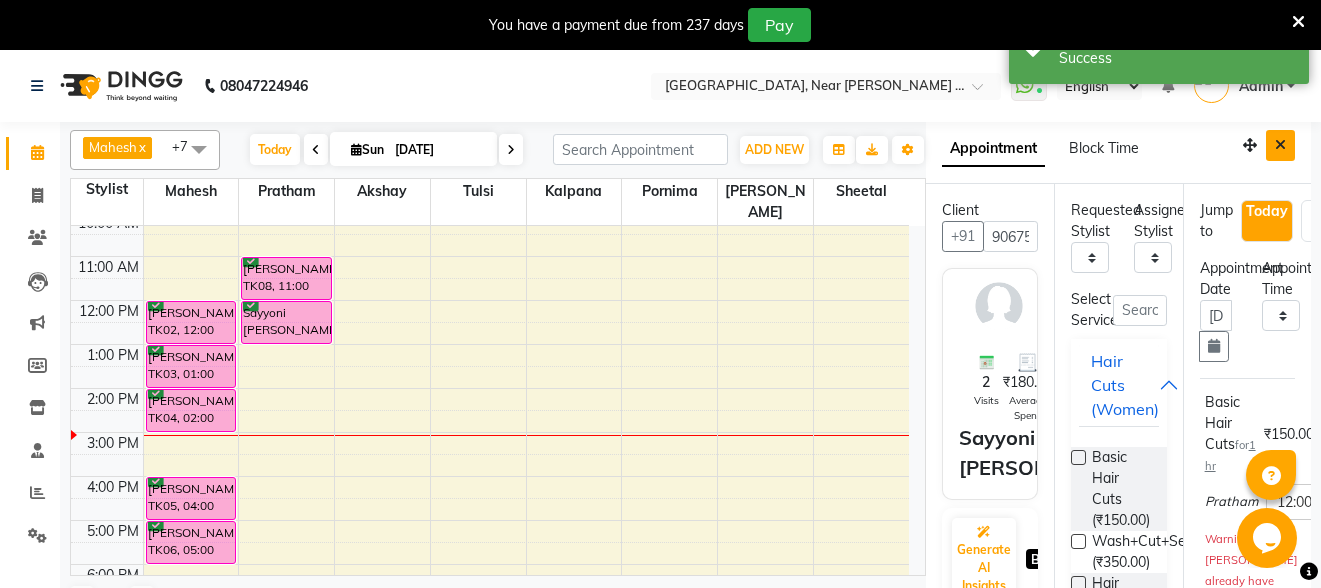 click at bounding box center (1280, 145) 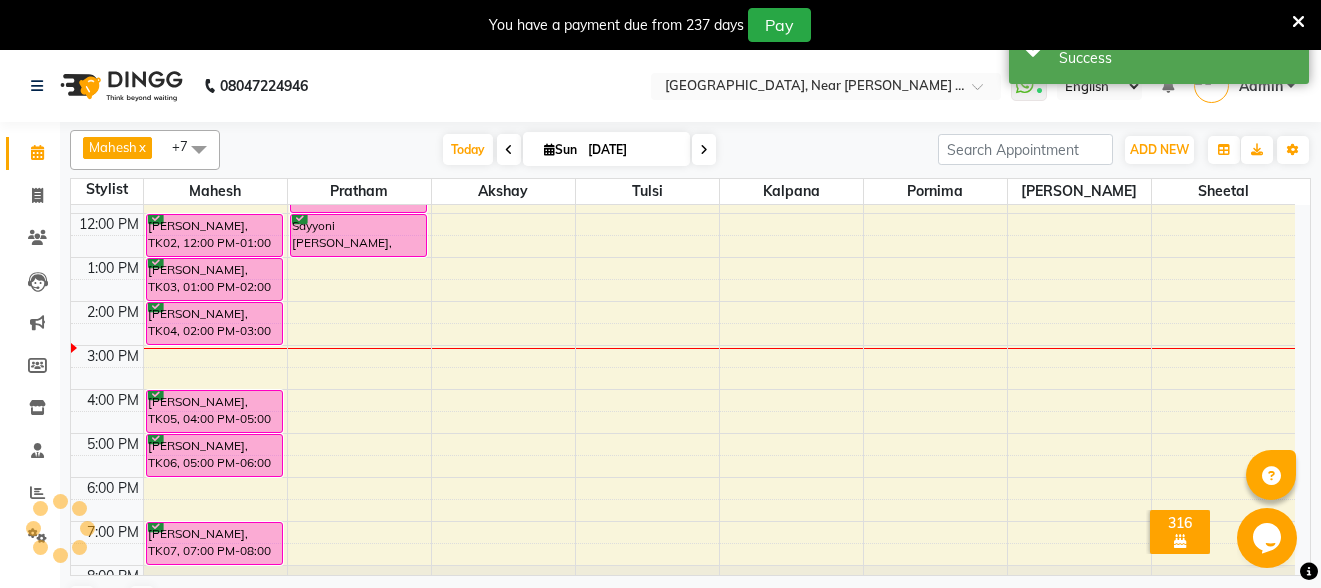 scroll, scrollTop: 201, scrollLeft: 0, axis: vertical 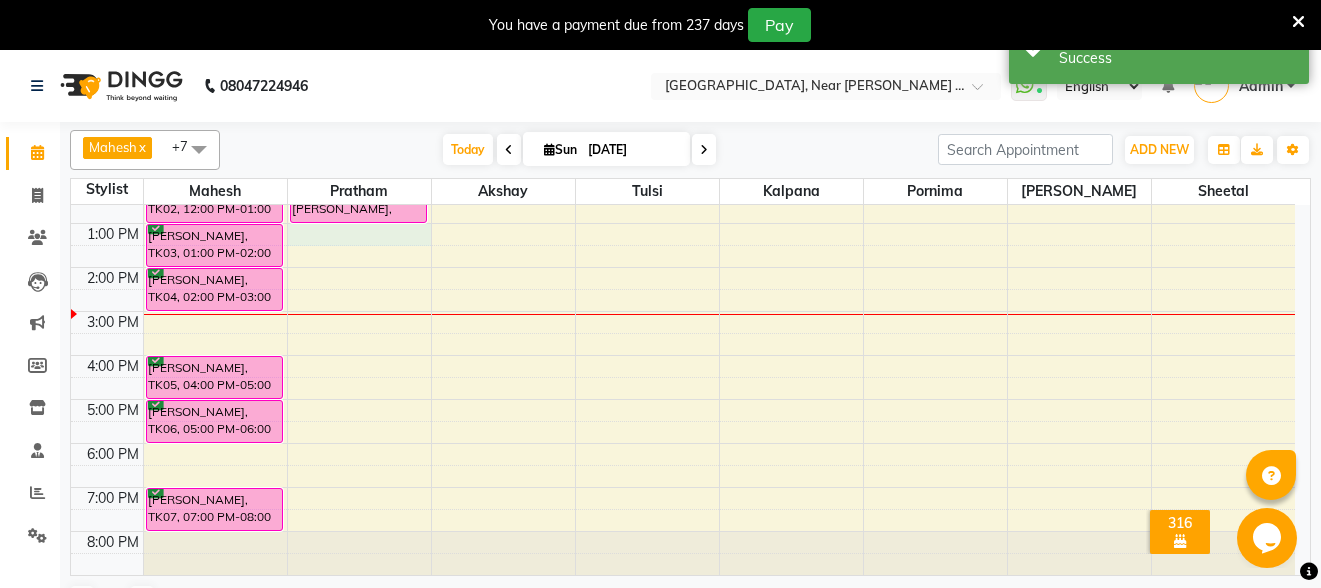 click on "8:00 AM 9:00 AM 10:00 AM 11:00 AM 12:00 PM 1:00 PM 2:00 PM 3:00 PM 4:00 PM 5:00 PM 6:00 PM 7:00 PM 8:00 PM     [PERSON_NAME], TK02, 12:00 PM-01:00 PM,  Basic Hair Cuts     Pooja Muppidwar, TK03, 01:00 PM-02:00 PM,  Basic Hair Cuts     [PERSON_NAME], TK04, 02:00 PM-03:00 PM,  Basic Hair Cuts     [PERSON_NAME], TK05, 04:00 PM-05:00 PM,  Basic Hair Cuts     [PERSON_NAME], TK06, 05:00 PM-06:00 PM,  Basic Hair Cuts     [PERSON_NAME], TK07, 07:00 PM-08:00 PM,  Basic Hair Cuts     [PERSON_NAME], TK08, 11:00 AM-12:00 PM,  Basic Hair Cuts     Sayyoni [PERSON_NAME], TK09, 12:00 PM-01:00 PM,  Basic Hair Cuts" at bounding box center (683, 289) 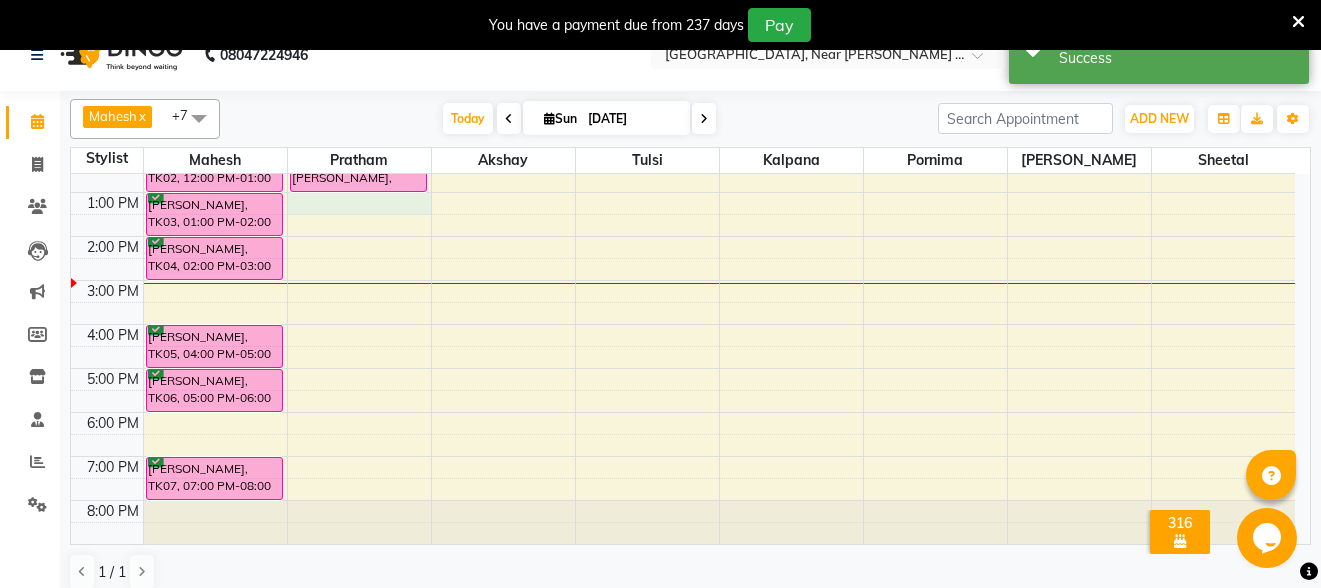 select on "780" 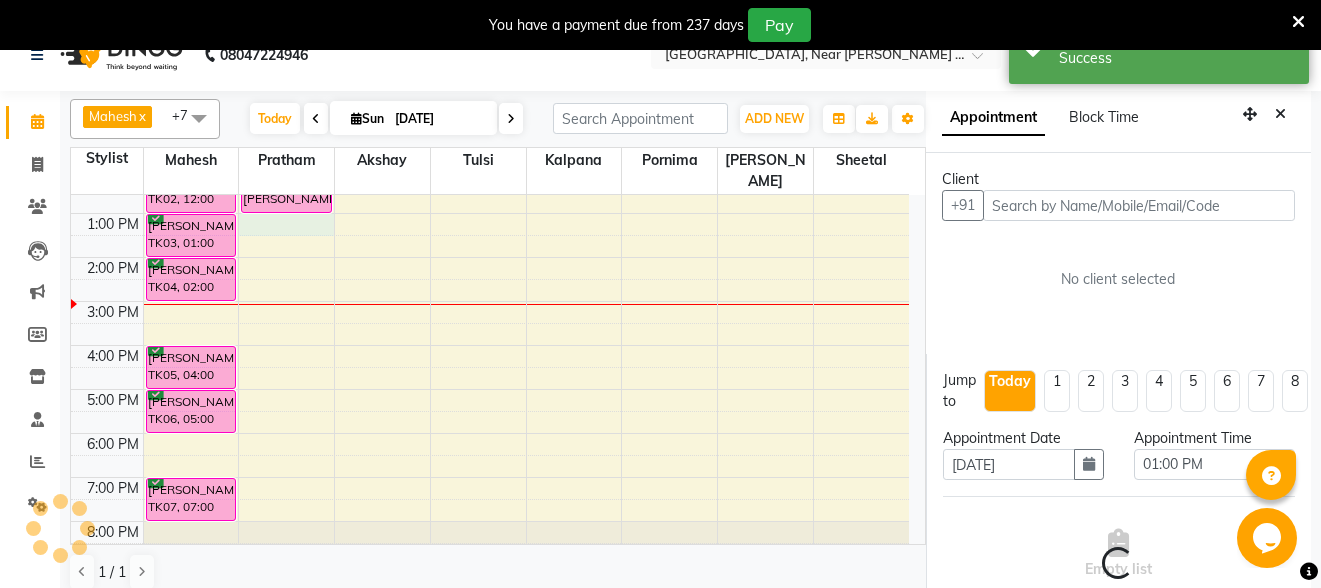 scroll, scrollTop: 55, scrollLeft: 0, axis: vertical 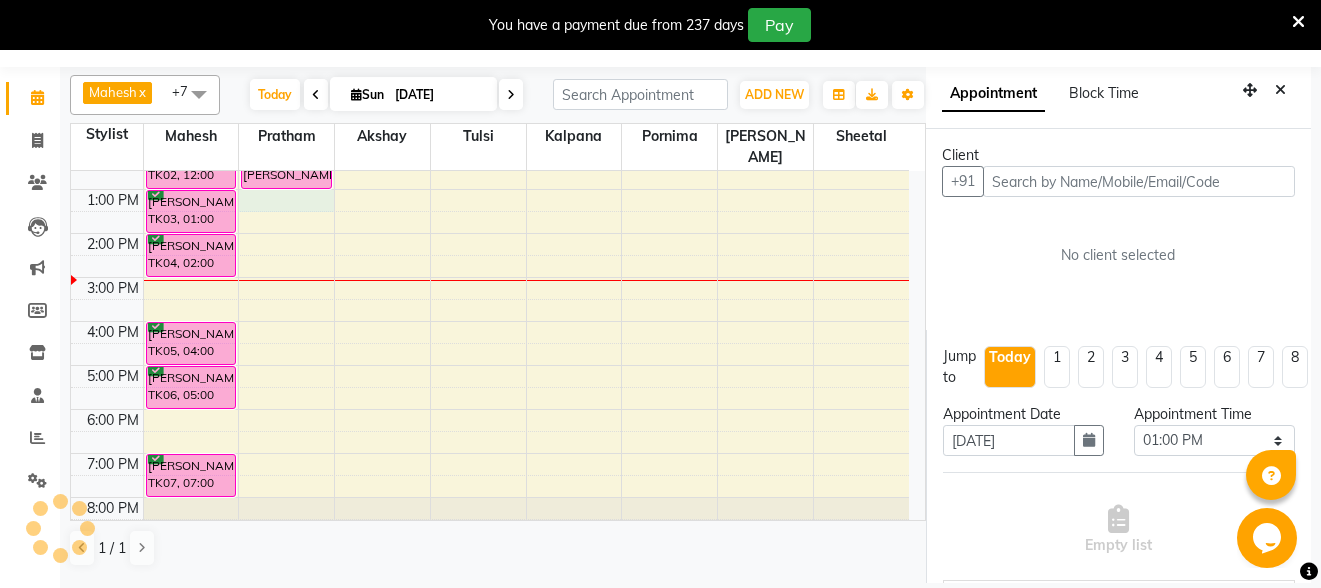 click at bounding box center (1139, 181) 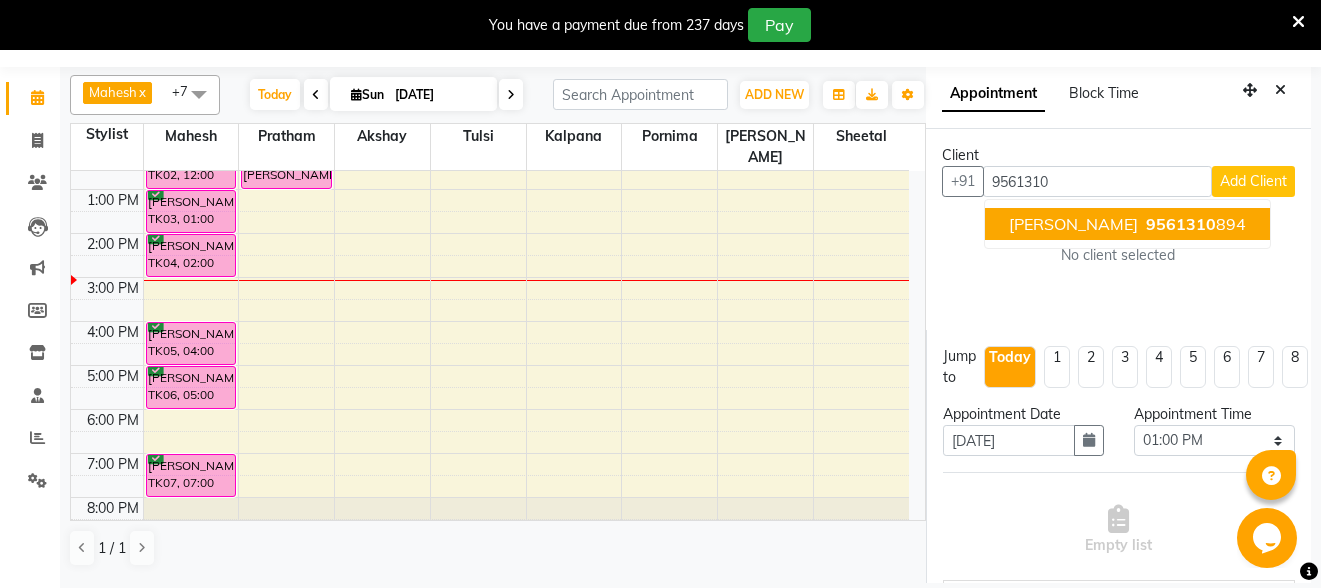 click on "[PERSON_NAME]" at bounding box center (1073, 224) 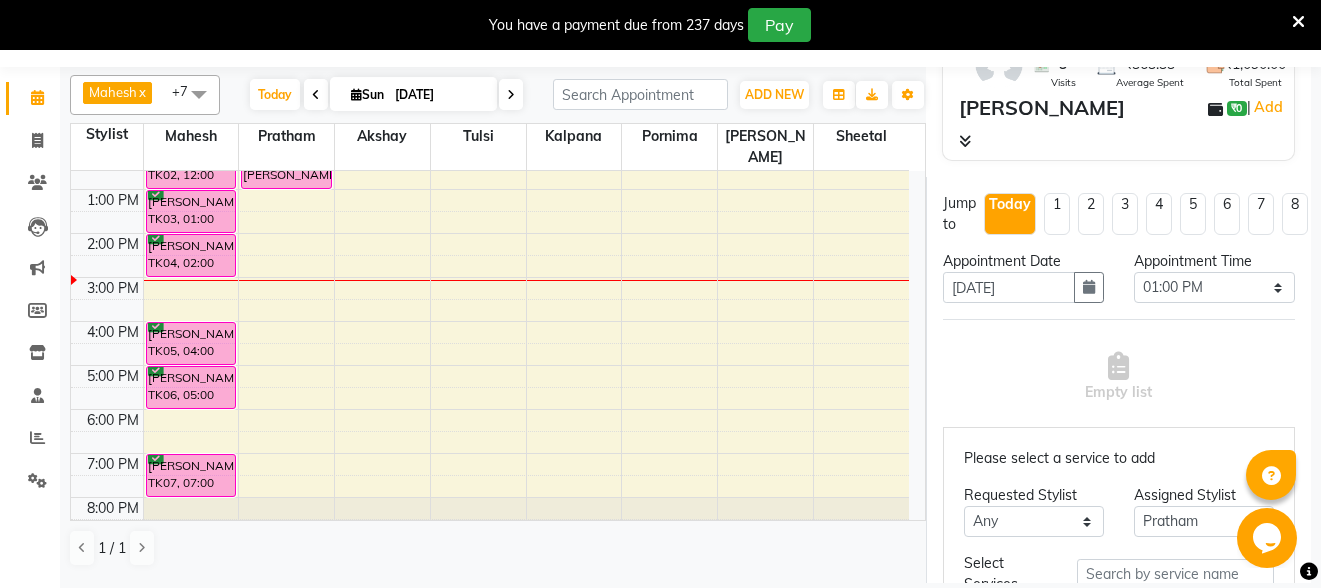 scroll, scrollTop: 200, scrollLeft: 0, axis: vertical 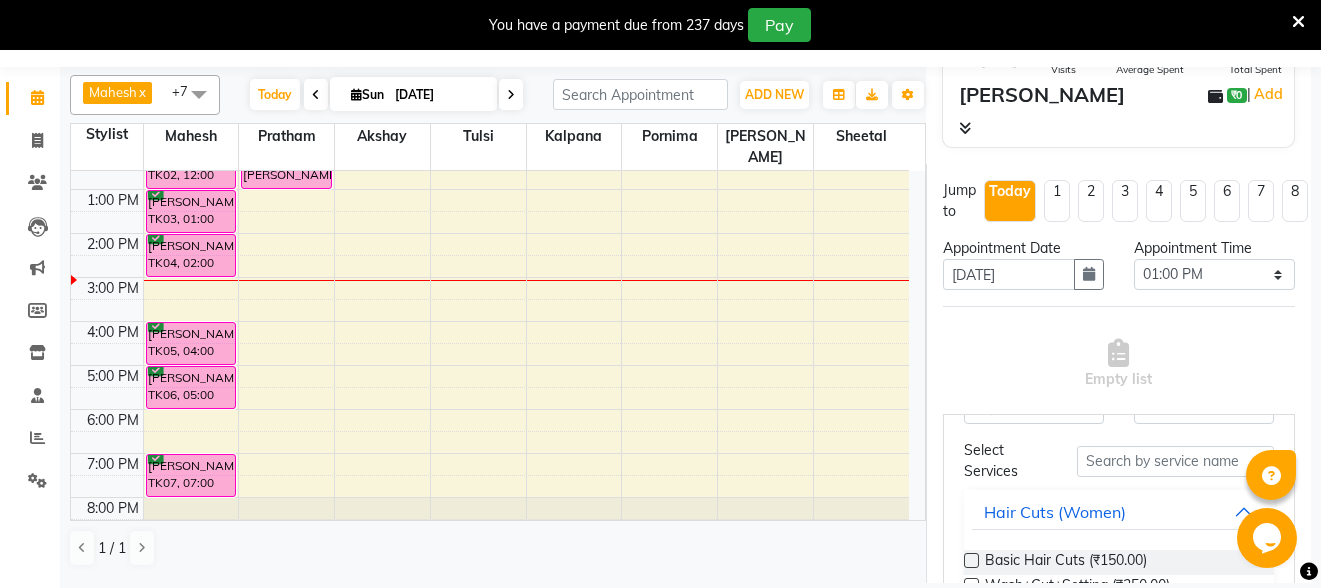 type on "9561310894" 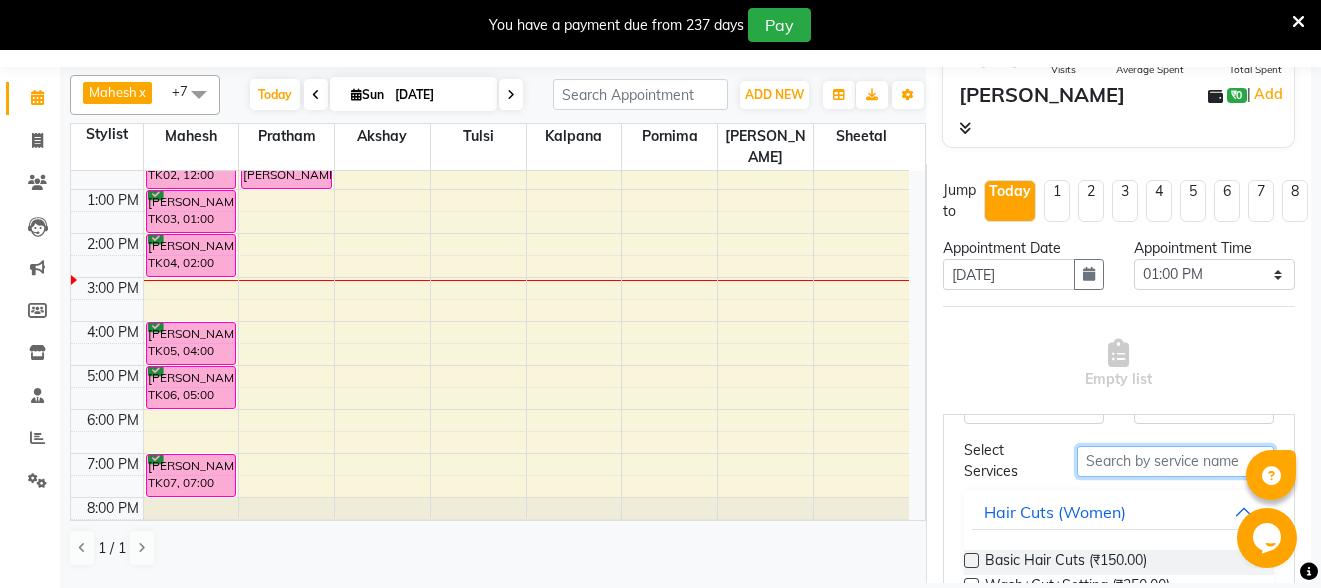 click at bounding box center (1175, 461) 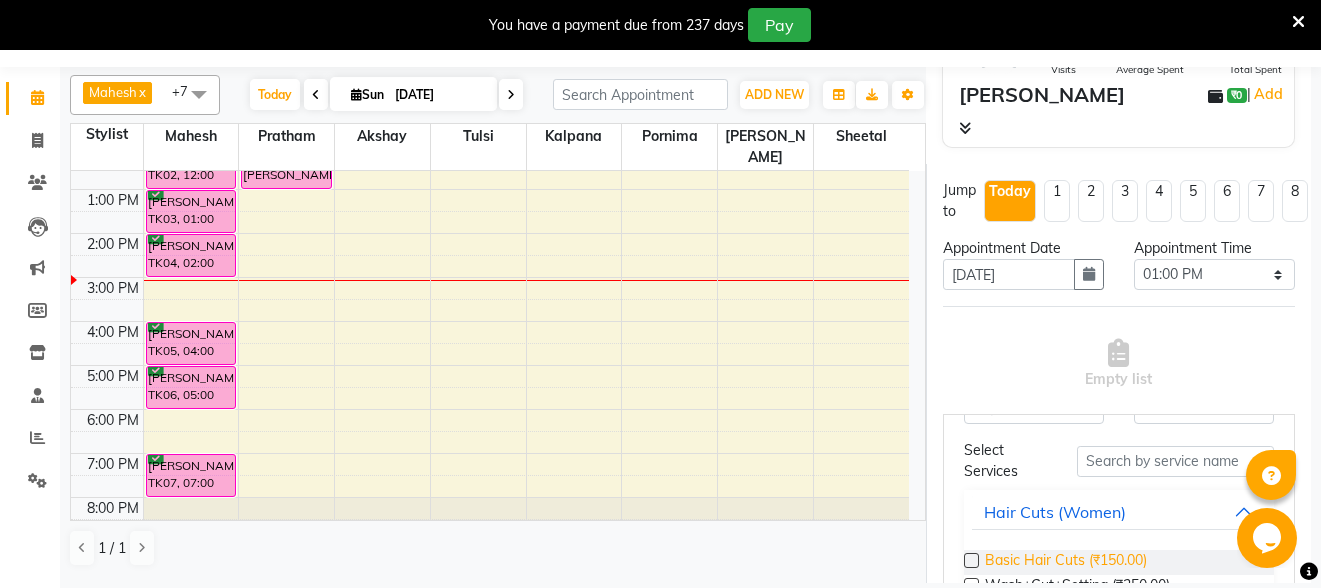 click on "Basic Hair Cuts (₹150.00)" at bounding box center (1066, 562) 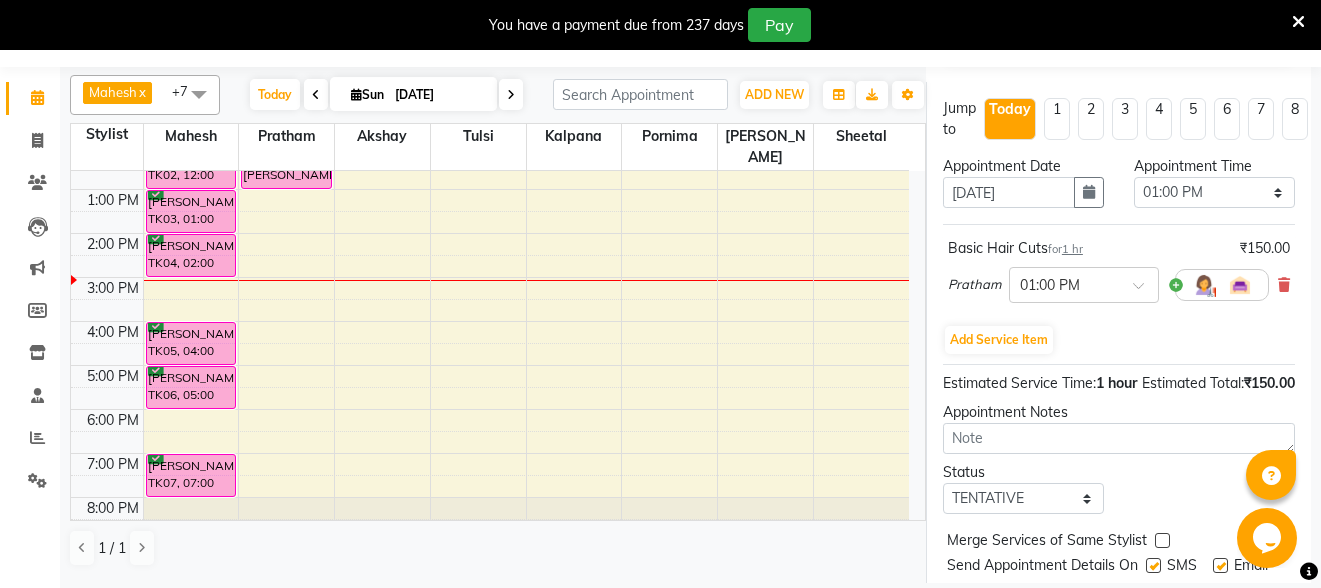 scroll, scrollTop: 392, scrollLeft: 0, axis: vertical 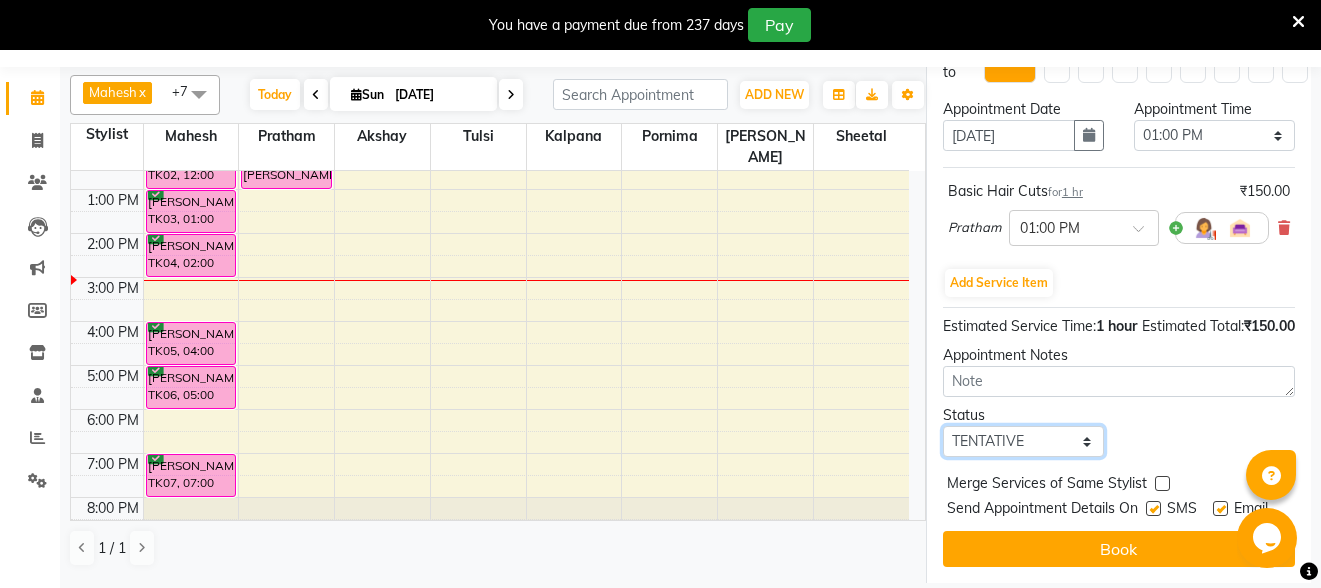 click on "Select TENTATIVE CONFIRM CHECK-IN UPCOMING" at bounding box center [1023, 441] 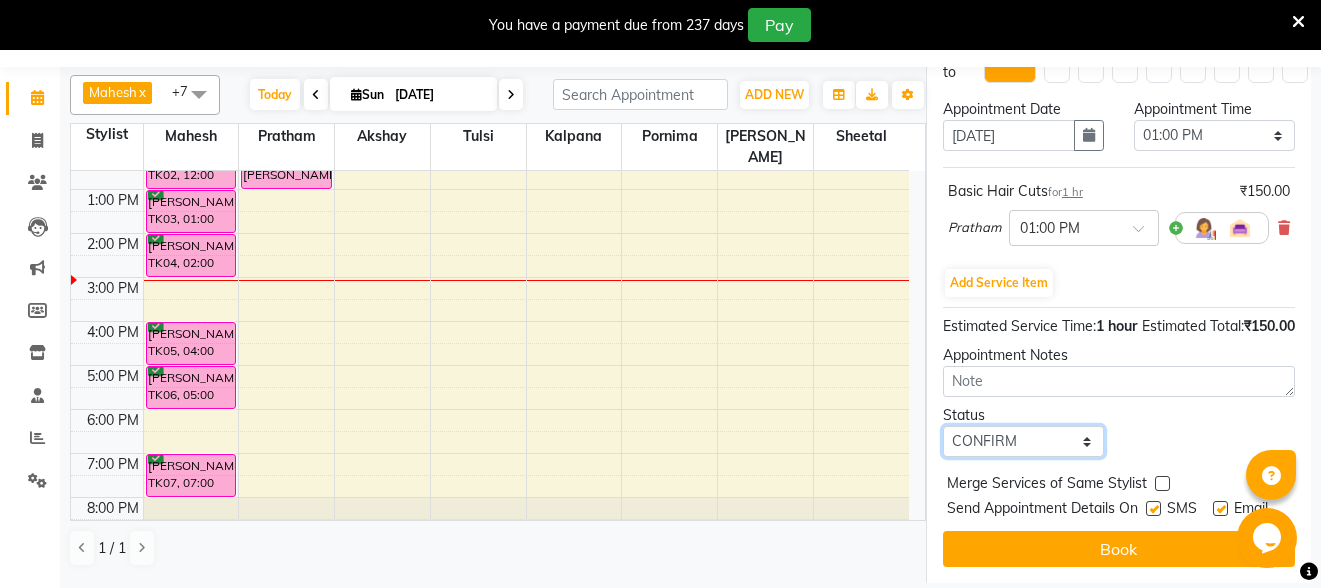click on "Select TENTATIVE CONFIRM CHECK-IN UPCOMING" at bounding box center (1023, 441) 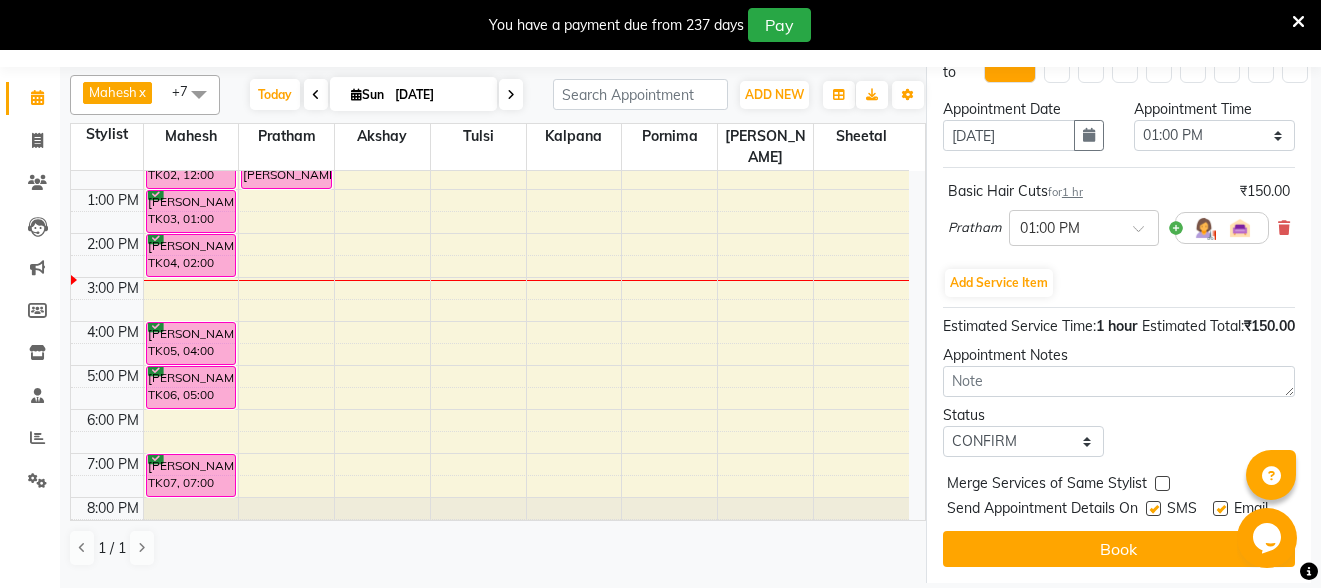 click at bounding box center [1153, 508] 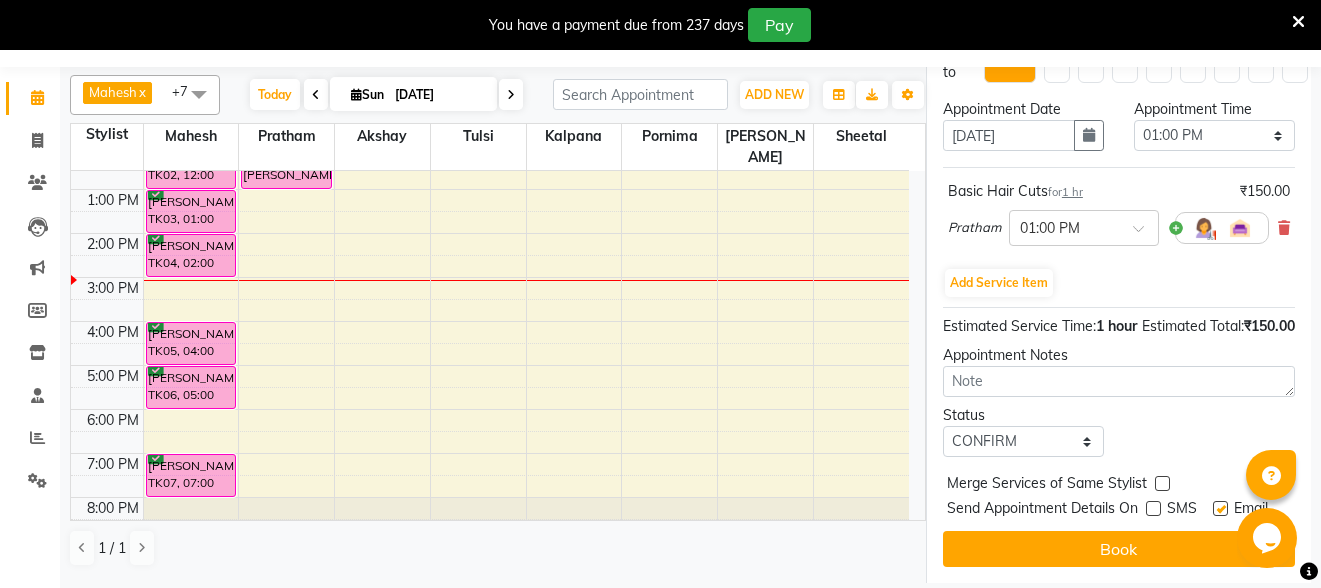 drag, startPoint x: 1218, startPoint y: 476, endPoint x: 1209, endPoint y: 501, distance: 26.57066 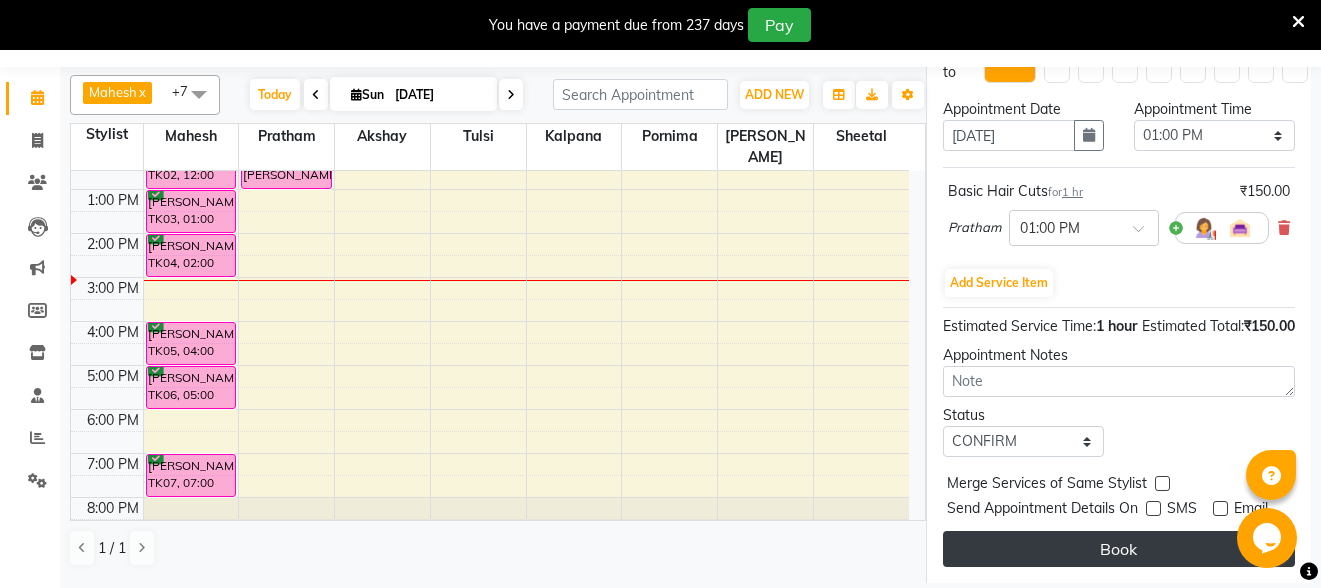 click on "Book" at bounding box center (1119, 549) 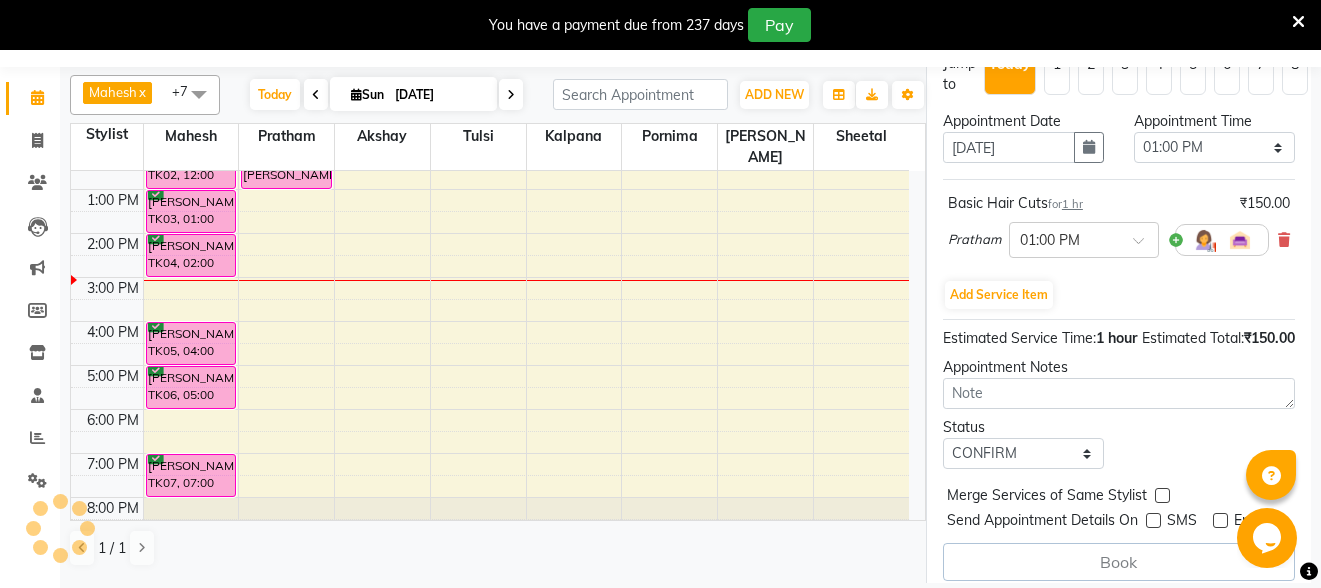 scroll, scrollTop: 256, scrollLeft: 0, axis: vertical 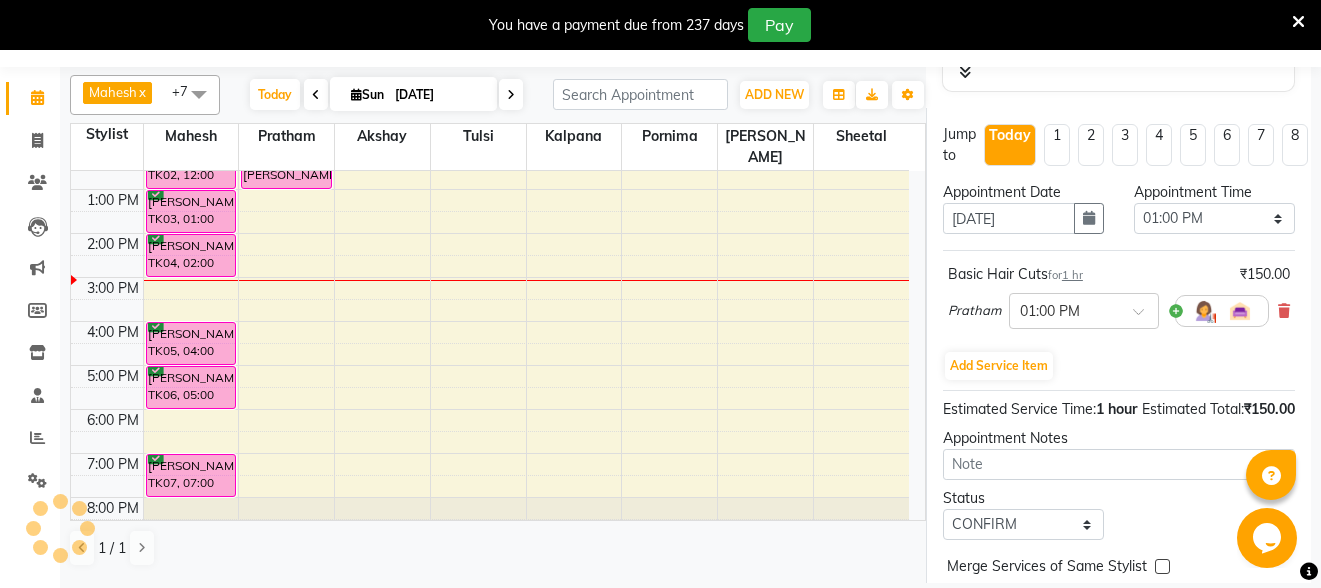 select on "32251" 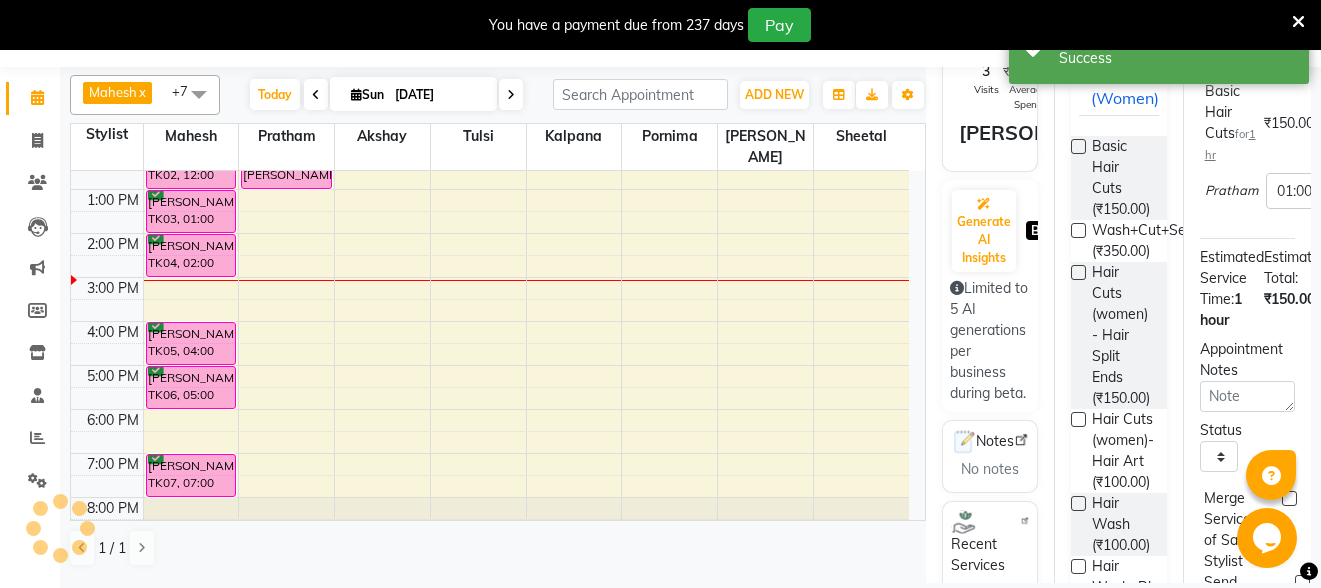 scroll, scrollTop: 0, scrollLeft: 0, axis: both 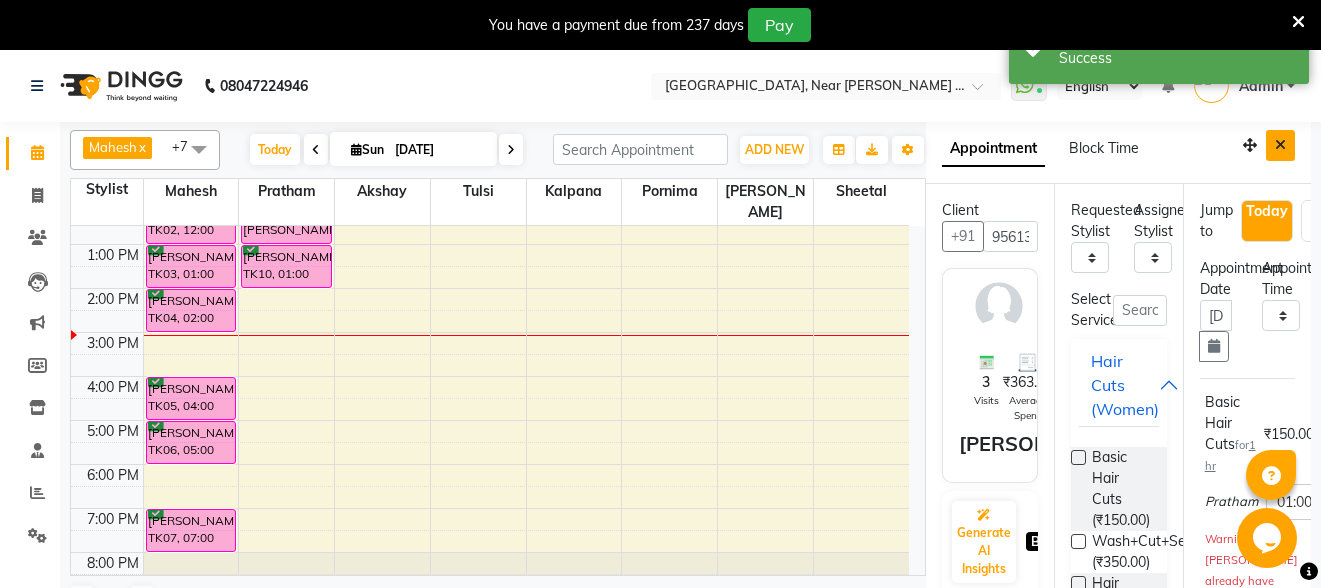 click at bounding box center [1280, 145] 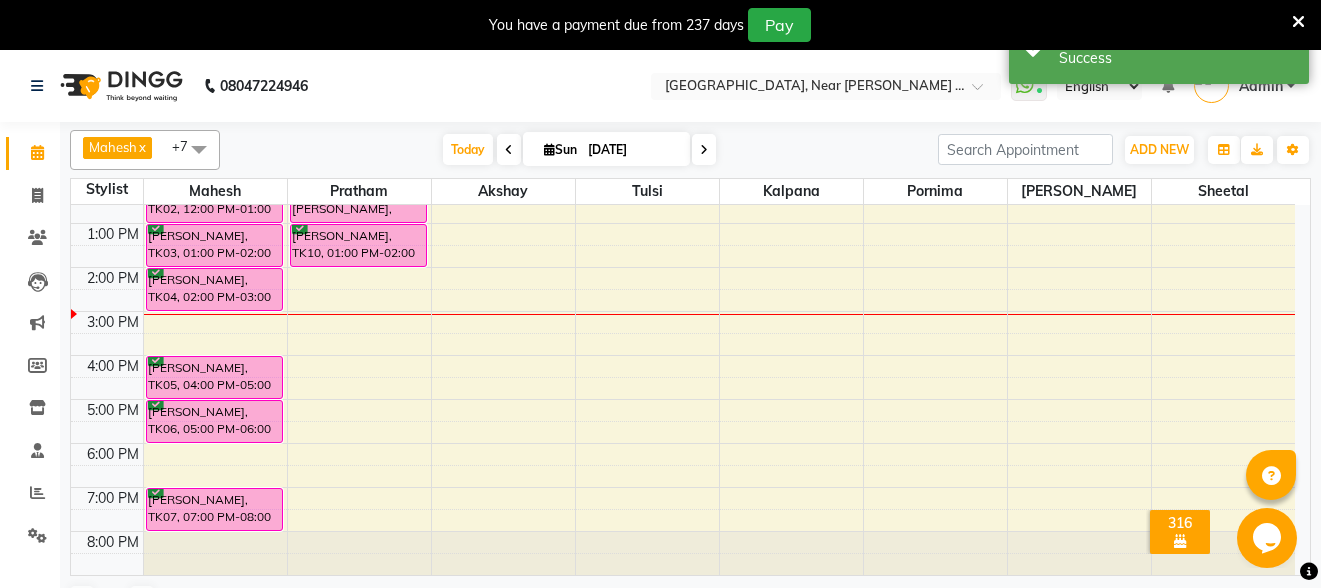 click on "8:00 AM 9:00 AM 10:00 AM 11:00 AM 12:00 PM 1:00 PM 2:00 PM 3:00 PM 4:00 PM 5:00 PM 6:00 PM 7:00 PM 8:00 PM     [PERSON_NAME], TK02, 12:00 PM-01:00 PM,  Basic Hair Cuts     Pooja Muppidwar, TK03, 01:00 PM-02:00 PM,  Basic Hair Cuts     [PERSON_NAME], TK04, 02:00 PM-03:00 PM,  Basic Hair Cuts     [PERSON_NAME], TK05, 04:00 PM-05:00 PM,  Basic Hair Cuts     [PERSON_NAME], TK06, 05:00 PM-06:00 PM,  Basic Hair Cuts     [PERSON_NAME], TK07, 07:00 PM-08:00 PM,  Basic Hair Cuts     [PERSON_NAME], TK08, 11:00 AM-12:00 PM,  Basic Hair Cuts     Sayyoni [PERSON_NAME], TK09, 12:00 PM-01:00 PM,  Basic Hair Cuts     [PERSON_NAME], TK10, 01:00 PM-02:00 PM,  Basic Hair Cuts" at bounding box center [683, 289] 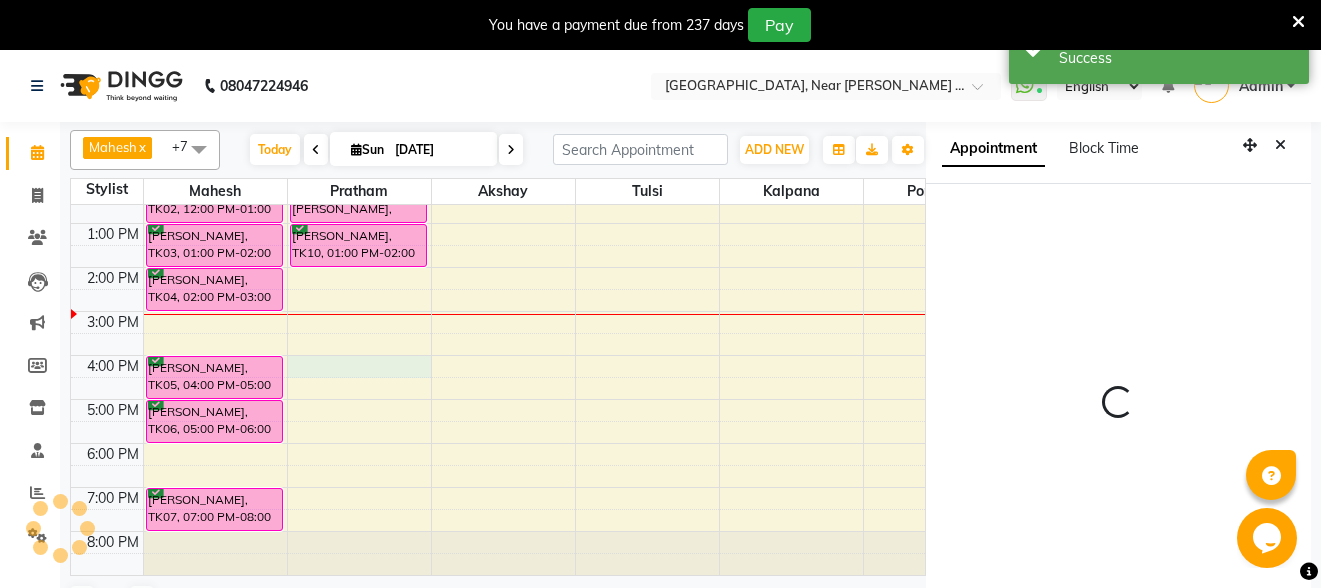 select on "32251" 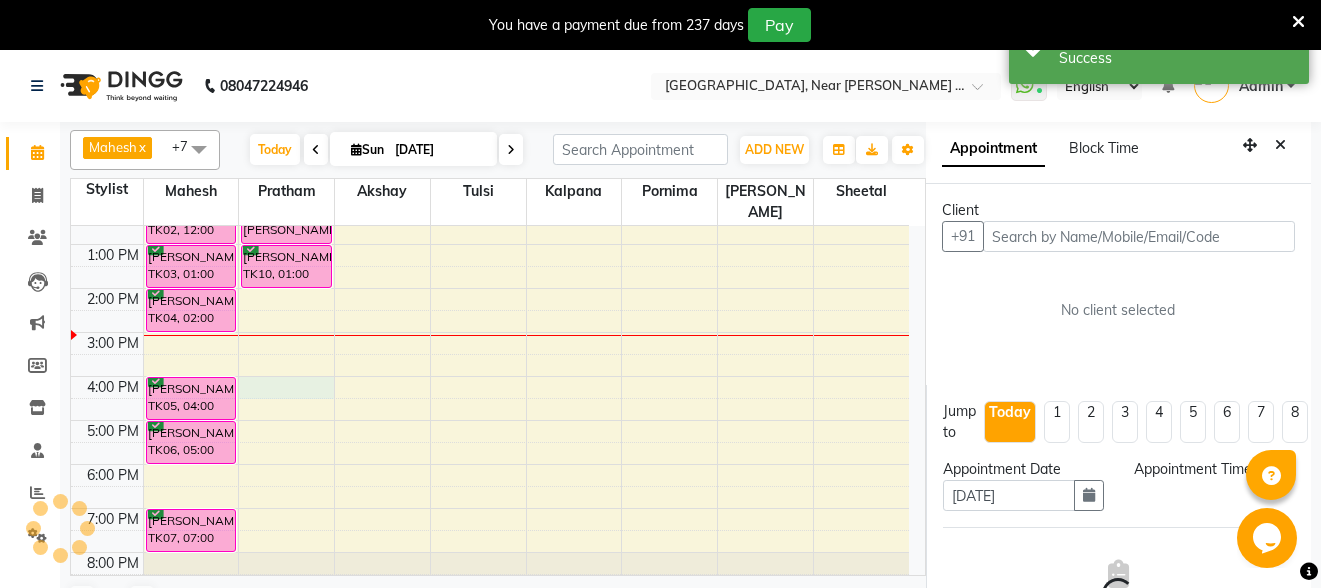 scroll, scrollTop: 31, scrollLeft: 0, axis: vertical 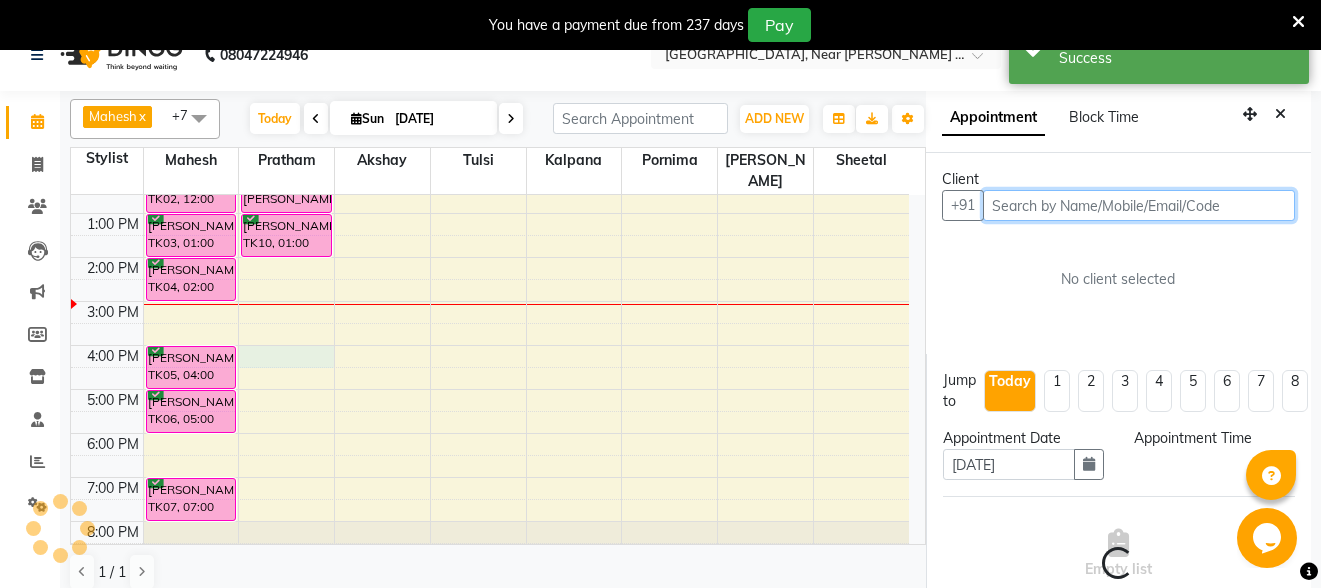 type 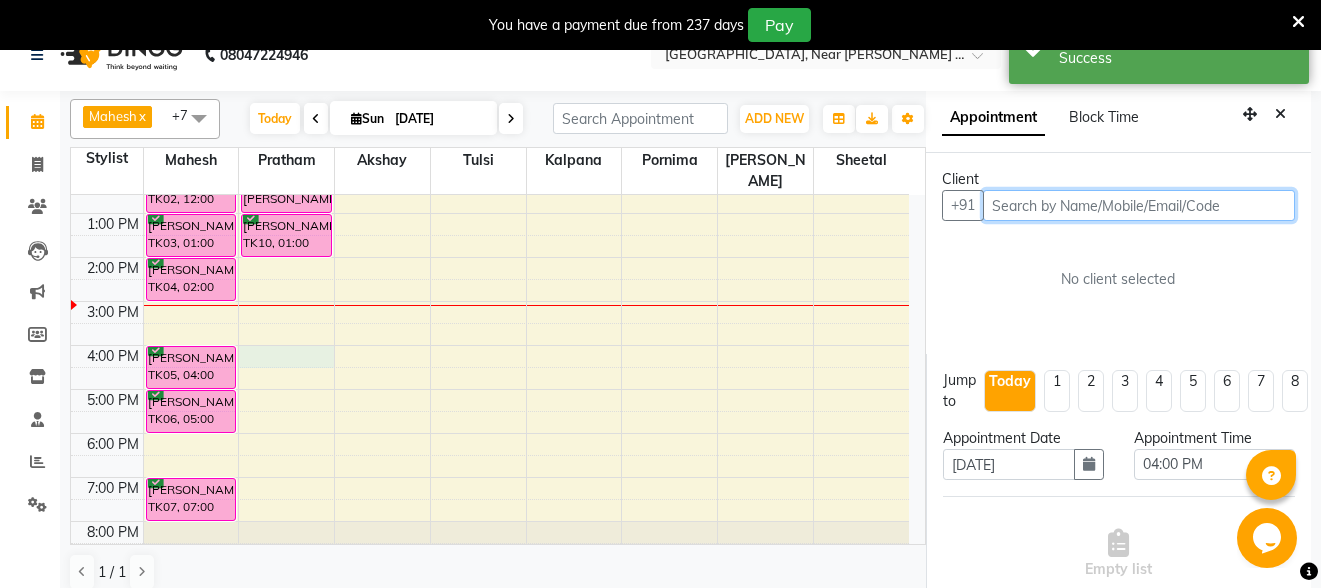 click at bounding box center (1139, 205) 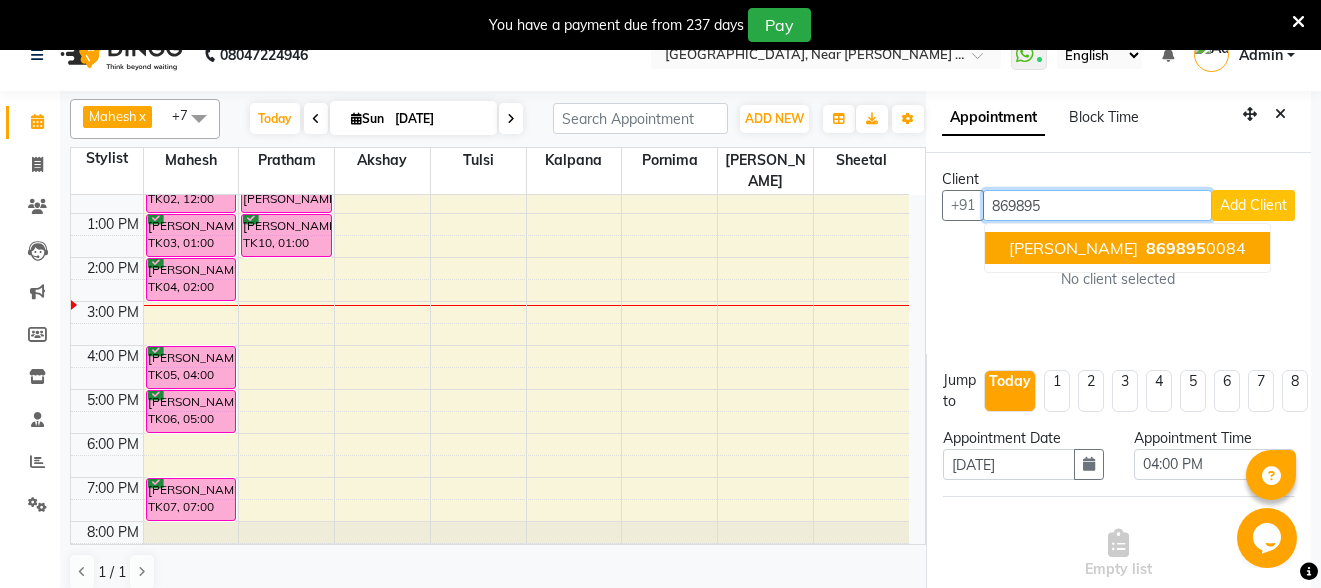click on "[PERSON_NAME]" at bounding box center [1073, 248] 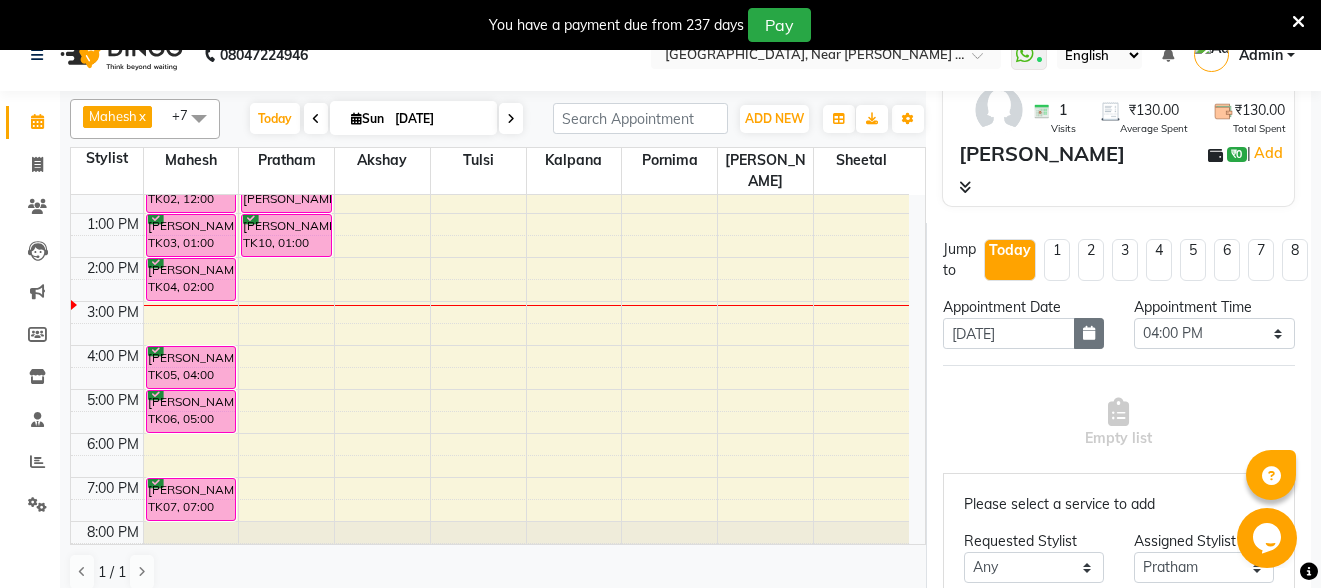 scroll, scrollTop: 200, scrollLeft: 0, axis: vertical 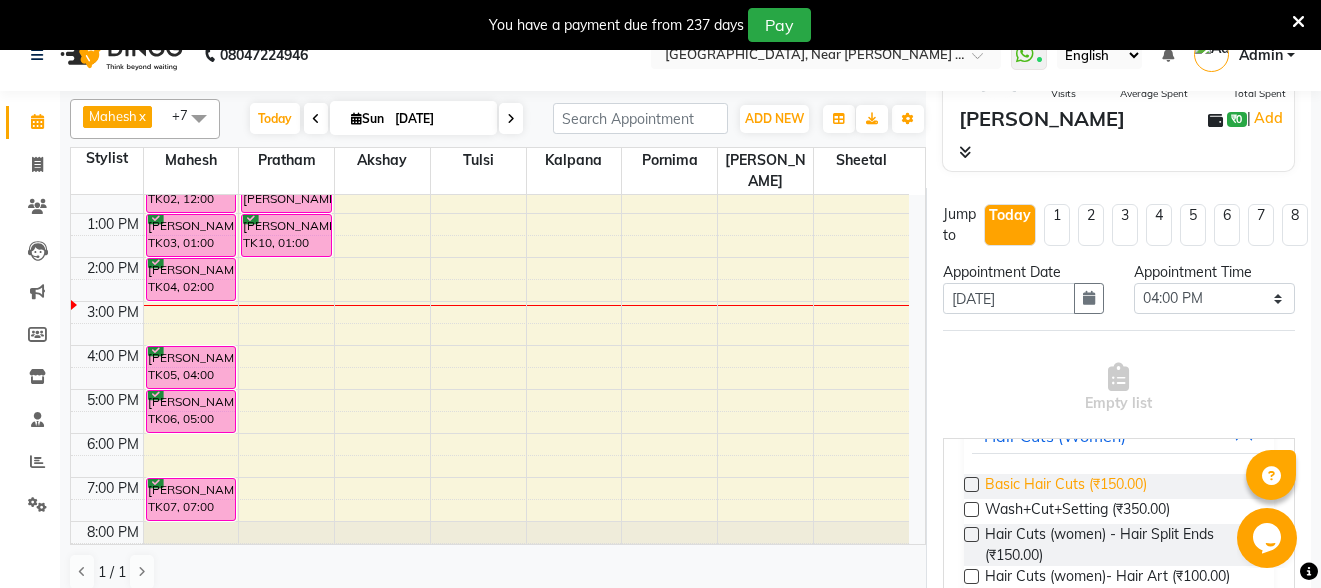 click on "Basic Hair Cuts (₹150.00)" at bounding box center [1066, 486] 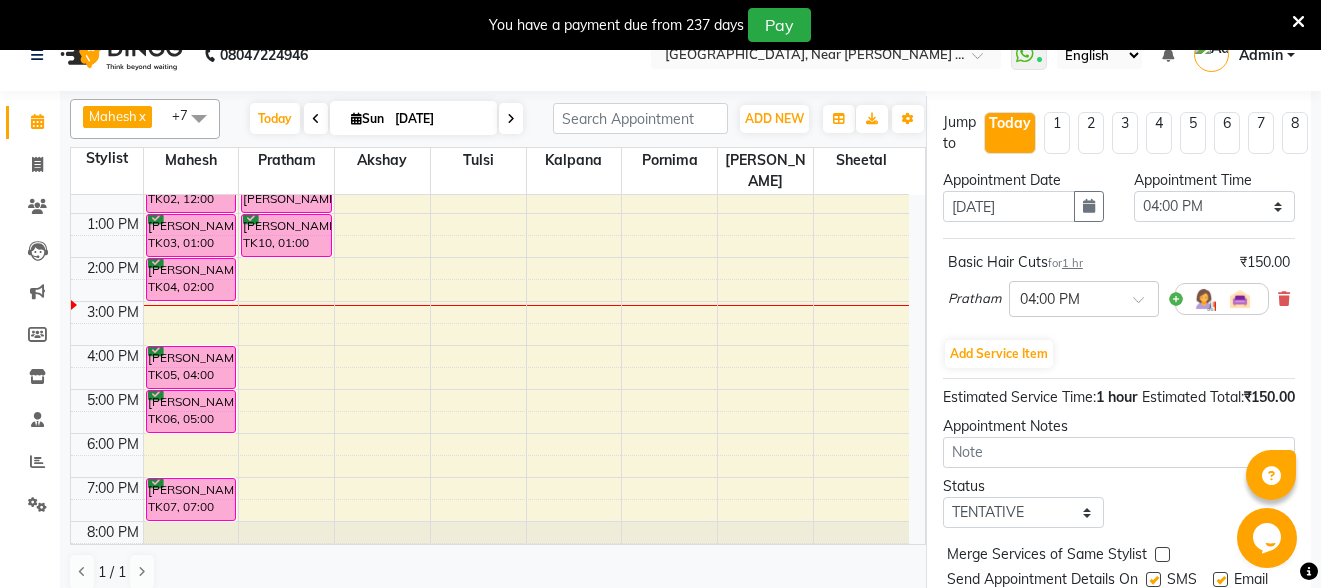 scroll, scrollTop: 392, scrollLeft: 0, axis: vertical 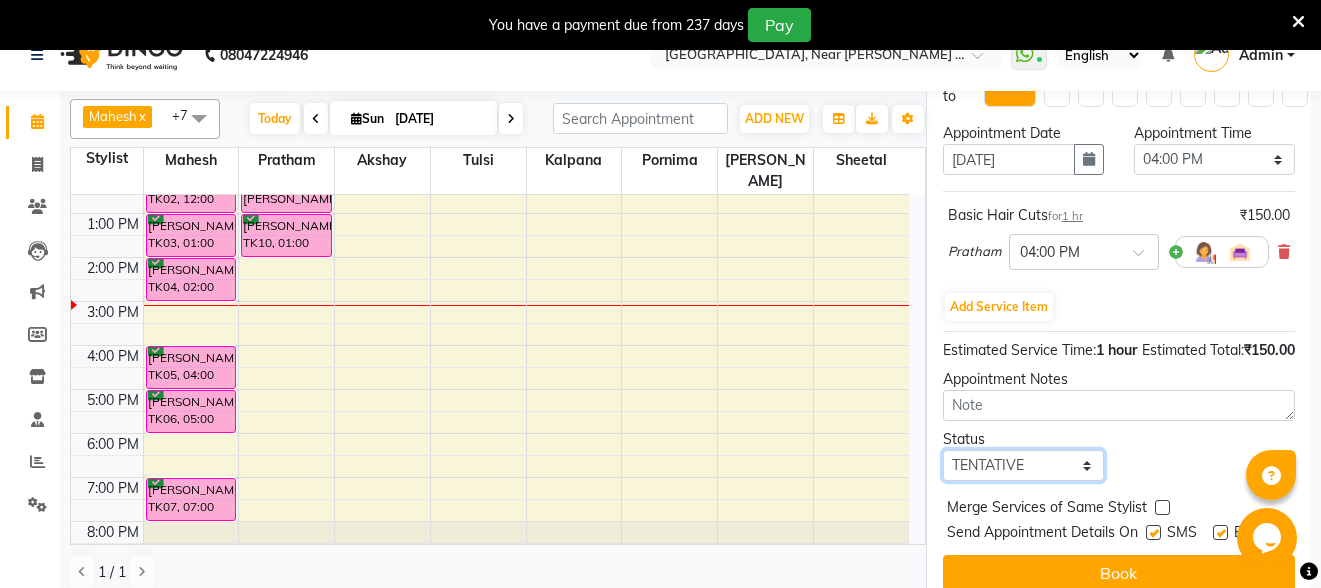 click on "Select TENTATIVE CONFIRM CHECK-IN UPCOMING" at bounding box center (1023, 465) 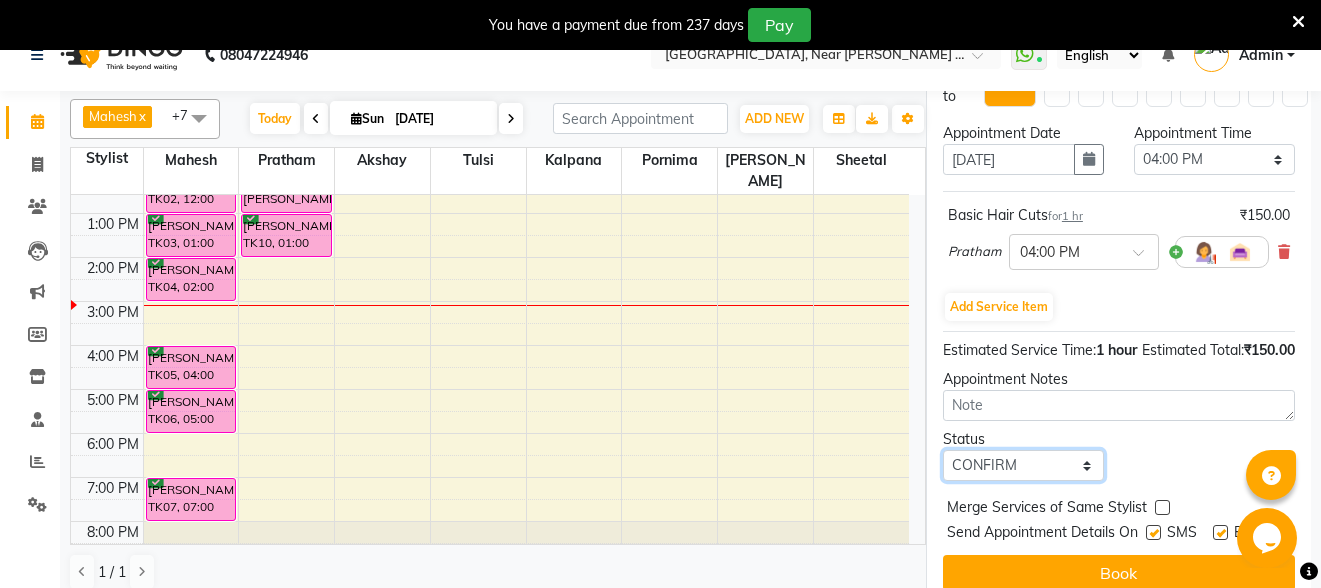 click on "Select TENTATIVE CONFIRM CHECK-IN UPCOMING" at bounding box center (1023, 465) 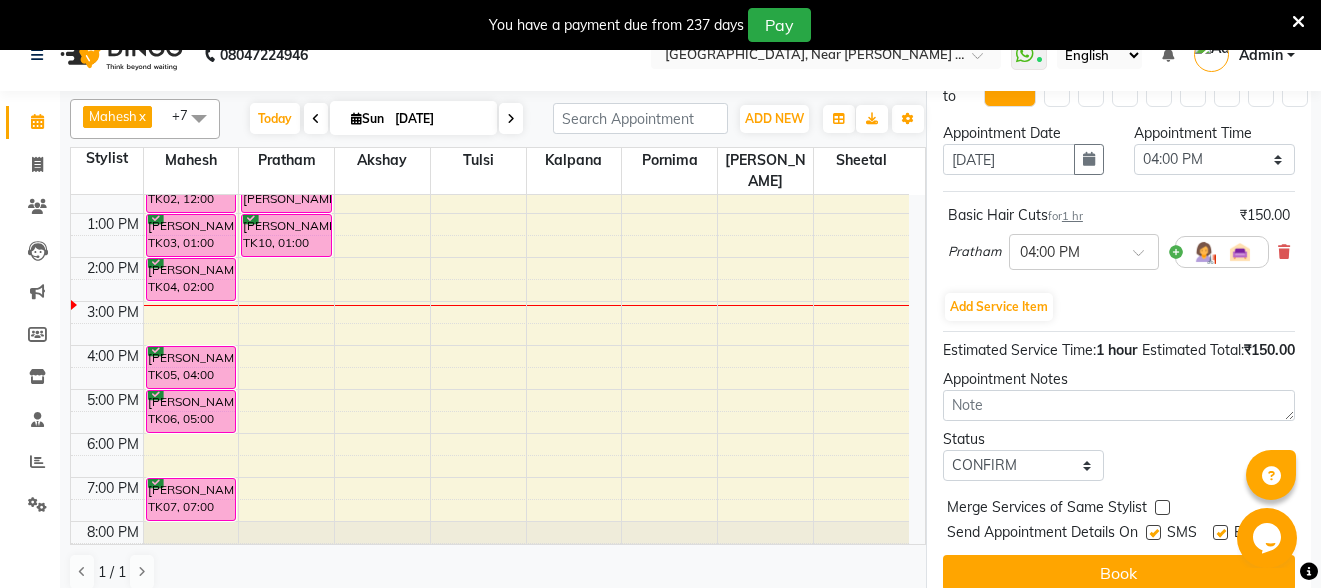 click at bounding box center (1153, 532) 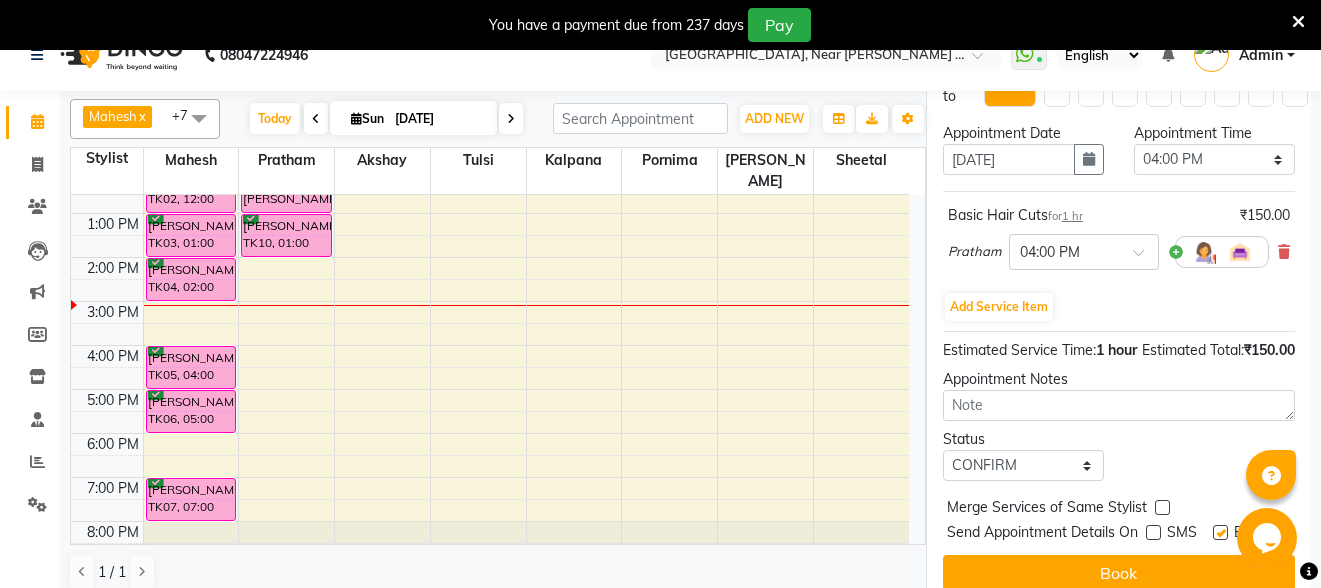 click at bounding box center (1220, 532) 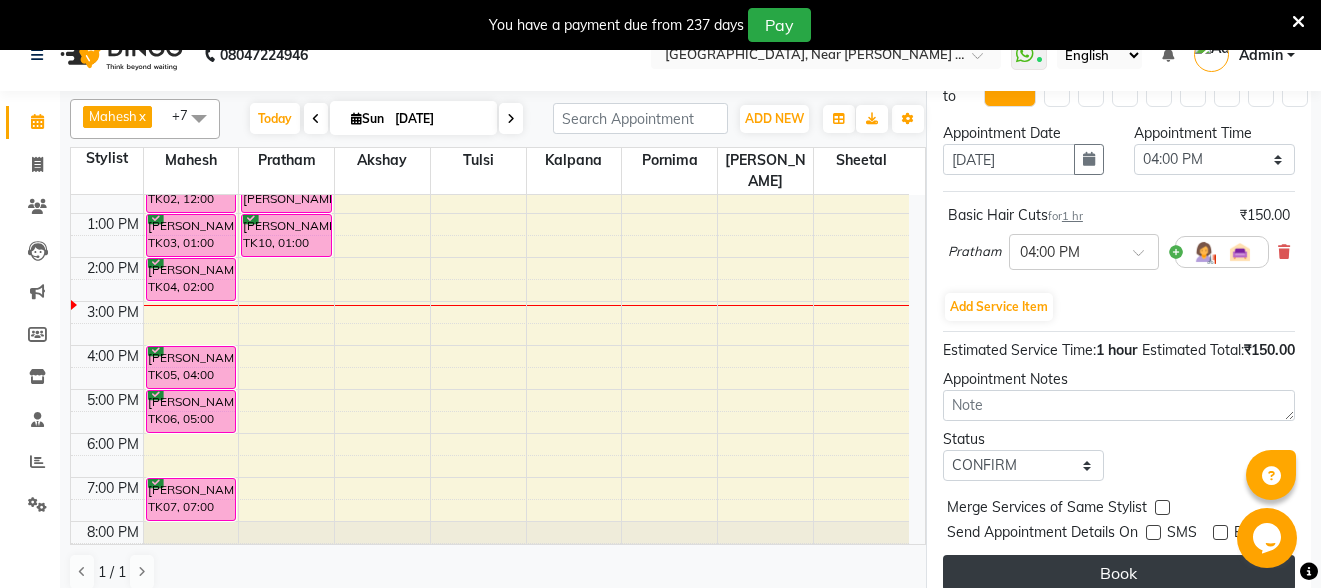 click on "Book" at bounding box center (1119, 573) 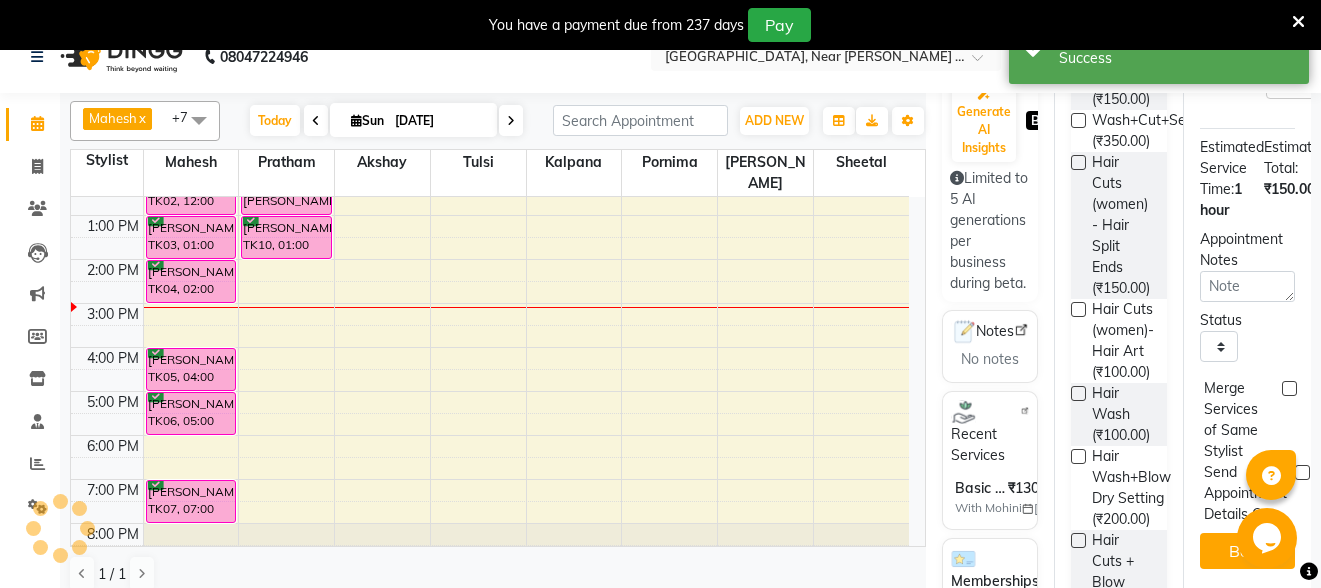 scroll, scrollTop: 0, scrollLeft: 0, axis: both 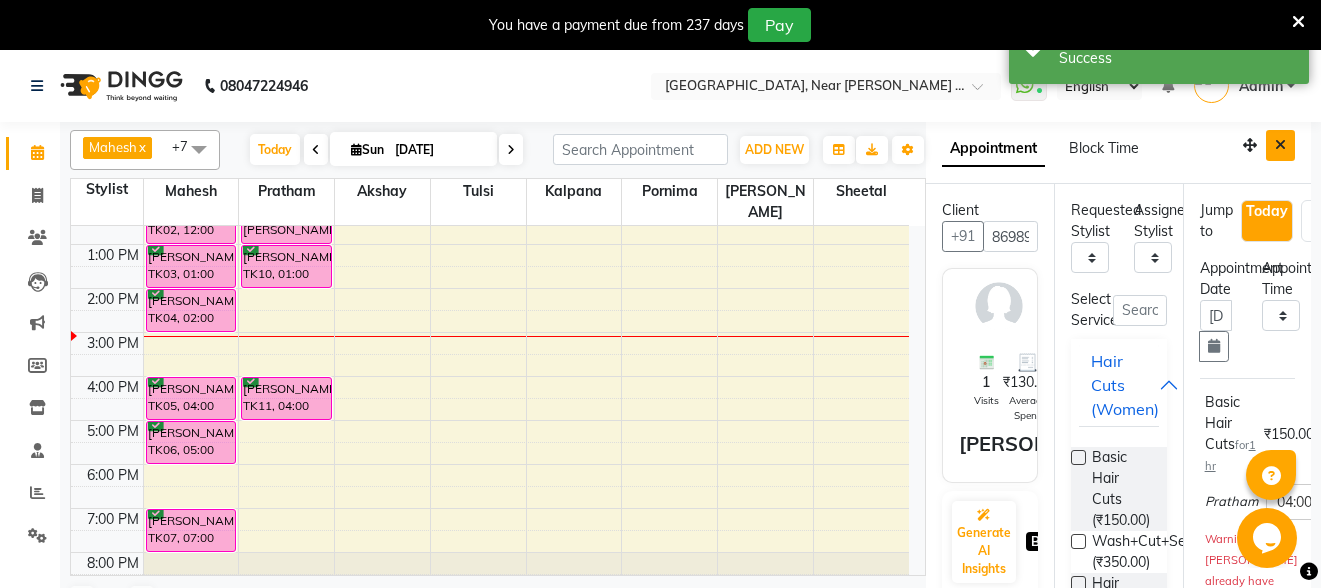 click at bounding box center [1280, 145] 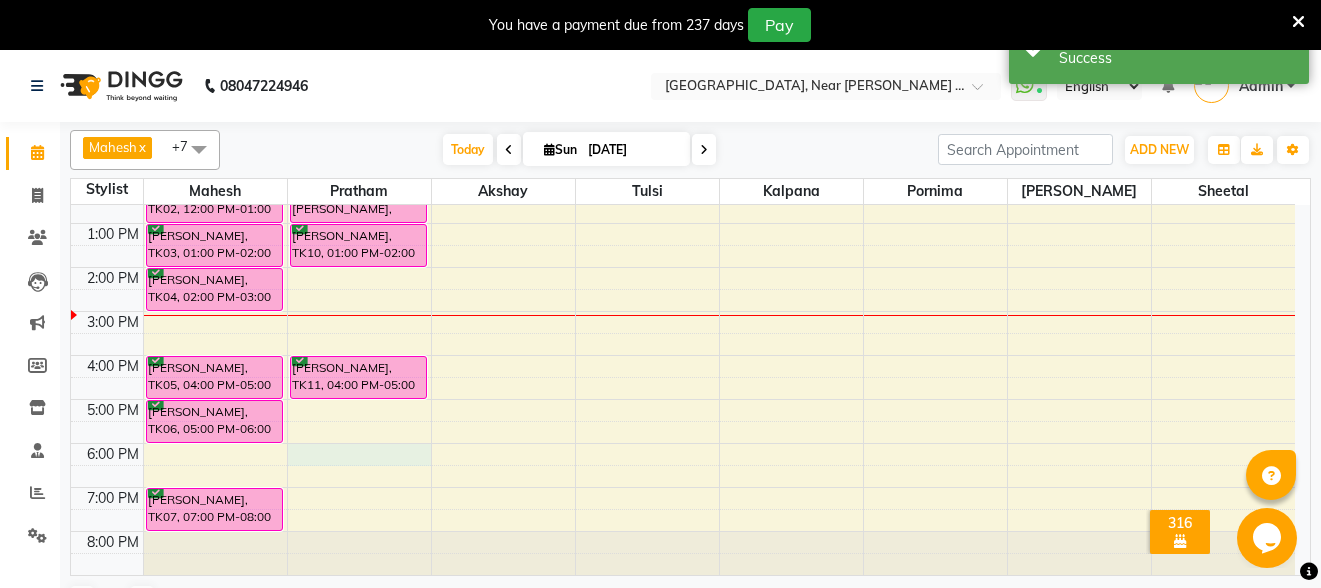 click on "8:00 AM 9:00 AM 10:00 AM 11:00 AM 12:00 PM 1:00 PM 2:00 PM 3:00 PM 4:00 PM 5:00 PM 6:00 PM 7:00 PM 8:00 PM     [PERSON_NAME], TK02, 12:00 PM-01:00 PM,  Basic Hair Cuts     Pooja Muppidwar, TK03, 01:00 PM-02:00 PM,  Basic Hair Cuts     [PERSON_NAME], TK04, 02:00 PM-03:00 PM,  Basic Hair Cuts     [PERSON_NAME], TK05, 04:00 PM-05:00 PM,  Basic Hair Cuts     [PERSON_NAME], TK06, 05:00 PM-06:00 PM,  Basic Hair Cuts     [PERSON_NAME], TK07, 07:00 PM-08:00 PM,  Basic Hair Cuts     [PERSON_NAME], TK08, 11:00 AM-12:00 PM,  Basic Hair Cuts     Sayyoni [PERSON_NAME], TK09, 12:00 PM-01:00 PM,  Basic Hair Cuts     [PERSON_NAME], TK10, 01:00 PM-02:00 PM,  Basic Hair Cuts     [PERSON_NAME], TK11, 04:00 PM-05:00 PM,  Basic Hair Cuts" at bounding box center (683, 289) 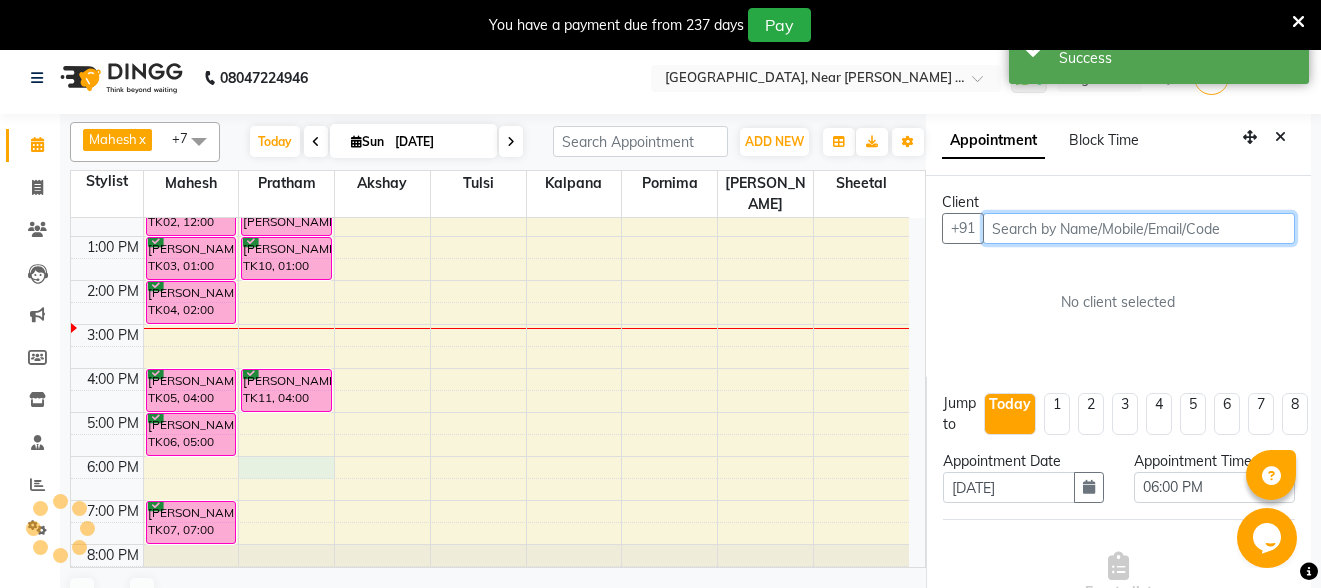 scroll, scrollTop: 51, scrollLeft: 0, axis: vertical 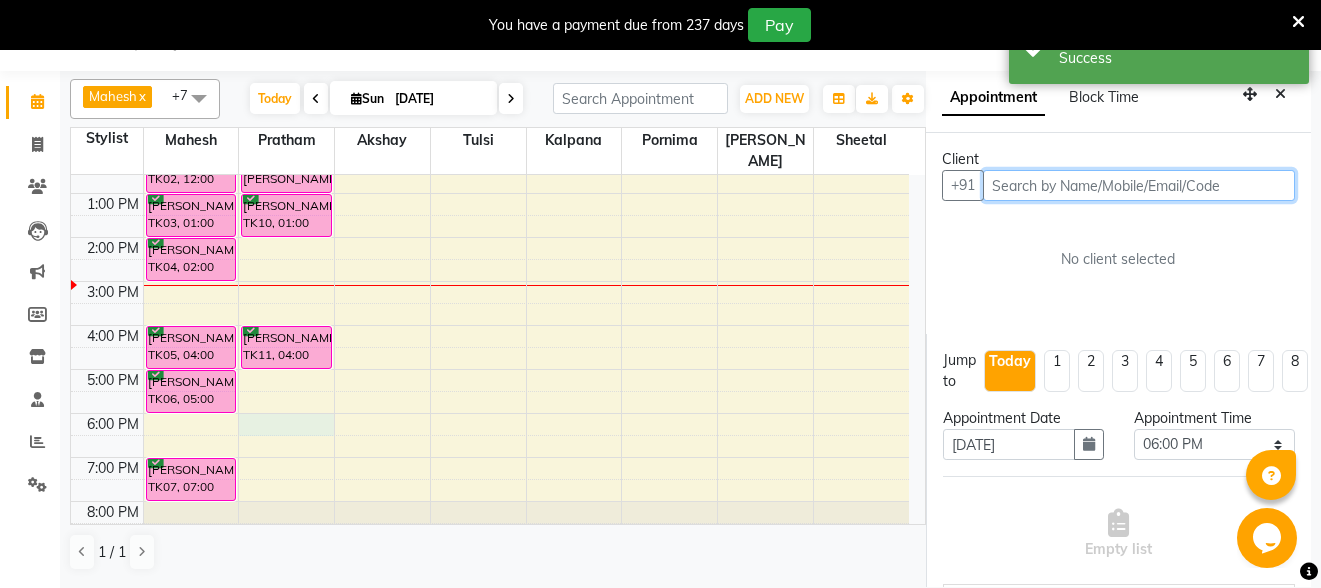 click at bounding box center [1139, 185] 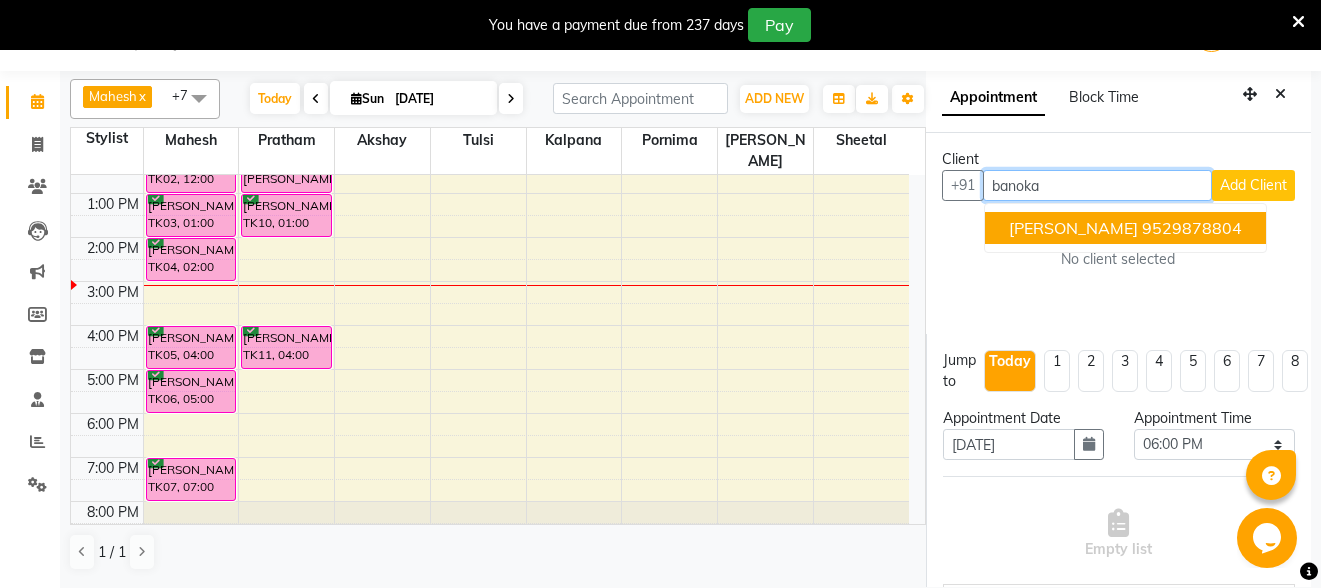 click on "[PERSON_NAME]" at bounding box center (1073, 228) 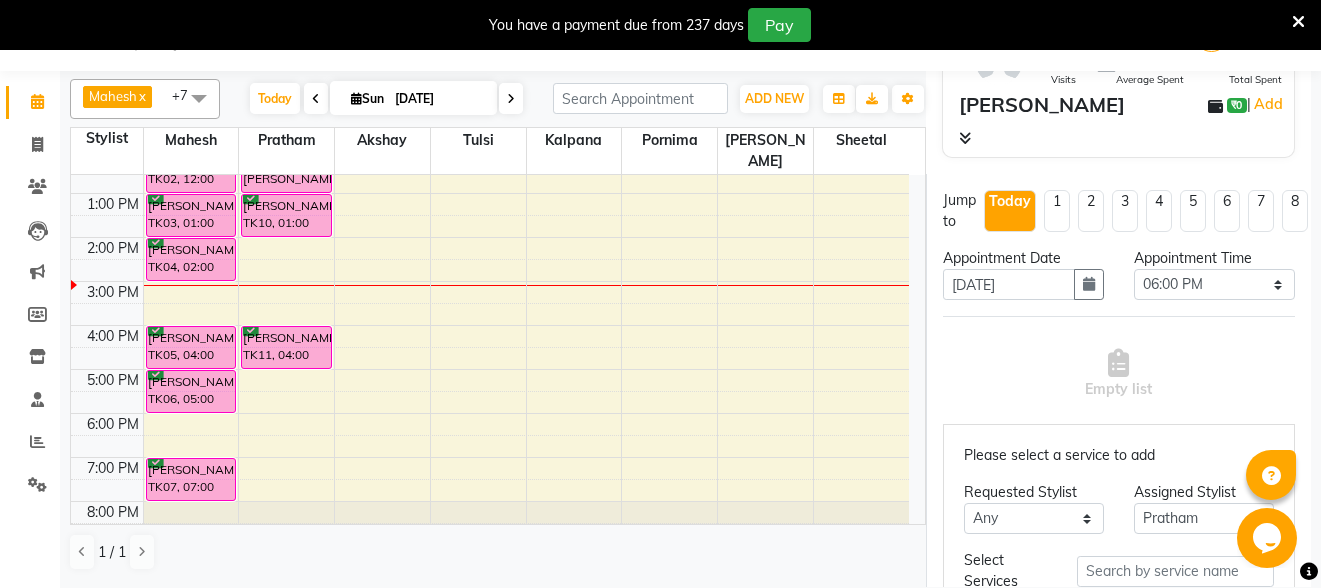 scroll, scrollTop: 200, scrollLeft: 0, axis: vertical 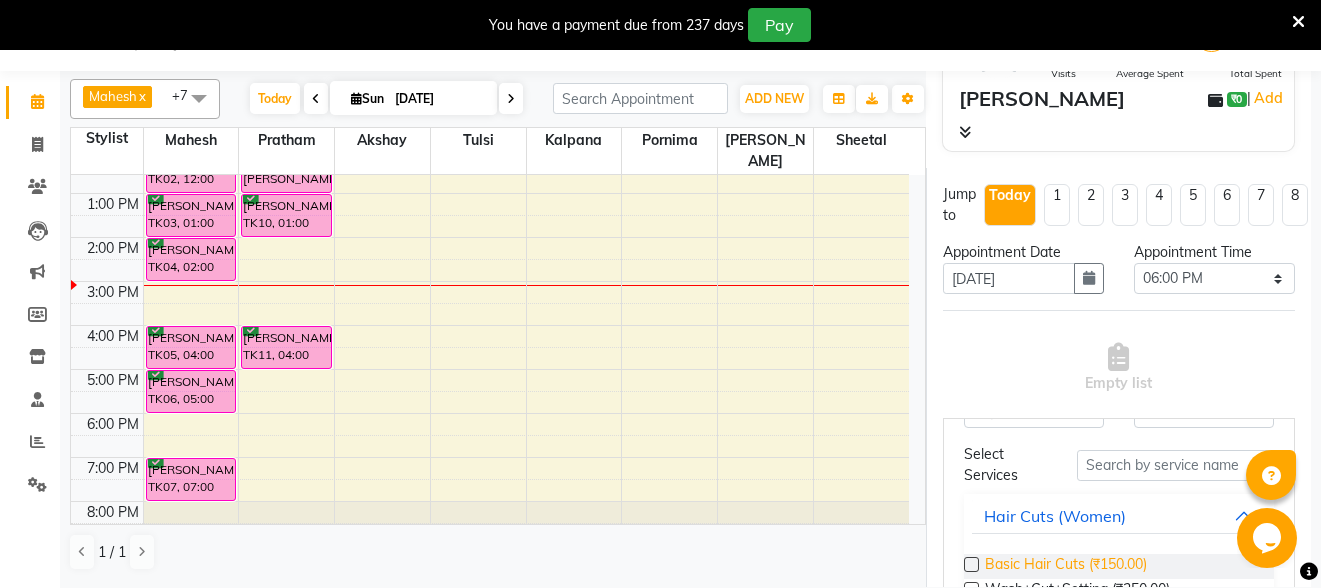 click on "Basic Hair Cuts (₹150.00)" at bounding box center [1066, 566] 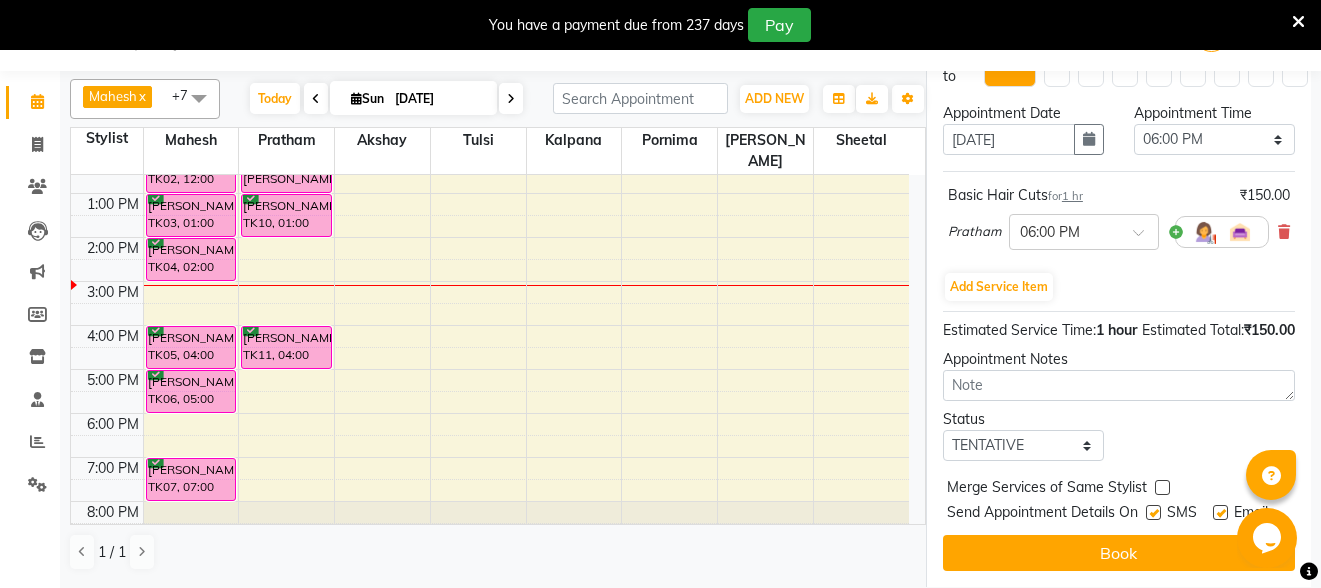 scroll, scrollTop: 392, scrollLeft: 0, axis: vertical 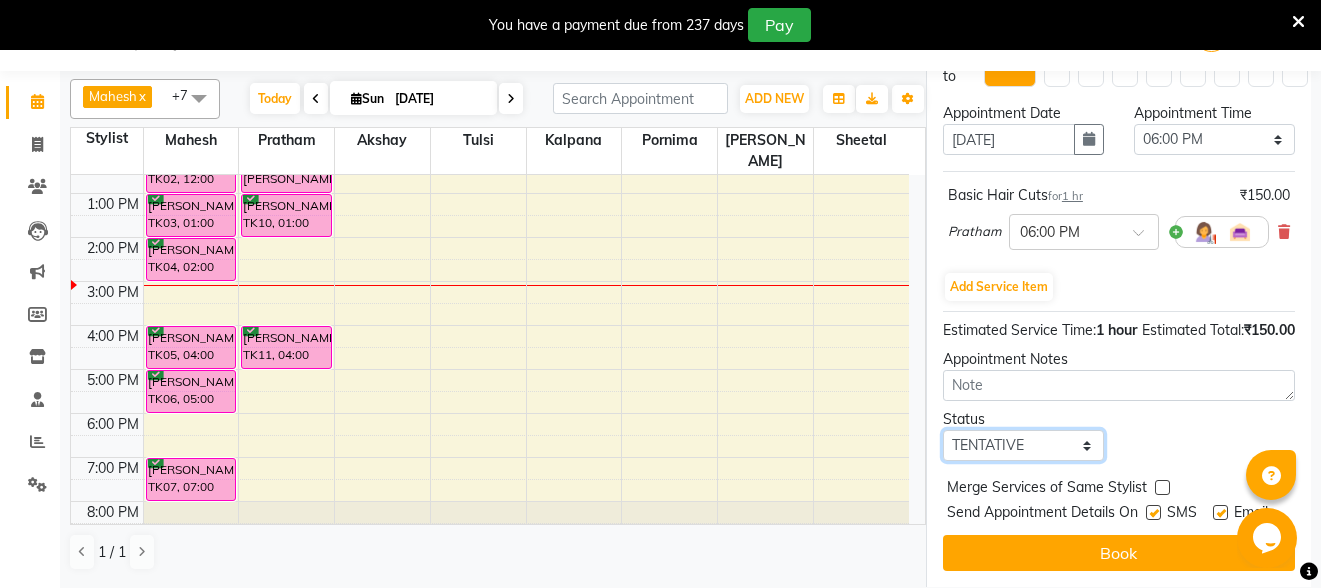 click on "Select TENTATIVE CONFIRM CHECK-IN UPCOMING" at bounding box center (1023, 445) 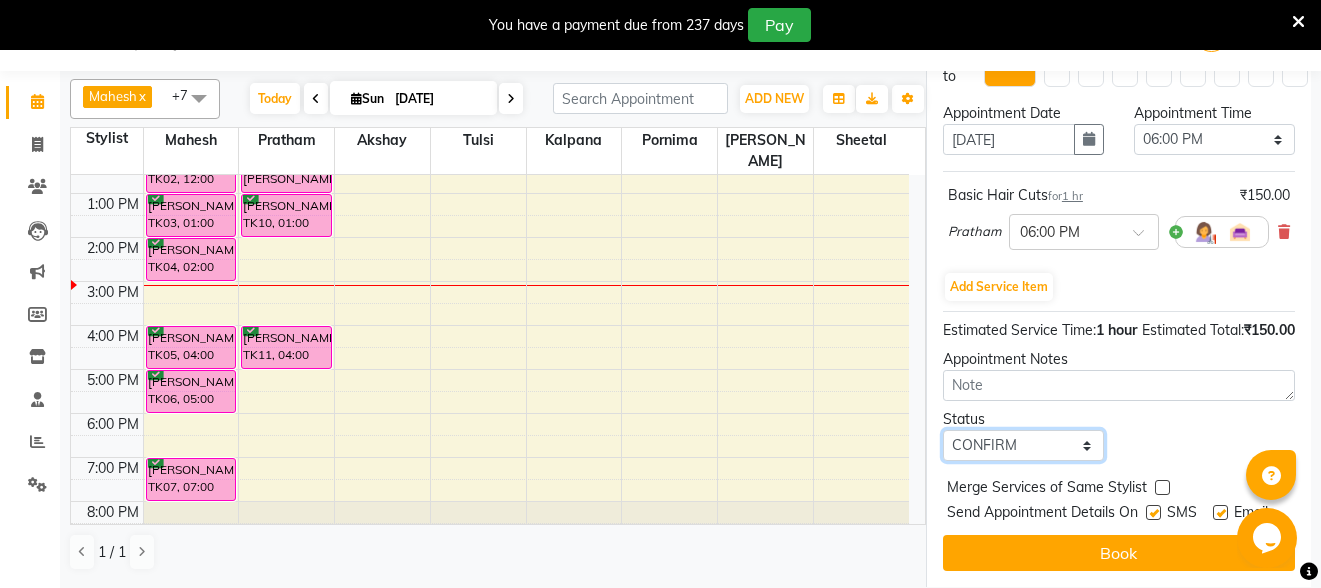 click on "Select TENTATIVE CONFIRM CHECK-IN UPCOMING" at bounding box center [1023, 445] 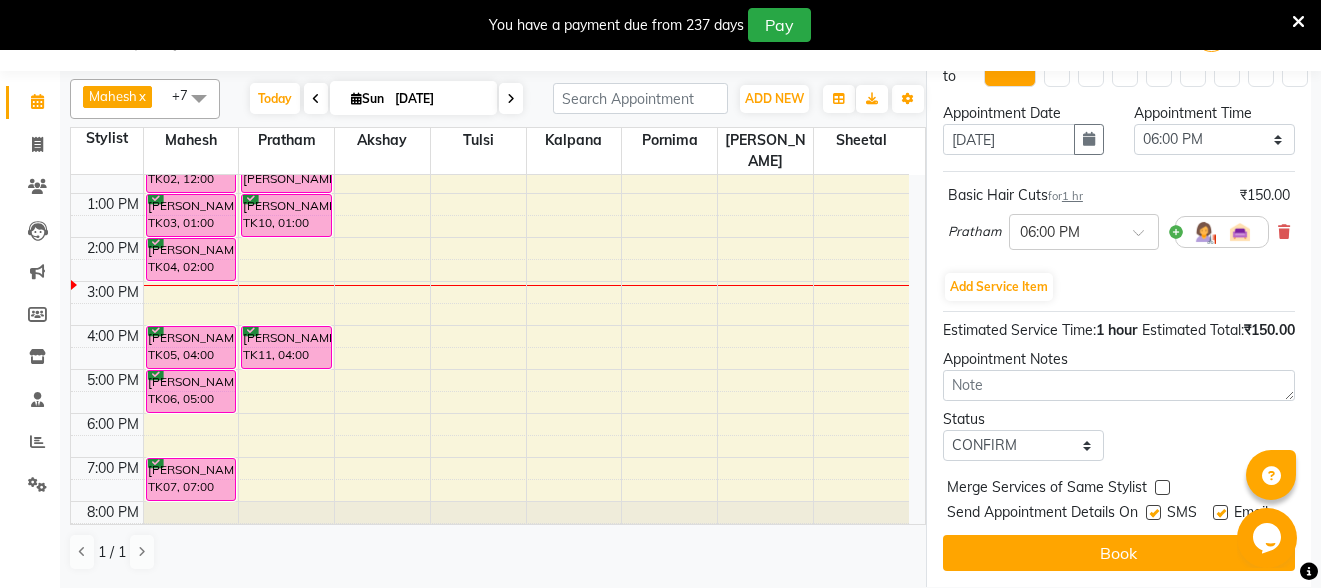 click at bounding box center (1153, 512) 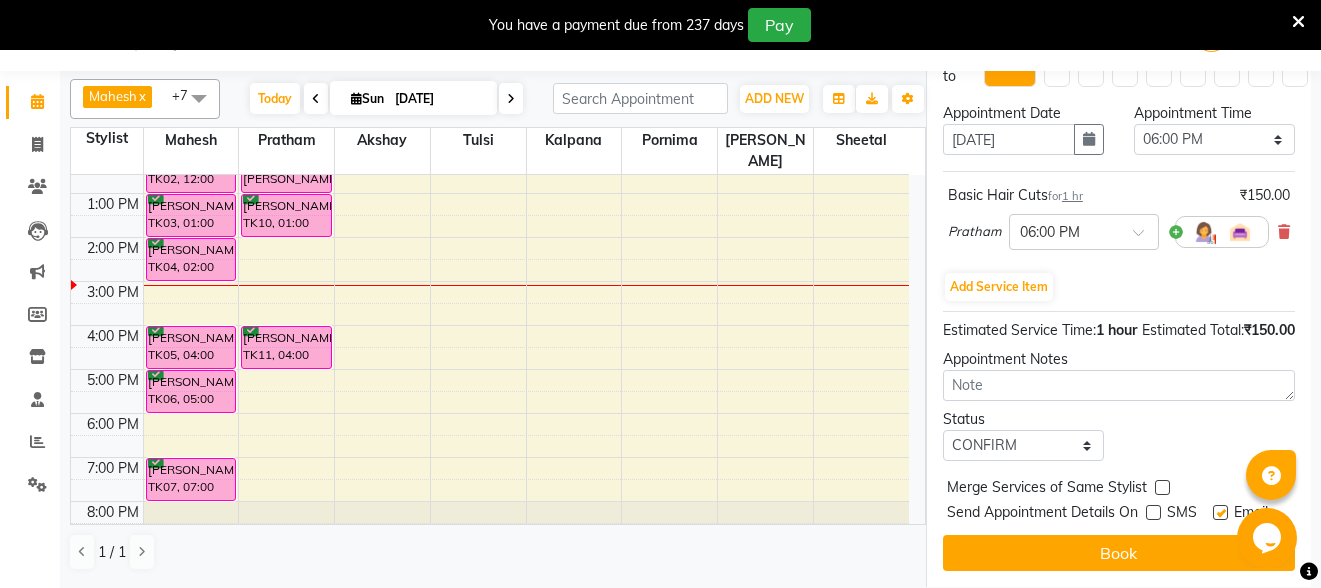 click at bounding box center [1220, 512] 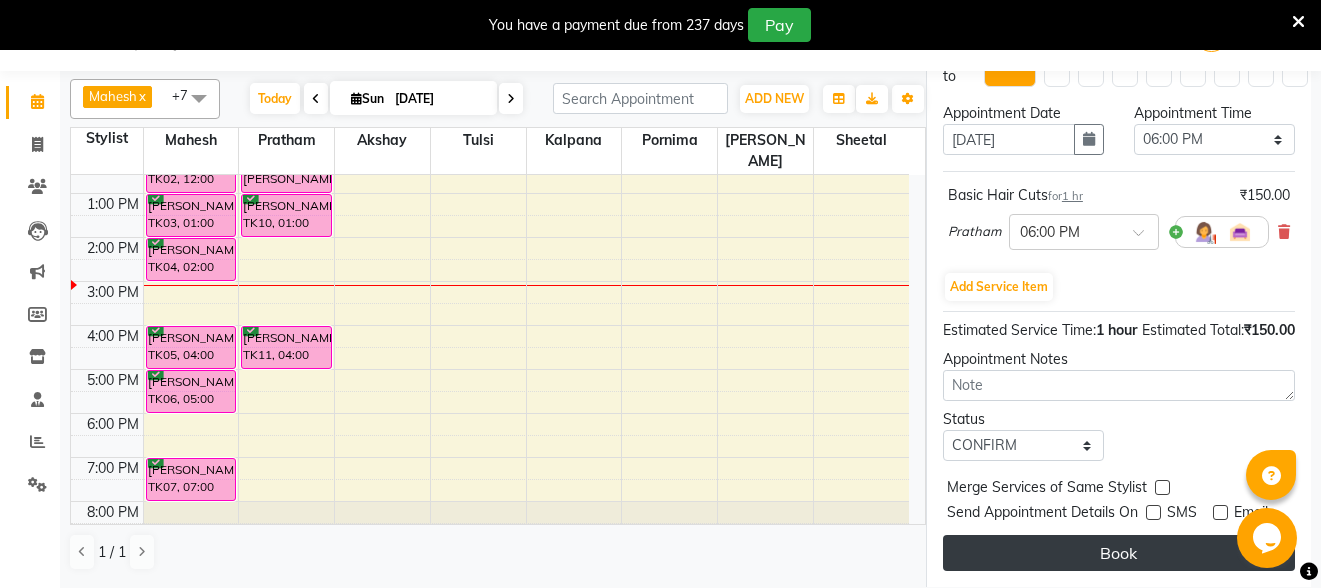 click on "Book" at bounding box center (1119, 553) 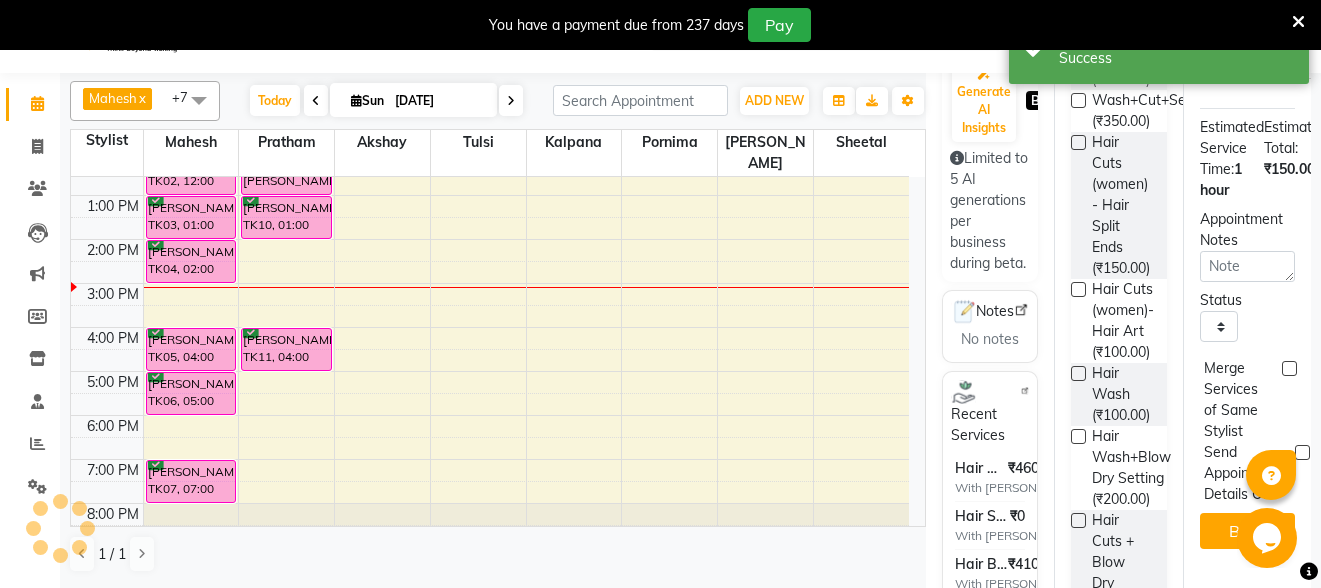 scroll, scrollTop: 0, scrollLeft: 0, axis: both 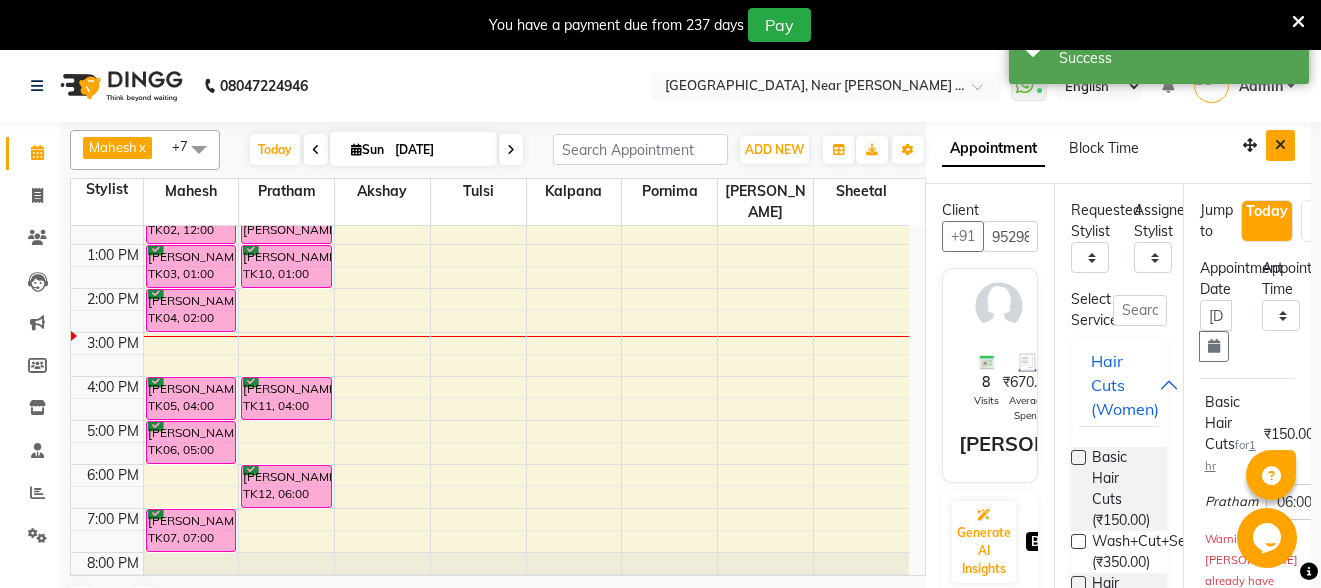 click at bounding box center [1280, 145] 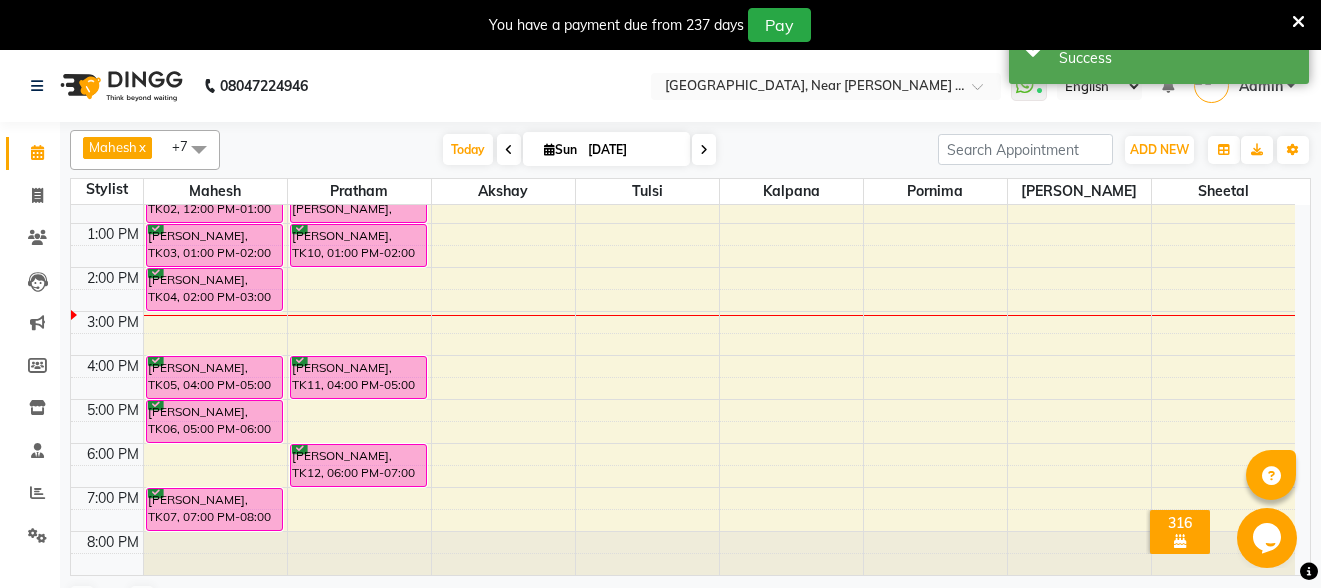 scroll, scrollTop: 101, scrollLeft: 0, axis: vertical 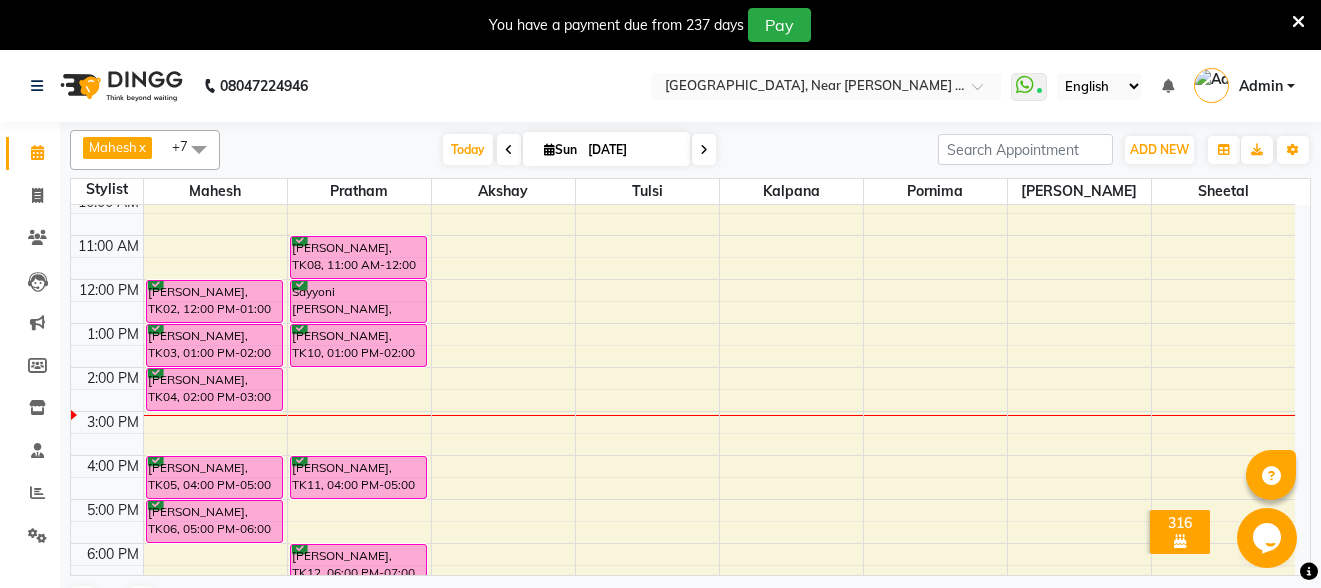 click on "8:00 AM 9:00 AM 10:00 AM 11:00 AM 12:00 PM 1:00 PM 2:00 PM 3:00 PM 4:00 PM 5:00 PM 6:00 PM 7:00 PM 8:00 PM     [PERSON_NAME], TK02, 12:00 PM-01:00 PM,  Basic Hair Cuts     Pooja Muppidwar, TK03, 01:00 PM-02:00 PM,  Basic Hair Cuts     [PERSON_NAME], TK04, 02:00 PM-03:00 PM,  Basic Hair Cuts     [PERSON_NAME], TK05, 04:00 PM-05:00 PM,  Basic Hair Cuts     [PERSON_NAME], TK06, 05:00 PM-06:00 PM,  Basic Hair Cuts     [PERSON_NAME], TK07, 07:00 PM-08:00 PM,  Basic Hair Cuts     [PERSON_NAME], TK08, 11:00 AM-12:00 PM,  Basic Hair Cuts     Sayyoni [PERSON_NAME], TK09, 12:00 PM-01:00 PM,  Basic Hair Cuts     [PERSON_NAME], TK10, 01:00 PM-02:00 PM,  Basic Hair Cuts     [PERSON_NAME], TK11, 04:00 PM-05:00 PM,  Basic Hair Cuts     [PERSON_NAME], TK12, 06:00 PM-07:00 PM,  Basic Hair Cuts" at bounding box center [683, 389] 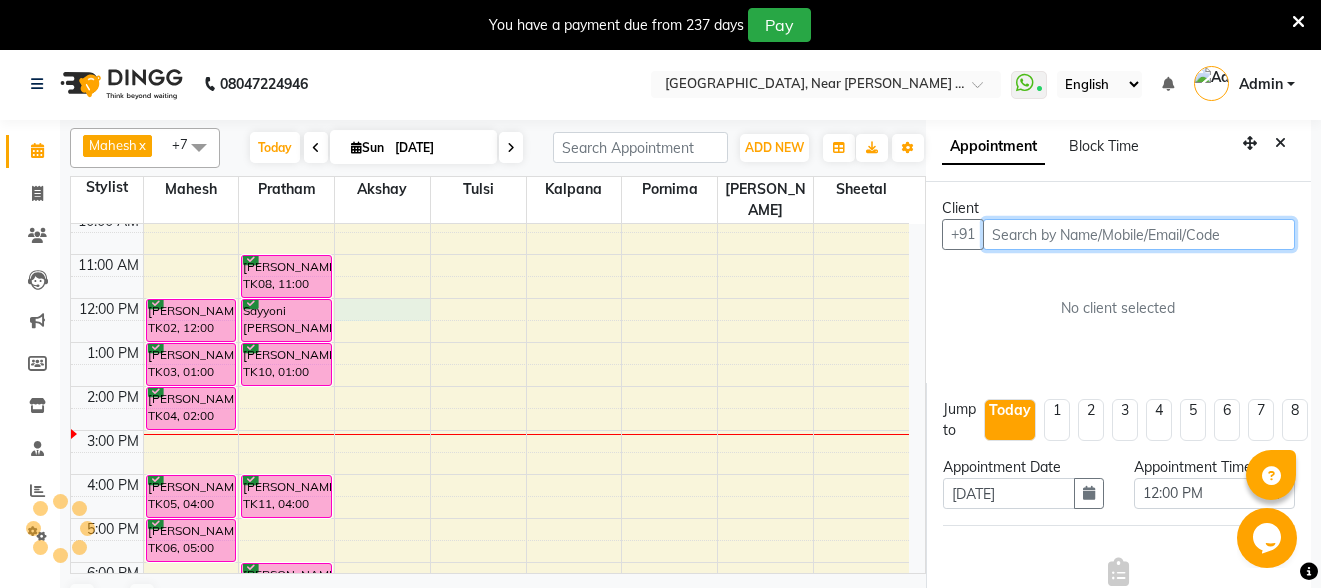 scroll, scrollTop: 31, scrollLeft: 0, axis: vertical 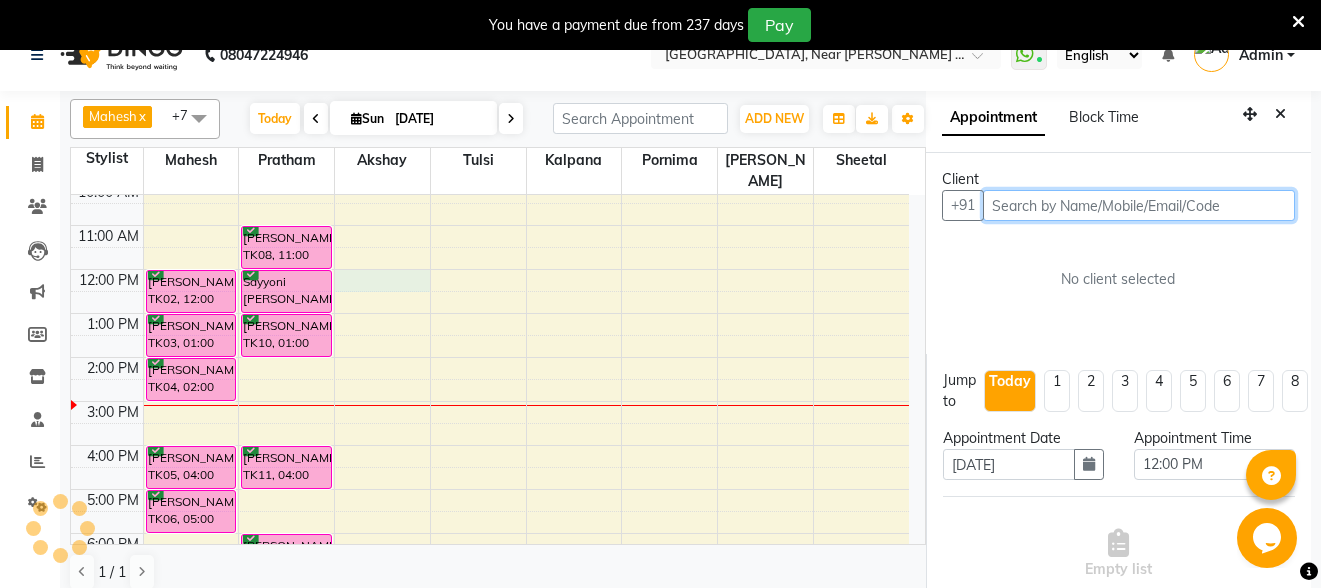 click at bounding box center [1139, 205] 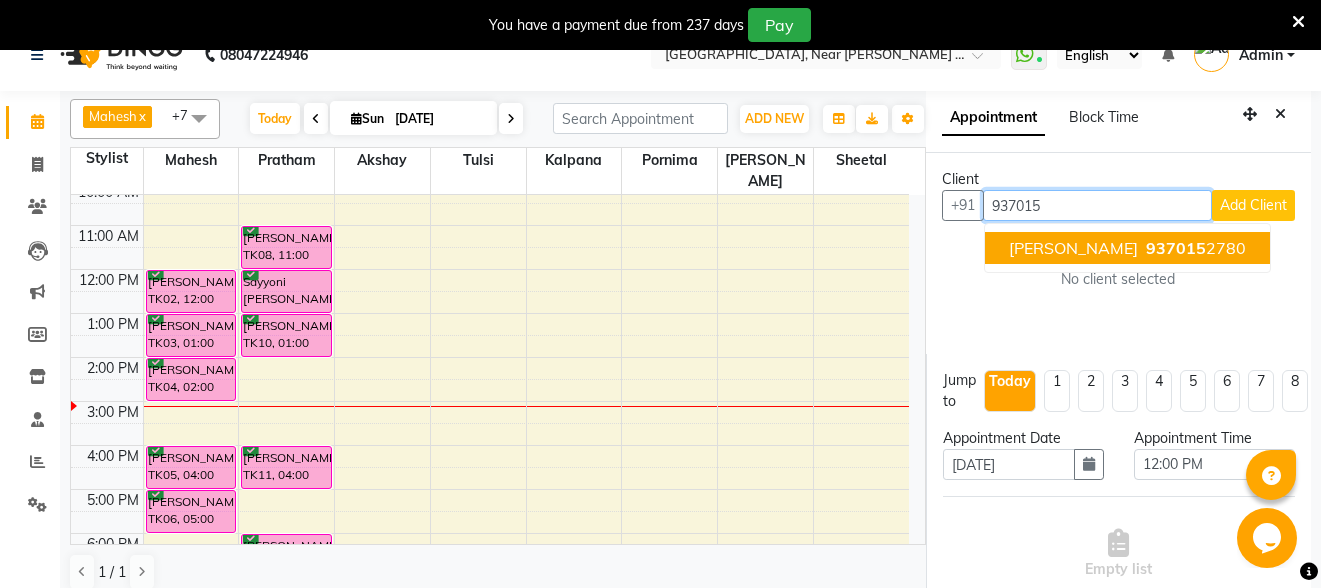 click on "[PERSON_NAME]" at bounding box center [1073, 248] 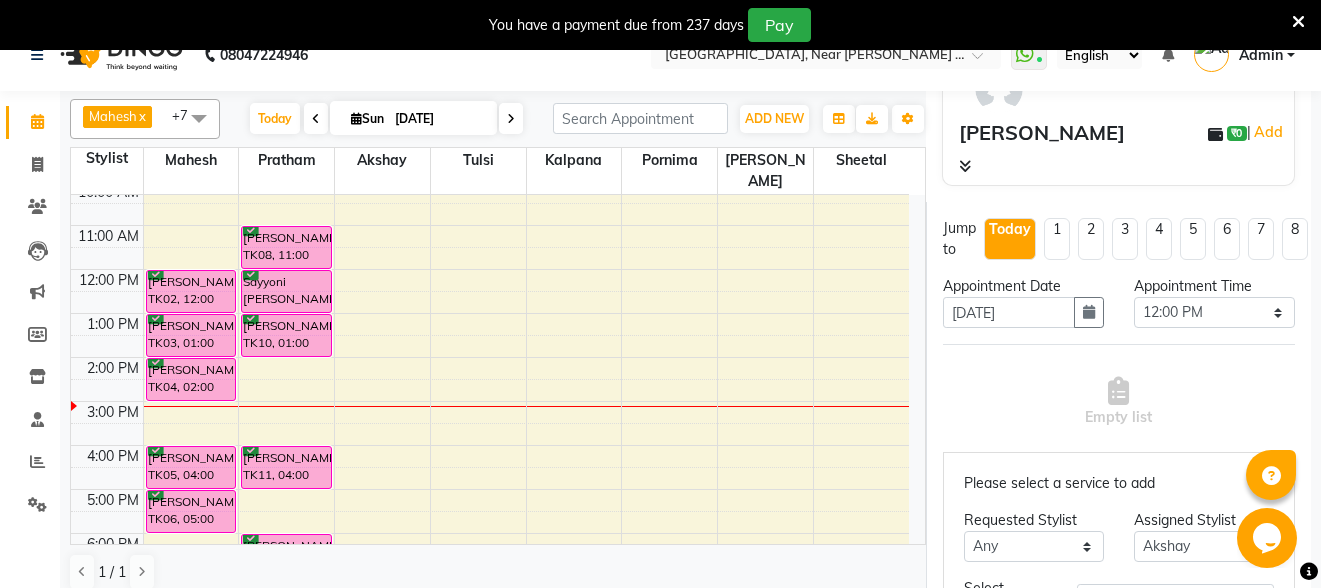scroll, scrollTop: 200, scrollLeft: 0, axis: vertical 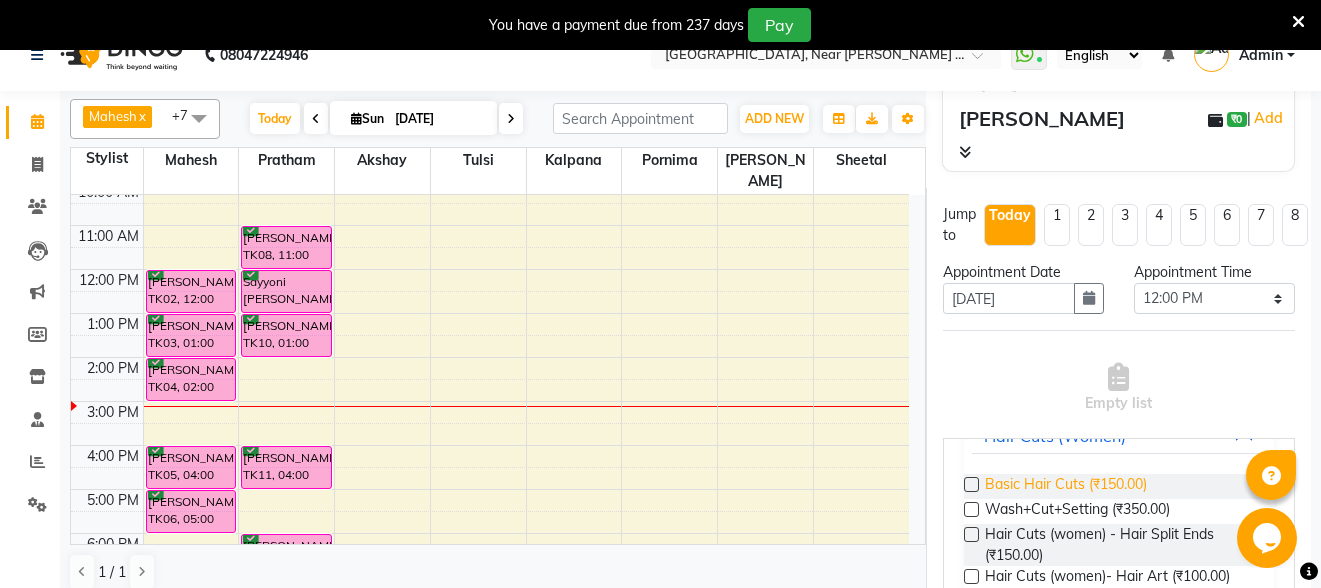 click on "Basic Hair Cuts (₹150.00)" at bounding box center (1066, 486) 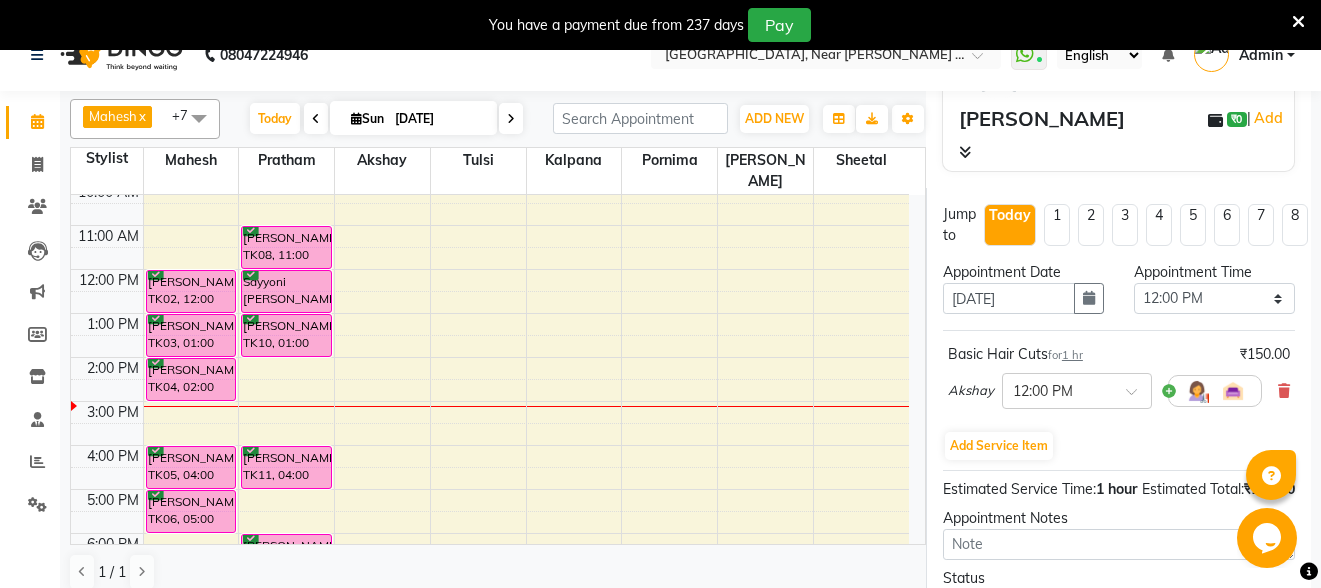 scroll, scrollTop: 392, scrollLeft: 0, axis: vertical 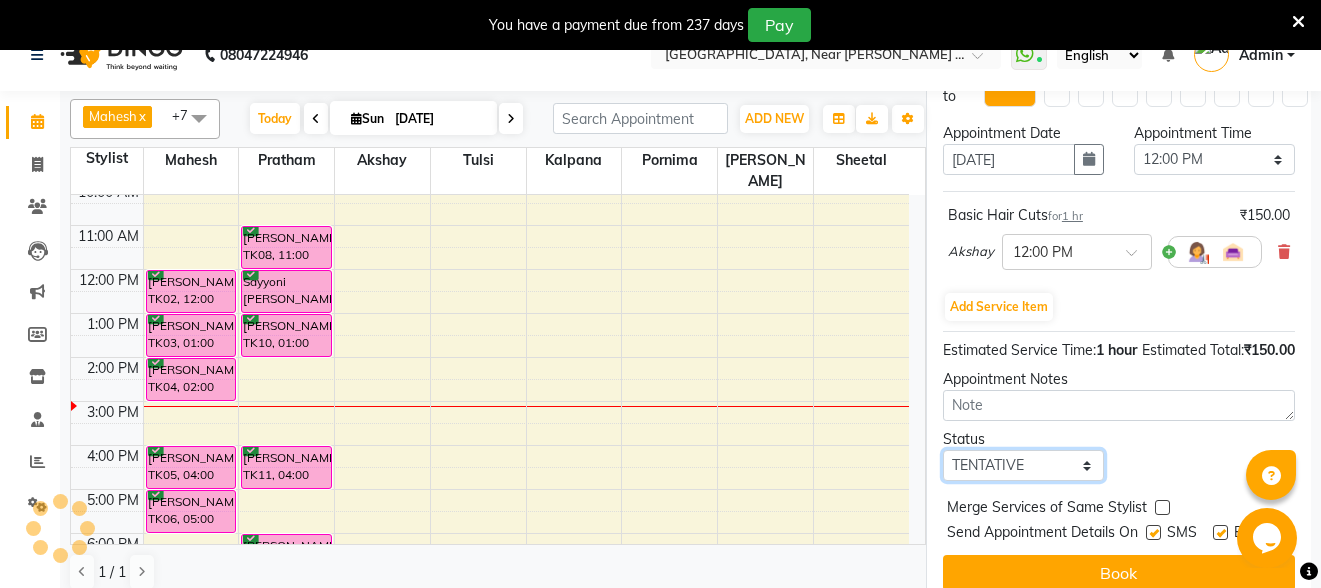 drag, startPoint x: 1051, startPoint y: 424, endPoint x: 1041, endPoint y: 446, distance: 24.166092 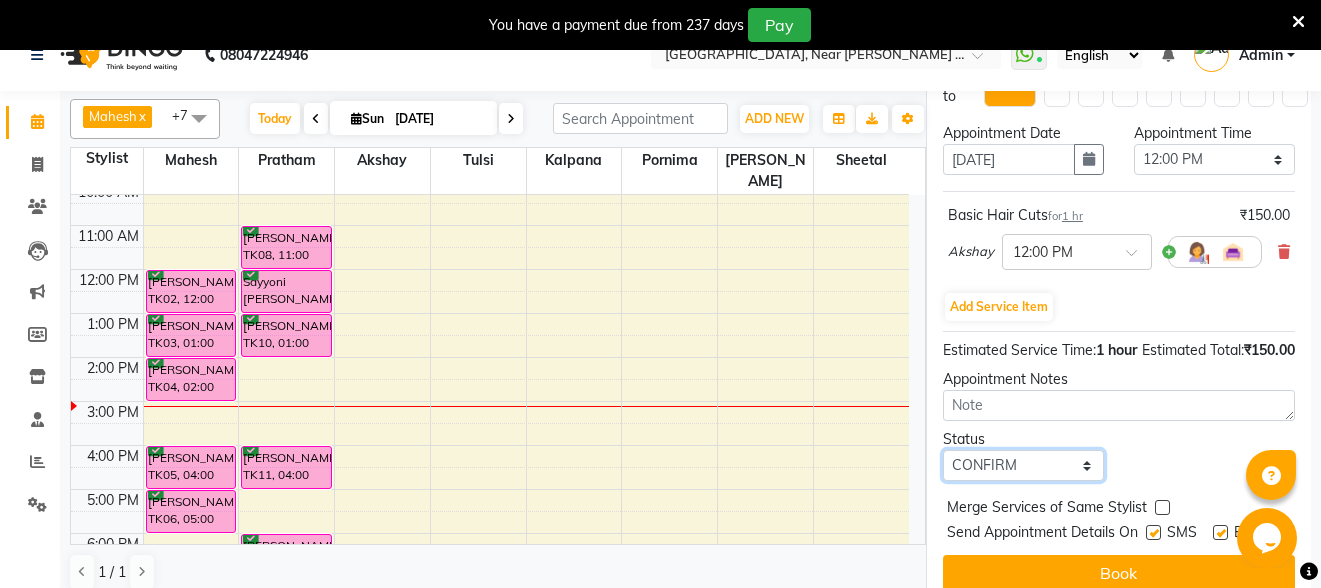 click on "Select TENTATIVE CONFIRM CHECK-IN UPCOMING" at bounding box center [1023, 465] 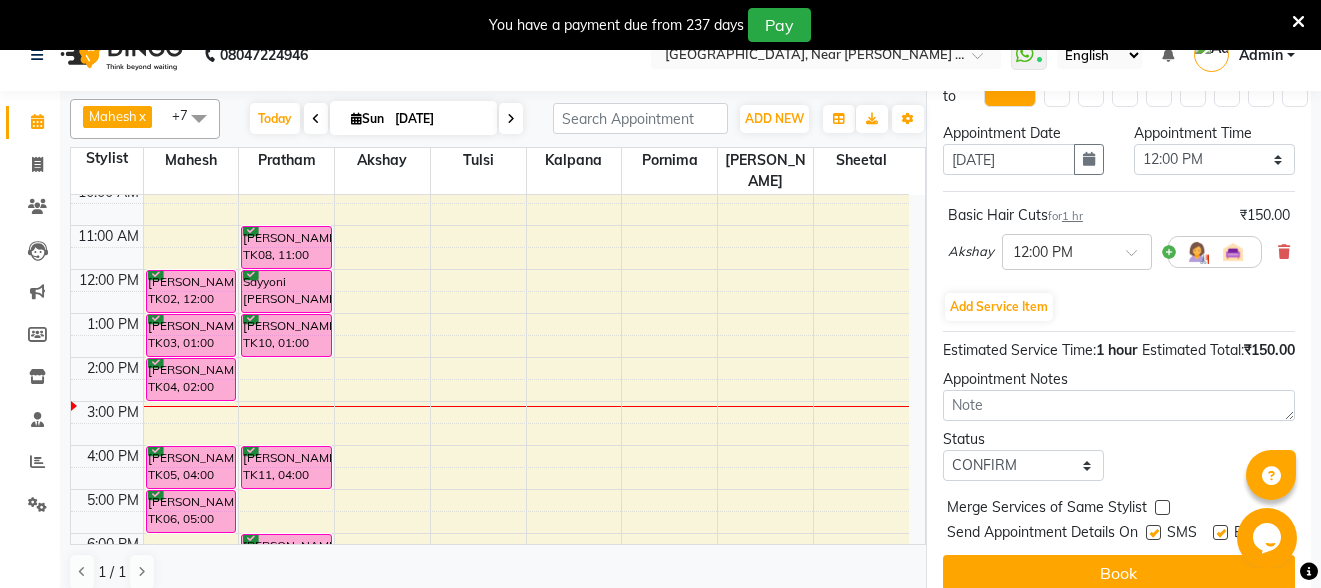 click at bounding box center [1153, 532] 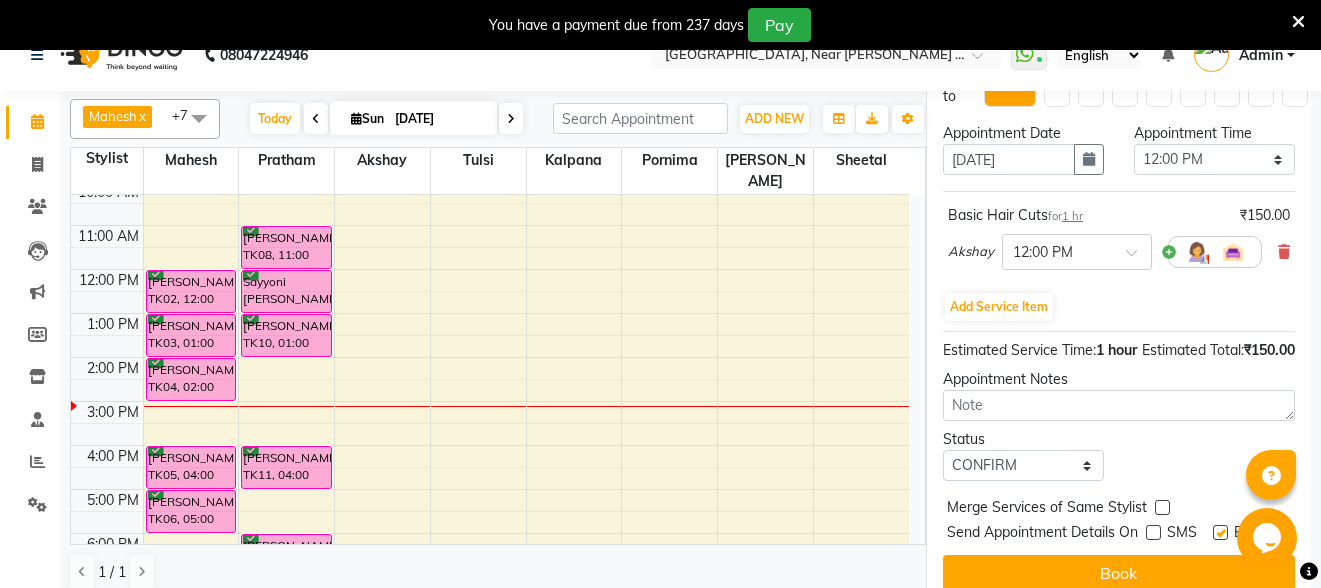 click at bounding box center (1220, 532) 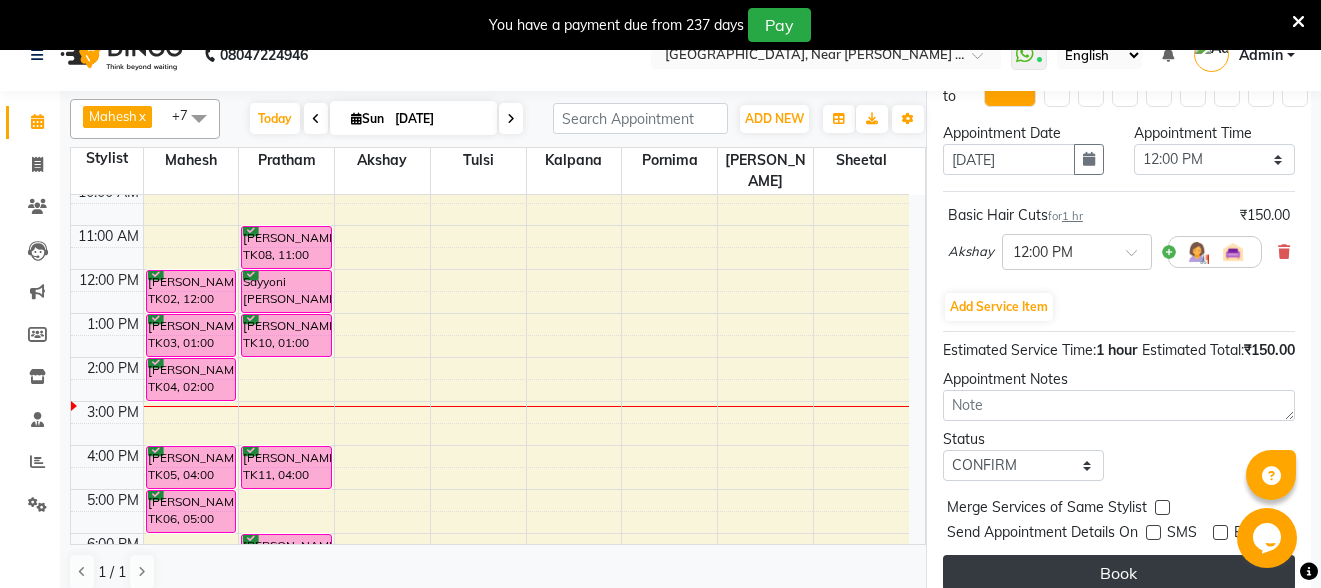 click on "Book" at bounding box center (1119, 573) 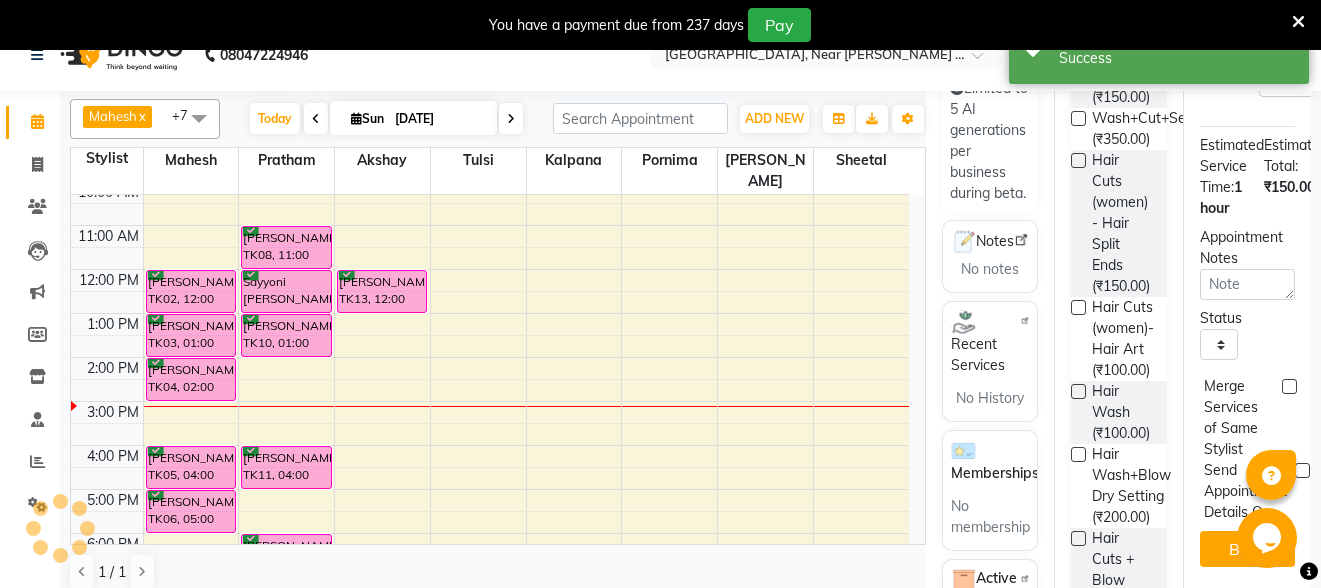 scroll, scrollTop: 0, scrollLeft: 0, axis: both 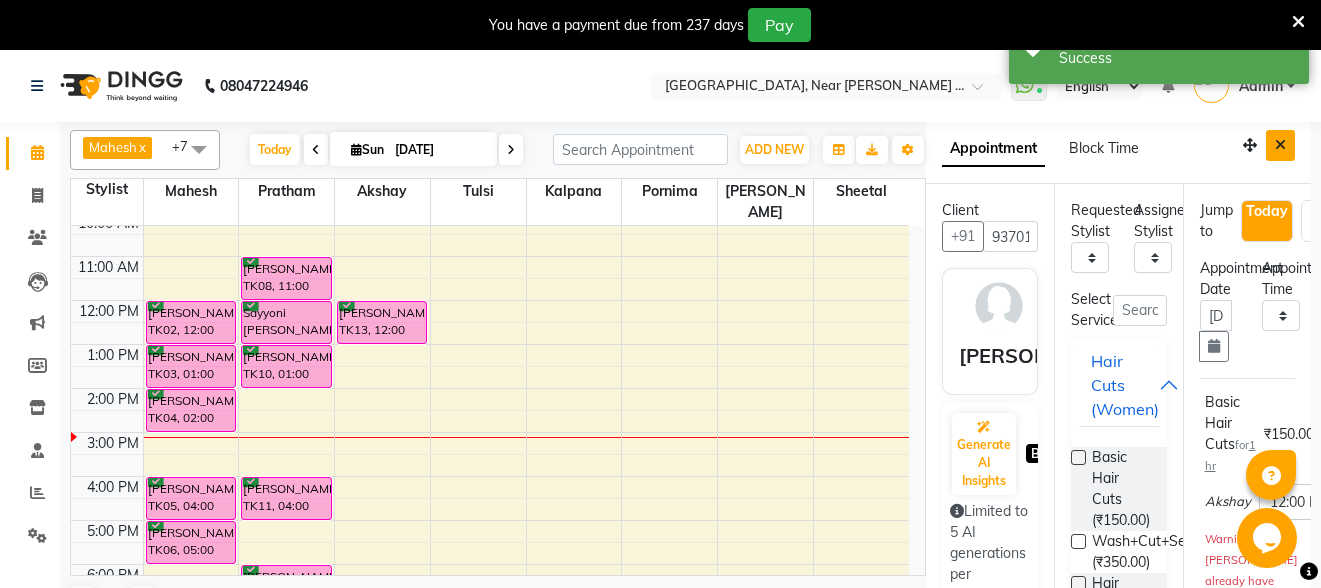 click at bounding box center (1280, 145) 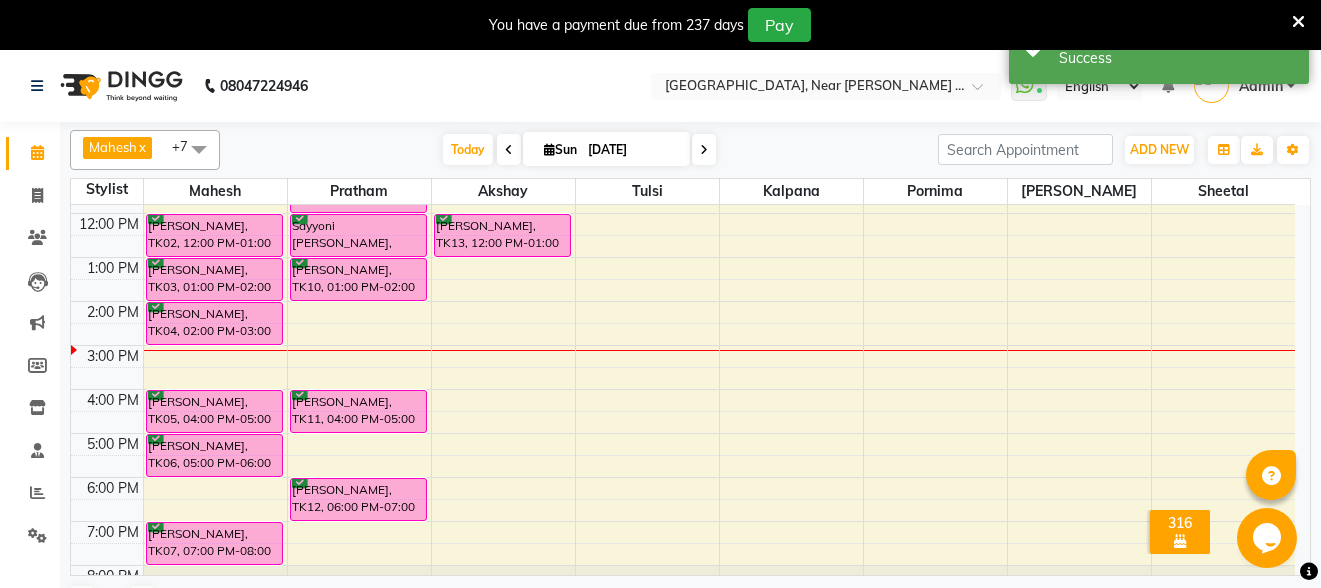 scroll, scrollTop: 201, scrollLeft: 0, axis: vertical 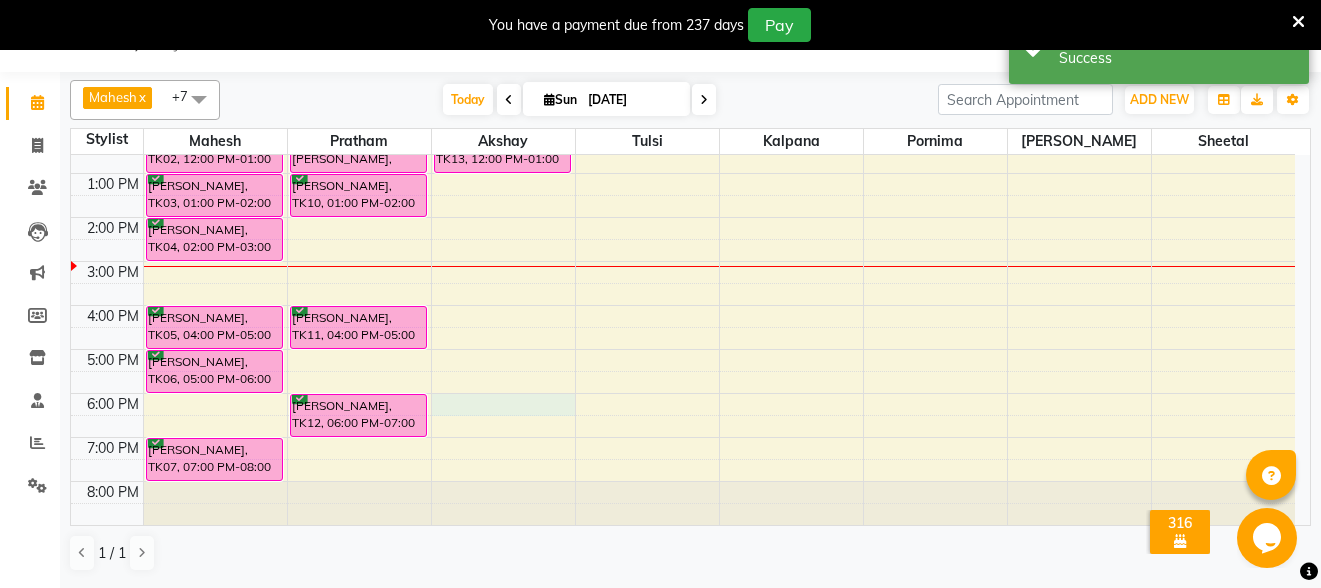 click on "8:00 AM 9:00 AM 10:00 AM 11:00 AM 12:00 PM 1:00 PM 2:00 PM 3:00 PM 4:00 PM 5:00 PM 6:00 PM 7:00 PM 8:00 PM     [PERSON_NAME], TK02, 12:00 PM-01:00 PM,  Basic Hair Cuts     Pooja Muppidwar, TK03, 01:00 PM-02:00 PM,  Basic Hair Cuts     [PERSON_NAME], TK04, 02:00 PM-03:00 PM,  Basic Hair Cuts     [PERSON_NAME], TK05, 04:00 PM-05:00 PM,  Basic Hair Cuts     [PERSON_NAME], TK06, 05:00 PM-06:00 PM,  Basic Hair Cuts     [PERSON_NAME], TK07, 07:00 PM-08:00 PM,  Basic Hair Cuts     [PERSON_NAME], TK08, 11:00 AM-12:00 PM,  Basic Hair Cuts     Sayyoni [PERSON_NAME], TK09, 12:00 PM-01:00 PM,  Basic Hair Cuts     [PERSON_NAME], TK10, 01:00 PM-02:00 PM,  Basic Hair Cuts     [PERSON_NAME], TK11, 04:00 PM-05:00 PM,  Basic Hair Cuts     [PERSON_NAME], TK12, 06:00 PM-07:00 PM,  Basic Hair Cuts     [PERSON_NAME], TK13, 12:00 PM-01:00 PM,  Basic Hair Cuts" at bounding box center [683, 239] 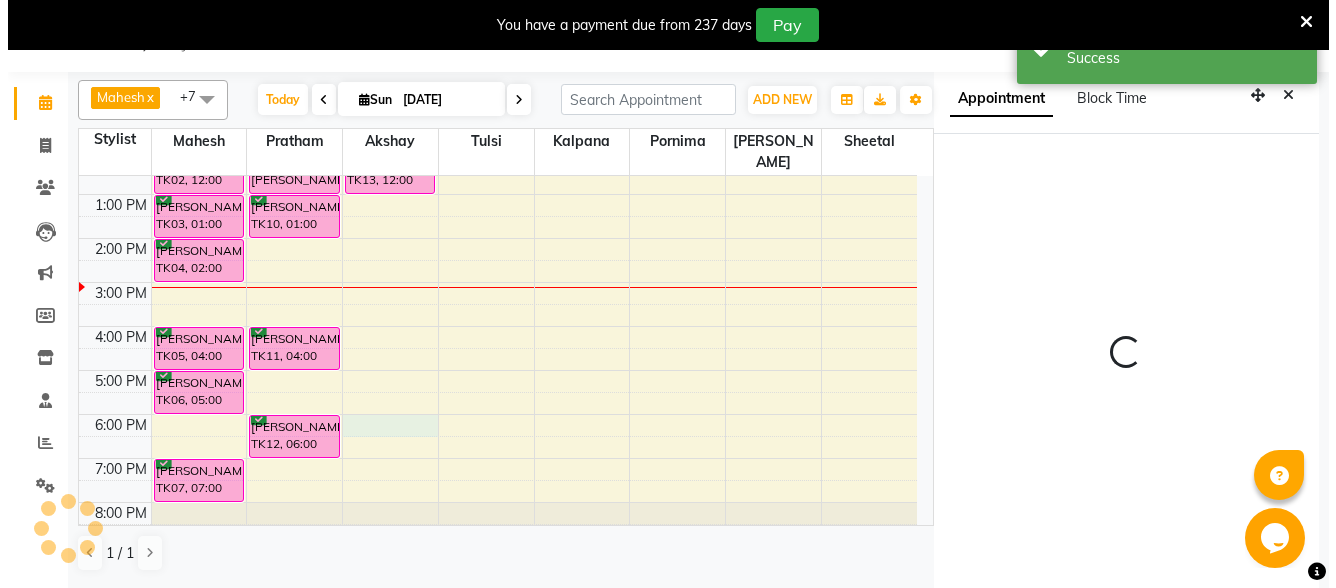 scroll, scrollTop: 55, scrollLeft: 0, axis: vertical 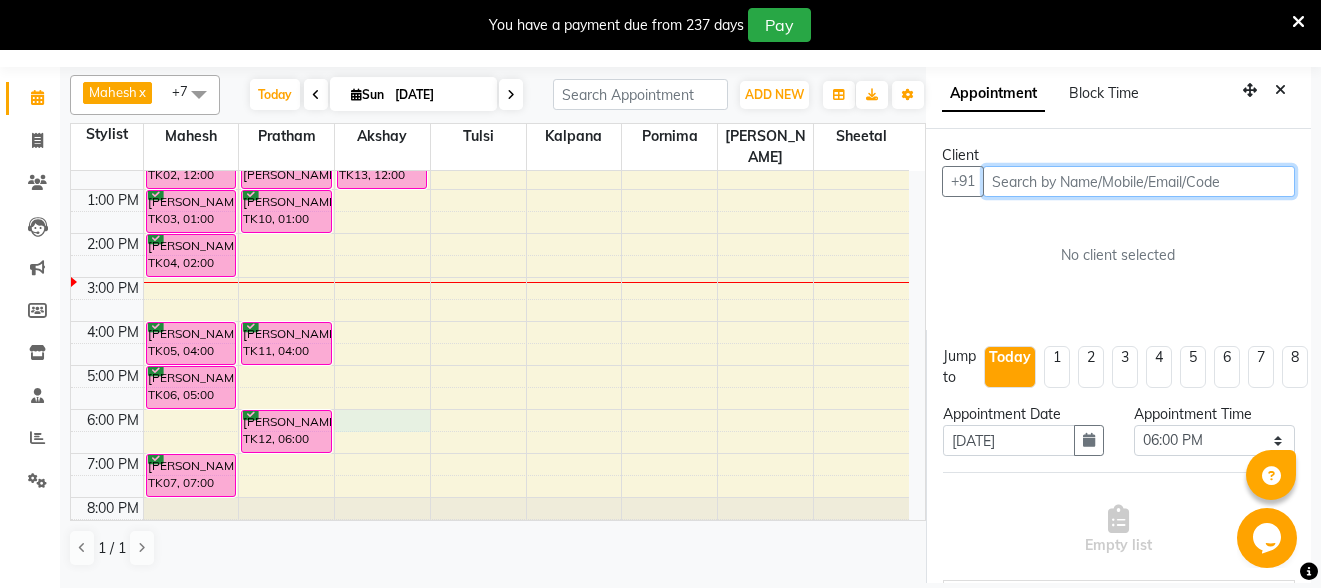 click at bounding box center (1139, 181) 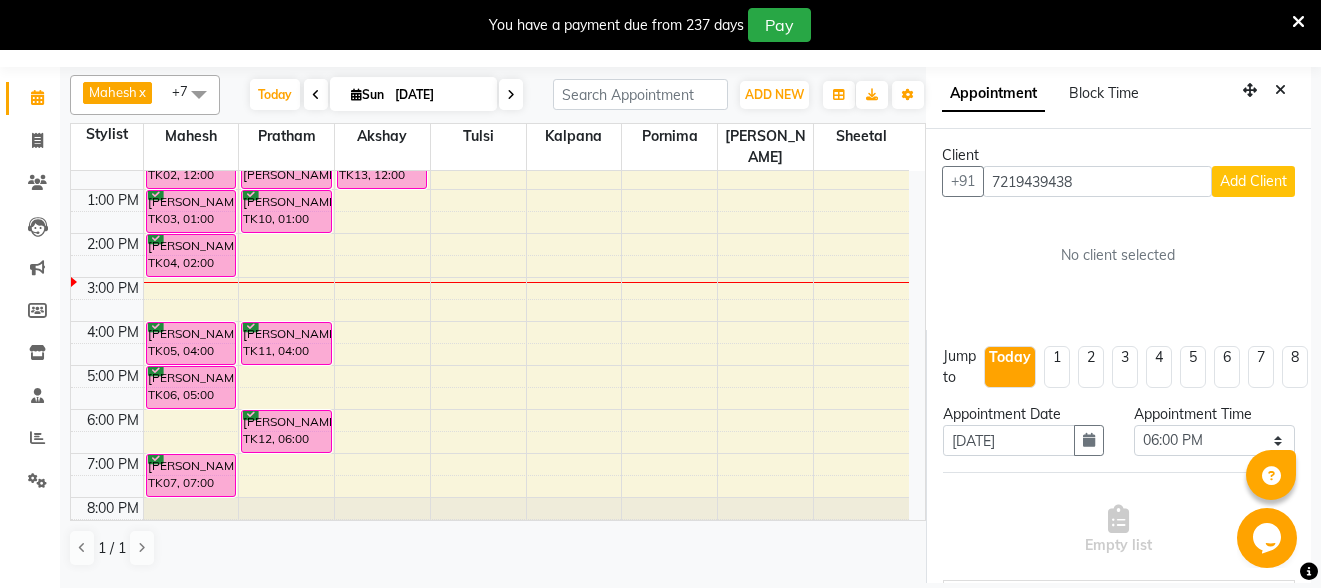 click on "Add Client" at bounding box center [1253, 181] 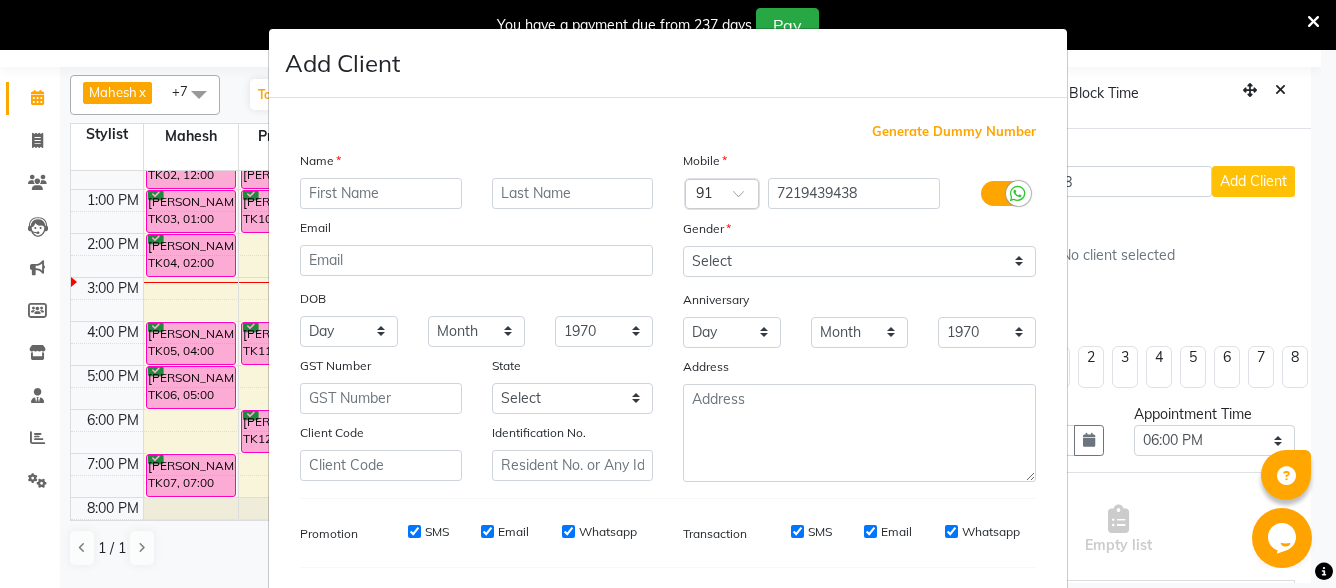 click at bounding box center [381, 193] 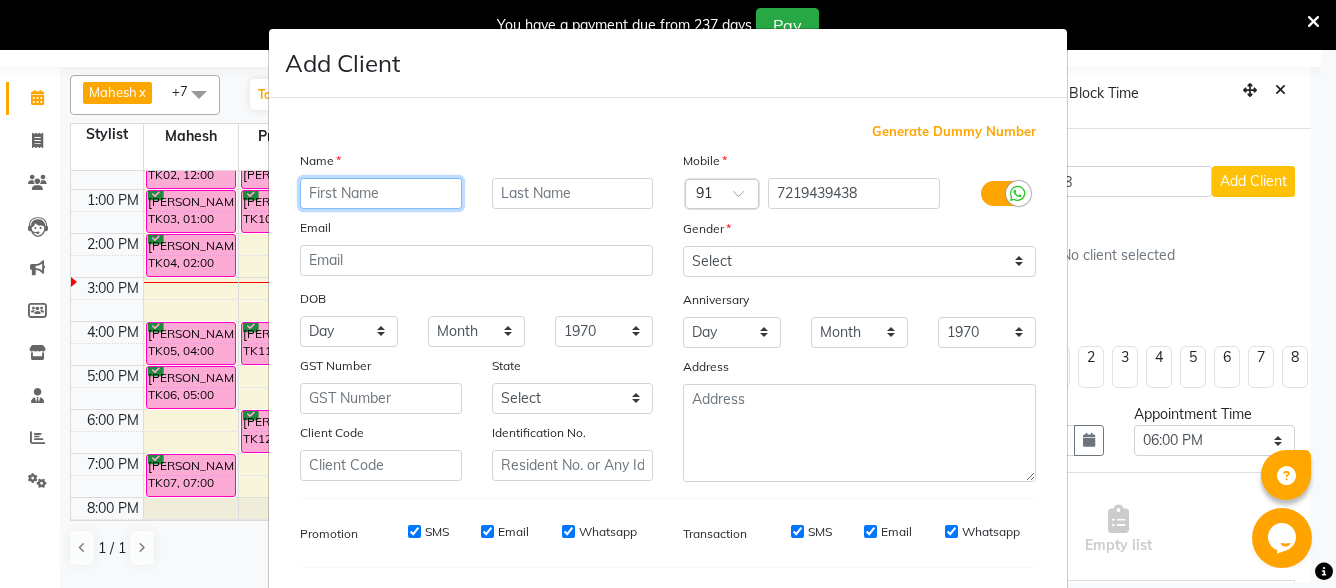 click at bounding box center [381, 193] 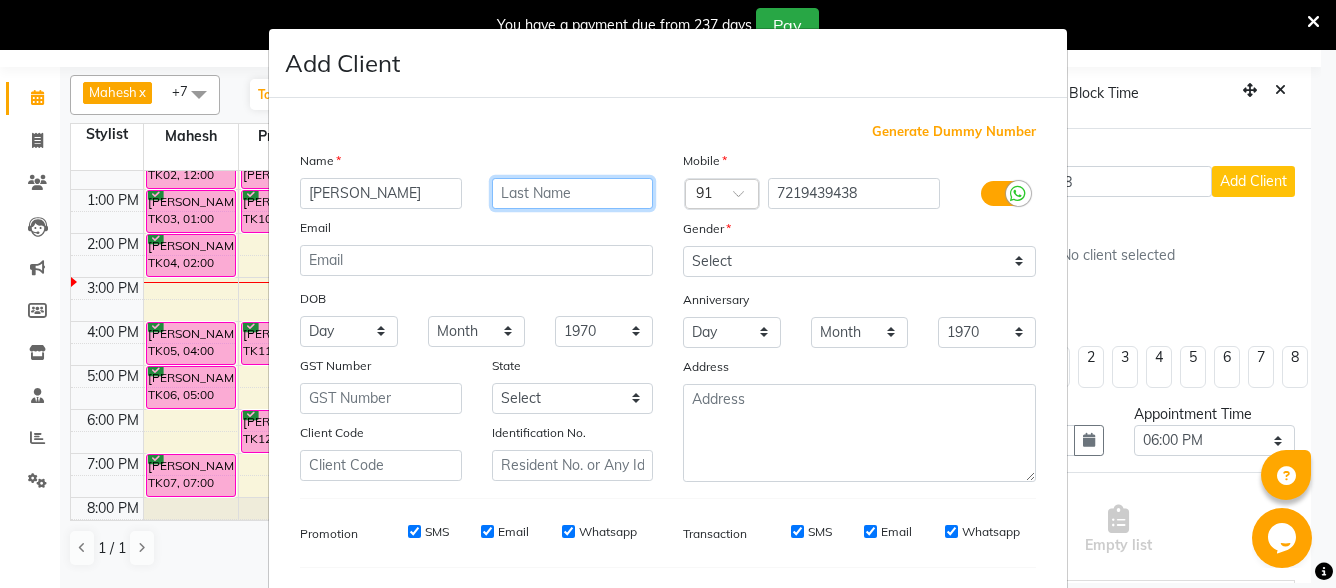click at bounding box center (573, 193) 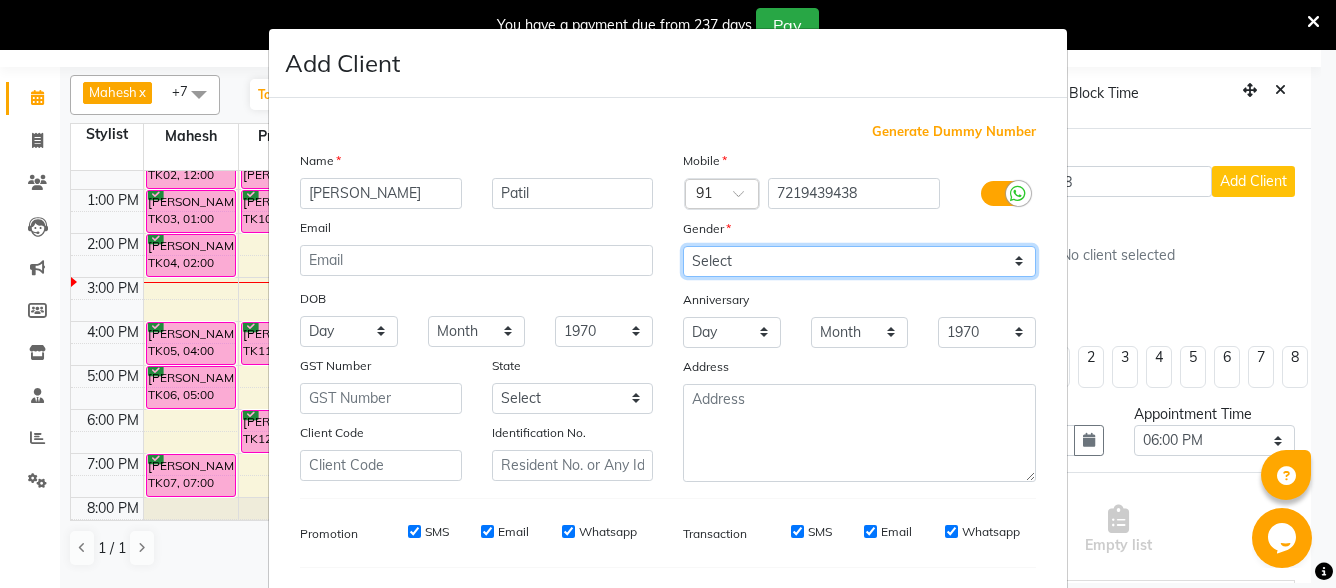click on "Select [DEMOGRAPHIC_DATA] [DEMOGRAPHIC_DATA] Other Prefer Not To Say" at bounding box center [859, 261] 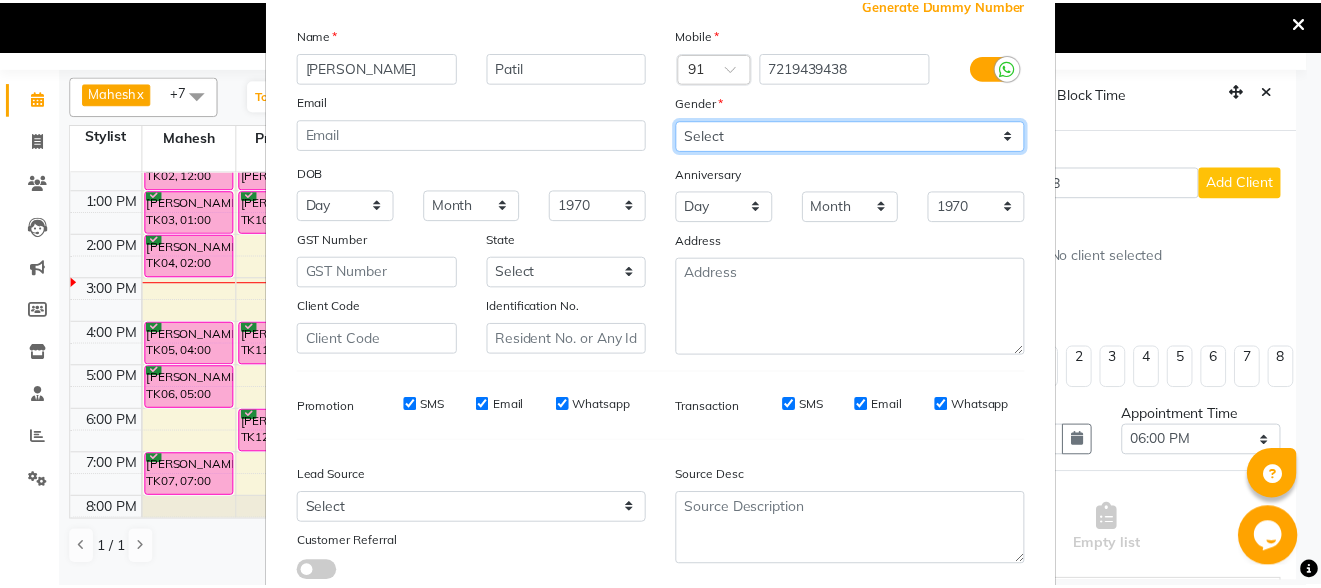 scroll, scrollTop: 261, scrollLeft: 0, axis: vertical 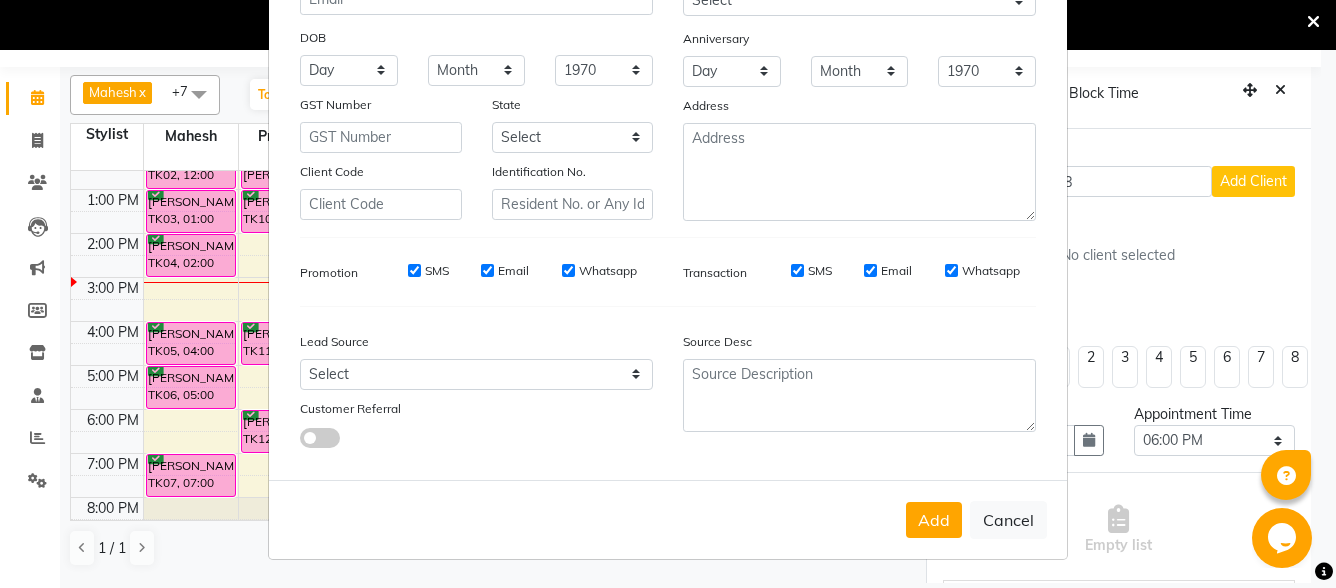 click on "Add   Cancel" at bounding box center (668, 519) 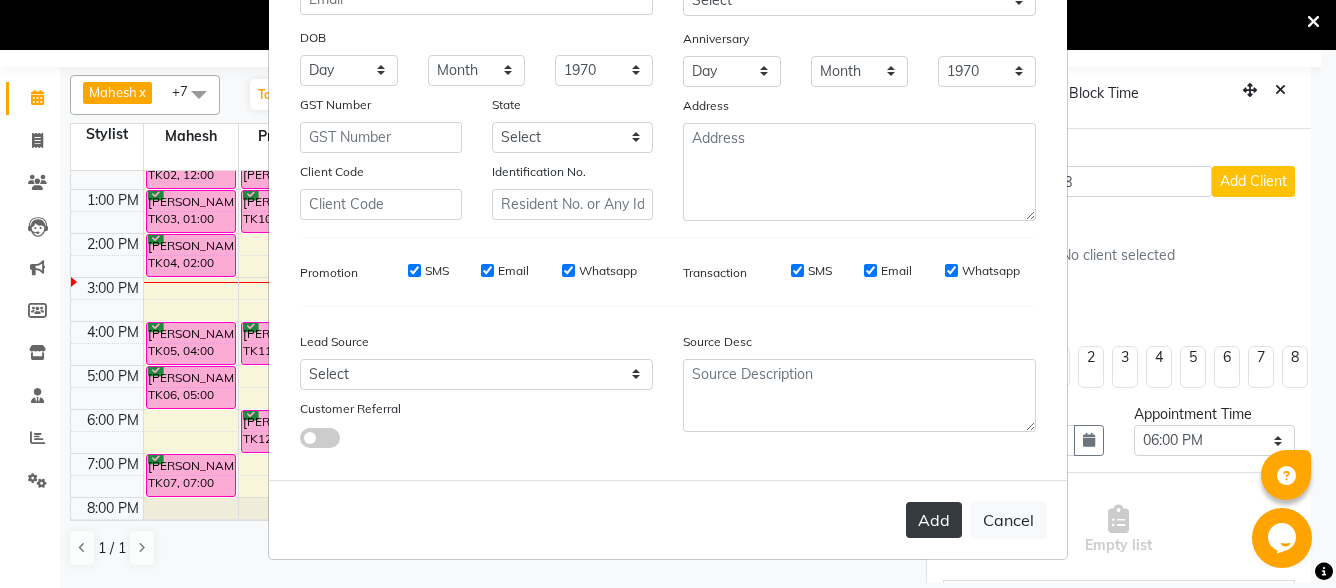 click on "Add" at bounding box center (934, 520) 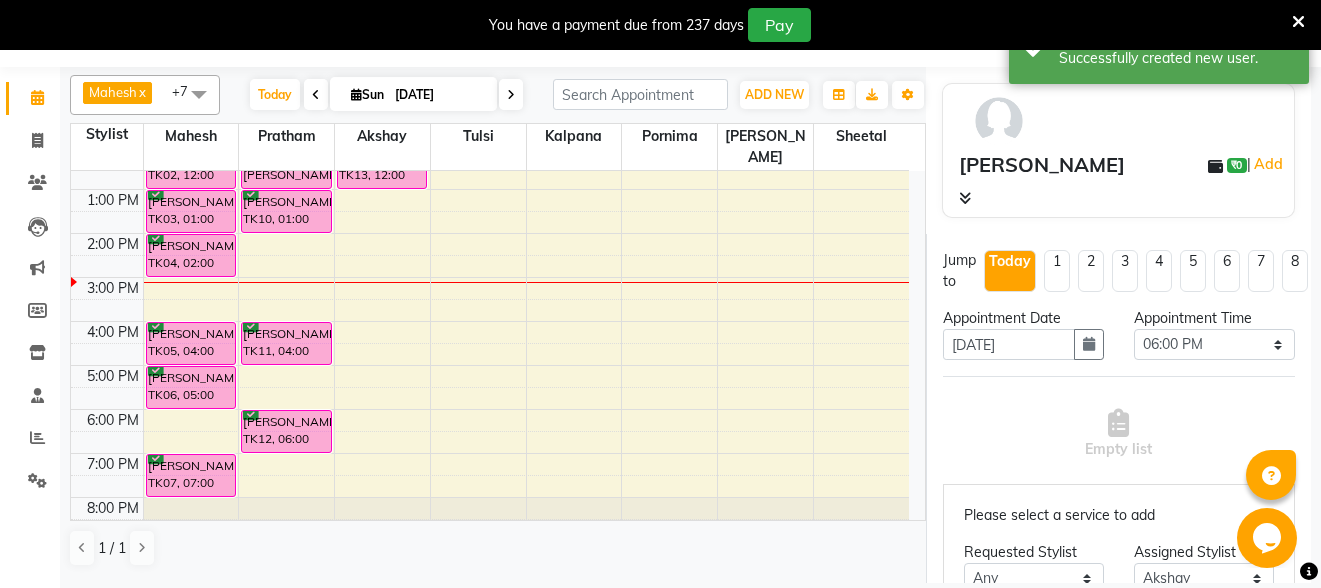scroll, scrollTop: 300, scrollLeft: 0, axis: vertical 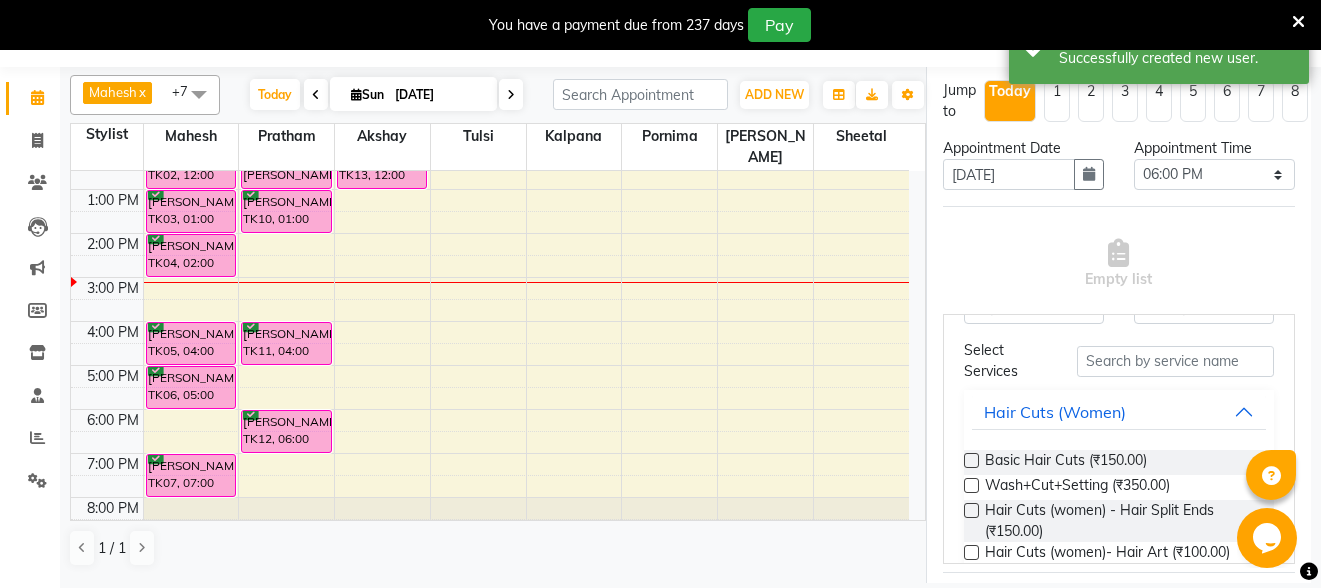drag, startPoint x: 1063, startPoint y: 454, endPoint x: 1066, endPoint y: 468, distance: 14.3178215 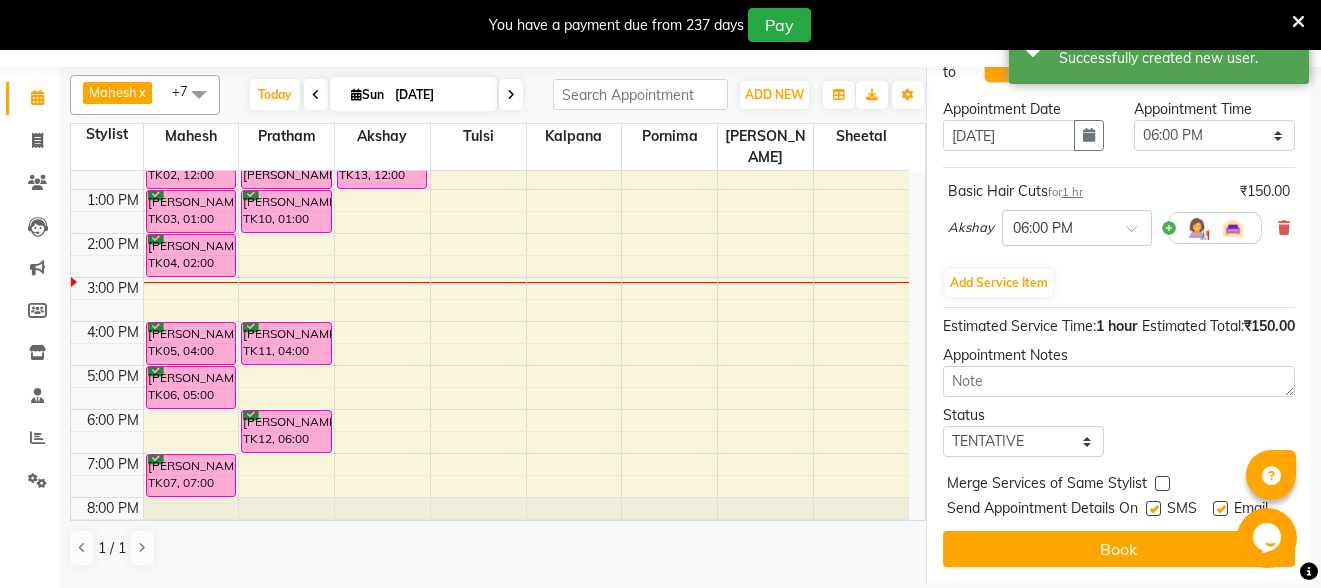 scroll, scrollTop: 392, scrollLeft: 0, axis: vertical 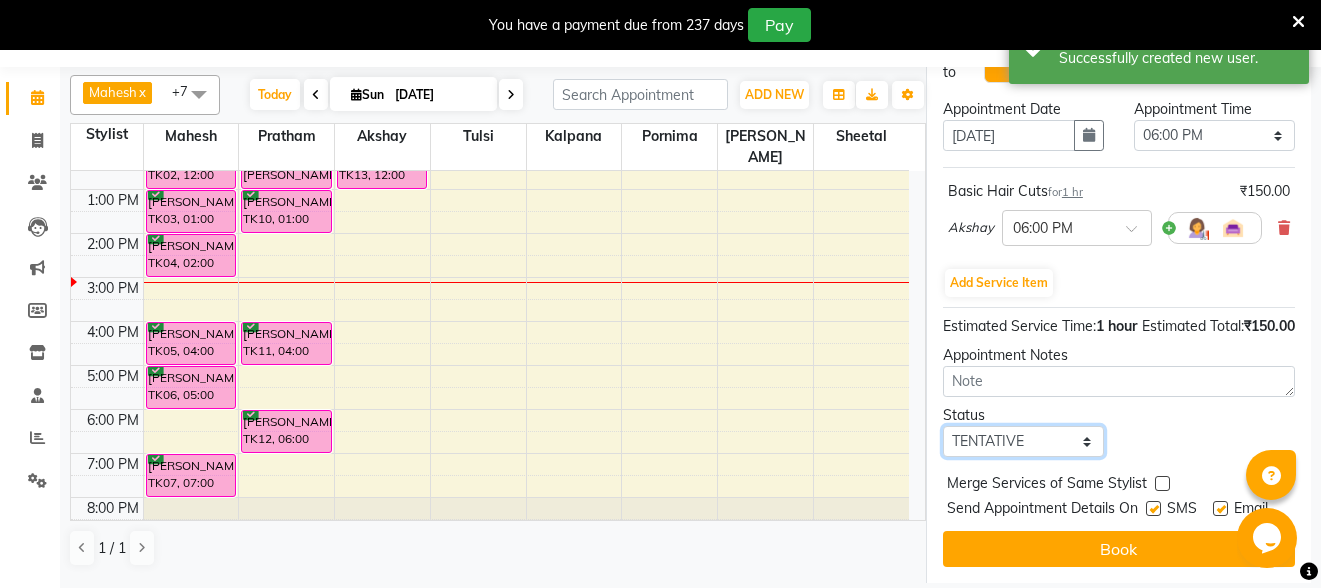 click on "Select TENTATIVE CONFIRM CHECK-IN UPCOMING" at bounding box center (1023, 441) 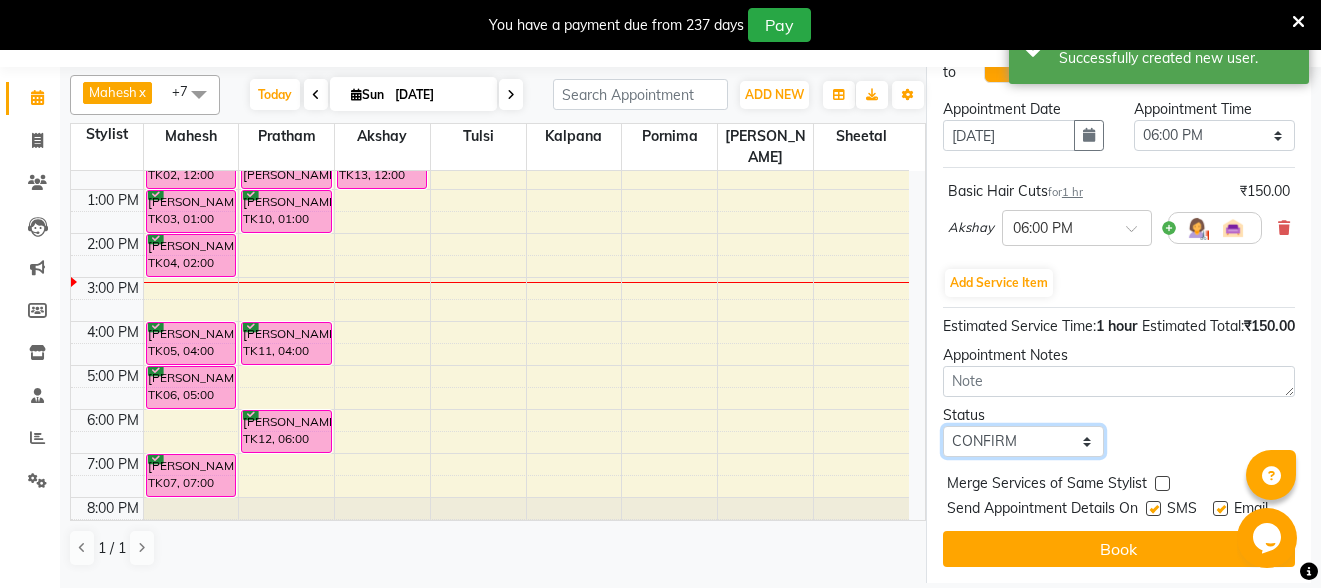click on "Select TENTATIVE CONFIRM CHECK-IN UPCOMING" at bounding box center (1023, 441) 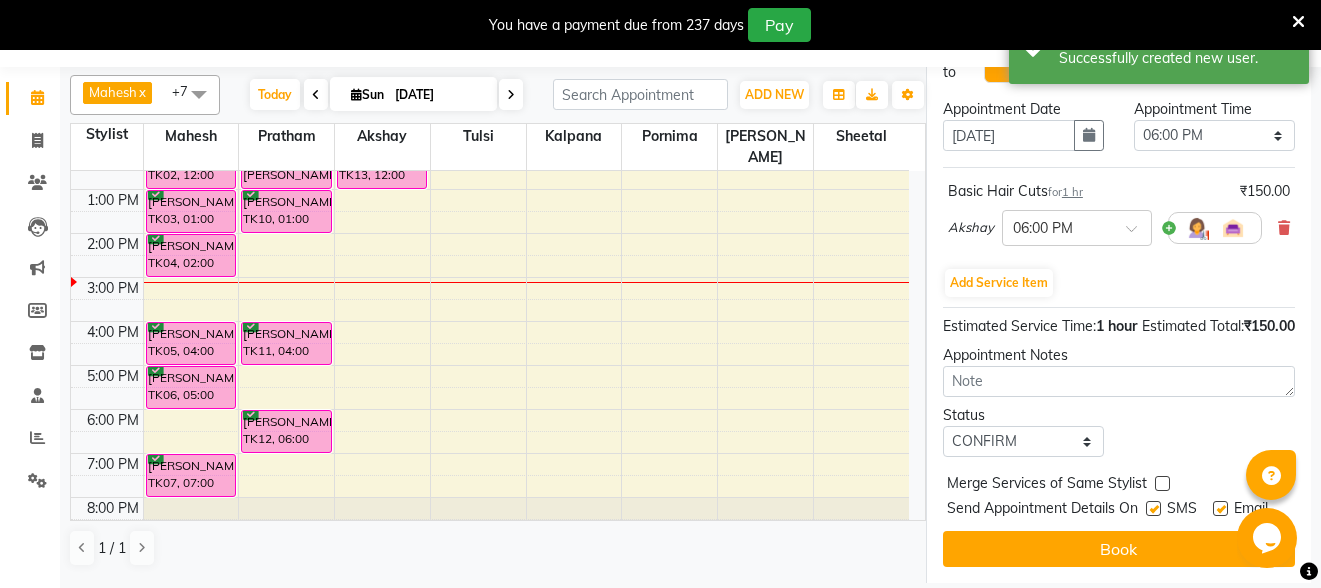 click at bounding box center (1153, 508) 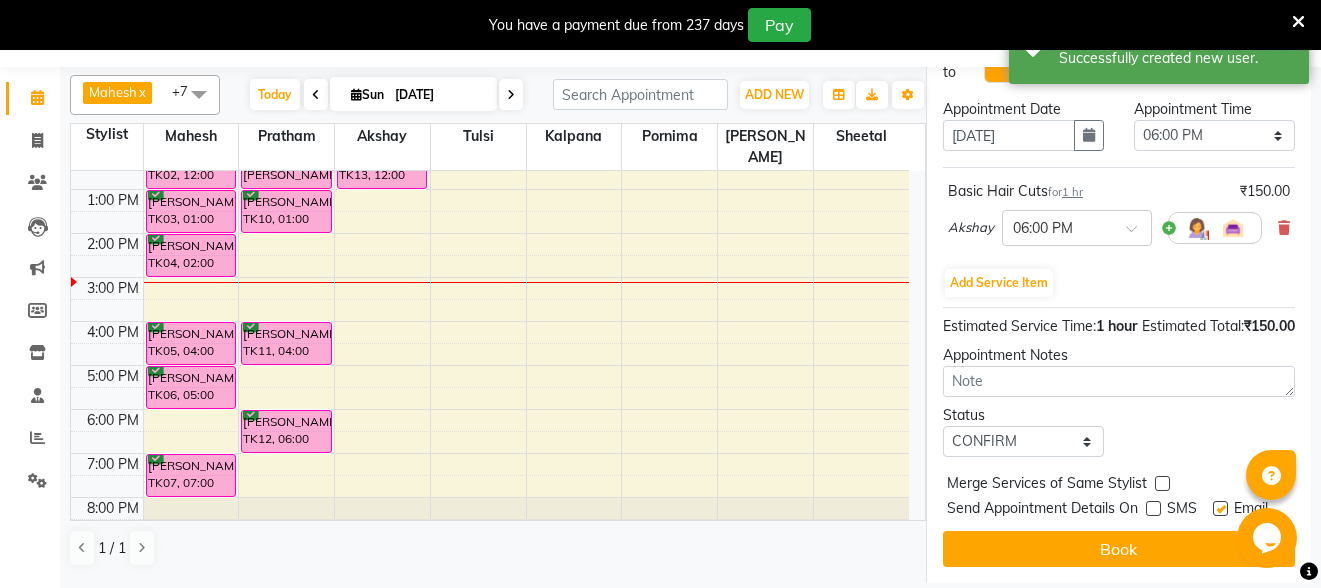 click at bounding box center (1220, 508) 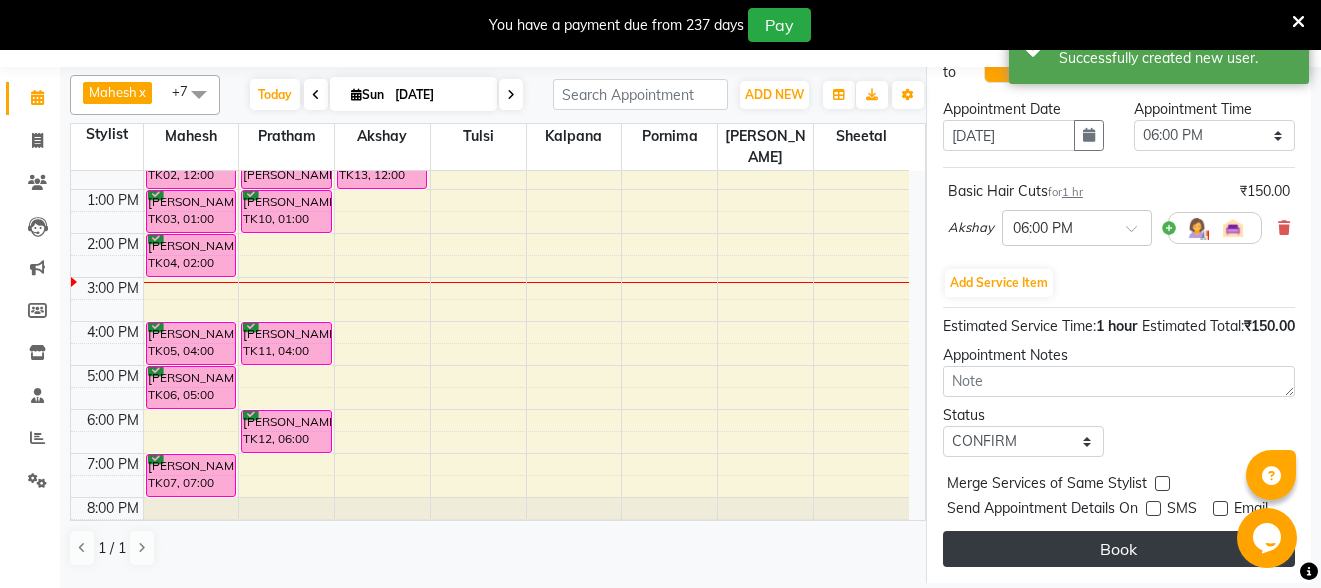 click on "Book" at bounding box center (1119, 549) 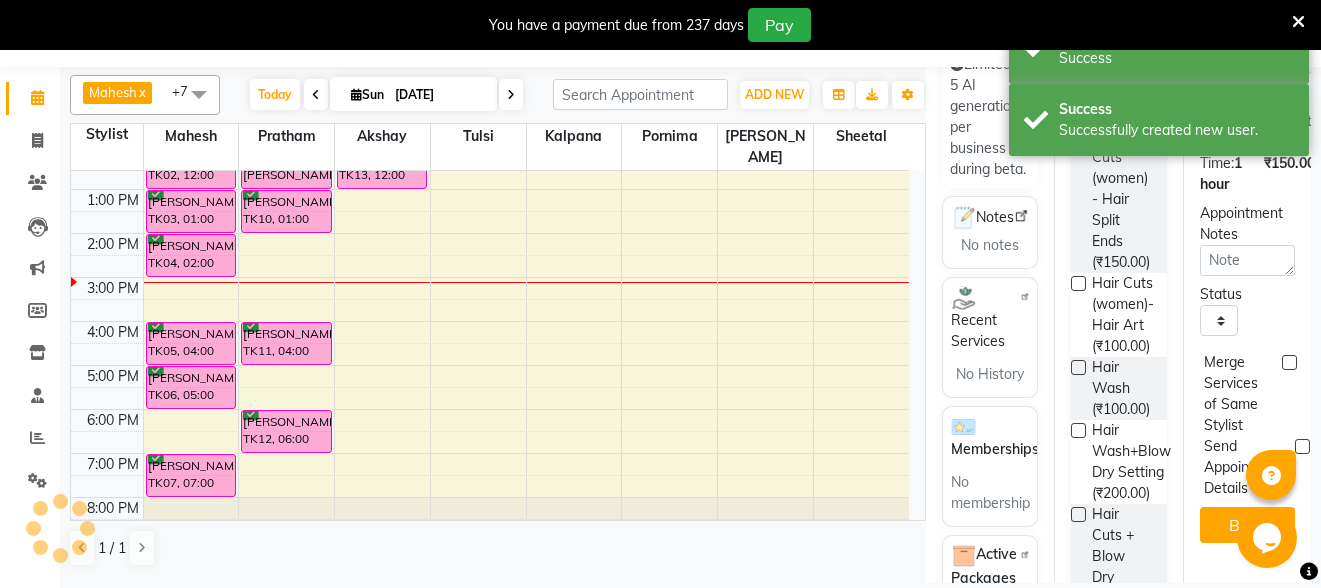scroll, scrollTop: 0, scrollLeft: 0, axis: both 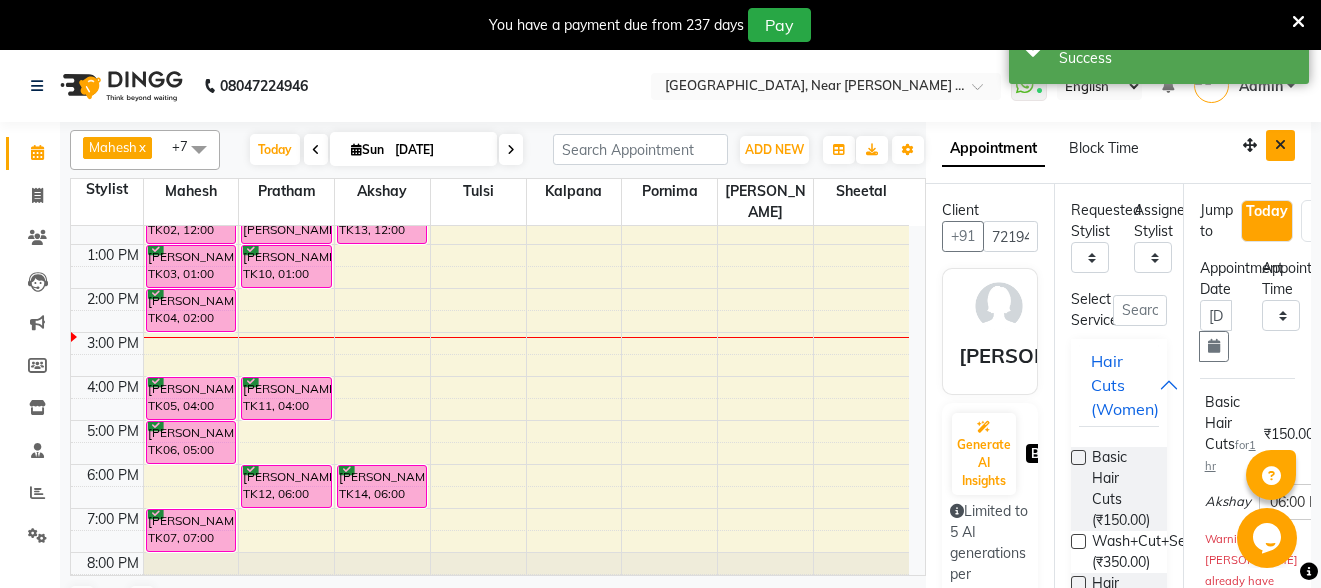 click at bounding box center [1280, 145] 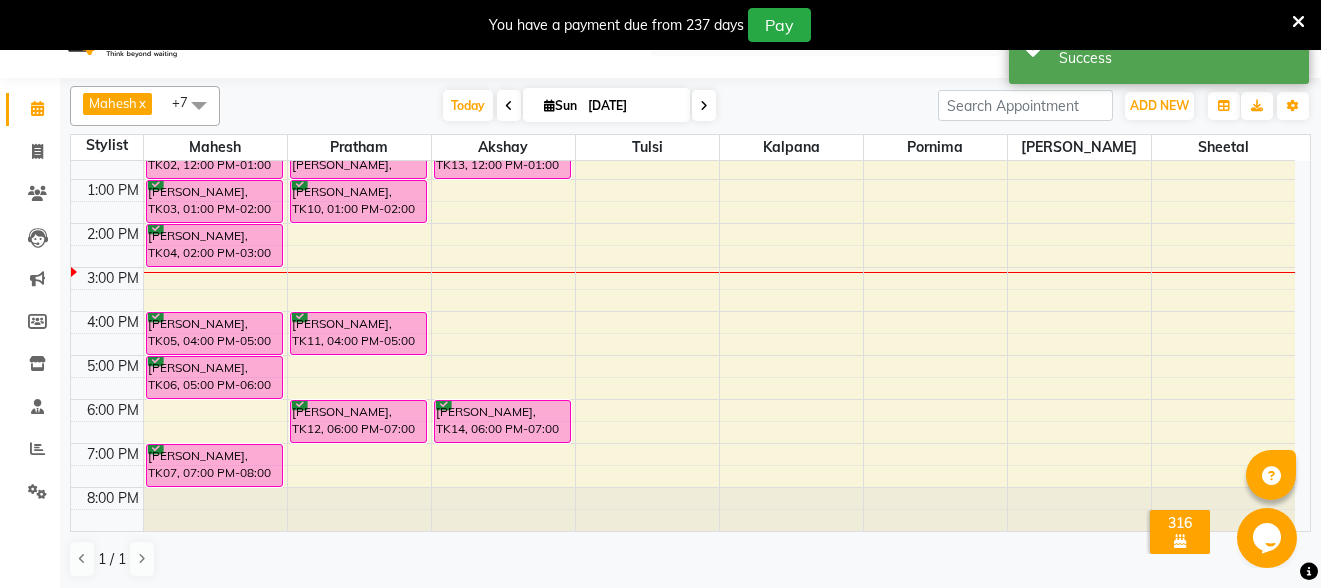 scroll, scrollTop: 50, scrollLeft: 0, axis: vertical 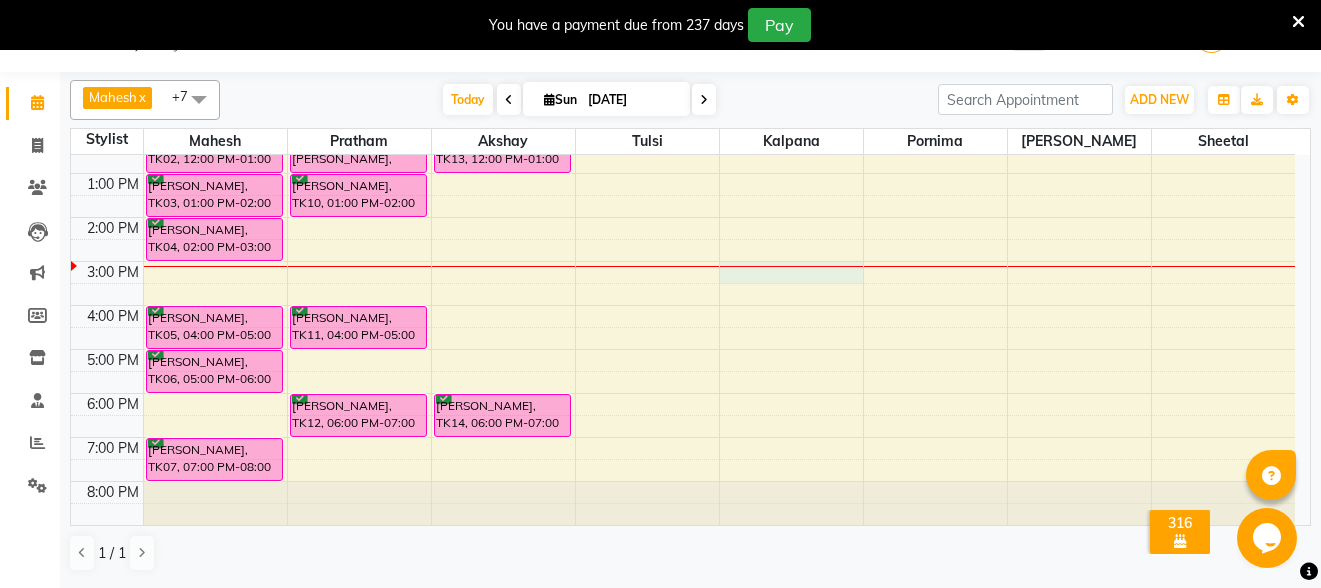 click on "8:00 AM 9:00 AM 10:00 AM 11:00 AM 12:00 PM 1:00 PM 2:00 PM 3:00 PM 4:00 PM 5:00 PM 6:00 PM 7:00 PM 8:00 PM     [PERSON_NAME], TK02, 12:00 PM-01:00 PM,  Basic Hair Cuts     Pooja Muppidwar, TK03, 01:00 PM-02:00 PM,  Basic Hair Cuts     [PERSON_NAME], TK04, 02:00 PM-03:00 PM,  Basic Hair Cuts     [PERSON_NAME], TK05, 04:00 PM-05:00 PM,  Basic Hair Cuts     [PERSON_NAME], TK06, 05:00 PM-06:00 PM,  Basic Hair Cuts     [PERSON_NAME], TK07, 07:00 PM-08:00 PM,  Basic Hair Cuts     [PERSON_NAME], TK08, 11:00 AM-12:00 PM,  Basic Hair Cuts     Sayyoni [PERSON_NAME], TK09, 12:00 PM-01:00 PM,  Basic Hair Cuts     [PERSON_NAME], TK10, 01:00 PM-02:00 PM,  Basic Hair Cuts     [PERSON_NAME], TK11, 04:00 PM-05:00 PM,  Basic Hair Cuts     [PERSON_NAME], TK12, 06:00 PM-07:00 PM,  Basic Hair Cuts     [PERSON_NAME], TK13, 12:00 PM-01:00 PM,  Basic Hair Cuts     [PERSON_NAME], TK14, 06:00 PM-07:00 PM,  Basic Hair Cuts" at bounding box center (683, 239) 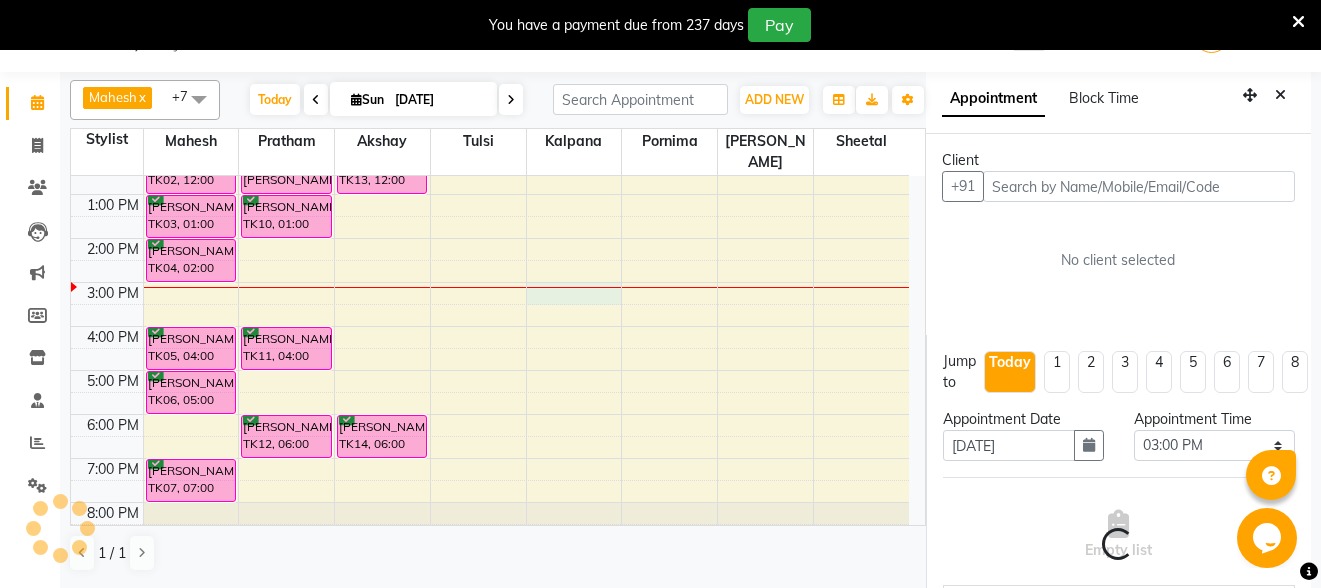 scroll, scrollTop: 55, scrollLeft: 0, axis: vertical 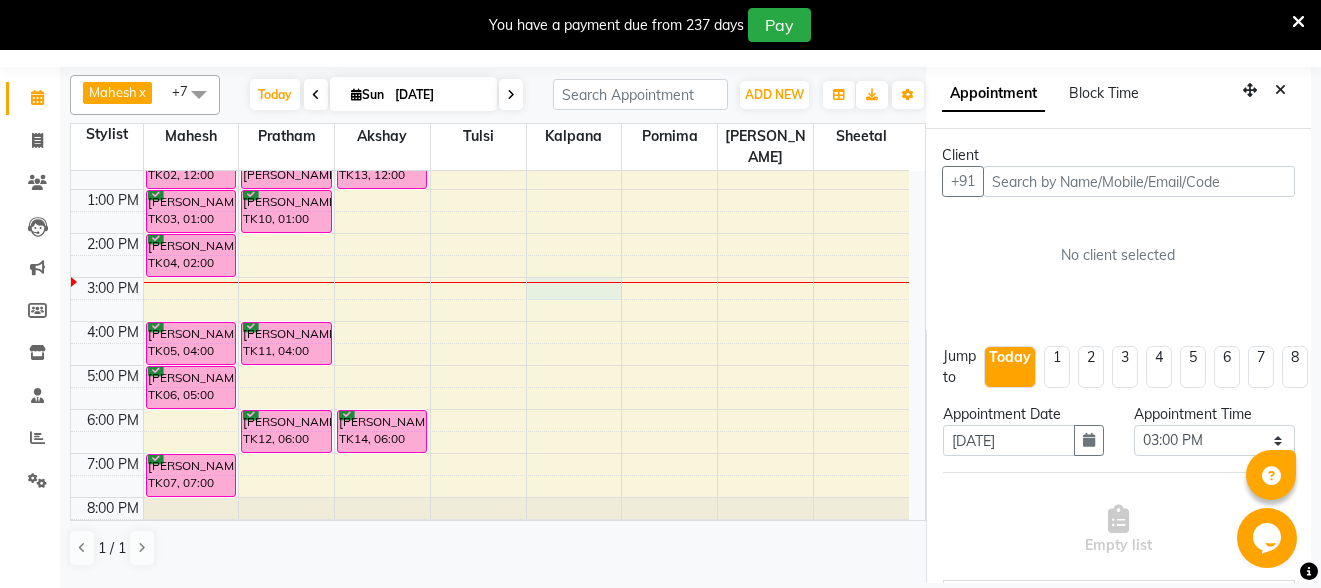 click at bounding box center (1139, 181) 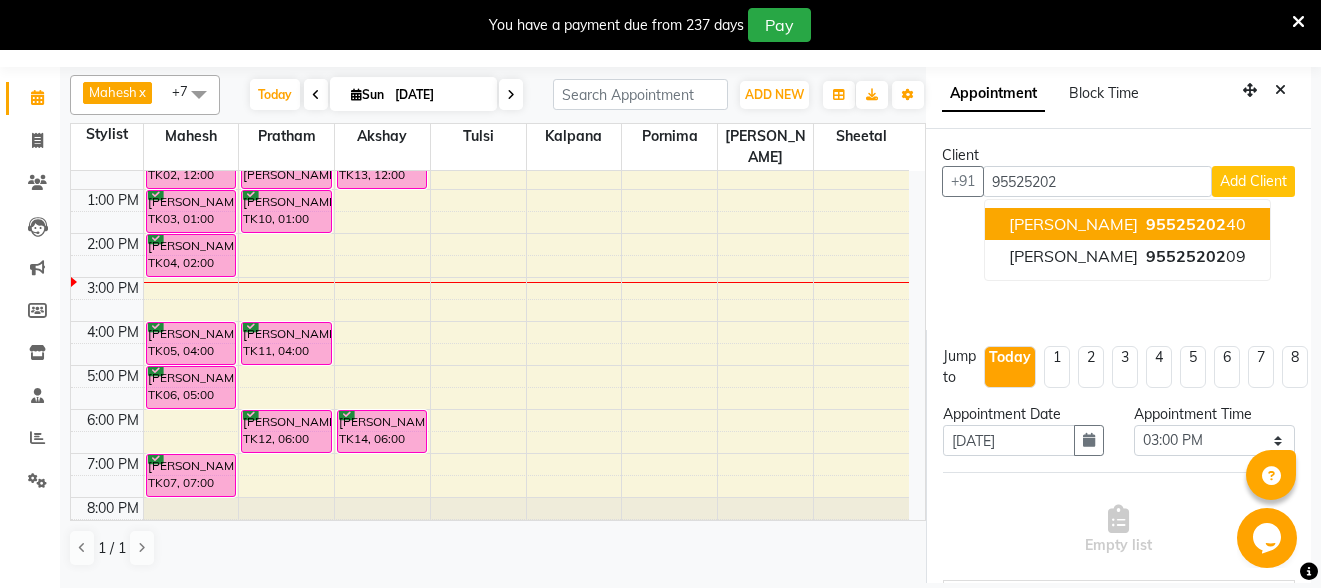 click on "95525202" at bounding box center [1186, 224] 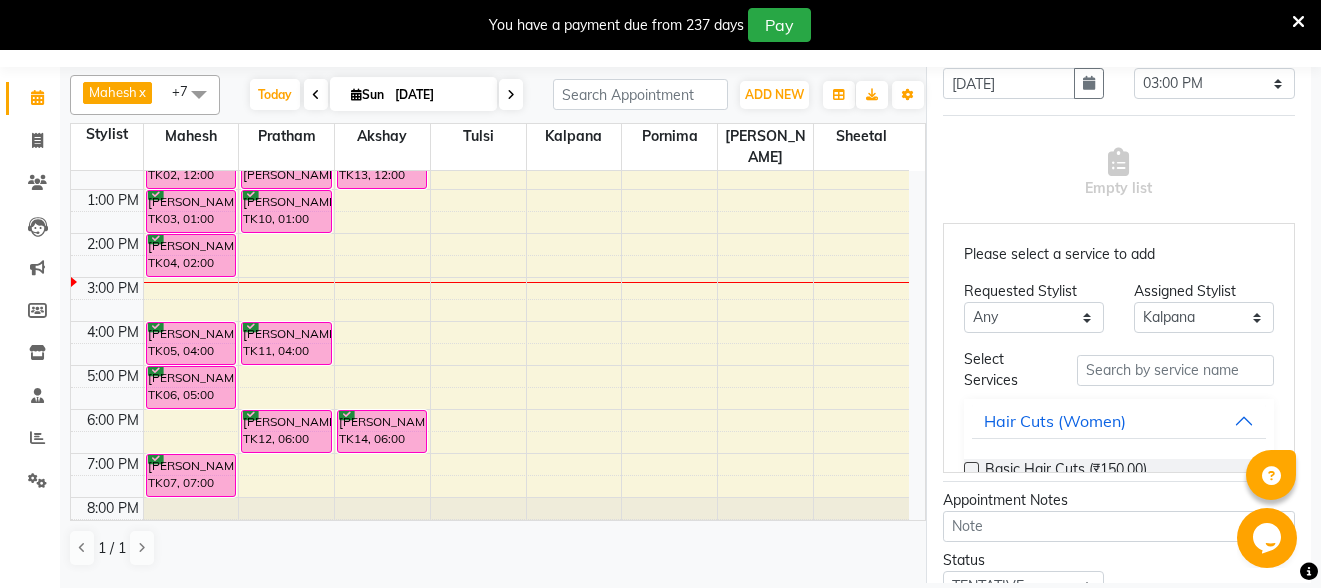 scroll, scrollTop: 500, scrollLeft: 0, axis: vertical 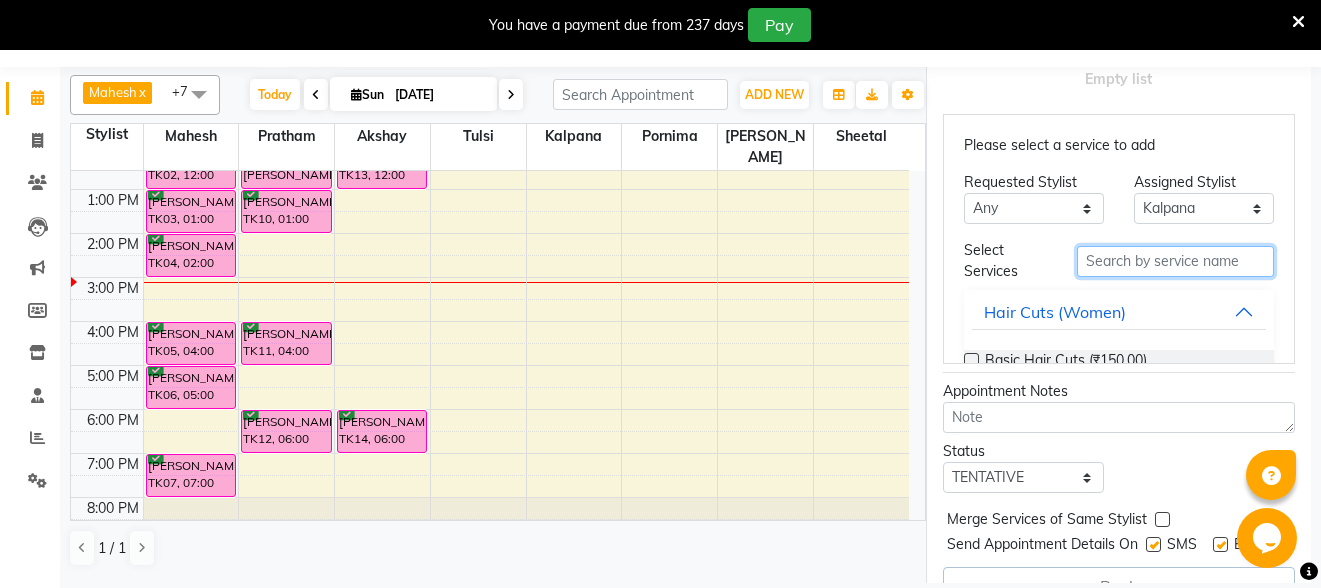 click at bounding box center [1175, 261] 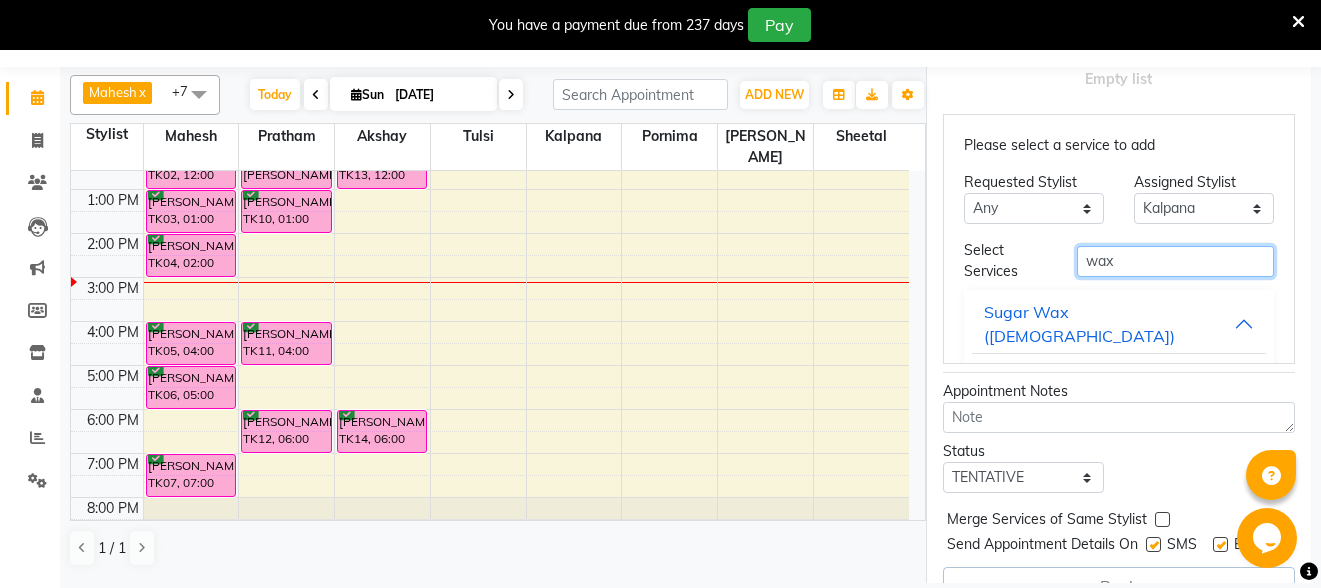 scroll, scrollTop: 570, scrollLeft: 0, axis: vertical 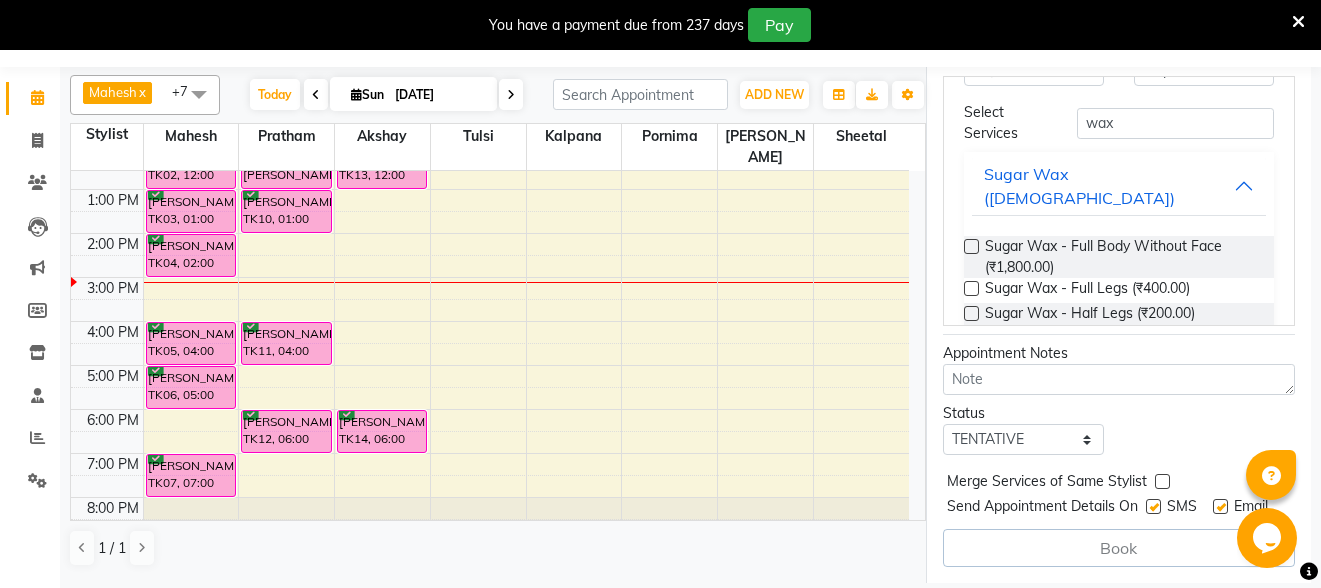 click on "Sugar Wax  -   Full Hands (₹200.00)" at bounding box center (1093, 340) 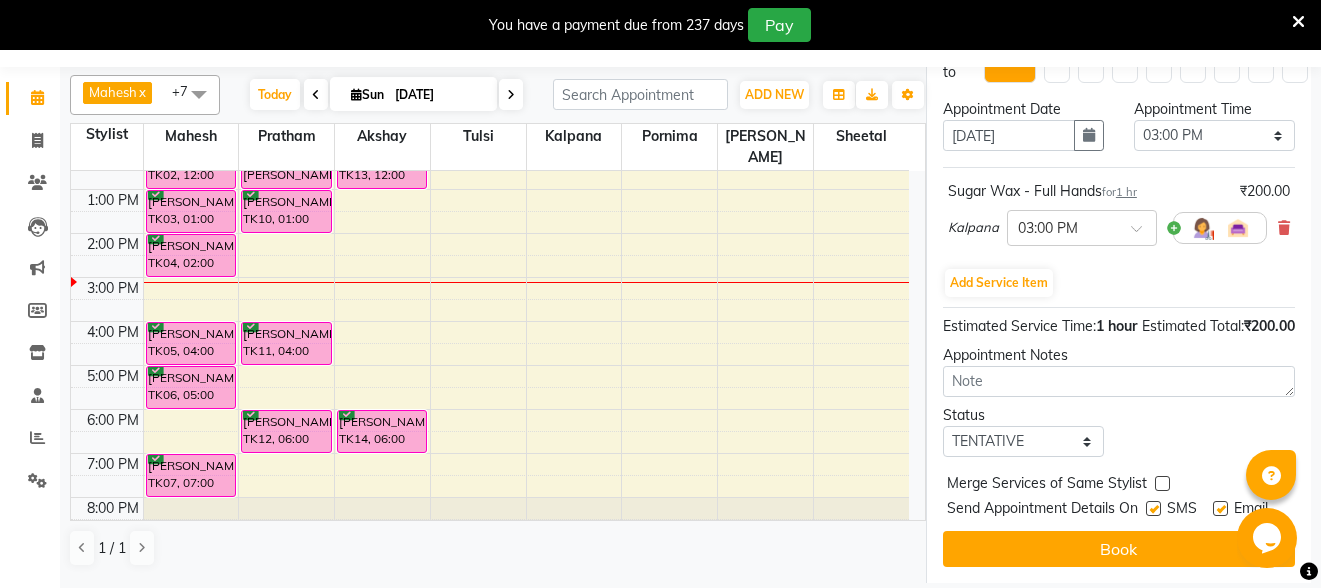 scroll, scrollTop: 392, scrollLeft: 0, axis: vertical 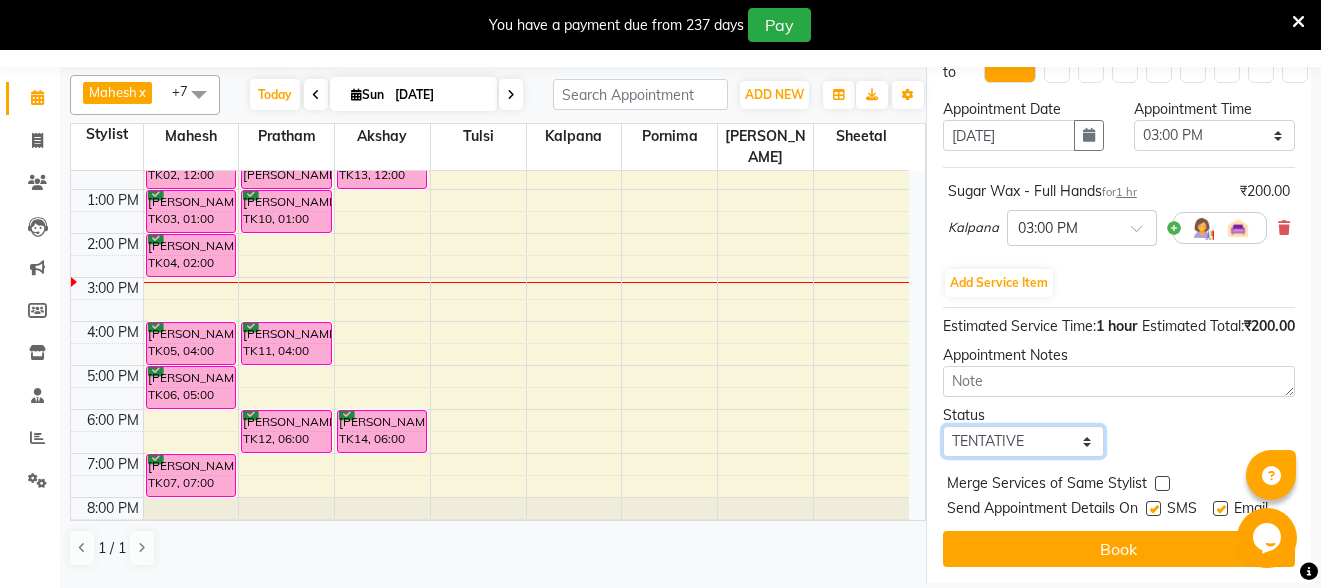 click on "Select TENTATIVE CONFIRM CHECK-IN UPCOMING" at bounding box center [1023, 441] 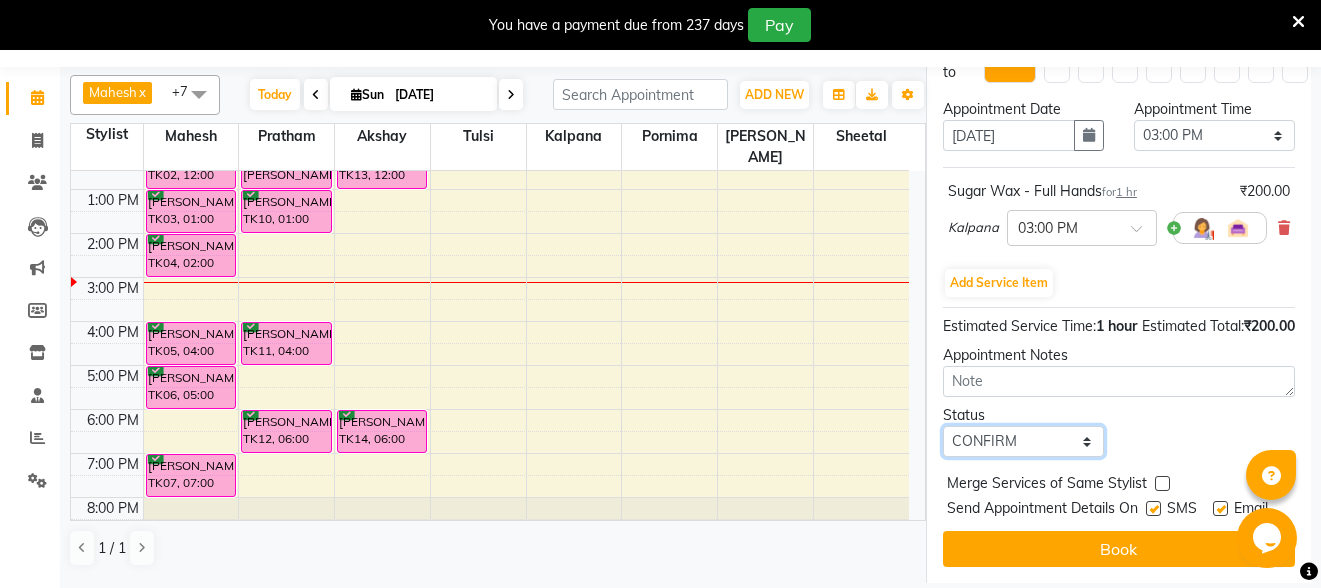 click on "Select TENTATIVE CONFIRM CHECK-IN UPCOMING" at bounding box center (1023, 441) 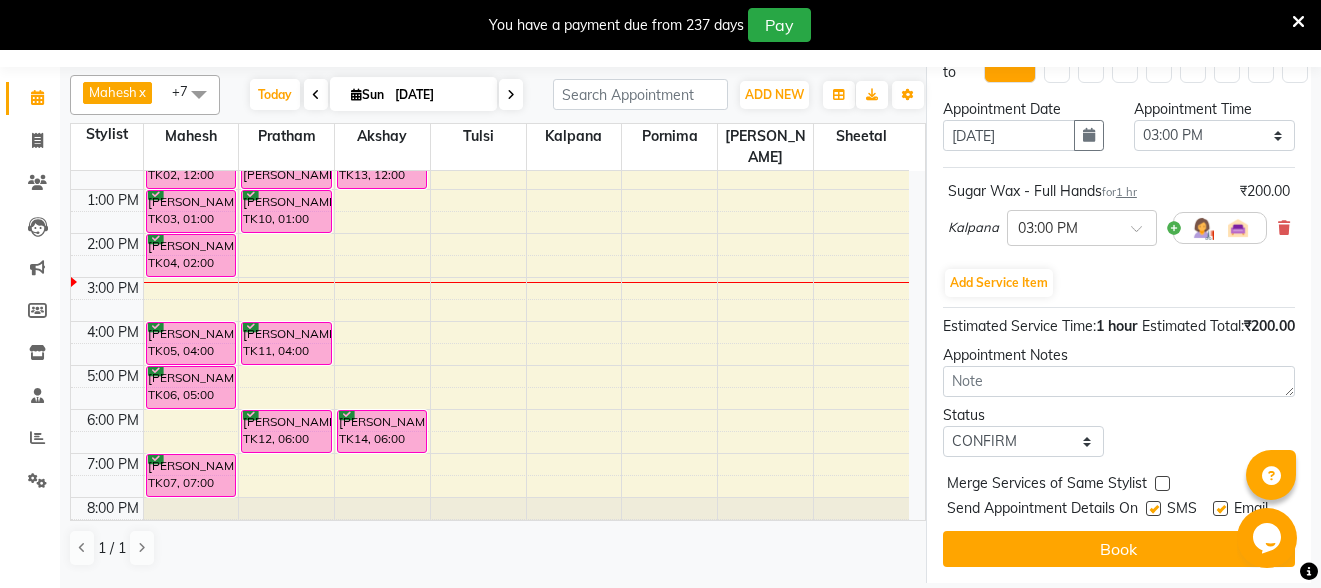 click at bounding box center [1153, 508] 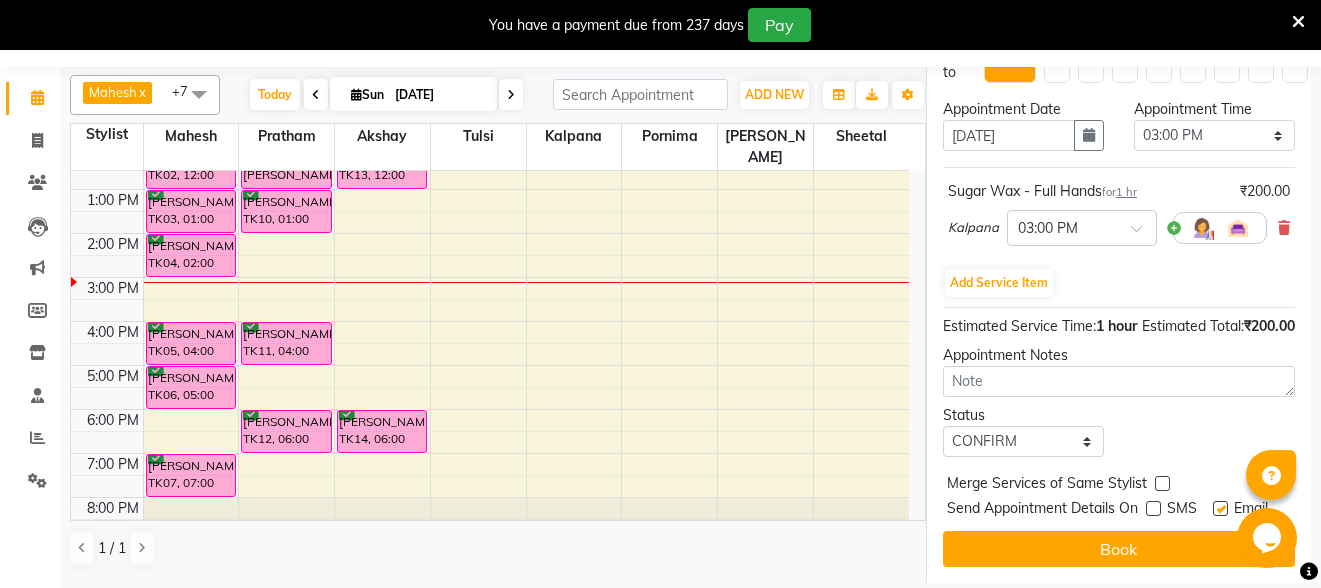 click at bounding box center (1220, 508) 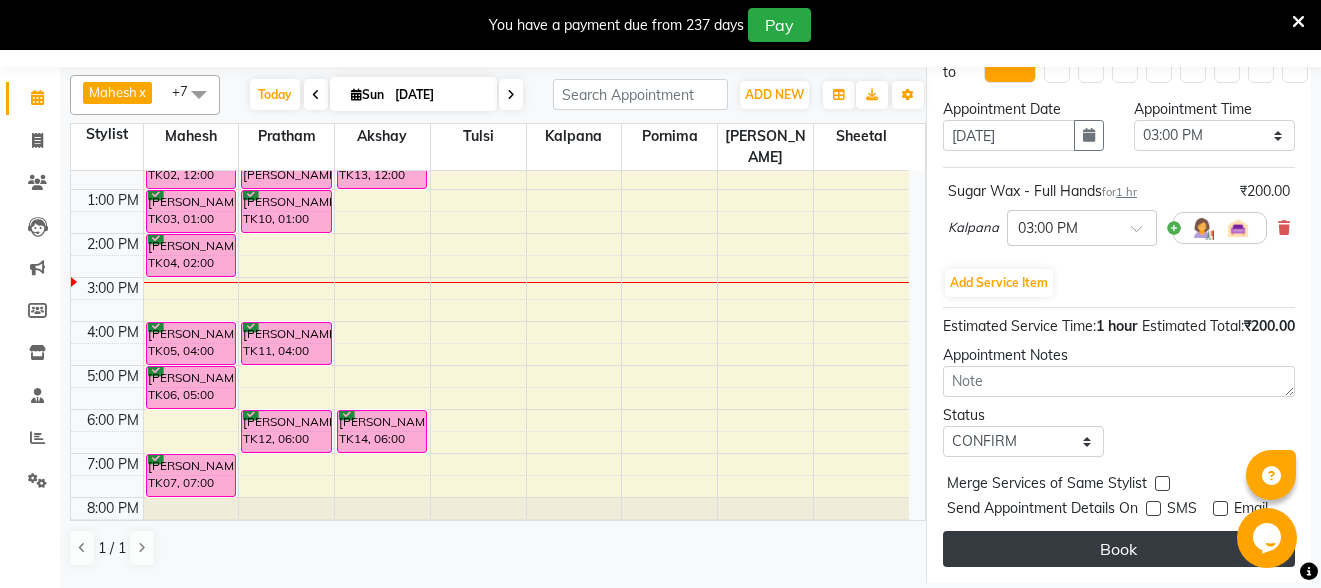 click on "Book" at bounding box center [1119, 549] 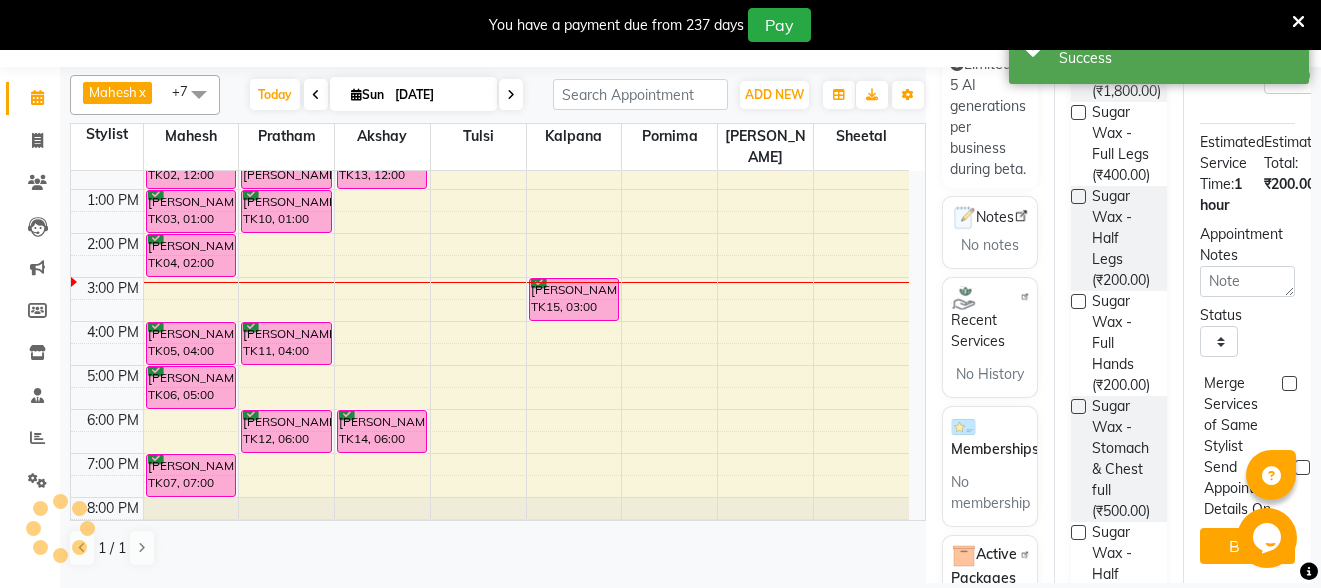 scroll, scrollTop: 283, scrollLeft: 0, axis: vertical 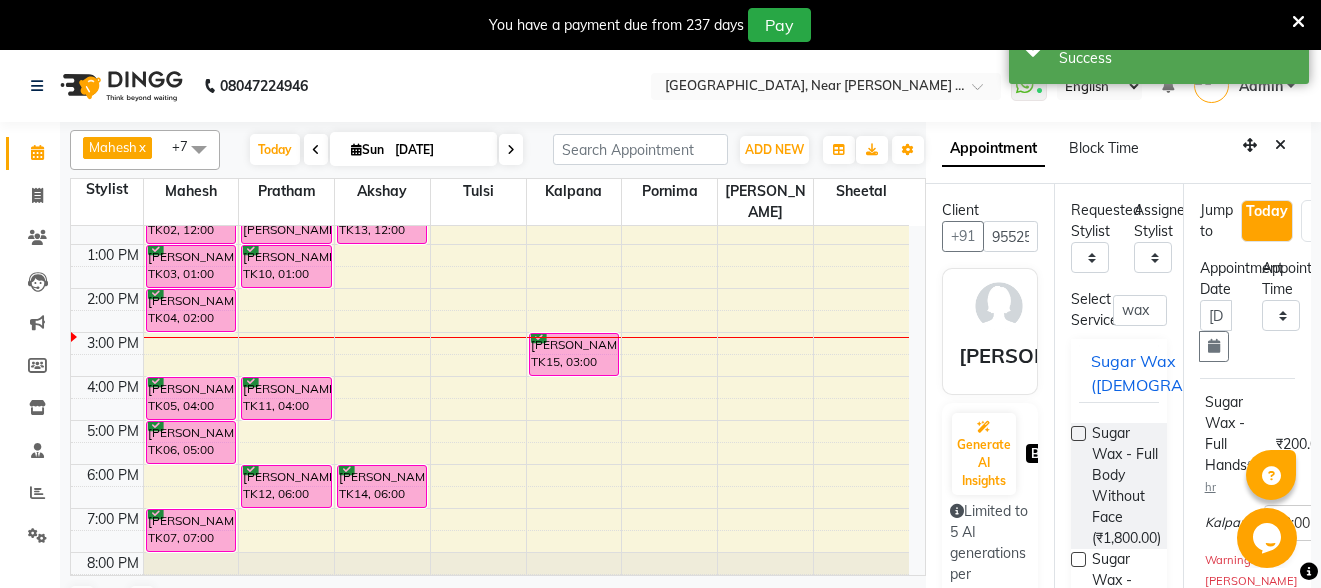 click on "Appointment Block Time" at bounding box center (1118, 153) 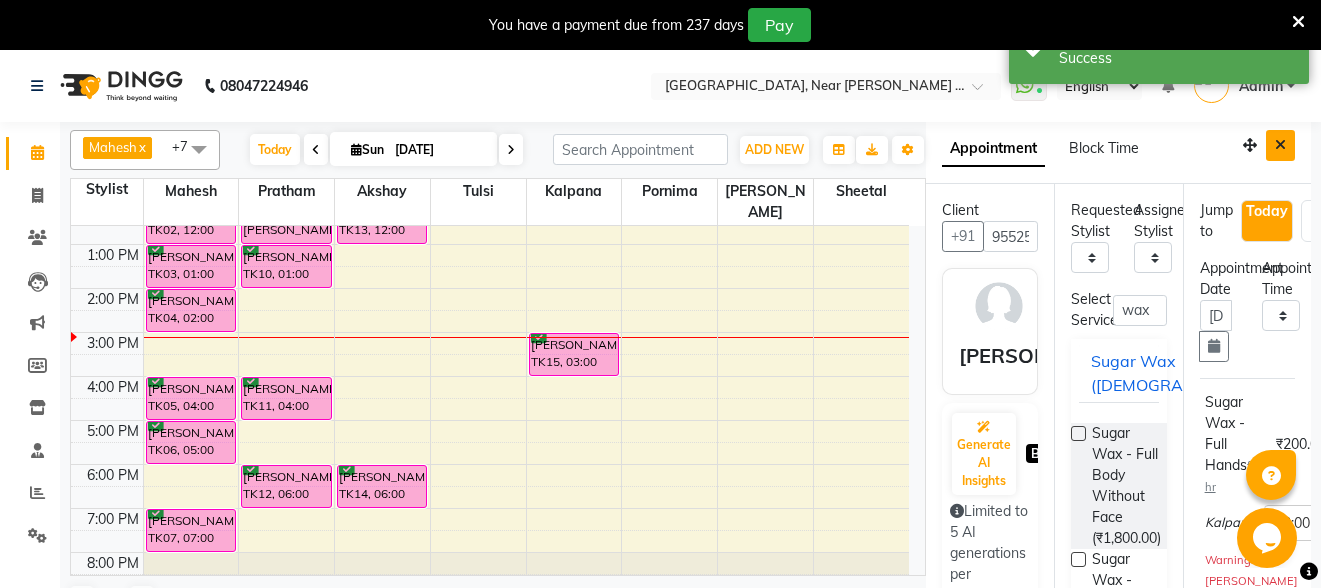 click at bounding box center (1280, 145) 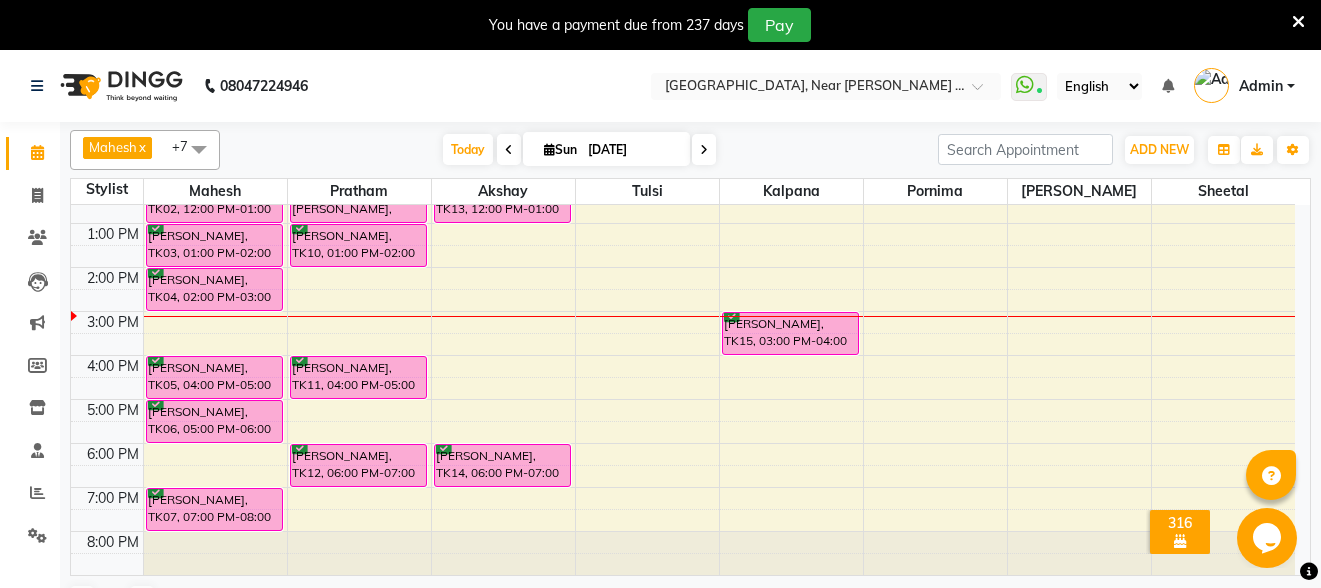 click on "8:00 AM 9:00 AM 10:00 AM 11:00 AM 12:00 PM 1:00 PM 2:00 PM 3:00 PM 4:00 PM 5:00 PM 6:00 PM 7:00 PM 8:00 PM     [PERSON_NAME], TK02, 12:00 PM-01:00 PM,  Basic Hair Cuts     Pooja Muppidwar, TK03, 01:00 PM-02:00 PM,  Basic Hair Cuts     [PERSON_NAME], TK04, 02:00 PM-03:00 PM,  Basic Hair Cuts     [PERSON_NAME], TK05, 04:00 PM-05:00 PM,  Basic Hair Cuts     [PERSON_NAME], TK06, 05:00 PM-06:00 PM,  Basic Hair Cuts     [PERSON_NAME], TK07, 07:00 PM-08:00 PM,  Basic Hair Cuts     [PERSON_NAME], TK08, 11:00 AM-12:00 PM,  Basic Hair Cuts     Sayyoni [PERSON_NAME], TK09, 12:00 PM-01:00 PM,  Basic Hair Cuts     [PERSON_NAME], TK10, 01:00 PM-02:00 PM,  Basic Hair Cuts     [PERSON_NAME], TK11, 04:00 PM-05:00 PM,  Basic Hair Cuts     [PERSON_NAME], TK12, 06:00 PM-07:00 PM,  Basic Hair Cuts     [PERSON_NAME], TK13, 12:00 PM-01:00 PM,  Basic Hair Cuts     [PERSON_NAME], TK14, 06:00 PM-07:00 PM,  Basic Hair Cuts     [PERSON_NAME], TK15, 03:00 PM-04:00 PM, Sugar Wax  -   Full Hands" at bounding box center [683, 289] 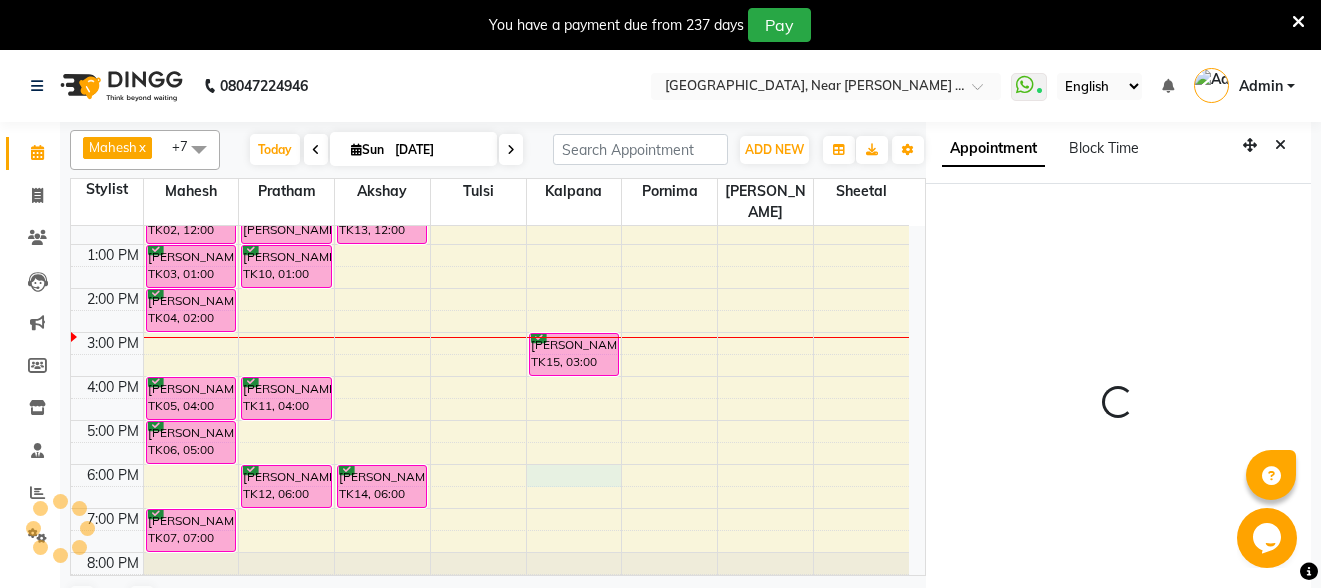 scroll, scrollTop: 51, scrollLeft: 0, axis: vertical 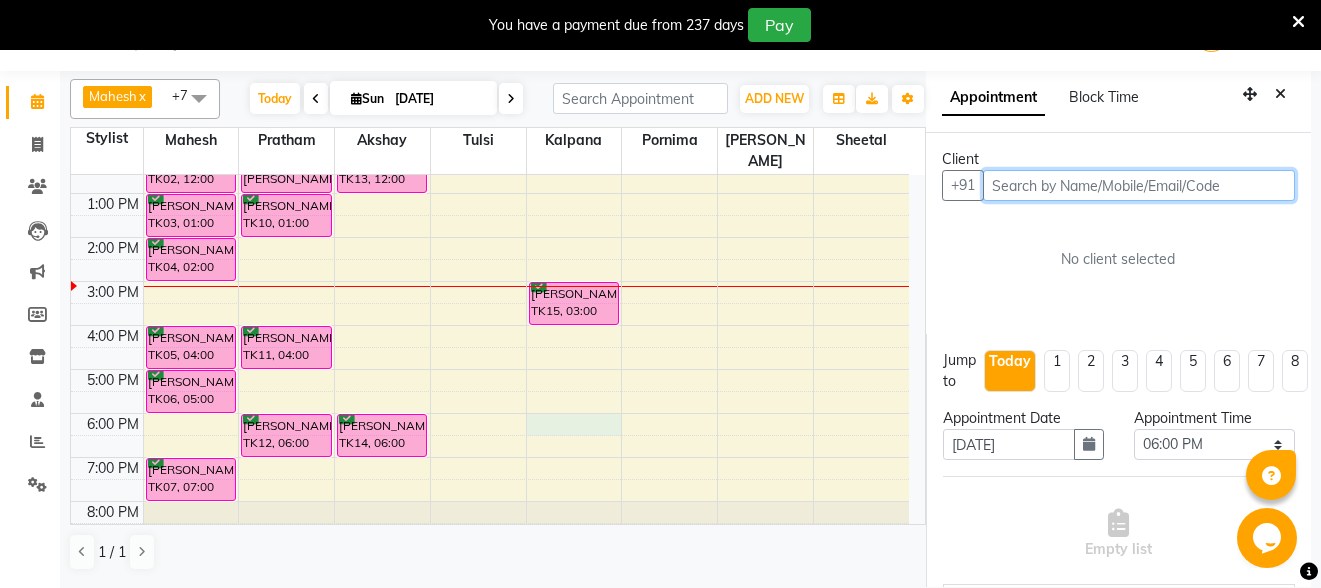 click at bounding box center (1139, 185) 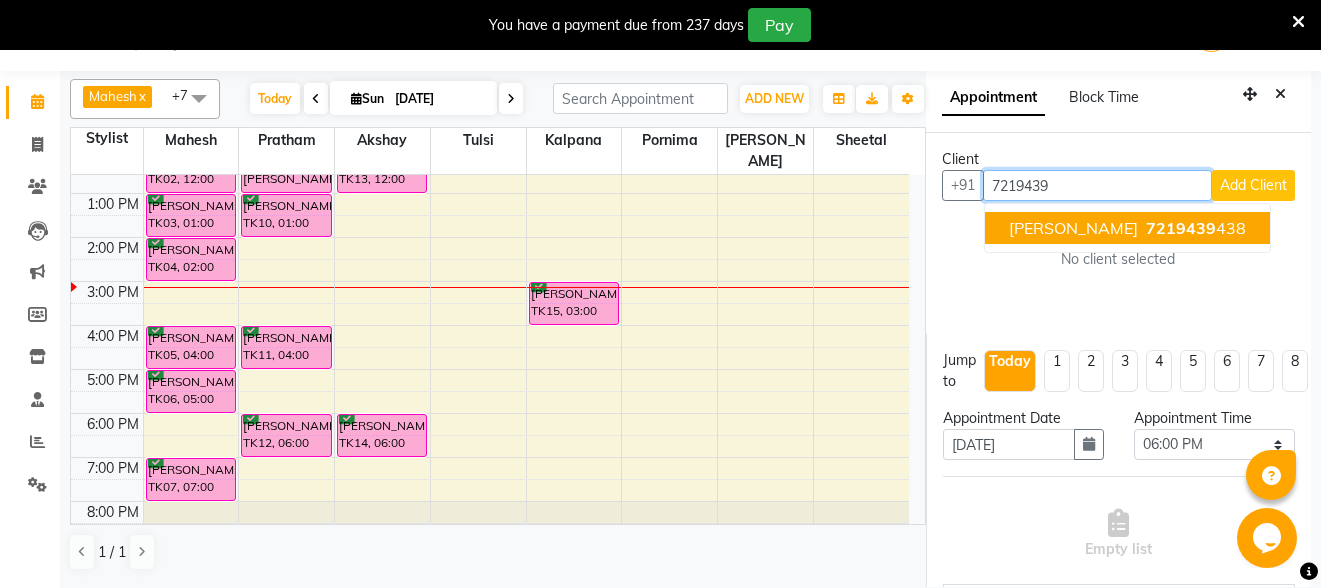 click on "[PERSON_NAME]" at bounding box center (1073, 228) 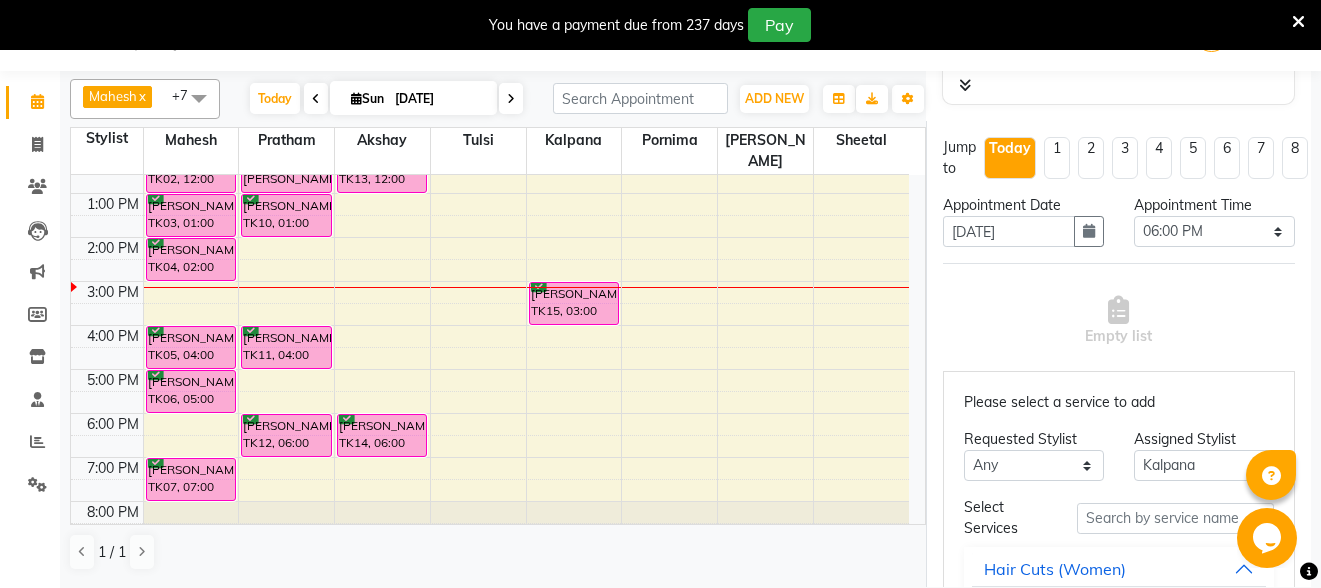 scroll, scrollTop: 300, scrollLeft: 0, axis: vertical 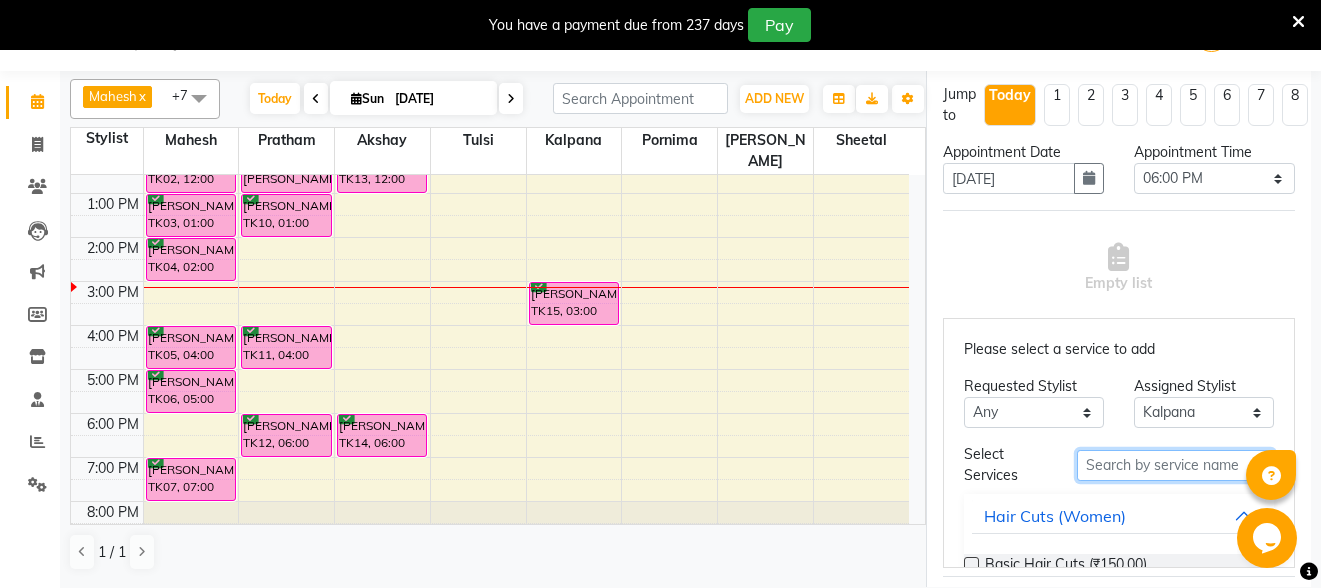 click at bounding box center (1175, 465) 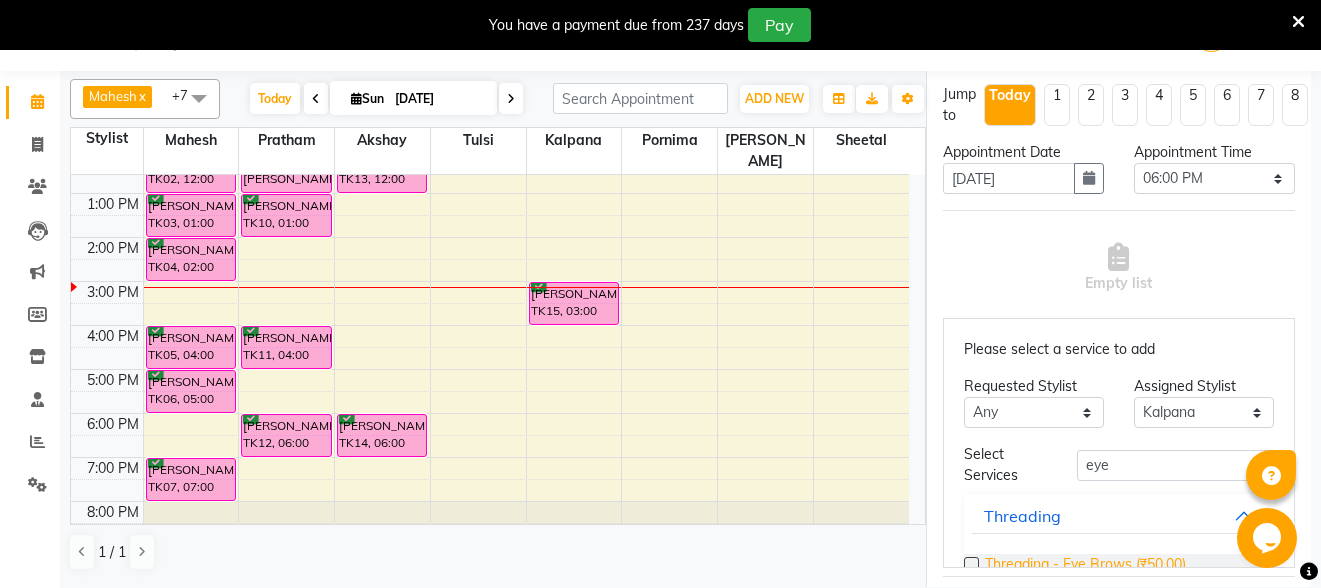 click on "Threading -    Eye Brows (₹50.00)" at bounding box center [1085, 566] 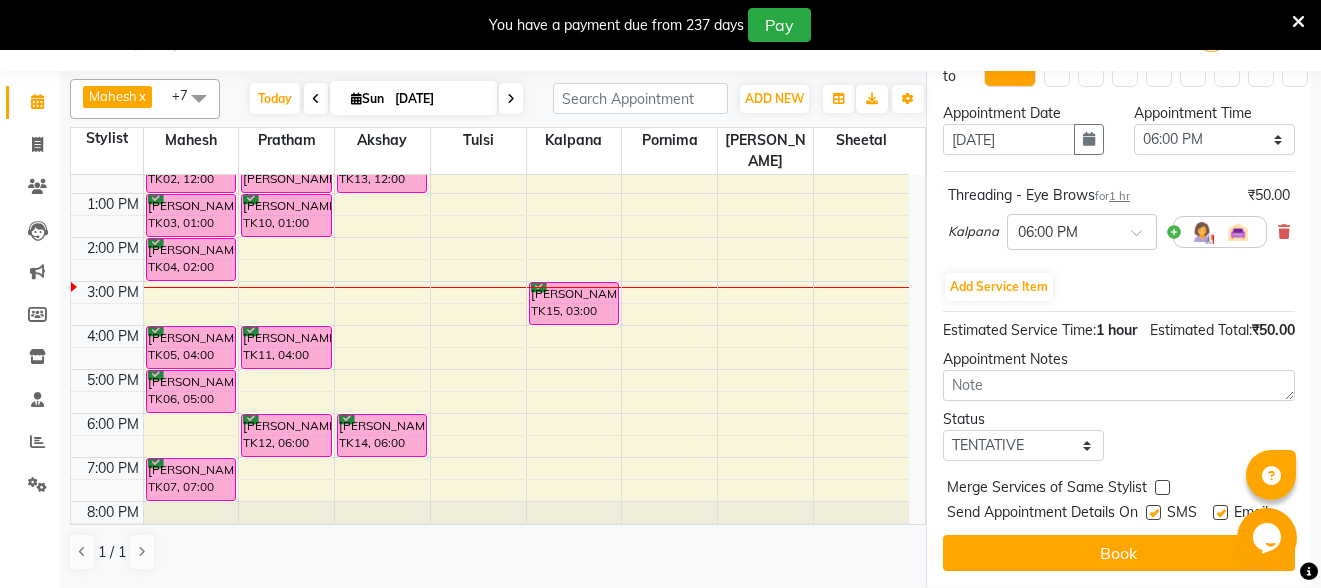 scroll, scrollTop: 392, scrollLeft: 0, axis: vertical 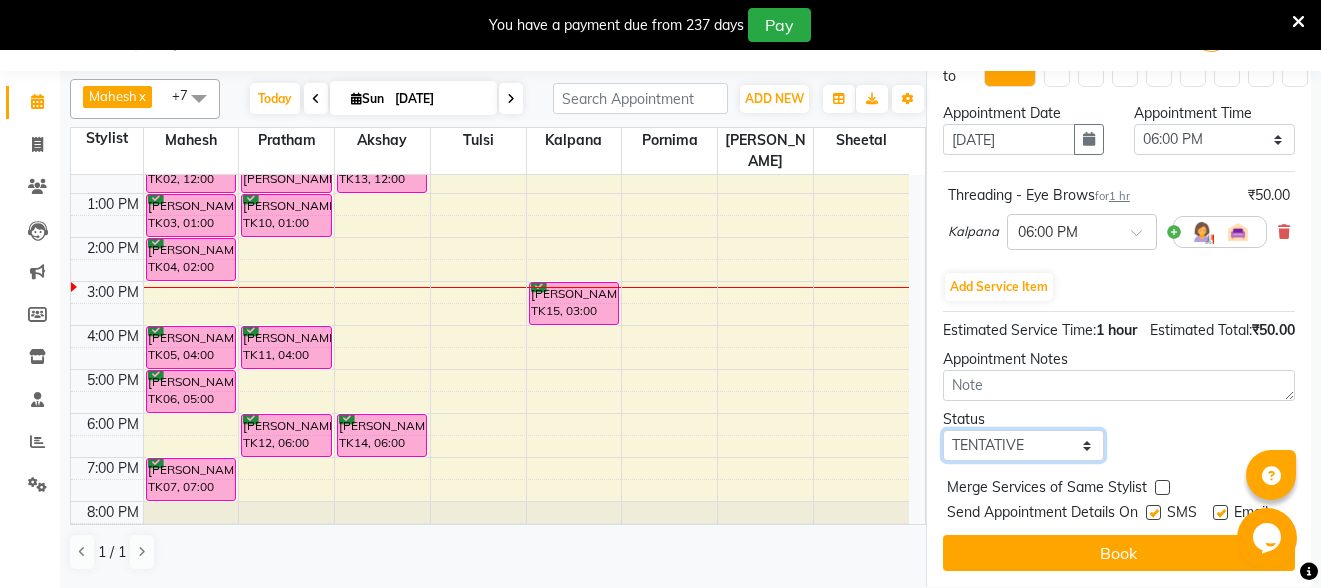 drag, startPoint x: 1034, startPoint y: 408, endPoint x: 1032, endPoint y: 428, distance: 20.09975 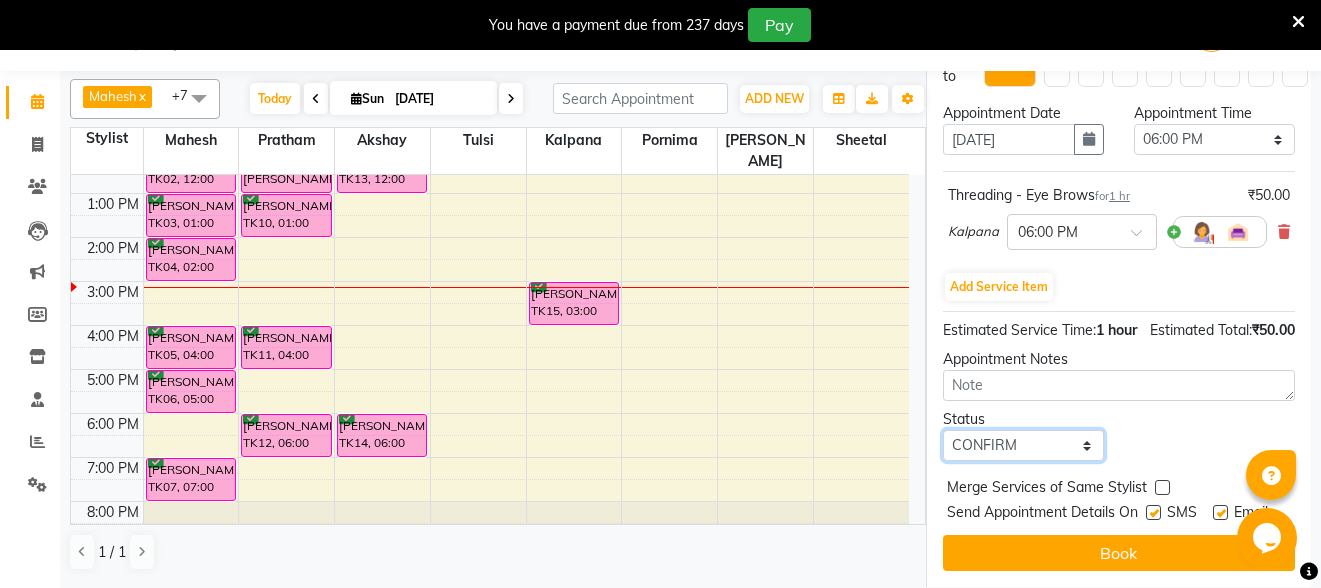 click on "Select TENTATIVE CONFIRM CHECK-IN UPCOMING" at bounding box center [1023, 445] 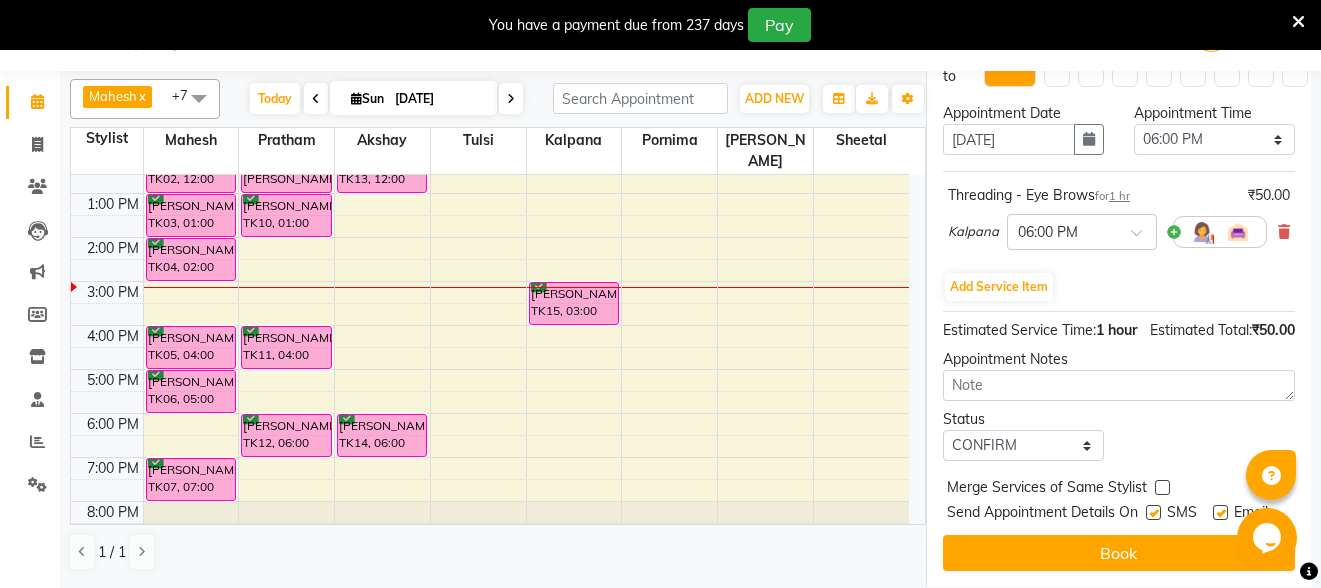 click at bounding box center (1153, 512) 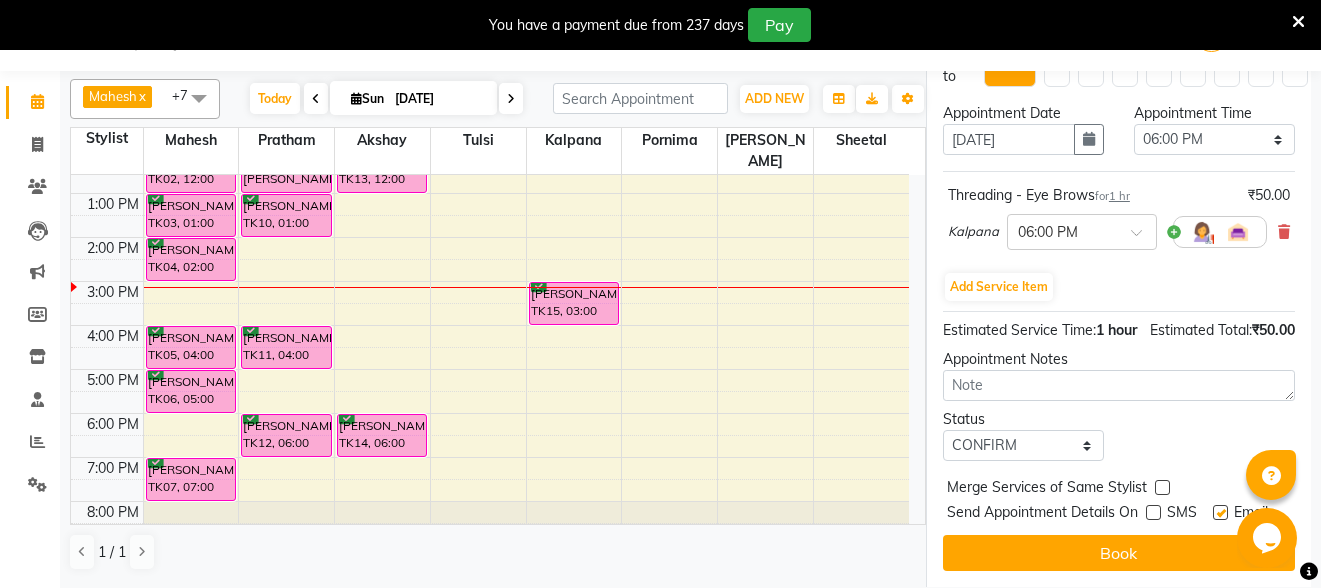 click at bounding box center (1220, 512) 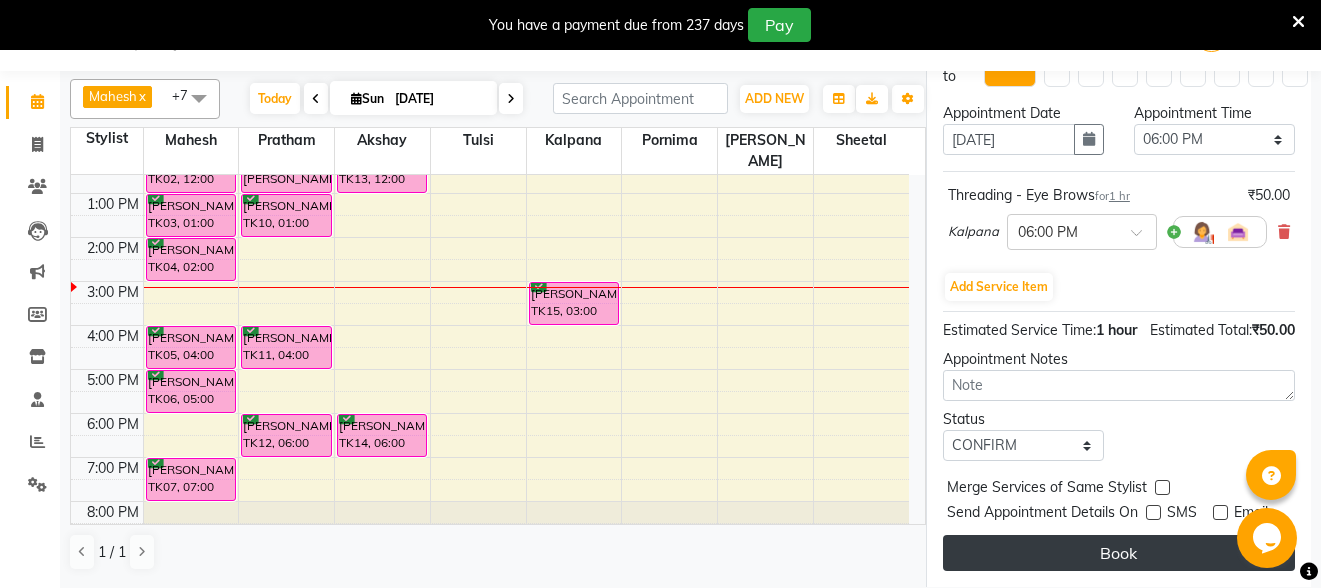 click on "Book" at bounding box center [1119, 553] 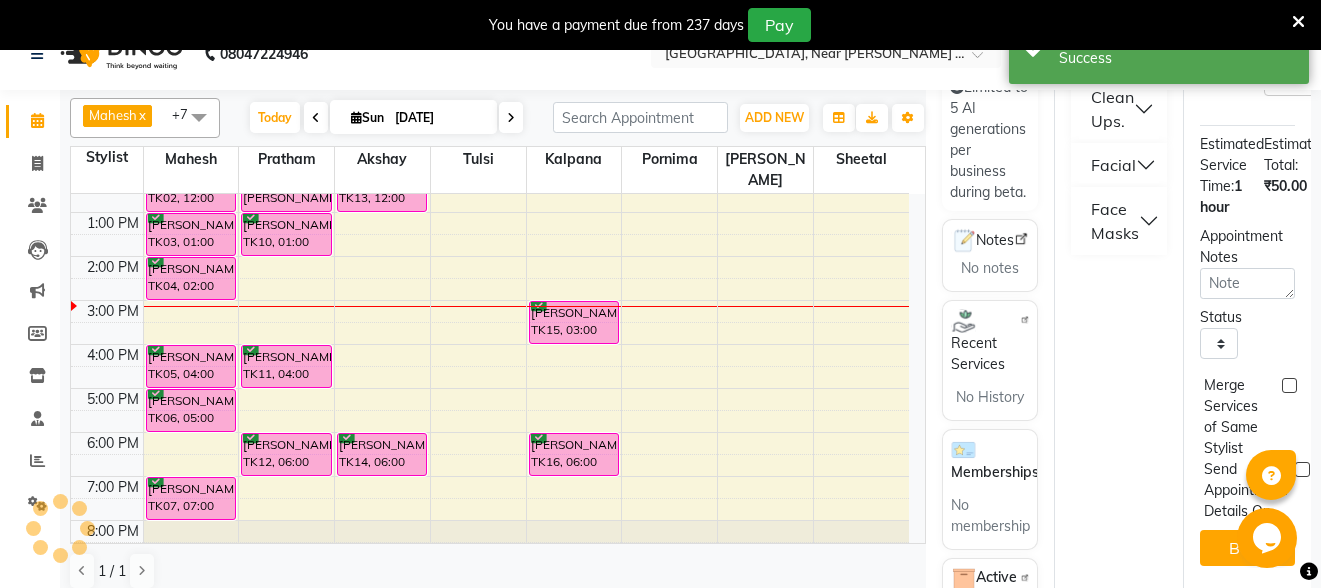 scroll, scrollTop: 0, scrollLeft: 0, axis: both 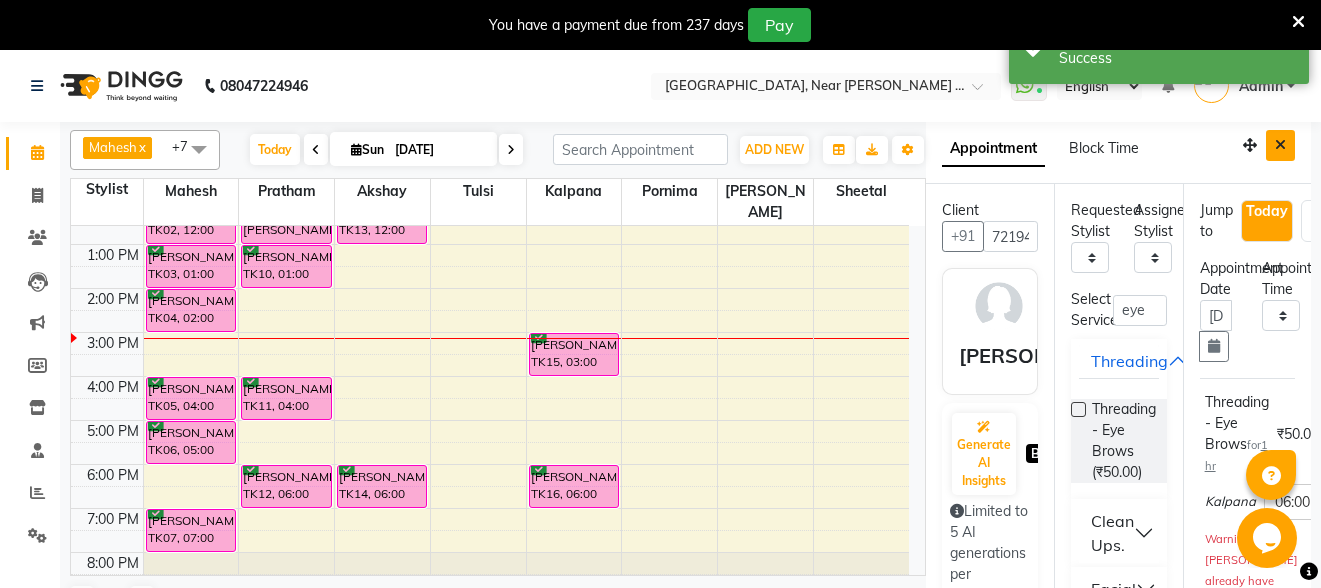 click at bounding box center [1280, 145] 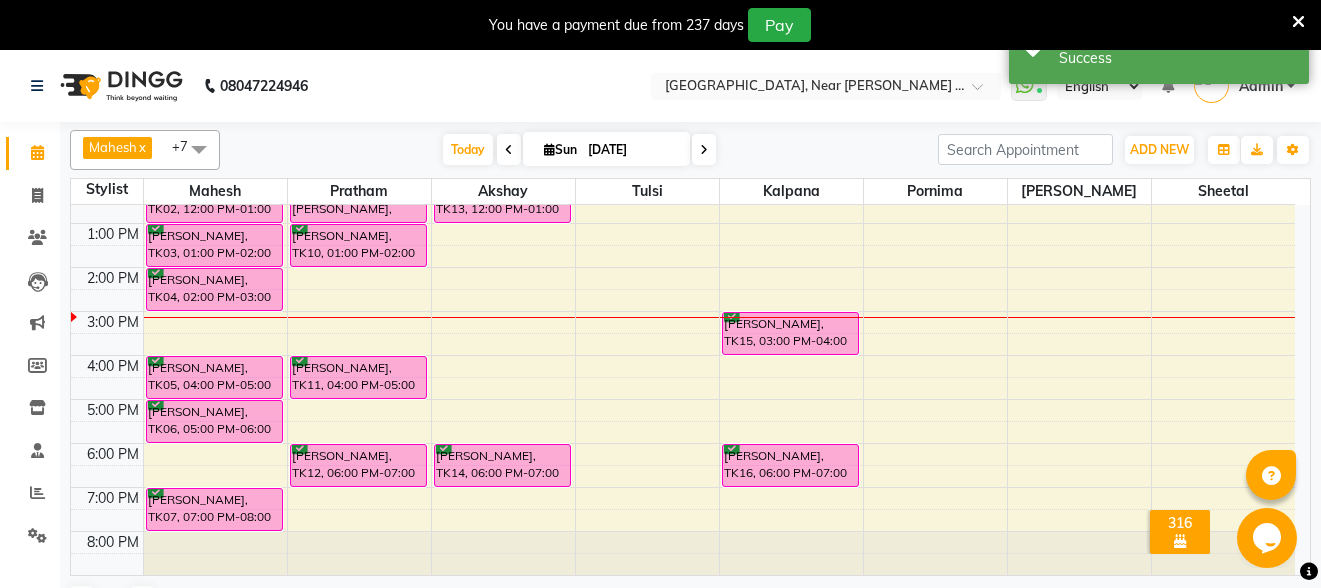 scroll, scrollTop: 50, scrollLeft: 0, axis: vertical 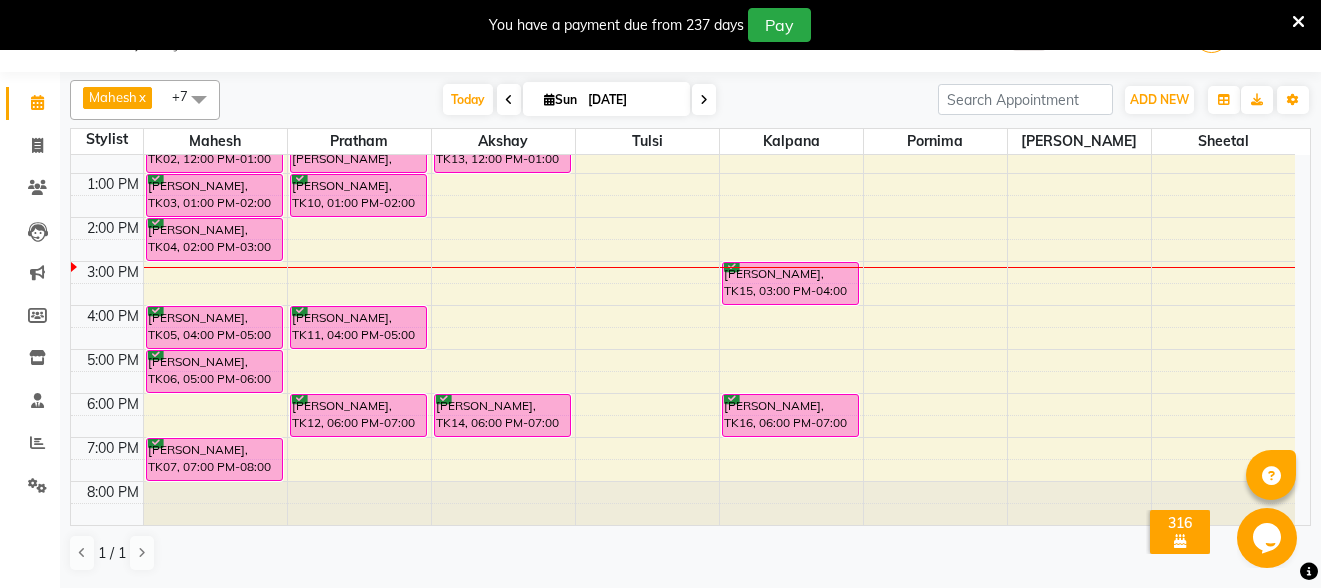 click on "8:00 AM 9:00 AM 10:00 AM 11:00 AM 12:00 PM 1:00 PM 2:00 PM 3:00 PM 4:00 PM 5:00 PM 6:00 PM 7:00 PM 8:00 PM     [PERSON_NAME], TK02, 12:00 PM-01:00 PM,  Basic Hair Cuts     Pooja Muppidwar, TK03, 01:00 PM-02:00 PM,  Basic Hair Cuts     [PERSON_NAME], TK04, 02:00 PM-03:00 PM,  Basic Hair Cuts     [PERSON_NAME], TK05, 04:00 PM-05:00 PM,  Basic Hair Cuts     [PERSON_NAME], TK06, 05:00 PM-06:00 PM,  Basic Hair Cuts     [PERSON_NAME], TK07, 07:00 PM-08:00 PM,  Basic Hair Cuts     [PERSON_NAME], TK08, 11:00 AM-12:00 PM,  Basic Hair Cuts     Sayyoni [PERSON_NAME], TK09, 12:00 PM-01:00 PM,  Basic Hair Cuts     [PERSON_NAME], TK10, 01:00 PM-02:00 PM,  Basic Hair Cuts     [PERSON_NAME], TK11, 04:00 PM-05:00 PM,  Basic Hair Cuts     [PERSON_NAME], TK12, 06:00 PM-07:00 PM,  Basic Hair Cuts     [PERSON_NAME], TK13, 12:00 PM-01:00 PM,  Basic Hair Cuts     [PERSON_NAME], TK14, 06:00 PM-07:00 PM,  Basic Hair Cuts     [PERSON_NAME], TK15, 03:00 PM-04:00 PM, Sugar Wax  -   Full Hands" at bounding box center [683, 239] 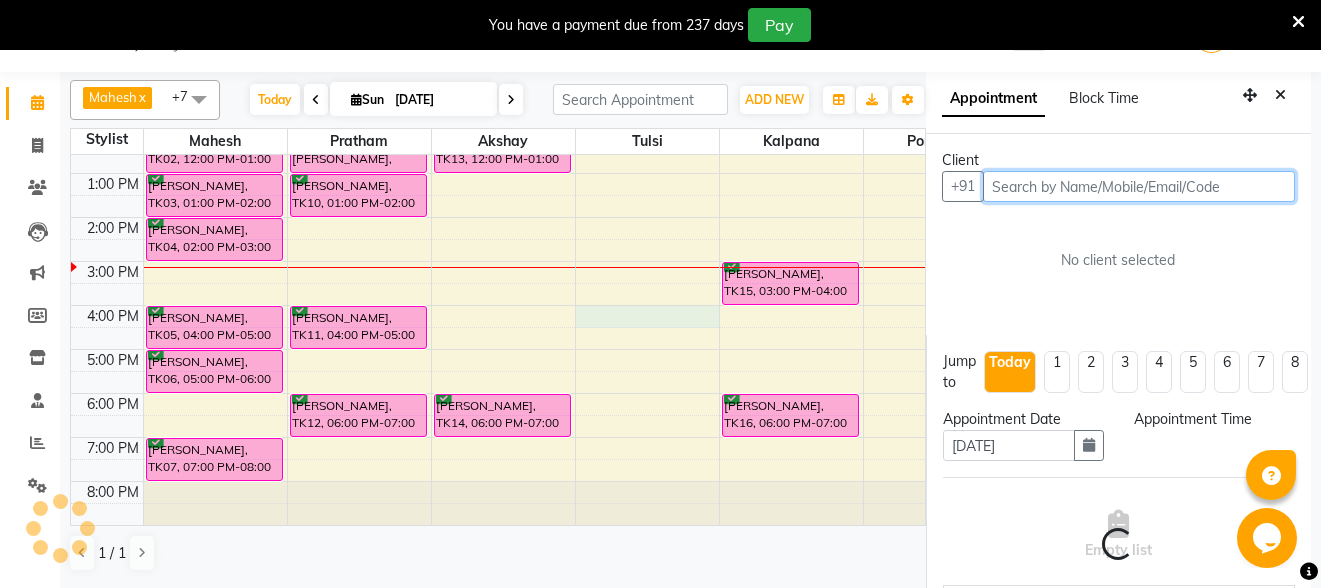 scroll, scrollTop: 55, scrollLeft: 0, axis: vertical 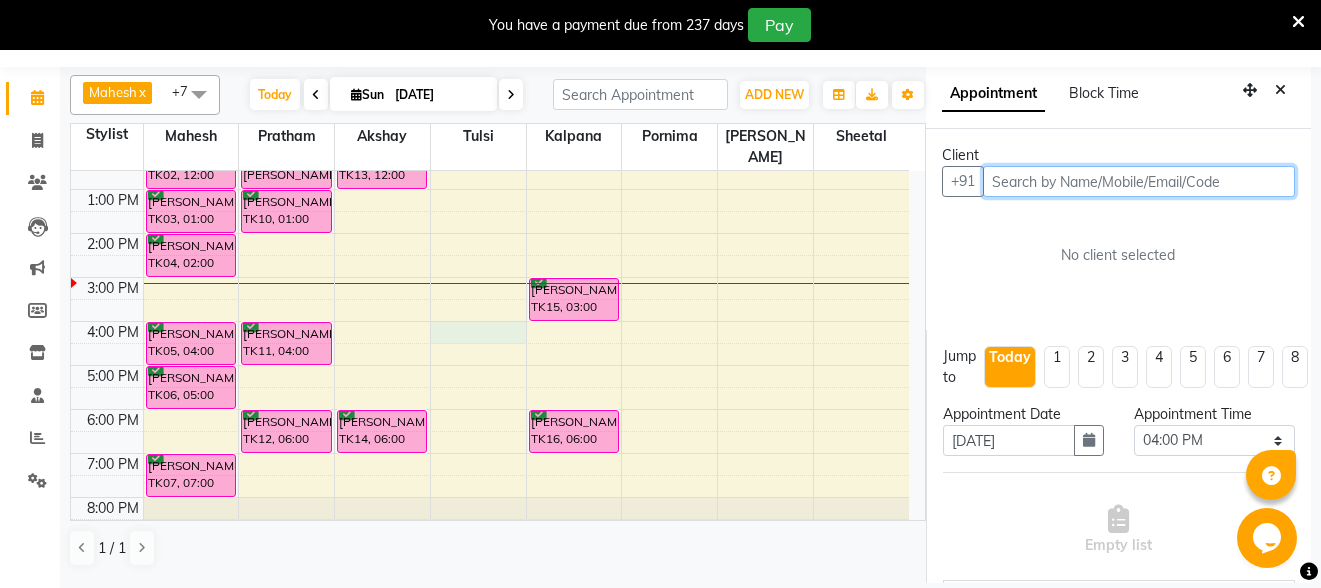 click at bounding box center (1139, 181) 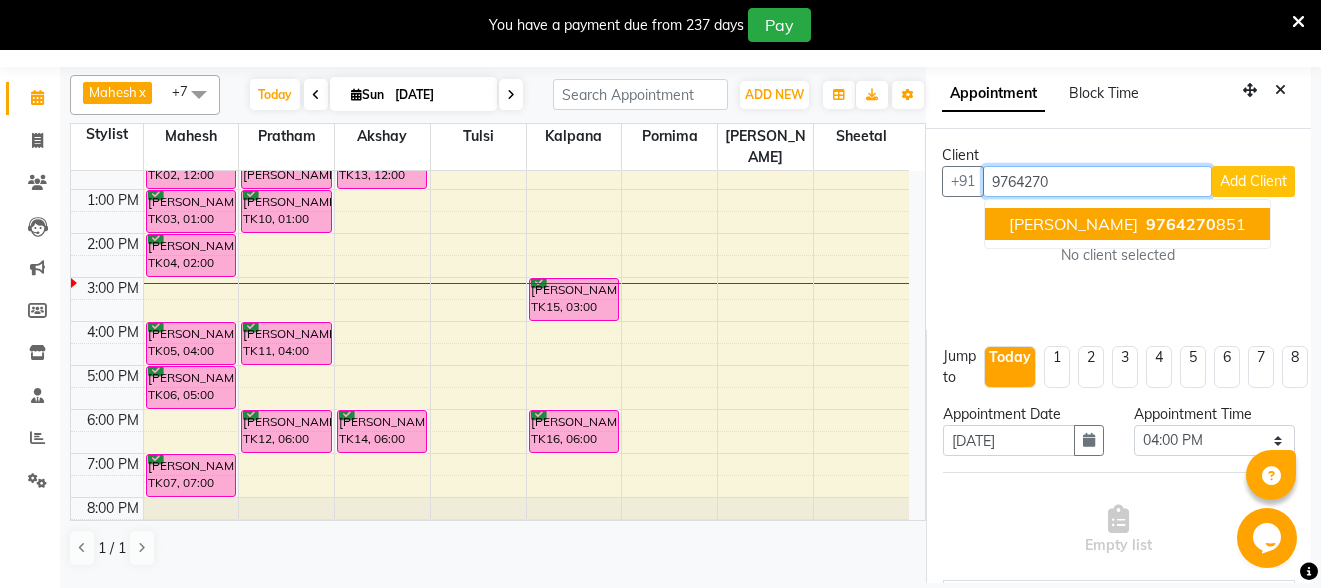 click on "9764270 851" at bounding box center [1194, 224] 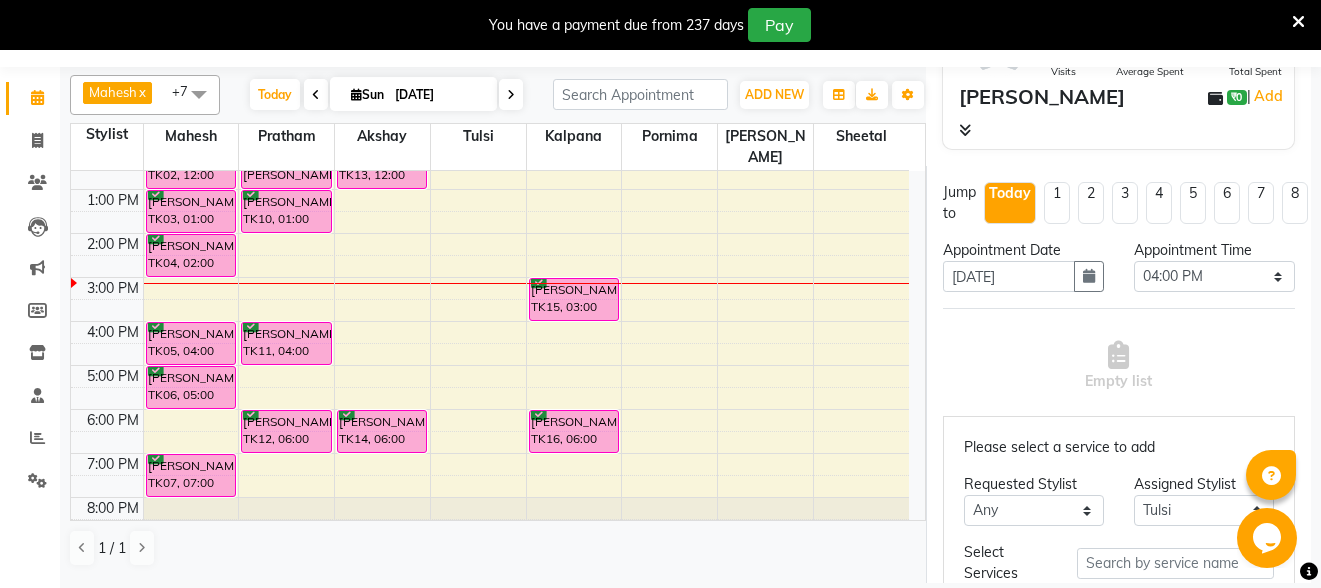 scroll, scrollTop: 200, scrollLeft: 0, axis: vertical 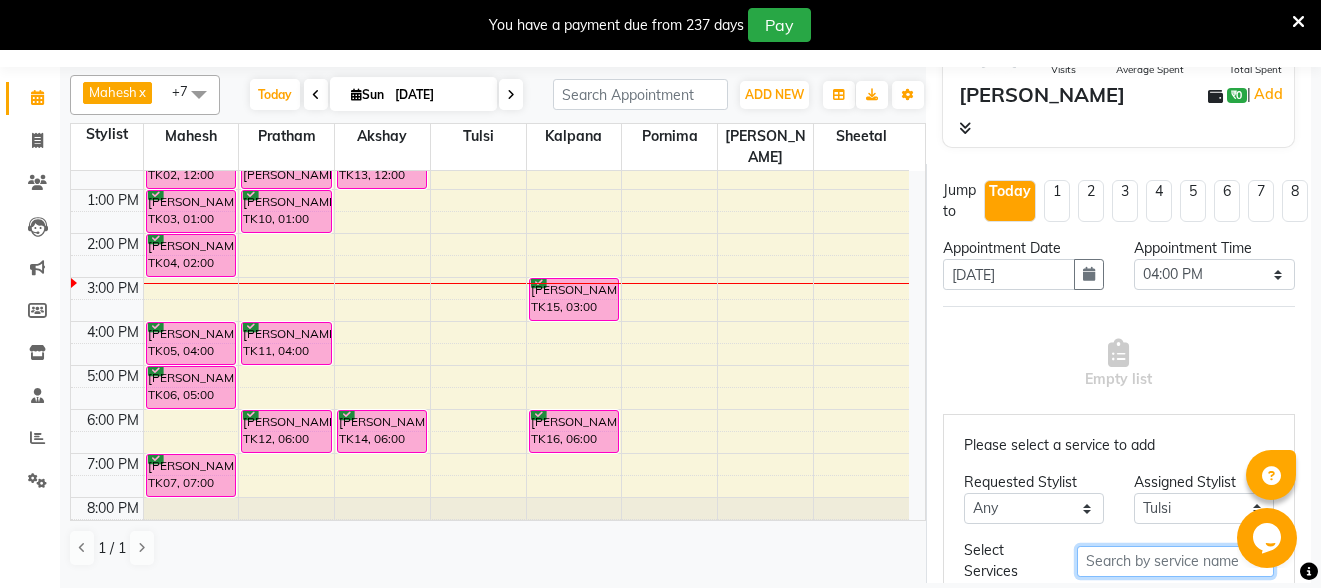 click at bounding box center [1175, 561] 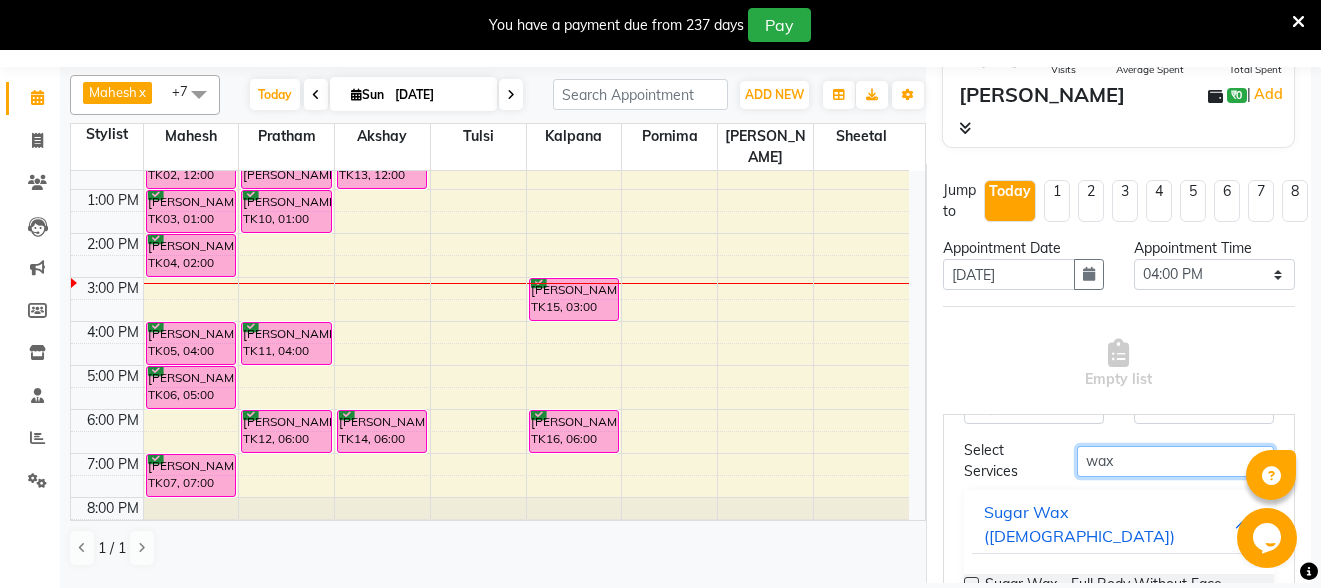 scroll, scrollTop: 200, scrollLeft: 0, axis: vertical 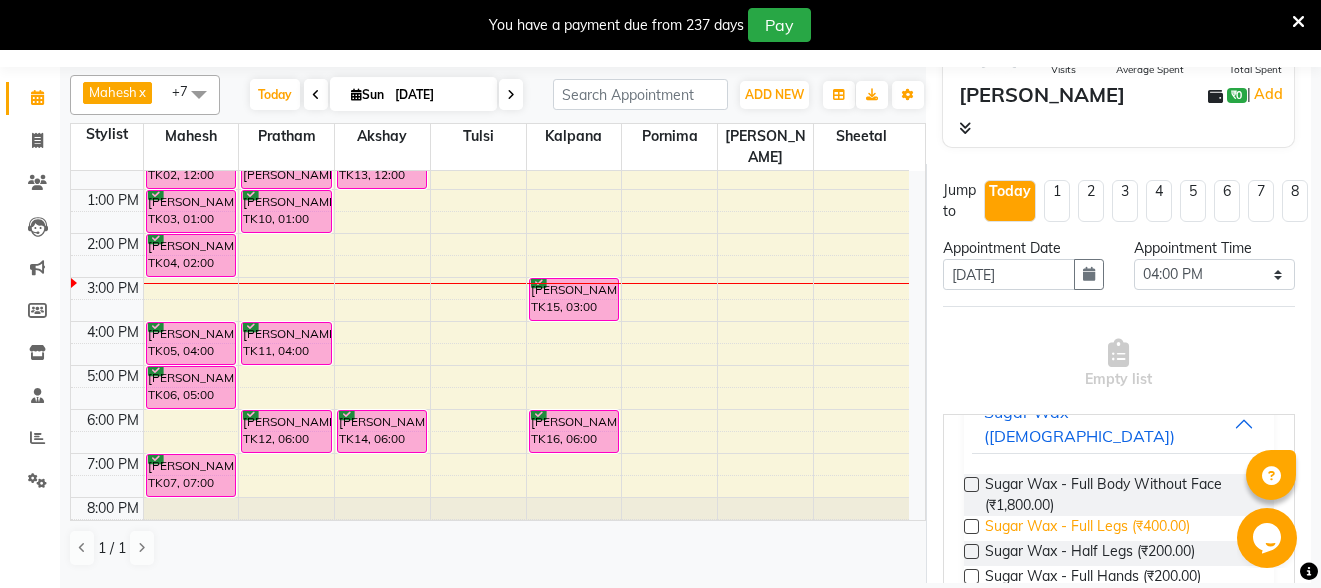 click on "Sugar Wax  -   Full Legs (₹400.00)" at bounding box center [1087, 528] 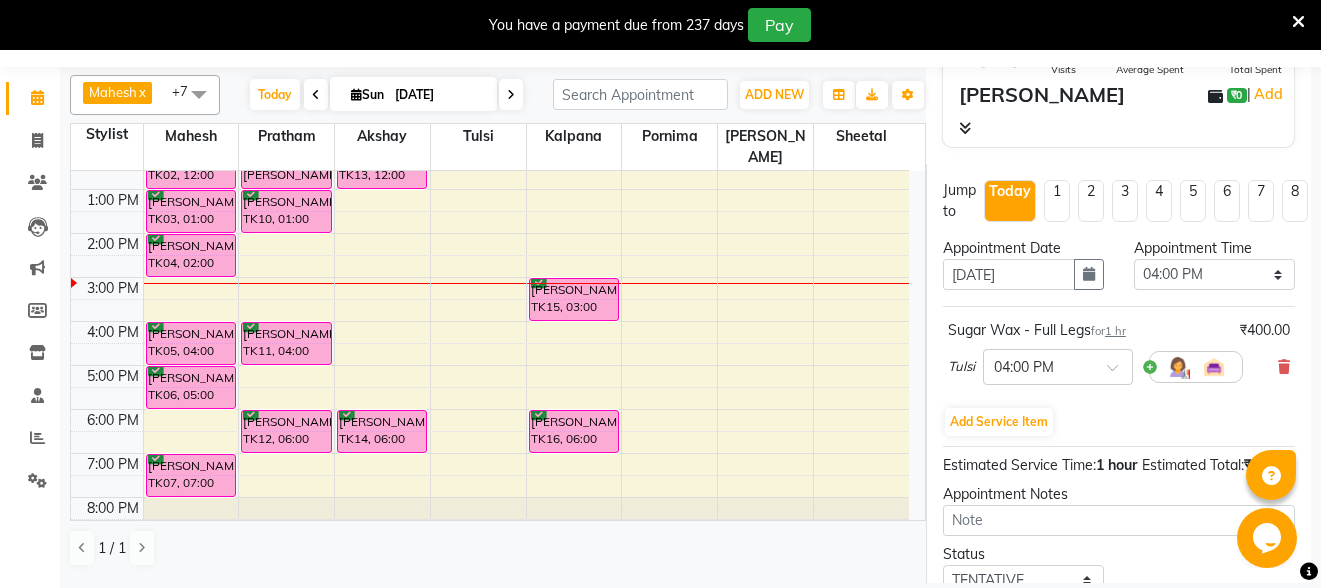 scroll, scrollTop: 392, scrollLeft: 0, axis: vertical 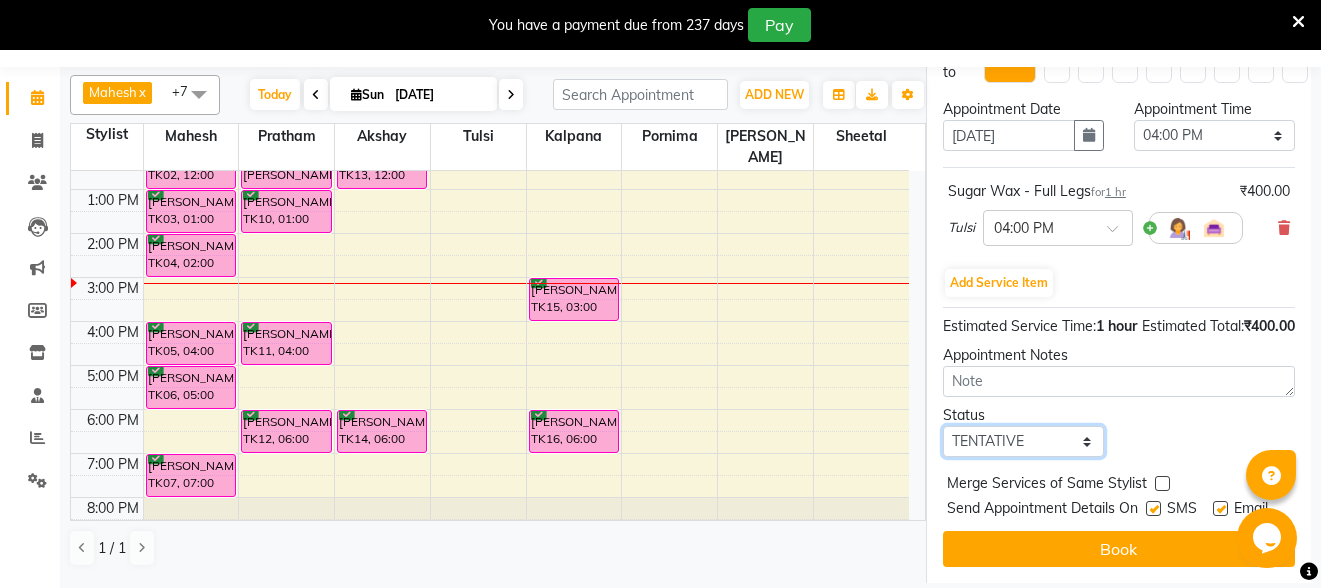 click on "Select TENTATIVE CONFIRM CHECK-IN UPCOMING" at bounding box center (1023, 441) 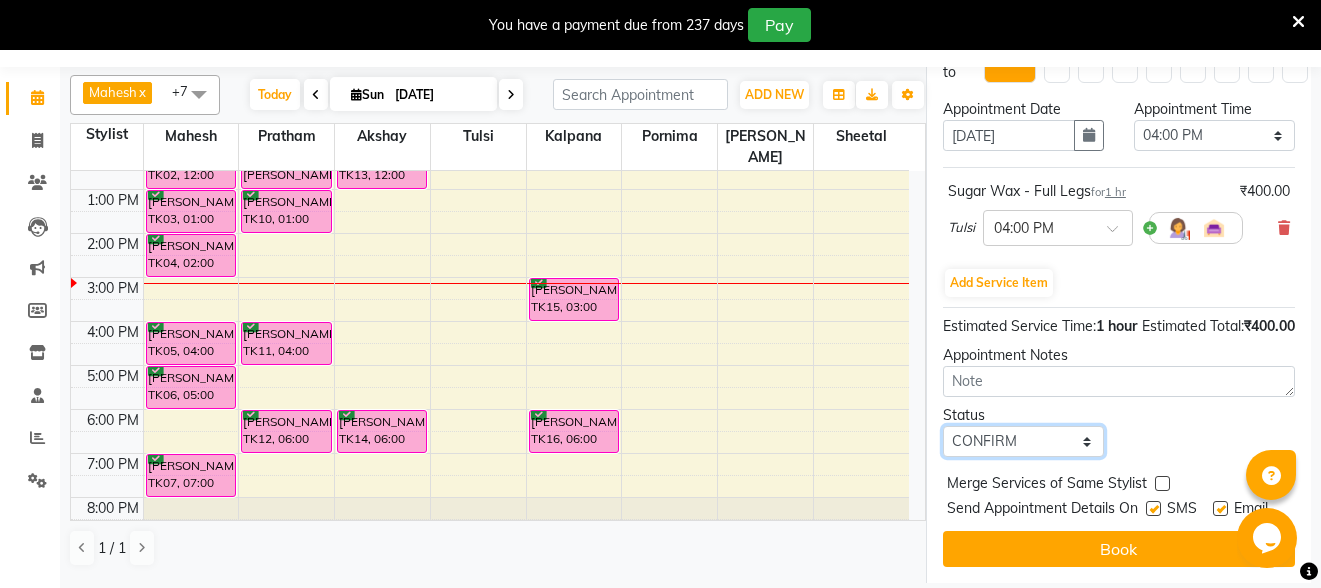 click on "Select TENTATIVE CONFIRM CHECK-IN UPCOMING" at bounding box center (1023, 441) 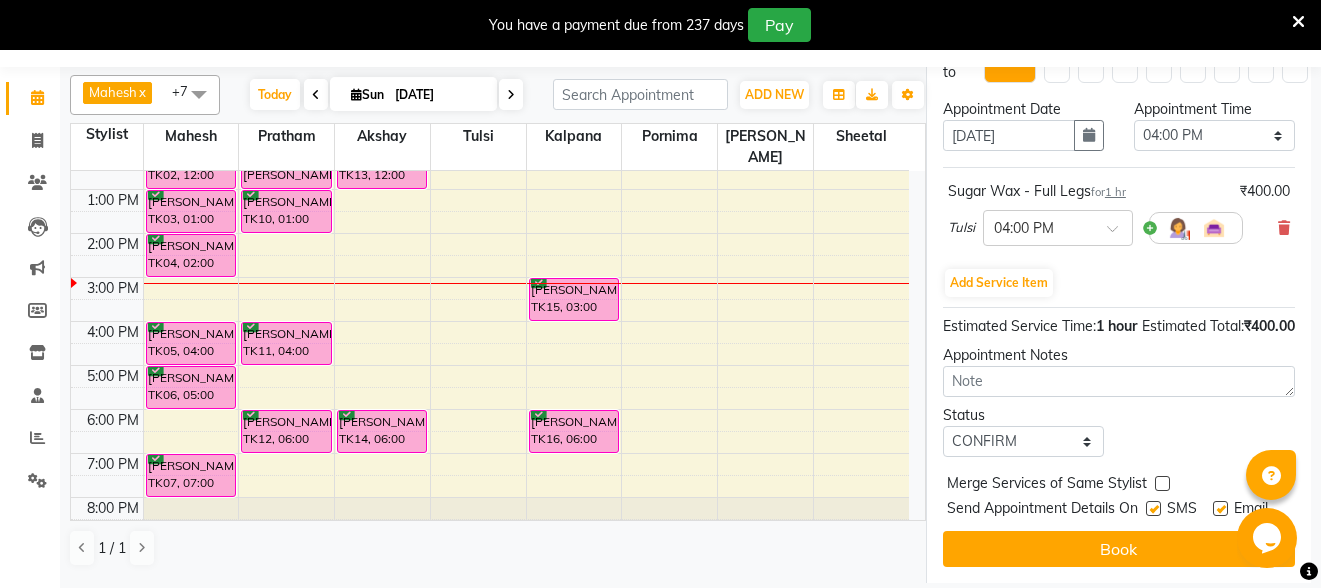 click at bounding box center [1153, 508] 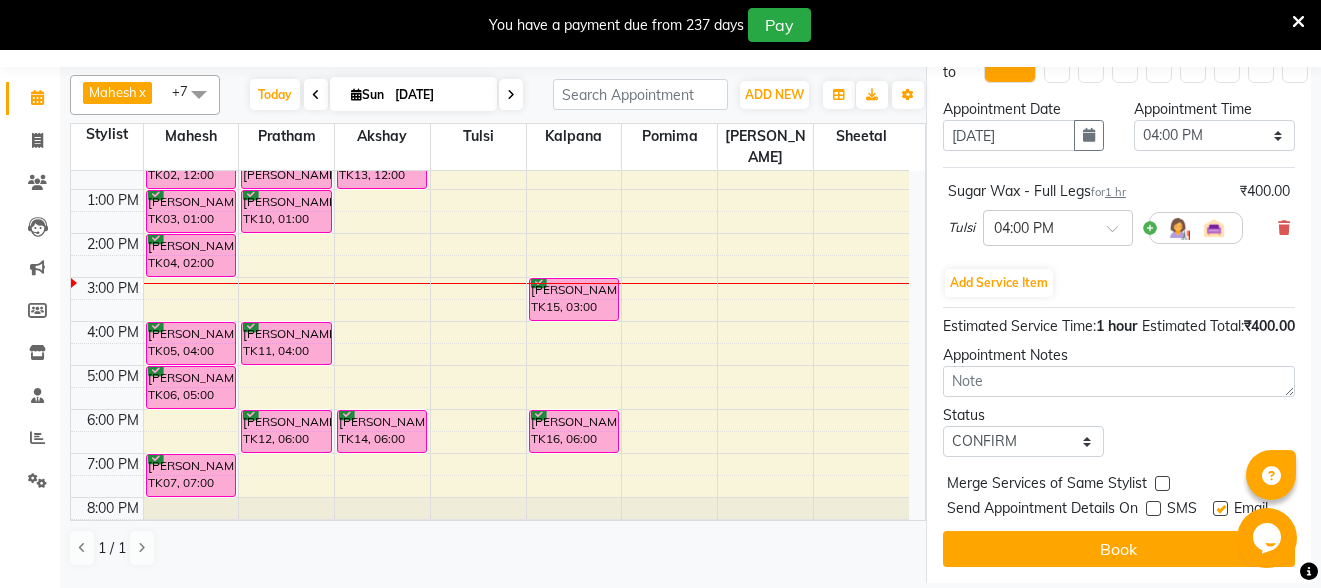 drag, startPoint x: 1210, startPoint y: 477, endPoint x: 1199, endPoint y: 496, distance: 21.954498 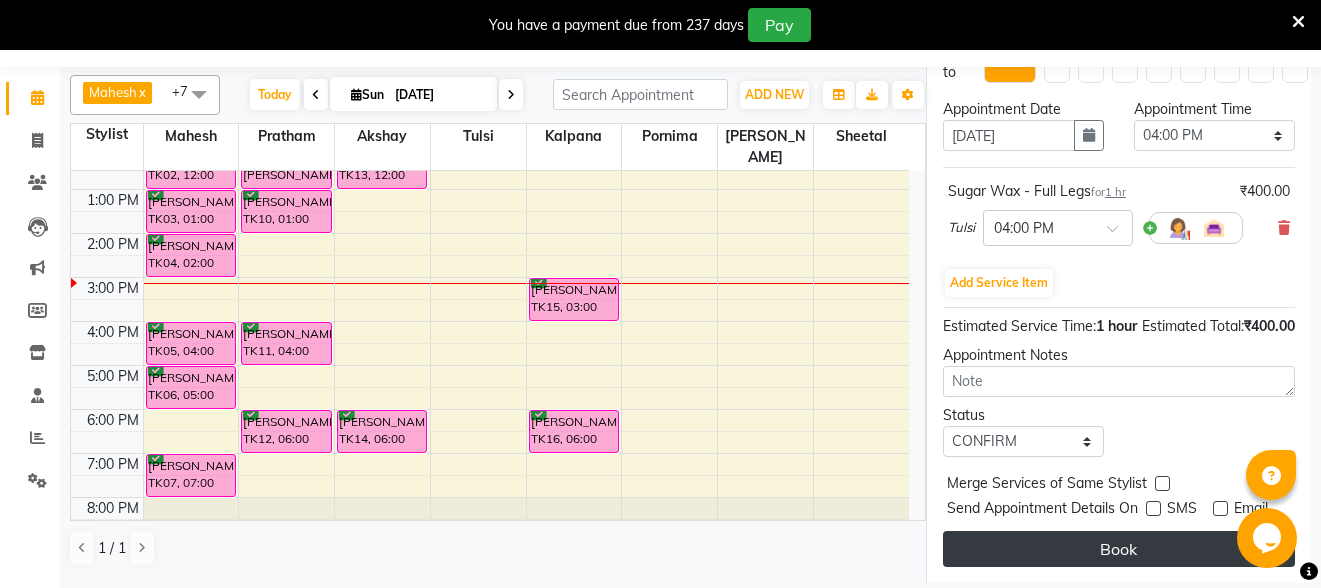 click on "Book" at bounding box center [1119, 549] 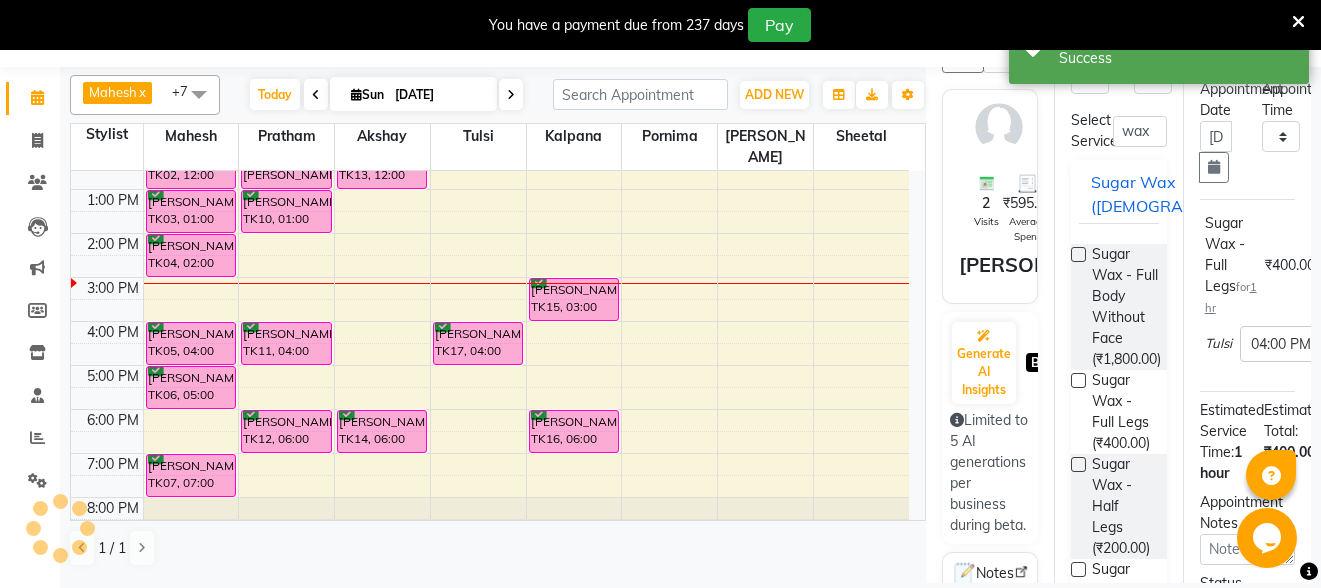 scroll, scrollTop: 0, scrollLeft: 0, axis: both 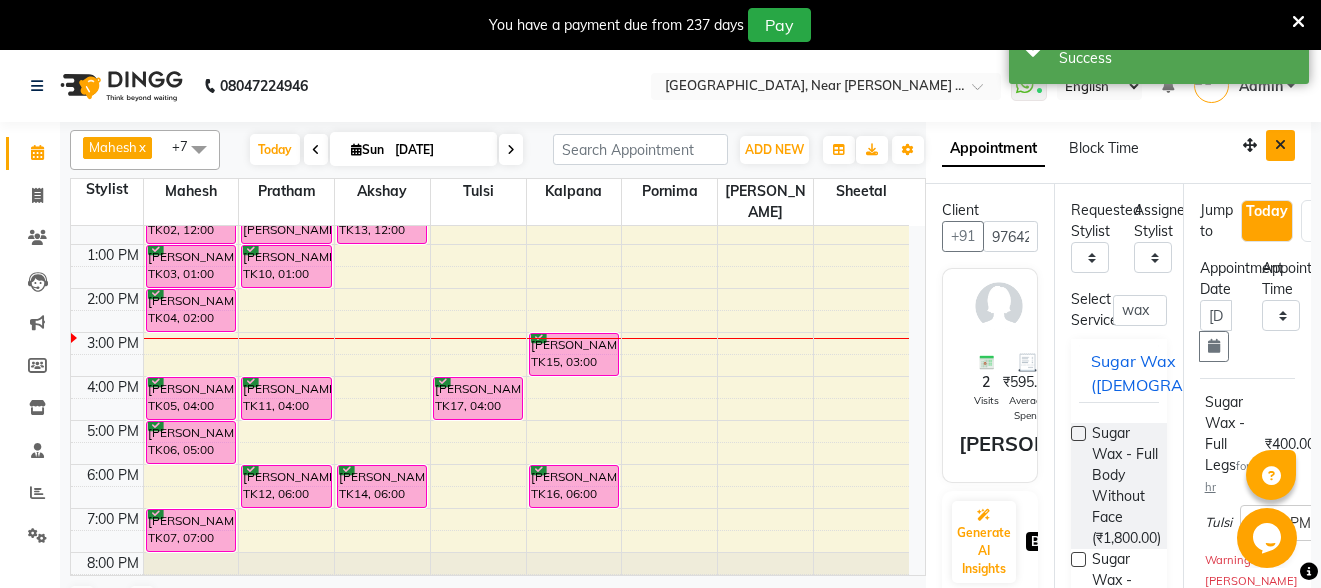 click at bounding box center [1280, 145] 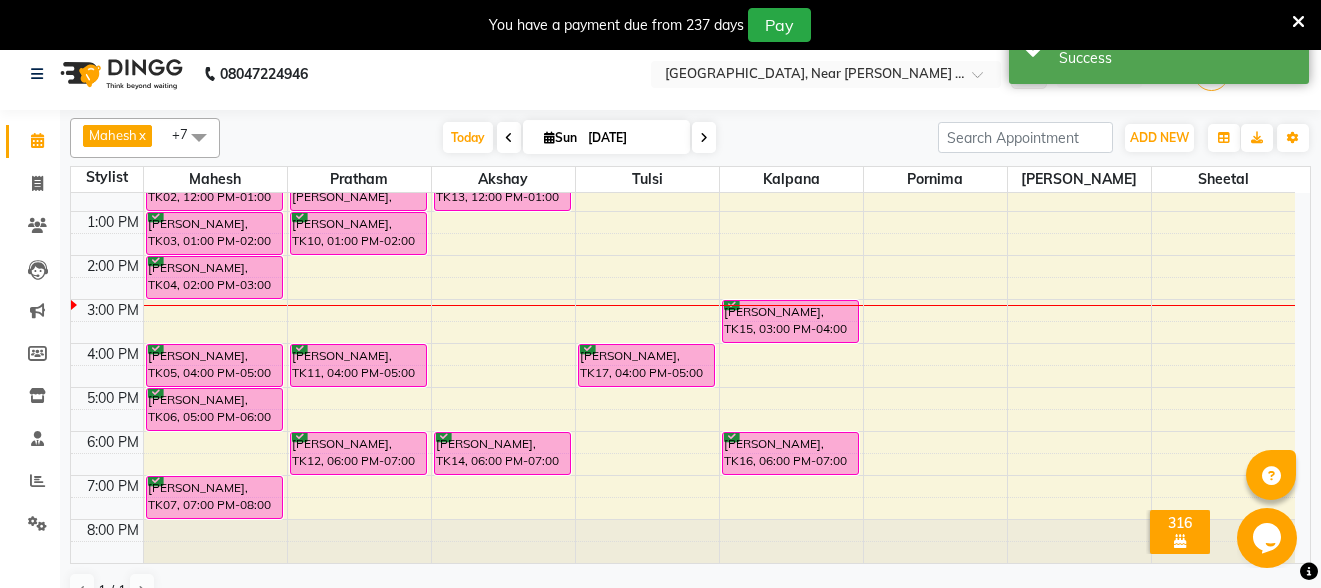 scroll, scrollTop: 50, scrollLeft: 0, axis: vertical 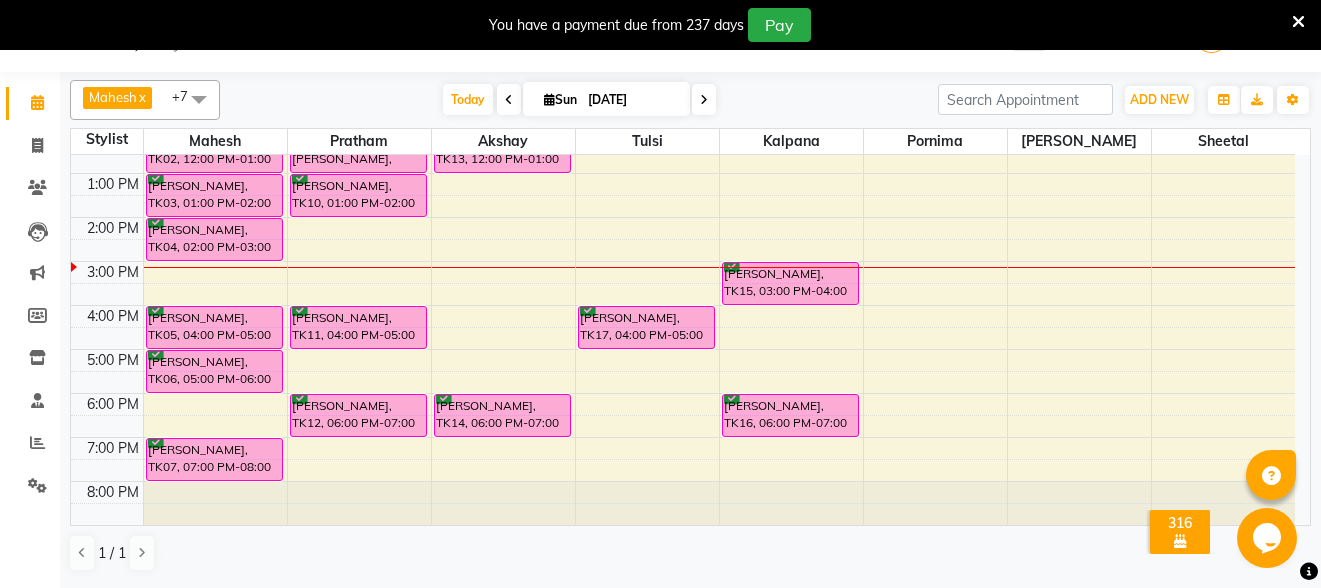 click on "8:00 AM 9:00 AM 10:00 AM 11:00 AM 12:00 PM 1:00 PM 2:00 PM 3:00 PM 4:00 PM 5:00 PM 6:00 PM 7:00 PM 8:00 PM     [PERSON_NAME], TK02, 12:00 PM-01:00 PM,  Basic Hair Cuts     Pooja Muppidwar, TK03, 01:00 PM-02:00 PM,  Basic Hair Cuts     [PERSON_NAME], TK04, 02:00 PM-03:00 PM,  Basic Hair Cuts     [PERSON_NAME], TK05, 04:00 PM-05:00 PM,  Basic Hair Cuts     [PERSON_NAME], TK06, 05:00 PM-06:00 PM,  Basic Hair Cuts     [PERSON_NAME], TK07, 07:00 PM-08:00 PM,  Basic Hair Cuts     [PERSON_NAME], TK08, 11:00 AM-12:00 PM,  Basic Hair Cuts     Sayyoni [PERSON_NAME], TK09, 12:00 PM-01:00 PM,  Basic Hair Cuts     [PERSON_NAME], TK10, 01:00 PM-02:00 PM,  Basic Hair Cuts     [PERSON_NAME], TK11, 04:00 PM-05:00 PM,  Basic Hair Cuts     [PERSON_NAME], TK12, 06:00 PM-07:00 PM,  Basic Hair Cuts     [PERSON_NAME], TK13, 12:00 PM-01:00 PM,  Basic Hair Cuts     [PERSON_NAME], TK14, 06:00 PM-07:00 PM,  Basic Hair Cuts     [PERSON_NAME], TK17, 04:00 PM-05:00 PM, Sugar Wax  -   Full Legs" at bounding box center (683, 239) 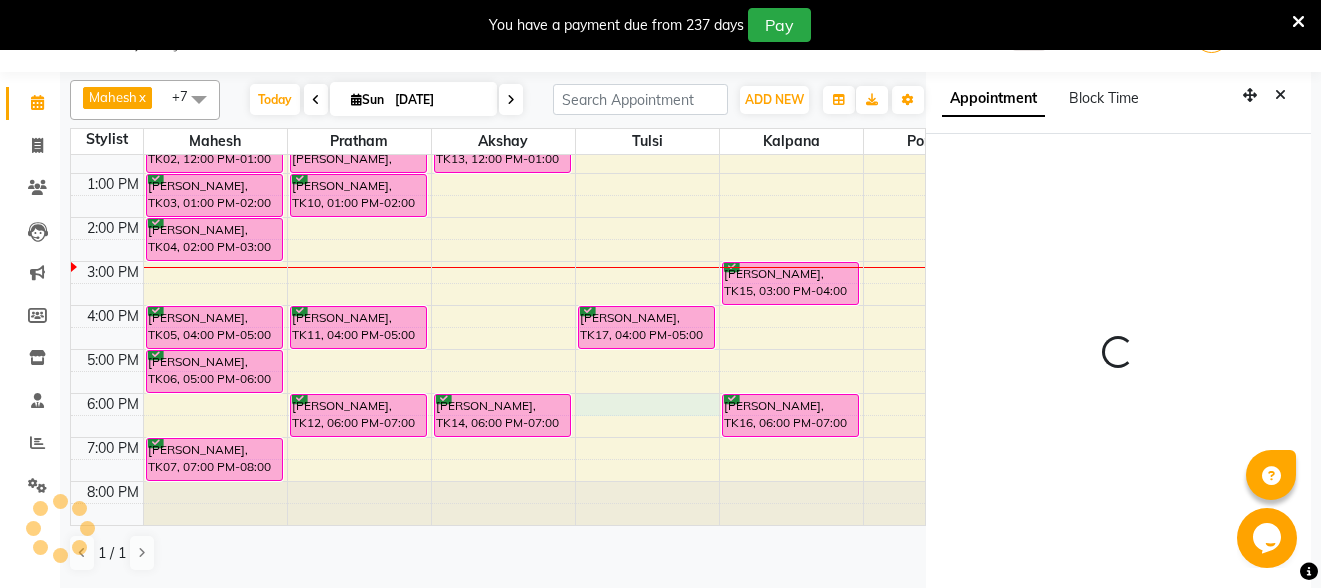 scroll, scrollTop: 55, scrollLeft: 0, axis: vertical 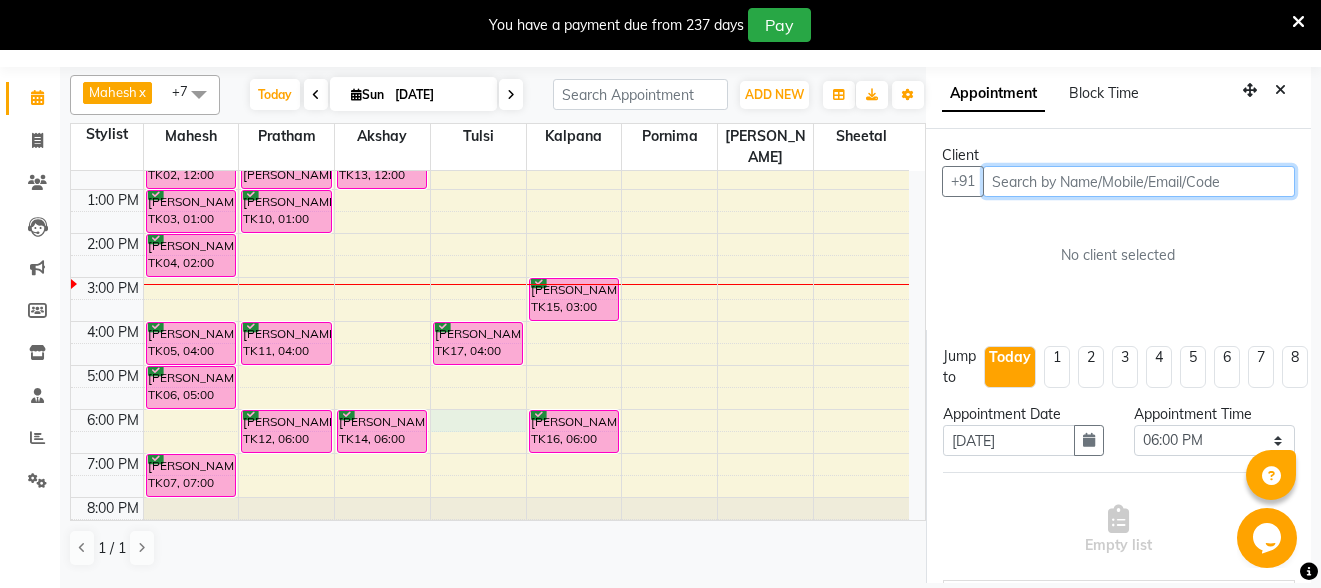 click at bounding box center [1139, 181] 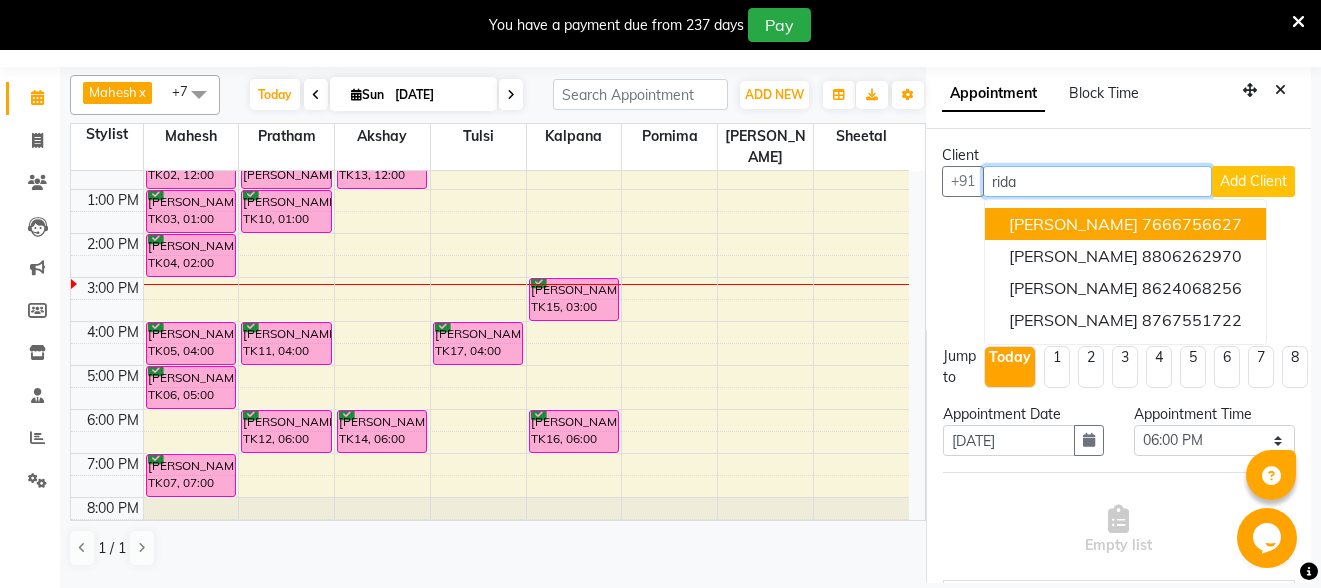 click on "[PERSON_NAME]" at bounding box center (1073, 224) 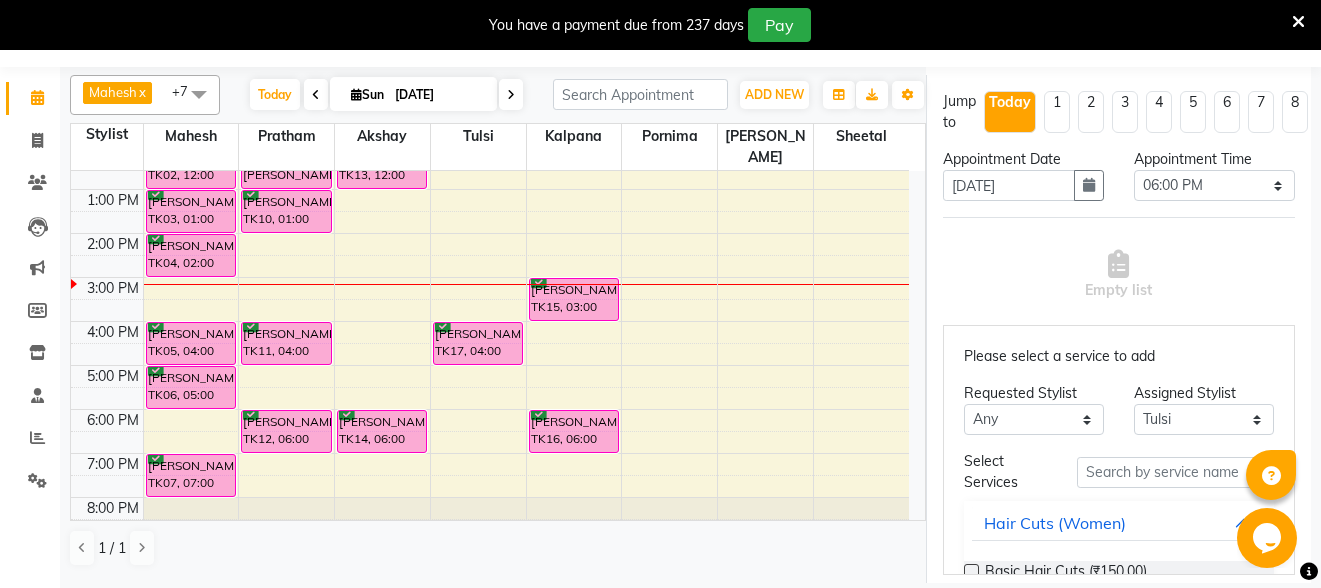 scroll, scrollTop: 300, scrollLeft: 0, axis: vertical 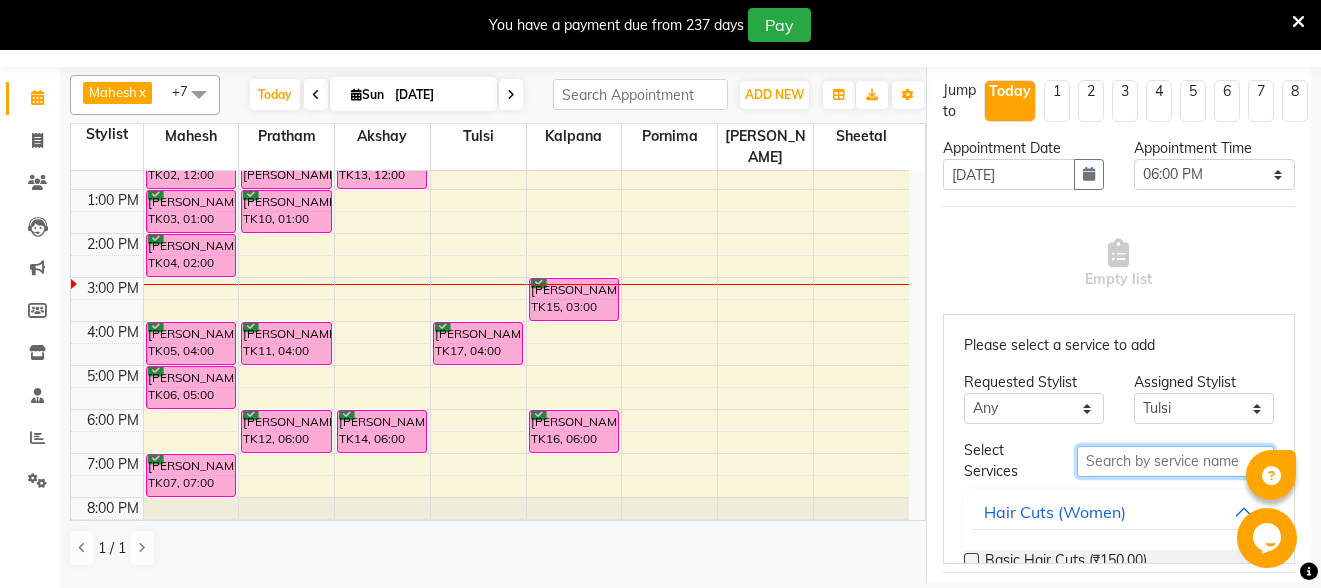 click at bounding box center [1175, 461] 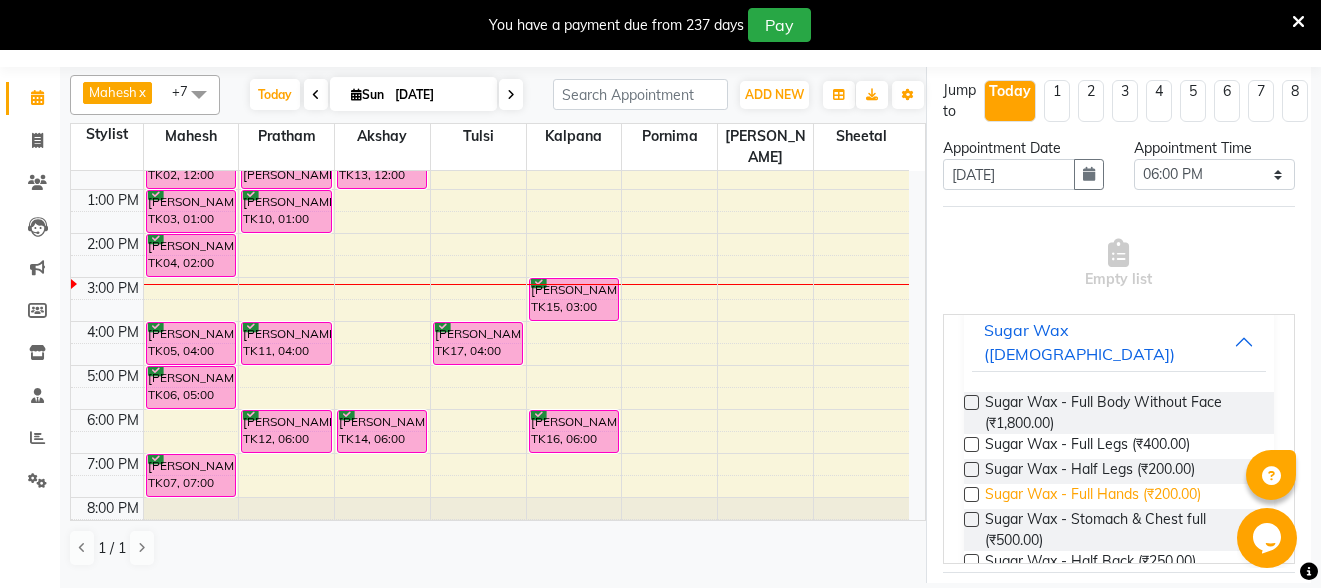 scroll, scrollTop: 200, scrollLeft: 0, axis: vertical 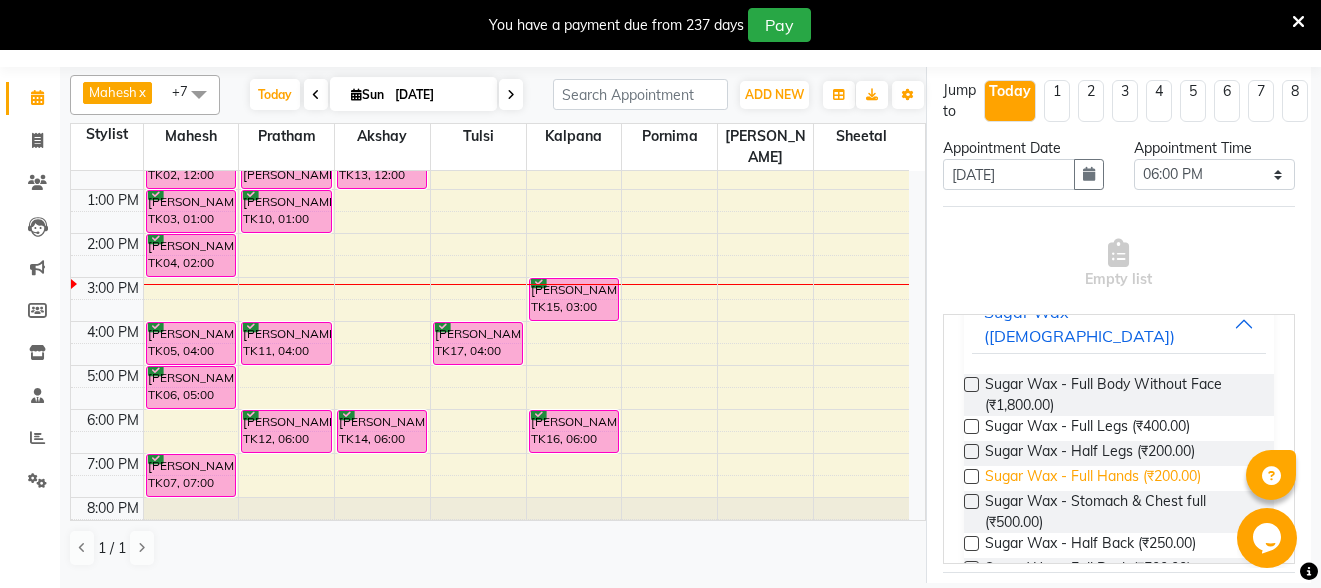 click on "Sugar Wax  -   Full Hands (₹200.00)" at bounding box center [1093, 478] 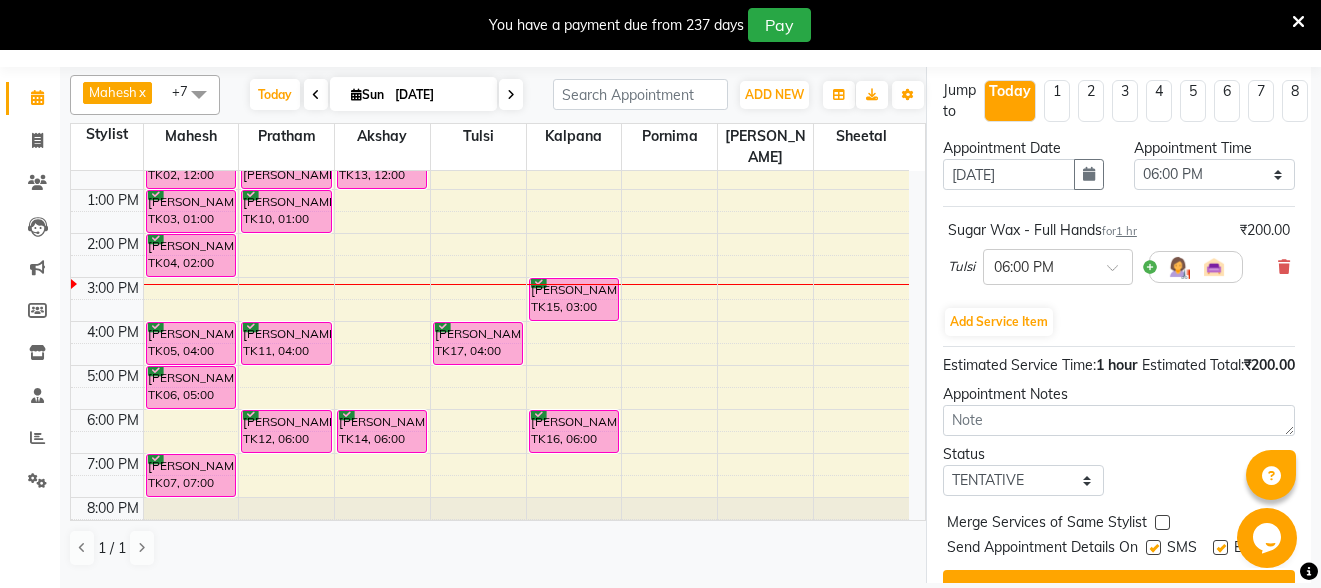 scroll, scrollTop: 392, scrollLeft: 0, axis: vertical 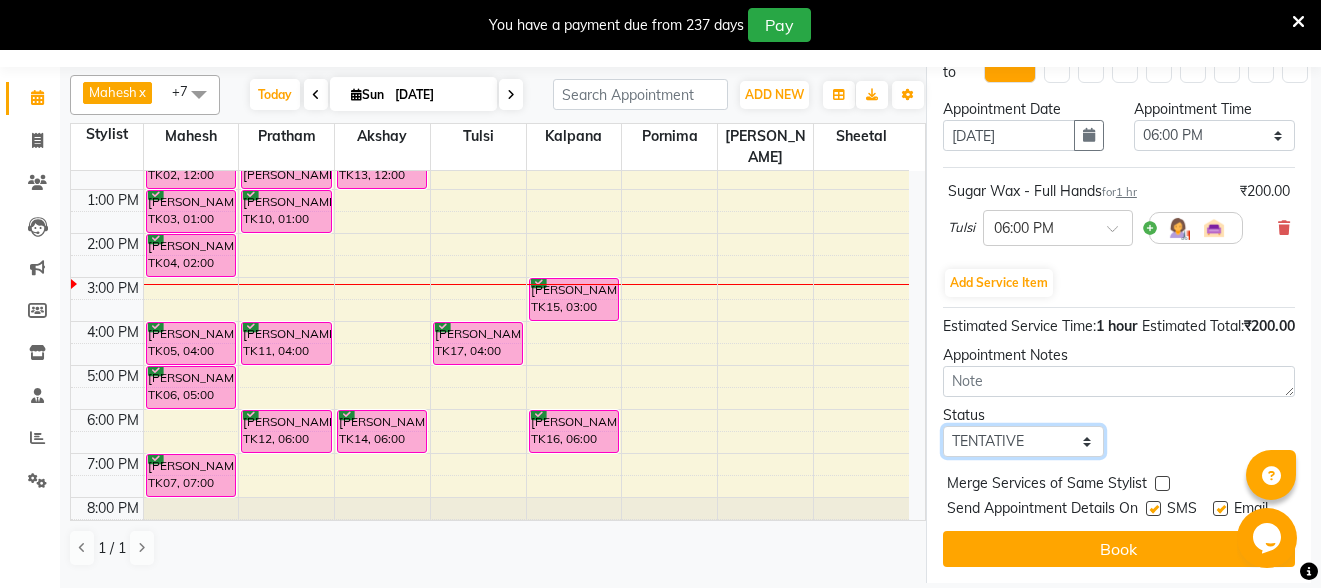 drag, startPoint x: 1029, startPoint y: 410, endPoint x: 1028, endPoint y: 424, distance: 14.035668 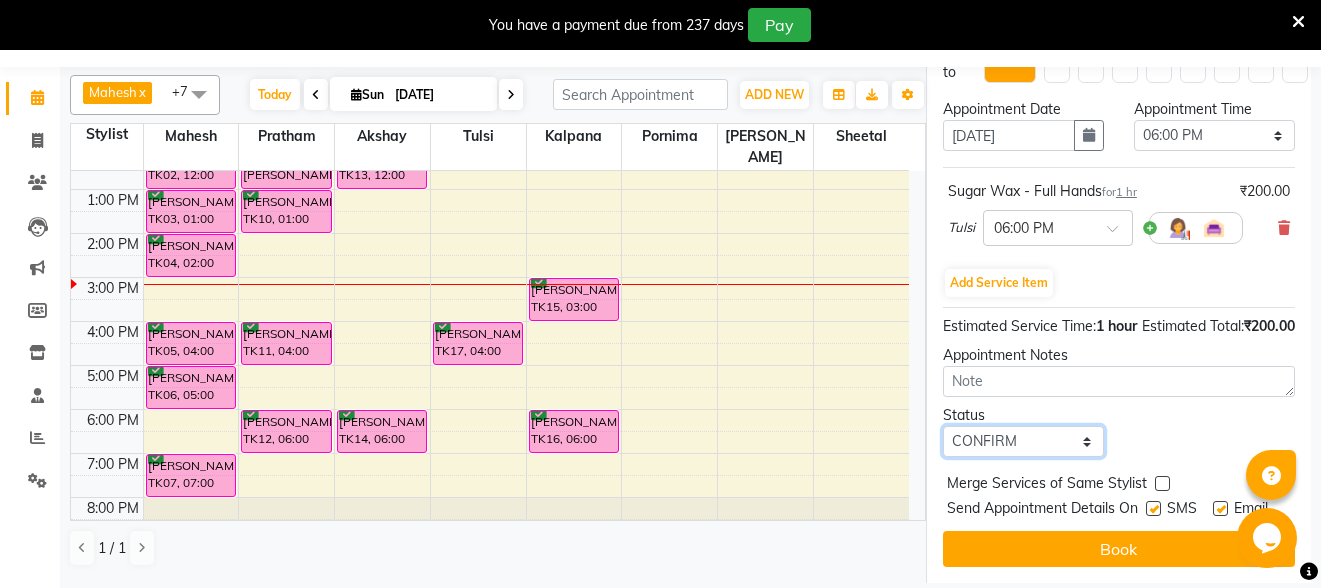 click on "Select TENTATIVE CONFIRM CHECK-IN UPCOMING" at bounding box center [1023, 441] 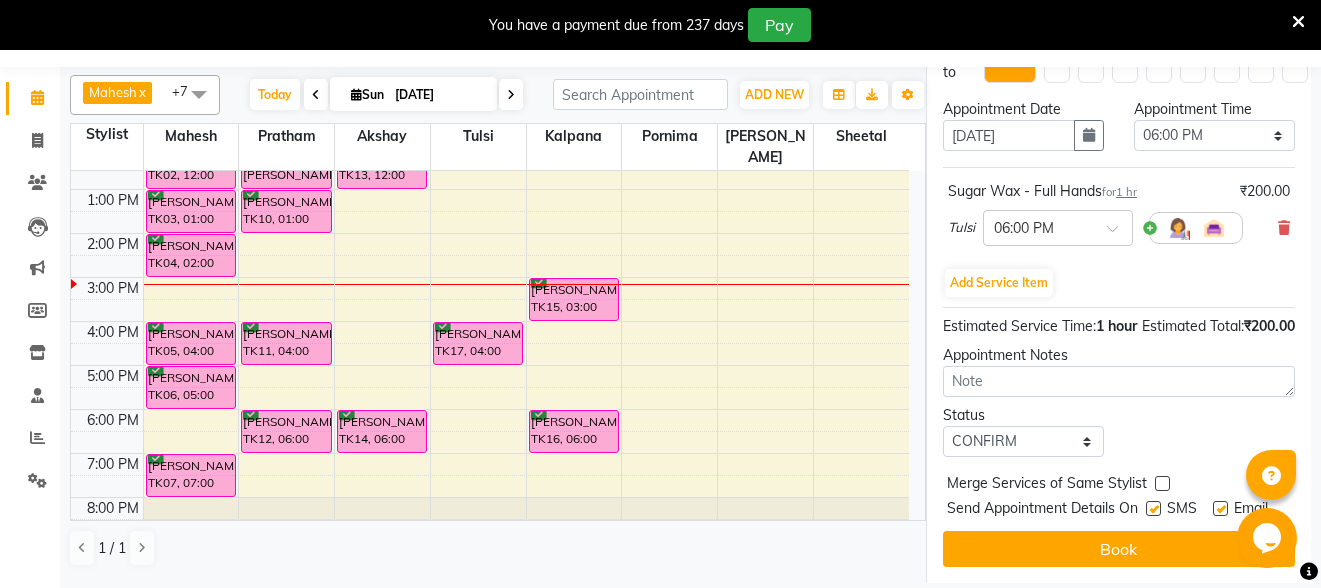 click at bounding box center (1153, 508) 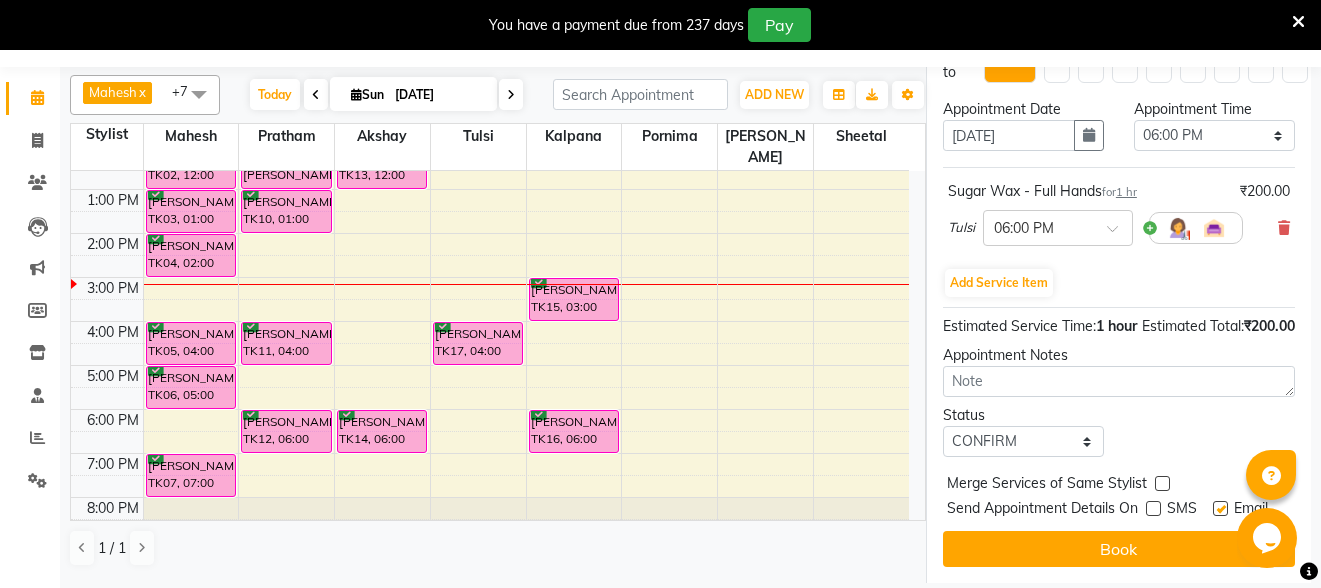 click at bounding box center (1220, 508) 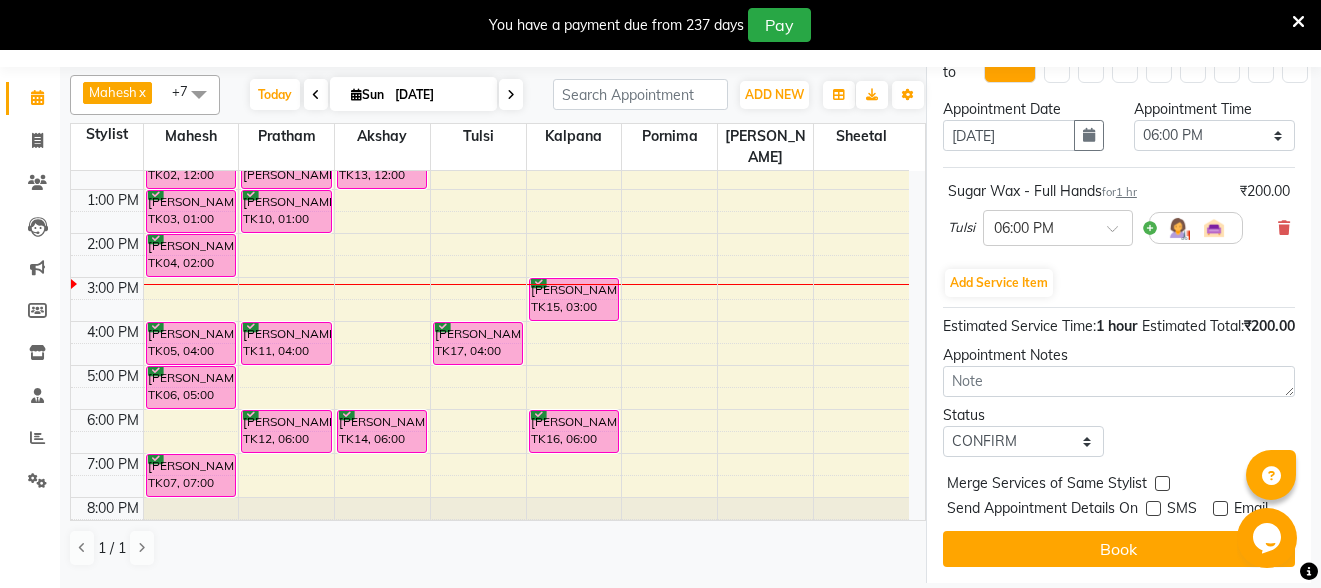 click on "Book" at bounding box center [1119, 549] 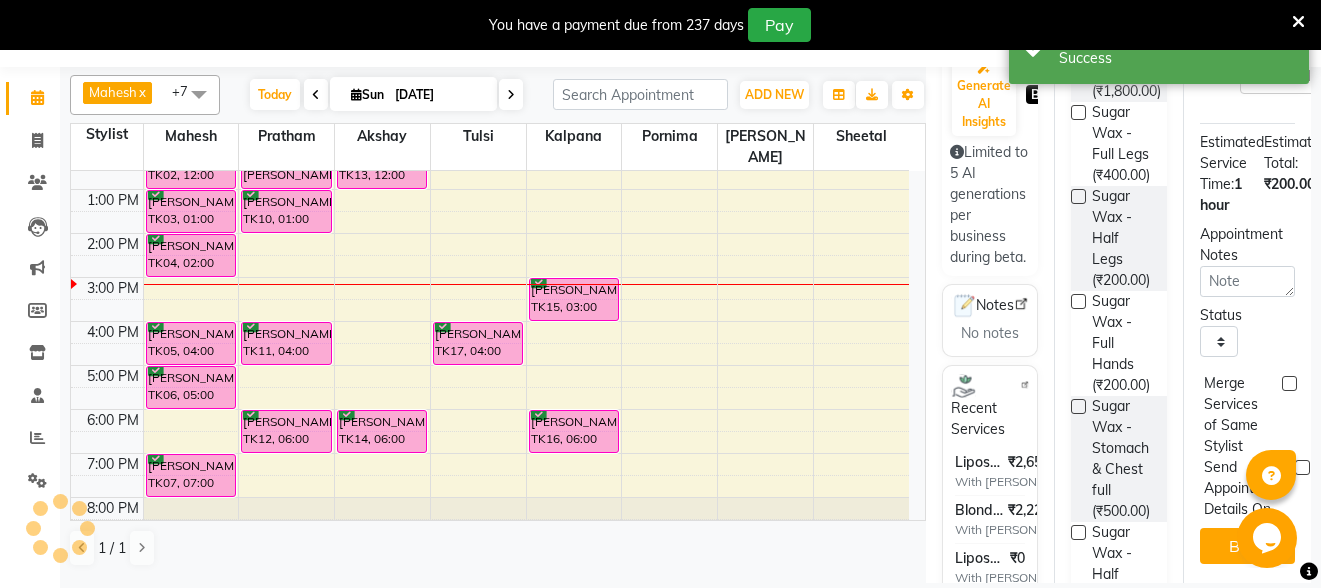 scroll, scrollTop: 297, scrollLeft: 0, axis: vertical 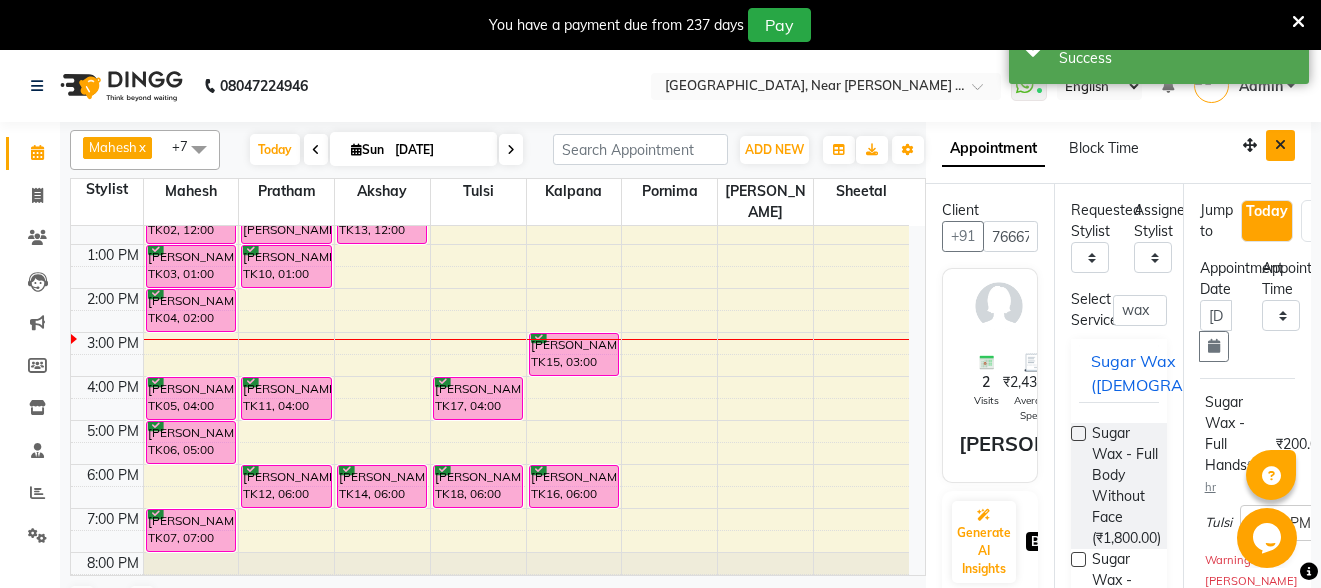 click at bounding box center (1280, 145) 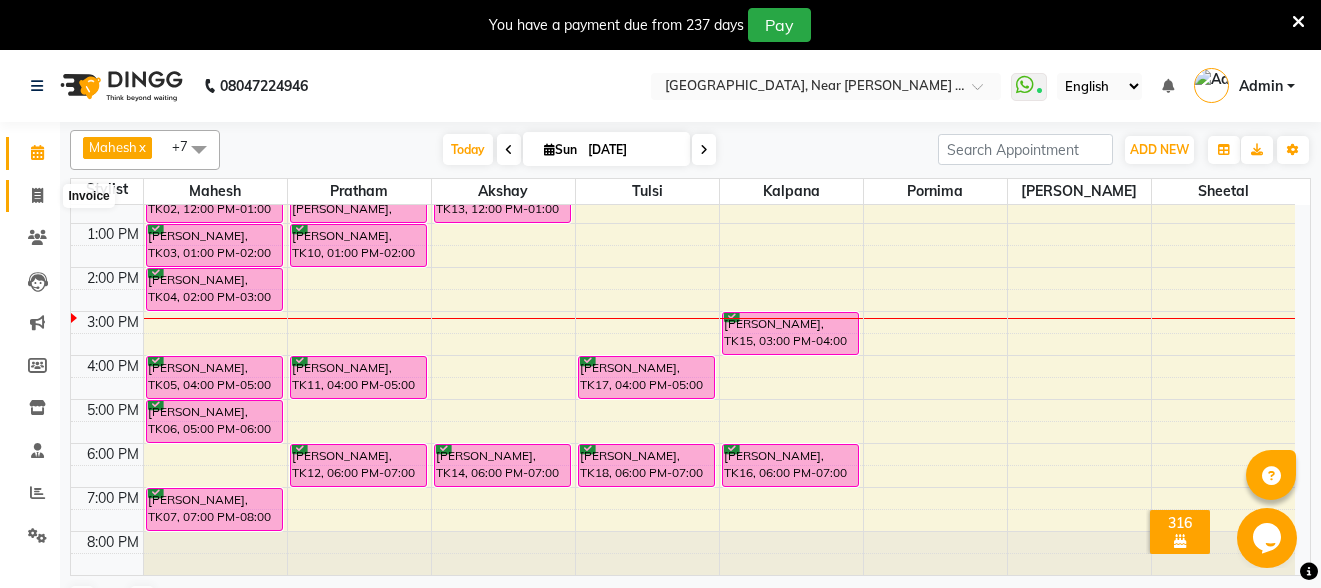 click 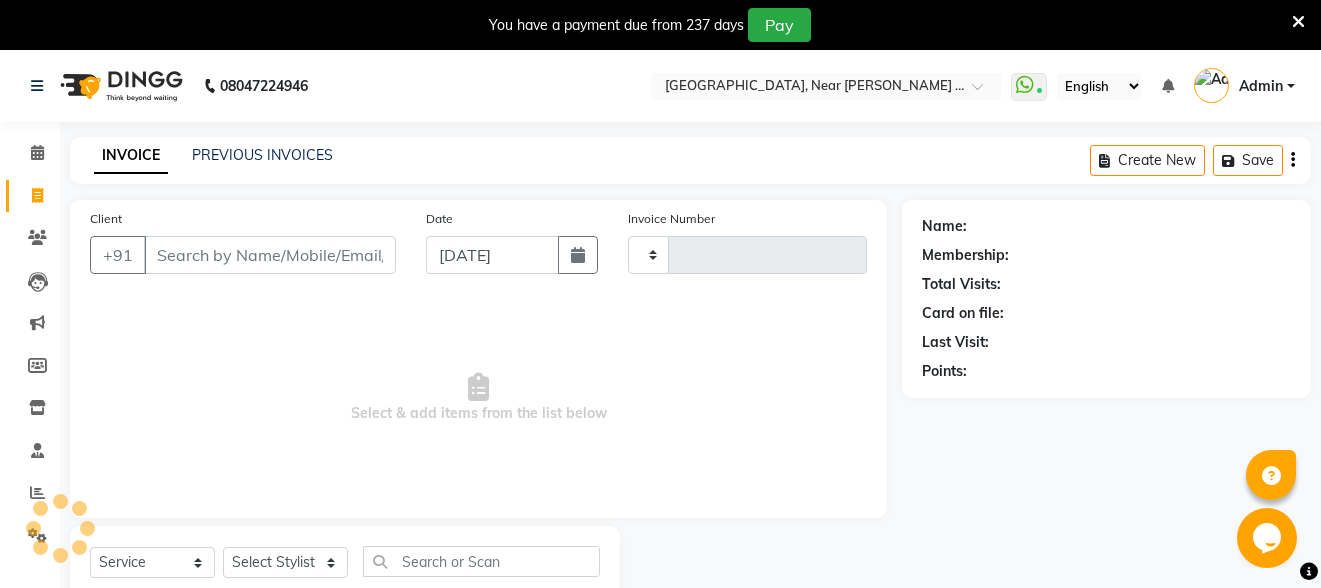 click on "Client" at bounding box center (270, 255) 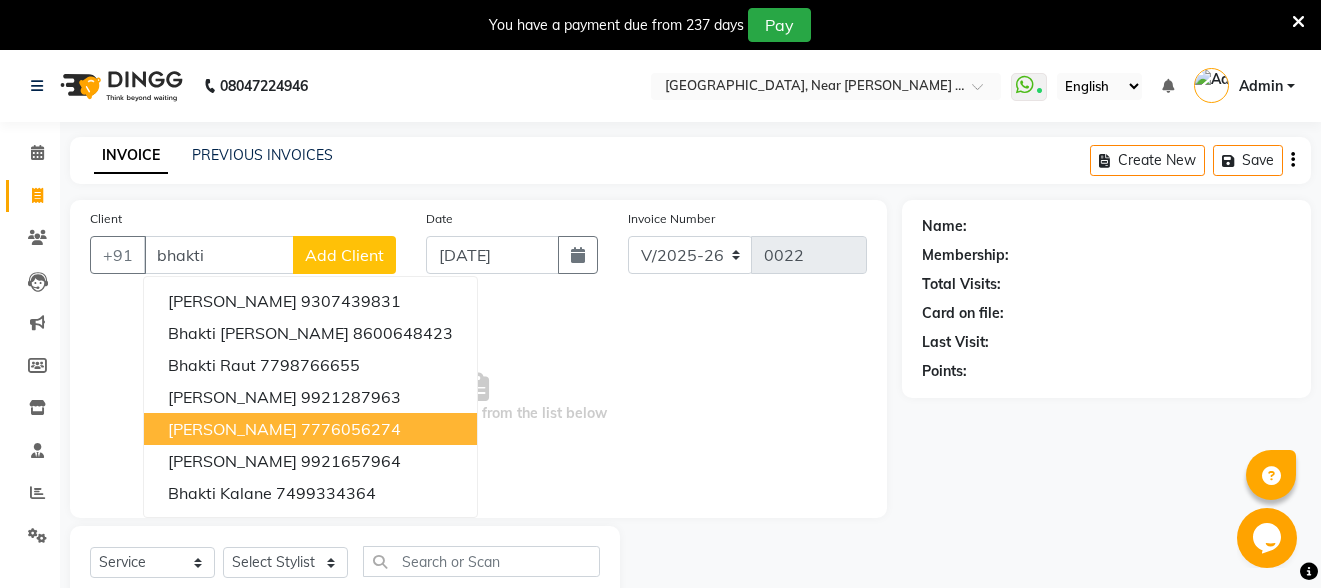 click on "[PERSON_NAME]" at bounding box center [232, 429] 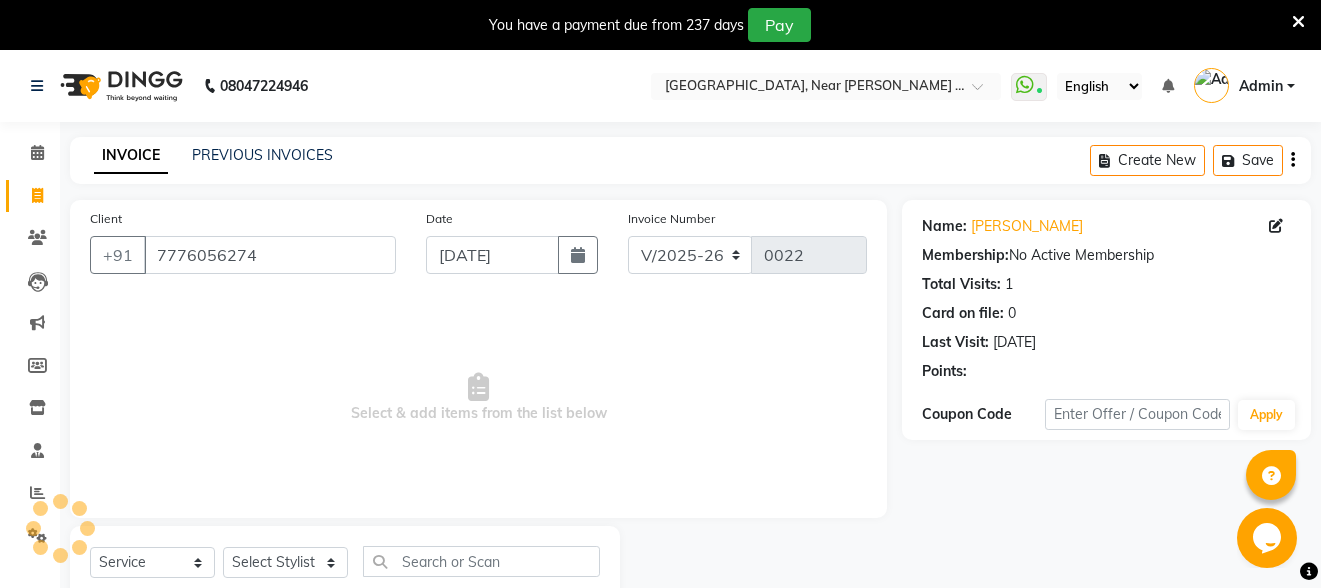 scroll, scrollTop: 63, scrollLeft: 0, axis: vertical 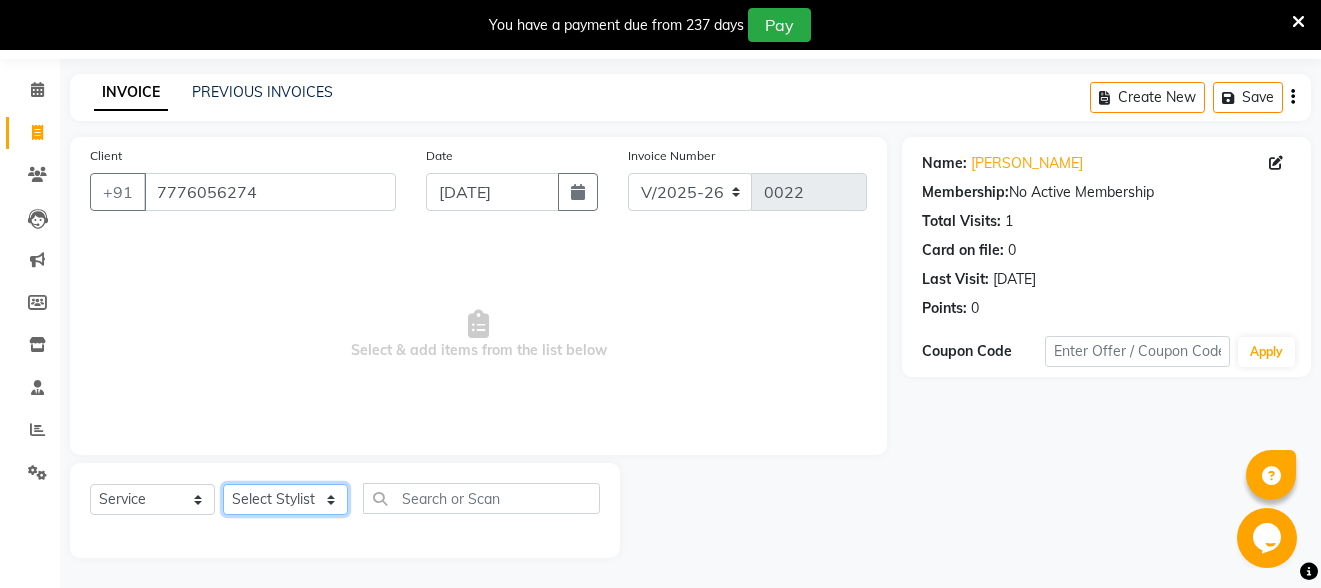 click on "Select Stylist Akshay Kalpana Mahesh [PERSON_NAME] Pornima [PERSON_NAME] Sheetal  Tulsi" 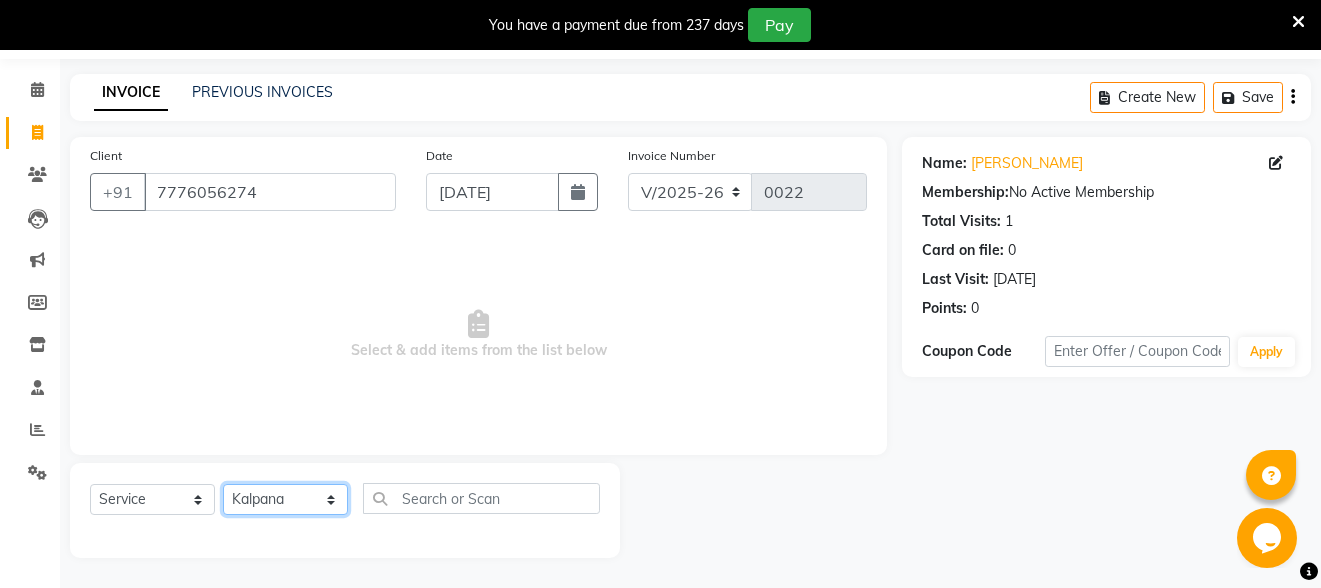 click on "Select Stylist Akshay Kalpana Mahesh [PERSON_NAME] Pornima [PERSON_NAME] Sheetal  Tulsi" 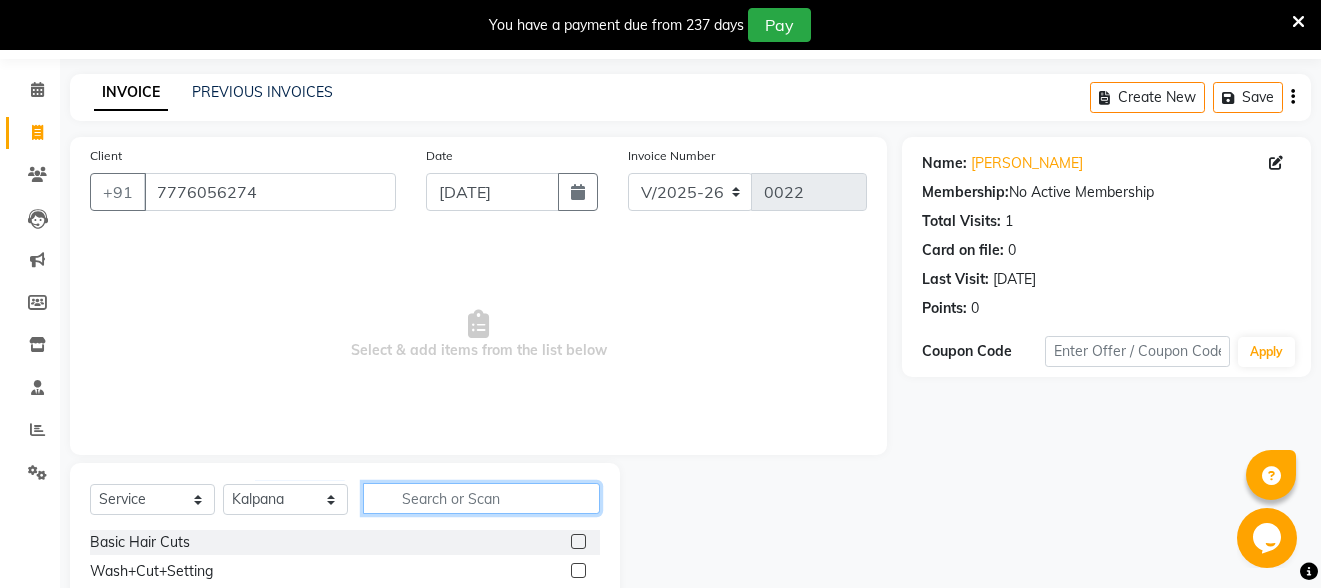 click 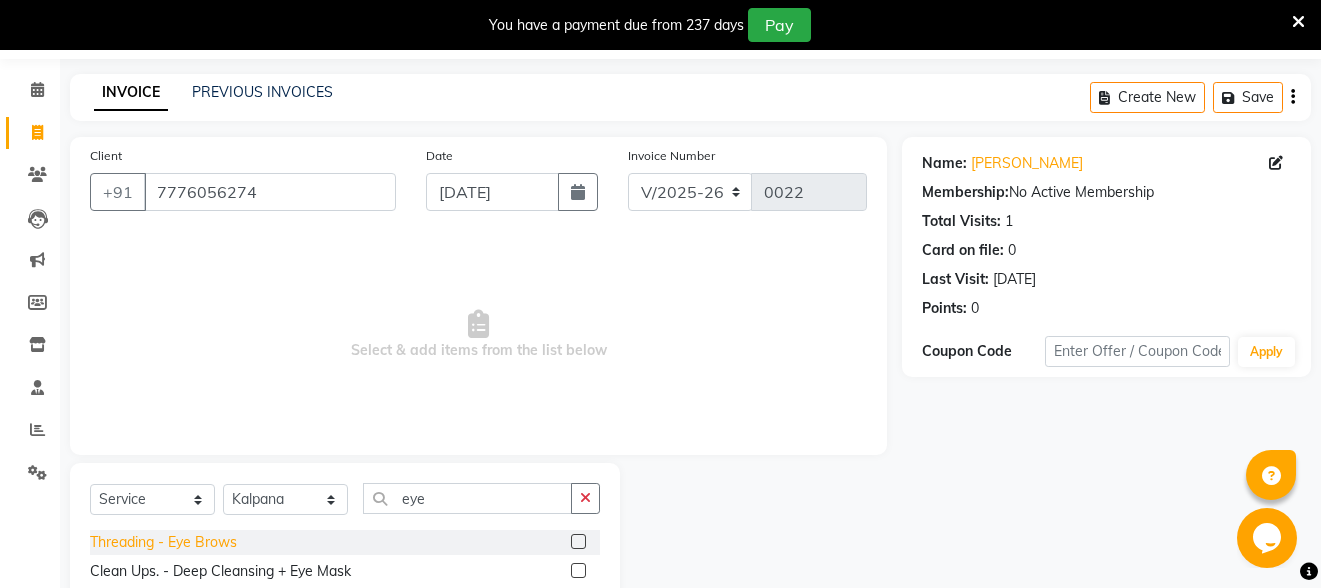 click on "Threading -    Eye Brows" 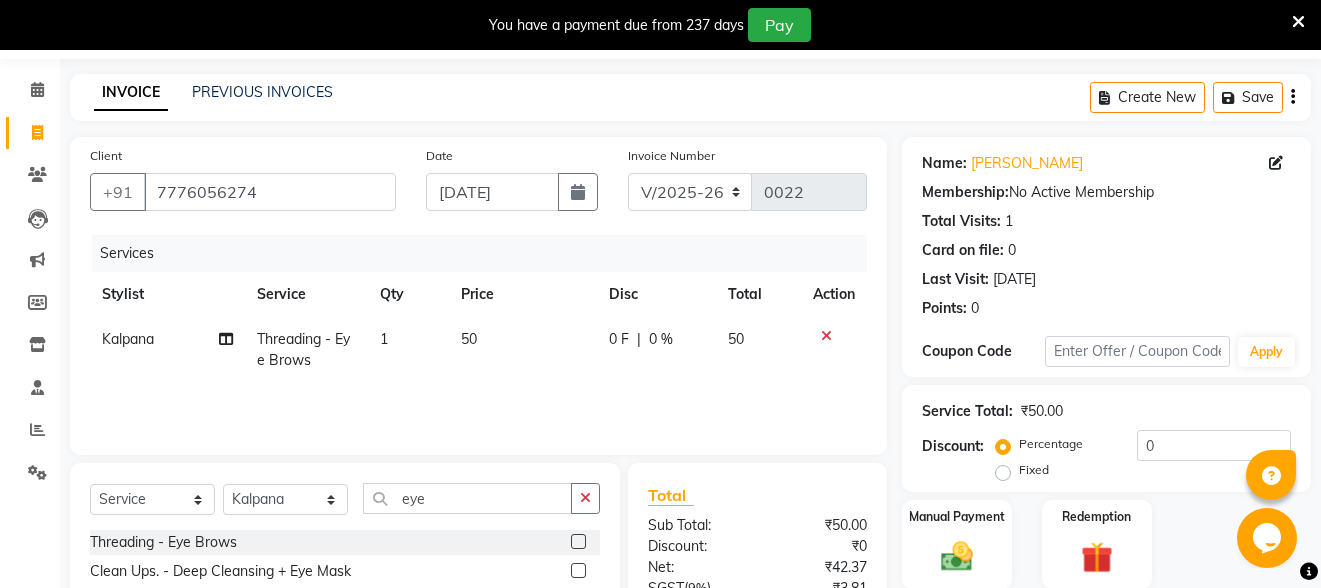 scroll, scrollTop: 262, scrollLeft: 0, axis: vertical 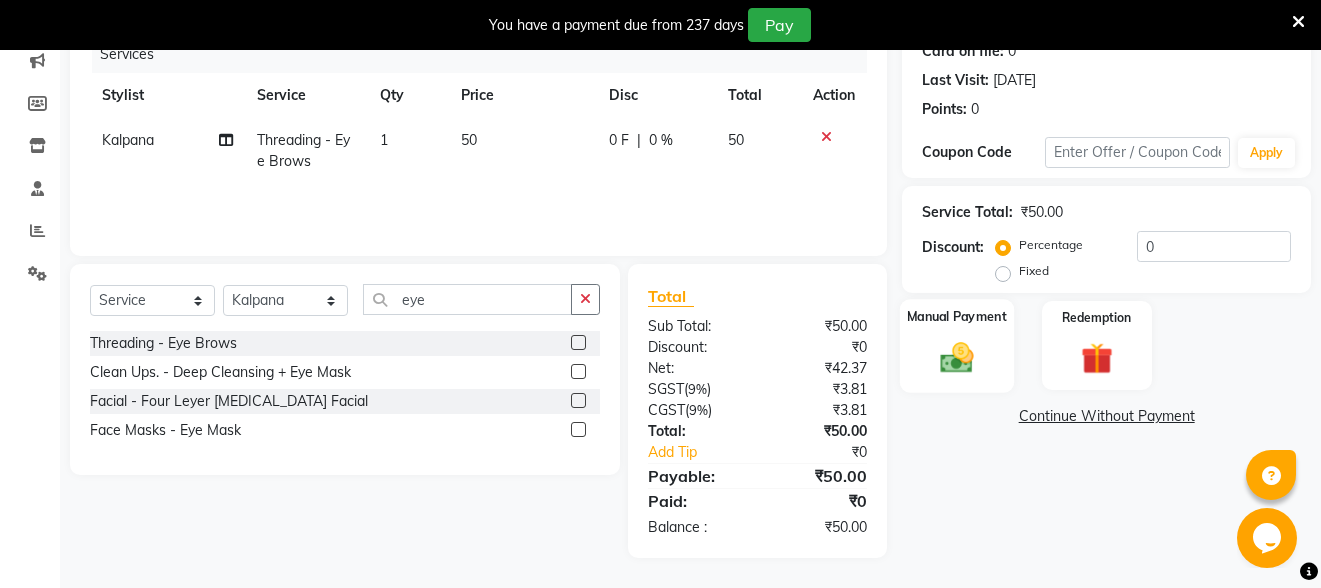 click on "Manual Payment" 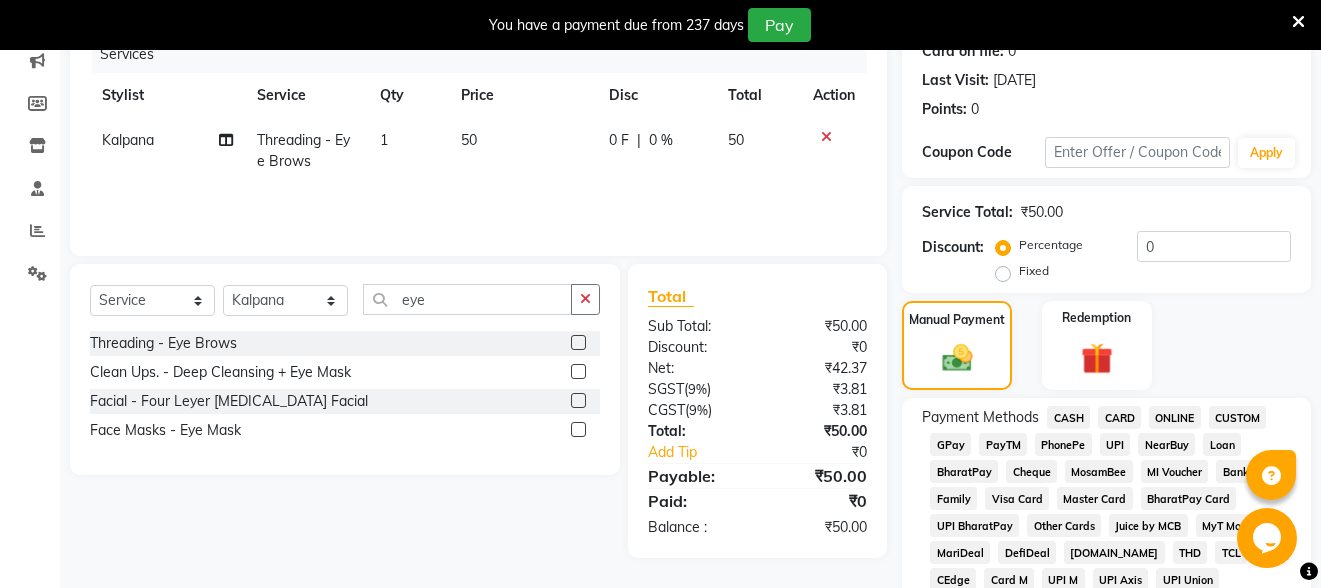 click on "CASH" 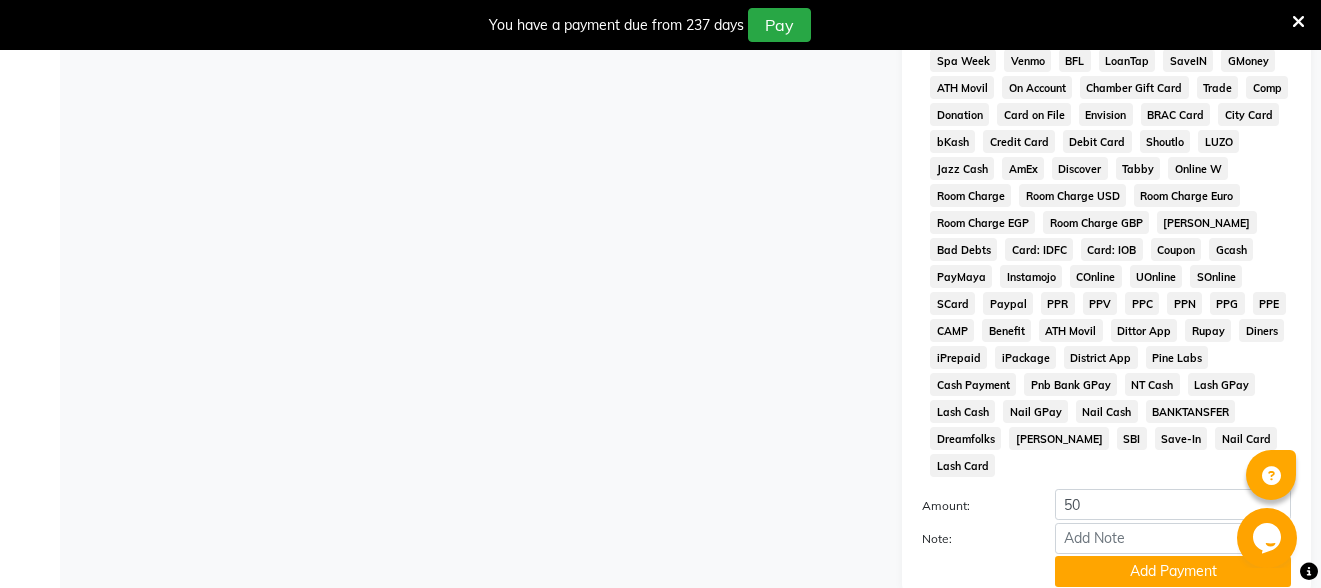 scroll, scrollTop: 562, scrollLeft: 0, axis: vertical 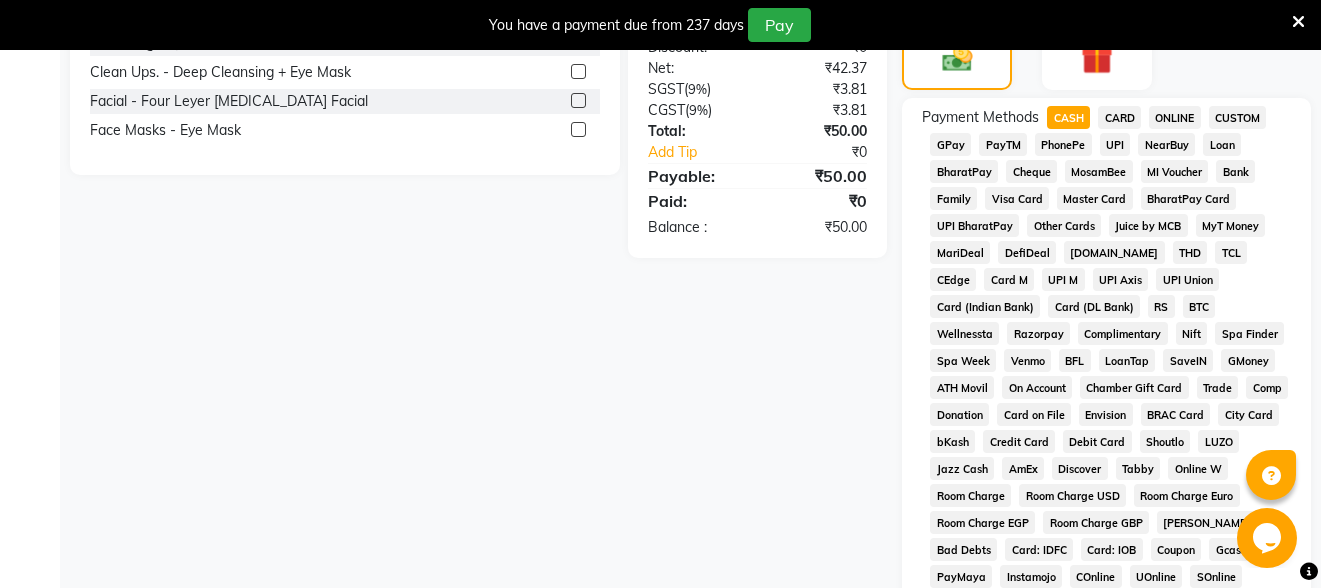 click on "ONLINE" 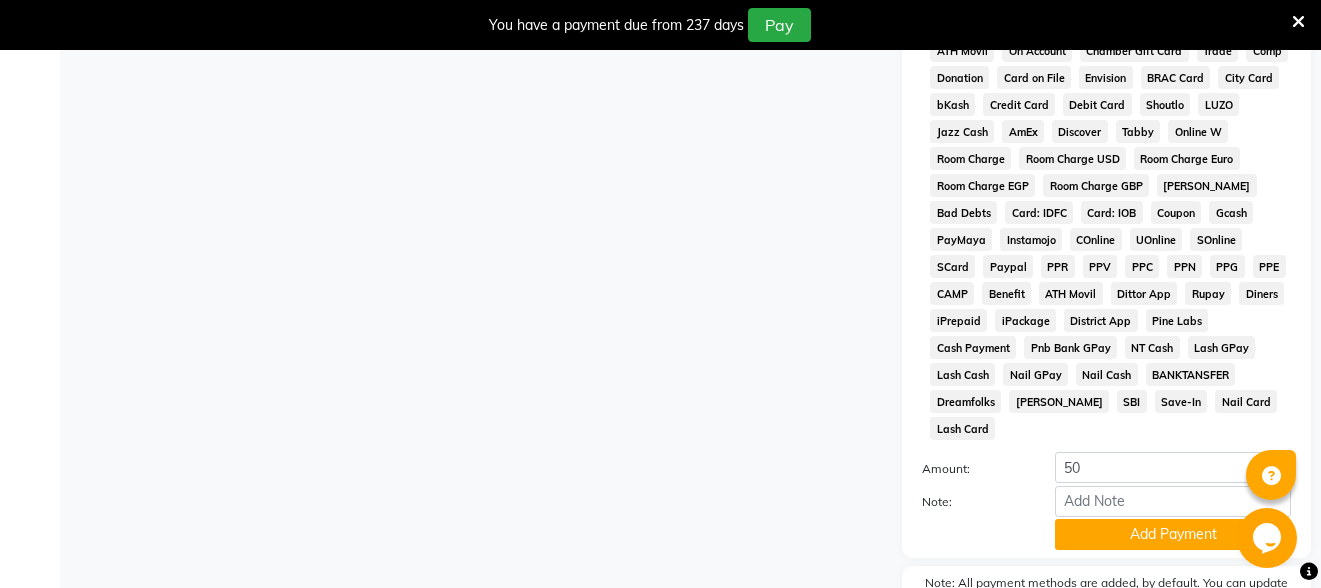 scroll, scrollTop: 962, scrollLeft: 0, axis: vertical 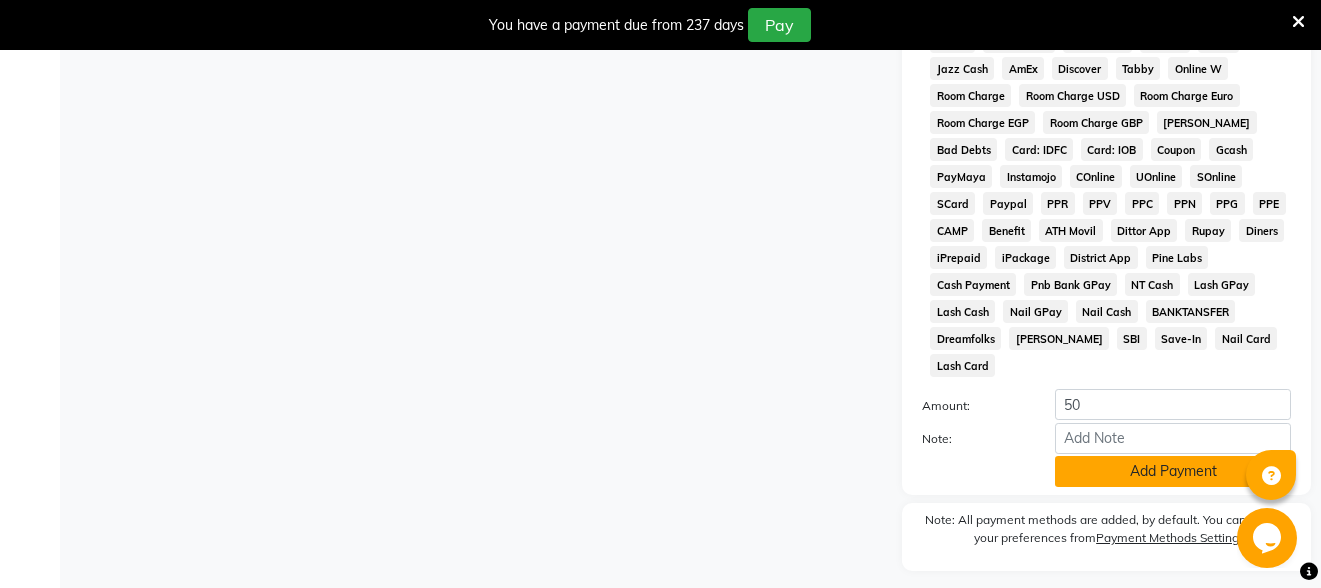 click on "Add Payment" 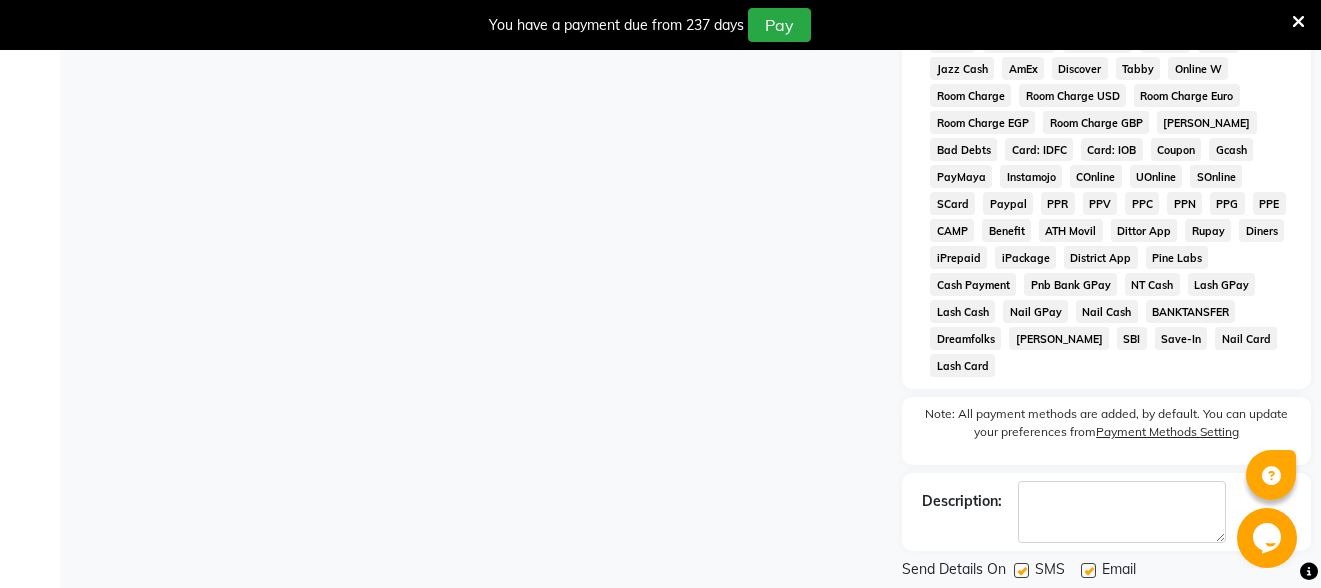 click on "Email" 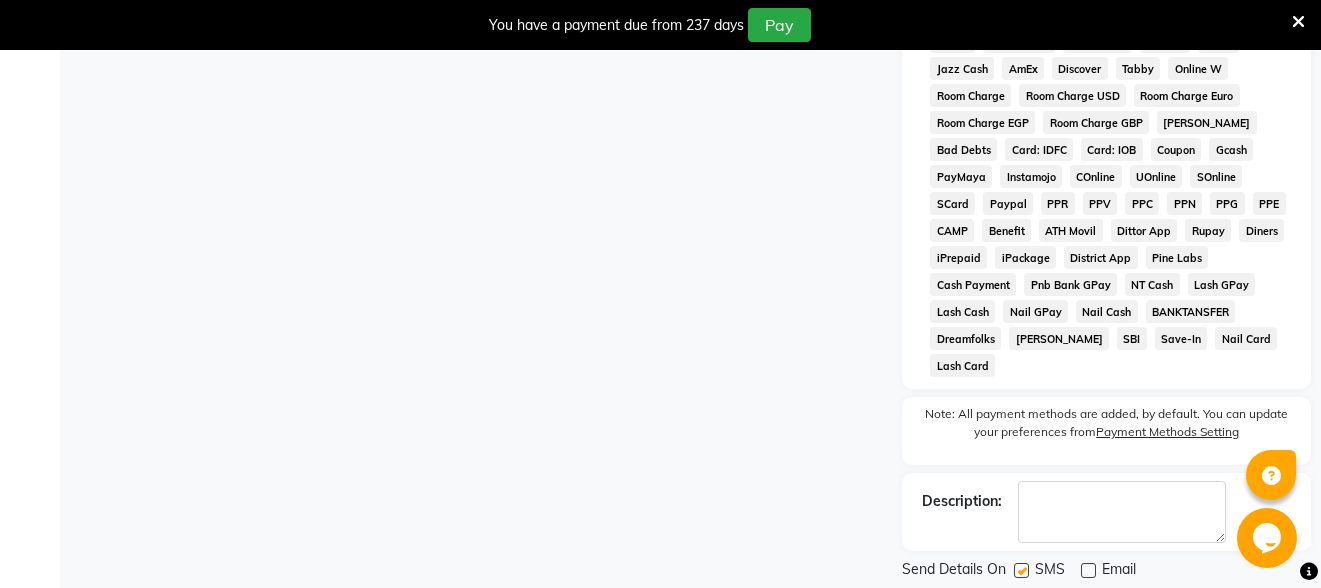 click on "Checkout" 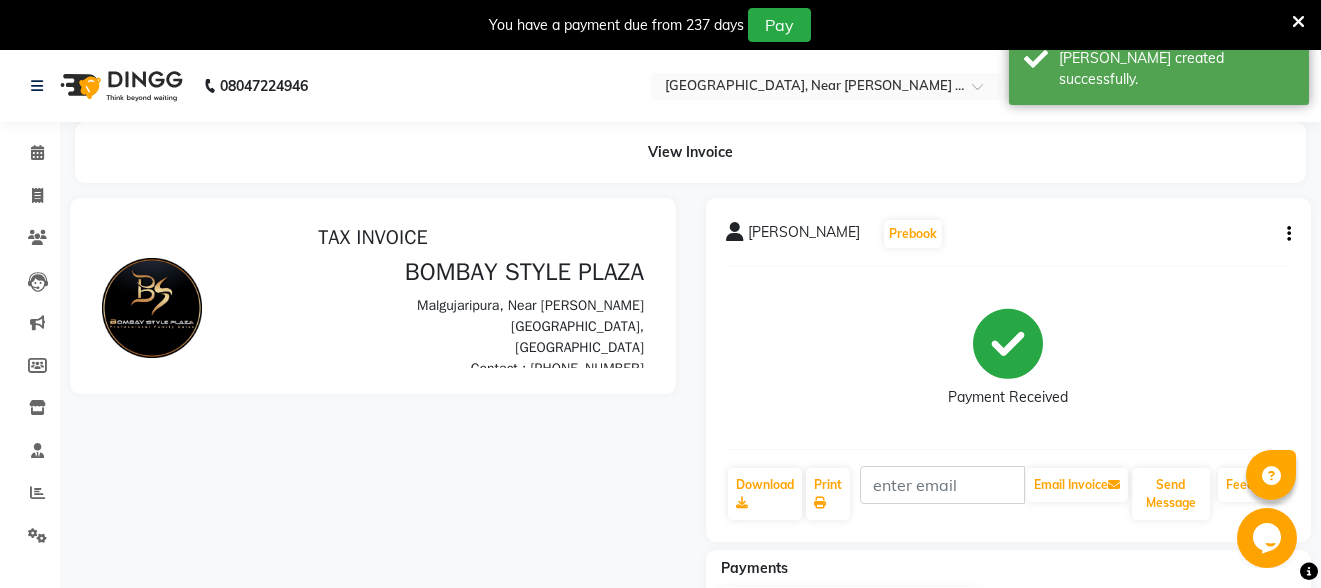 scroll, scrollTop: 0, scrollLeft: 0, axis: both 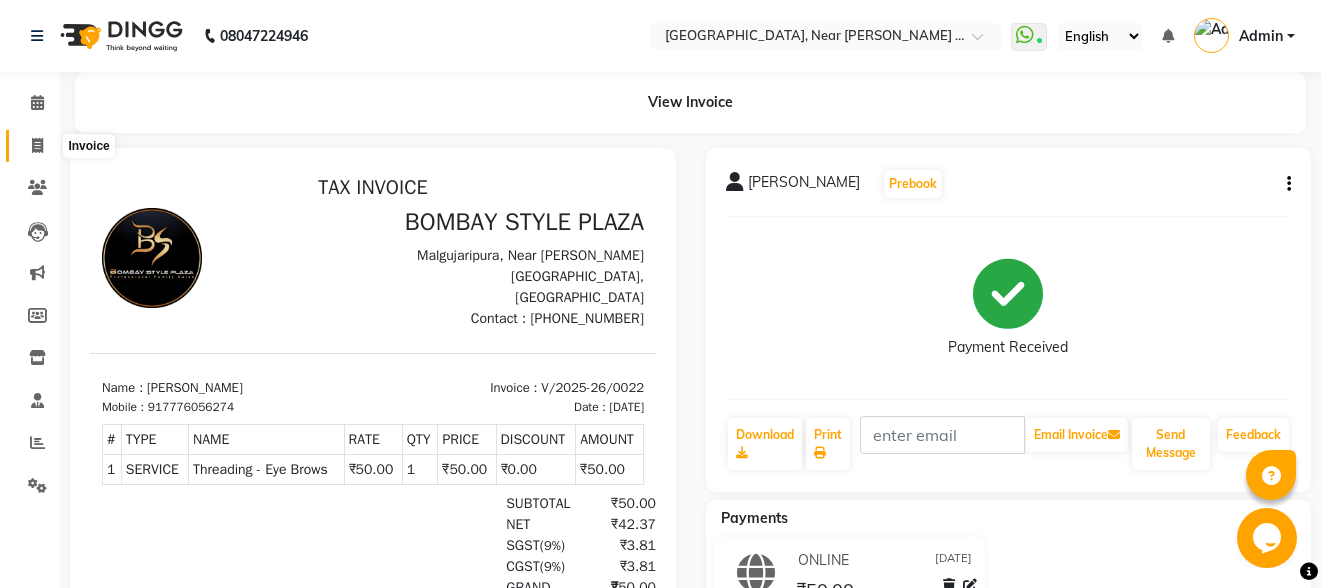 click 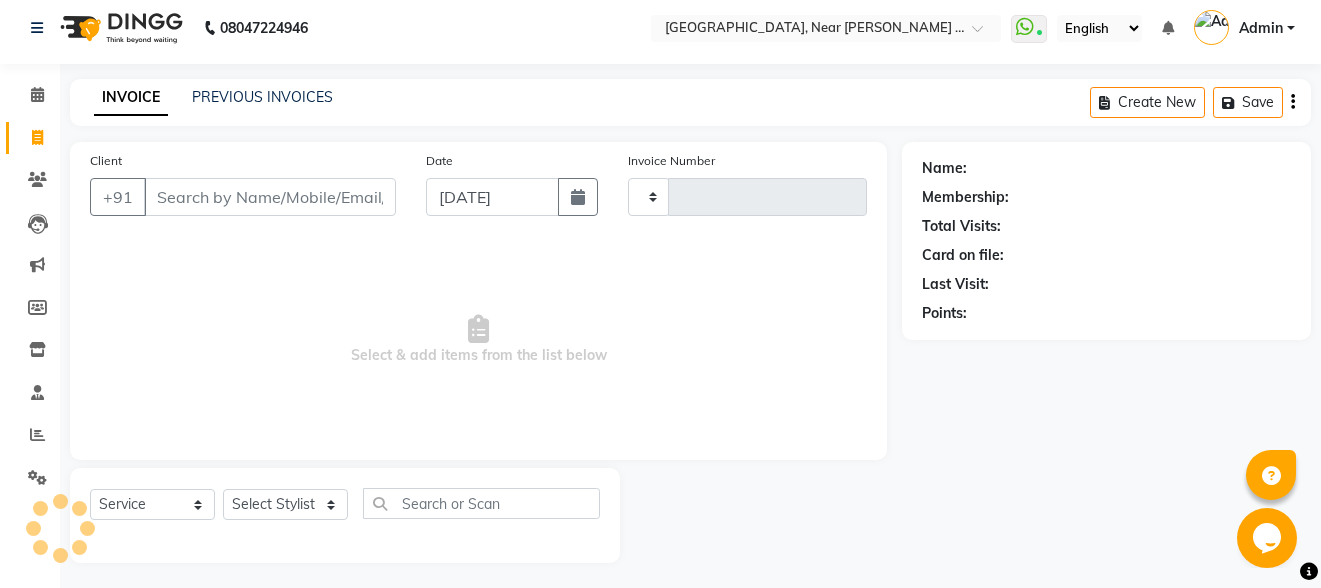 scroll, scrollTop: 13, scrollLeft: 0, axis: vertical 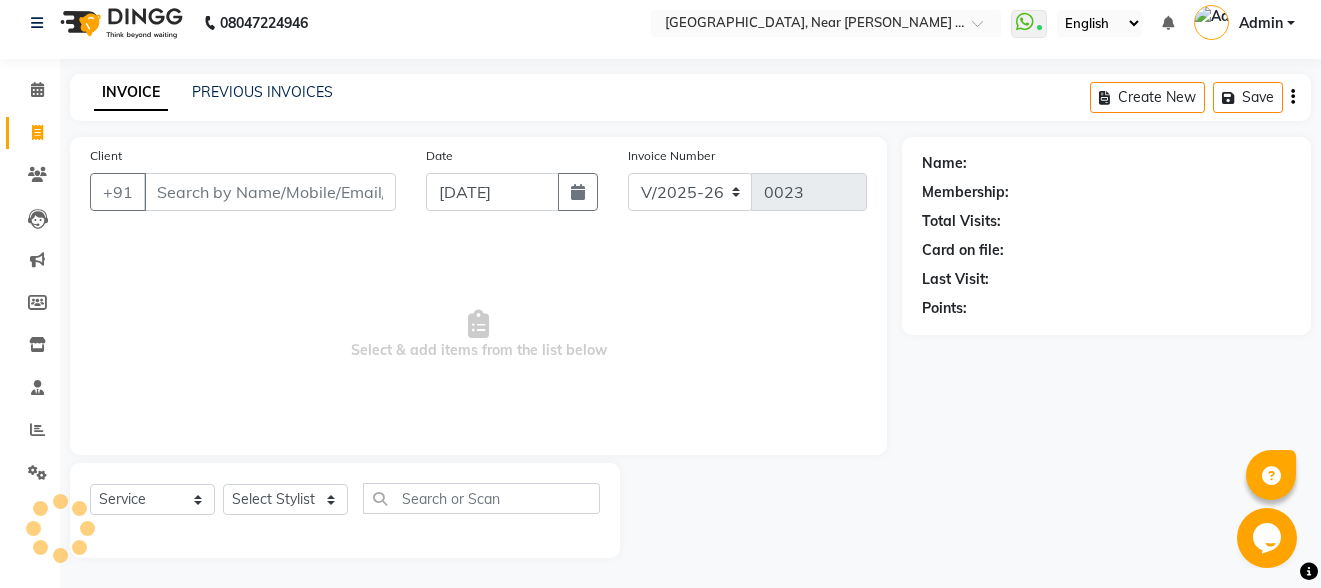 click on "Client" at bounding box center (270, 192) 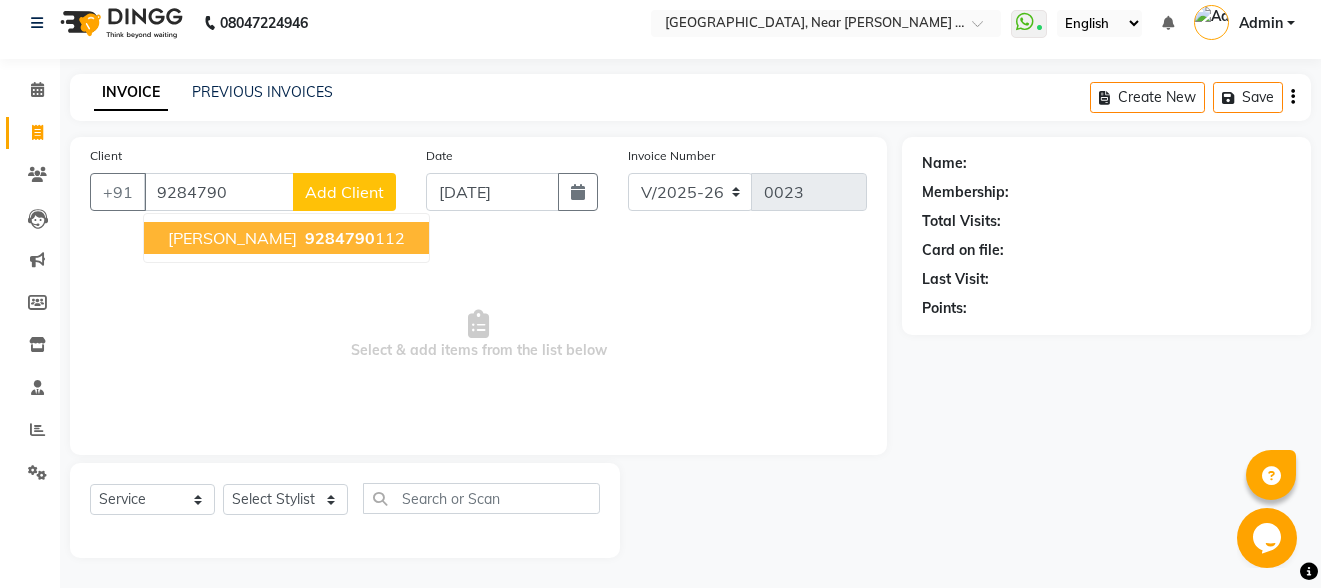 click on "[PERSON_NAME]" at bounding box center (232, 238) 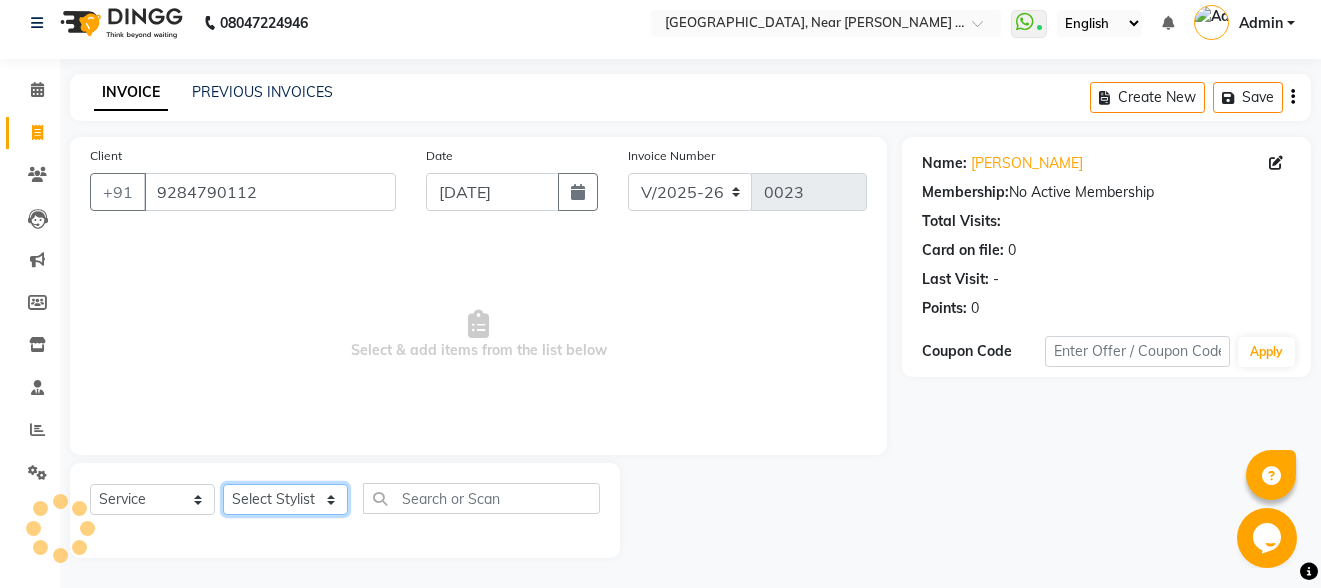 click on "Select Stylist Akshay Kalpana Mahesh [PERSON_NAME] Pornima [PERSON_NAME] Sheetal  Tulsi" 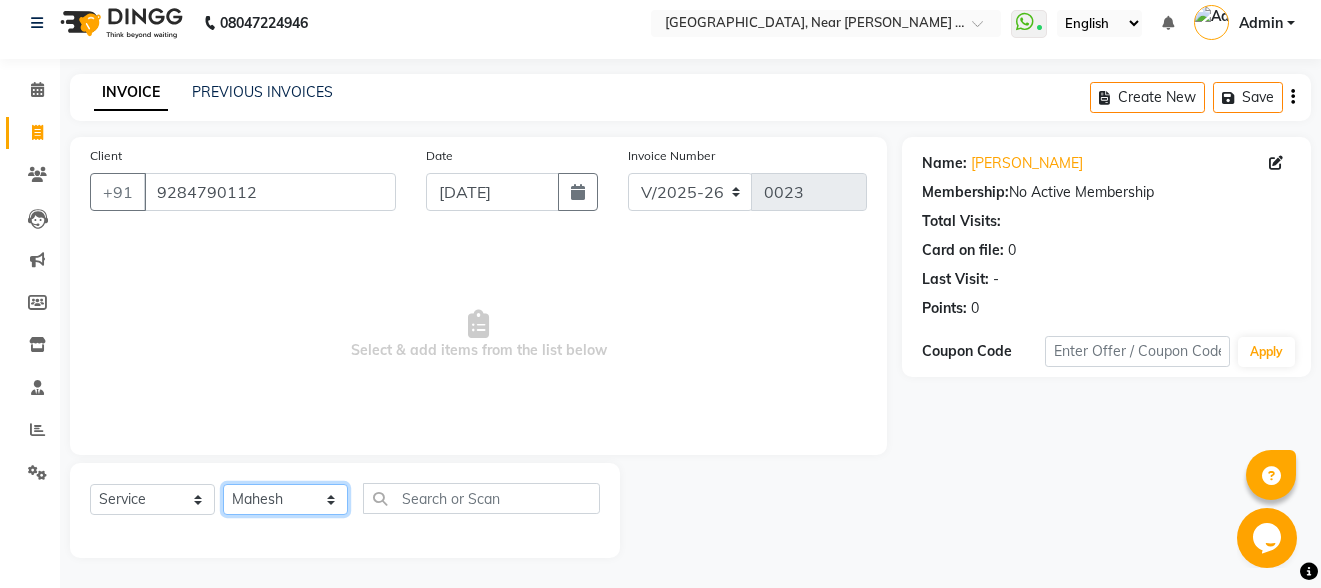 click on "Select Stylist Akshay Kalpana Mahesh [PERSON_NAME] Pornima [PERSON_NAME] Sheetal  Tulsi" 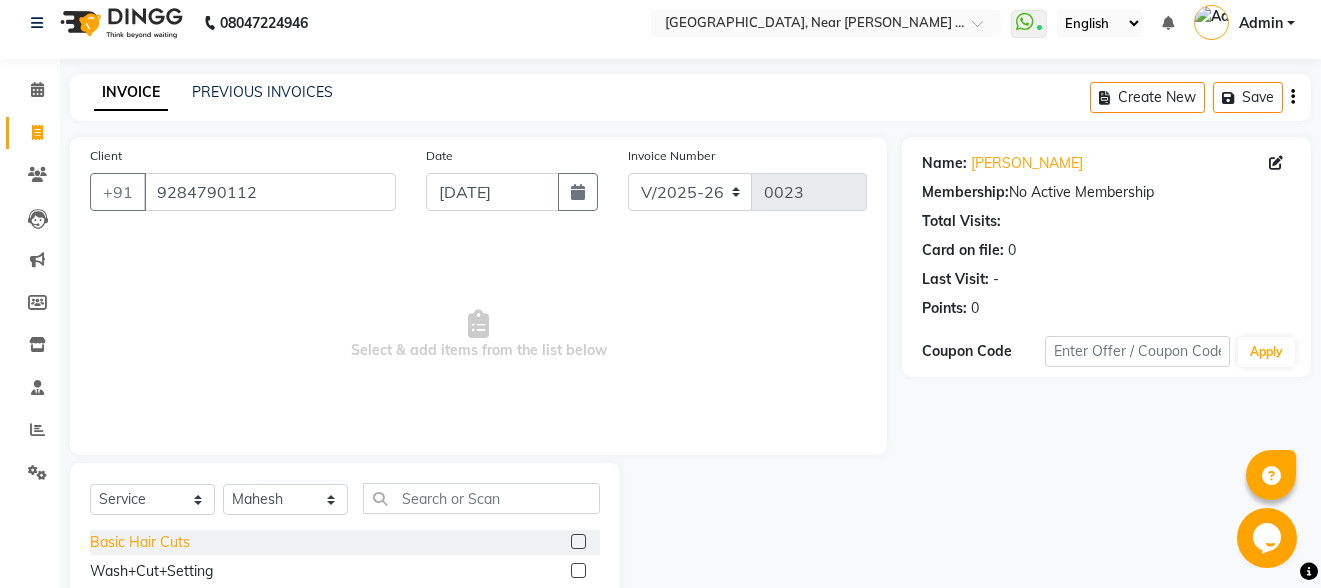 click on "Basic Hair Cuts" 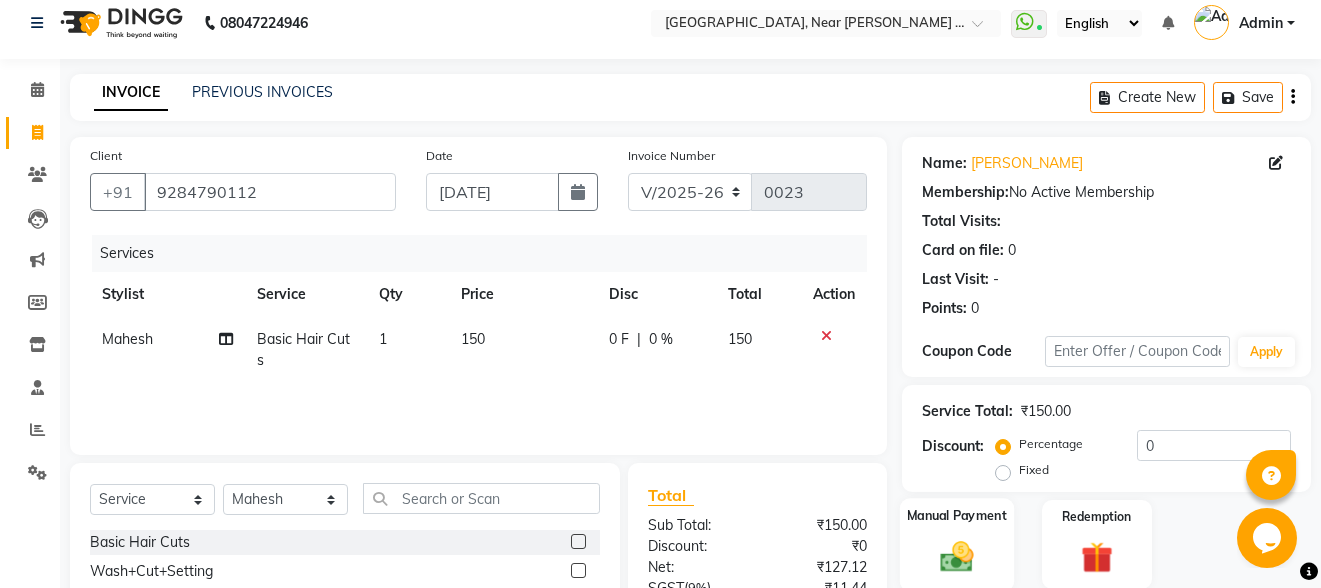 scroll, scrollTop: 213, scrollLeft: 0, axis: vertical 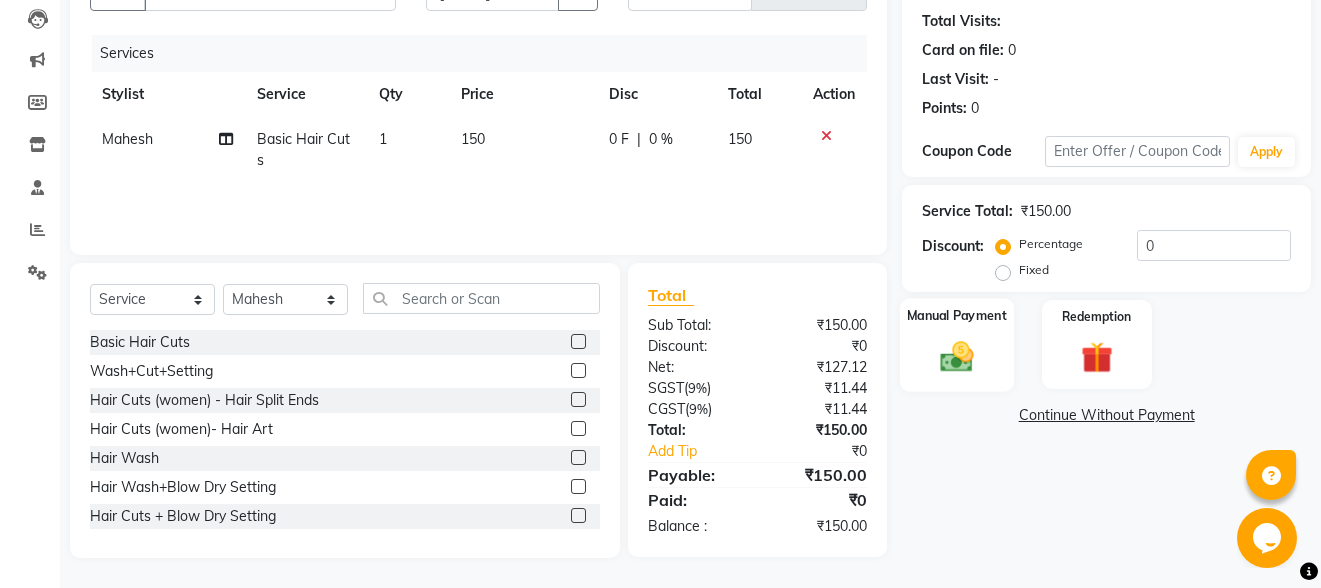 click 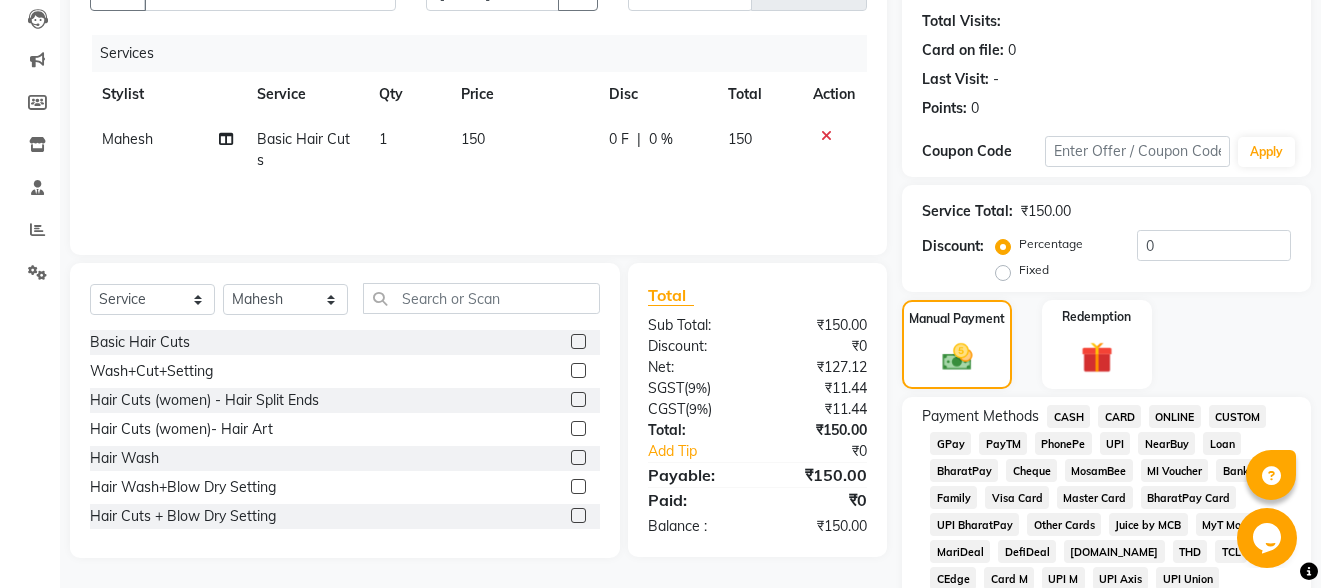 click on "ONLINE" 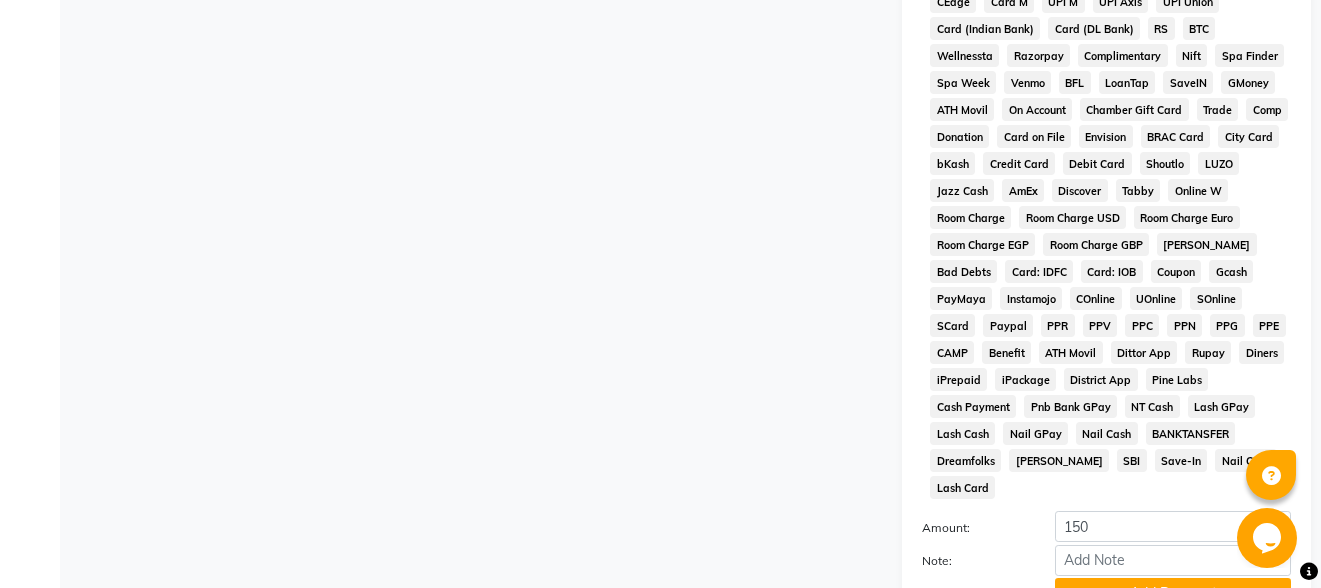 scroll, scrollTop: 913, scrollLeft: 0, axis: vertical 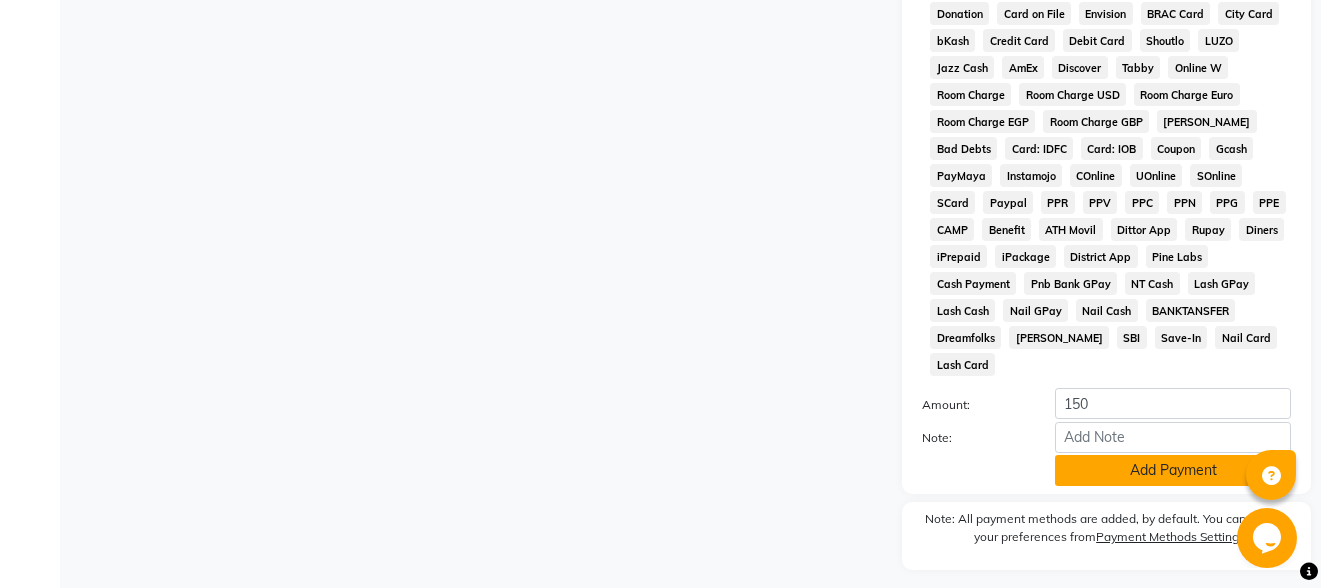 click on "Add Payment" 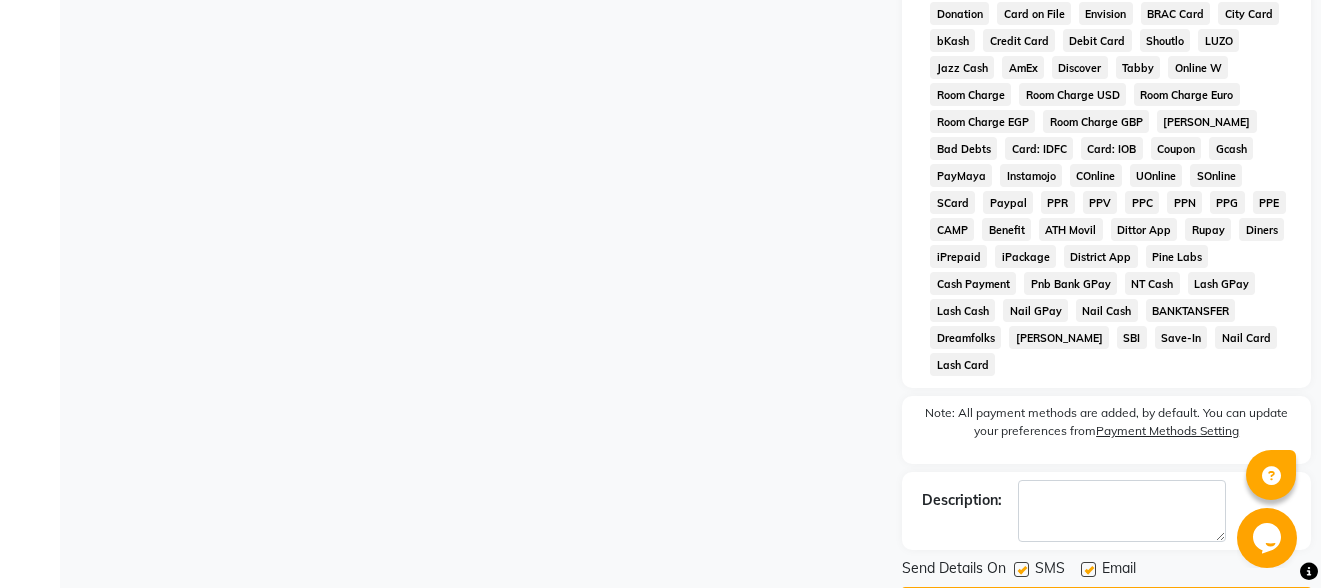 click 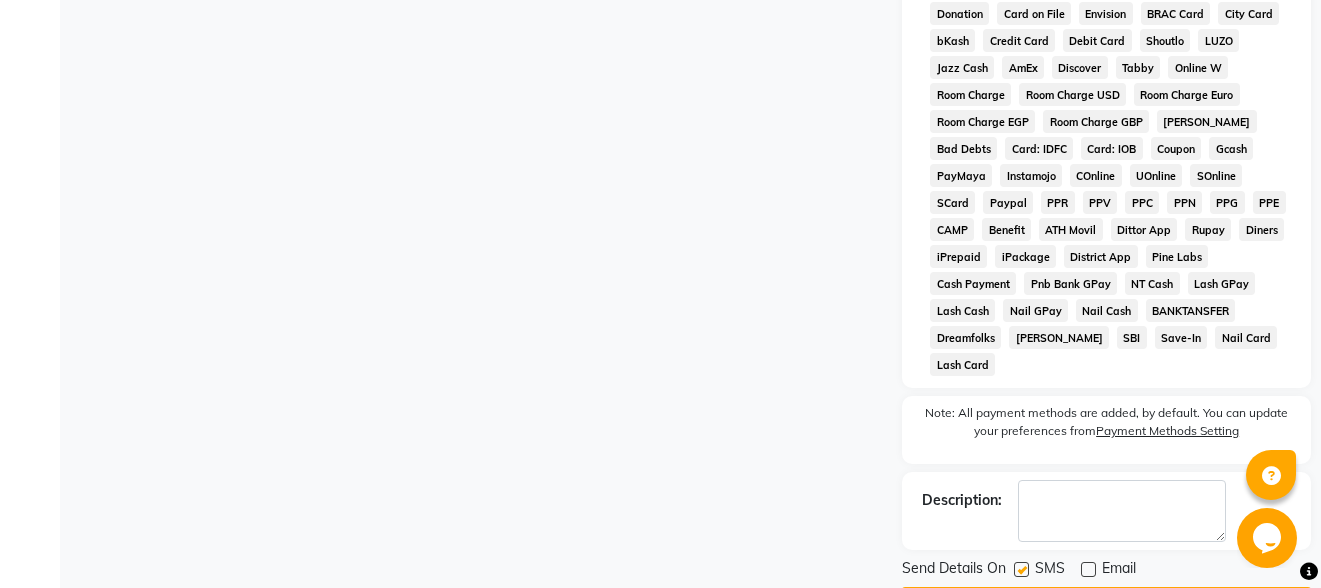 click on "Checkout" 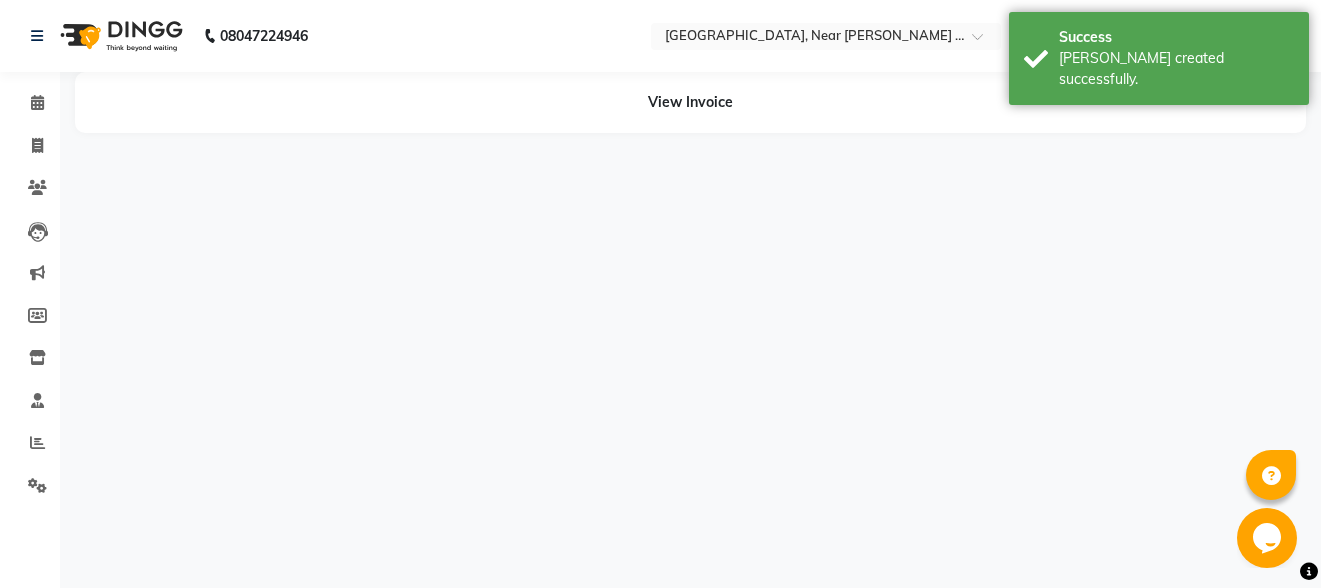 scroll, scrollTop: 0, scrollLeft: 0, axis: both 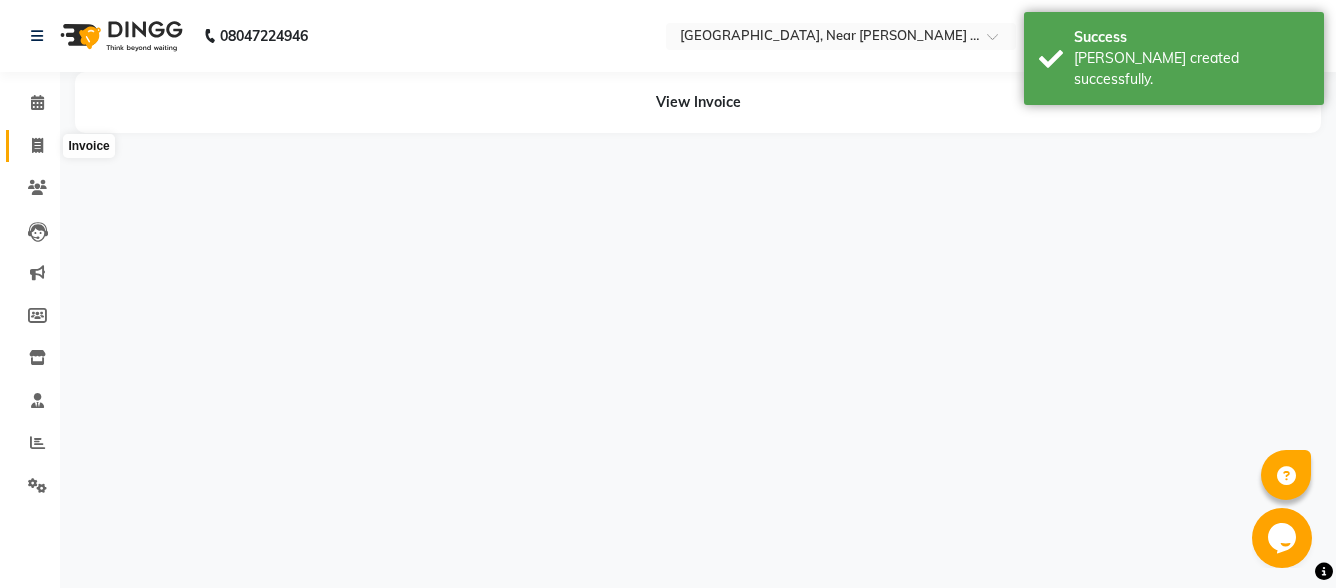 click 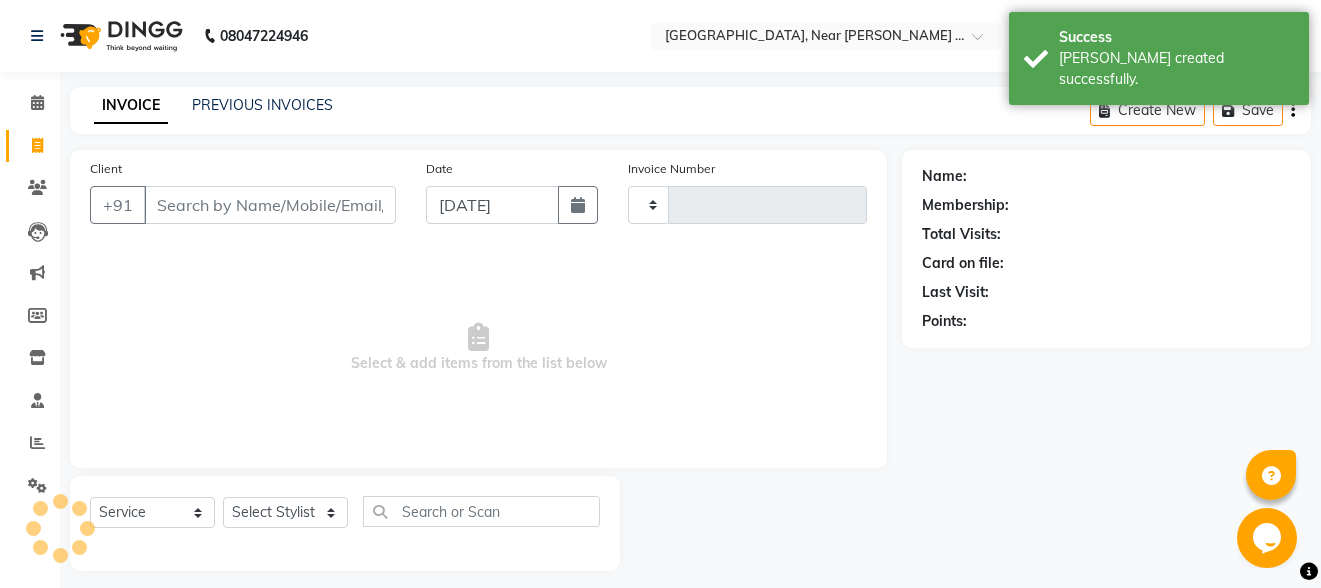 click on "Client" at bounding box center [270, 205] 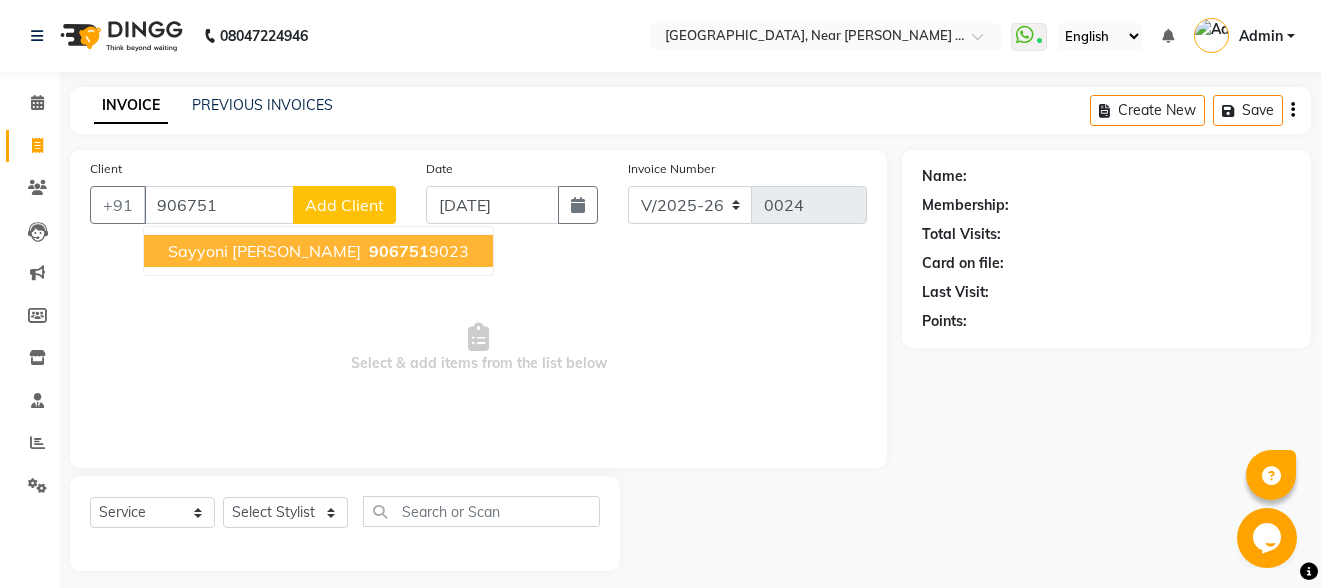 click on "906751" at bounding box center (399, 251) 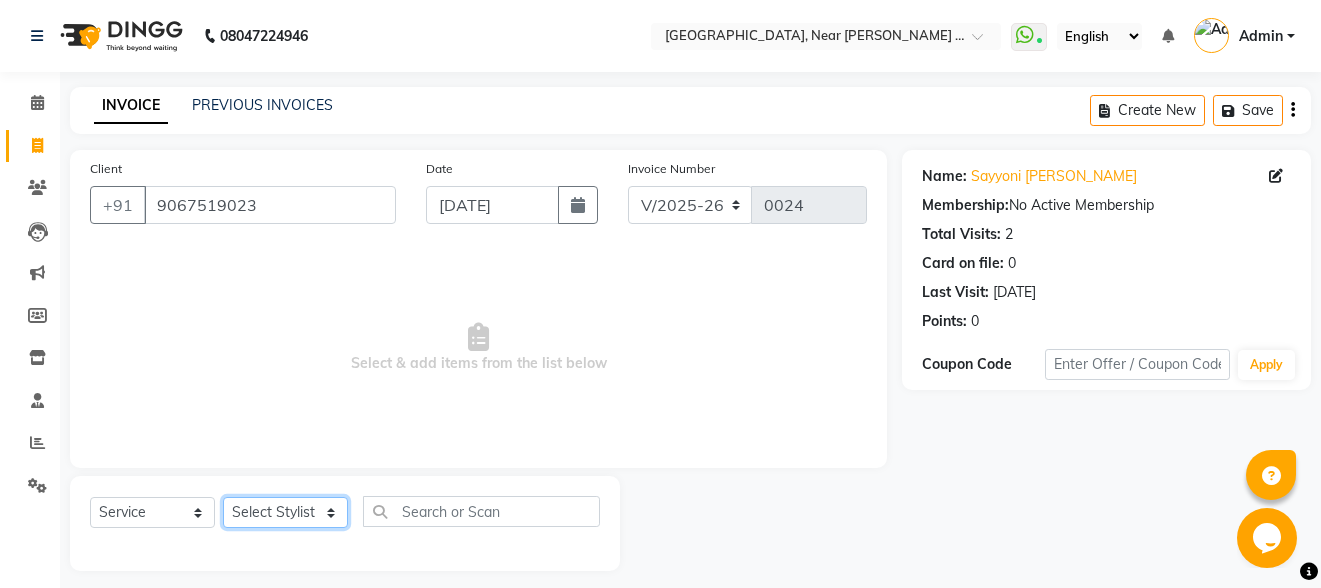 click on "Select Stylist Akshay Kalpana Mahesh [PERSON_NAME] Pornima [PERSON_NAME] Sheetal  Tulsi" 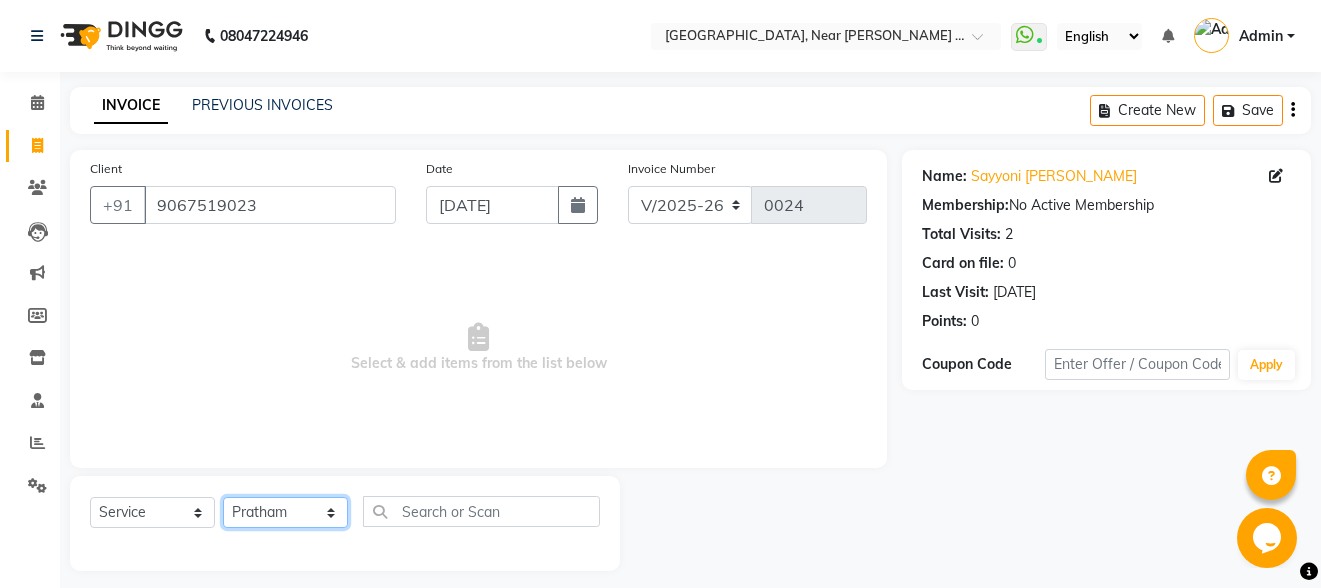 click on "Select Stylist Akshay Kalpana Mahesh [PERSON_NAME] Pornima [PERSON_NAME] Sheetal  Tulsi" 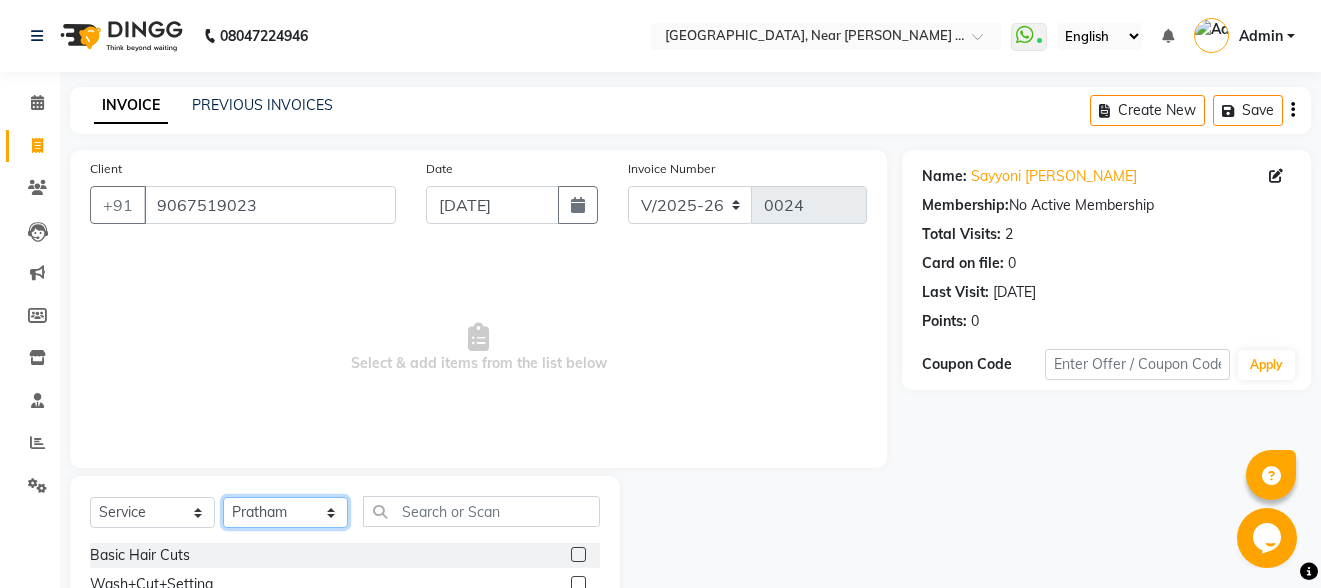 scroll, scrollTop: 213, scrollLeft: 0, axis: vertical 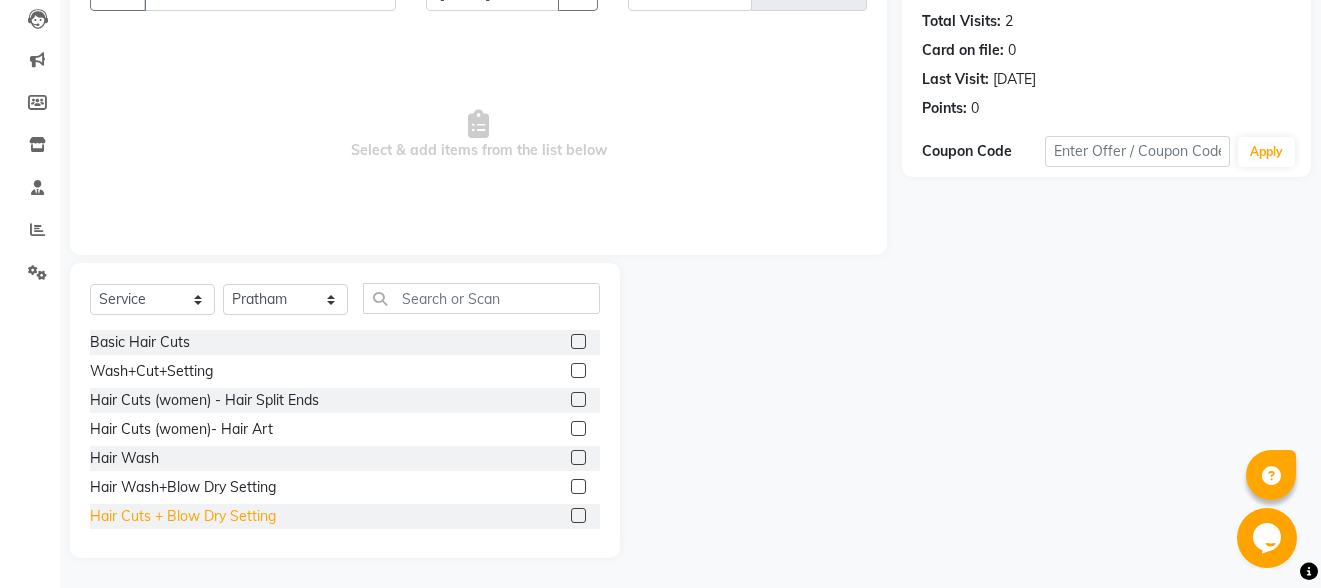 click on "Hair Cuts + Blow  Dry Setting" 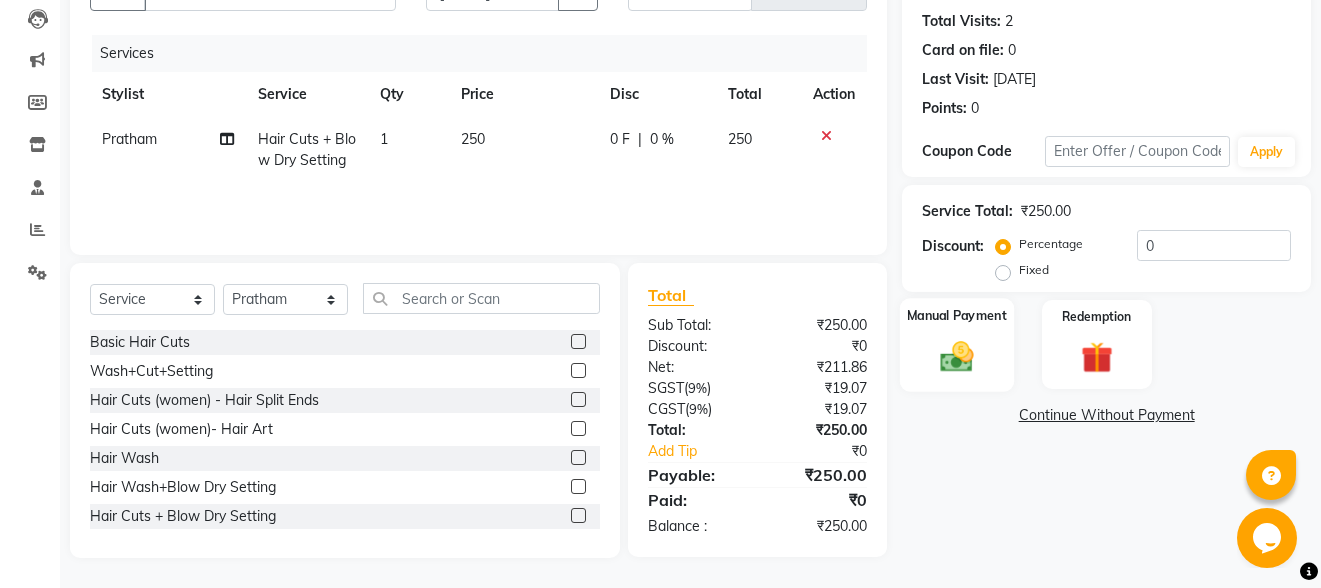 click on "Manual Payment" 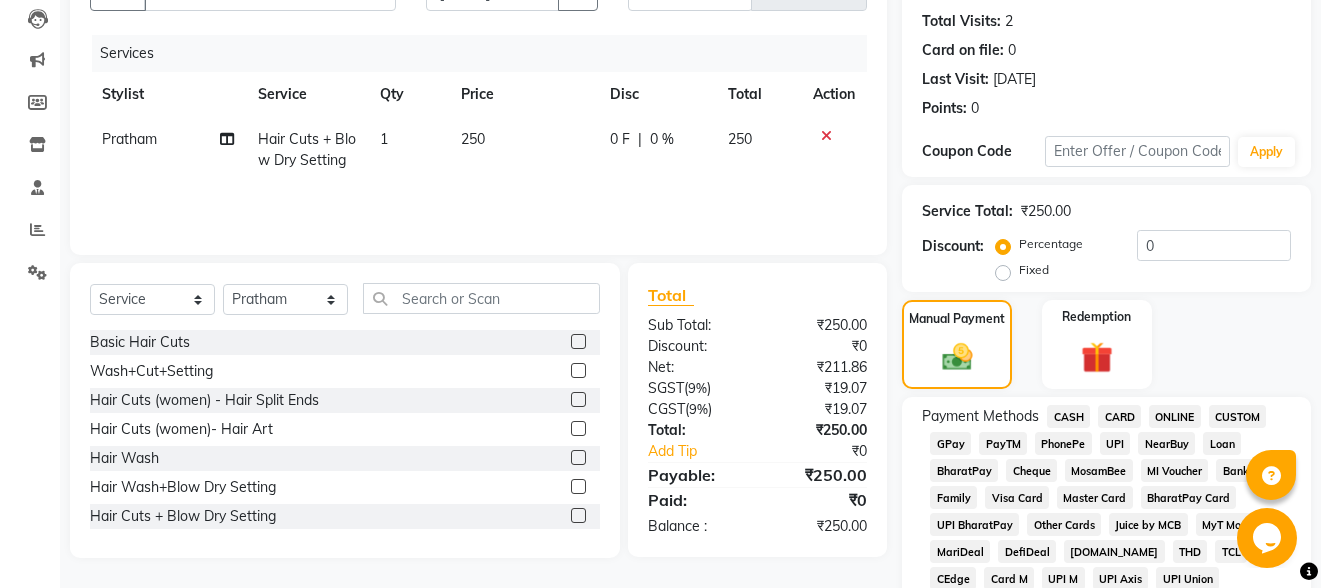 click on "ONLINE" 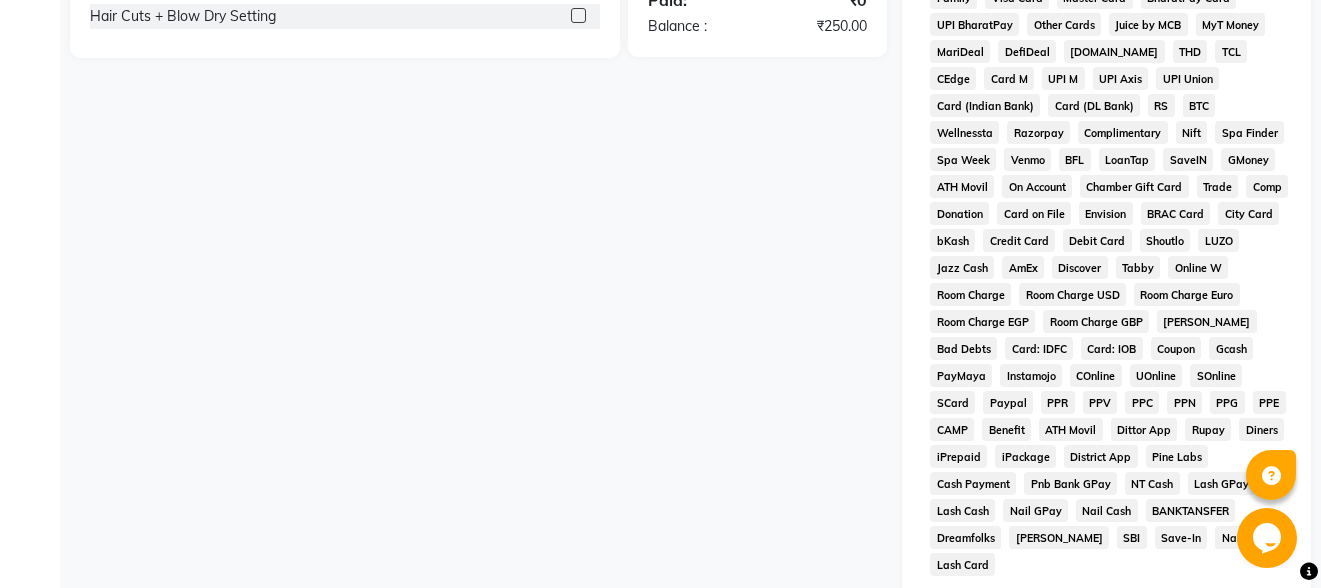 scroll, scrollTop: 939, scrollLeft: 0, axis: vertical 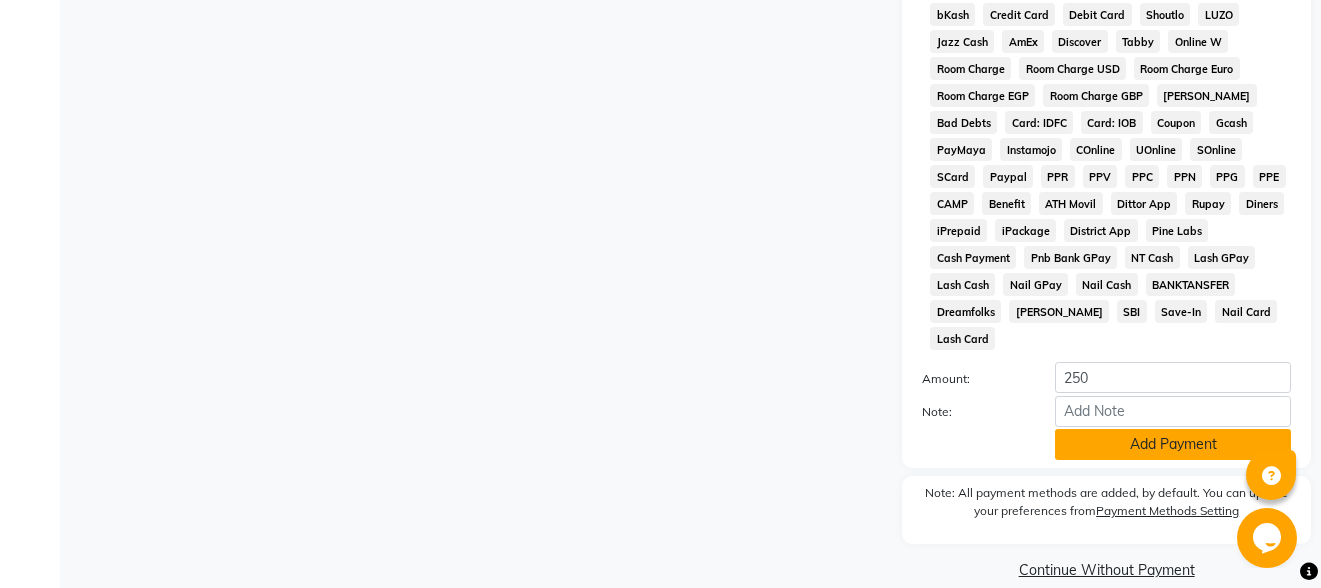 click on "Add Payment" 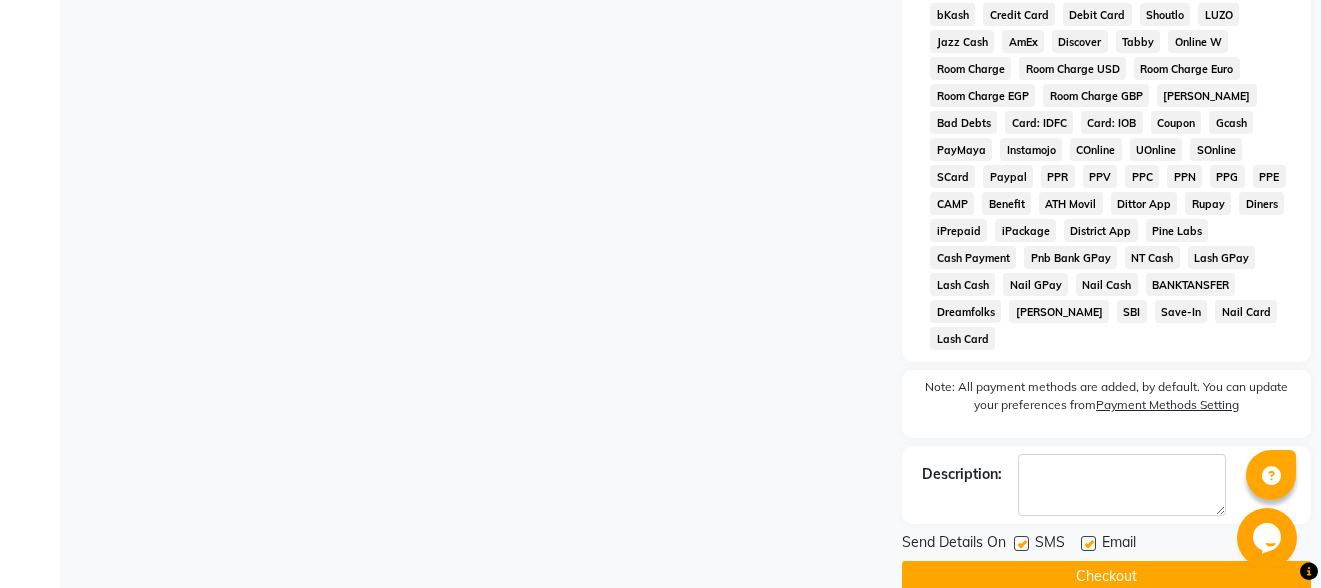 click 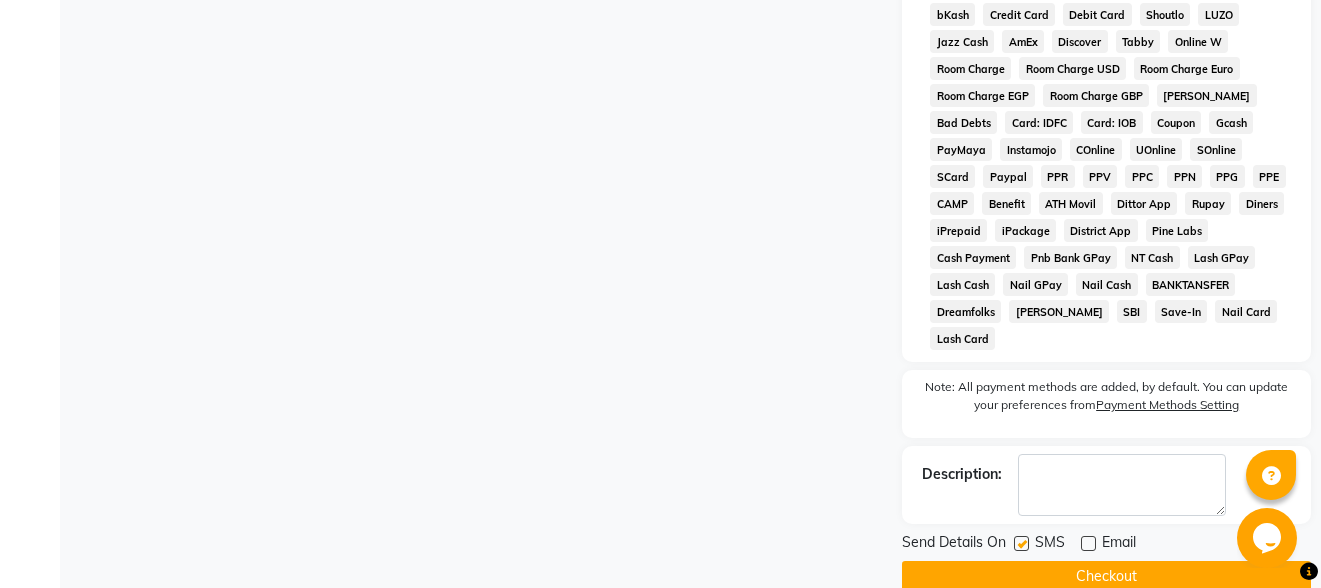 click on "Checkout" 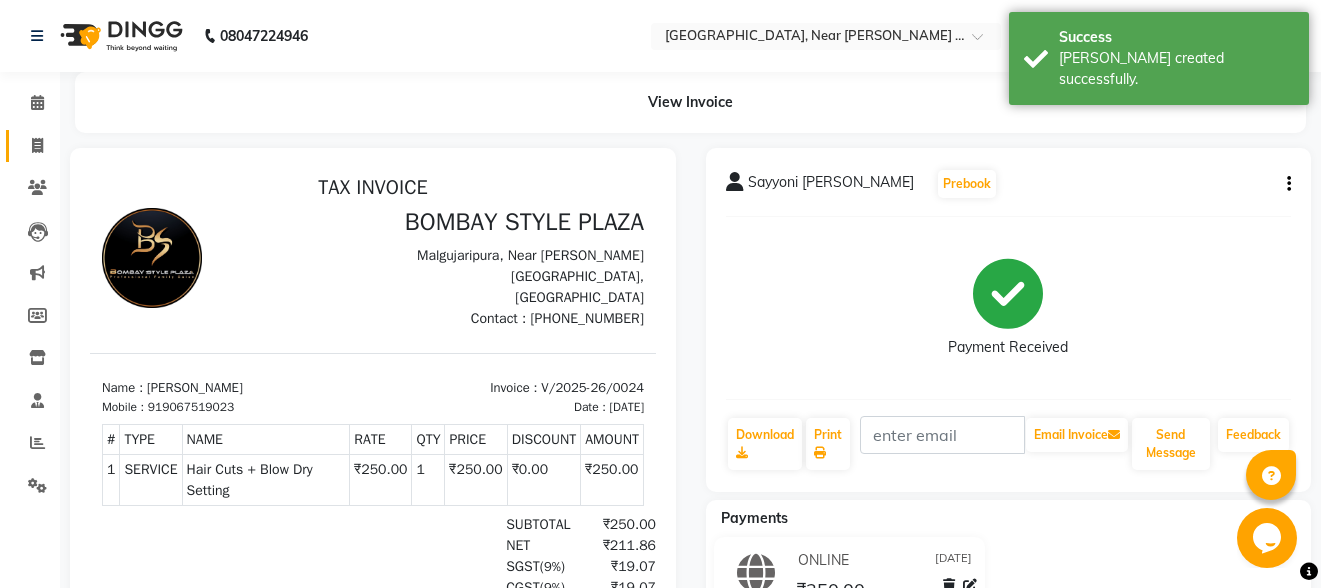 scroll, scrollTop: 0, scrollLeft: 0, axis: both 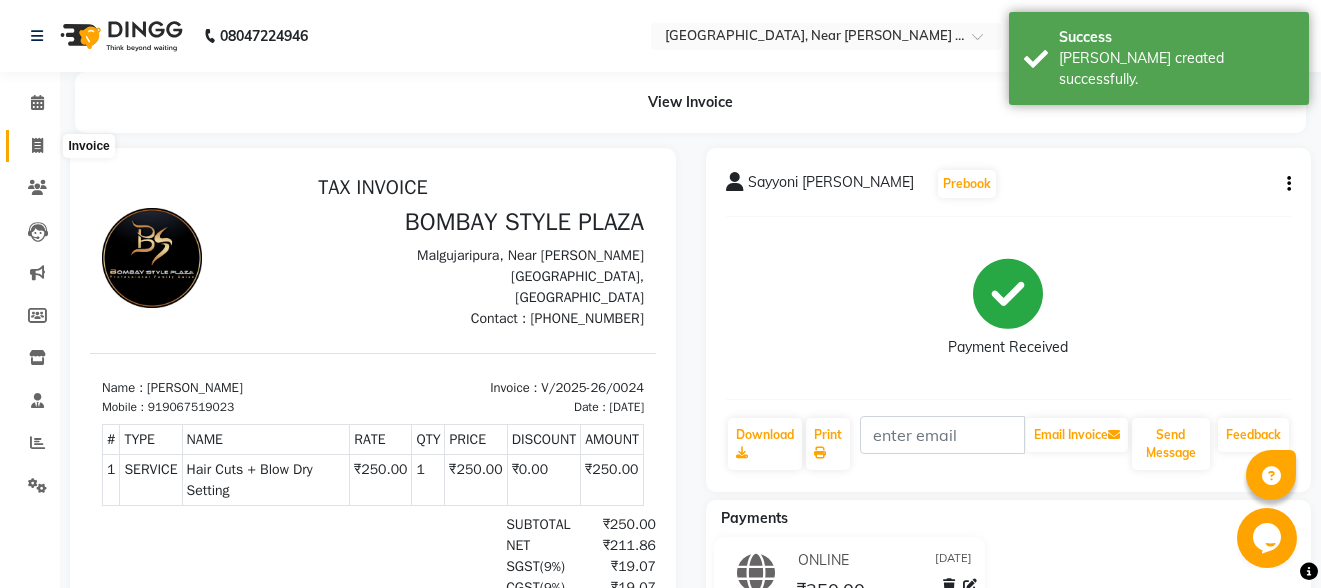 click 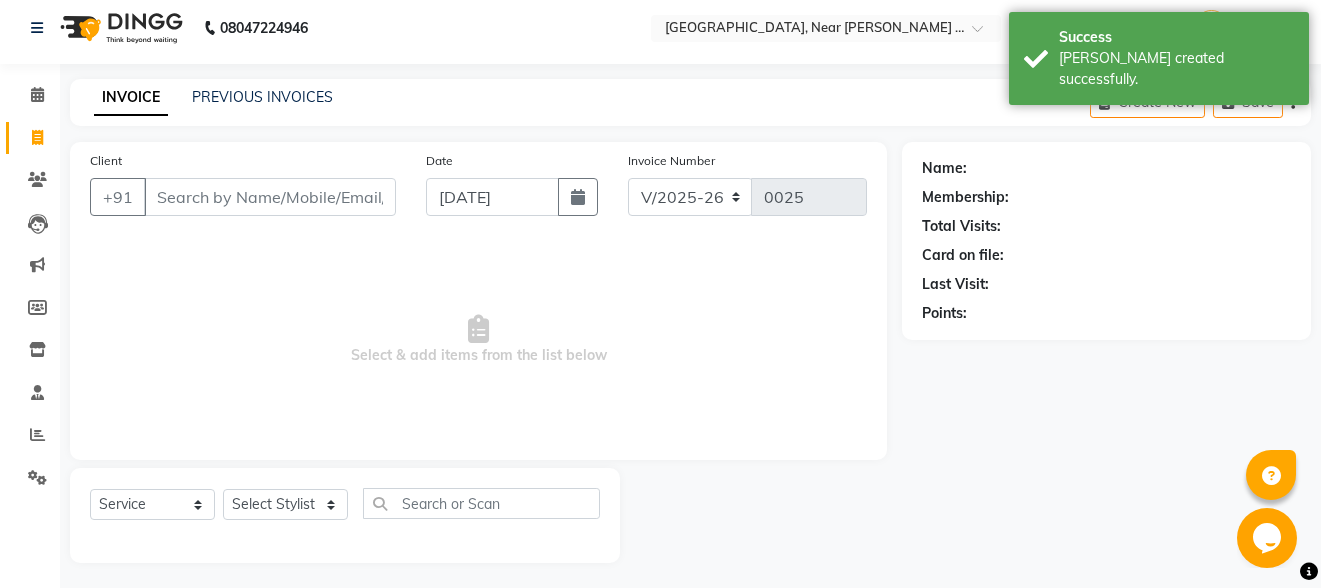 scroll, scrollTop: 13, scrollLeft: 0, axis: vertical 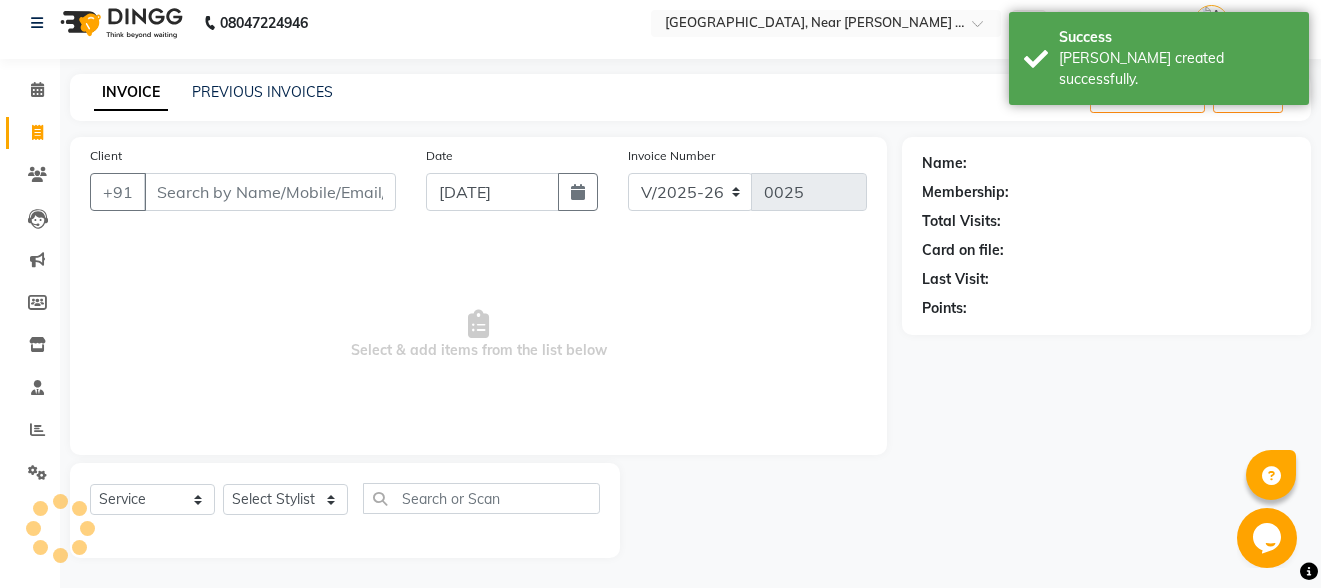 click on "Client" at bounding box center [270, 192] 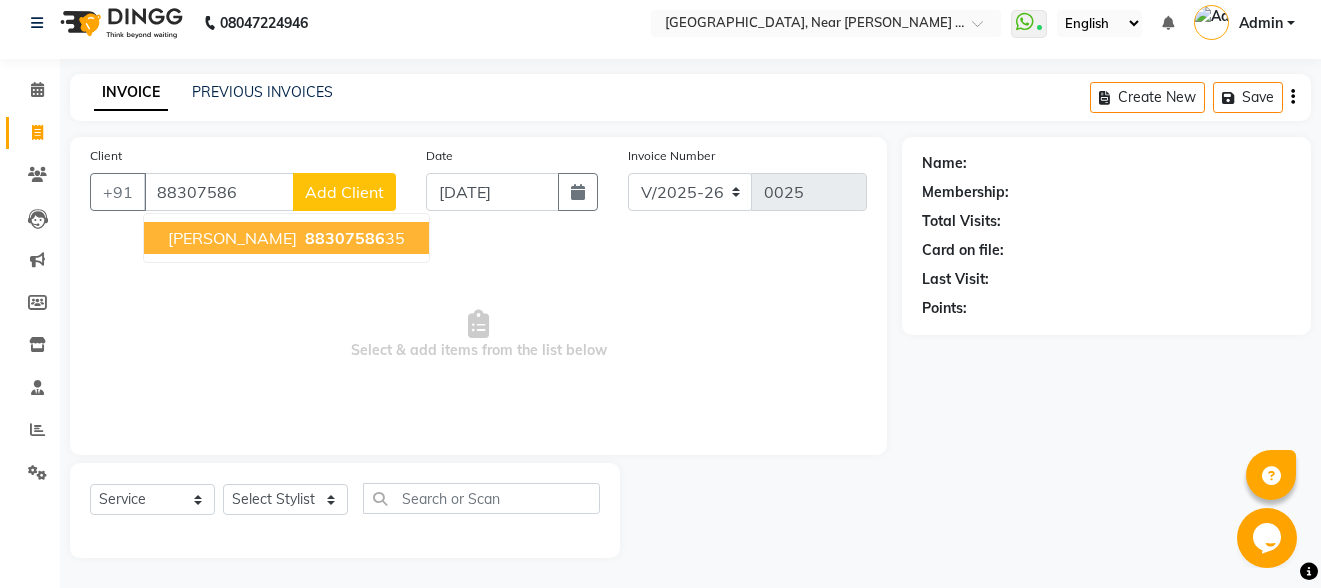 drag, startPoint x: 359, startPoint y: 235, endPoint x: 362, endPoint y: 293, distance: 58.077534 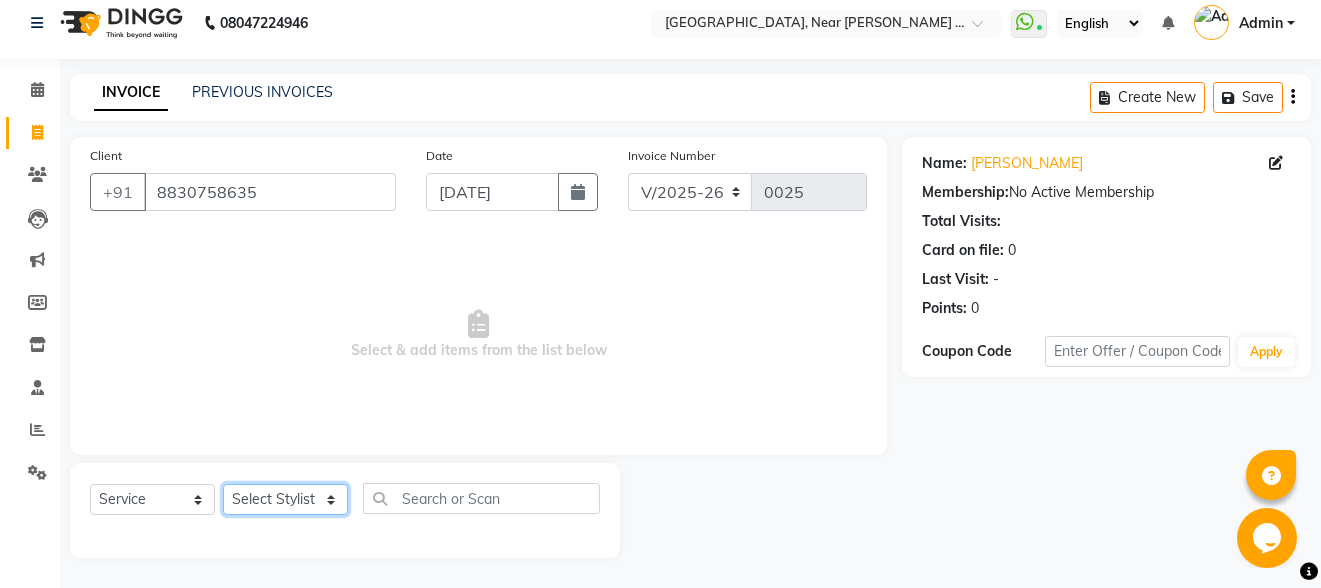click on "Select Stylist Akshay Kalpana Mahesh [PERSON_NAME] Pornima [PERSON_NAME] Sheetal  Tulsi" 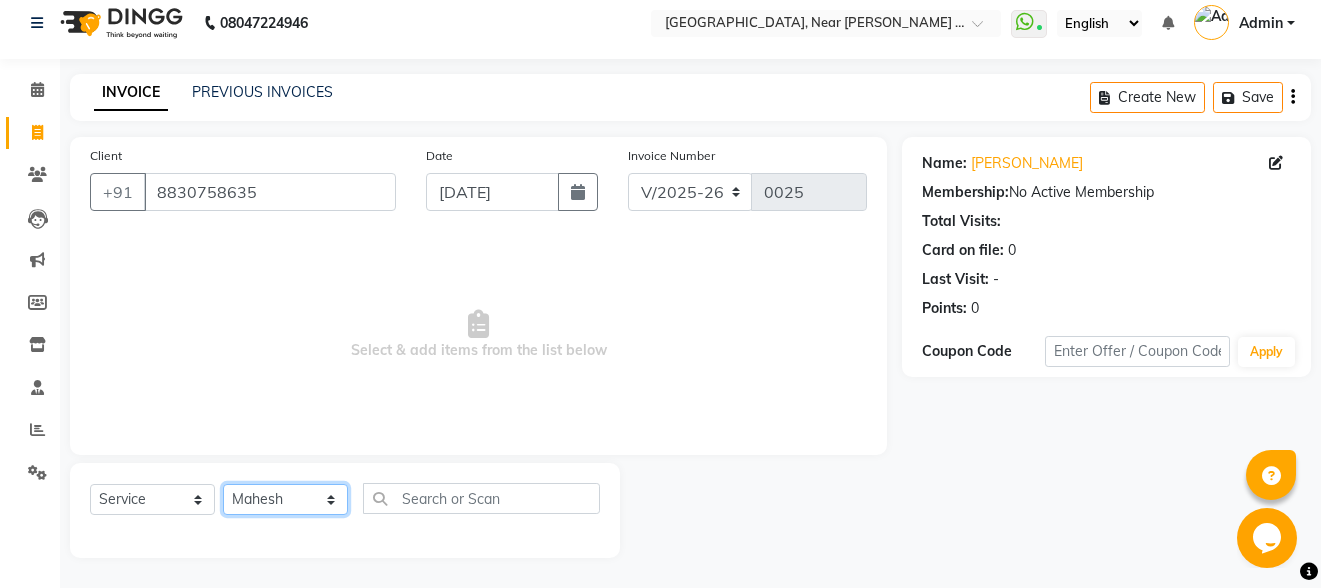 click on "Select Stylist Akshay Kalpana Mahesh [PERSON_NAME] Pornima [PERSON_NAME] Sheetal  Tulsi" 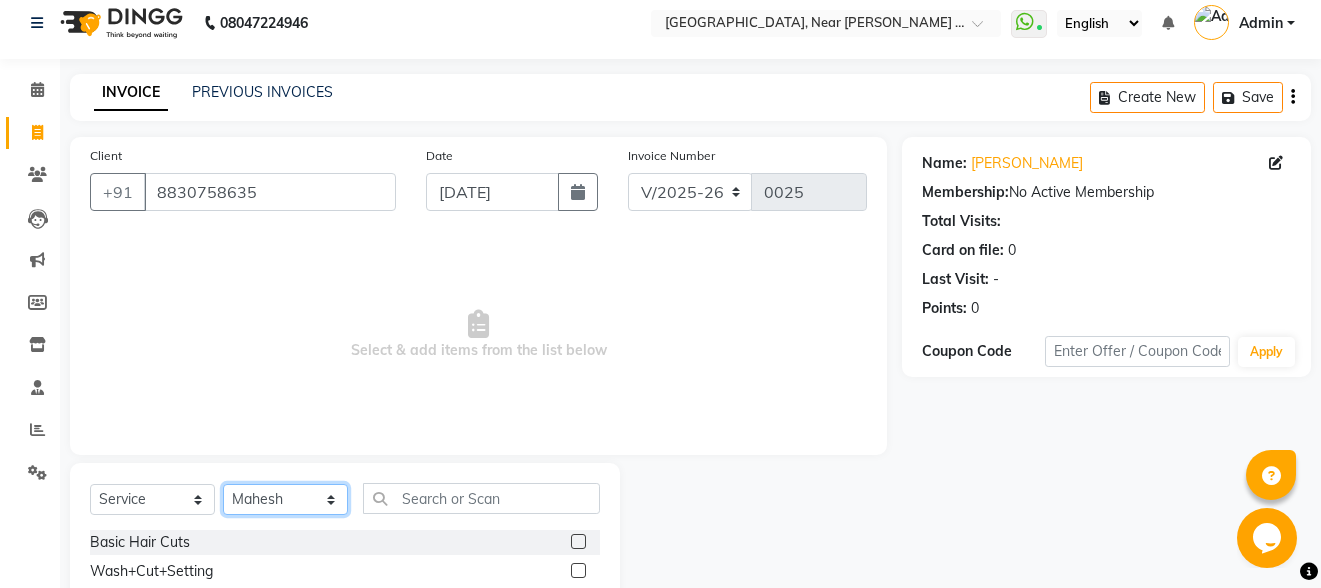 scroll, scrollTop: 213, scrollLeft: 0, axis: vertical 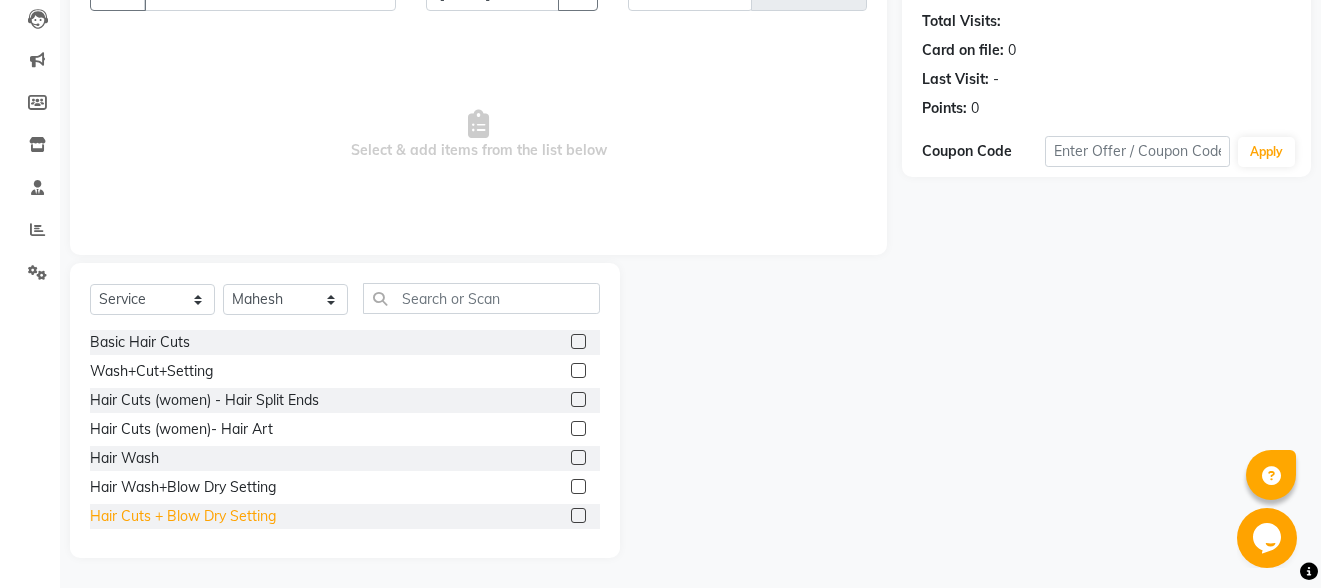 click on "Hair Cuts + Blow  Dry Setting" 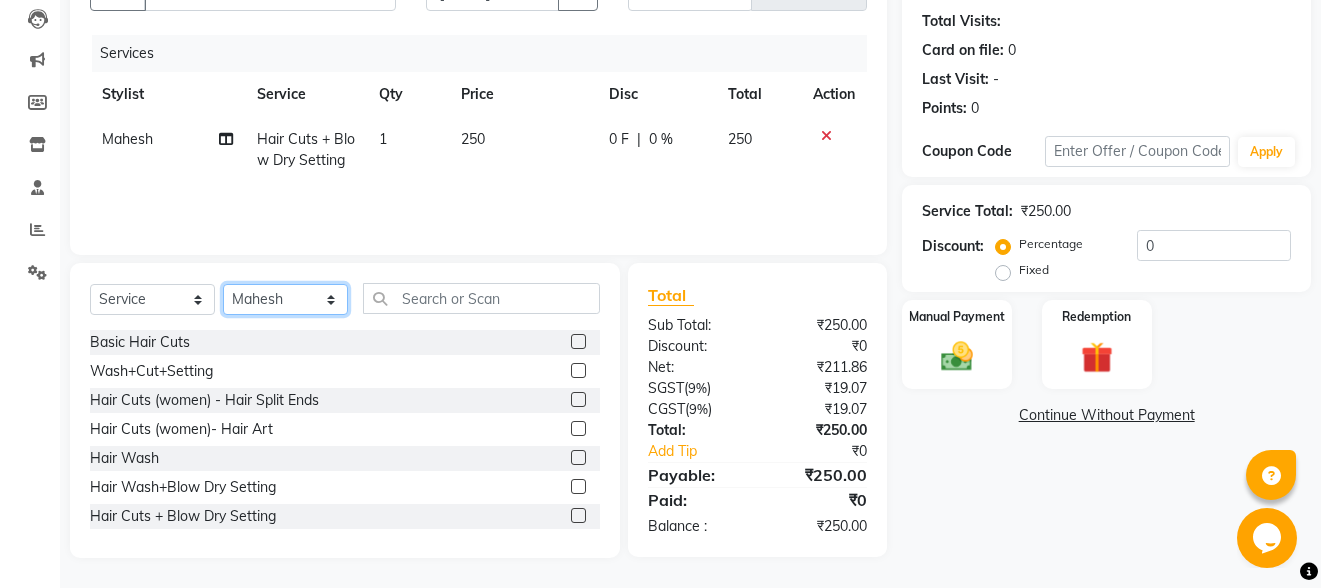 click on "Select Stylist Akshay Kalpana Mahesh [PERSON_NAME] Pornima [PERSON_NAME] Sheetal  Tulsi" 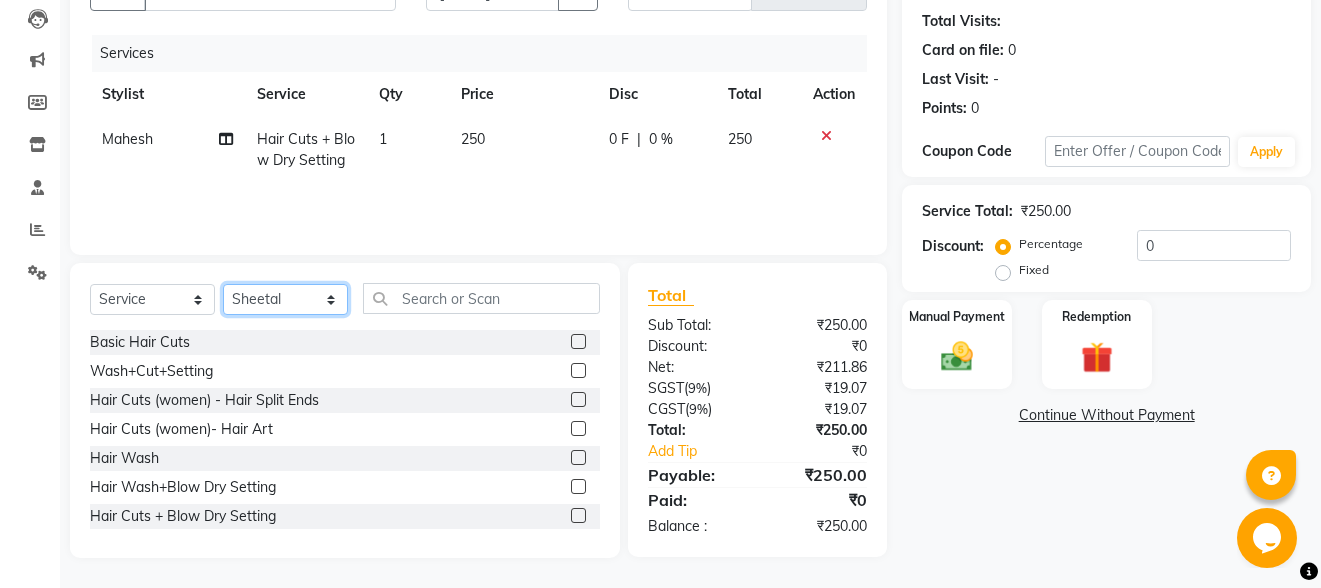 click on "Select Stylist Akshay Kalpana Mahesh [PERSON_NAME] Pornima [PERSON_NAME] Sheetal  Tulsi" 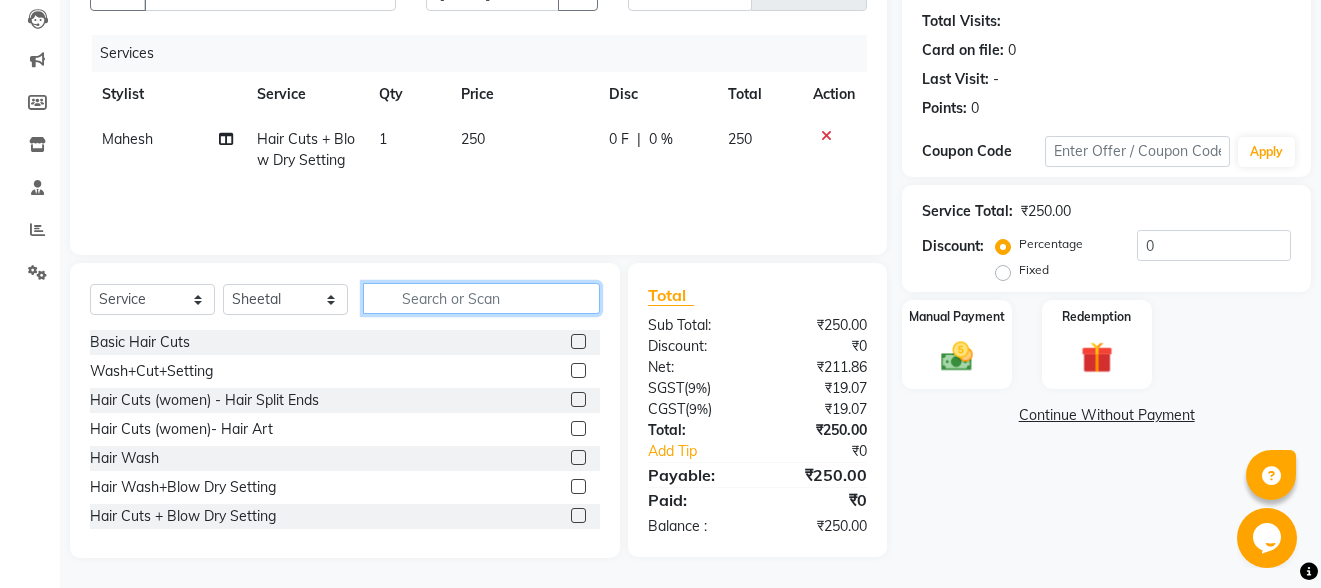 click 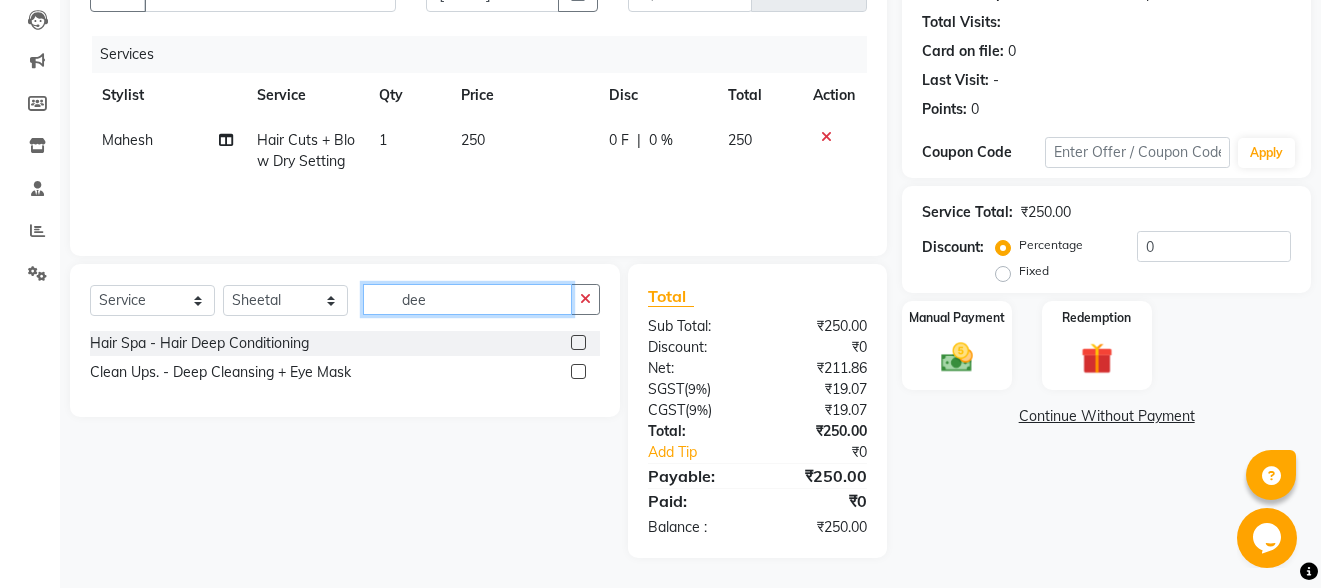 scroll, scrollTop: 212, scrollLeft: 0, axis: vertical 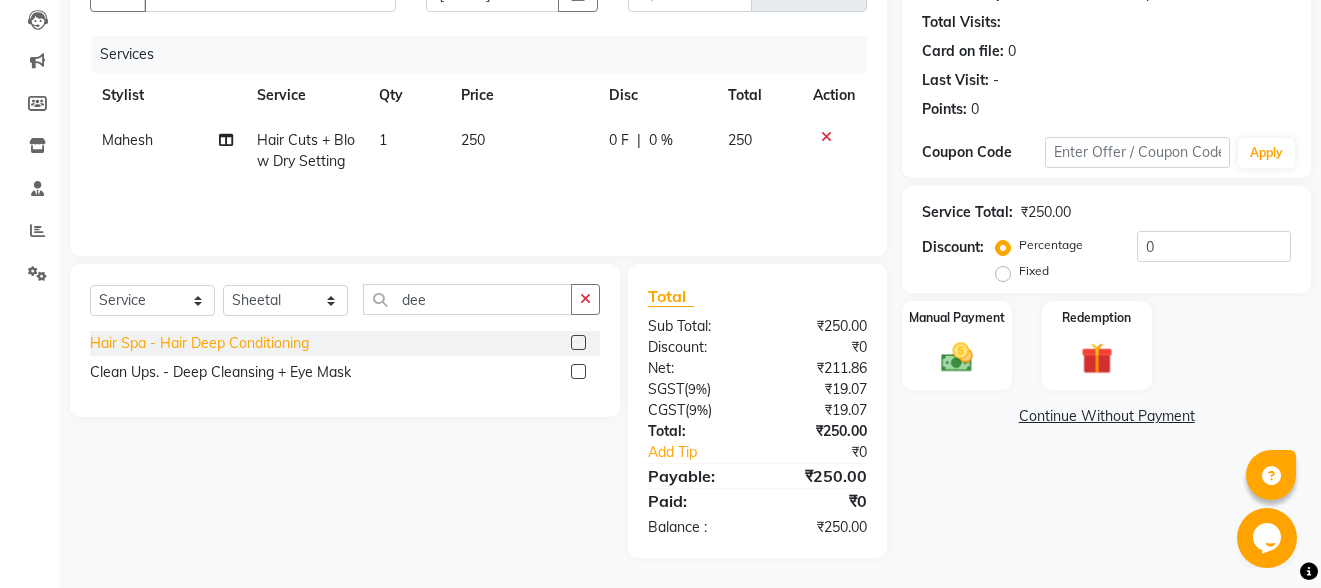 click on "Hair Spa -    Hair Deep Conditioning" 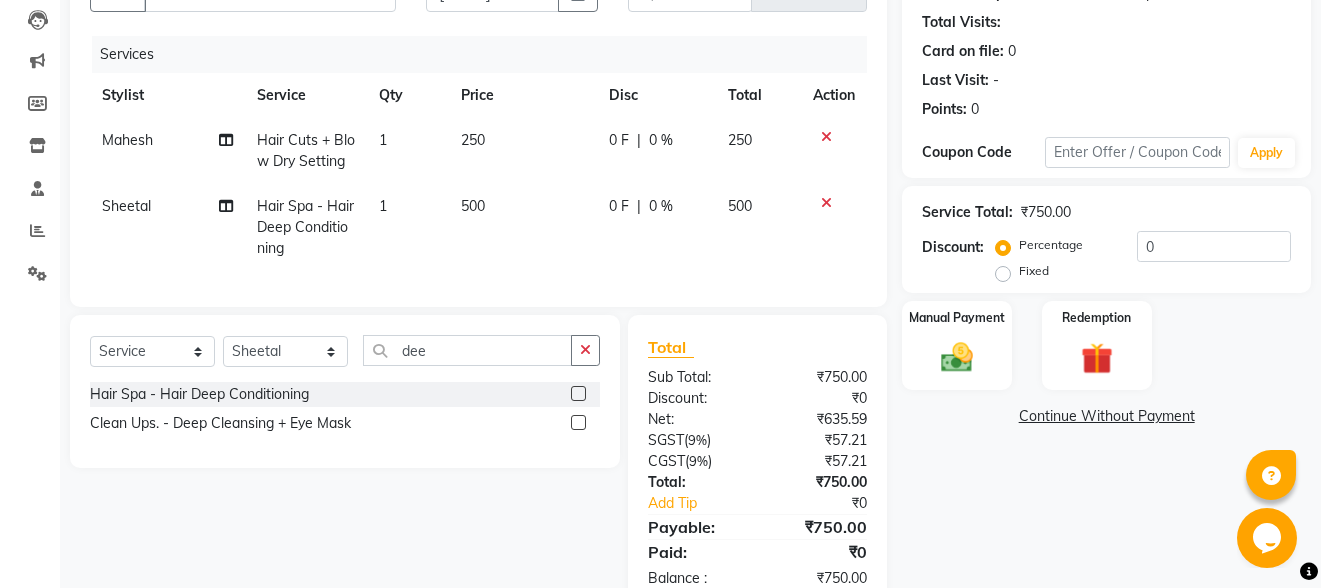 scroll, scrollTop: 278, scrollLeft: 0, axis: vertical 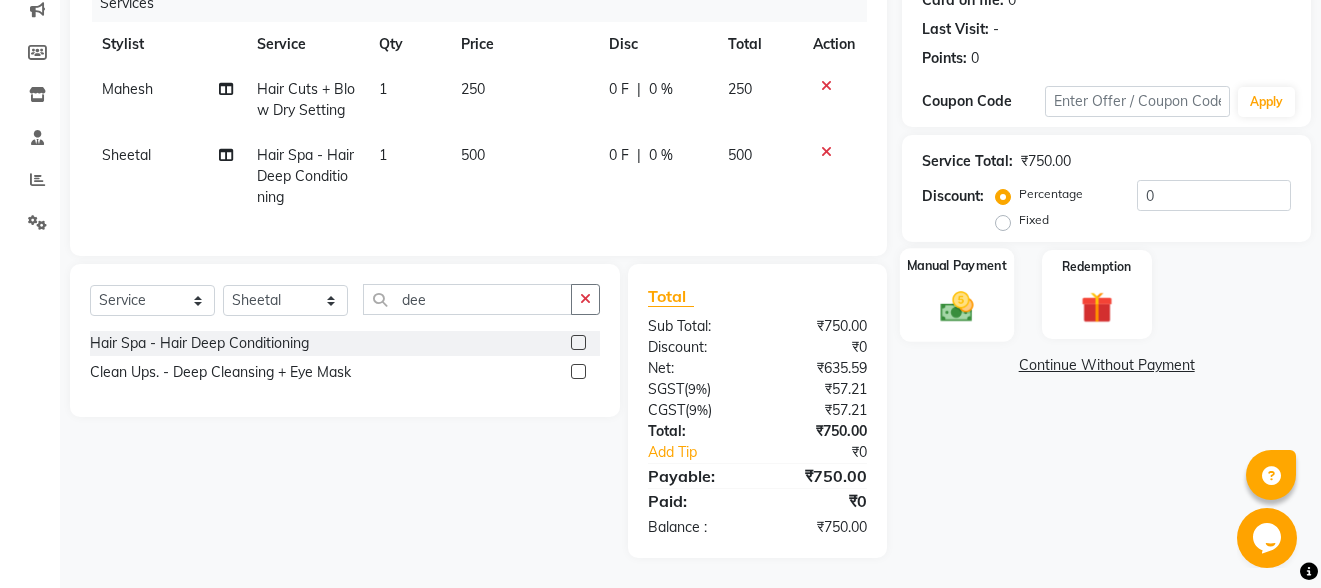 click on "Manual Payment" 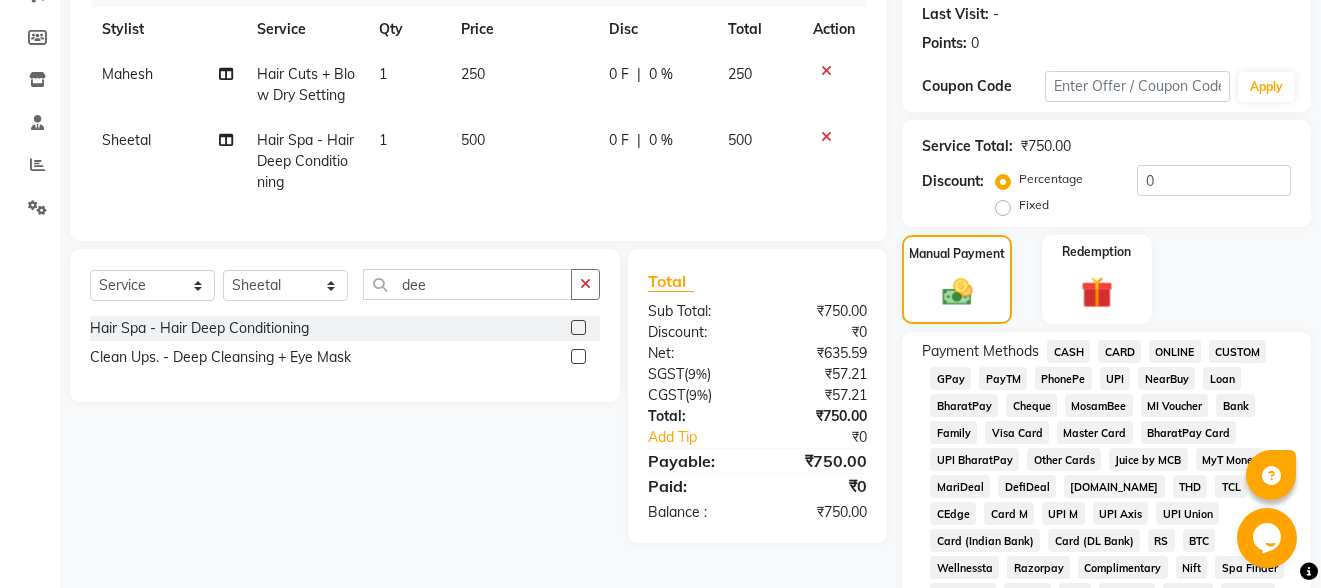 click on "ONLINE" 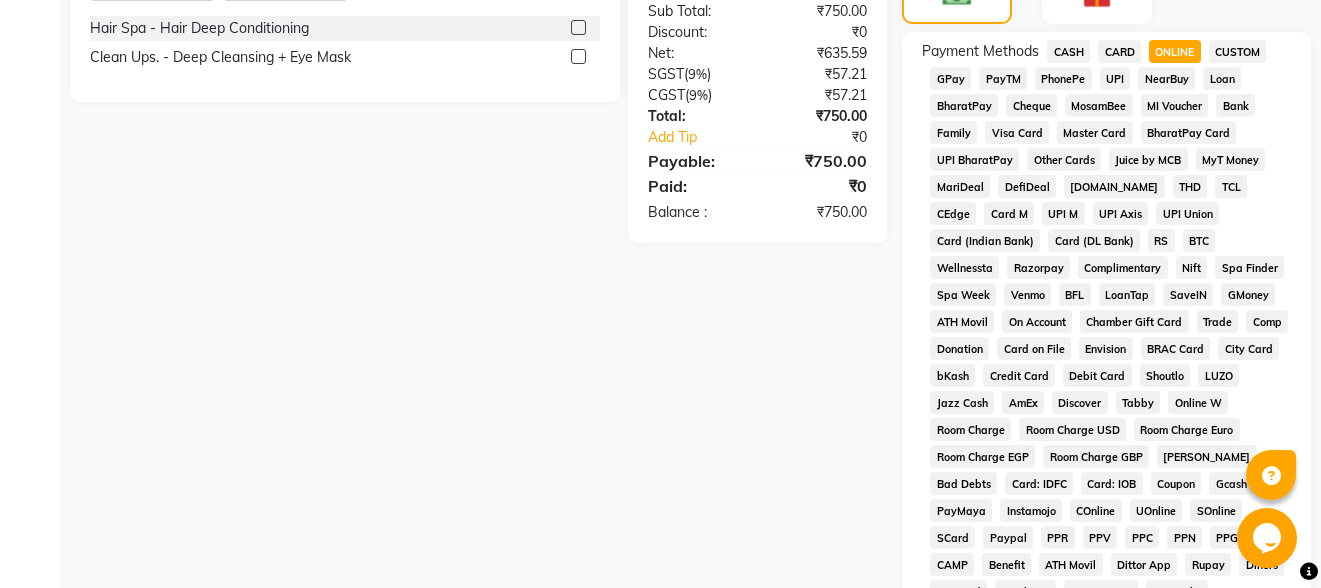 scroll, scrollTop: 939, scrollLeft: 0, axis: vertical 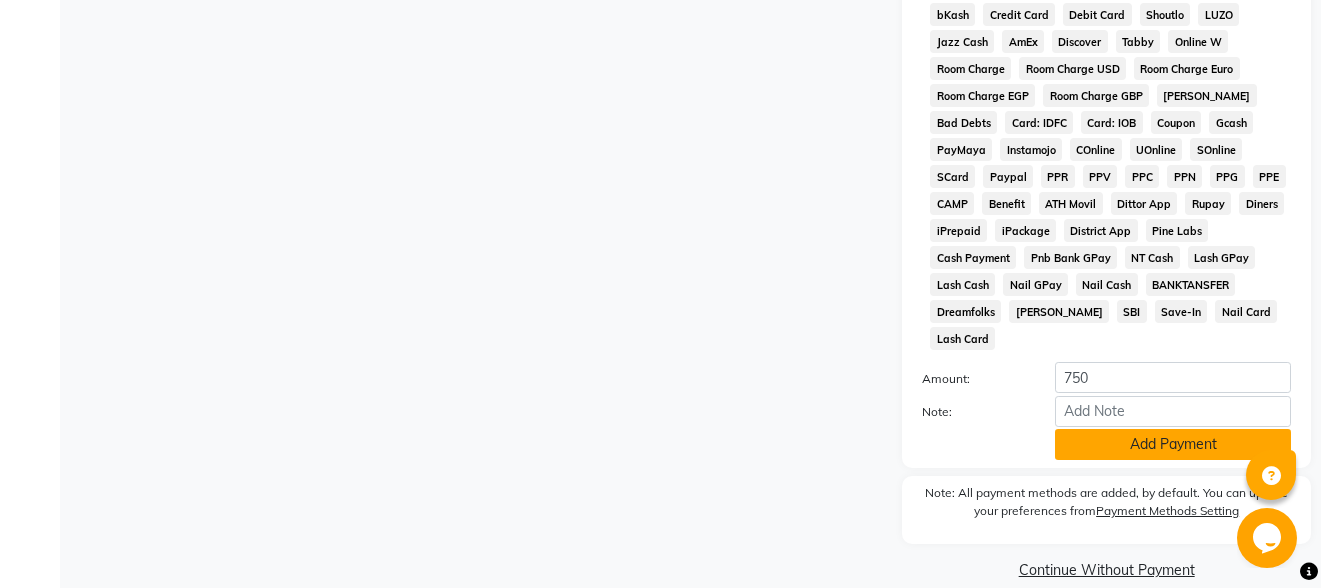click on "Add Payment" 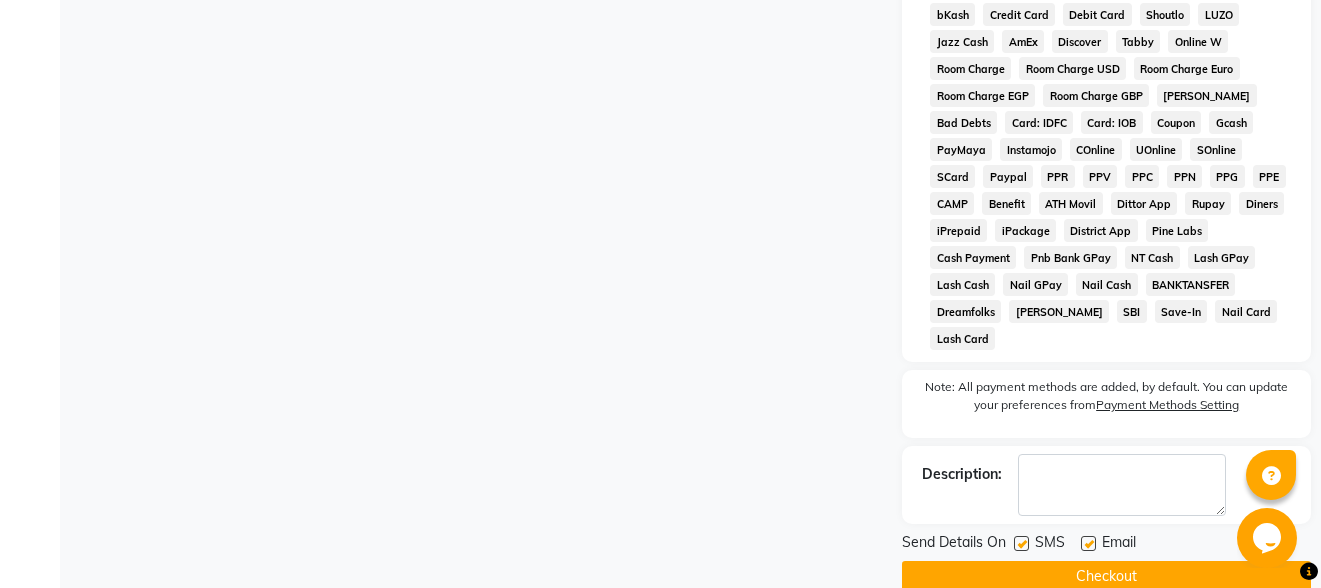 click on "Checkout" 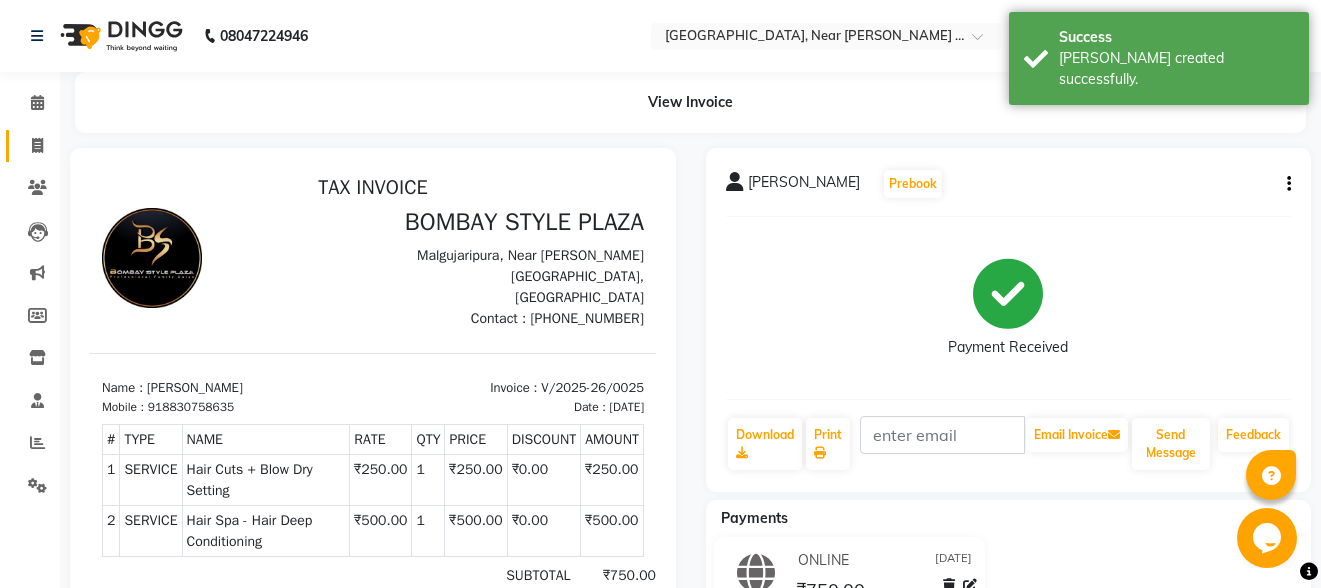 scroll, scrollTop: 0, scrollLeft: 0, axis: both 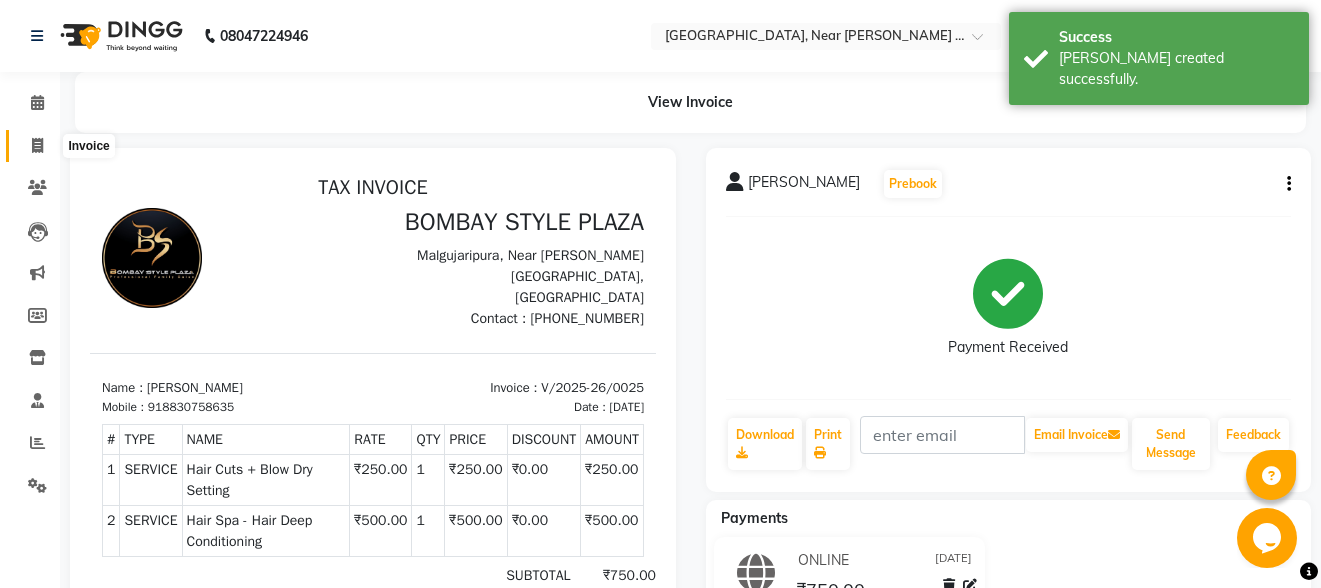 click 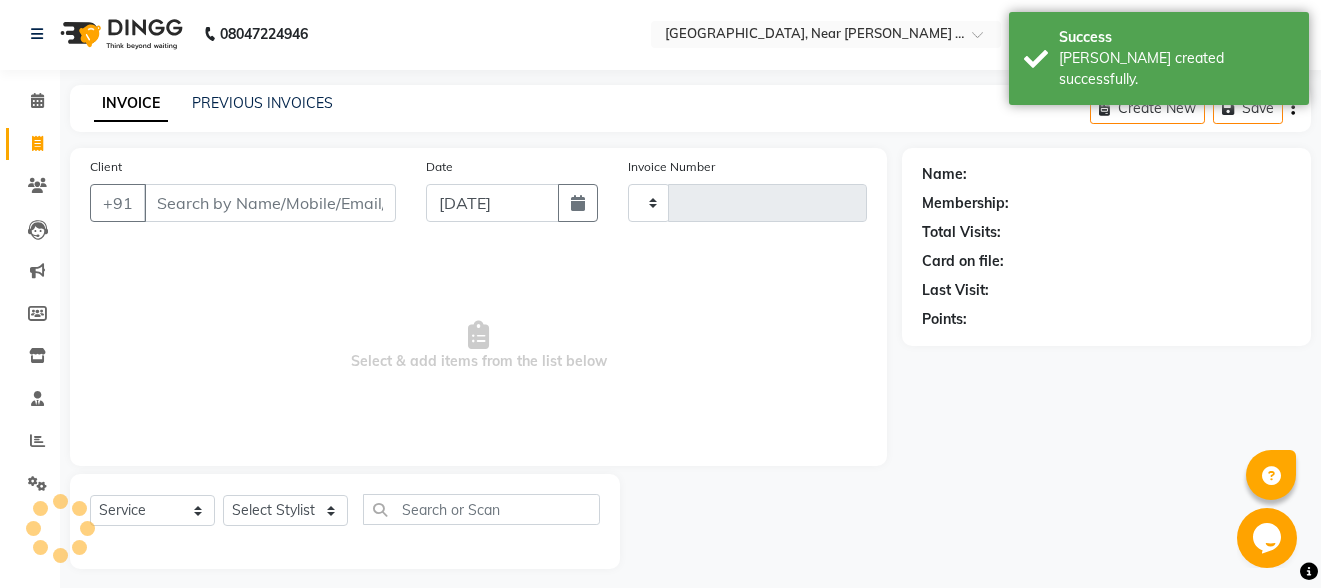scroll, scrollTop: 13, scrollLeft: 0, axis: vertical 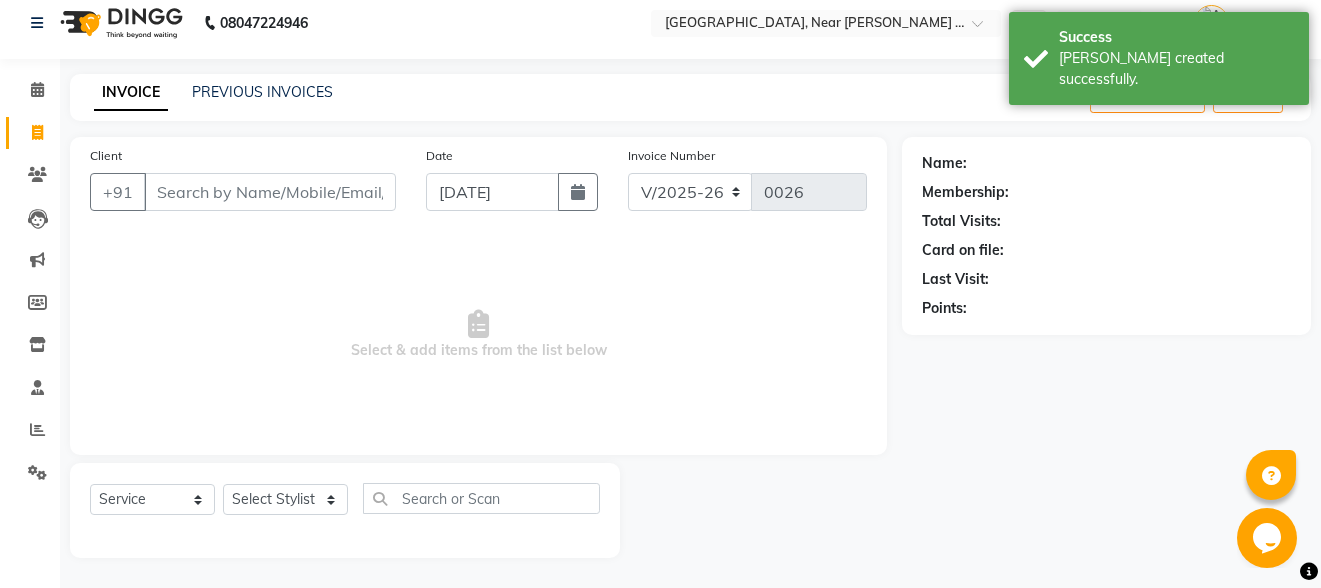 click on "Client" at bounding box center [270, 192] 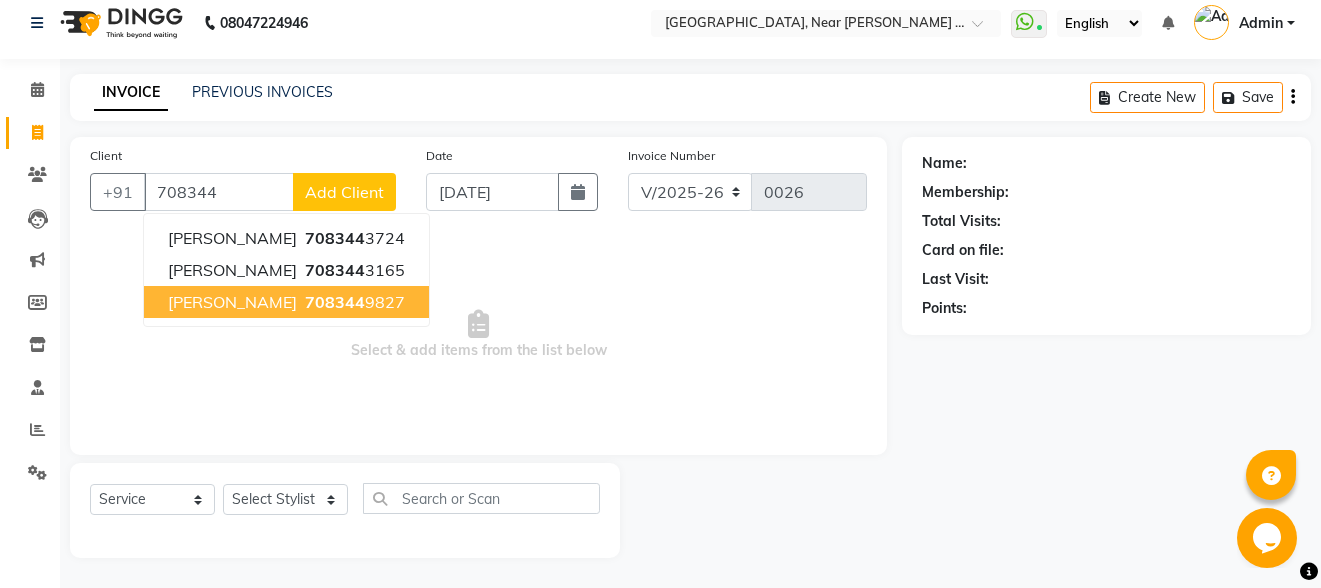 click on "708344" at bounding box center (335, 302) 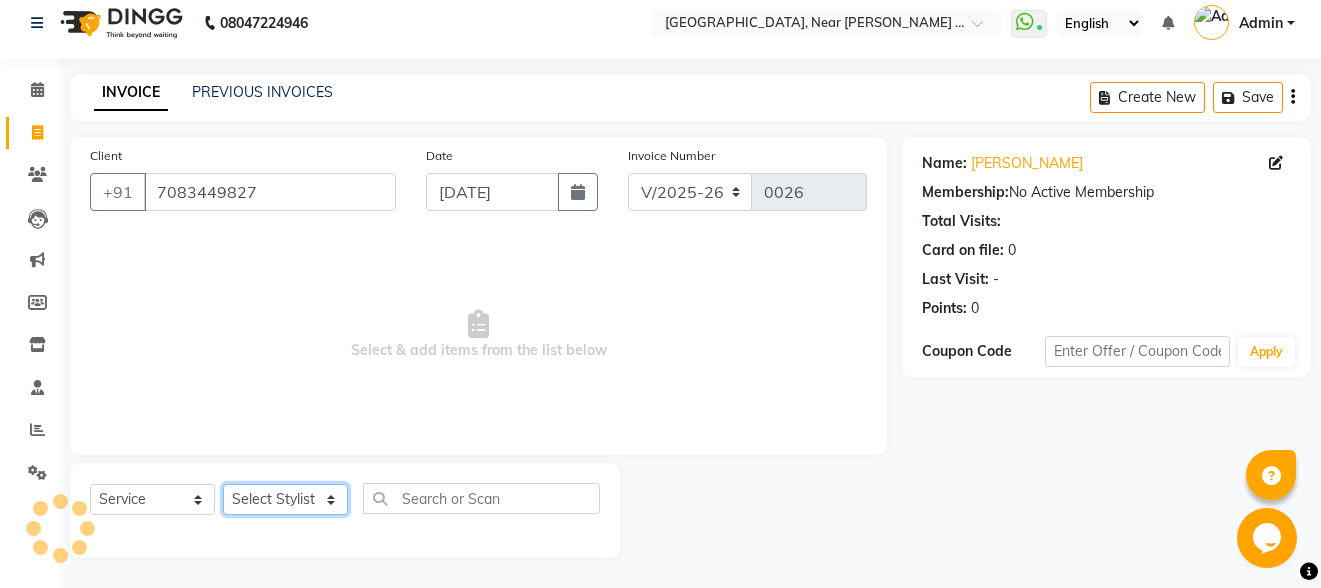 drag, startPoint x: 285, startPoint y: 501, endPoint x: 286, endPoint y: 484, distance: 17.029387 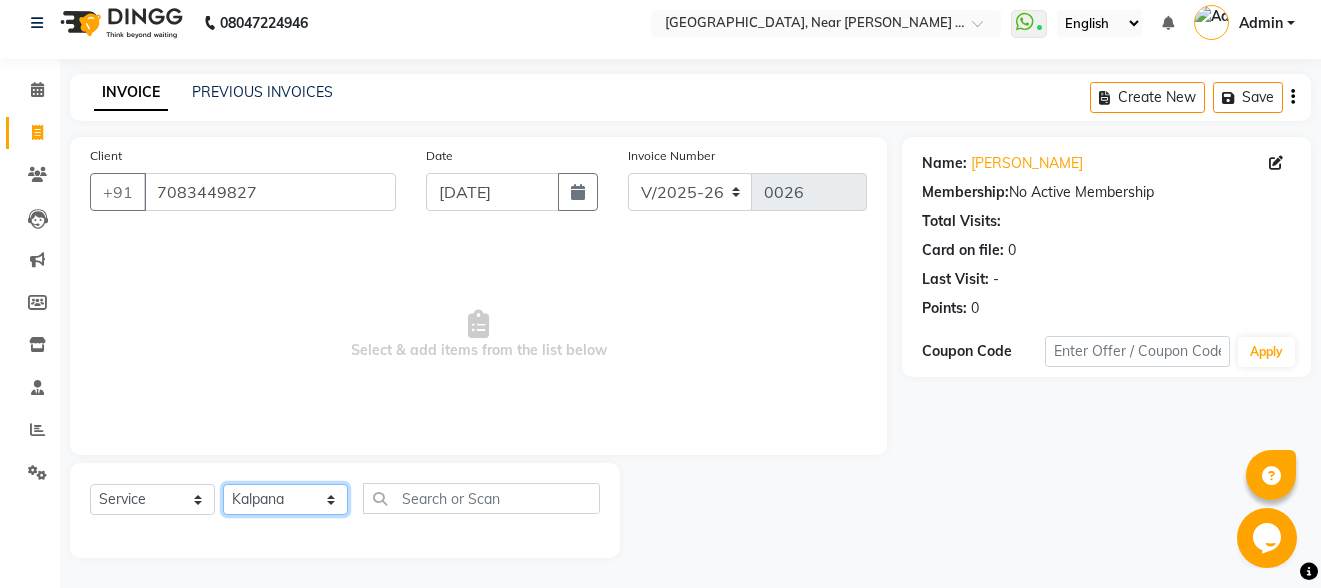 click on "Select Stylist Akshay Kalpana Mahesh [PERSON_NAME] Pornima [PERSON_NAME] Sheetal  Tulsi" 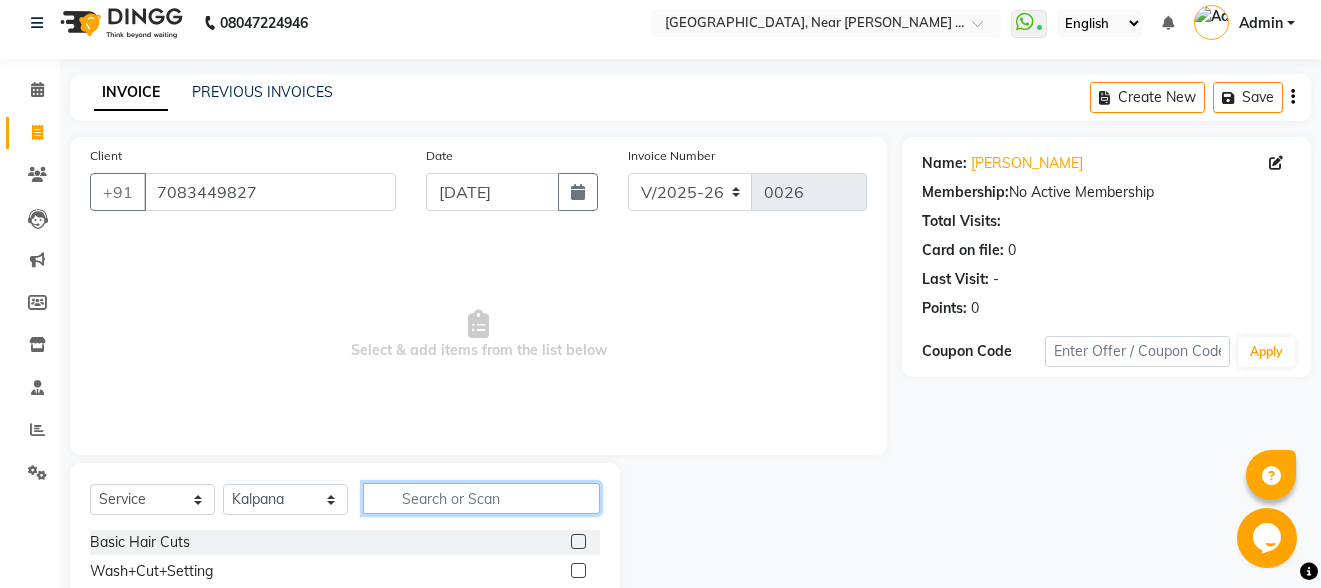 click 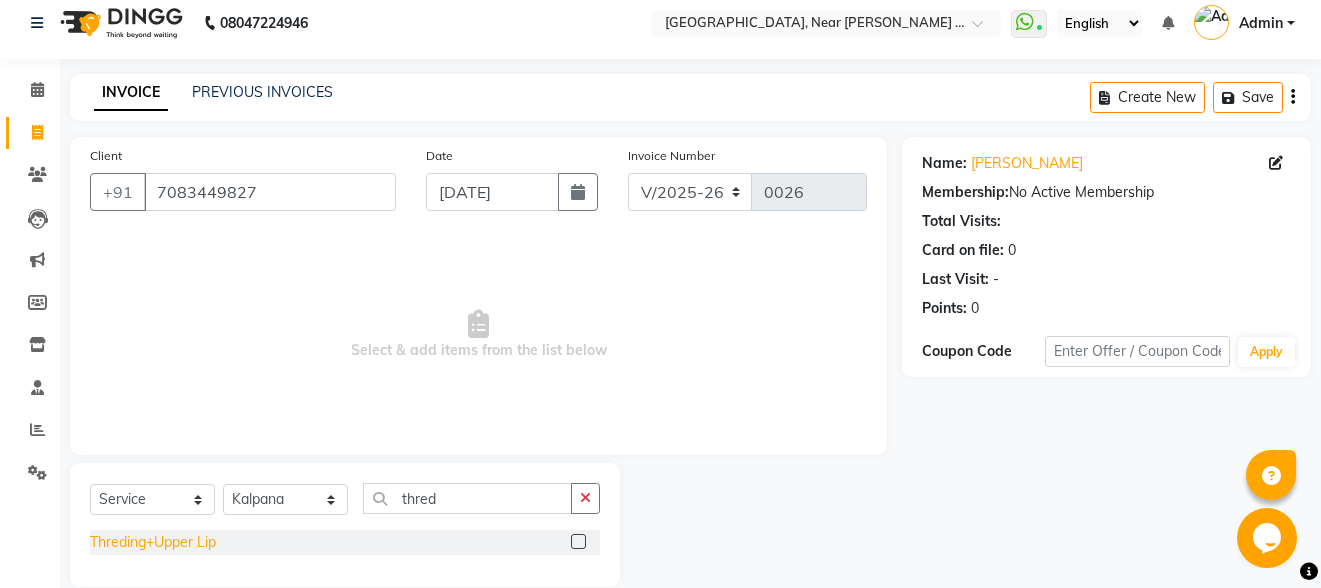 click on "Threding+Upper Lip" 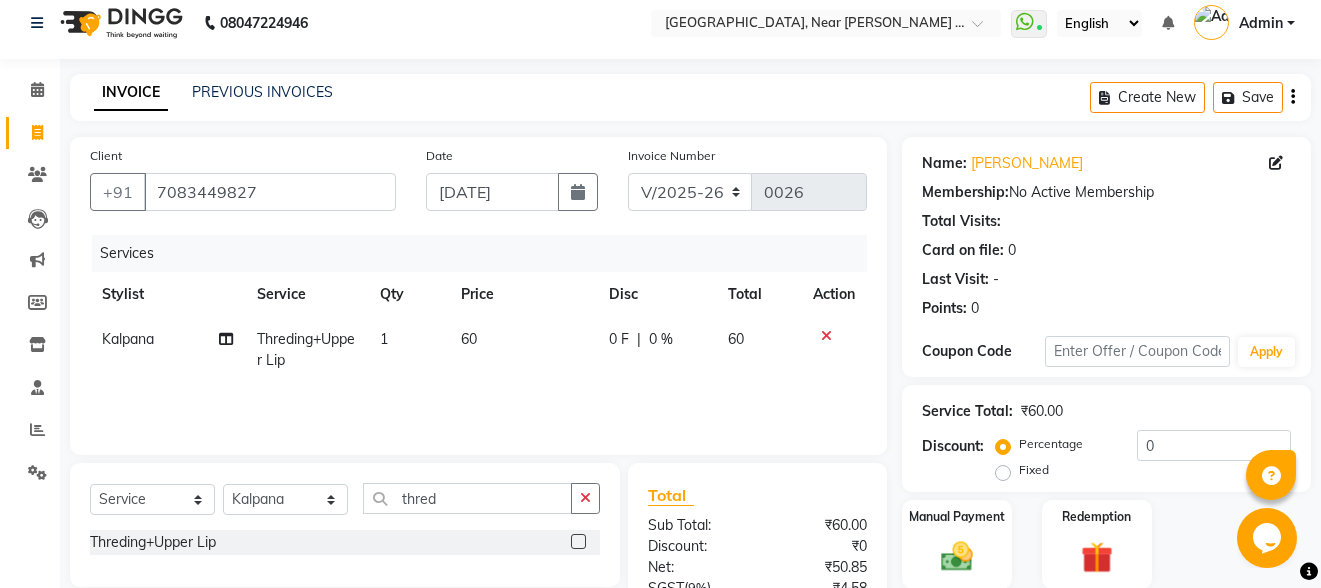 scroll, scrollTop: 212, scrollLeft: 0, axis: vertical 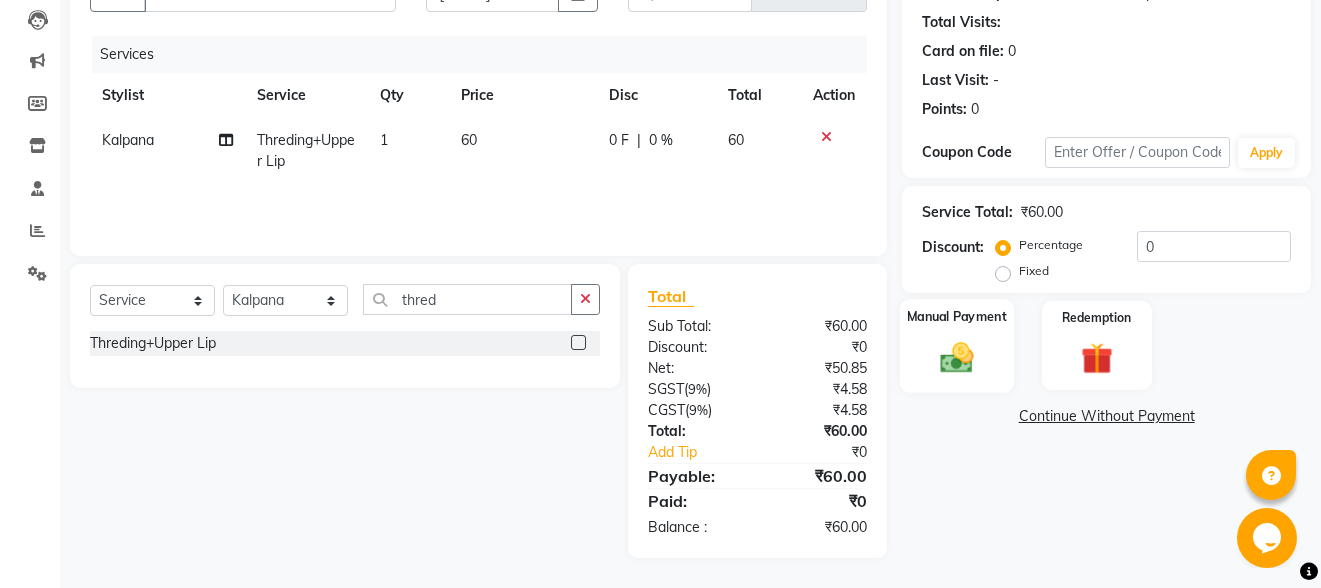 click 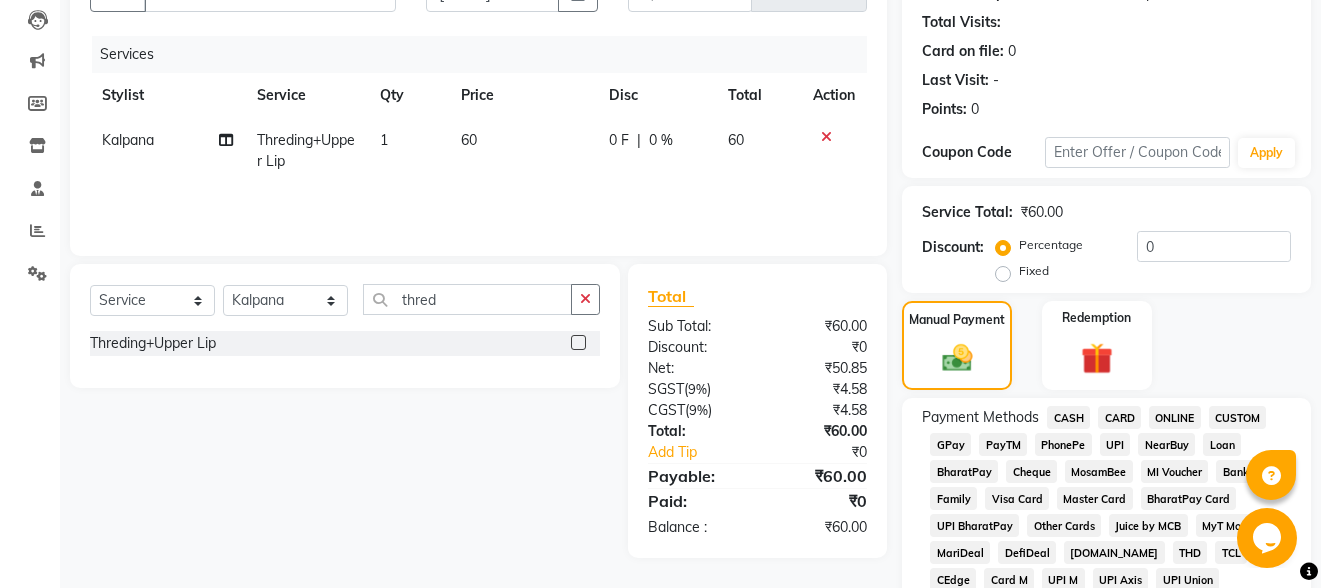 drag, startPoint x: 1169, startPoint y: 416, endPoint x: 1166, endPoint y: 457, distance: 41.109608 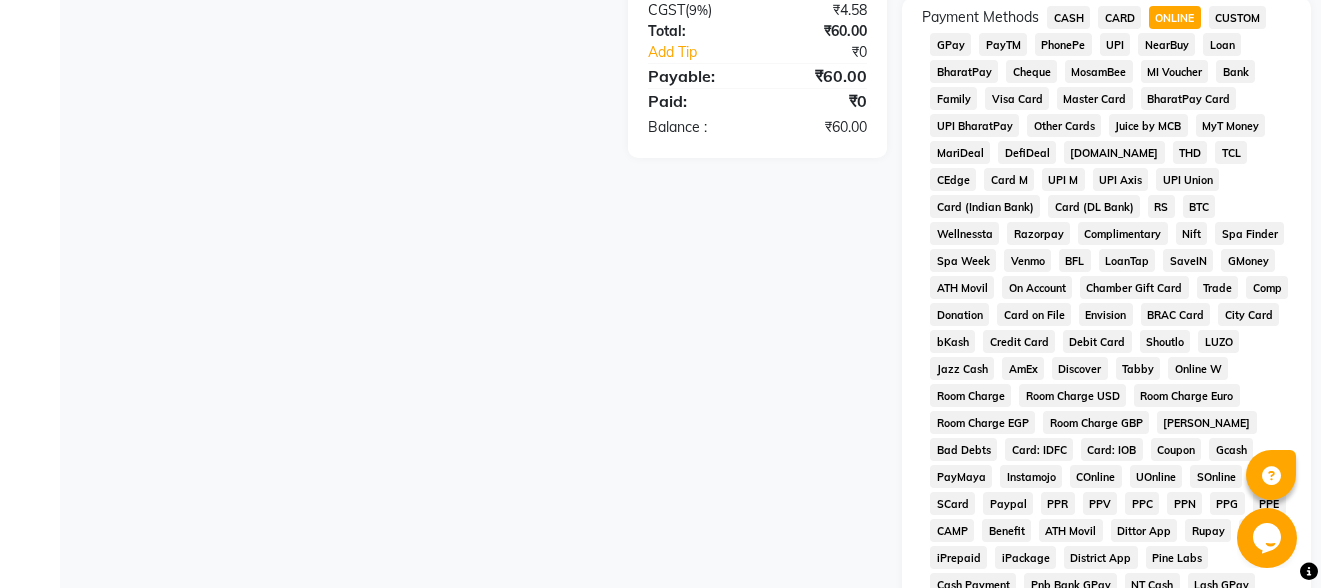 scroll, scrollTop: 912, scrollLeft: 0, axis: vertical 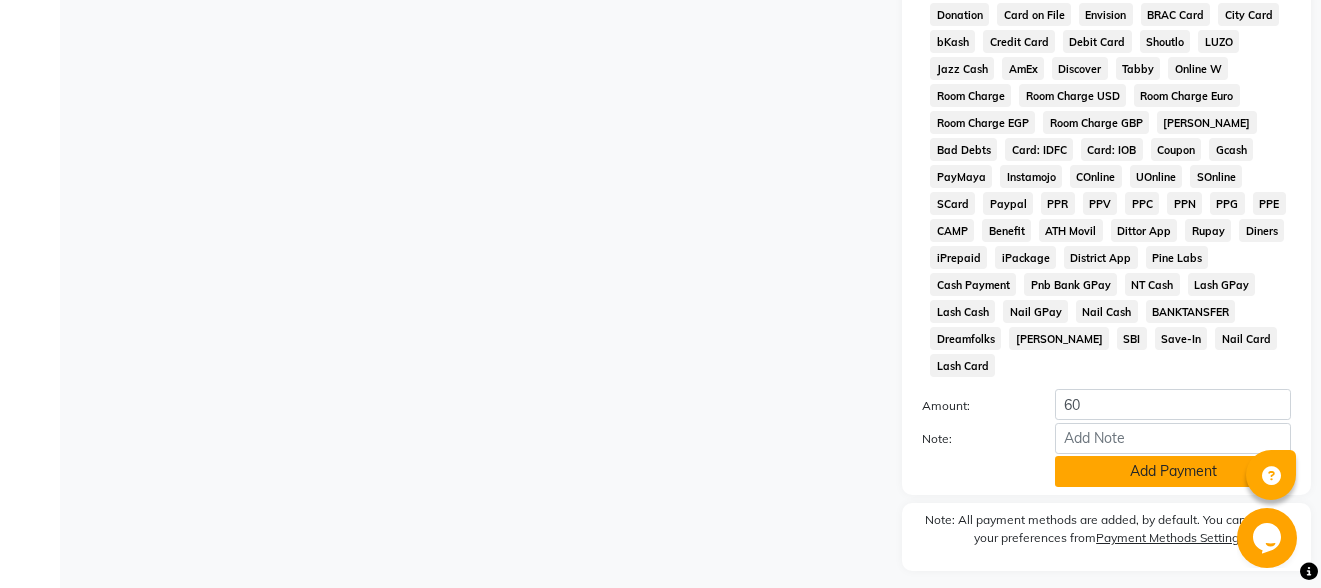 click on "Add Payment" 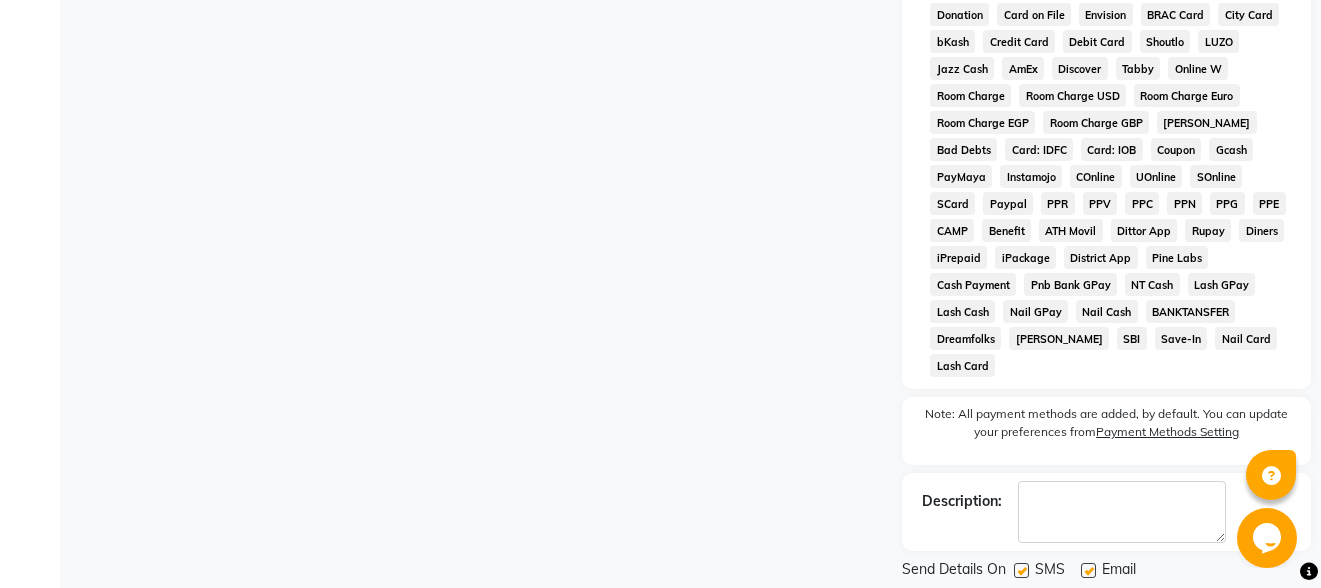 drag, startPoint x: 1085, startPoint y: 542, endPoint x: 1093, endPoint y: 587, distance: 45.705578 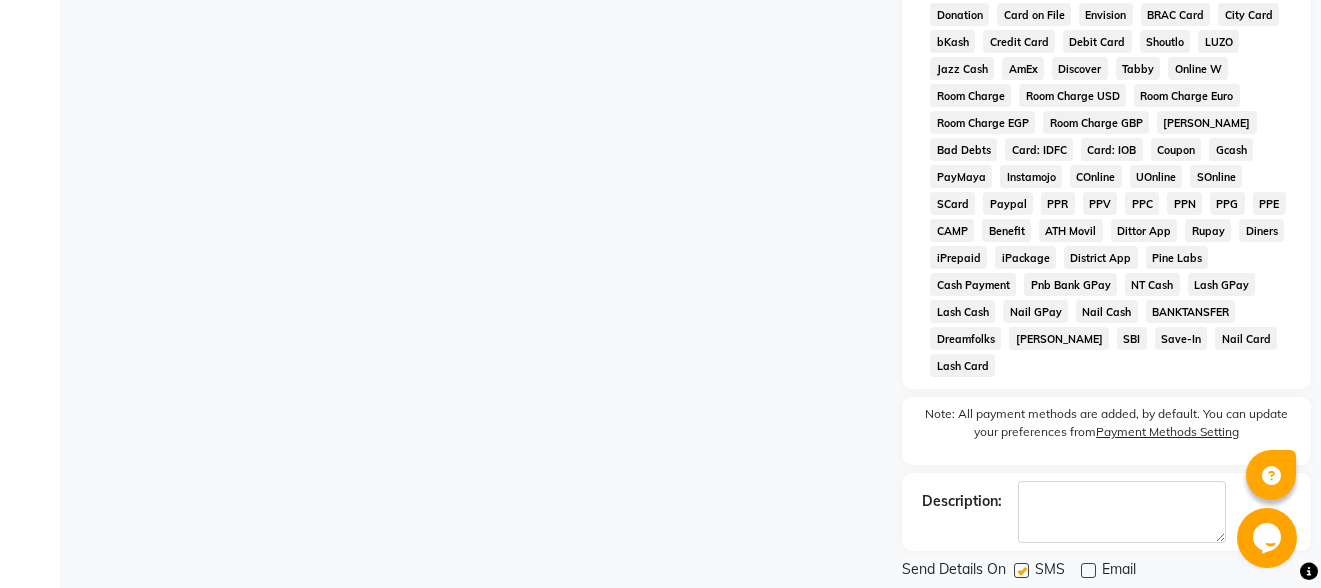 click on "Checkout" 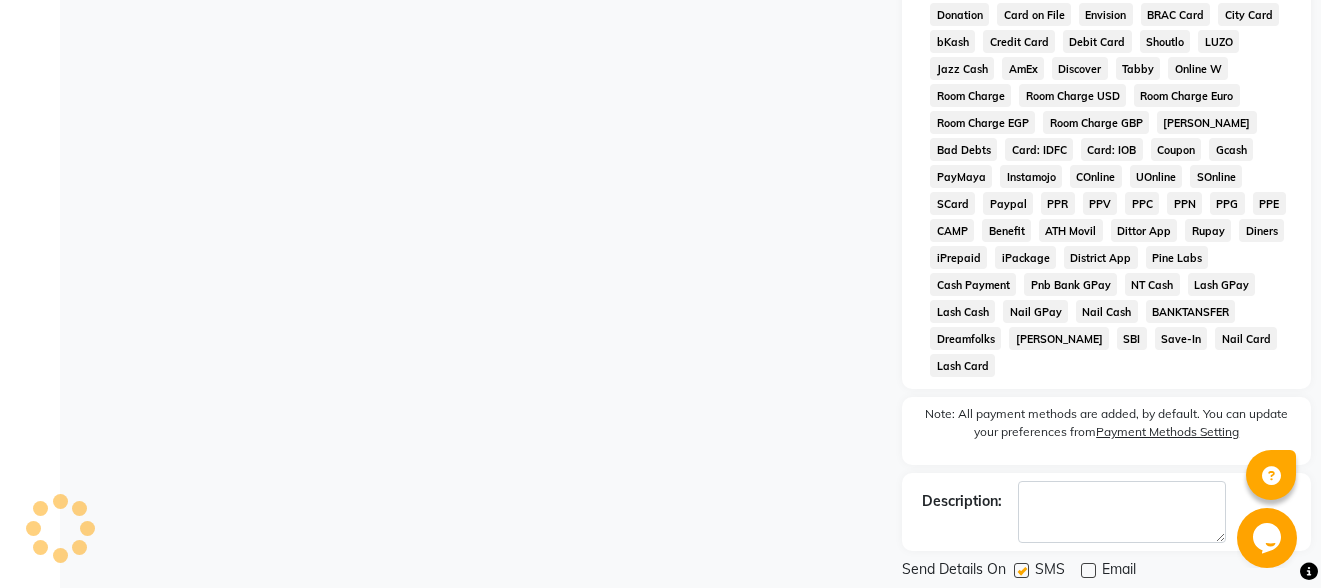 scroll, scrollTop: 0, scrollLeft: 0, axis: both 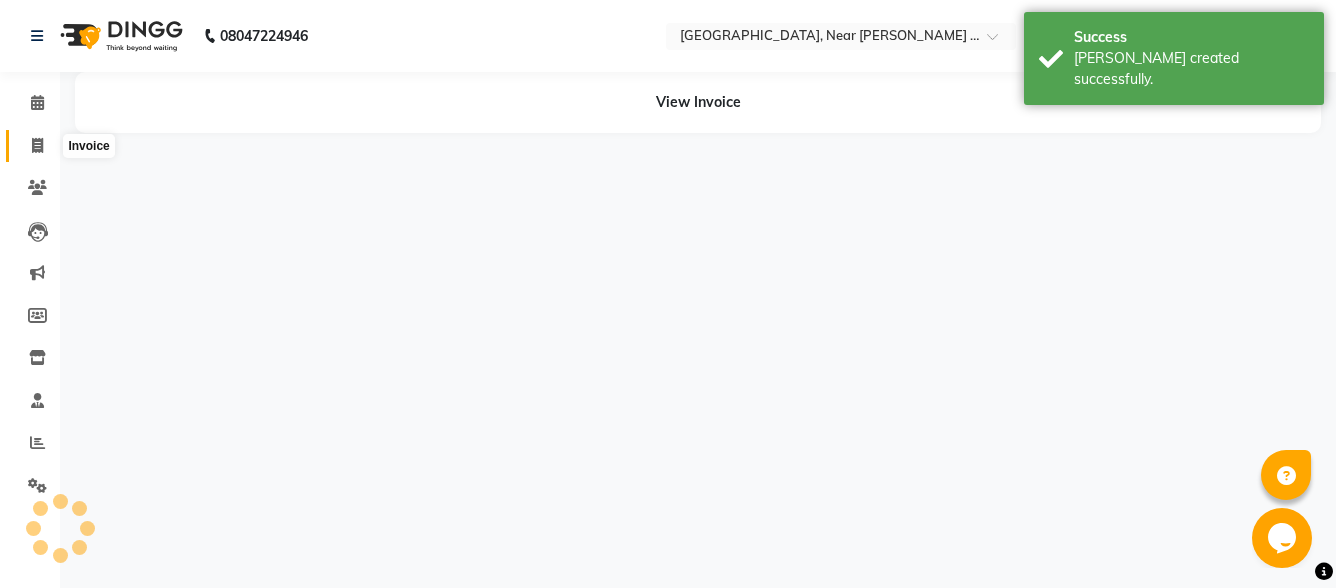 click 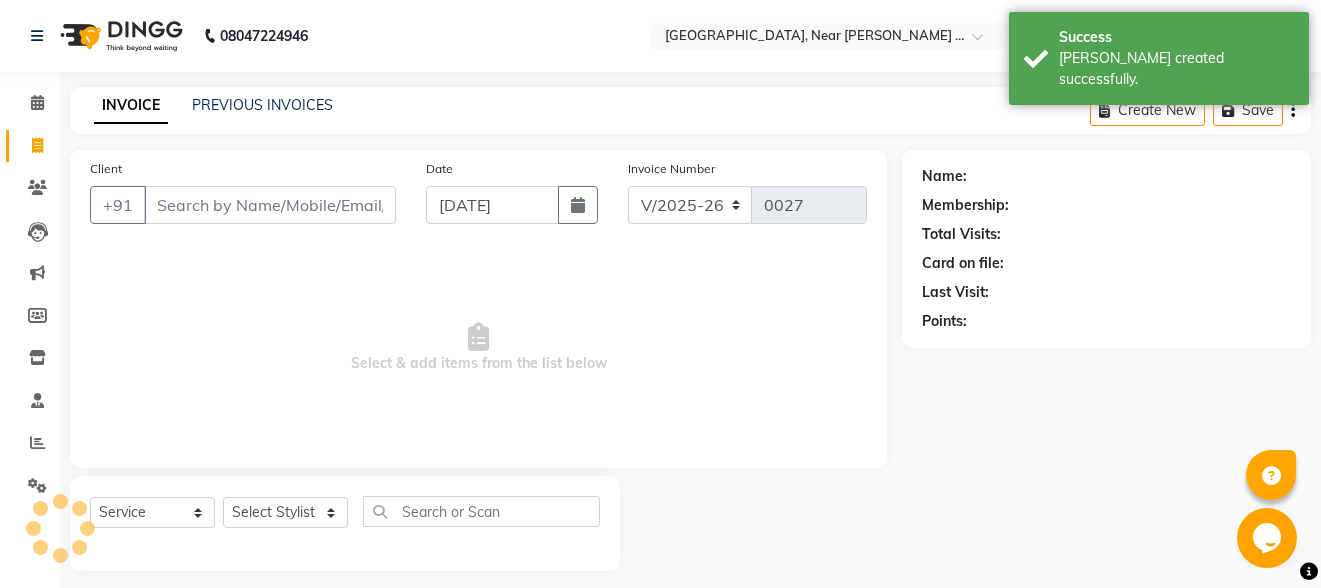click on "Client" at bounding box center (270, 205) 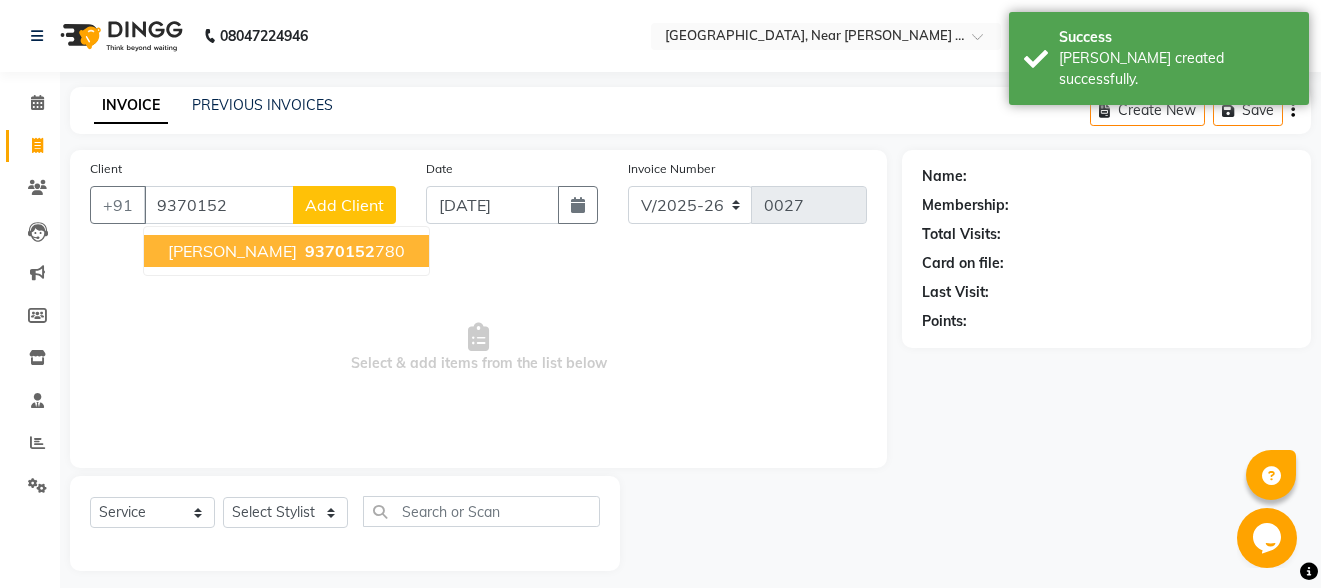 click on "[PERSON_NAME]" at bounding box center (232, 251) 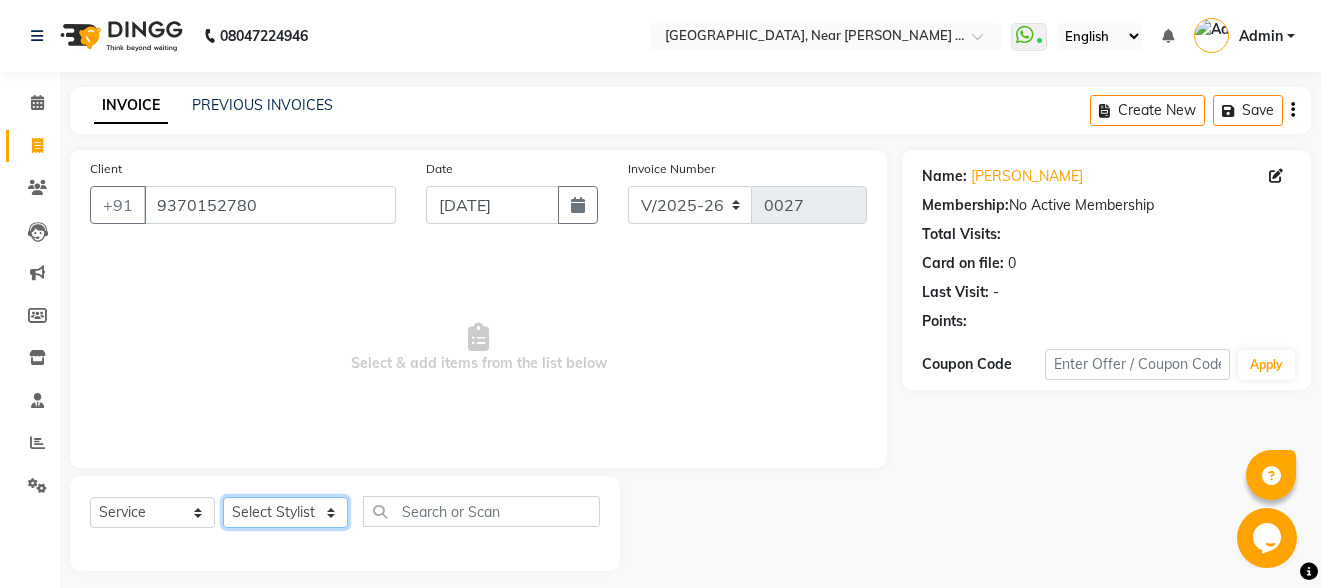 click on "Select Stylist Akshay Kalpana Mahesh [PERSON_NAME] Pornima [PERSON_NAME] Sheetal  Tulsi" 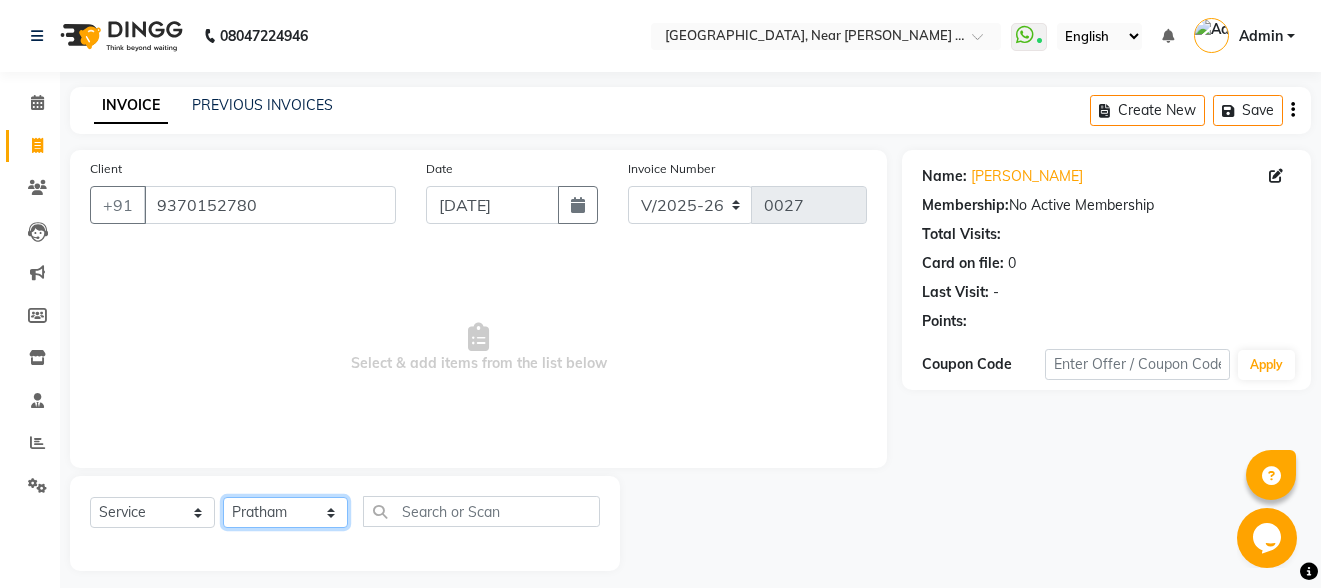 click on "Select Stylist Akshay Kalpana Mahesh [PERSON_NAME] Pornima [PERSON_NAME] Sheetal  Tulsi" 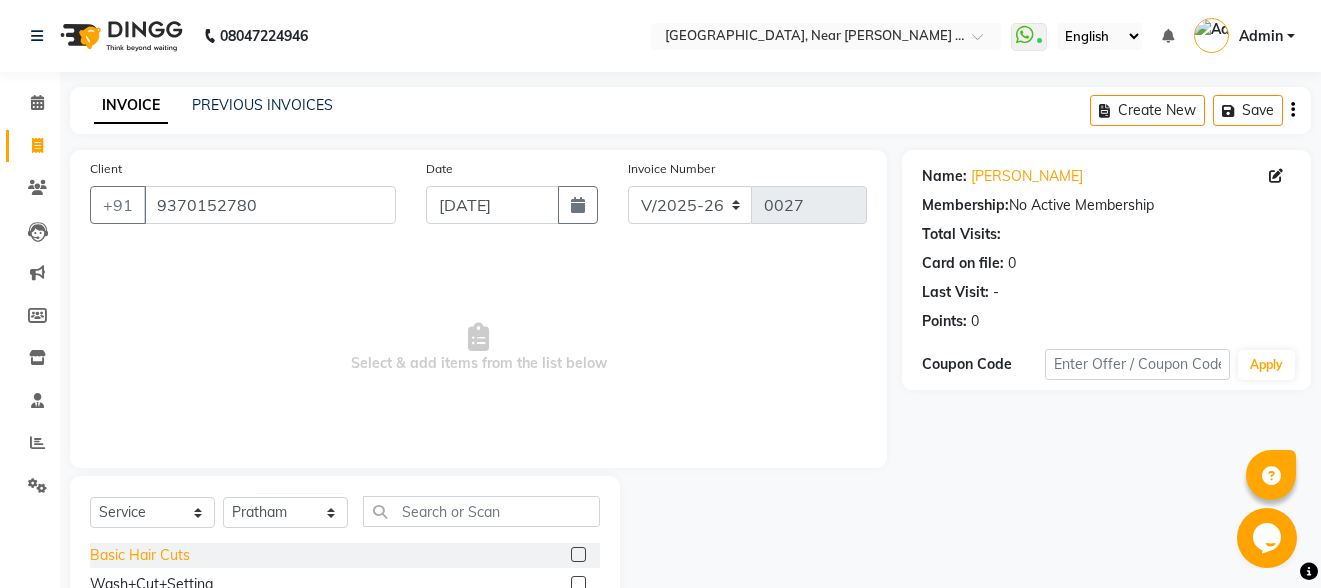 click on "Basic Hair Cuts" 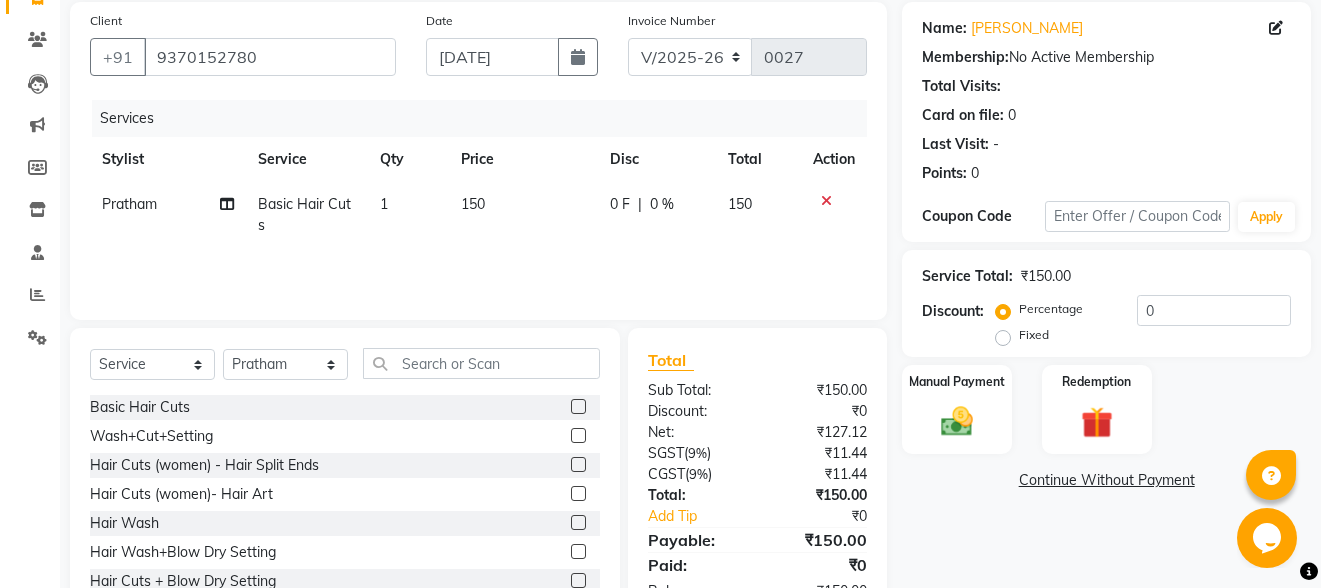 scroll, scrollTop: 213, scrollLeft: 0, axis: vertical 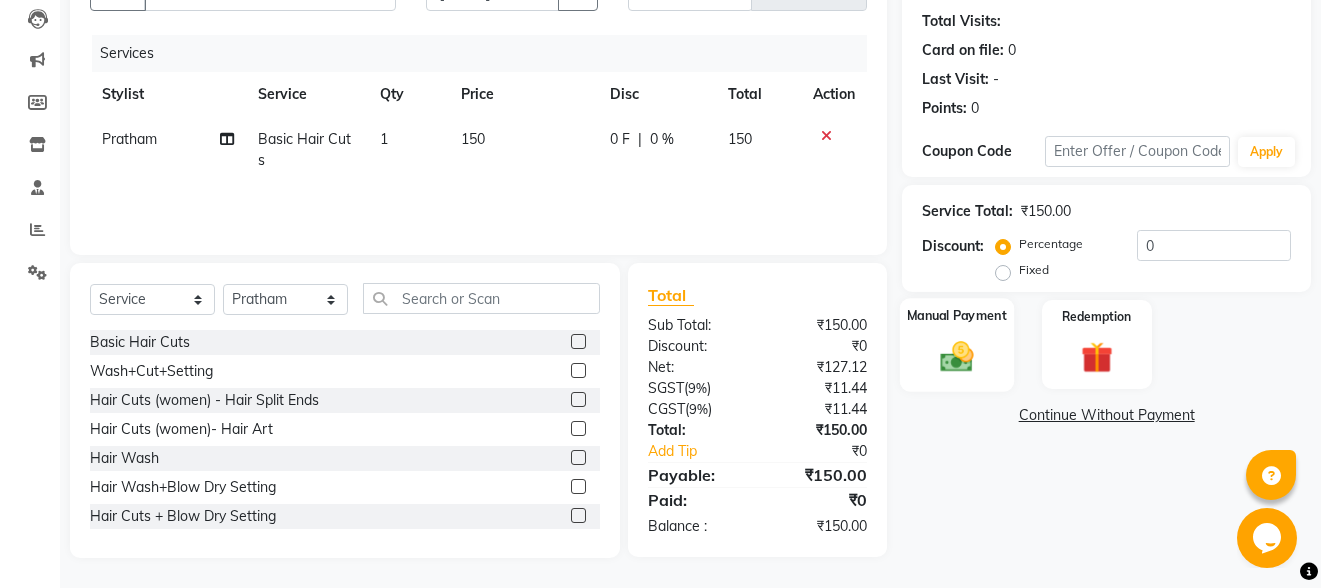 click 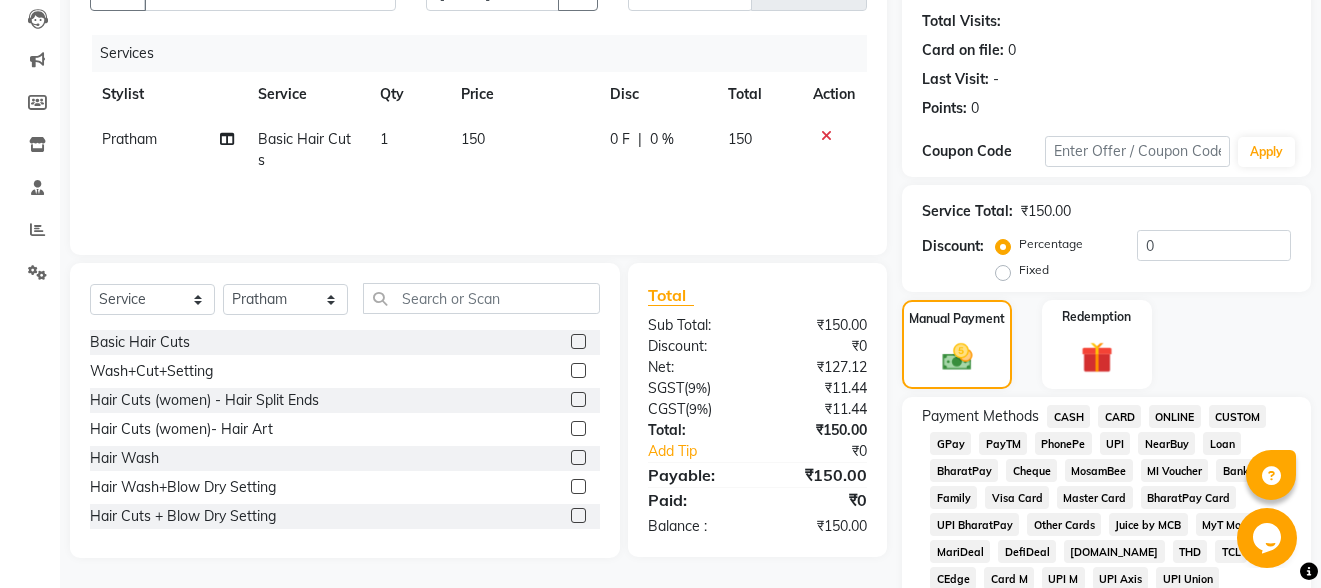 click on "ONLINE" 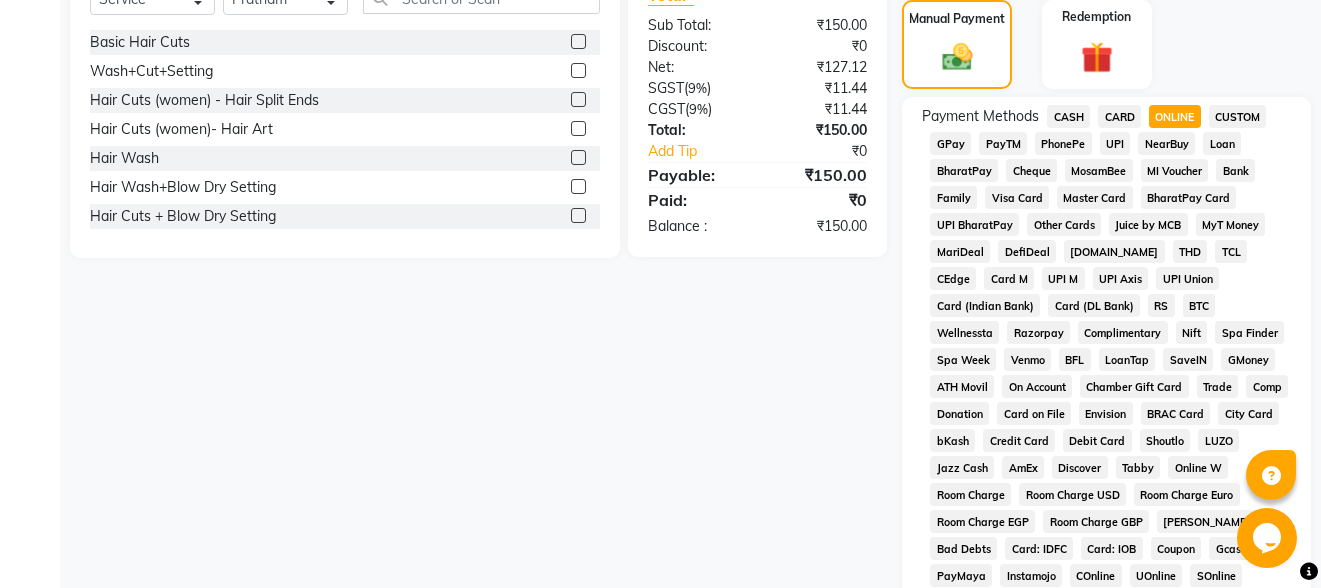 scroll, scrollTop: 913, scrollLeft: 0, axis: vertical 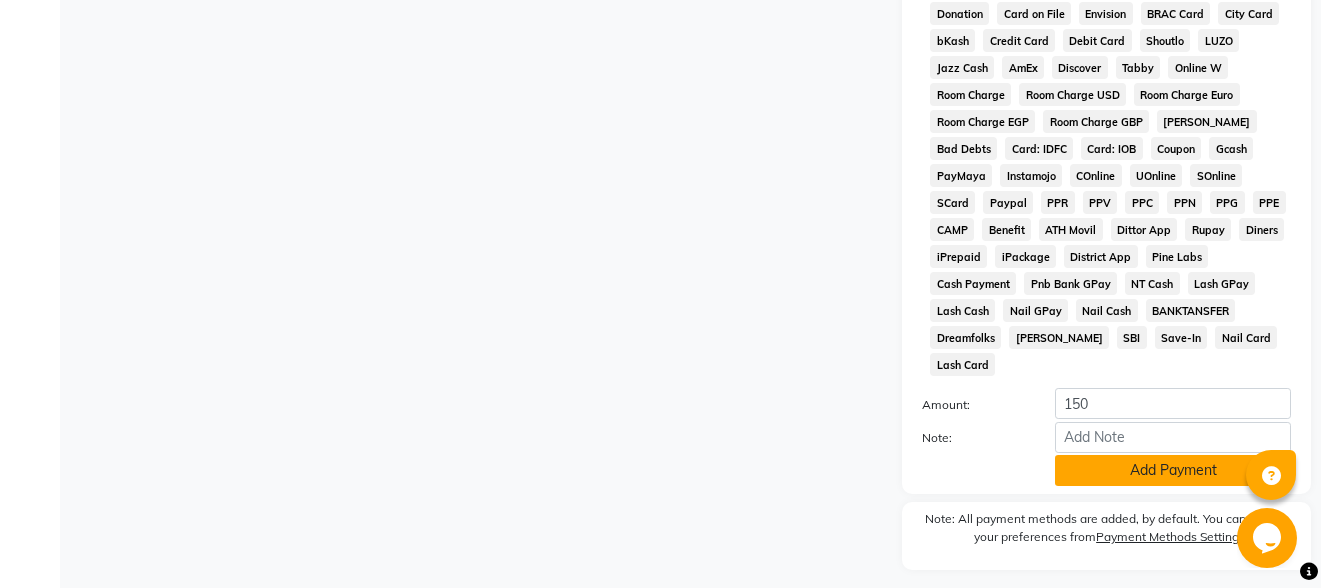 click on "Add Payment" 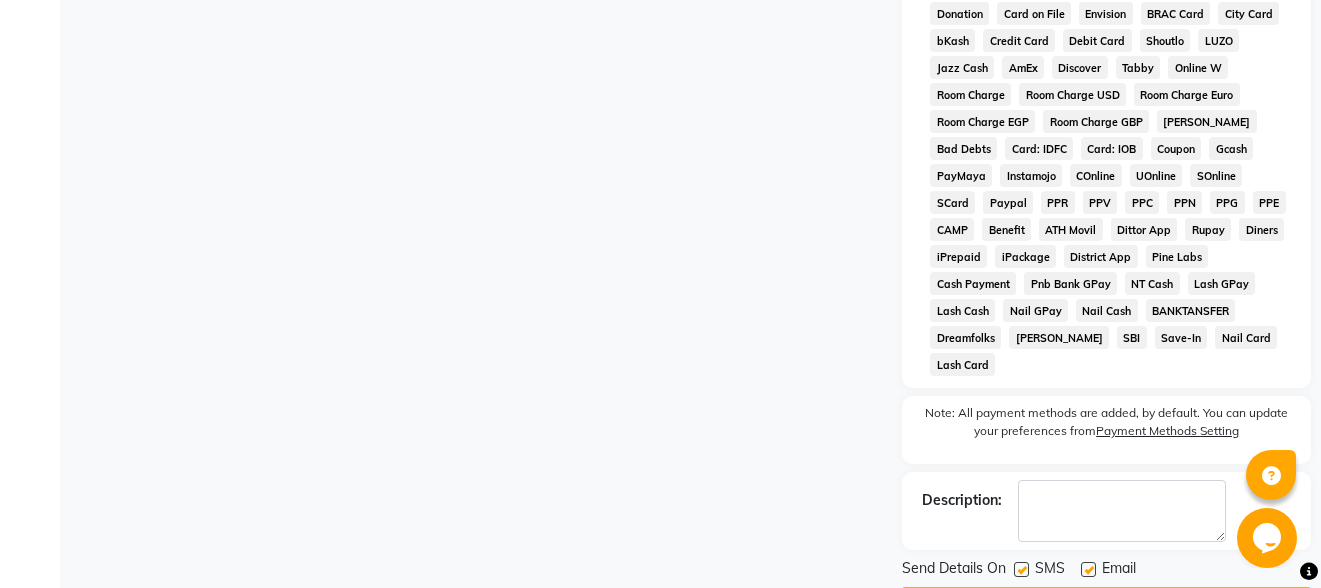 scroll, scrollTop: 946, scrollLeft: 0, axis: vertical 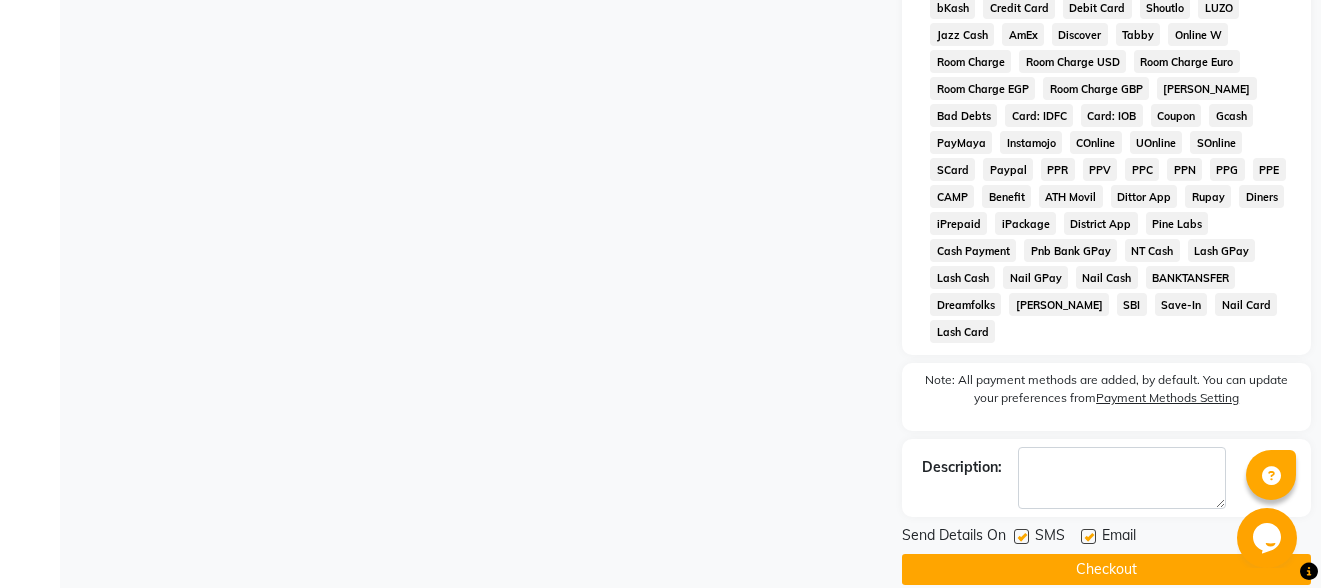 click 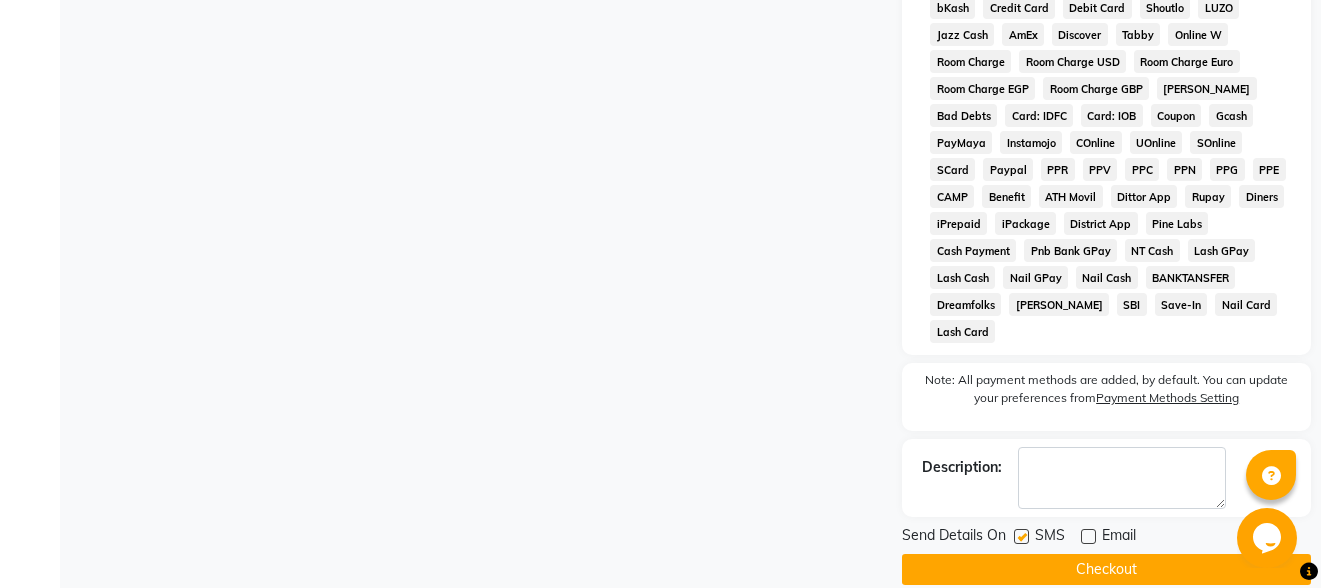 click on "Checkout" 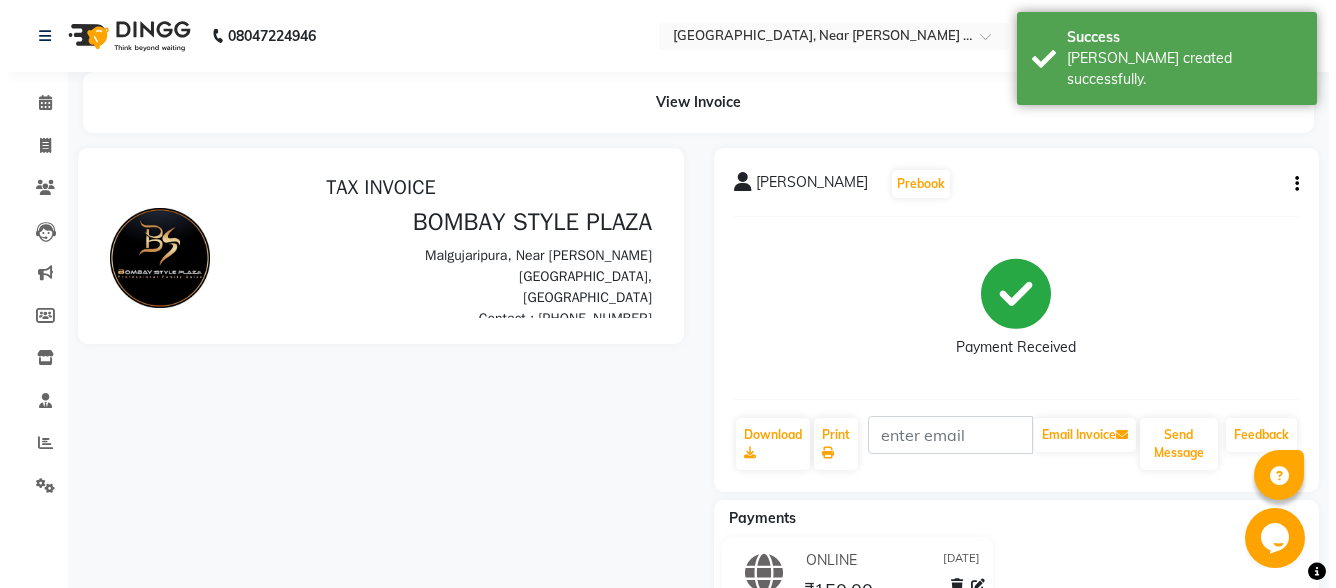 scroll, scrollTop: 0, scrollLeft: 0, axis: both 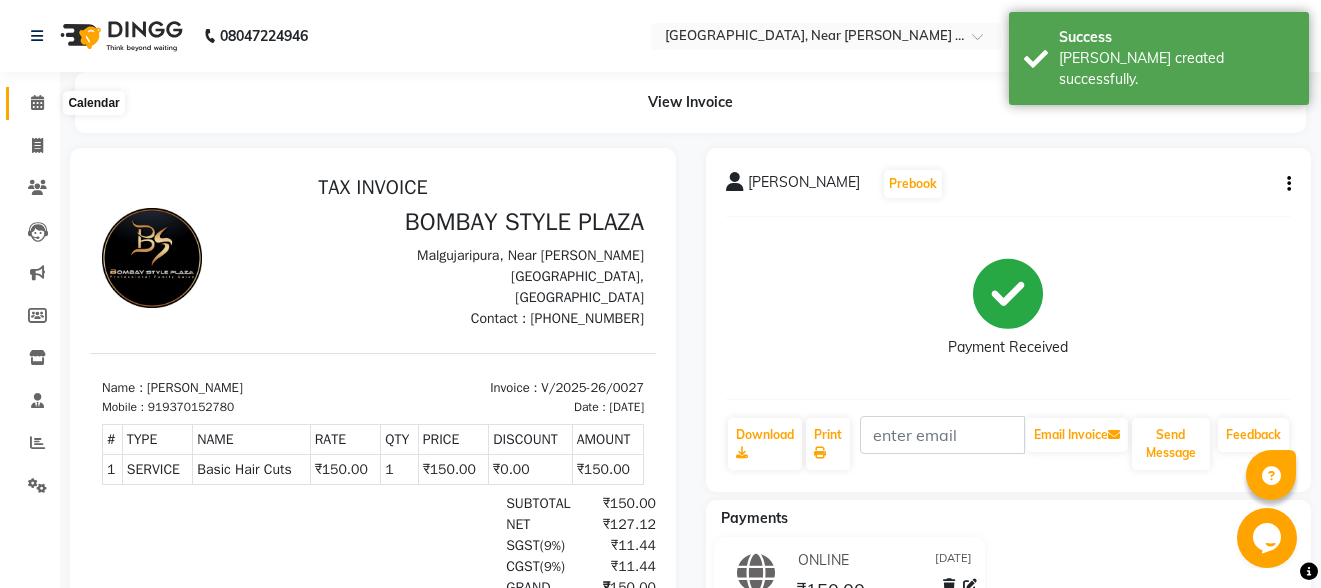 click 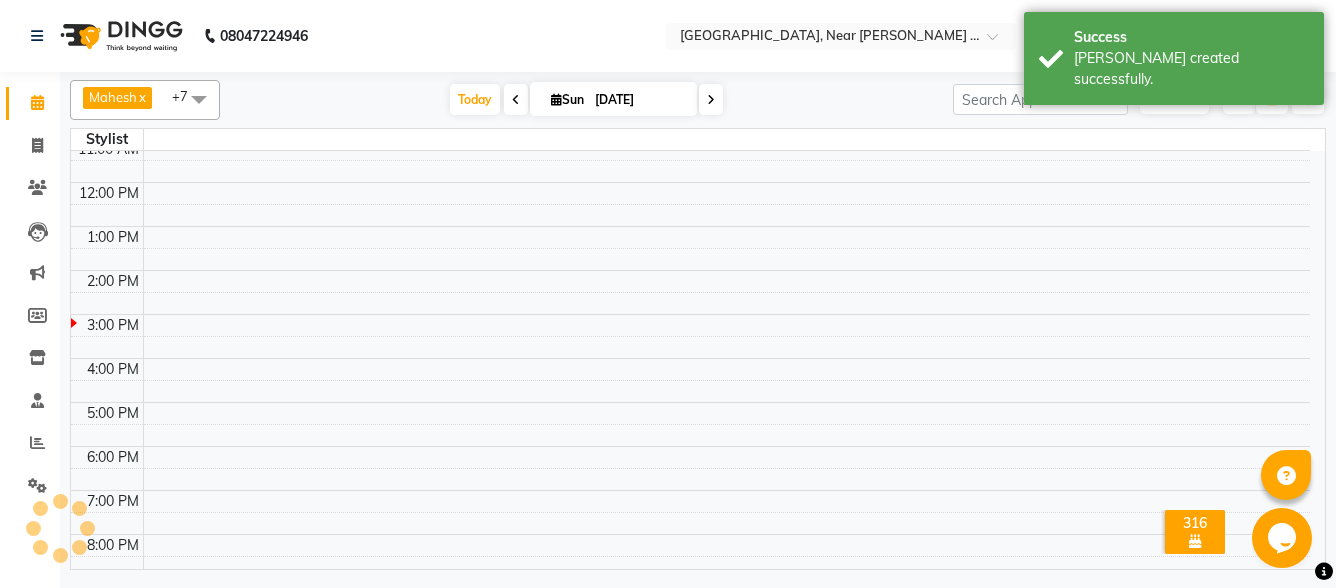 scroll, scrollTop: 153, scrollLeft: 0, axis: vertical 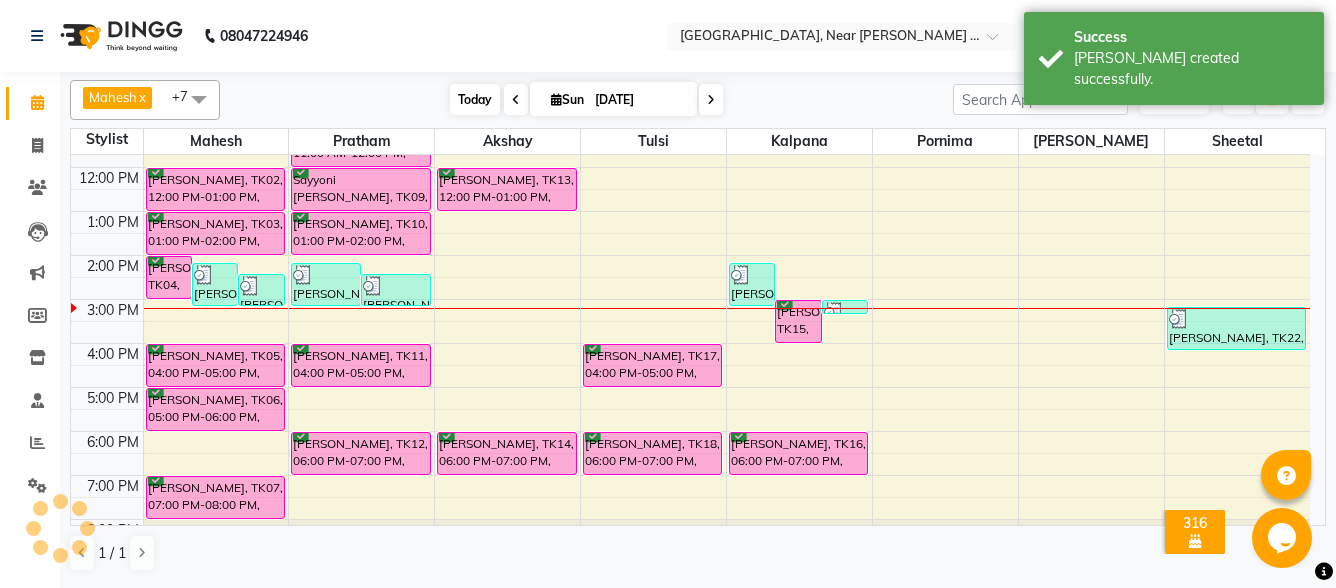 click on "Today" at bounding box center (475, 99) 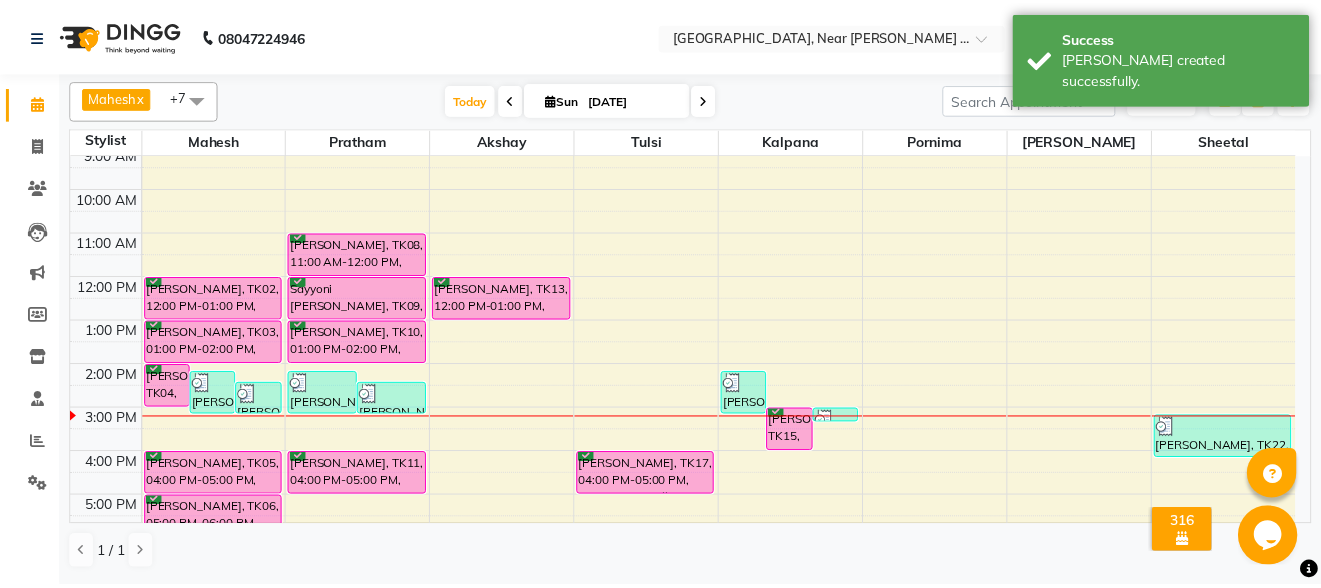 scroll, scrollTop: 101, scrollLeft: 0, axis: vertical 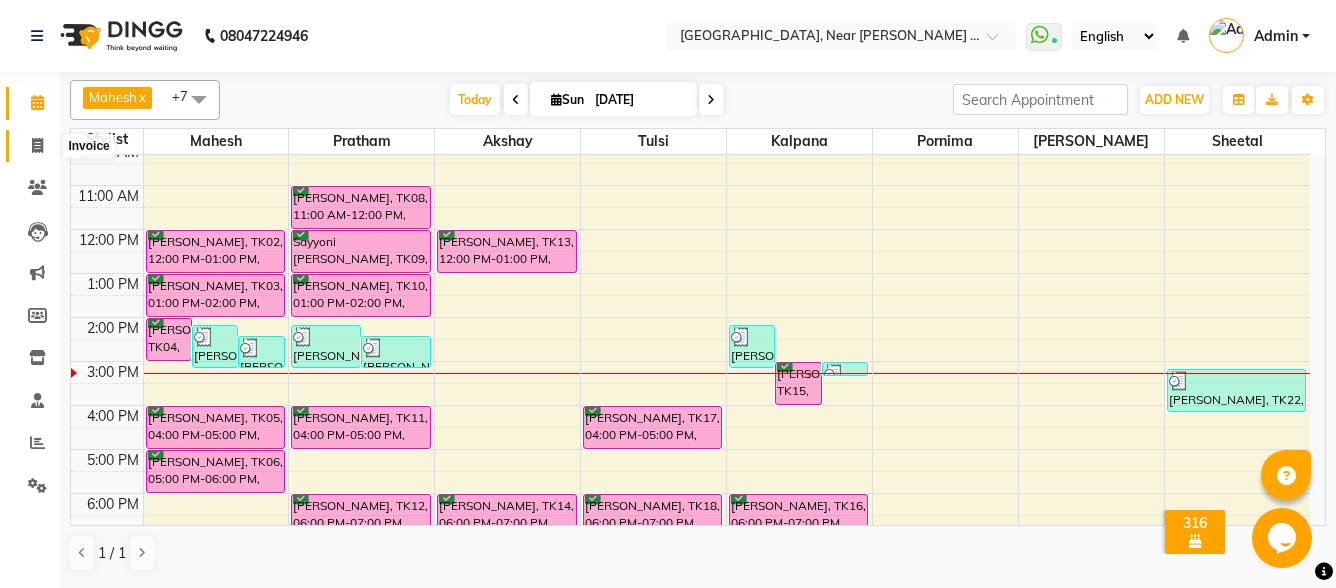click 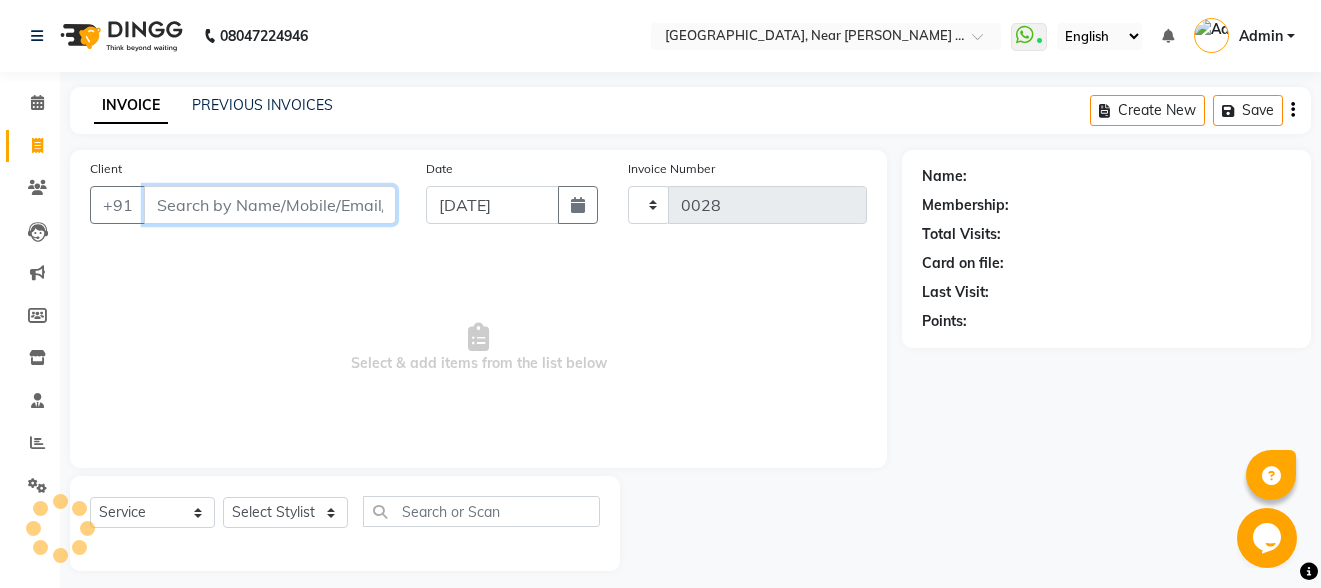 click on "Client" at bounding box center (270, 205) 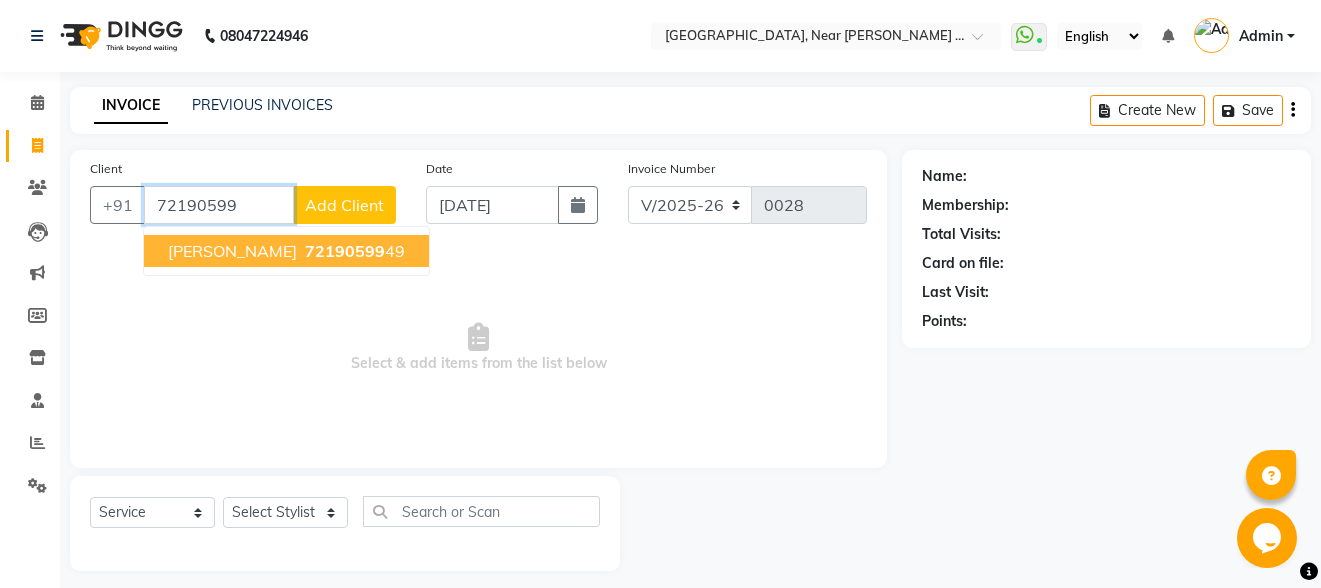 click on "[PERSON_NAME]" at bounding box center [232, 251] 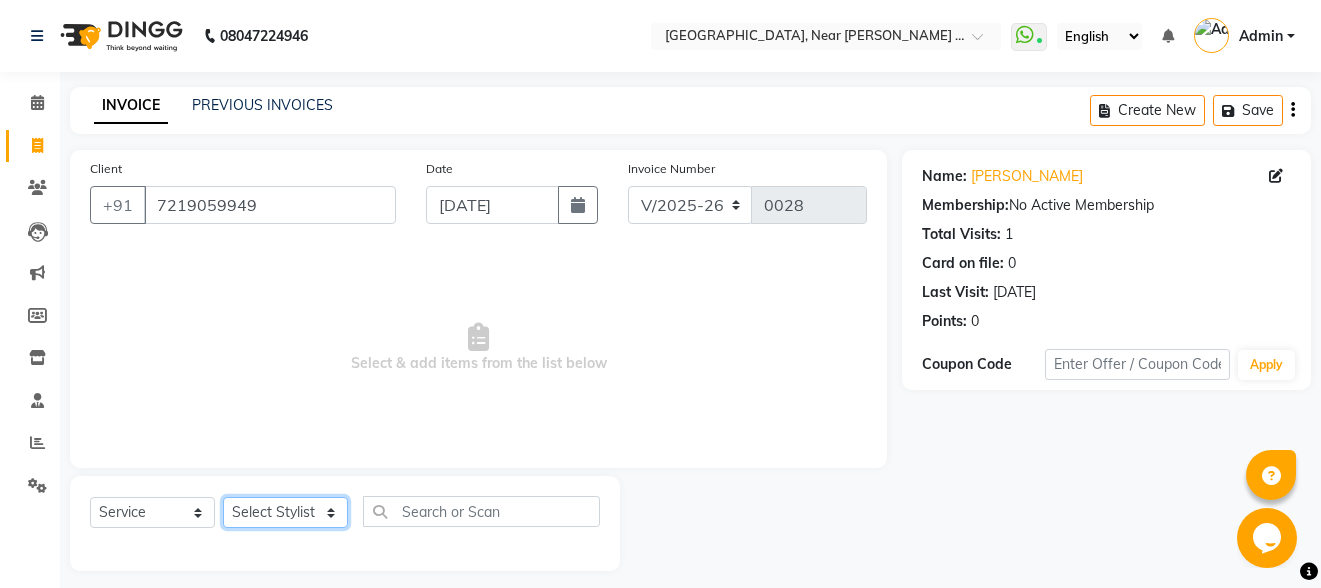 click on "Select Stylist Akshay Kalpana Mahesh [PERSON_NAME] Pornima [PERSON_NAME] Sheetal  Tulsi" 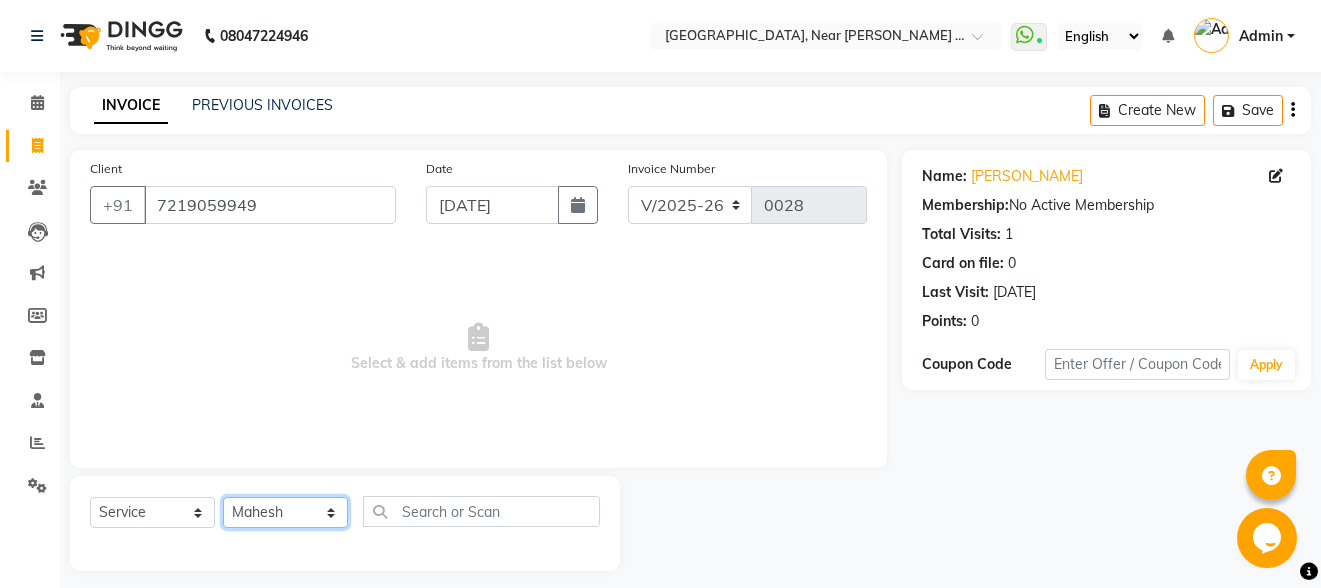 click on "Select Stylist Akshay Kalpana Mahesh [PERSON_NAME] Pornima [PERSON_NAME] Sheetal  Tulsi" 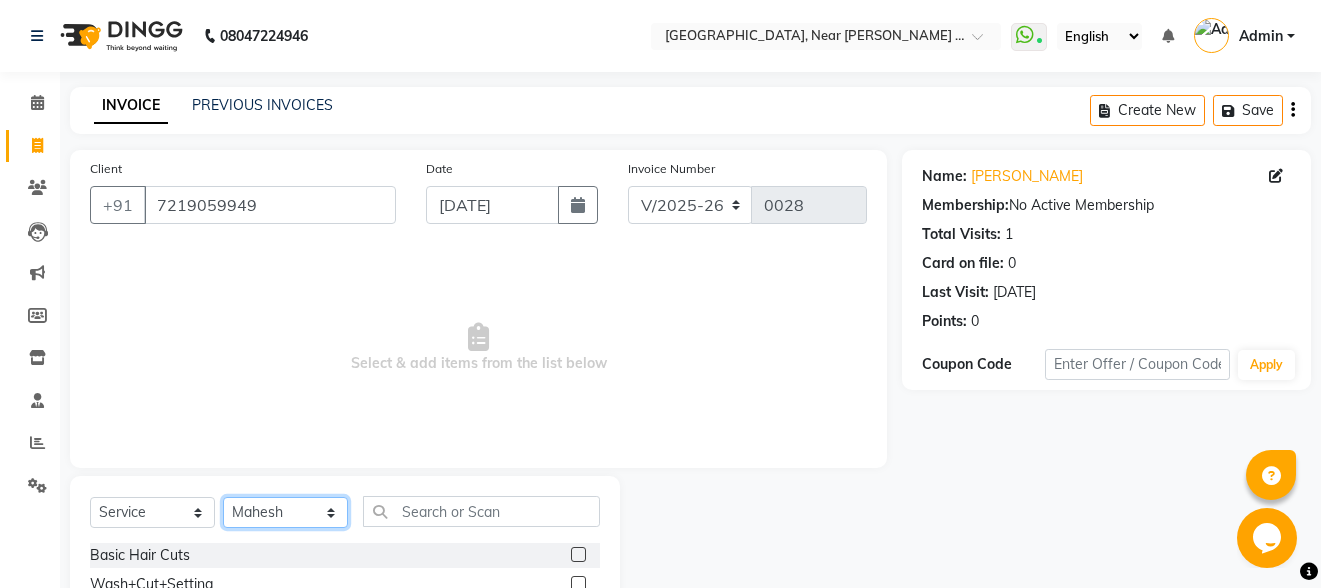 scroll, scrollTop: 213, scrollLeft: 0, axis: vertical 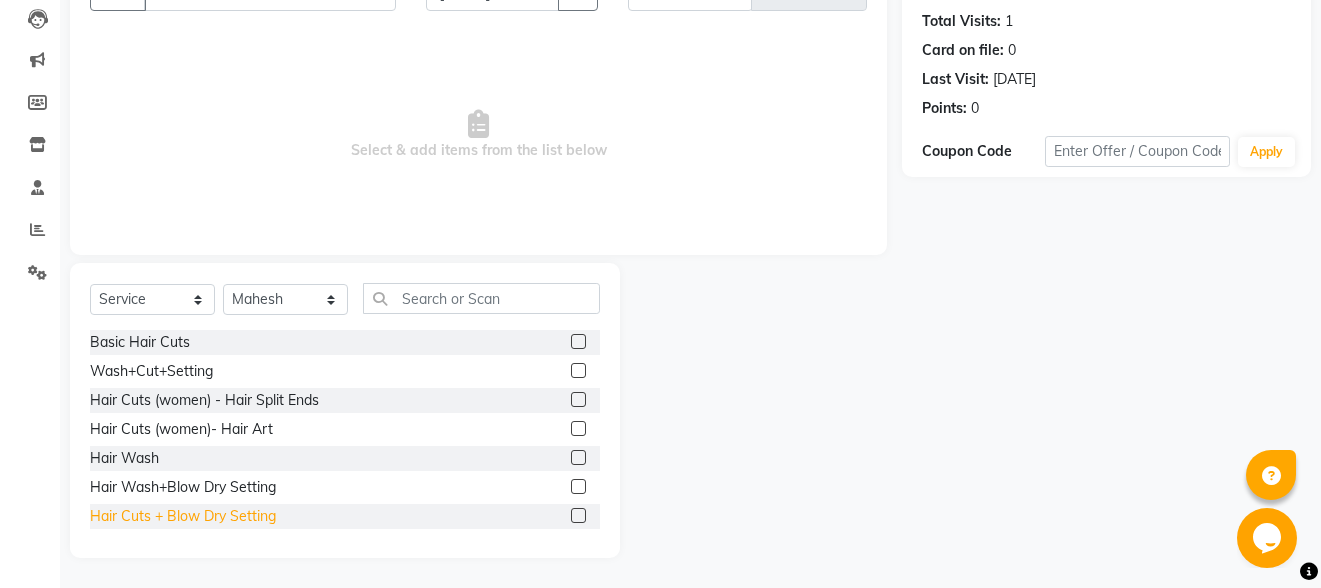 click on "Hair Cuts + Blow  Dry Setting" 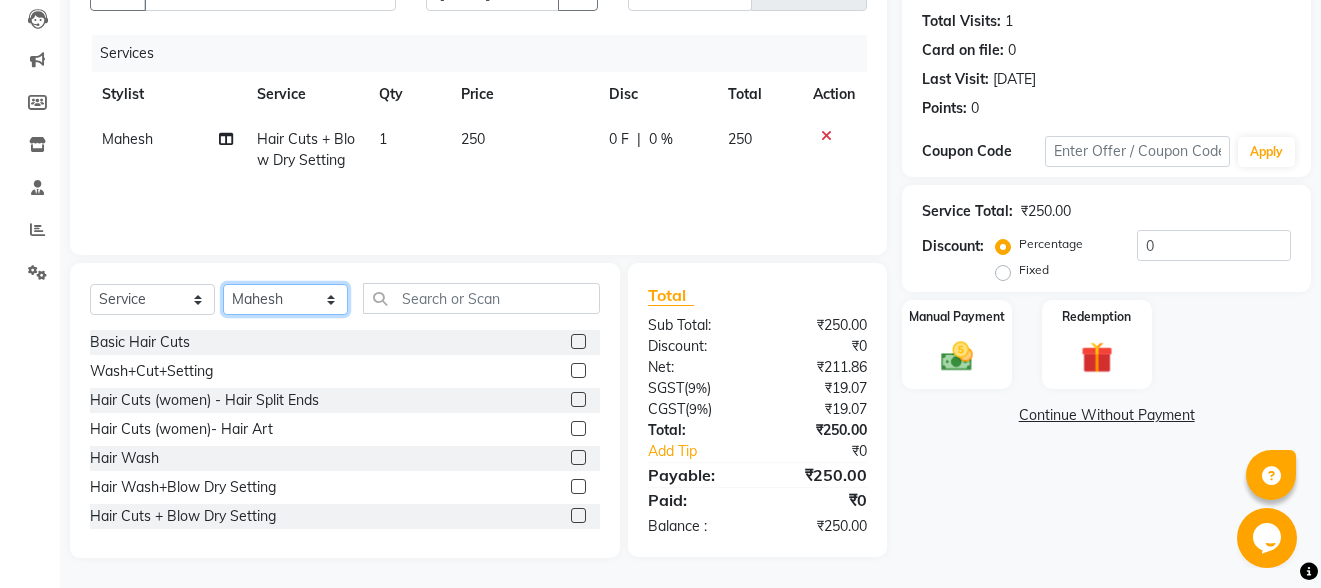 click on "Select Stylist Akshay Kalpana Mahesh [PERSON_NAME] Pornima [PERSON_NAME] Sheetal  Tulsi" 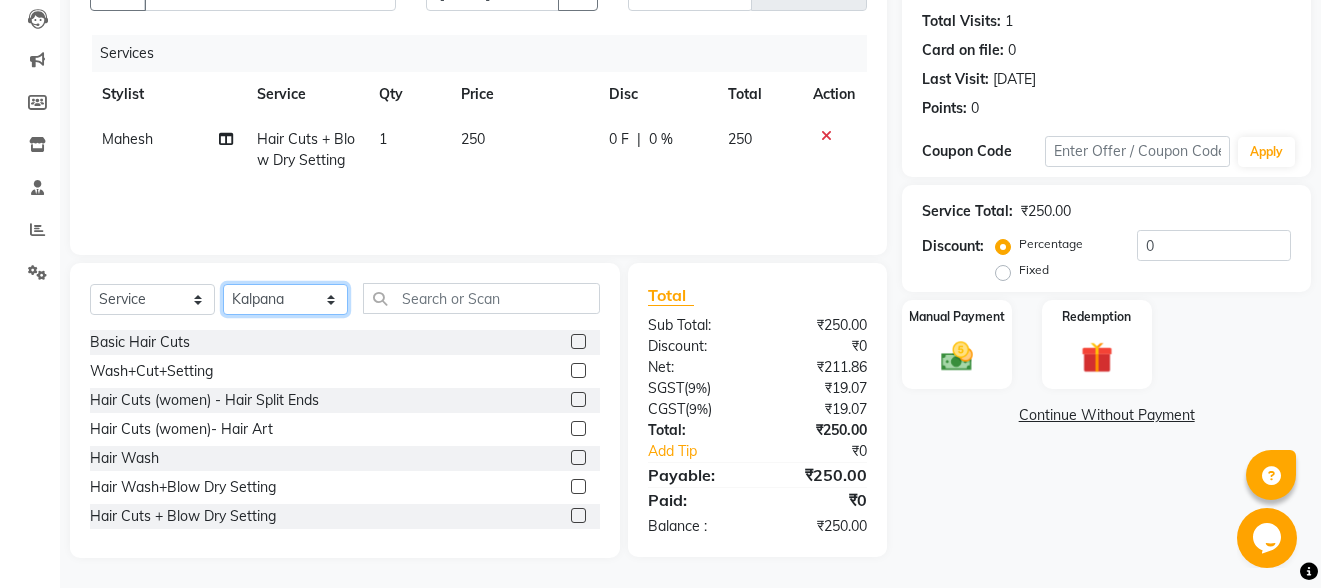 click on "Select Stylist Akshay Kalpana Mahesh [PERSON_NAME] Pornima [PERSON_NAME] Sheetal  Tulsi" 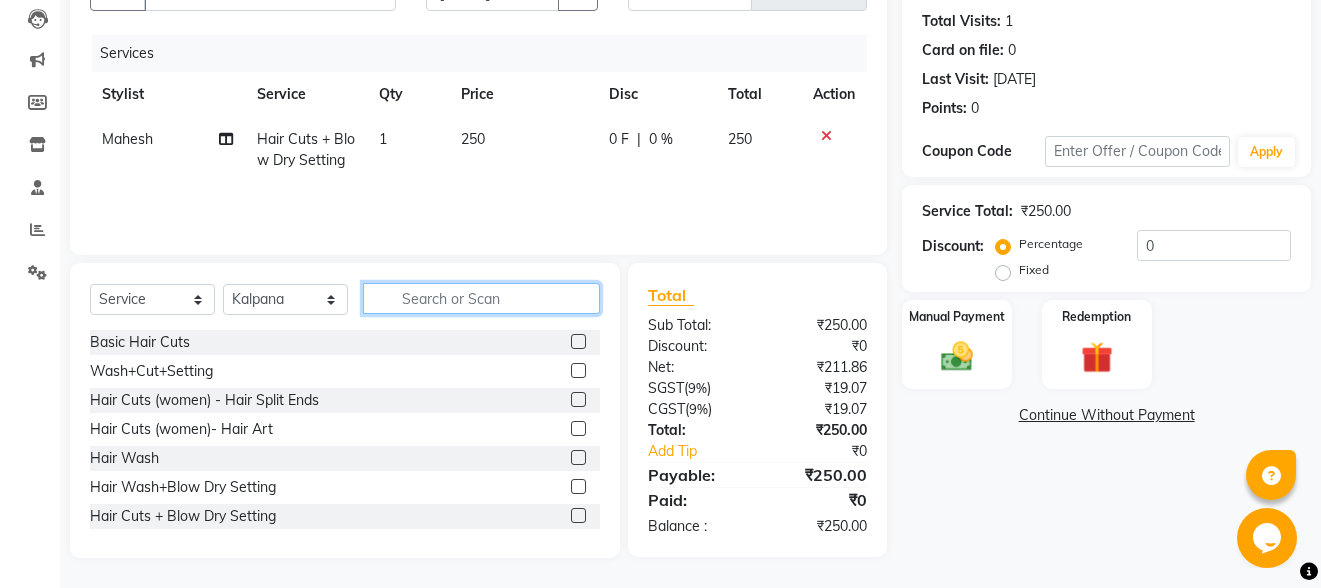 click 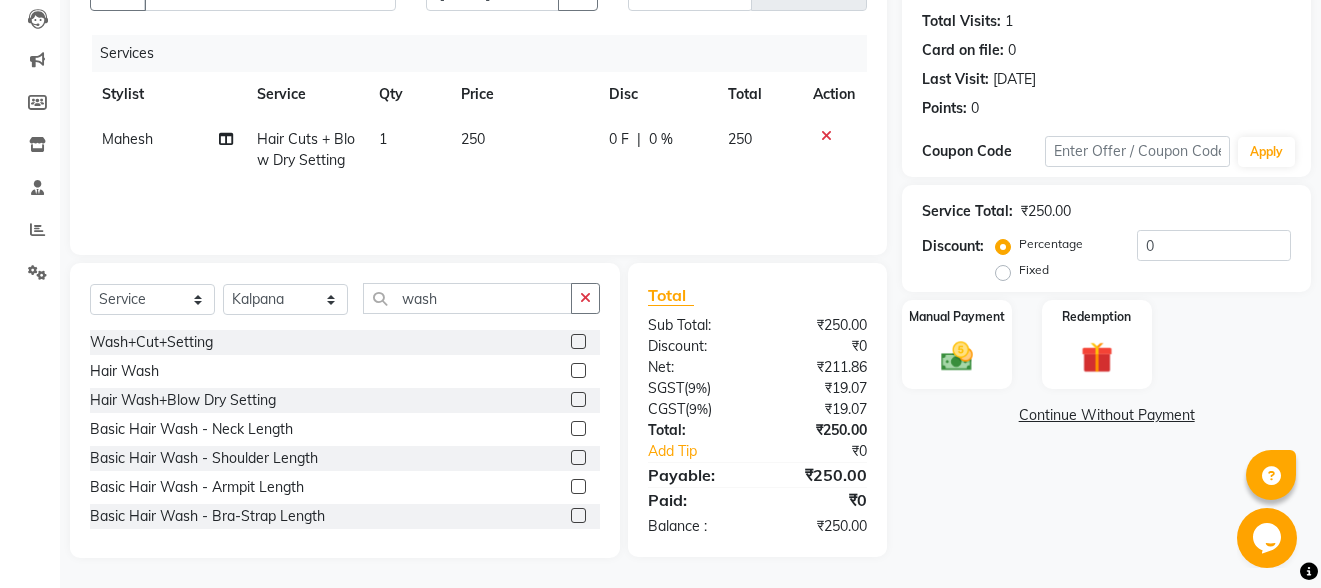 drag, startPoint x: 314, startPoint y: 522, endPoint x: 326, endPoint y: 515, distance: 13.892444 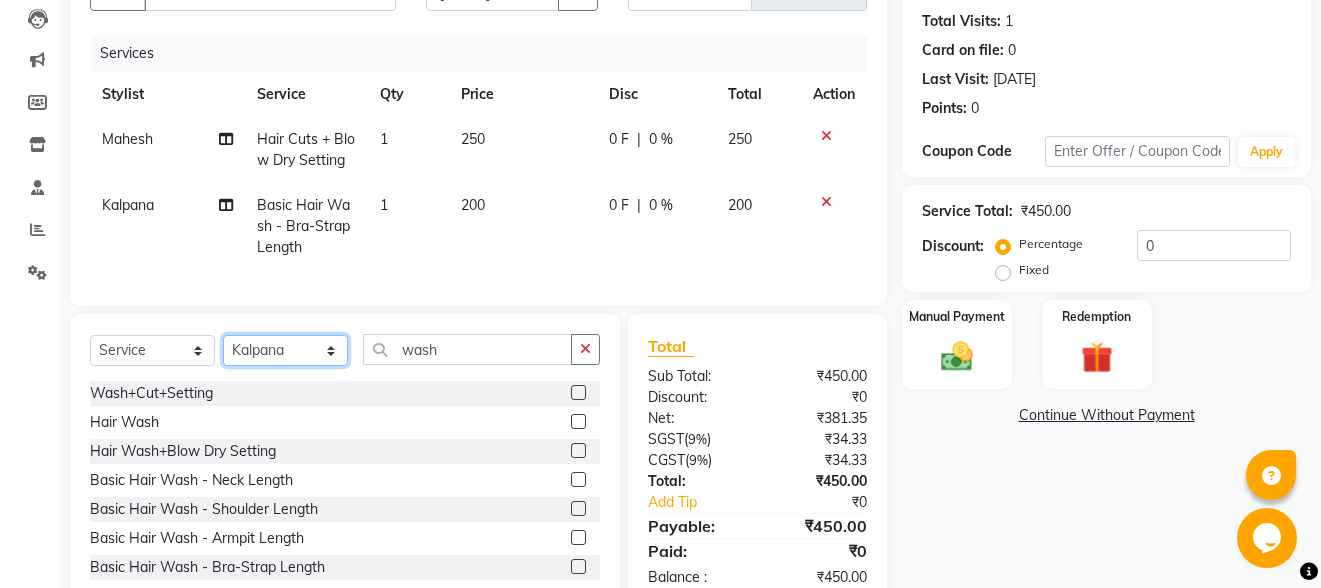 click on "Select Stylist Akshay Kalpana Mahesh [PERSON_NAME] Pornima [PERSON_NAME] Sheetal  Tulsi" 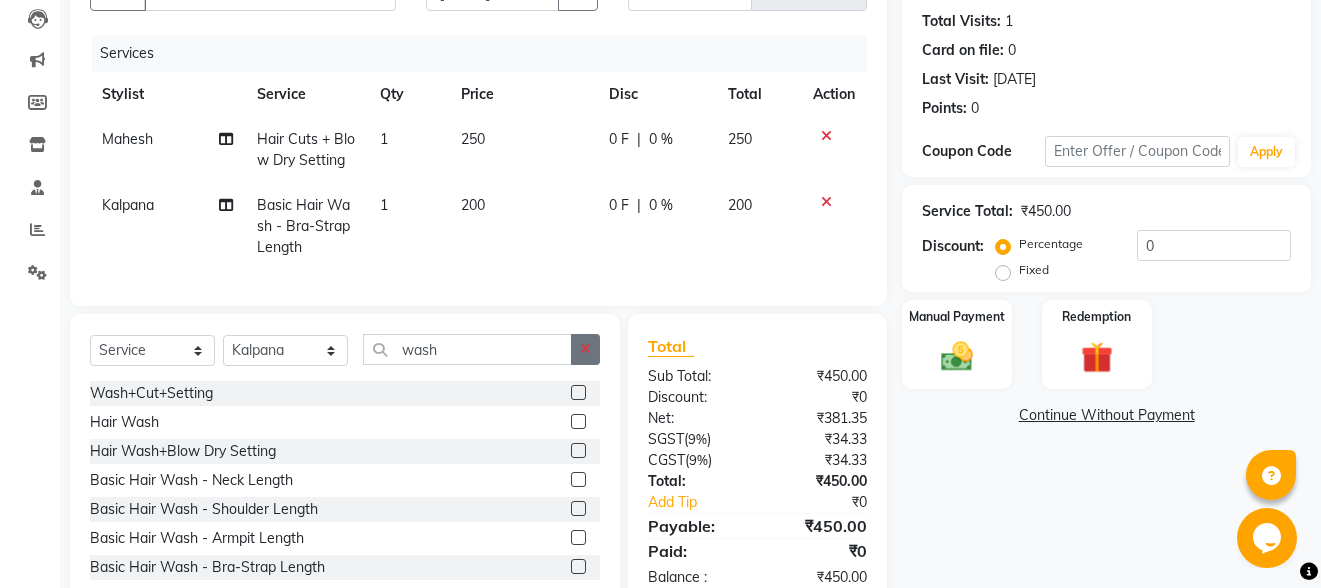 click 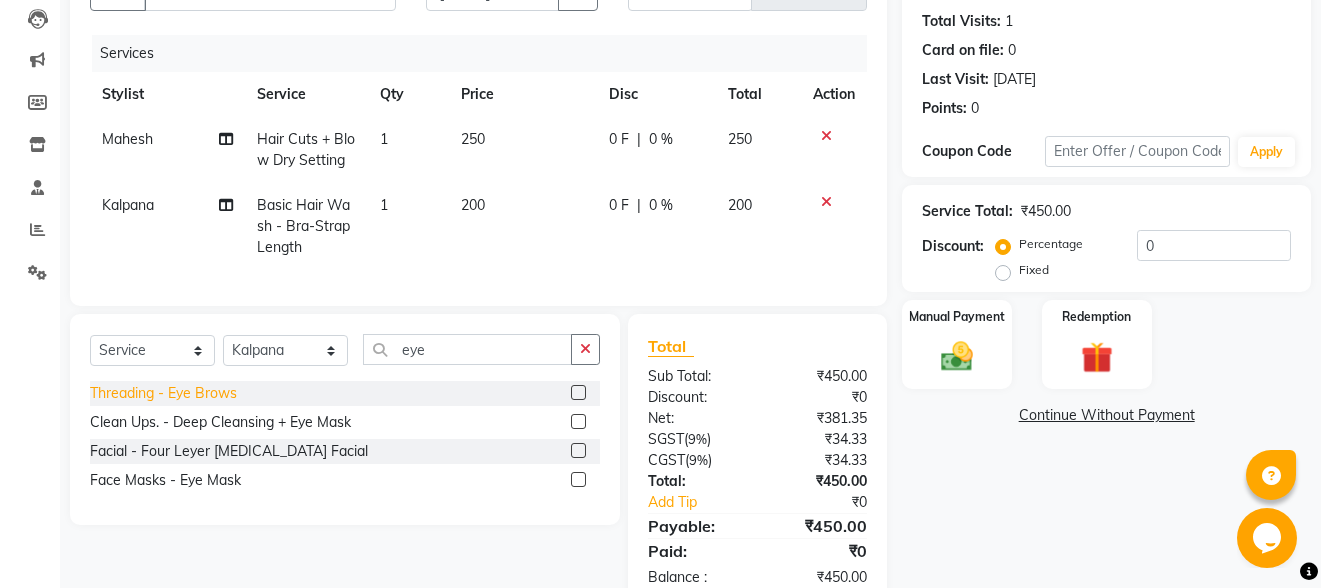click on "Threading -    Eye Brows" 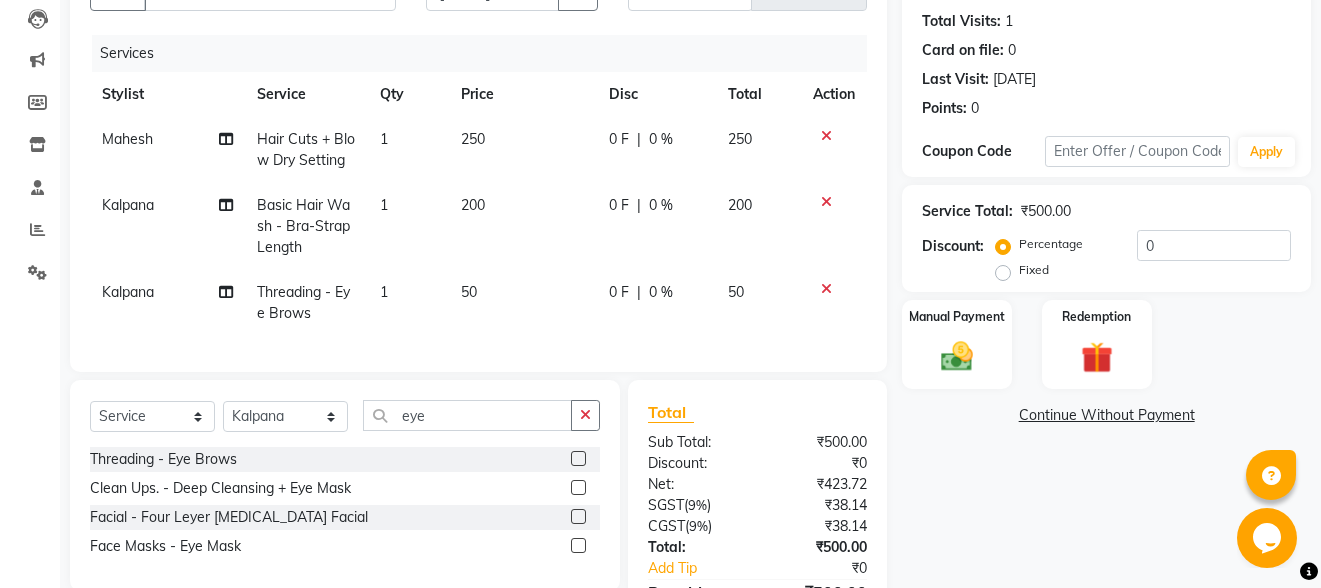 scroll, scrollTop: 344, scrollLeft: 0, axis: vertical 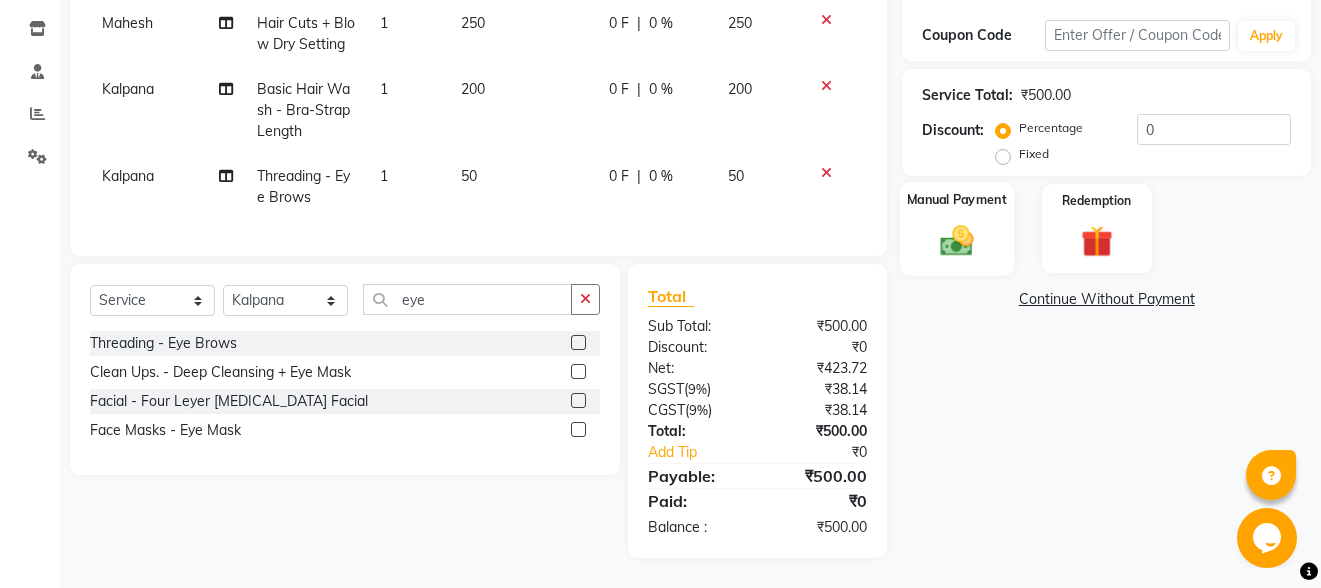 click 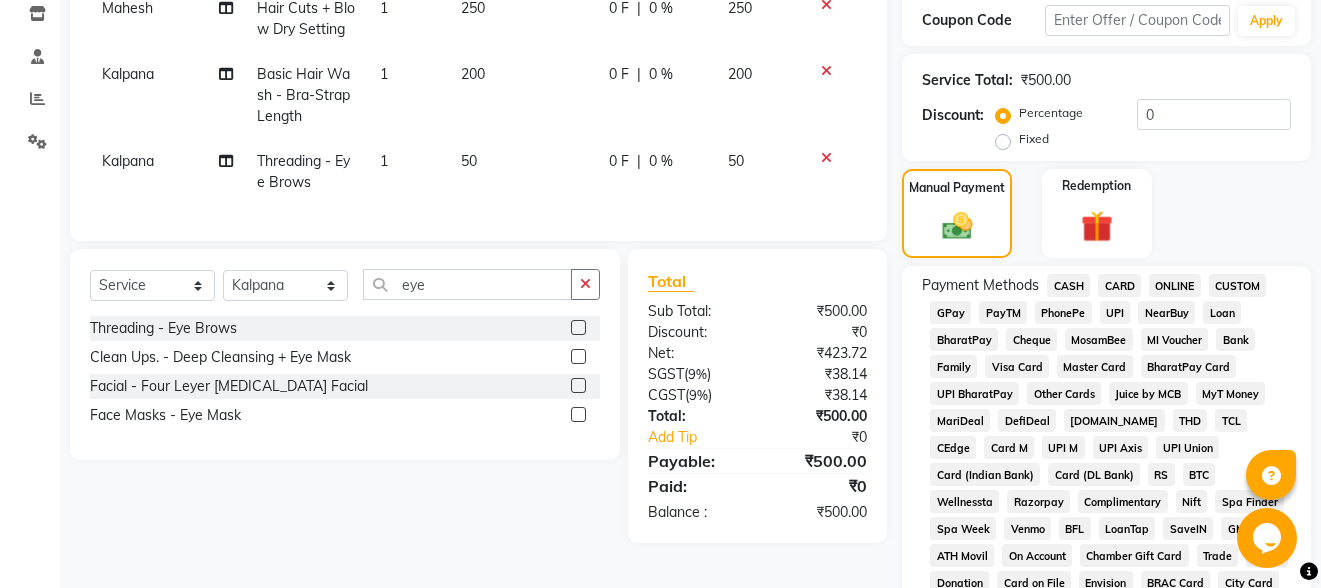click on "ONLINE" 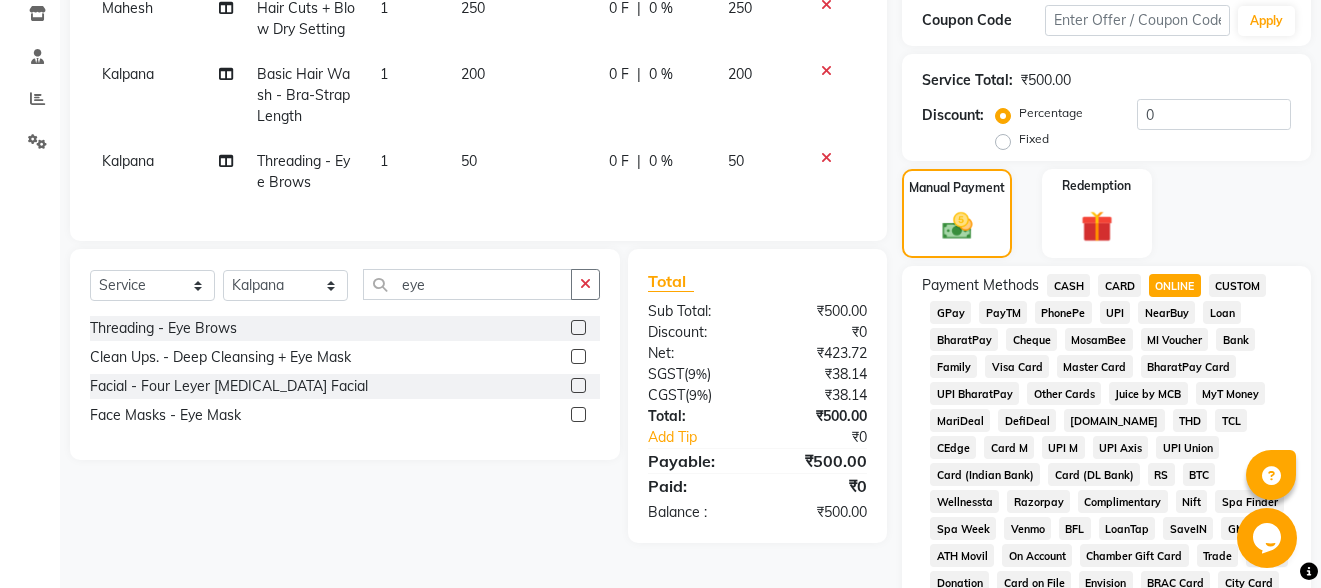 scroll, scrollTop: 939, scrollLeft: 0, axis: vertical 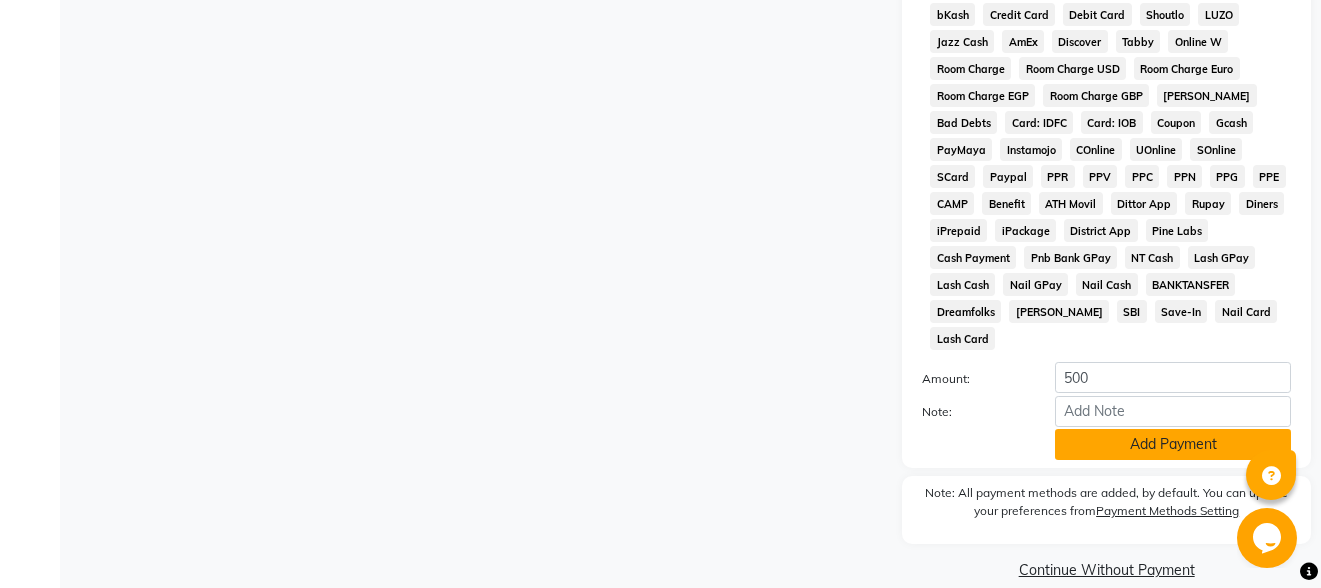 click on "Add Payment" 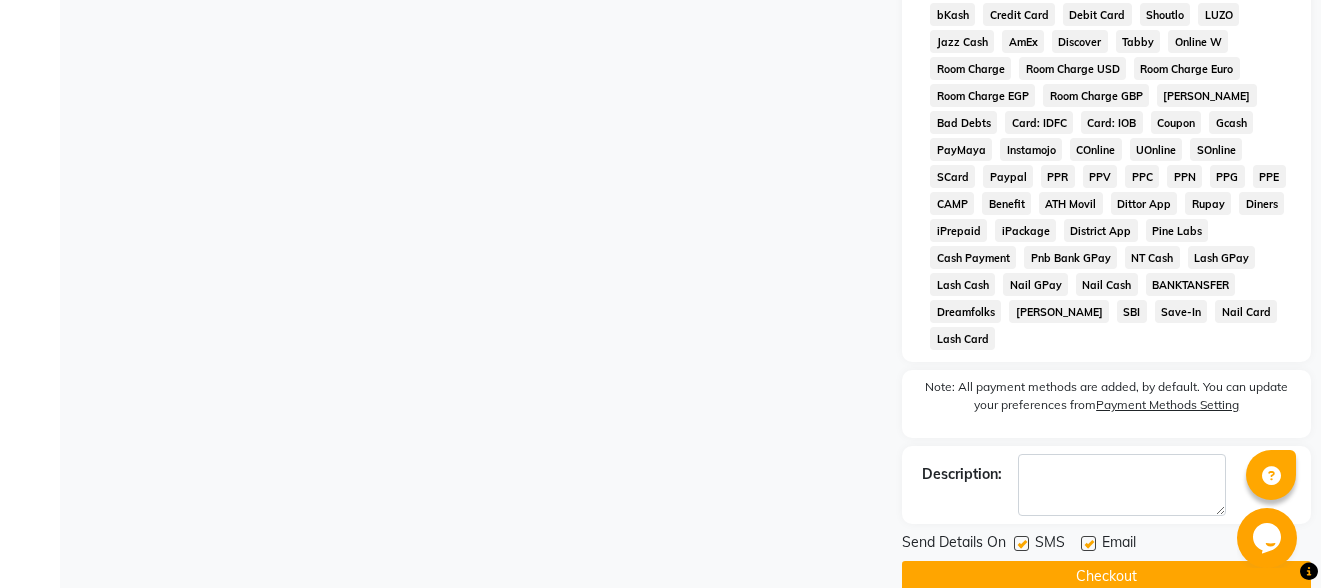click on "Checkout" 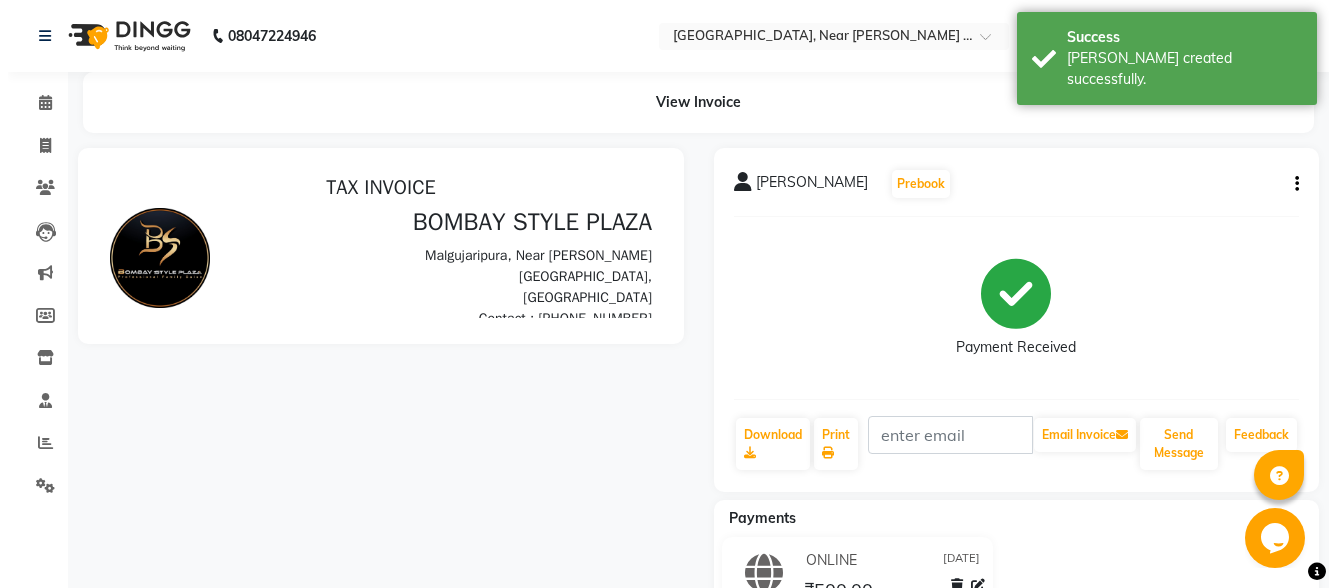 scroll, scrollTop: 0, scrollLeft: 0, axis: both 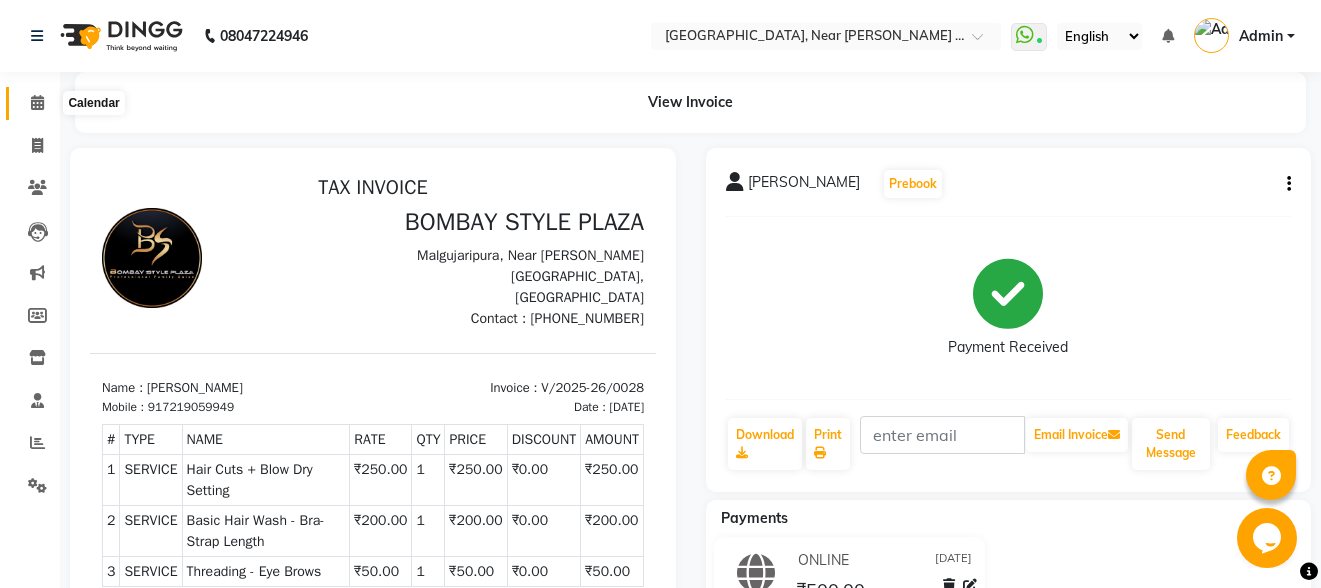 click 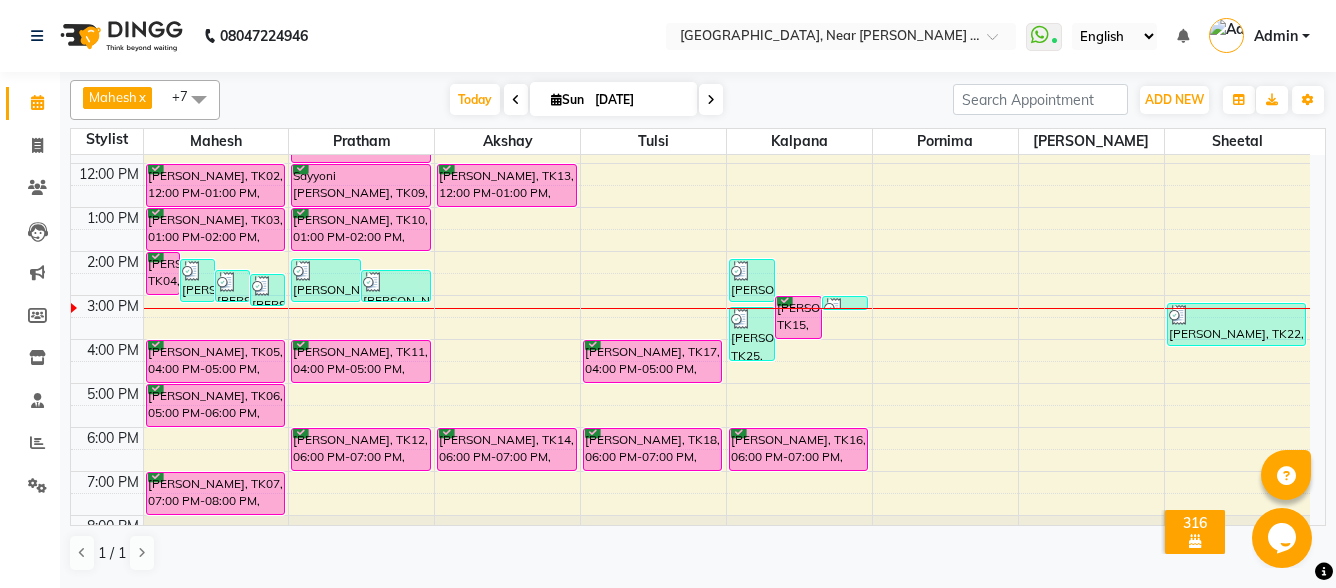 scroll, scrollTop: 201, scrollLeft: 0, axis: vertical 